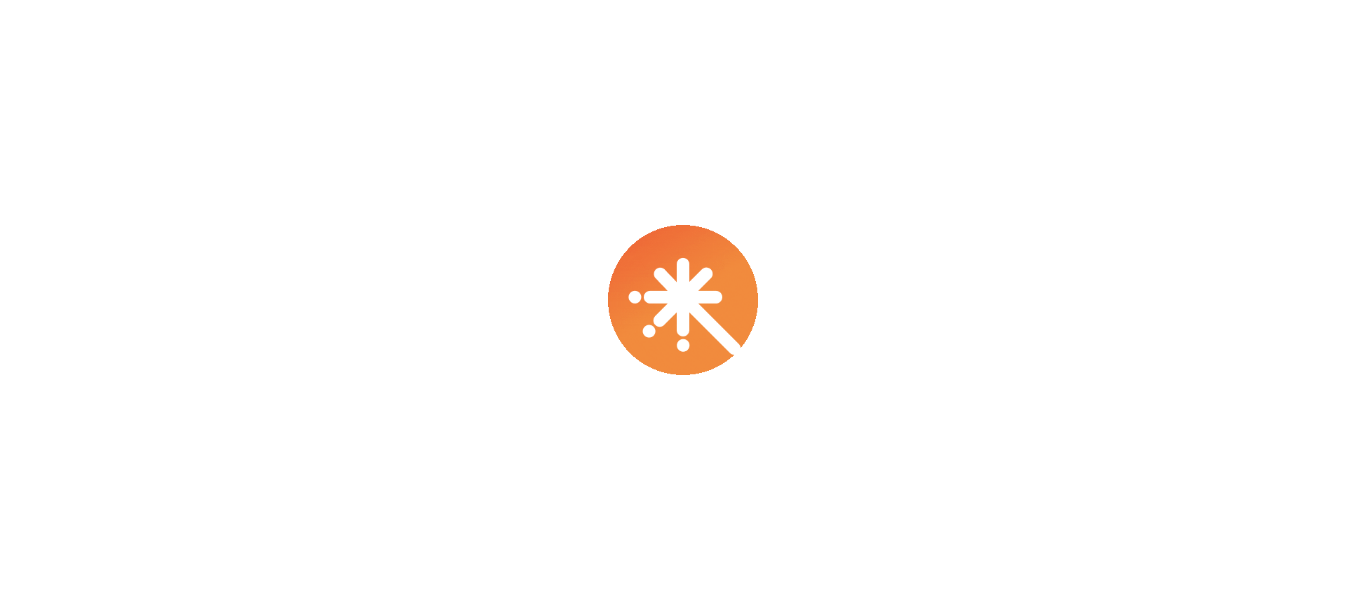 scroll, scrollTop: 0, scrollLeft: 0, axis: both 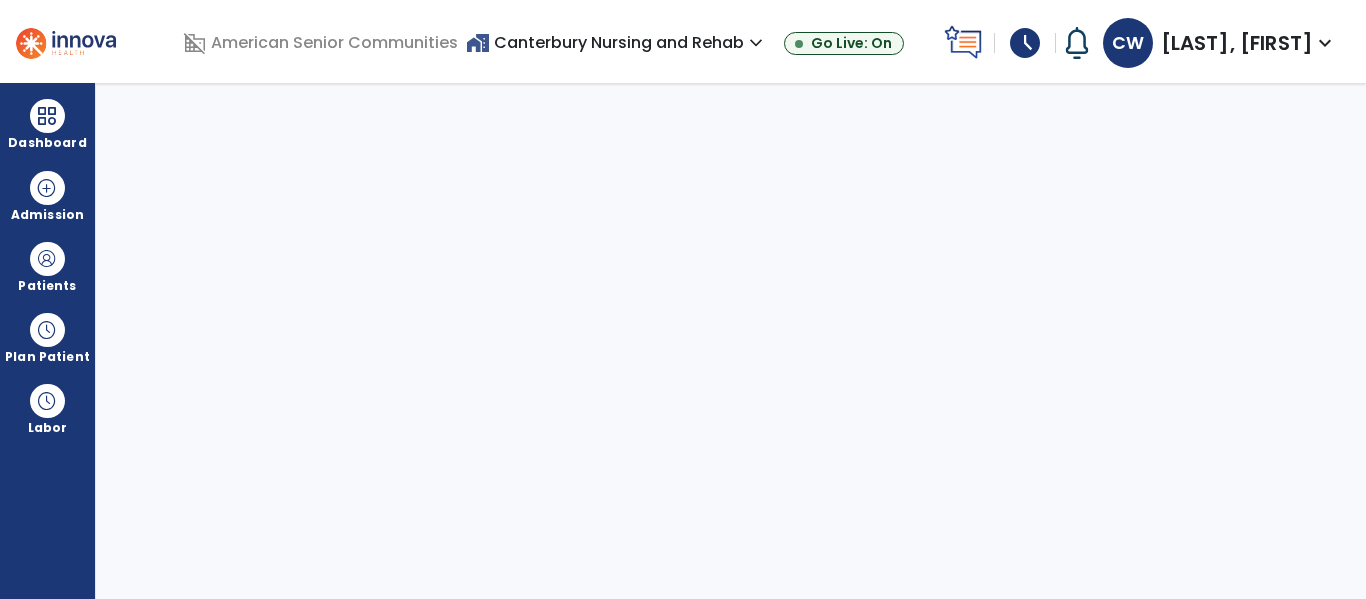 select on "****" 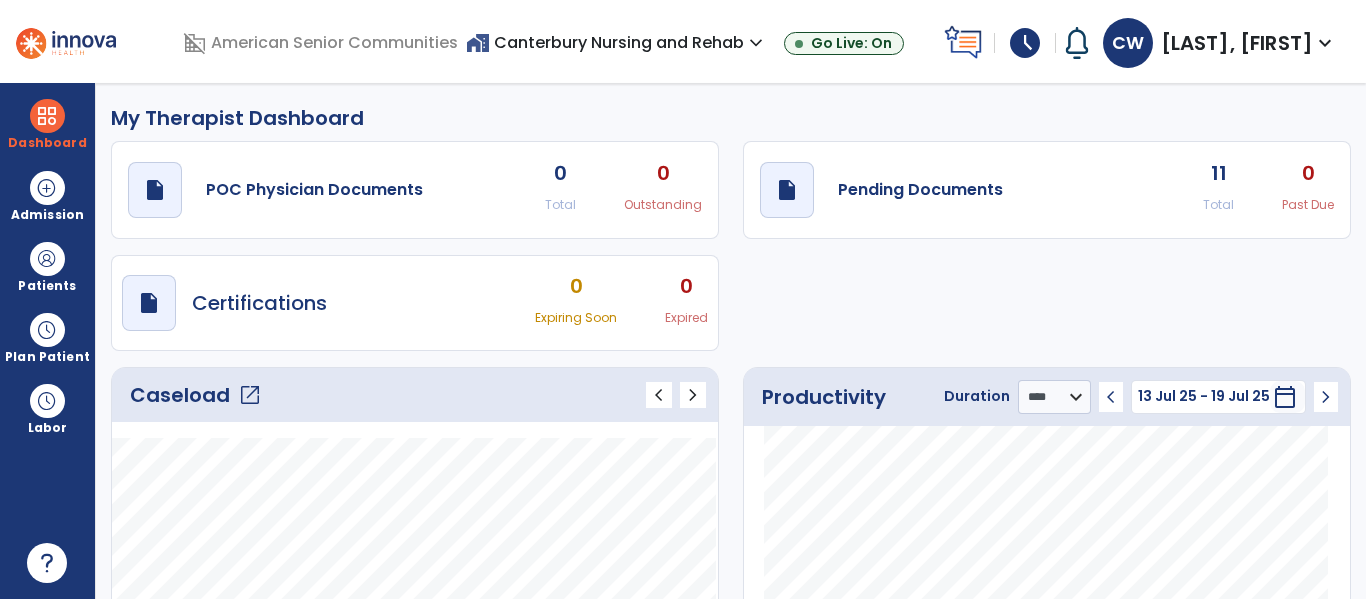 click on "open_in_new" 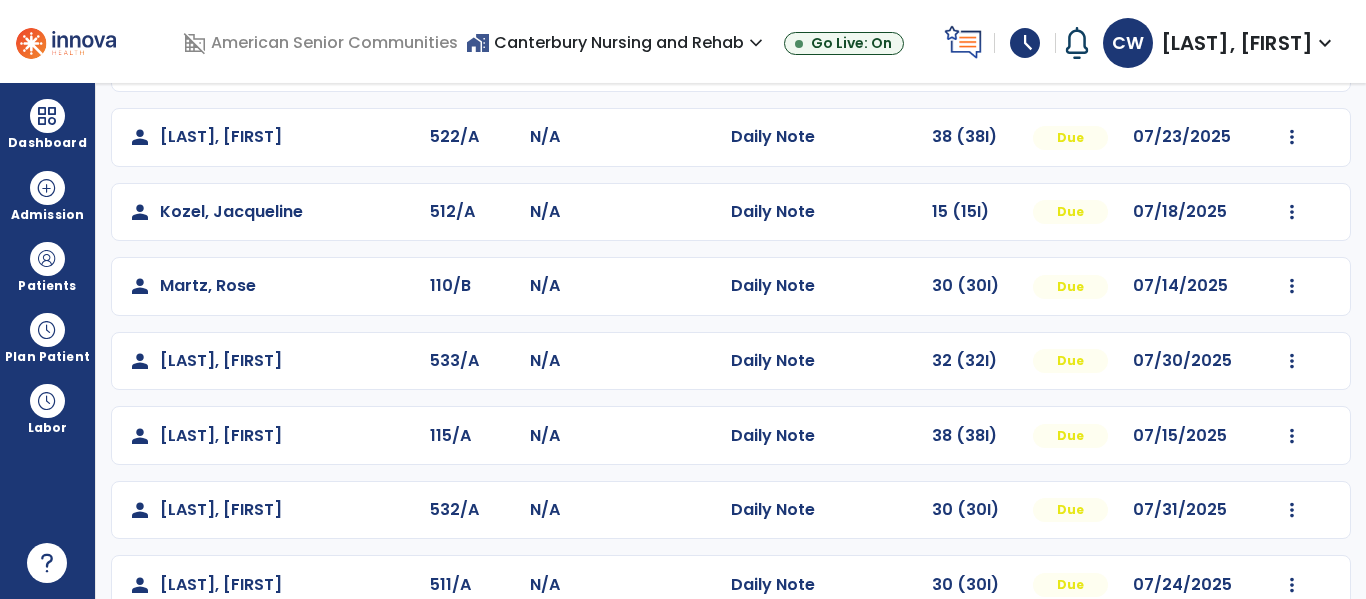 scroll, scrollTop: 488, scrollLeft: 0, axis: vertical 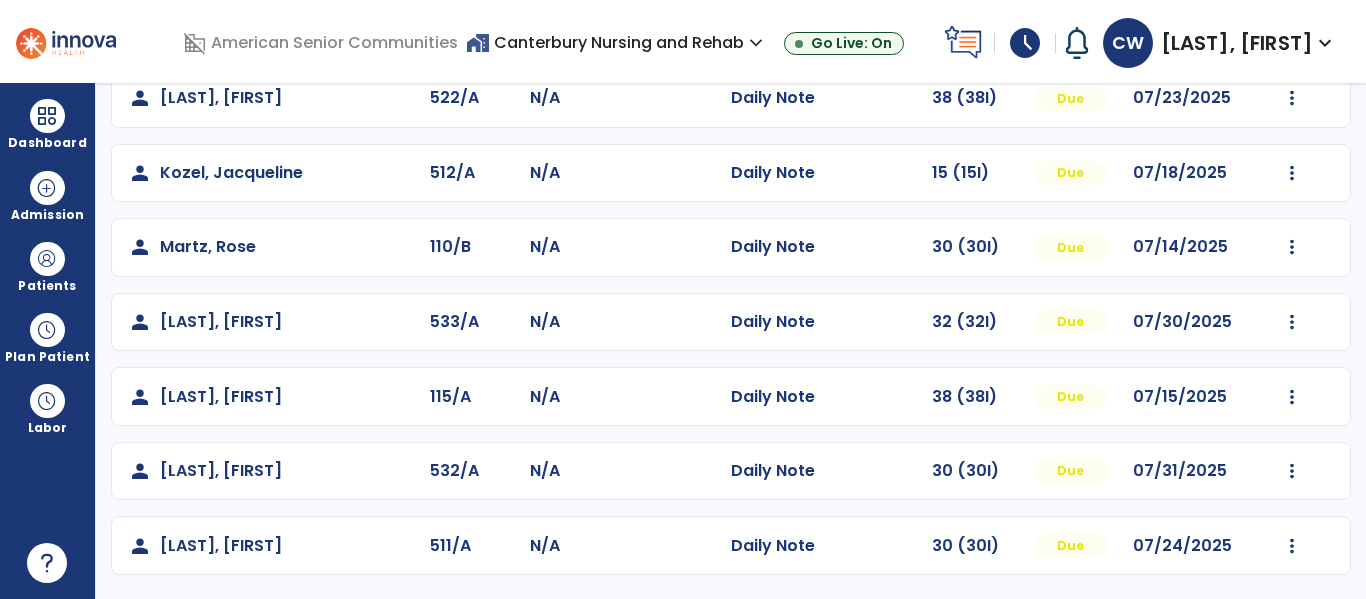 click on "person   [LAST], [FIRST]  504/A N/A  Daily Note   32 (32I)  Due 07/30/2025  Mark Visit As Complete   Reset Note   Open Document   G + C Mins   person   [LAST], [FIRST]  507/A N/A  Daily Note   15 (15I)  Due 07/16/2025  Mark Visit As Complete   Reset Note   Open Document   G + C Mins   person   [LAST], [FIRST]  541/A N/A  Daily Note   32 (32I)  Due  Mark Visit As Complete   Reset Note   Open Document   G + C Mins   person   [LAST], [FIRST]  313/A N/A  Daily Note   39 (39I)  Due 07/24/2025  Mark Visit As Complete   Reset Note   Open Document   G + C Mins   person   [LAST], [FIRST]  522/A N/A  Daily Note   38 (38I)  Due 07/23/2025  Mark Visit As Complete   Reset Note   Open Document   G + C Mins   person   [LAST], [FIRST]  512/A N/A  Daily Note   15 (15I)  Due 07/18/2025  Mark Visit As Complete   Reset Note   Open Document   G + C Mins   person   [LAST], [FIRST]  110/B N/A  Daily Note   30 (30I)  Due 07/14/2025  Mark Visit As Complete   Reset Note   Open Document   G + C Mins   person   [LAST], [FIRST]  533/A" 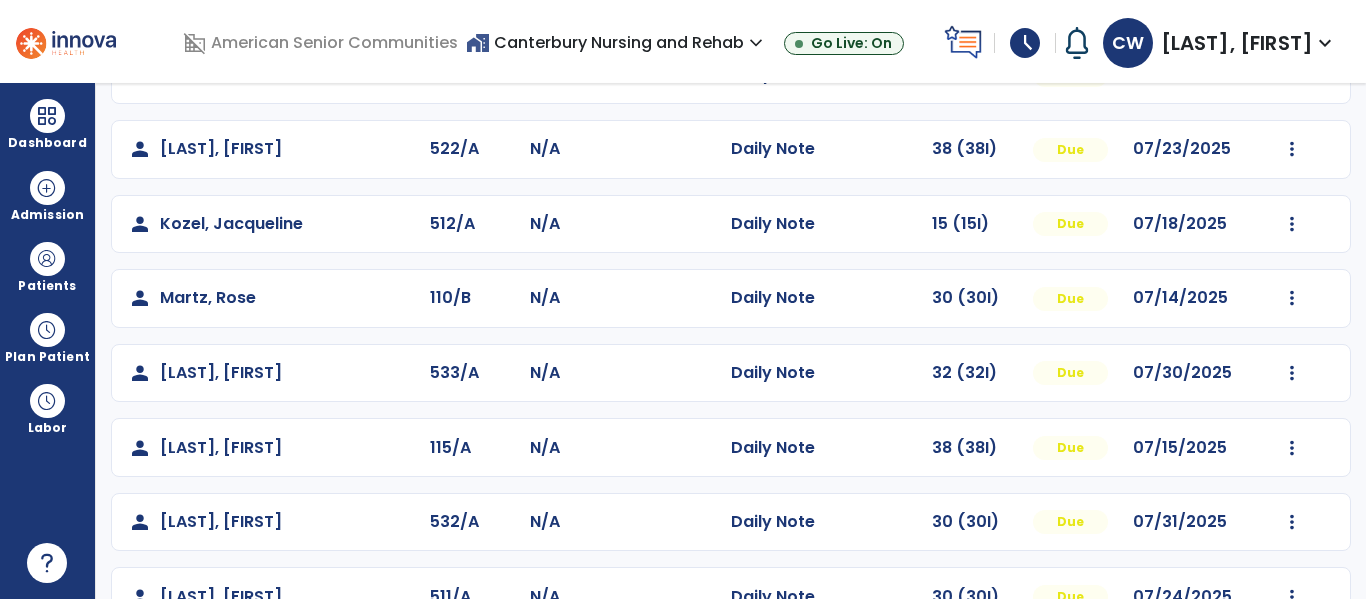 scroll, scrollTop: 488, scrollLeft: 0, axis: vertical 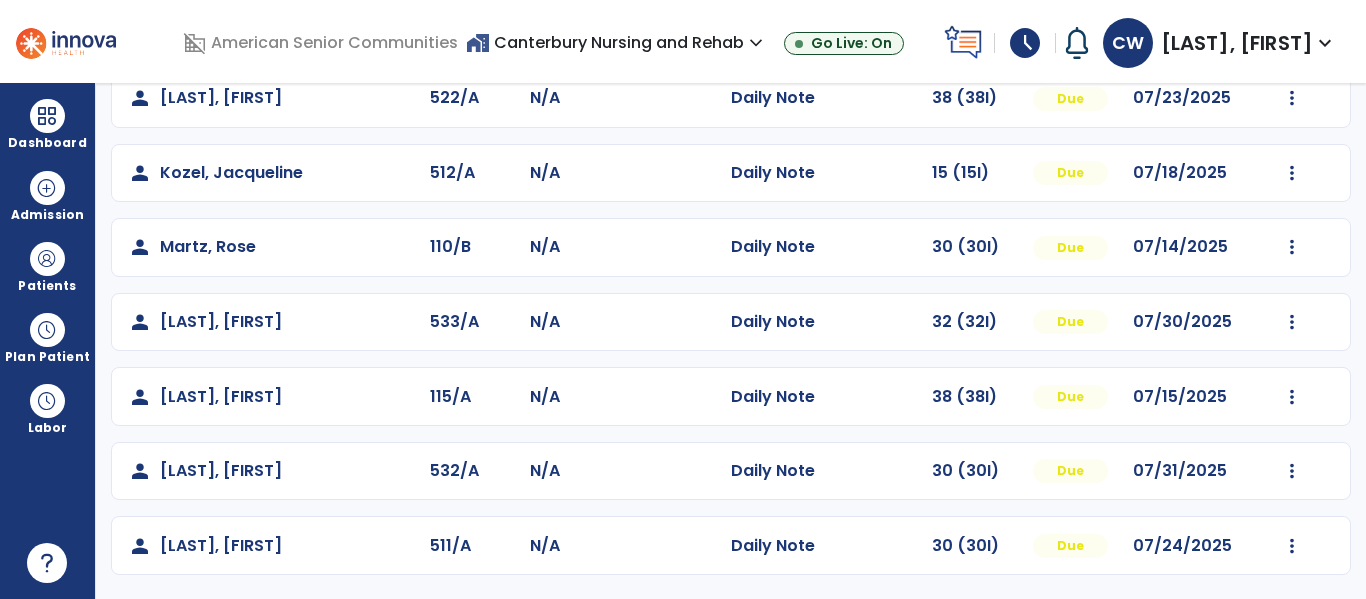 click on "person   [LAST], [FIRST]  504/A N/A  Daily Note   32 (32I)  Due 07/30/2025  Mark Visit As Complete   Reset Note   Open Document   G + C Mins   person   [LAST], [FIRST]  507/A N/A  Daily Note   15 (15I)  Due 07/16/2025  Mark Visit As Complete   Reset Note   Open Document   G + C Mins   person   [LAST], [FIRST]  541/A N/A  Daily Note   32 (32I)  Due  Mark Visit As Complete   Reset Note   Open Document   G + C Mins   person   [LAST], [FIRST]  313/A N/A  Daily Note   39 (39I)  Due 07/24/2025  Mark Visit As Complete   Reset Note   Open Document   G + C Mins   person   [LAST], [FIRST]  522/A N/A  Daily Note   38 (38I)  Due 07/23/2025  Mark Visit As Complete   Reset Note   Open Document   G + C Mins   person   [LAST], [FIRST]  512/A N/A  Daily Note   15 (15I)  Due 07/18/2025  Mark Visit As Complete   Reset Note   Open Document   G + C Mins   person   [LAST], [FIRST]  110/B N/A  Daily Note   30 (30I)  Due 07/14/2025  Mark Visit As Complete   Reset Note   Open Document   G + C Mins   person   [LAST], [FIRST]  533/A" 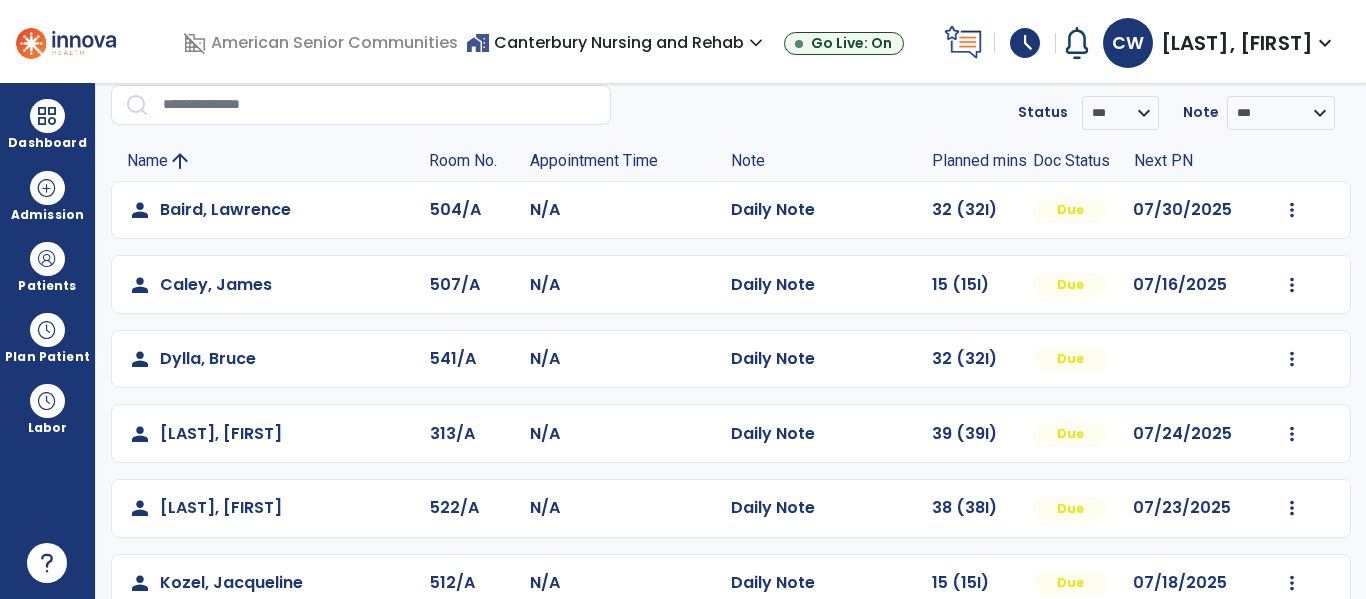 scroll, scrollTop: 58, scrollLeft: 0, axis: vertical 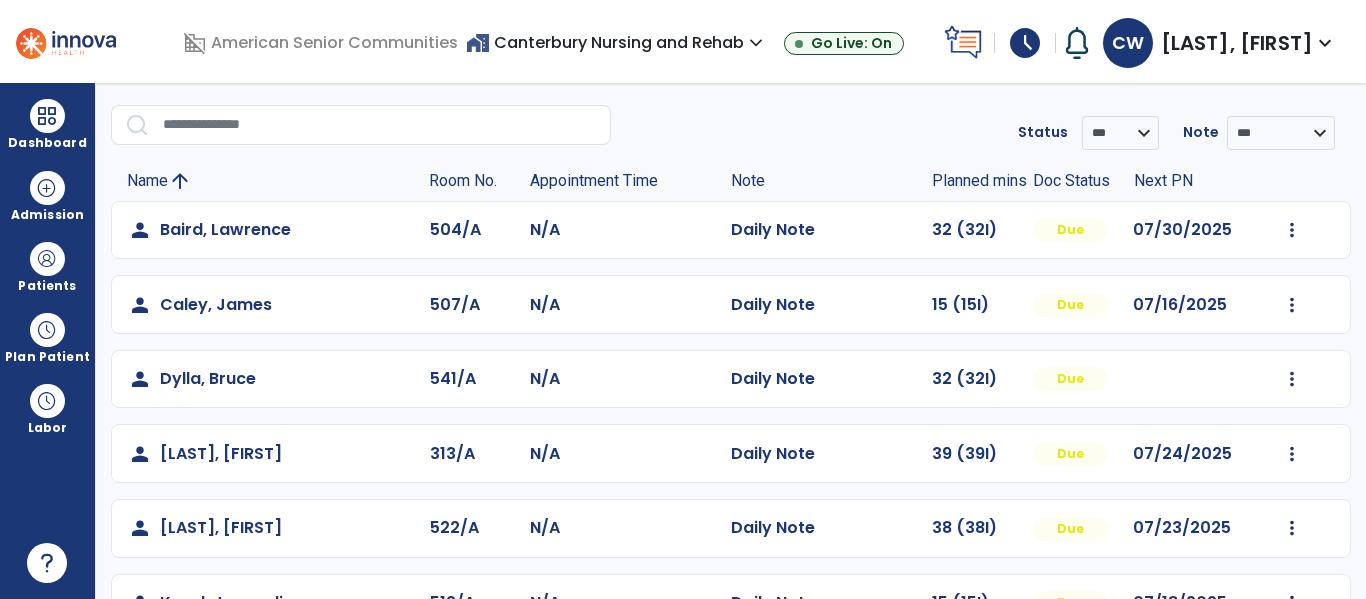 click on "person   Grimes, Nora  522/A N/A  Daily Note   38 (38I)  Due 07/23/2025  Mark Visit As Complete   Reset Note   Open Document   G + C Mins" 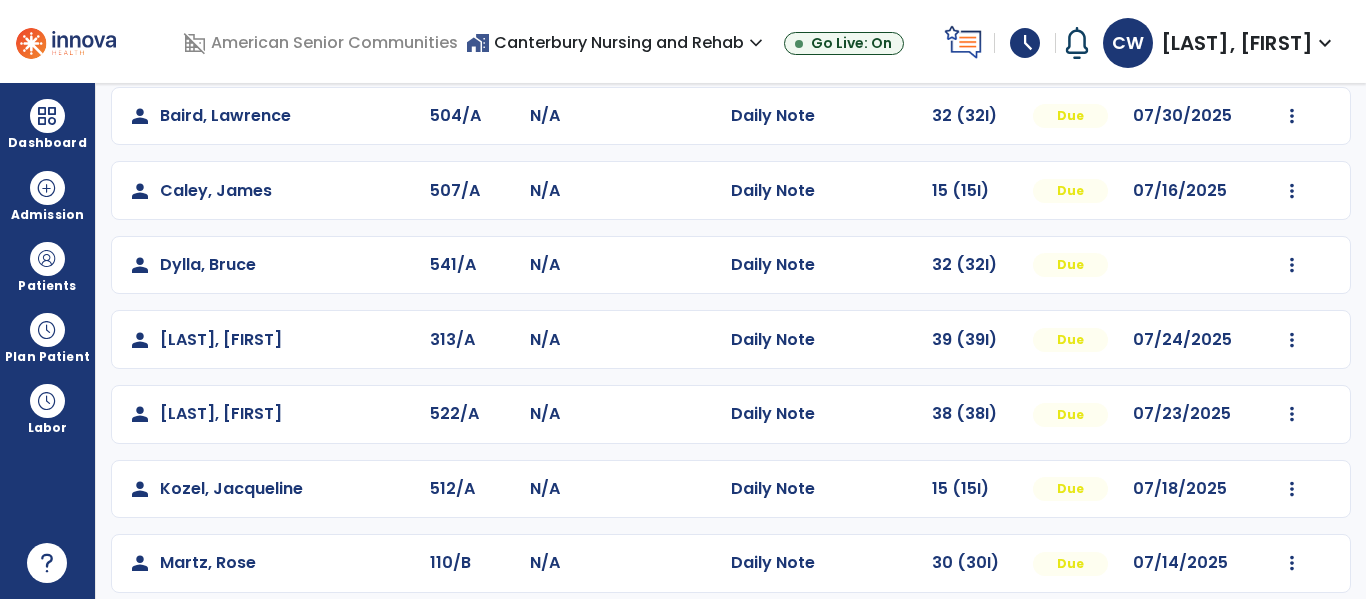 scroll, scrollTop: 172, scrollLeft: 0, axis: vertical 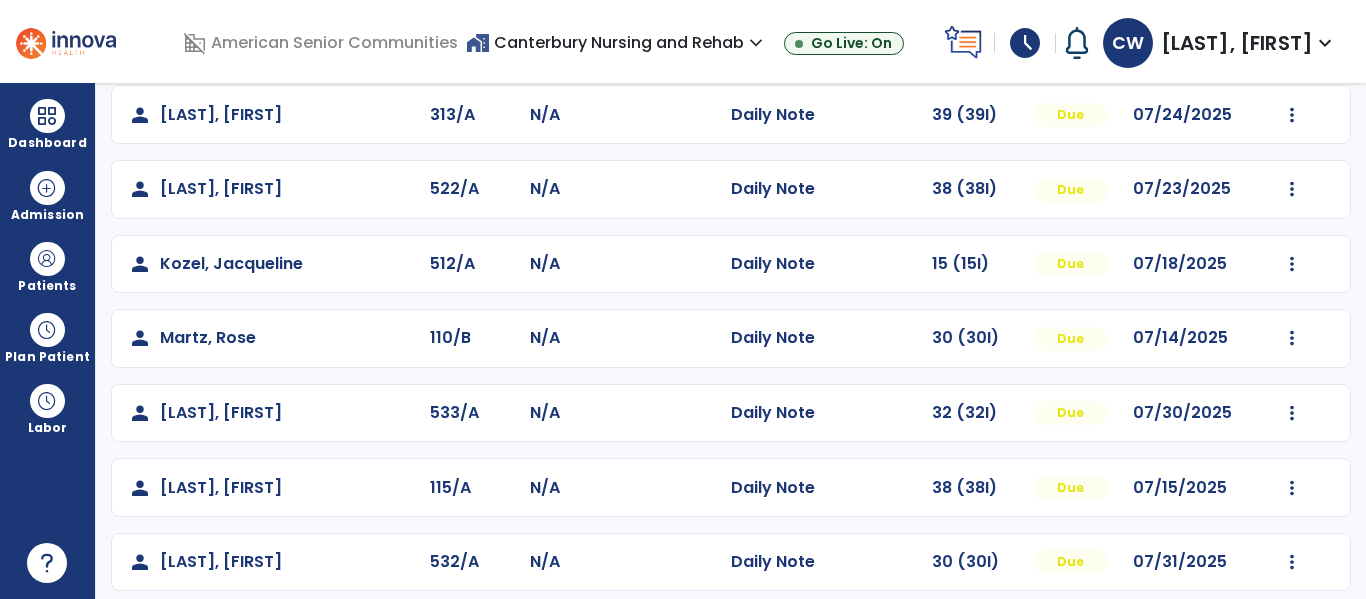 click on "person   [LAST], [FIRST]  504/A N/A  Daily Note   32 (32I)  Due 07/30/2025  Mark Visit As Complete   Reset Note   Open Document   G + C Mins   person   [LAST], [FIRST]  507/A N/A  Daily Note   15 (15I)  Due 07/16/2025  Mark Visit As Complete   Reset Note   Open Document   G + C Mins   person   [LAST], [FIRST]  541/A N/A  Daily Note   32 (32I)  Due  Mark Visit As Complete   Reset Note   Open Document   G + C Mins   person   [LAST], [FIRST]  313/A N/A  Daily Note   39 (39I)  Due 07/24/2025  Mark Visit As Complete   Reset Note   Open Document   G + C Mins   person   [LAST], [FIRST]  522/A N/A  Daily Note   38 (38I)  Due 07/23/2025  Mark Visit As Complete   Reset Note   Open Document   G + C Mins   person   [LAST], [FIRST]  512/A N/A  Daily Note   15 (15I)  Due 07/18/2025  Mark Visit As Complete   Reset Note   Open Document   G + C Mins   person   [LAST], [FIRST]  110/B N/A  Daily Note   30 (30I)  Due 07/14/2025  Mark Visit As Complete   Reset Note   Open Document   G + C Mins   person   [LAST], [FIRST]  533/A" 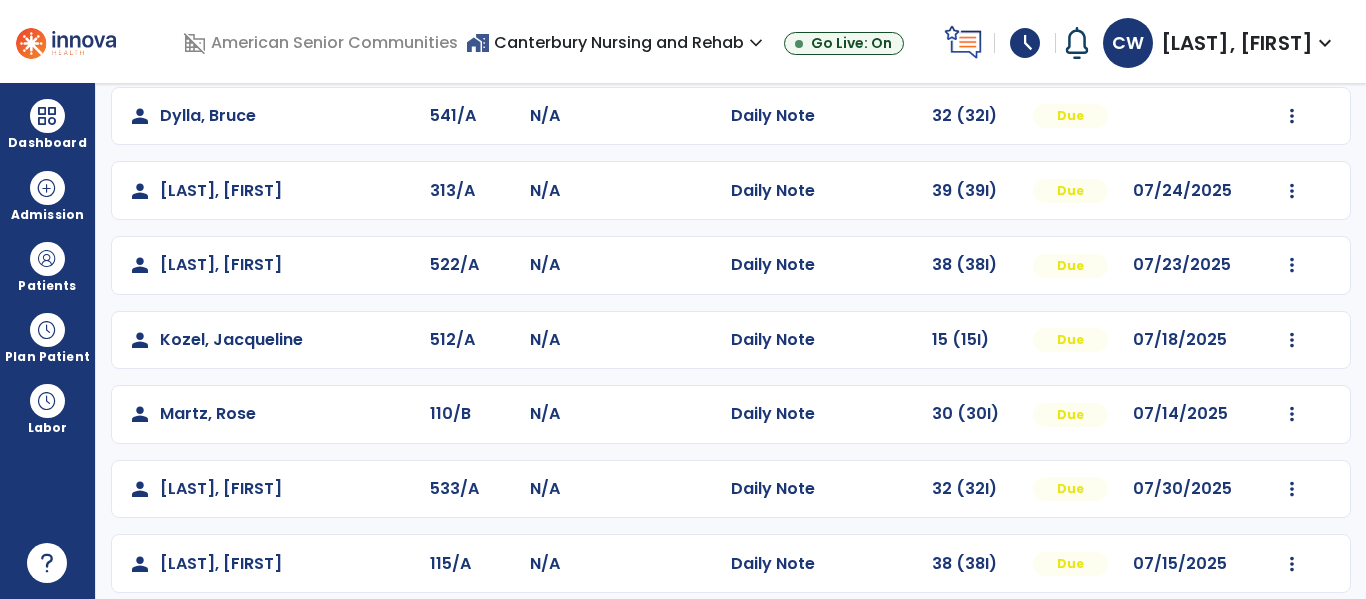 scroll, scrollTop: 325, scrollLeft: 0, axis: vertical 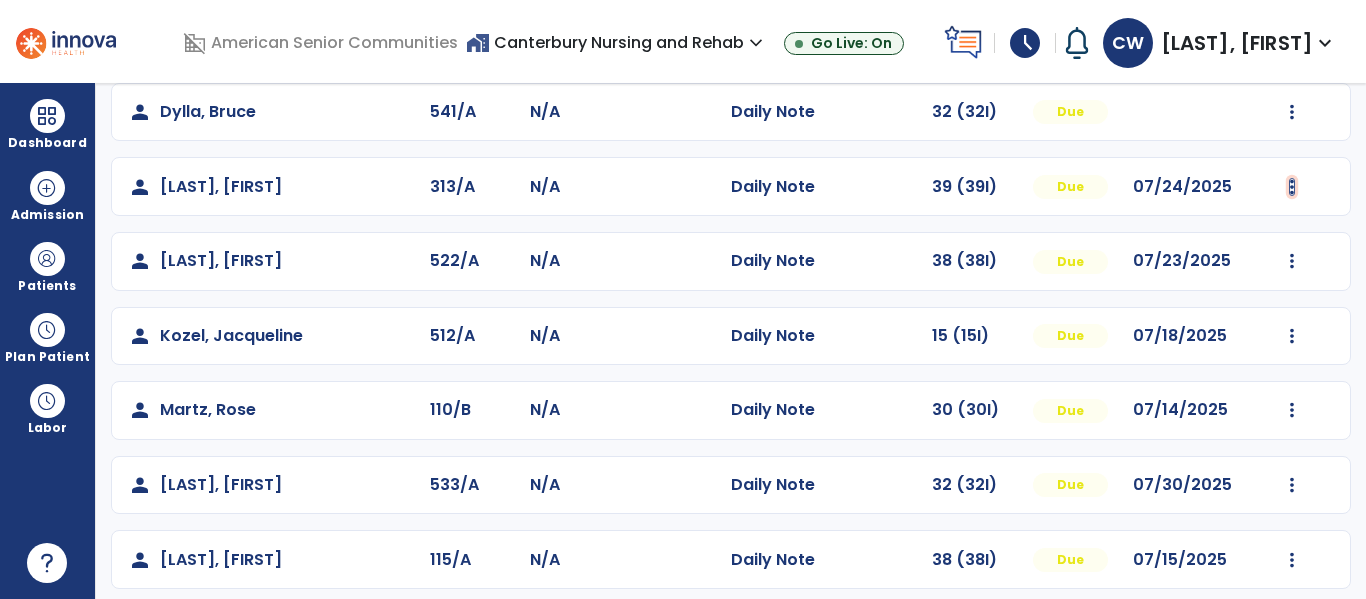 click at bounding box center [1292, -37] 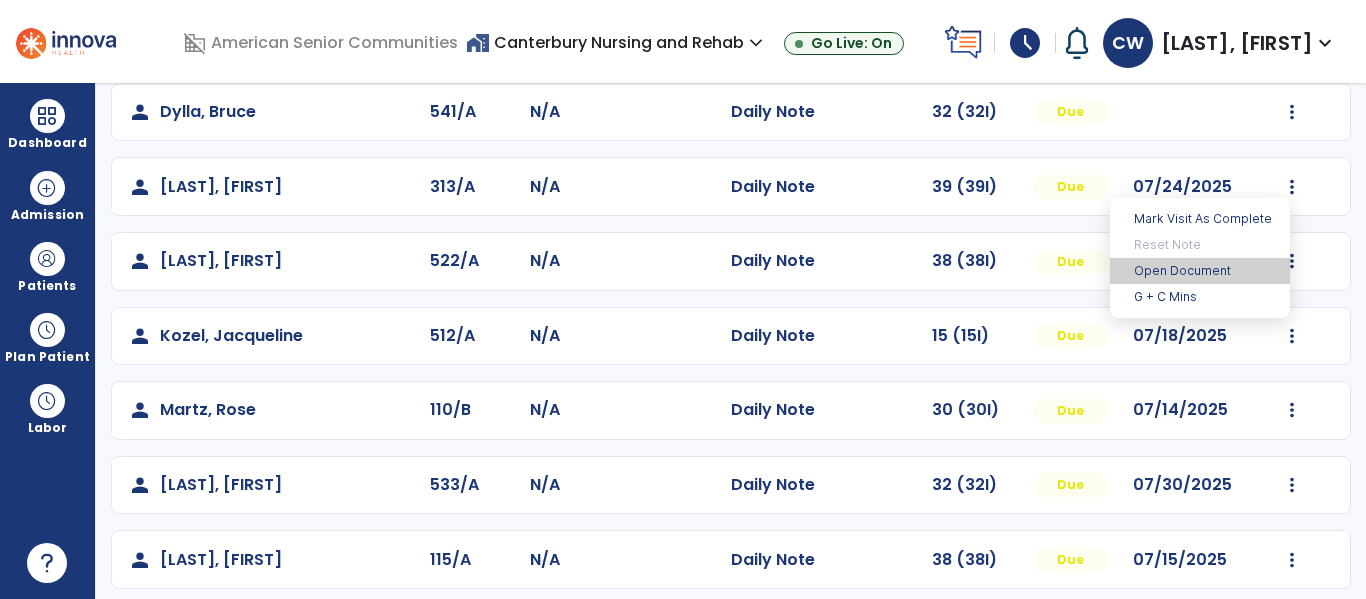 click on "Open Document" at bounding box center [1200, 271] 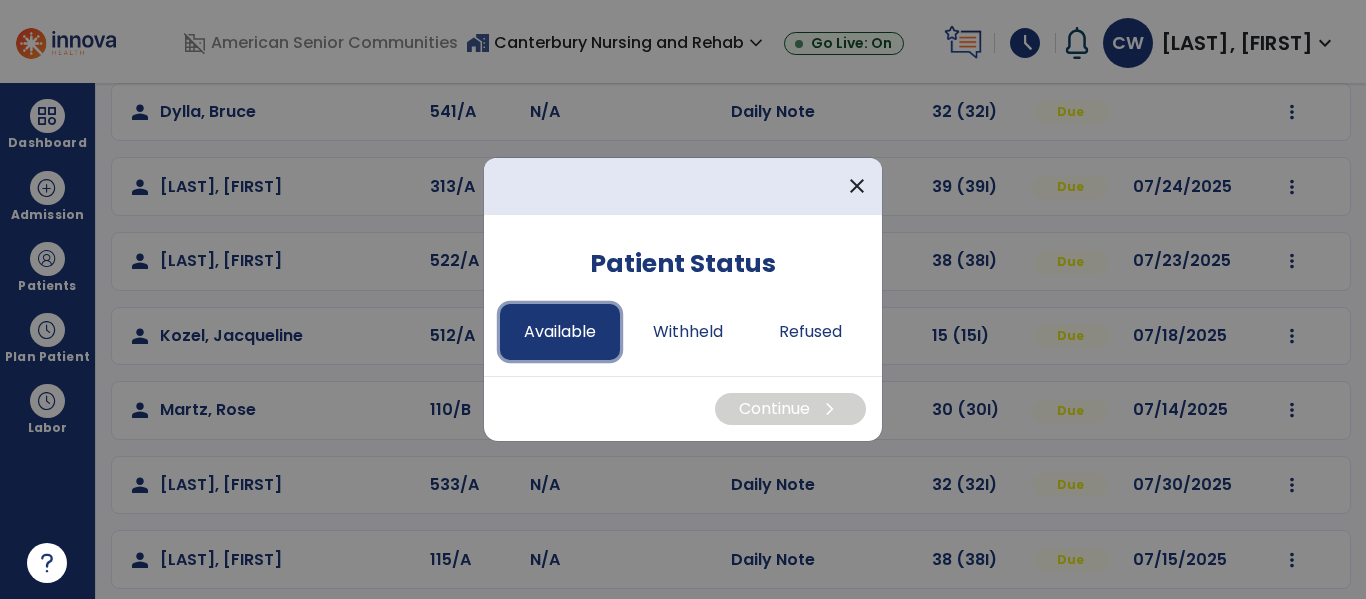 click on "Available" at bounding box center [560, 332] 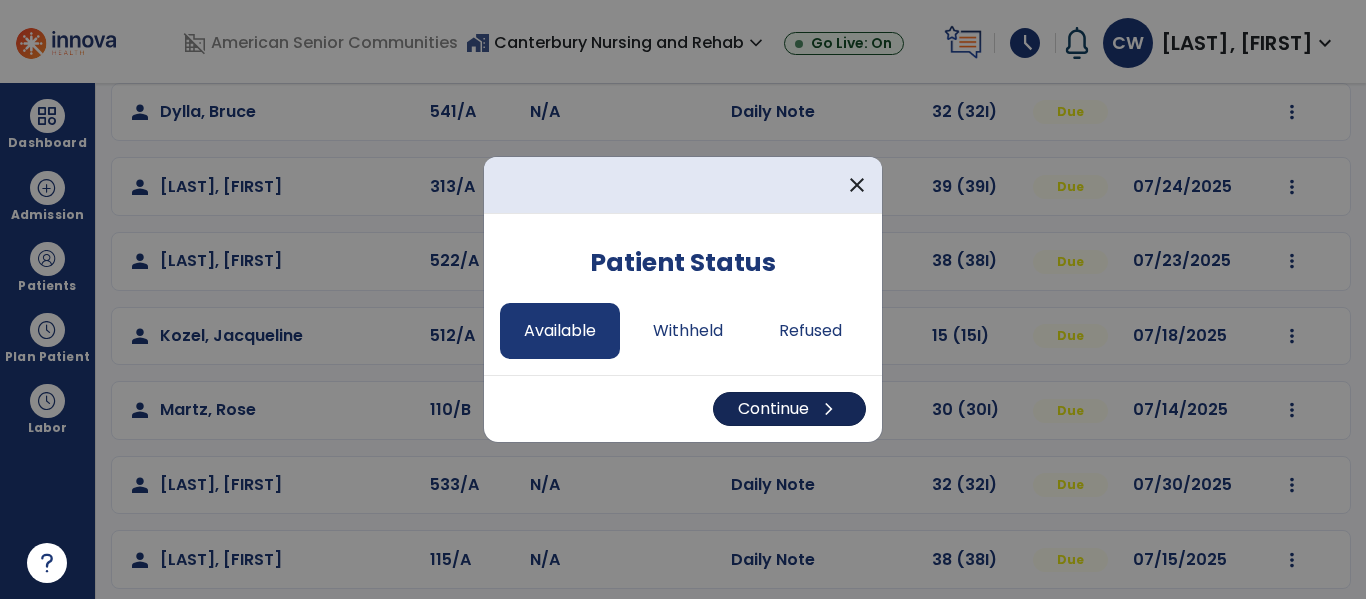 click on "chevron_right" at bounding box center (829, 409) 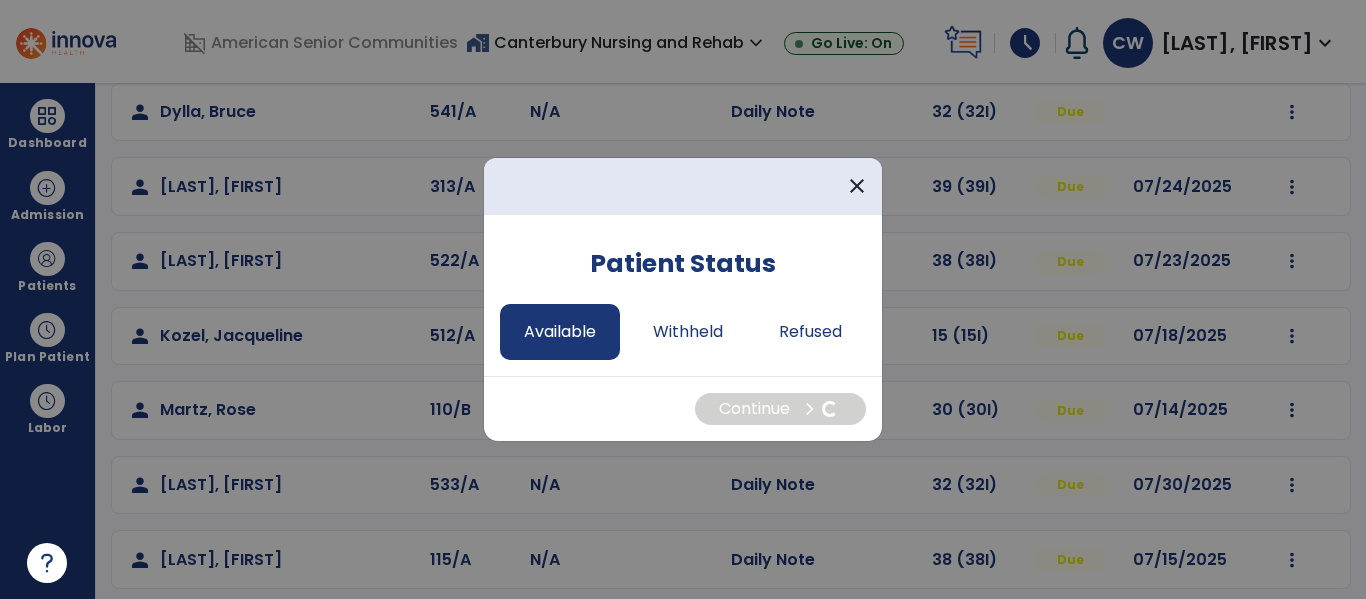 select on "*" 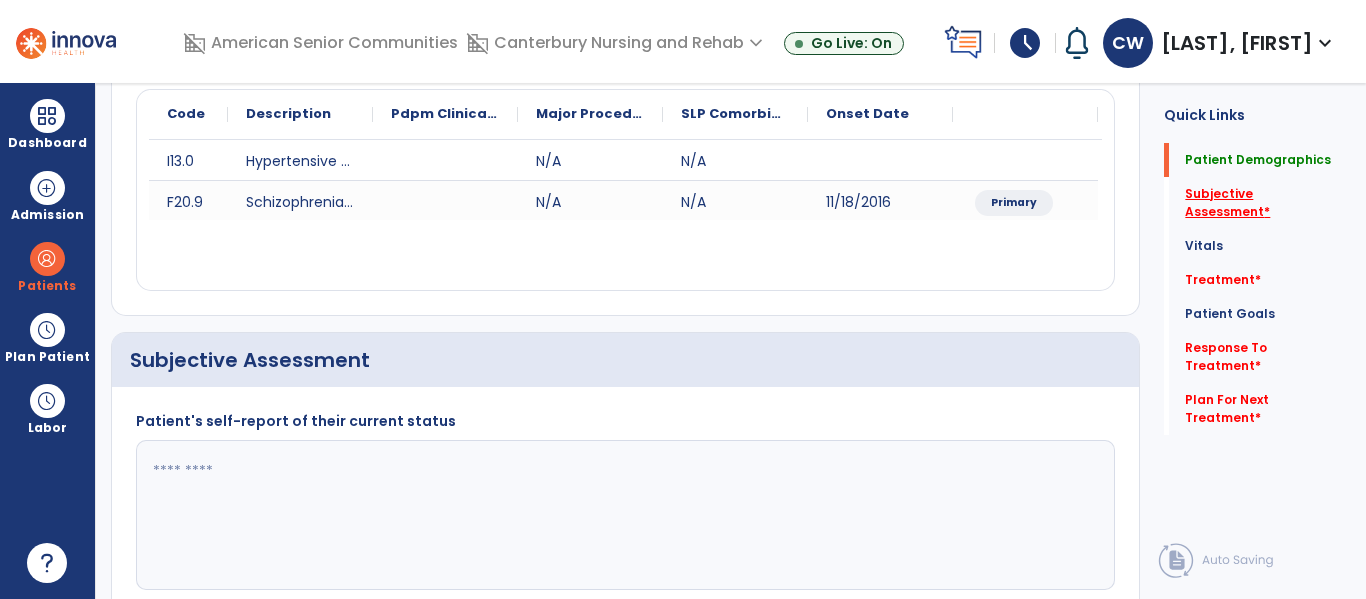 click on "Subjective Assessment   *" 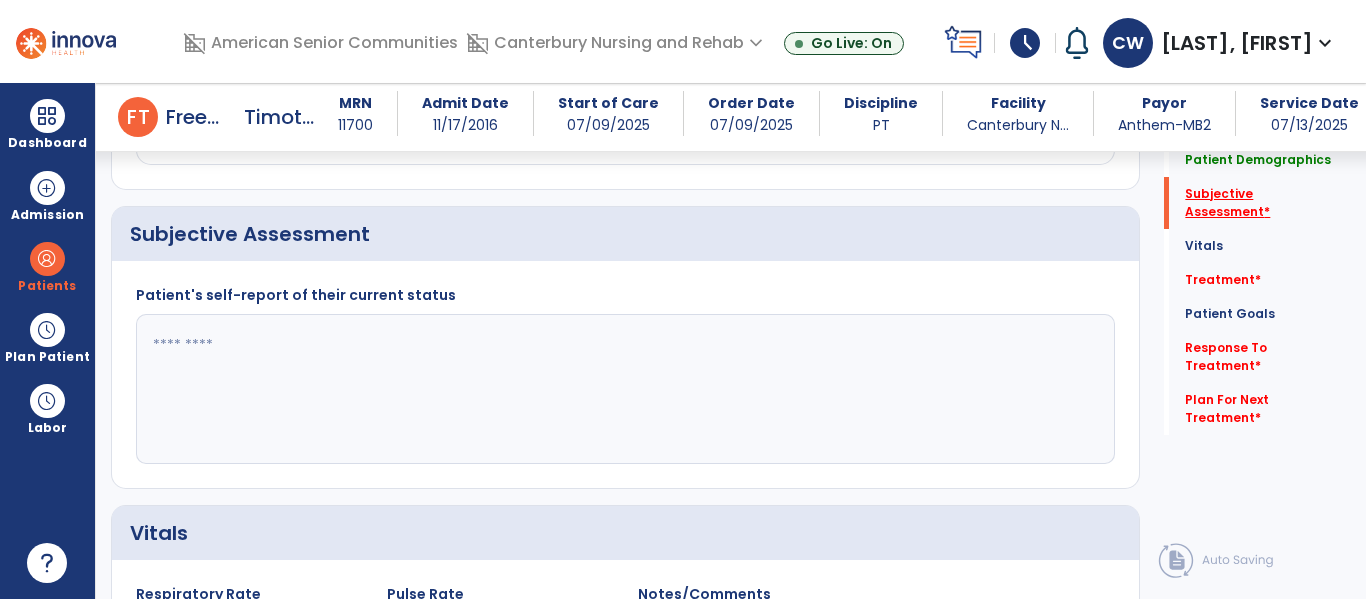 scroll, scrollTop: 457, scrollLeft: 0, axis: vertical 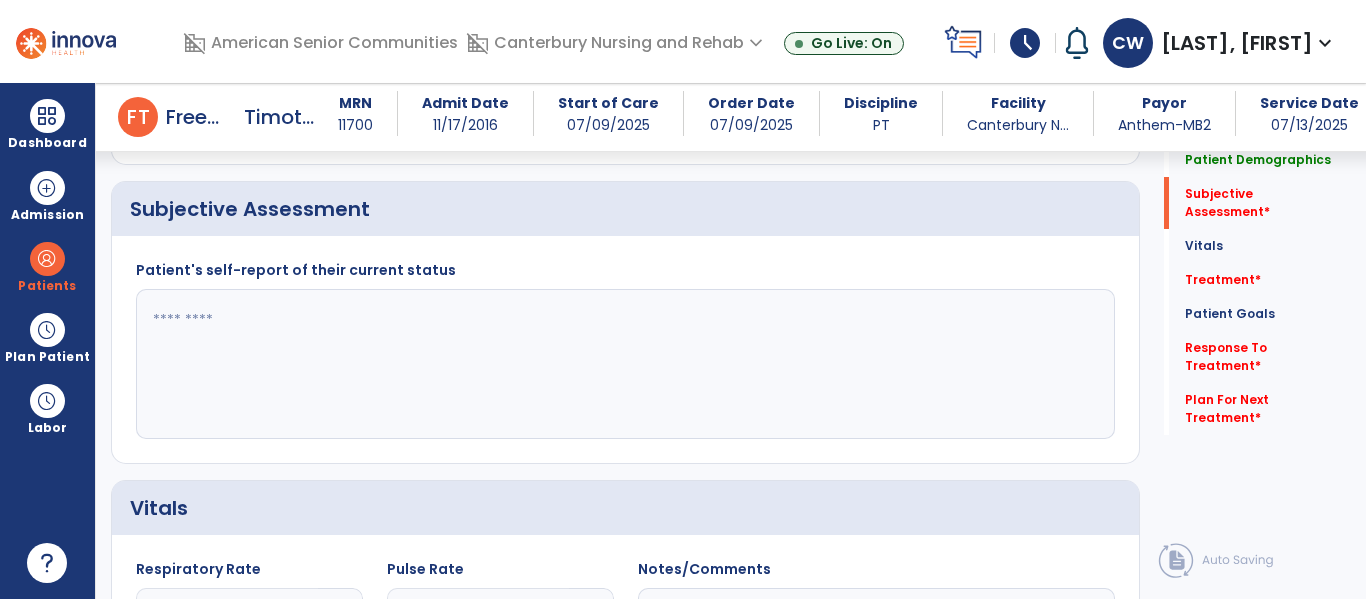 click 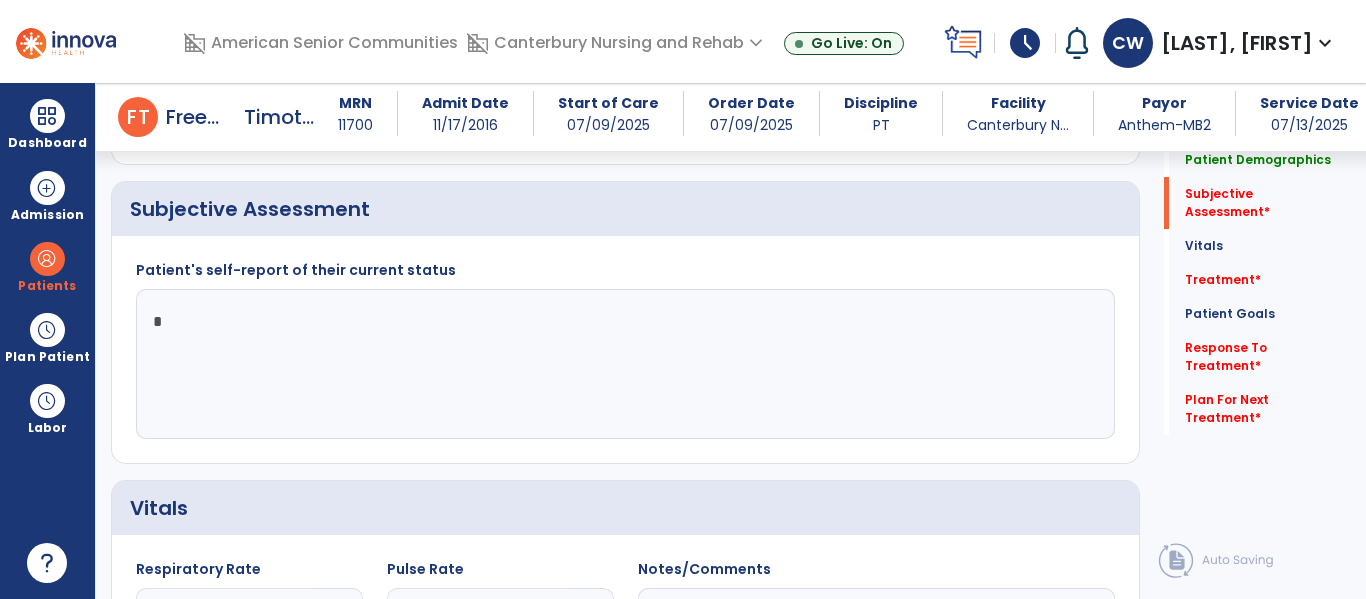 type on "**" 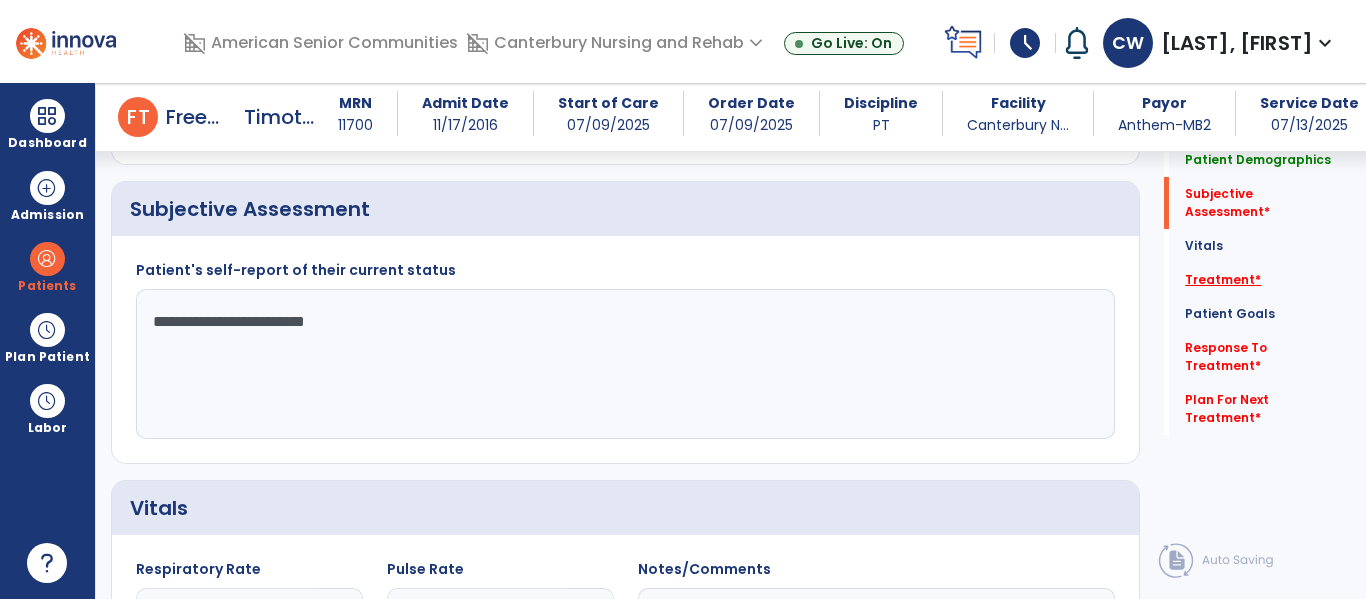 type on "**********" 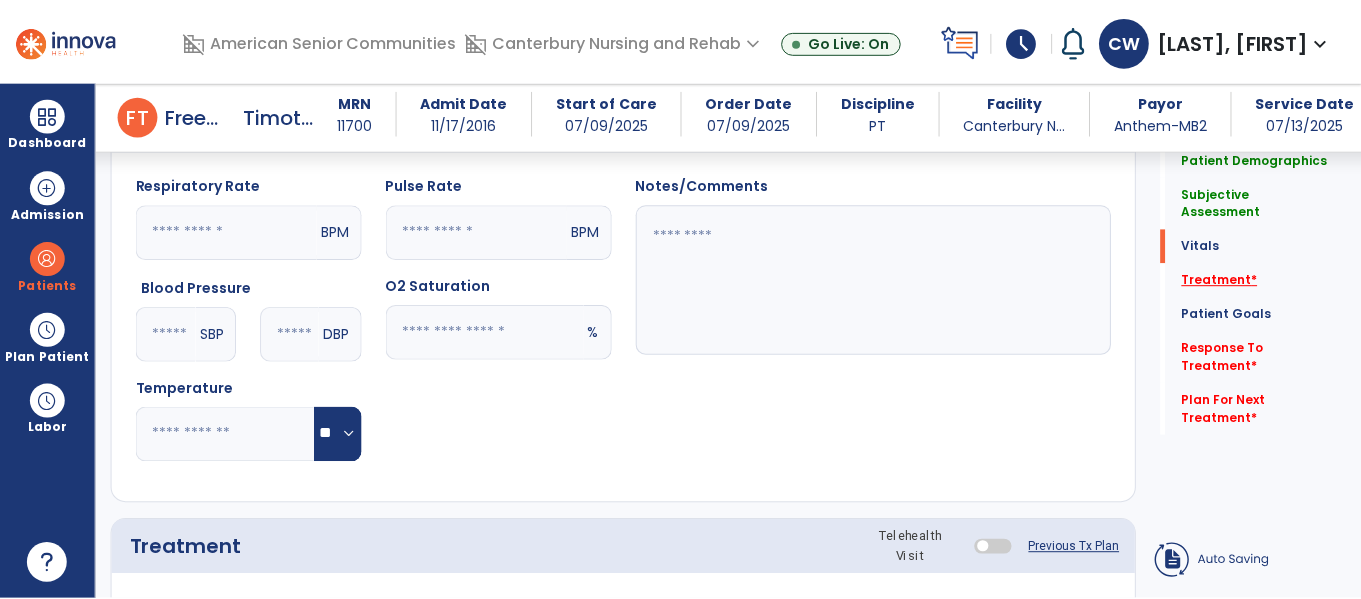 scroll, scrollTop: 1146, scrollLeft: 0, axis: vertical 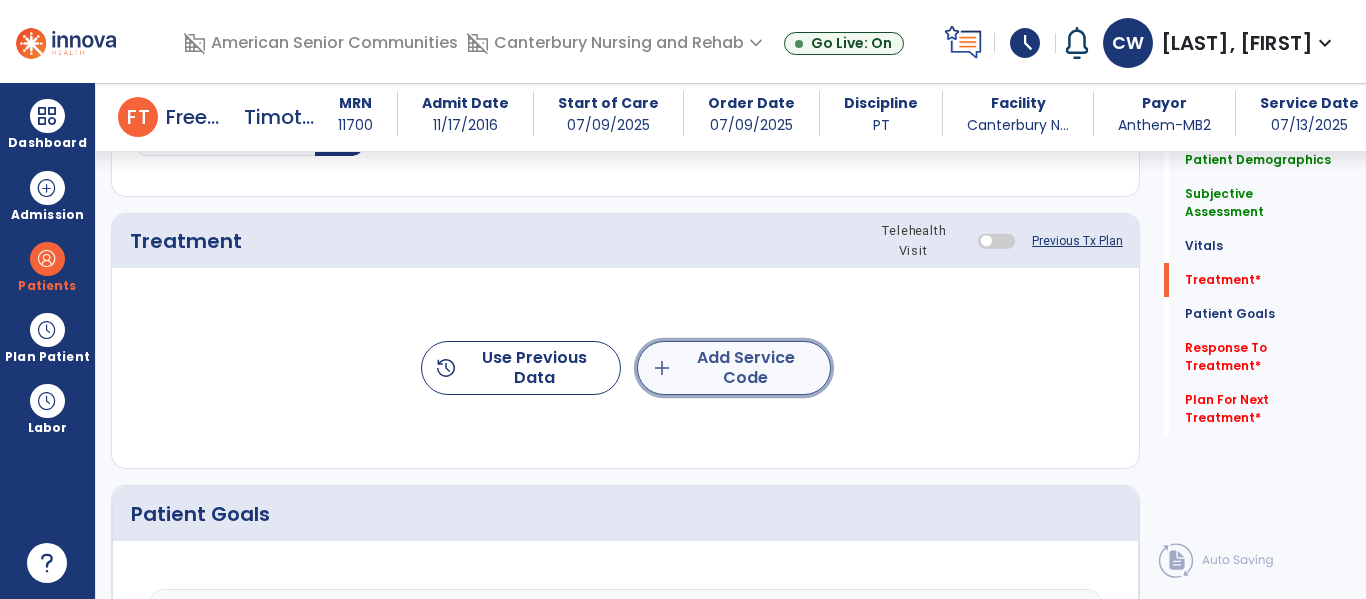 click on "add  Add Service Code" 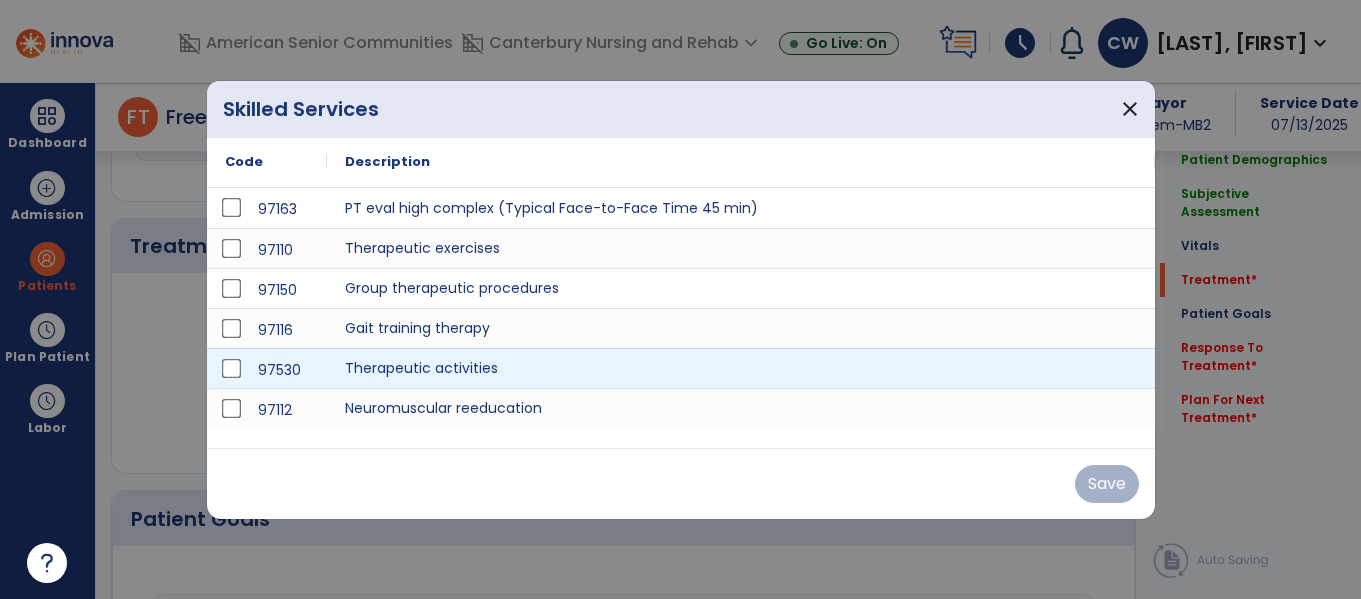 scroll, scrollTop: 1146, scrollLeft: 0, axis: vertical 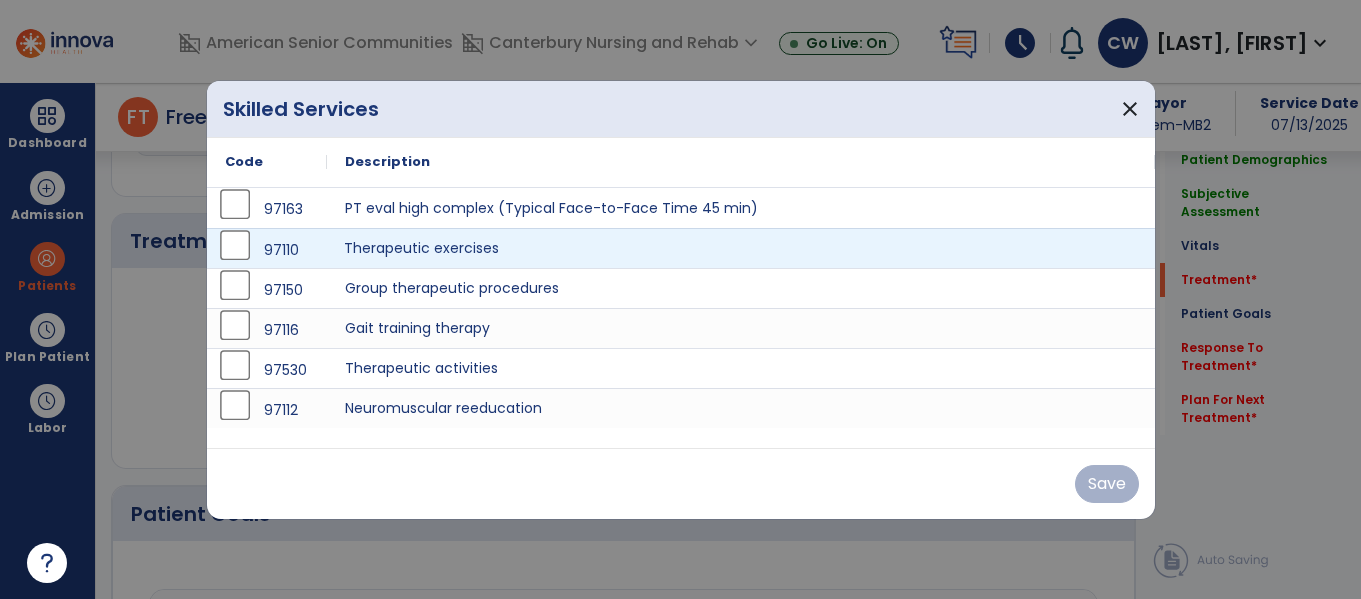 click on "Therapeutic exercises" at bounding box center (741, 248) 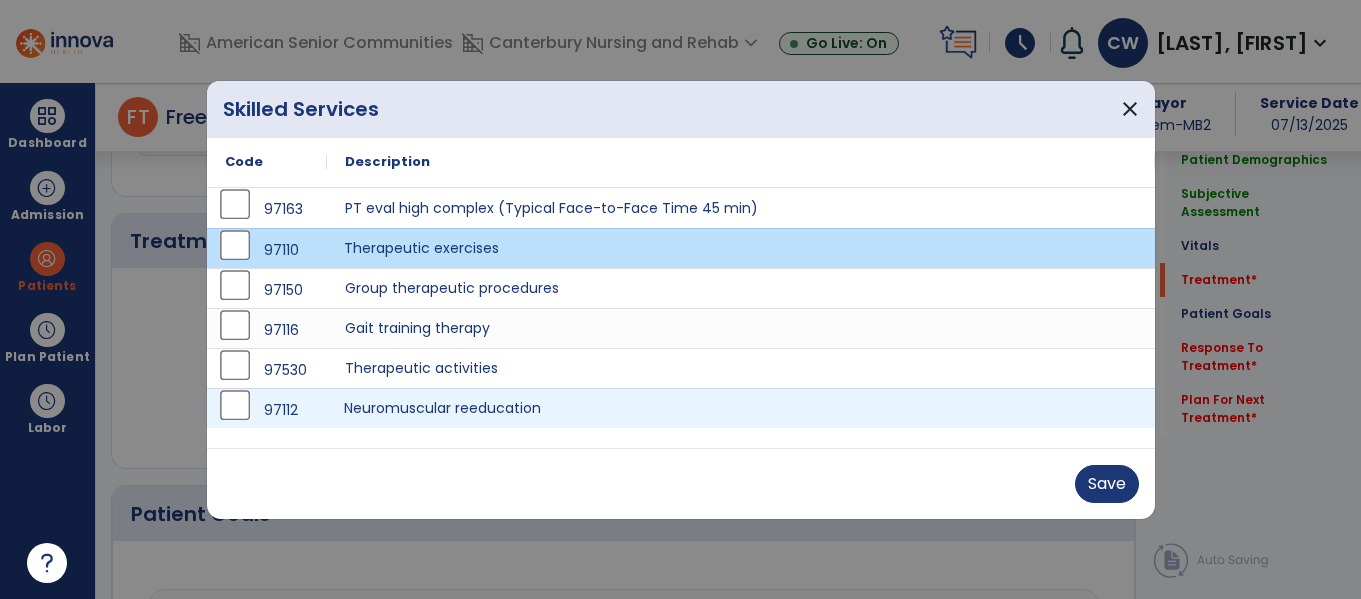click on "Neuromuscular reeducation" at bounding box center (741, 408) 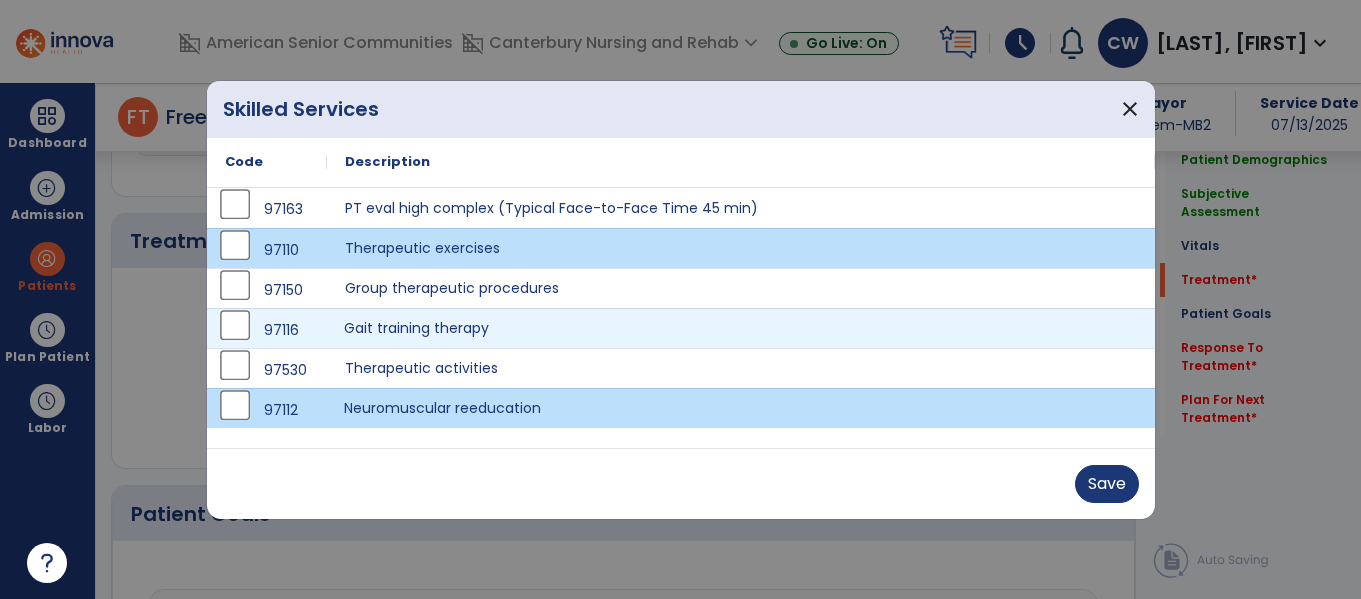click on "Gait training therapy" at bounding box center [741, 328] 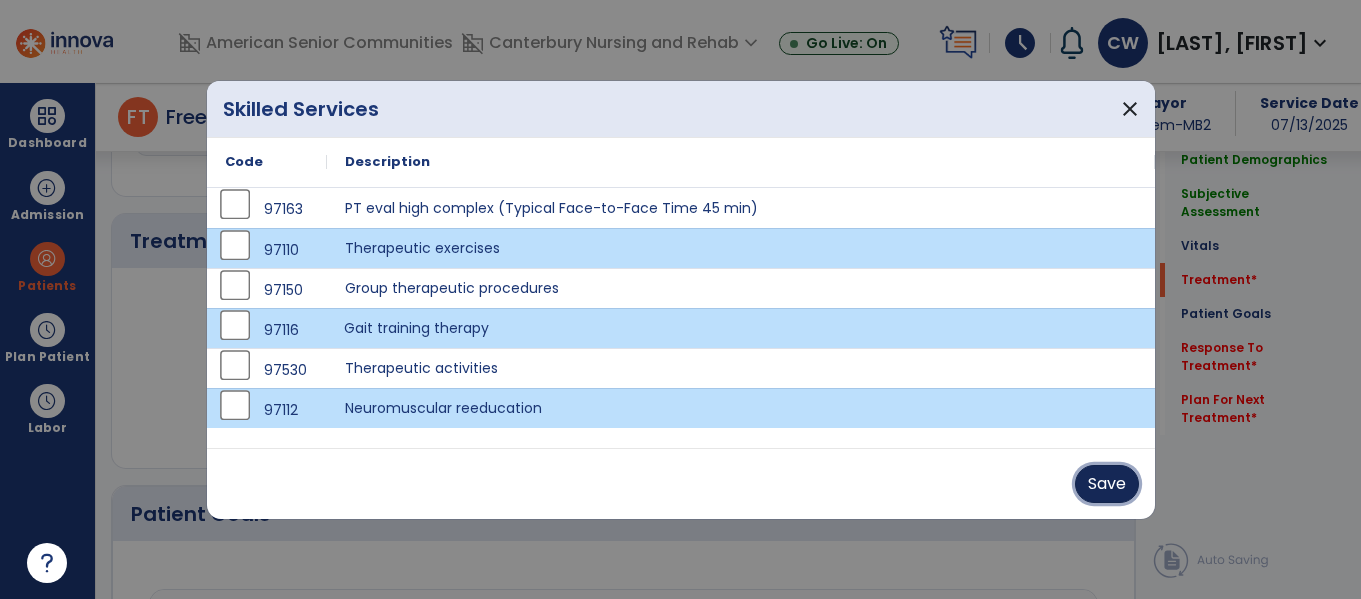 click on "Save" at bounding box center [1107, 484] 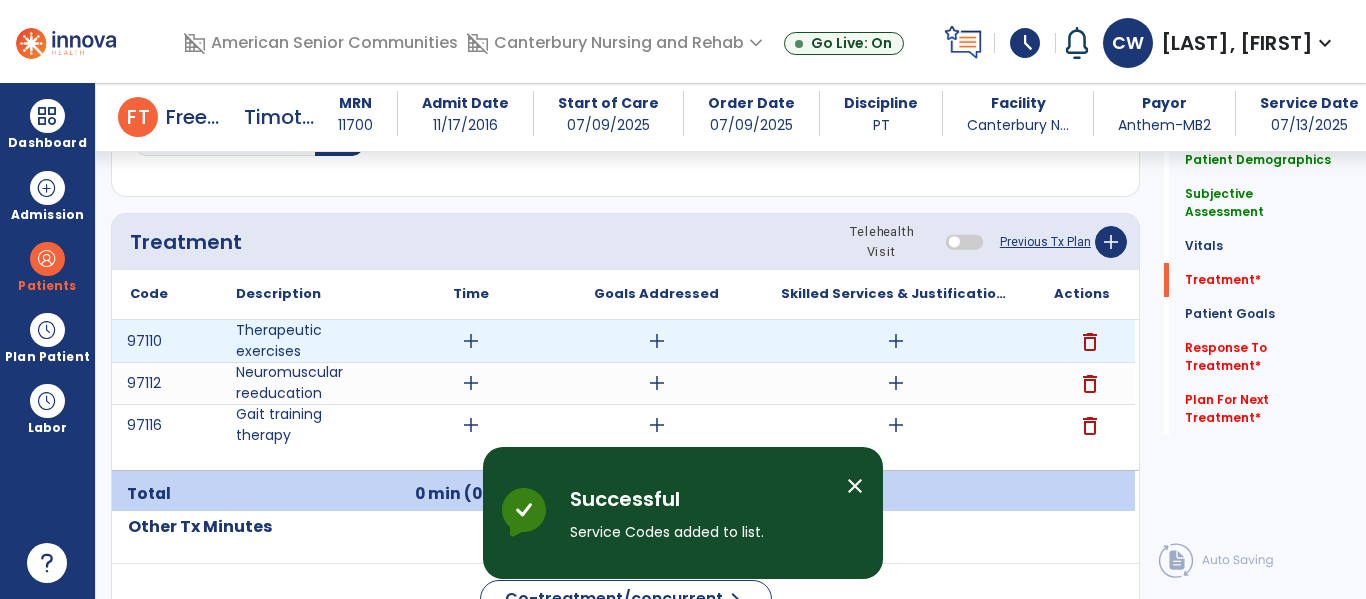 click on "add" at bounding box center (471, 341) 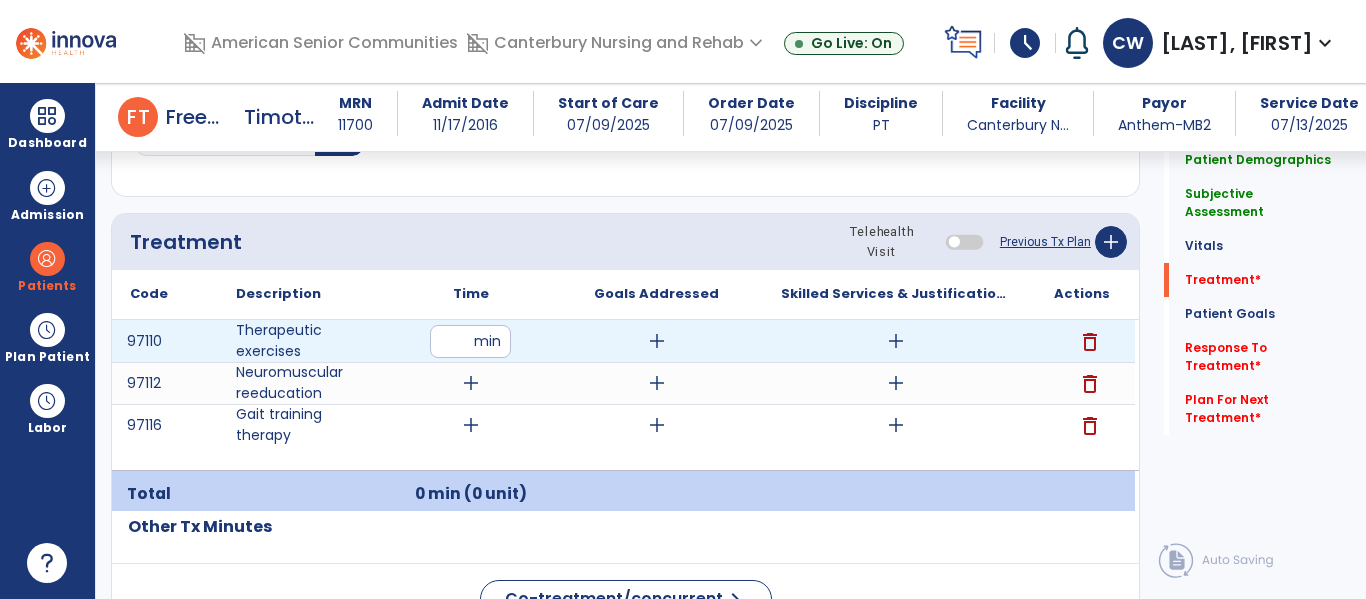 type on "**" 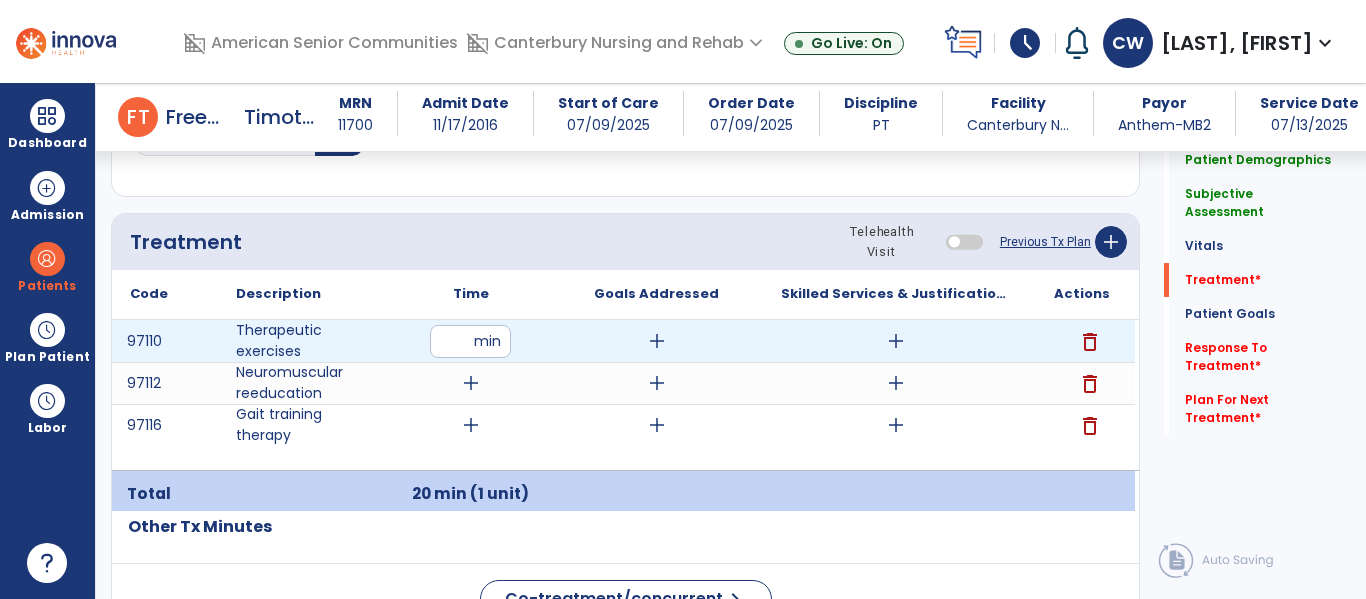click on "add" at bounding box center [896, 341] 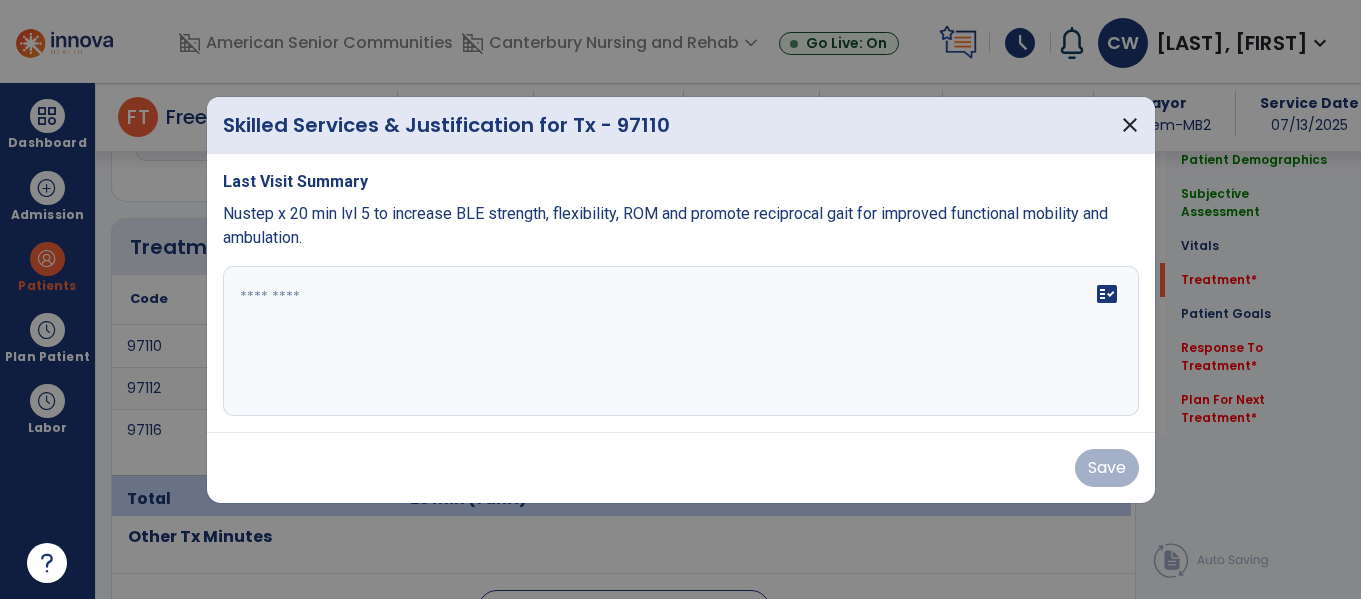 scroll, scrollTop: 1146, scrollLeft: 0, axis: vertical 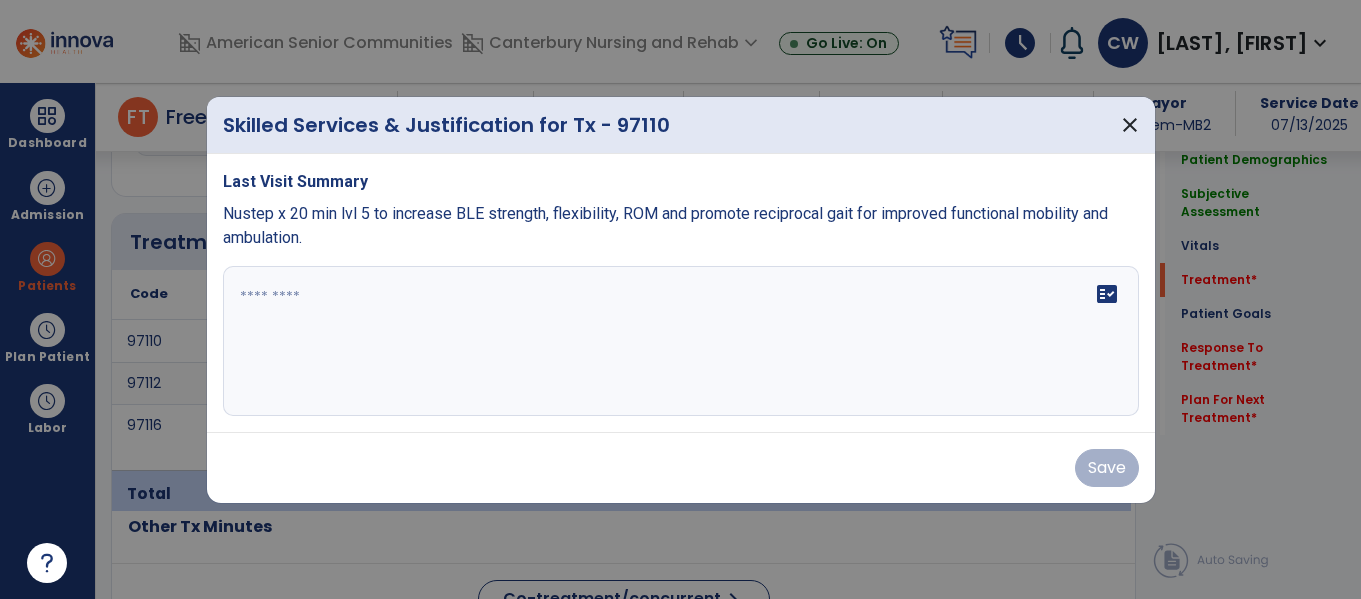 click on "fact_check" at bounding box center [681, 341] 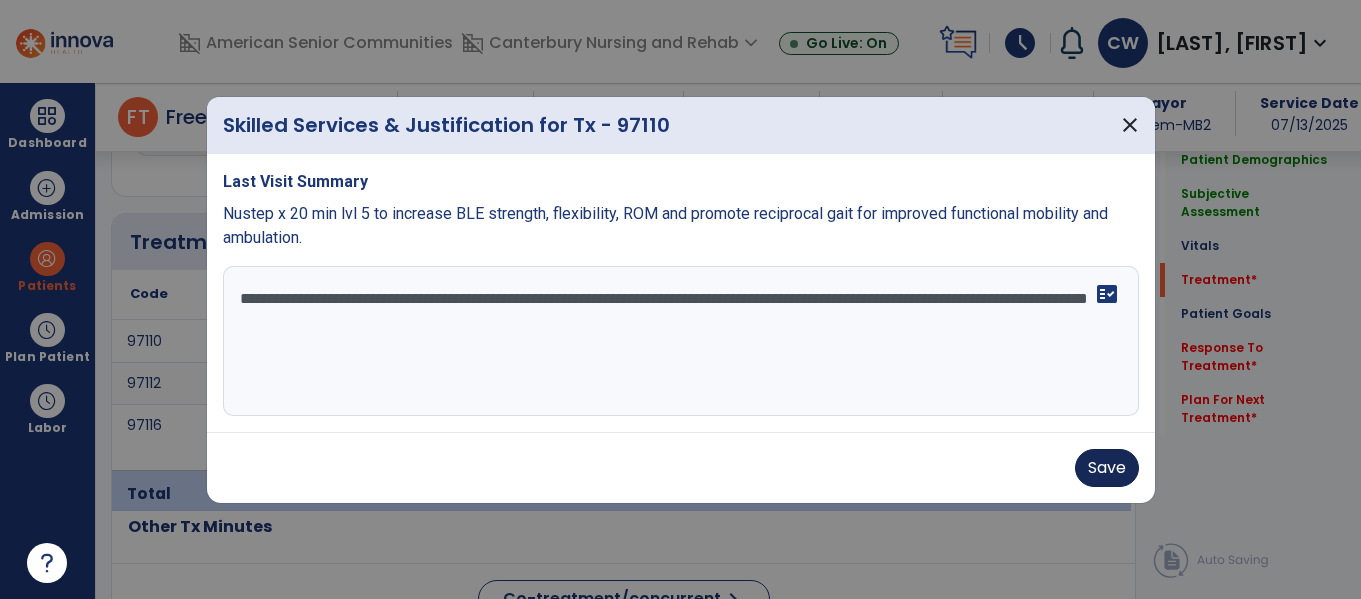 type on "**********" 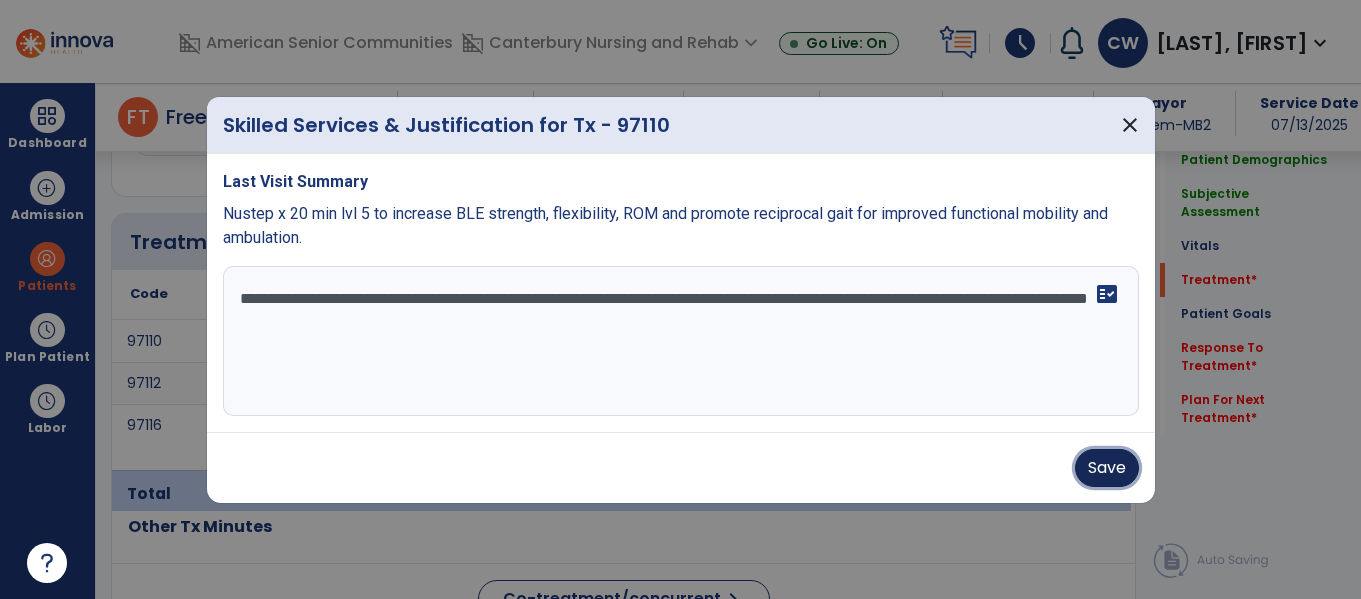 click on "Save" at bounding box center [1107, 468] 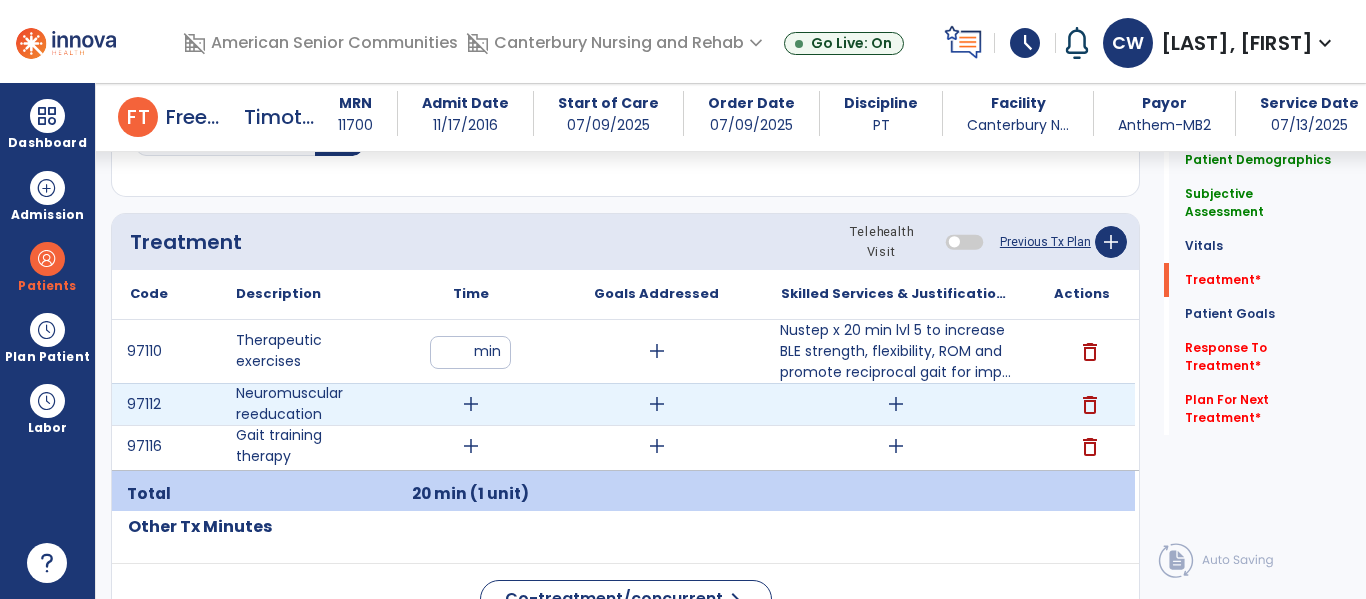 click on "add" at bounding box center (471, 404) 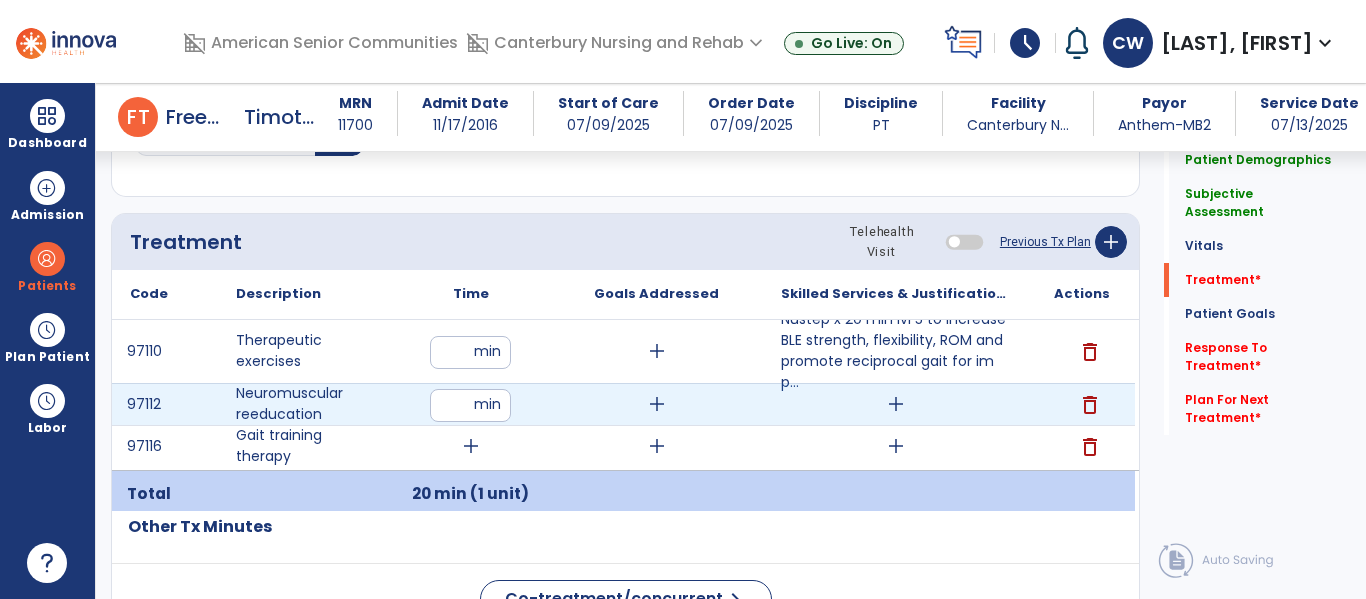 type on "**" 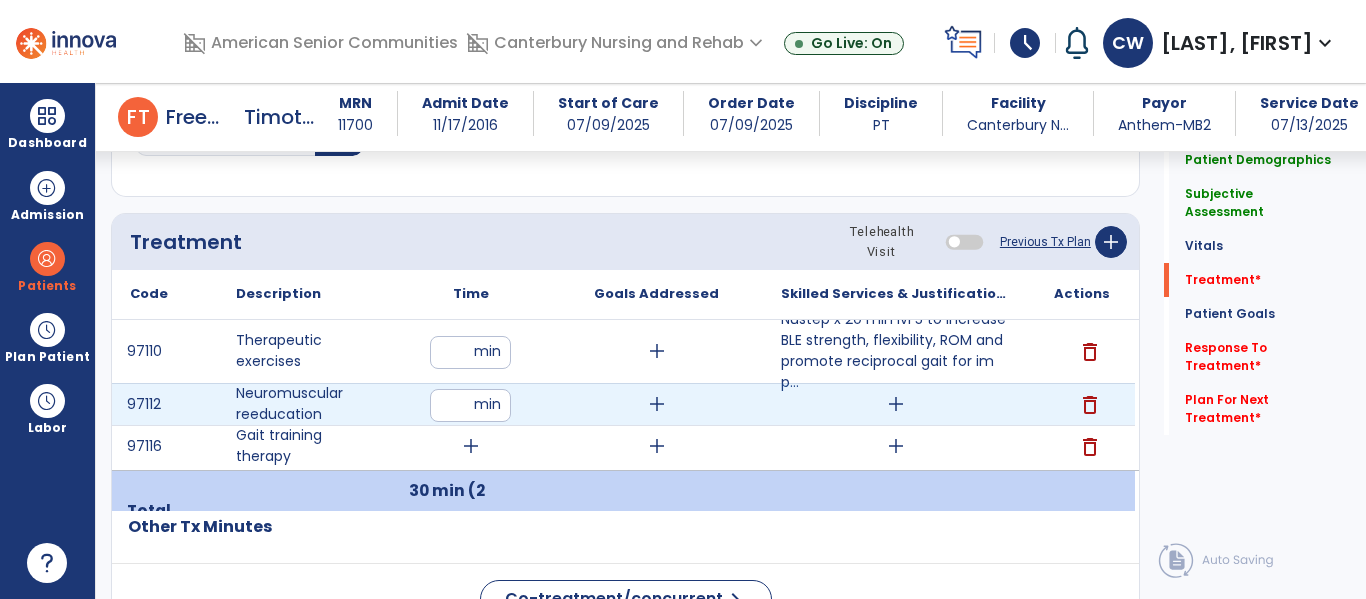 click on "add" at bounding box center [896, 404] 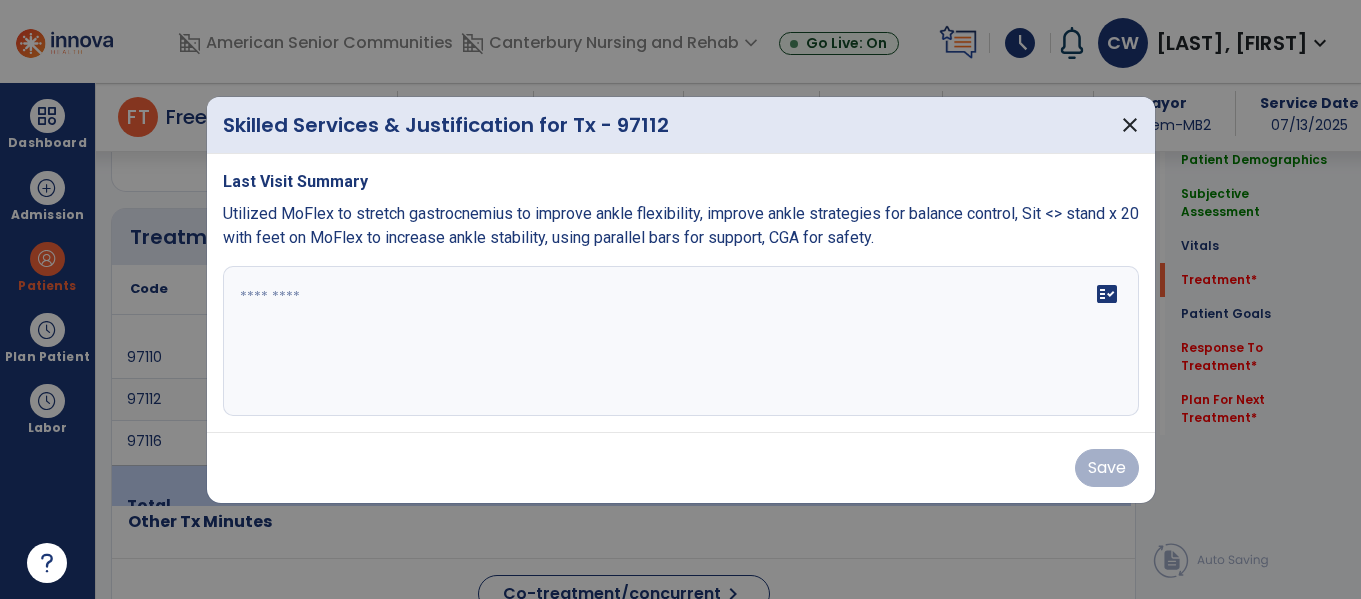 scroll, scrollTop: 1146, scrollLeft: 0, axis: vertical 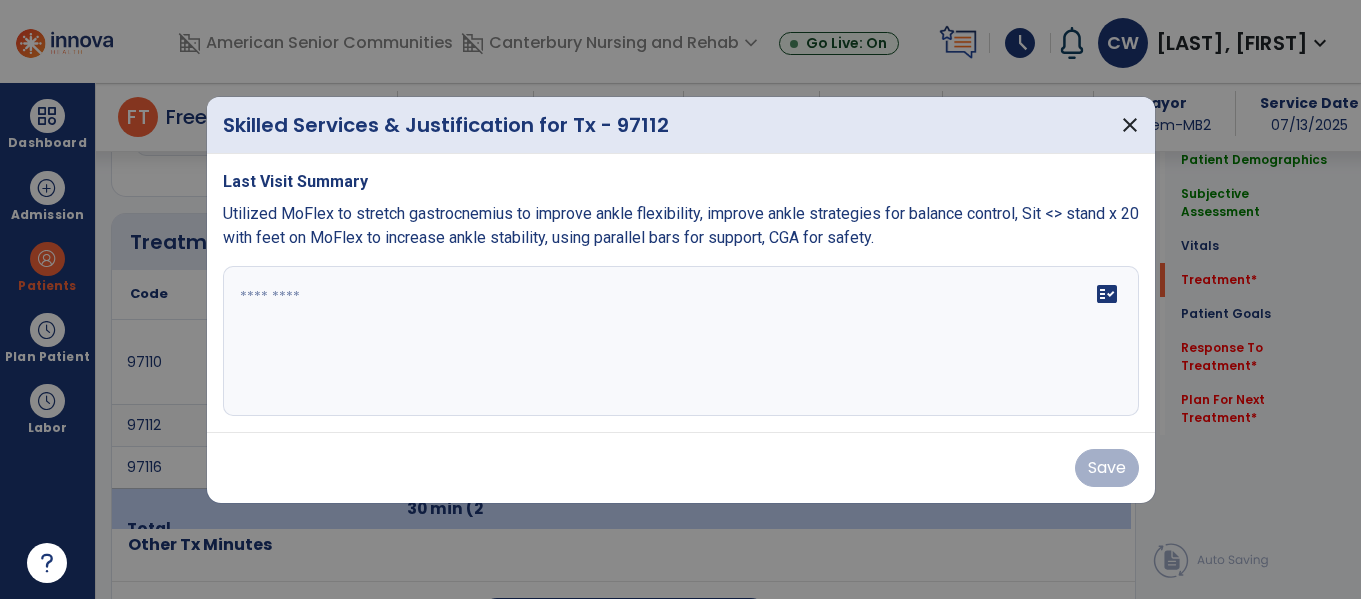 click at bounding box center [681, 341] 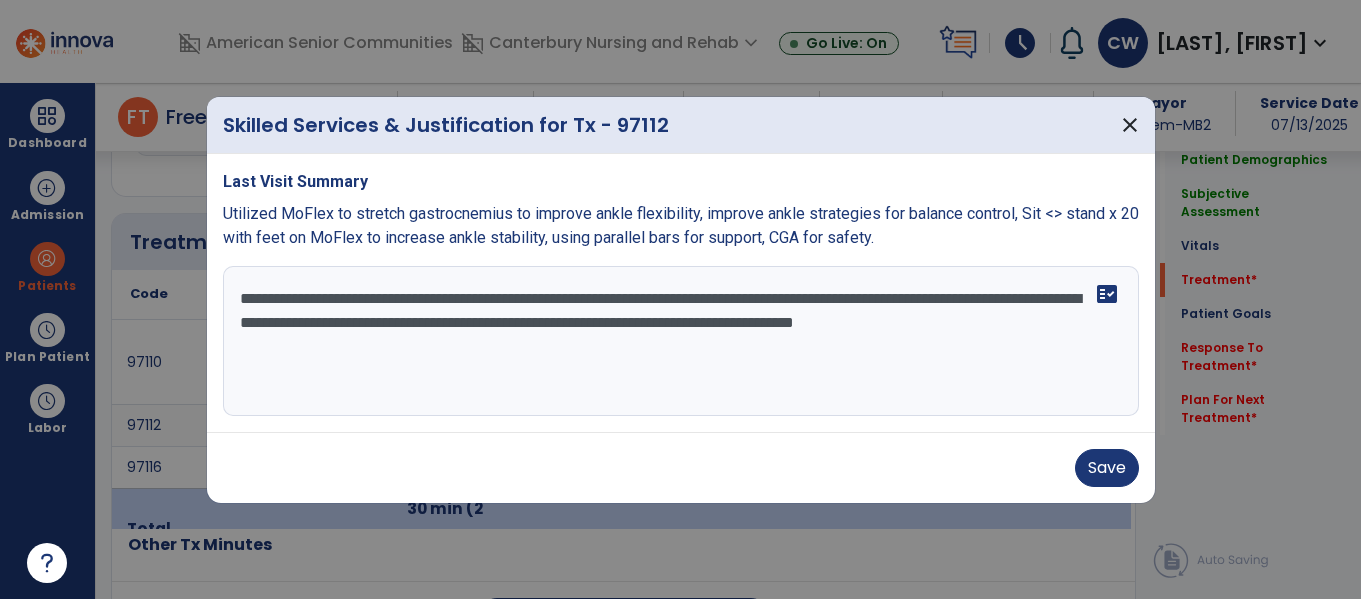 type on "**********" 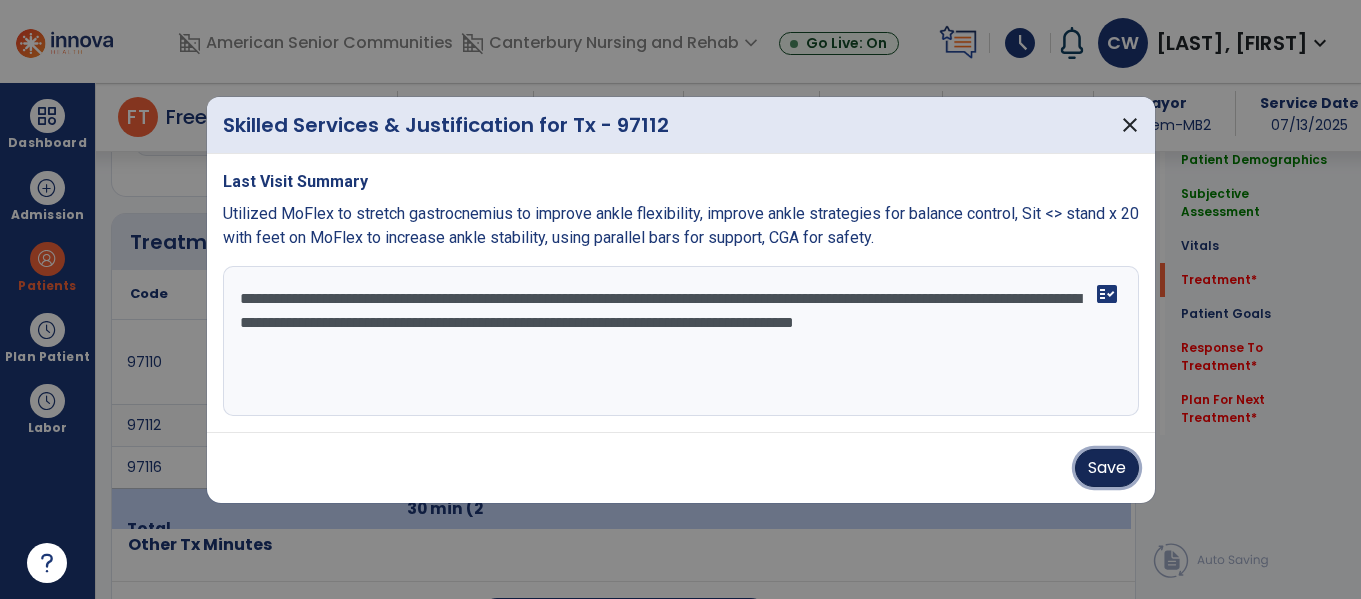 type 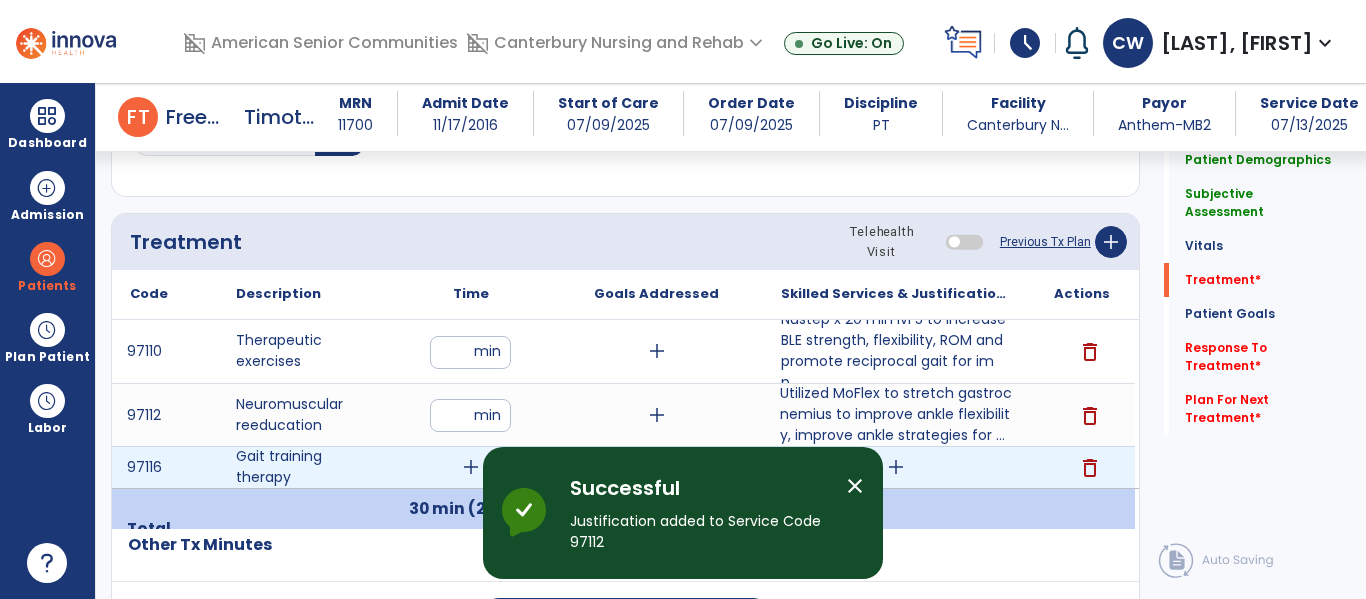 click on "add" at bounding box center (471, 467) 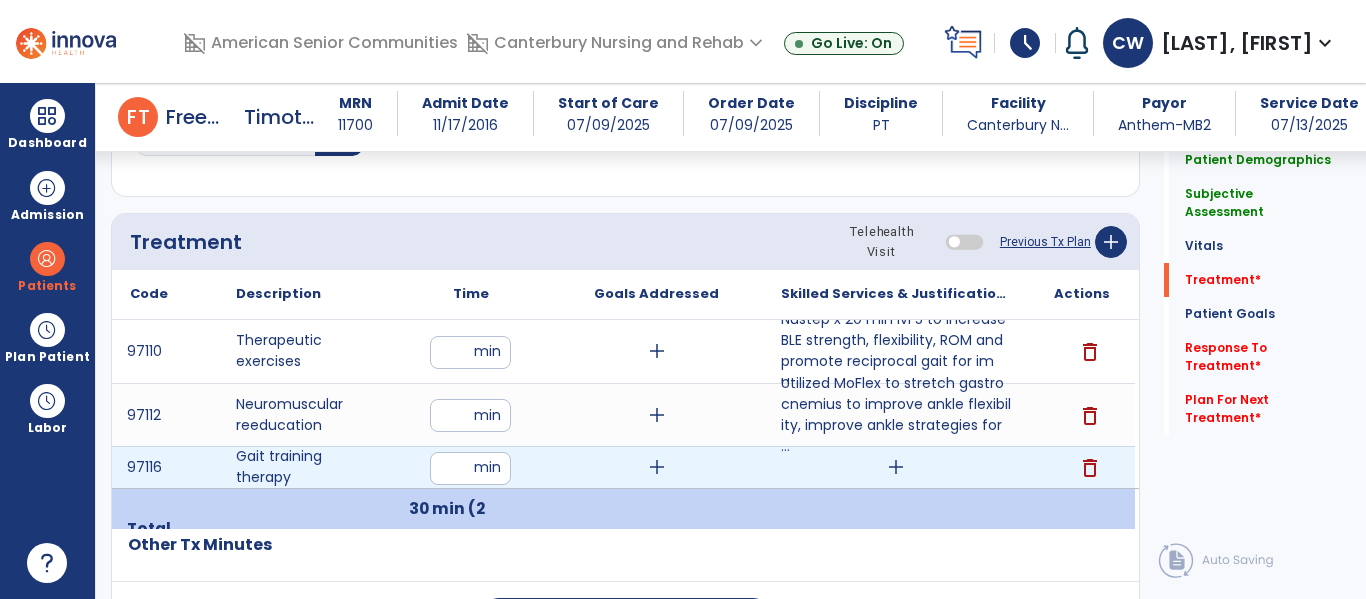 type on "*" 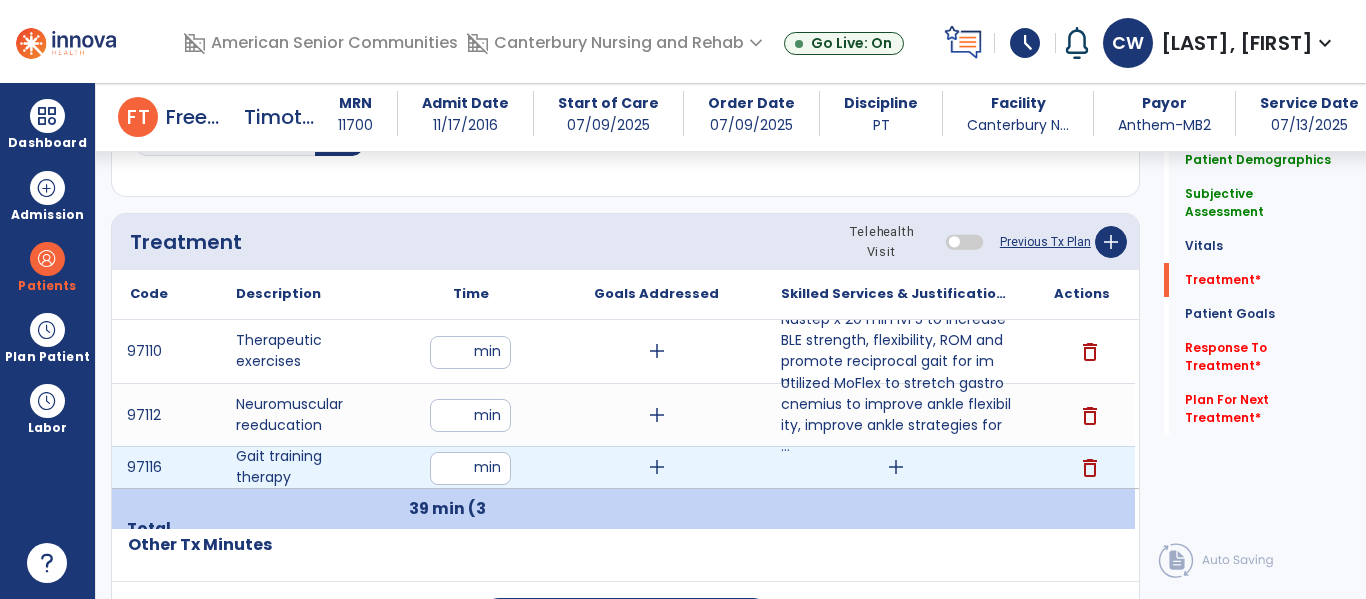 click on "add" at bounding box center (896, 467) 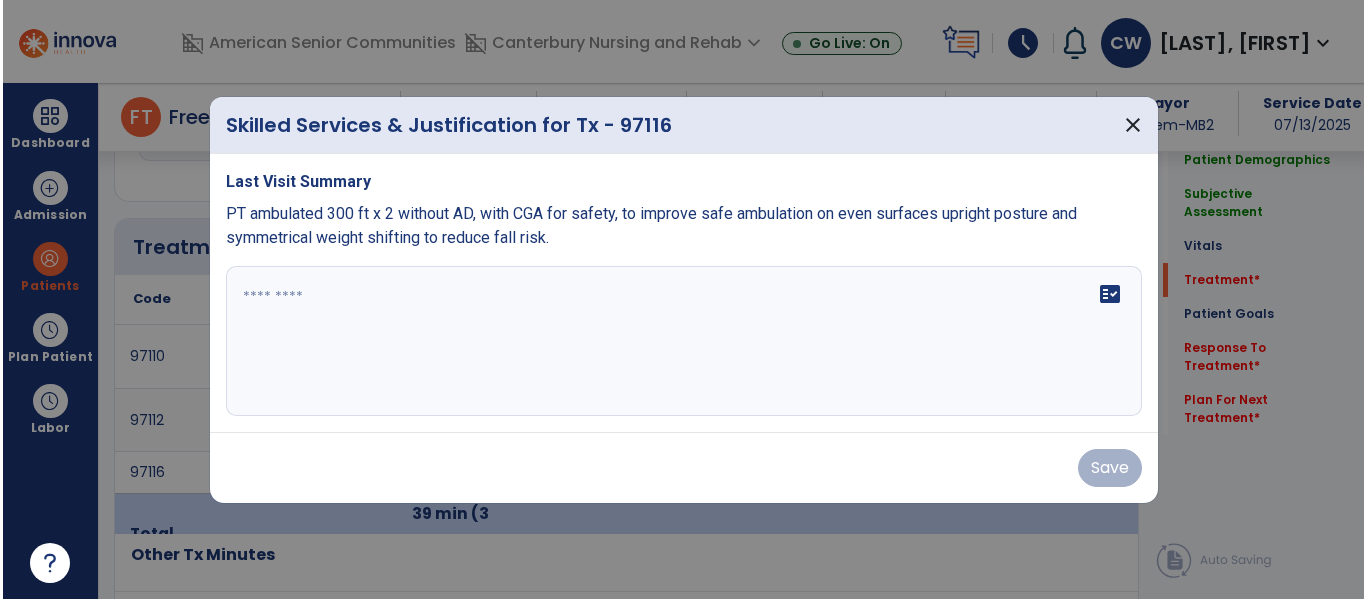scroll, scrollTop: 1146, scrollLeft: 0, axis: vertical 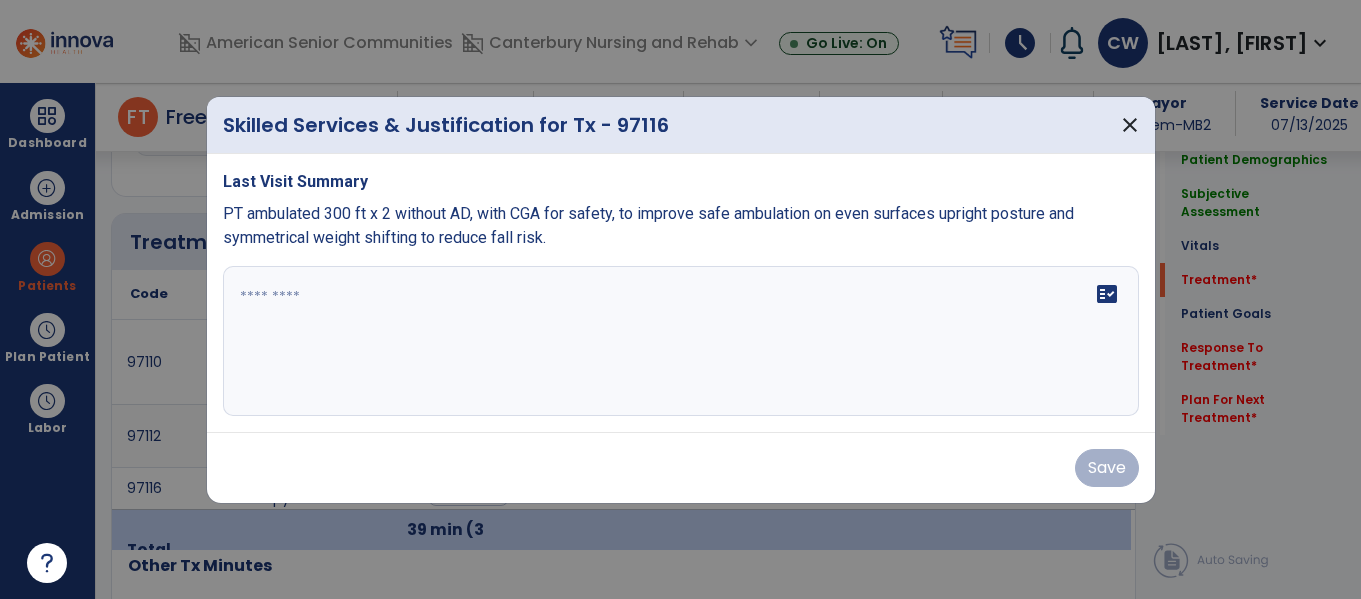 click at bounding box center [681, 341] 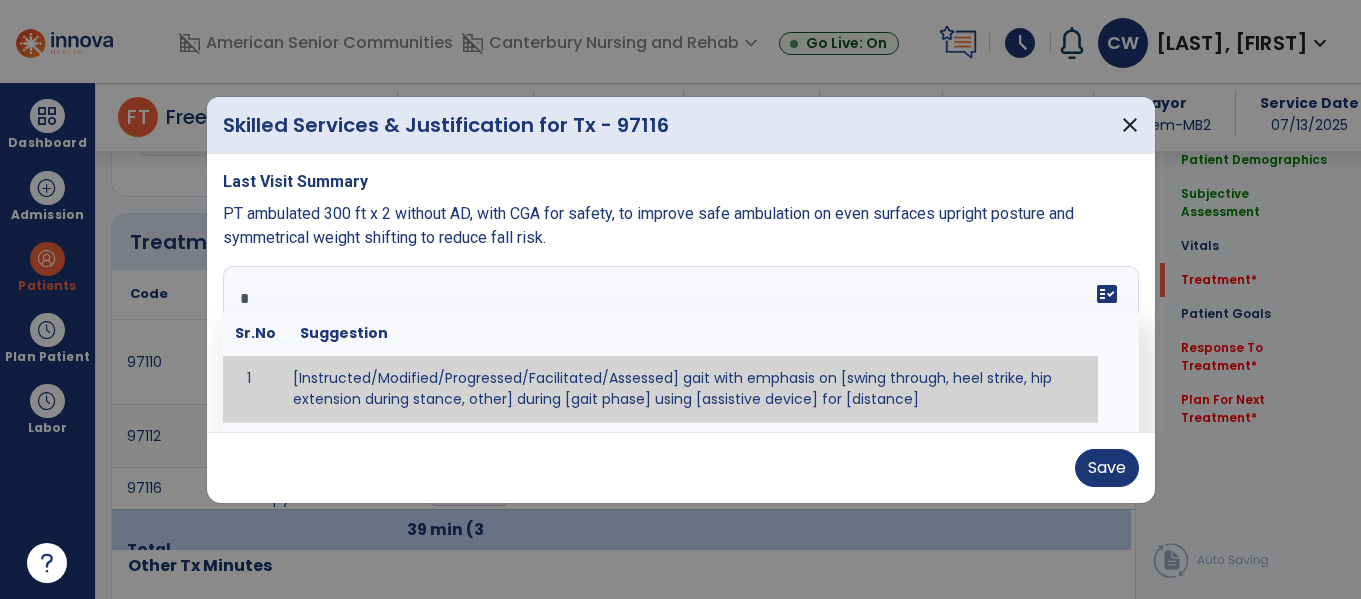 type on "**" 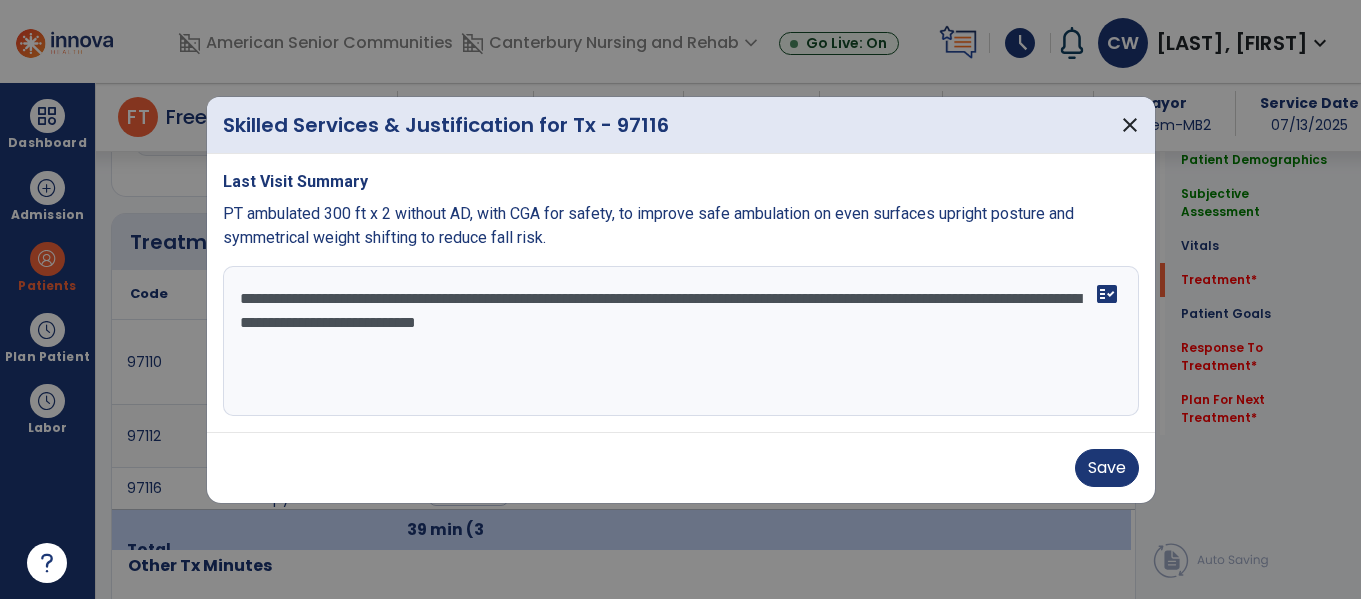 type on "**********" 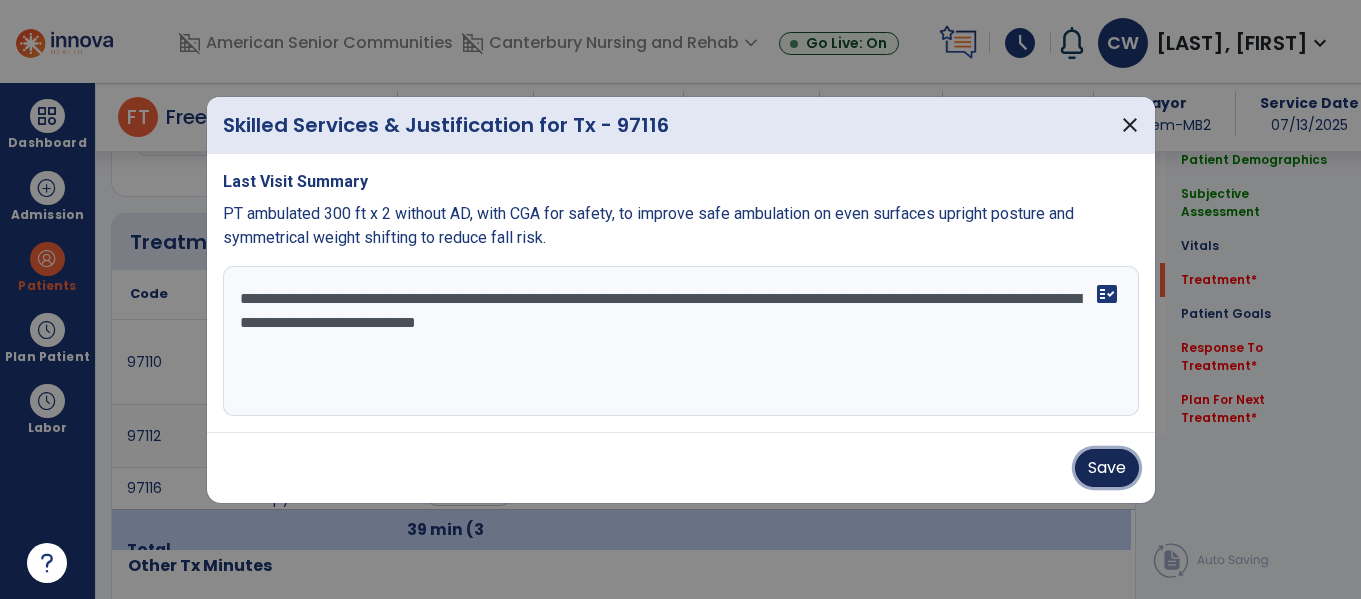type 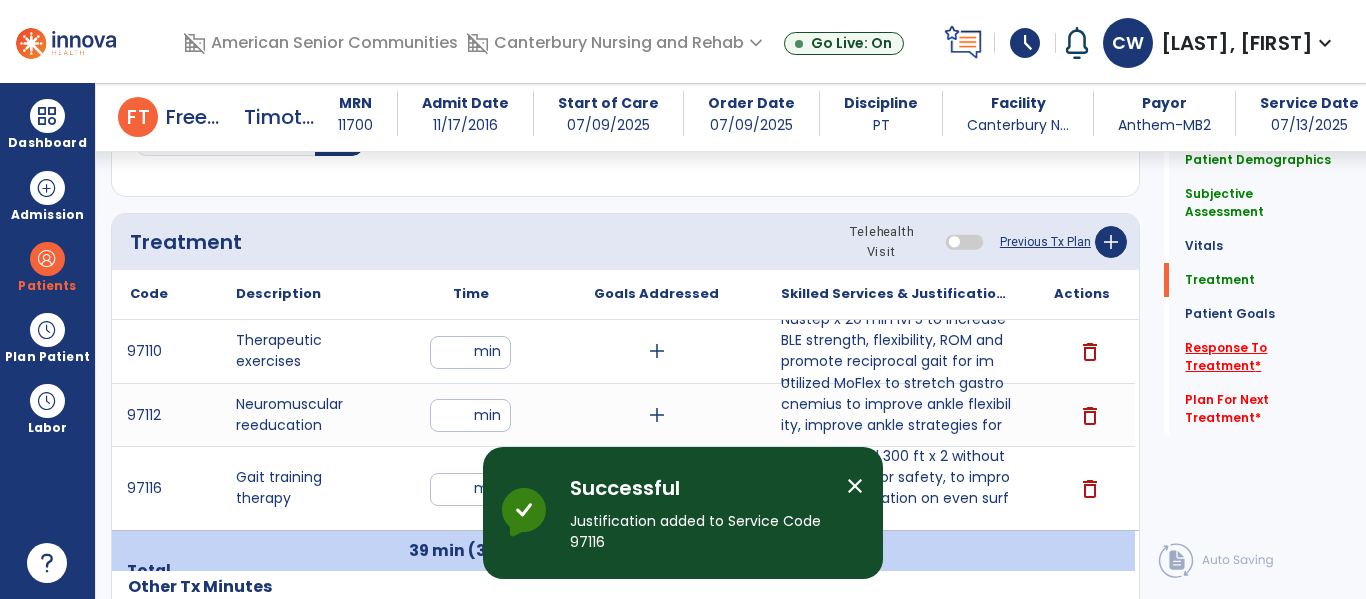 click on "Response To Treatment   *" 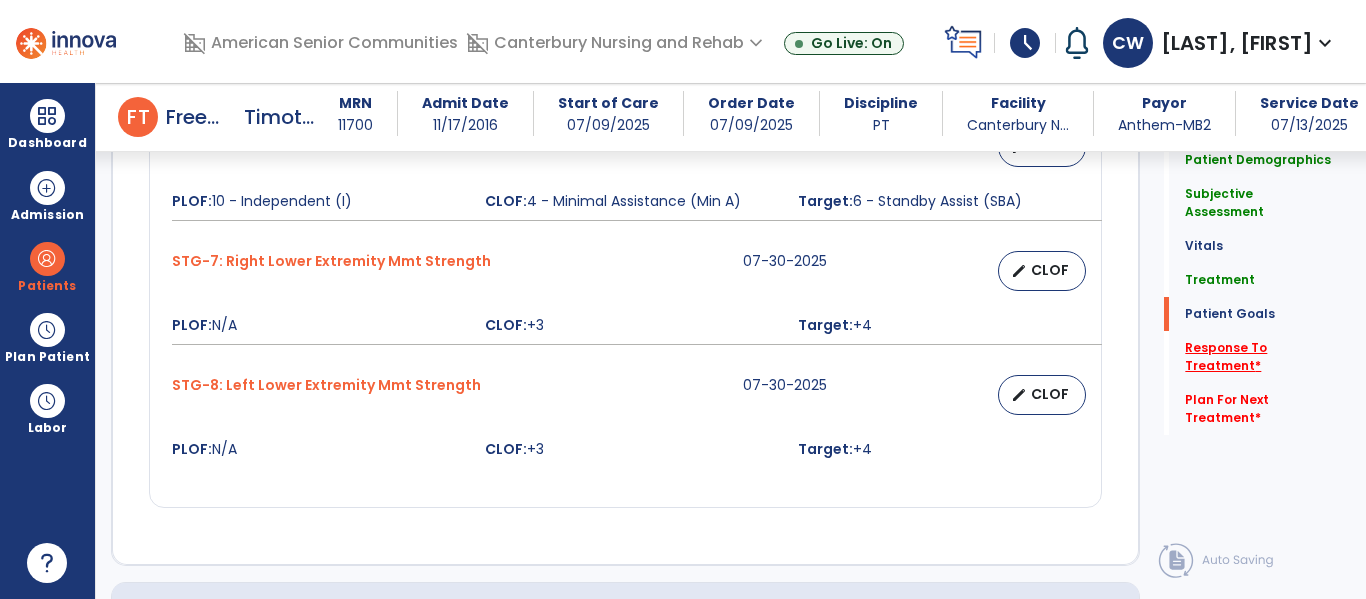 scroll, scrollTop: 2974, scrollLeft: 0, axis: vertical 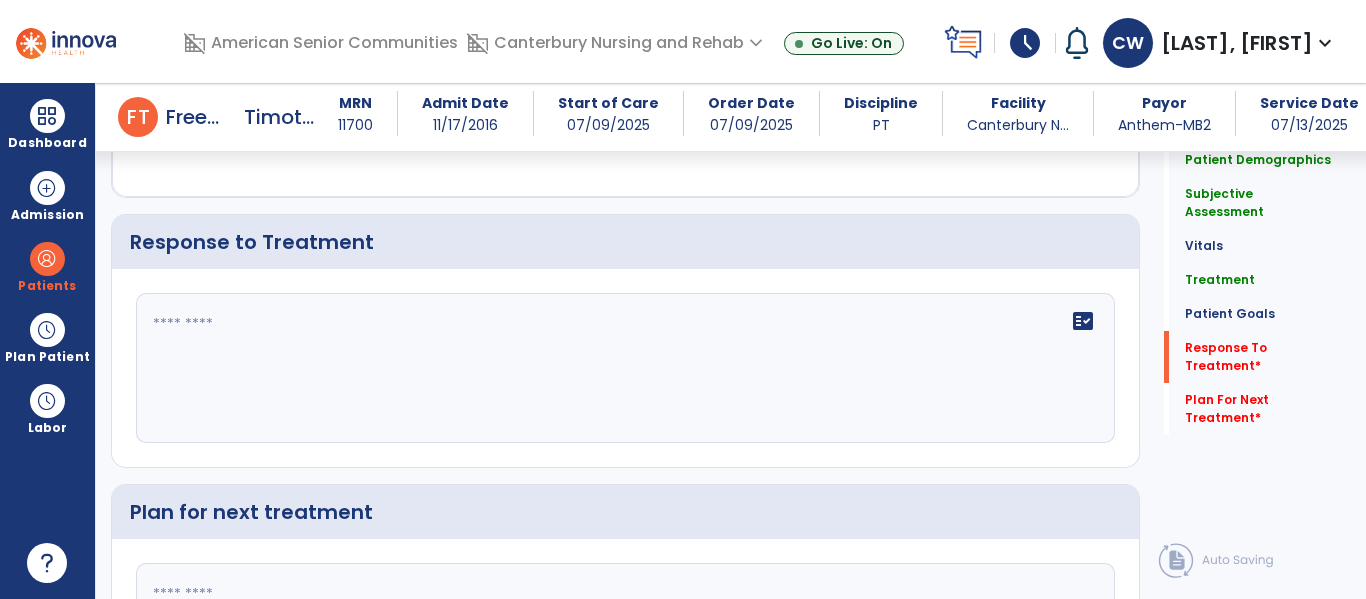 click on "fact_check" 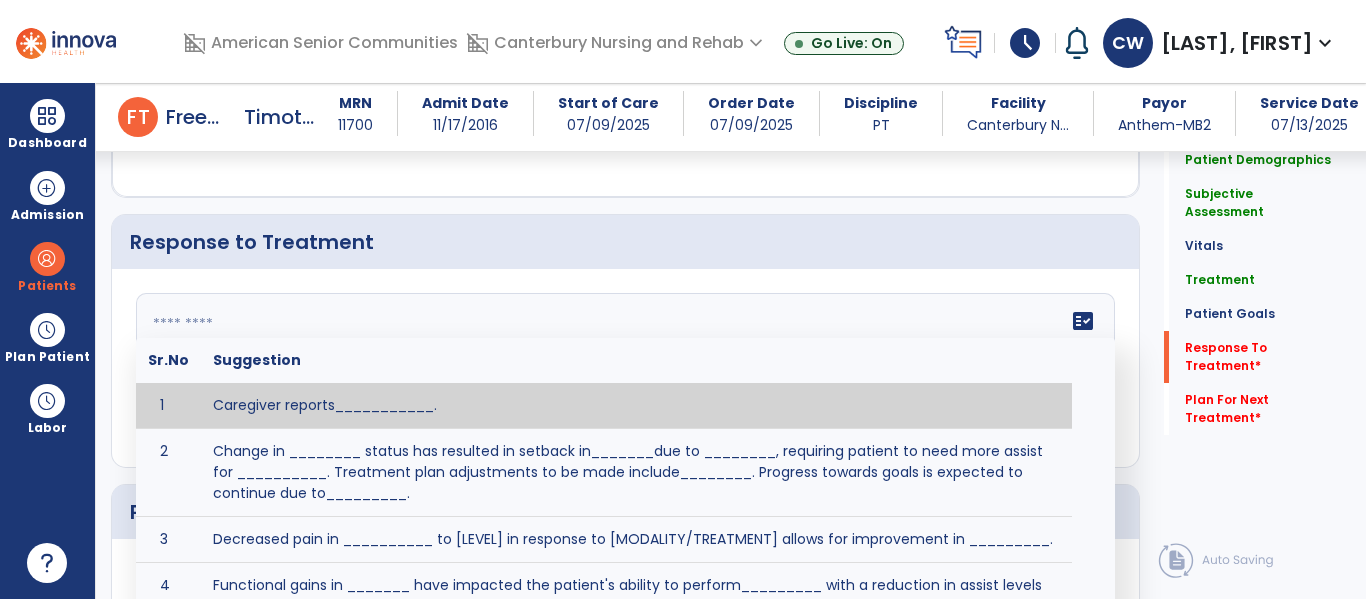 type on "*" 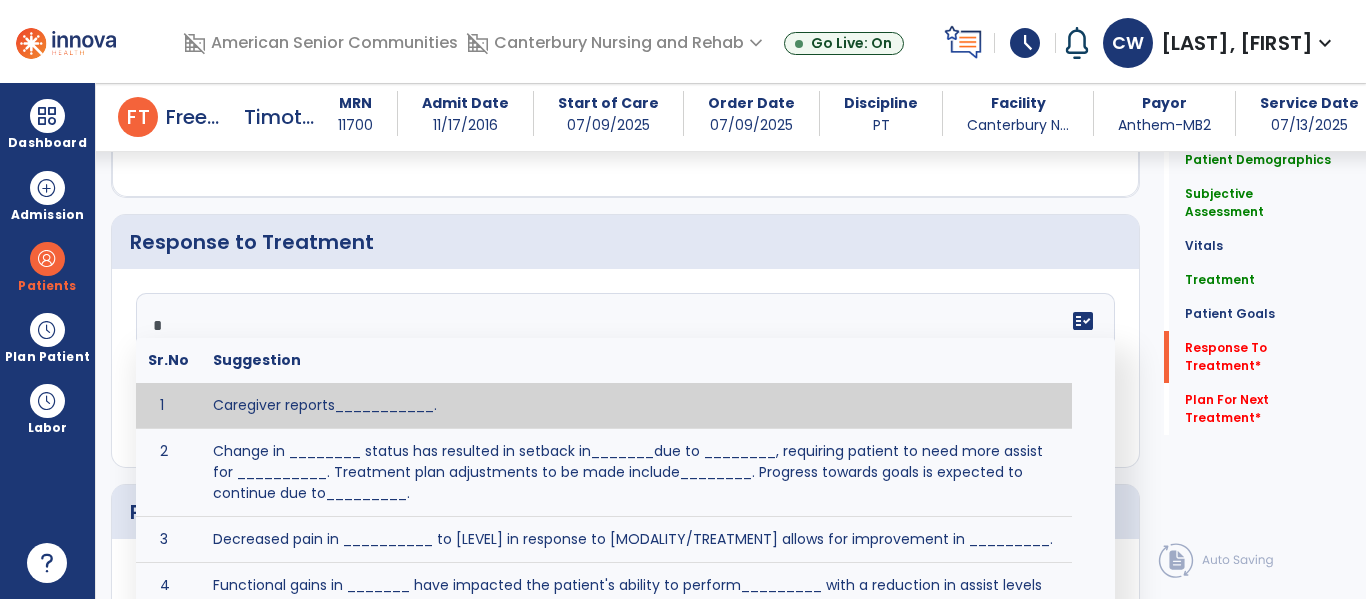 type on "**" 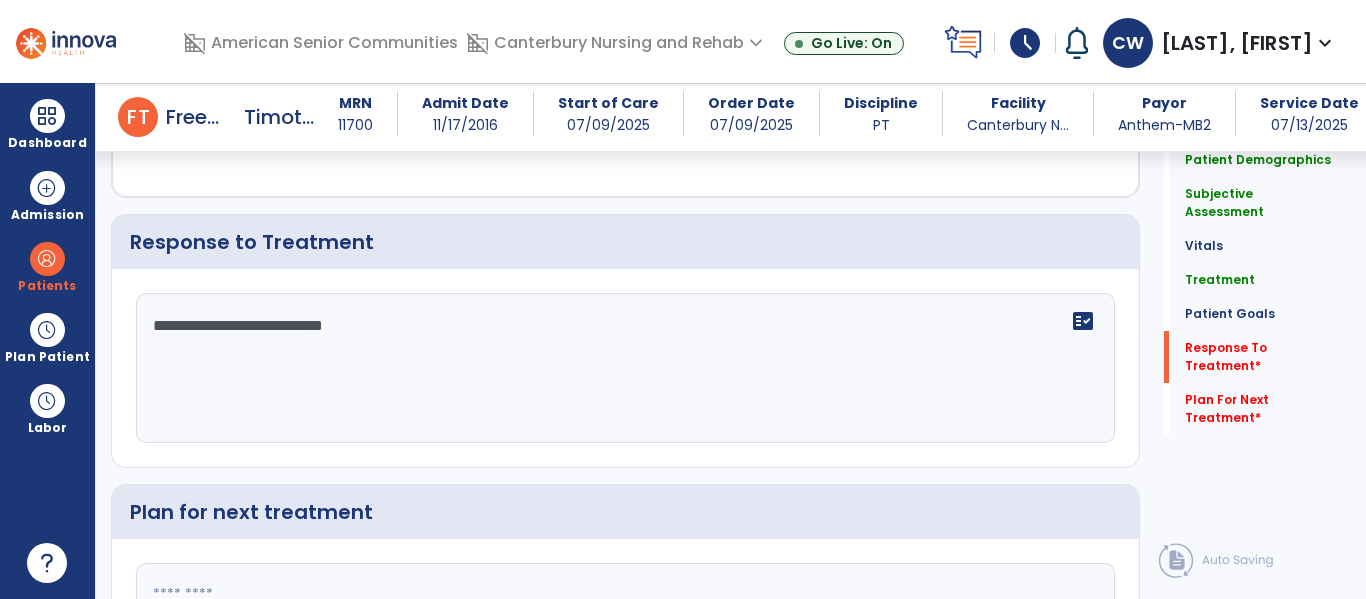 type on "**********" 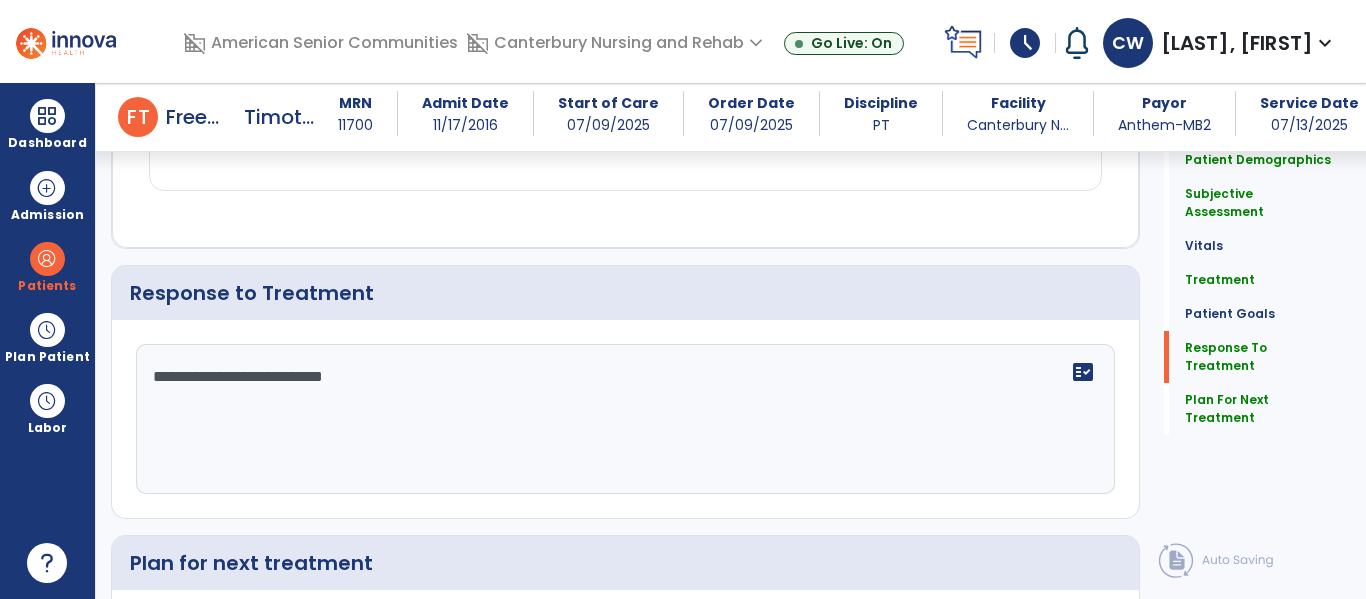scroll, scrollTop: 2983, scrollLeft: 0, axis: vertical 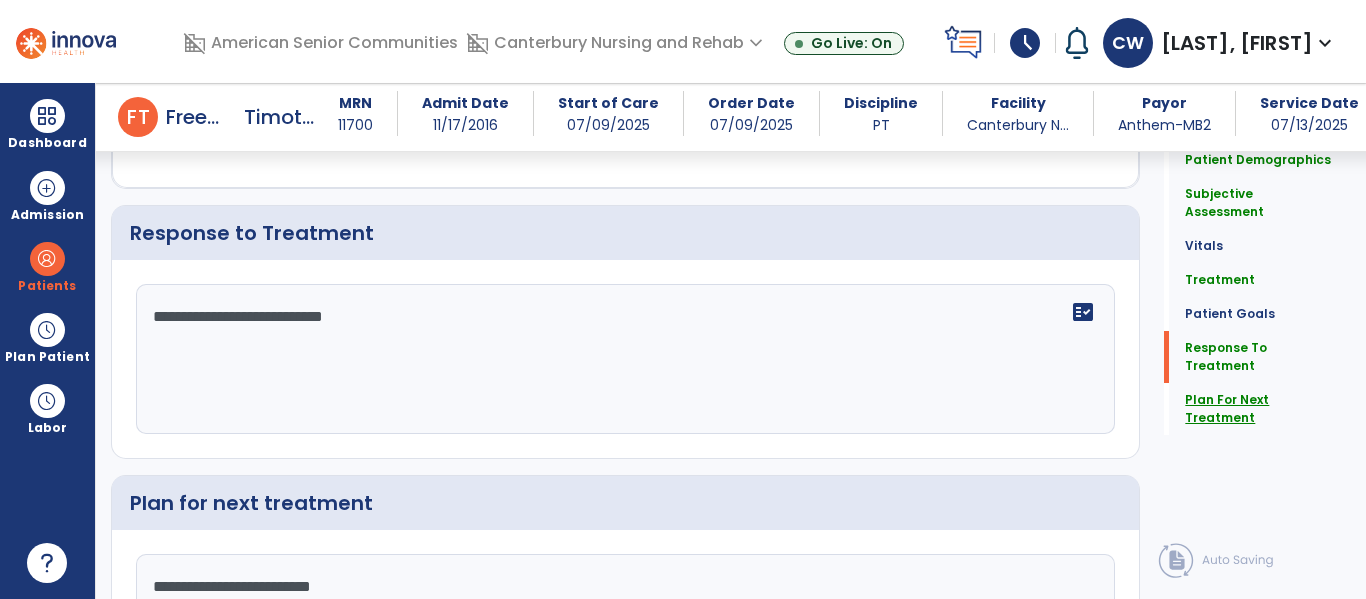 type on "**********" 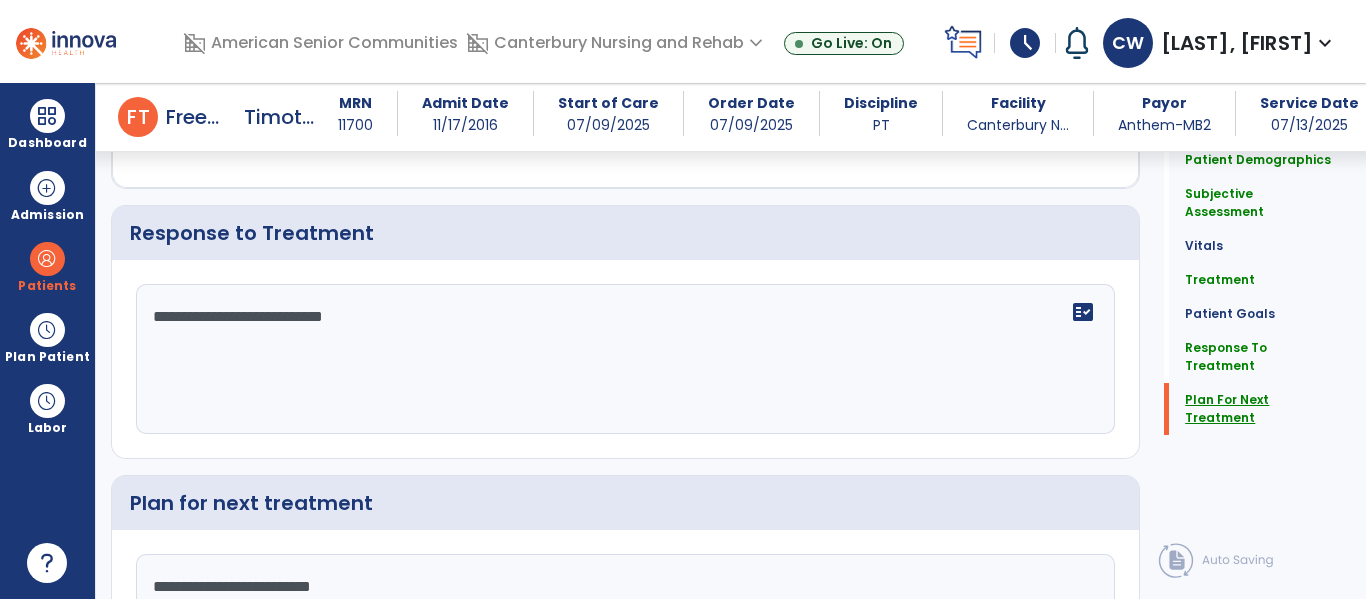 scroll, scrollTop: 3179, scrollLeft: 0, axis: vertical 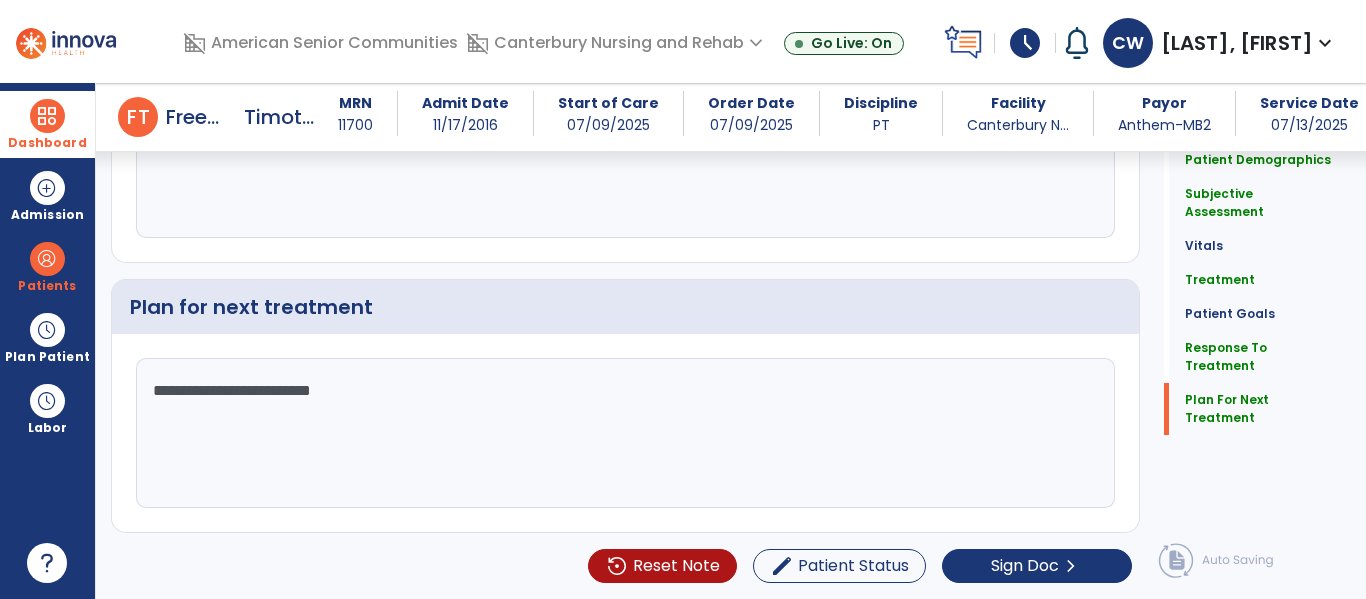 click at bounding box center (47, 116) 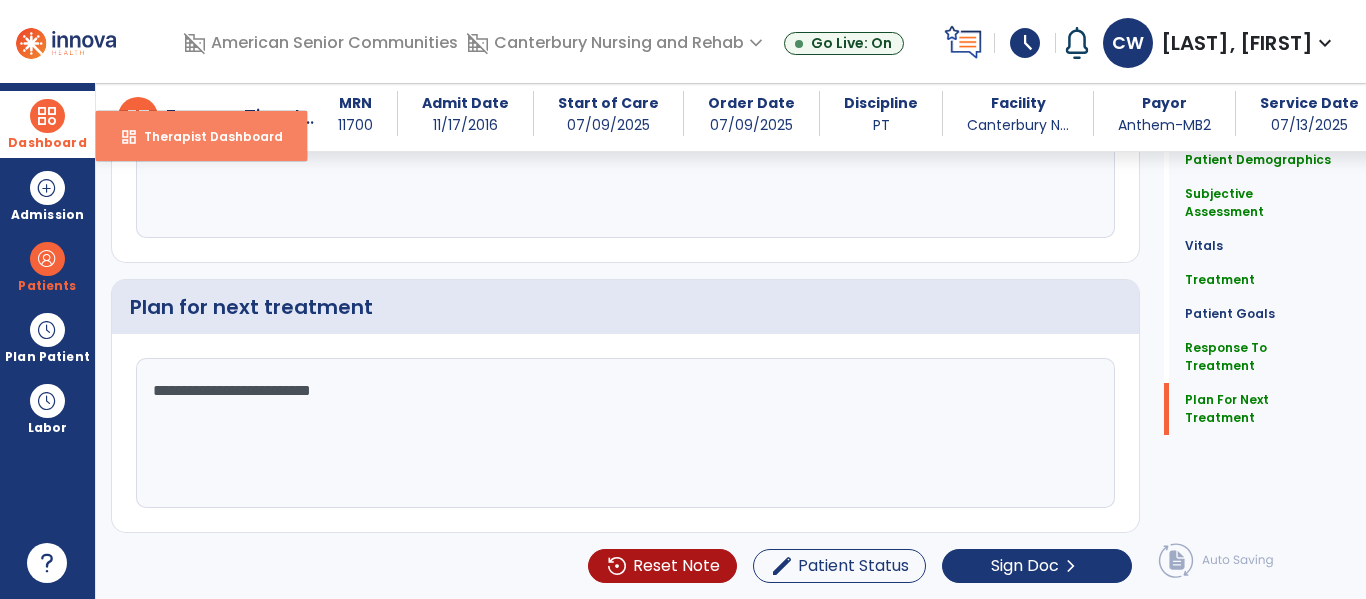 click on "Therapist Dashboard" at bounding box center [205, 136] 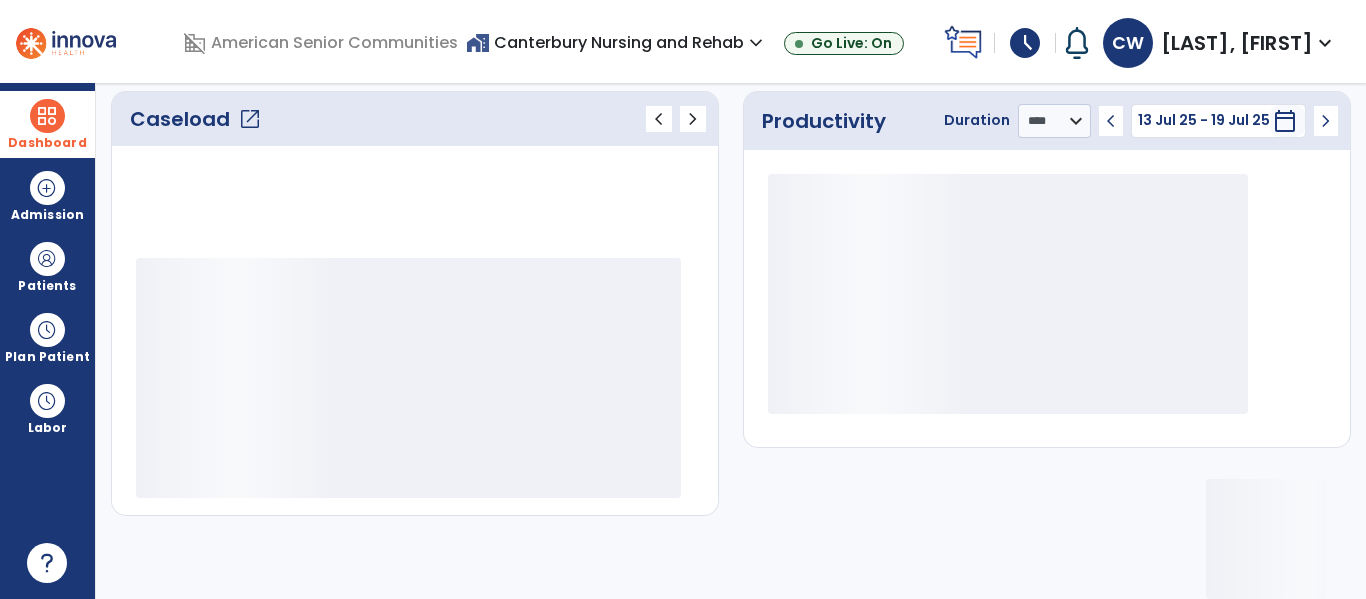 scroll, scrollTop: 276, scrollLeft: 0, axis: vertical 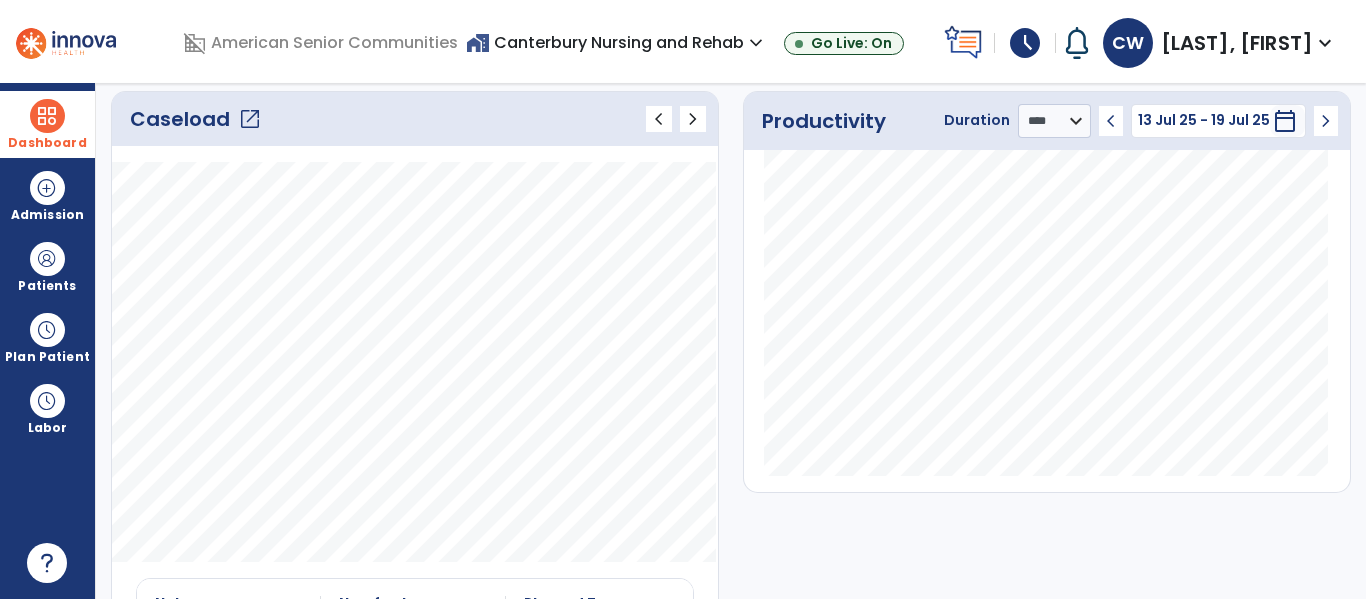 click on "open_in_new" 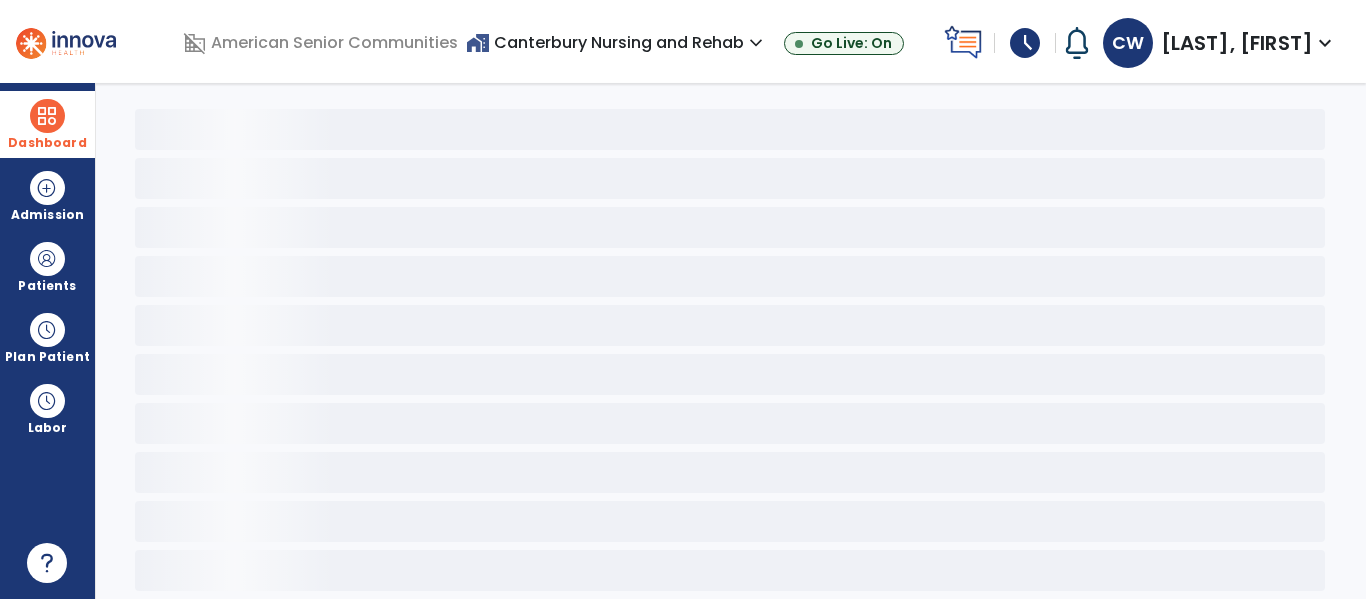 scroll, scrollTop: 78, scrollLeft: 0, axis: vertical 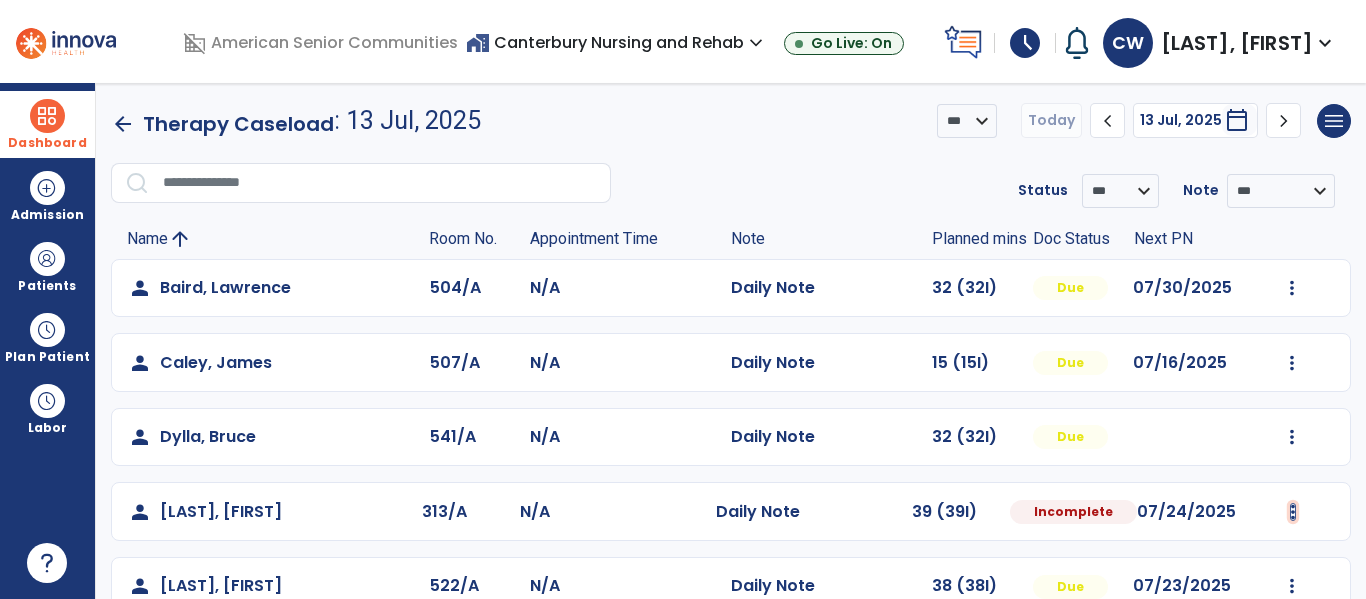 click at bounding box center (1292, 288) 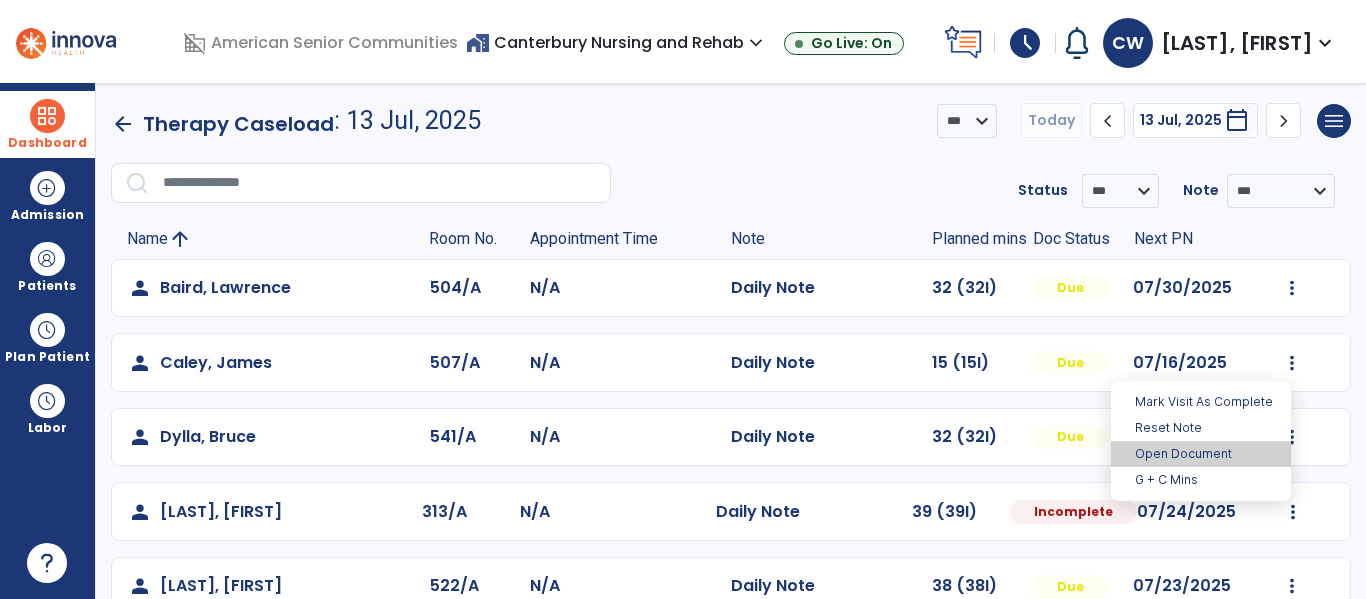 click on "Open Document" at bounding box center (1201, 454) 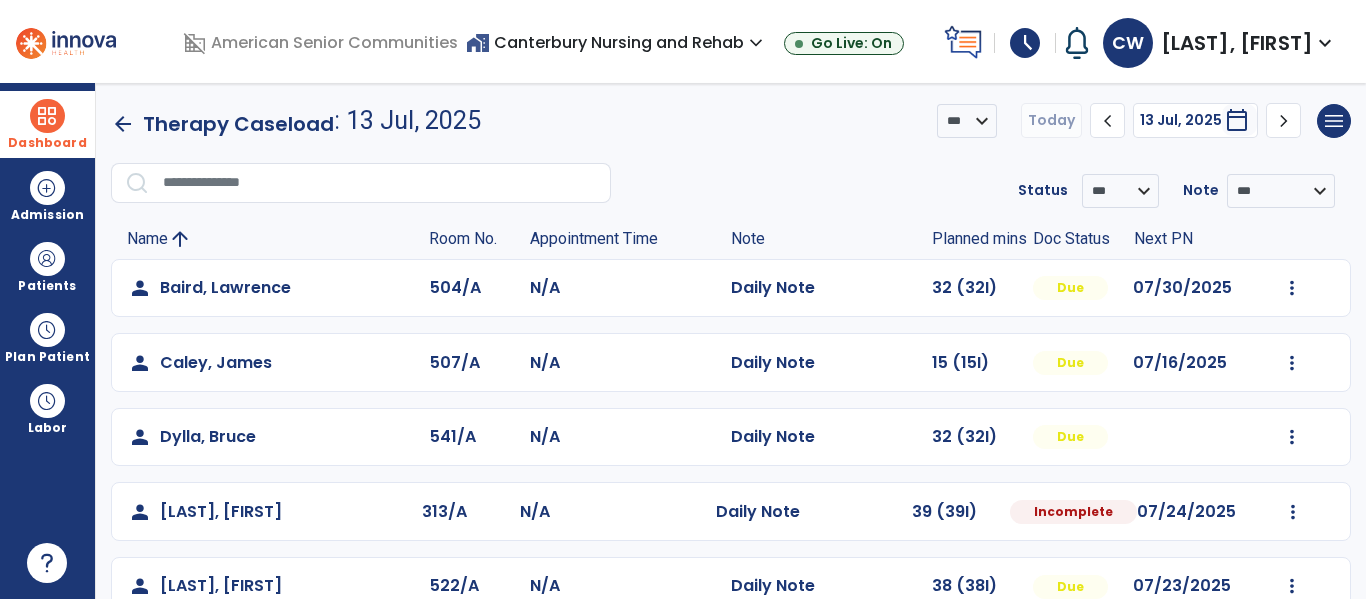 select on "*" 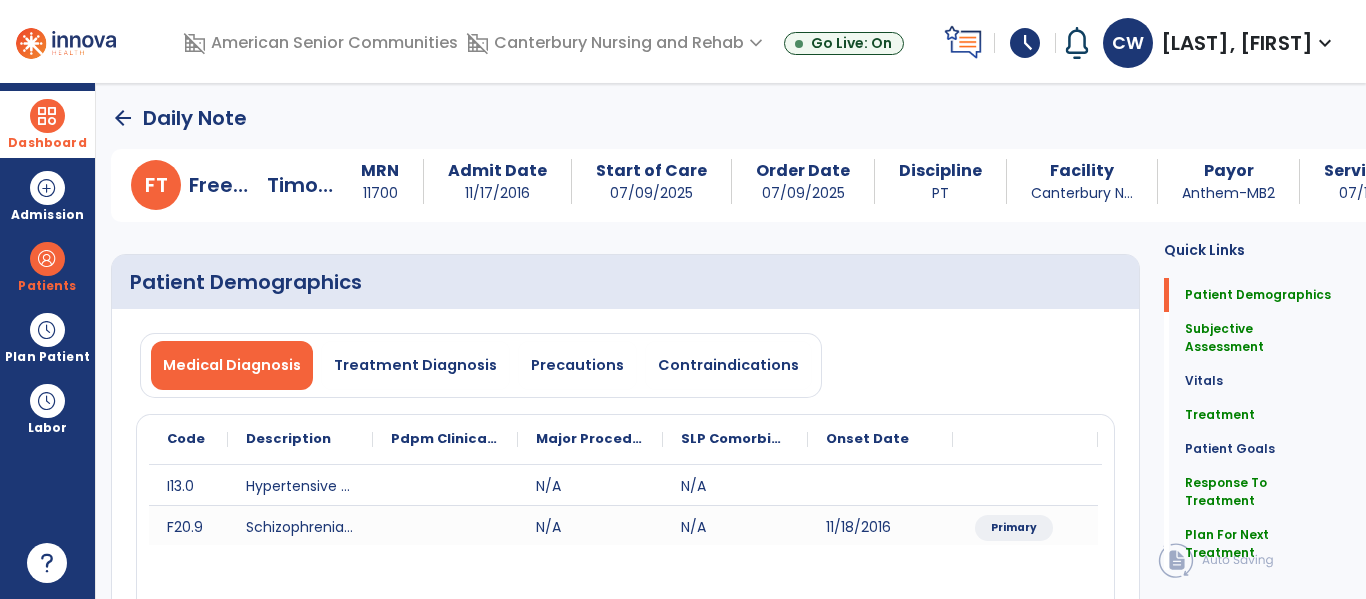 click on "Plan For Next Treatment   Plan For Next Treatment" 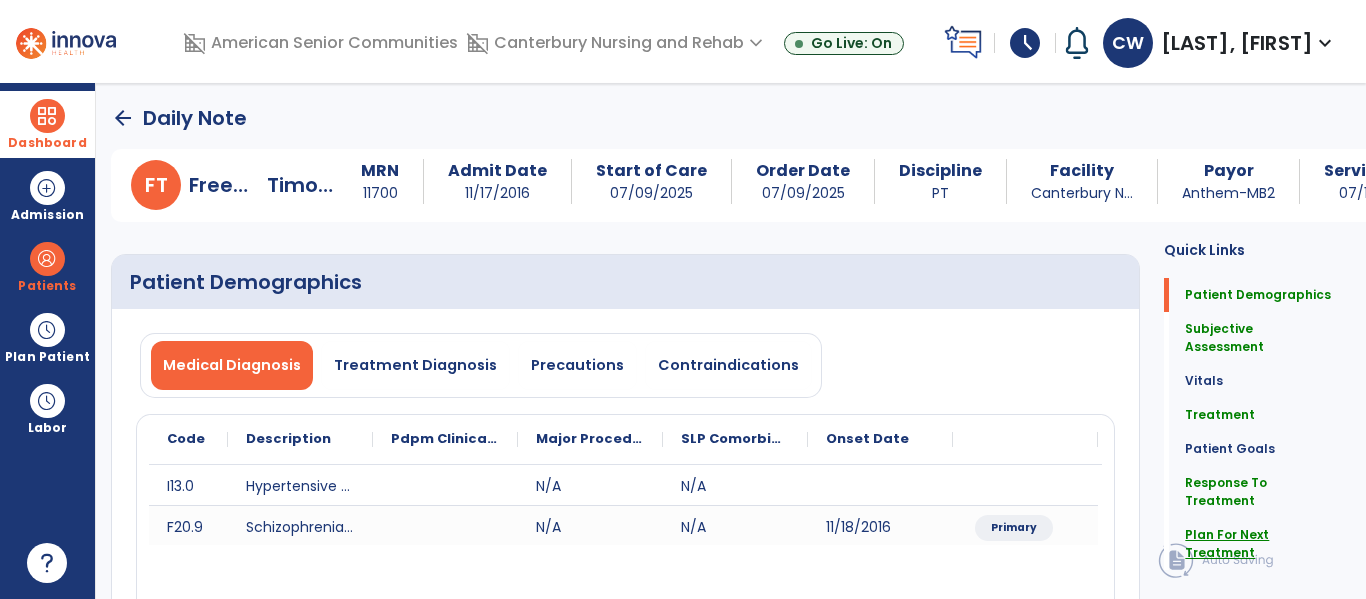 click on "Plan For Next Treatment" 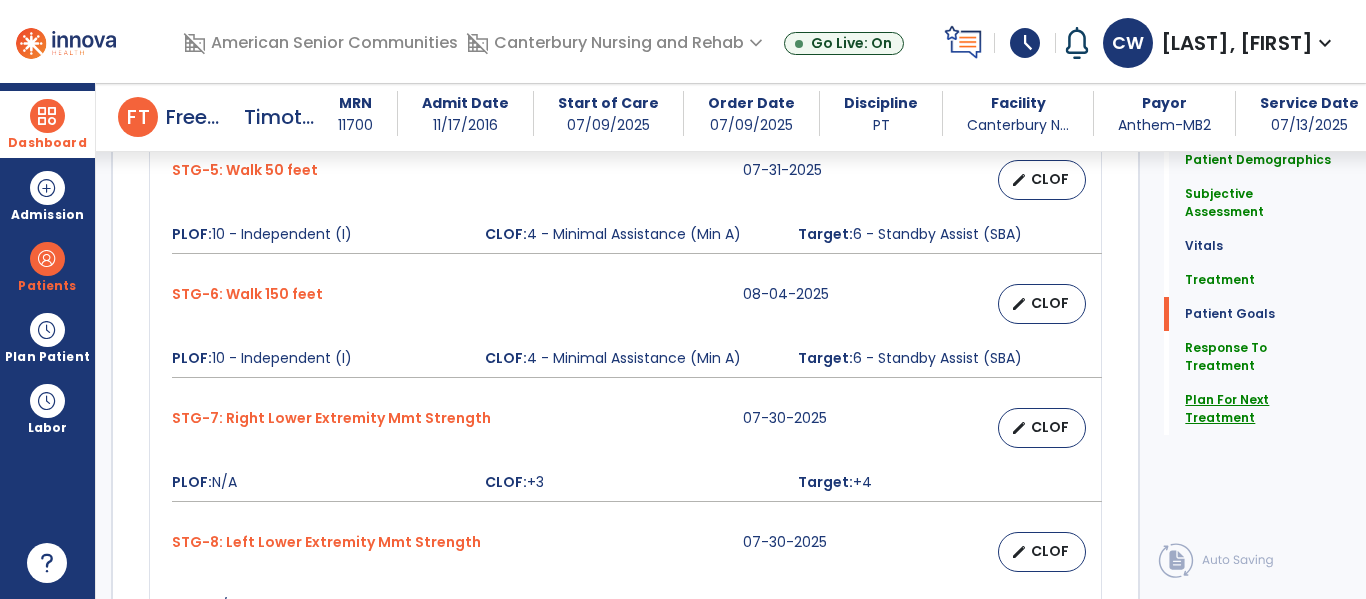scroll, scrollTop: 3179, scrollLeft: 0, axis: vertical 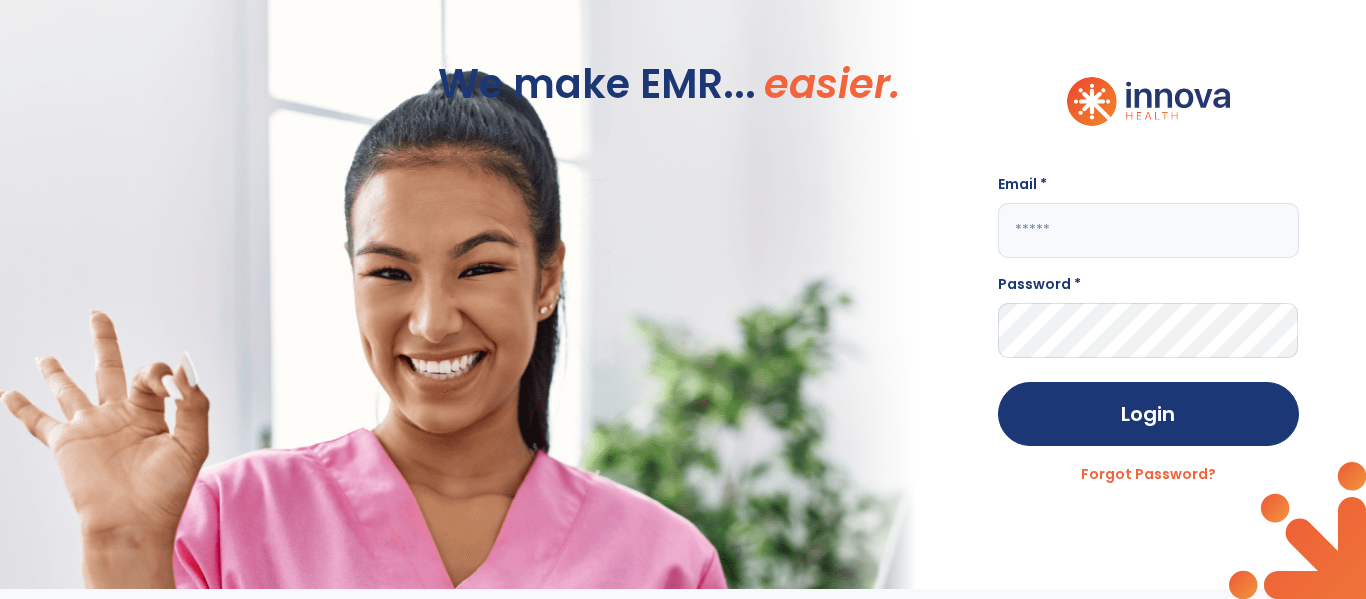 click 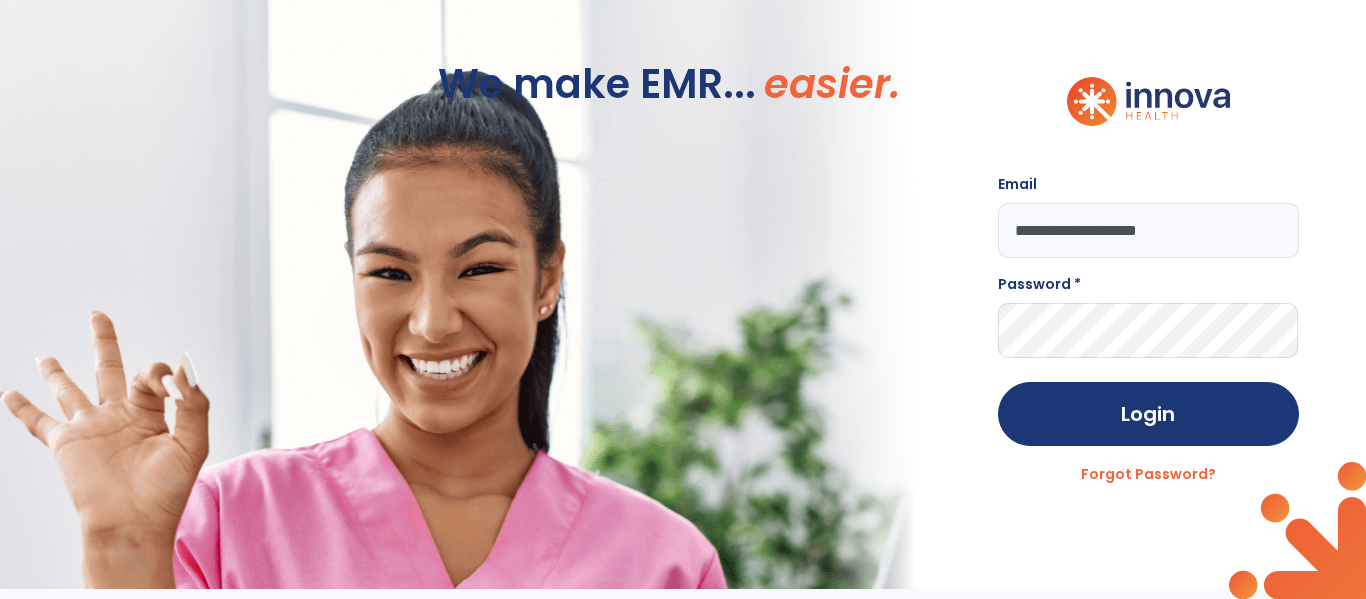 type on "**********" 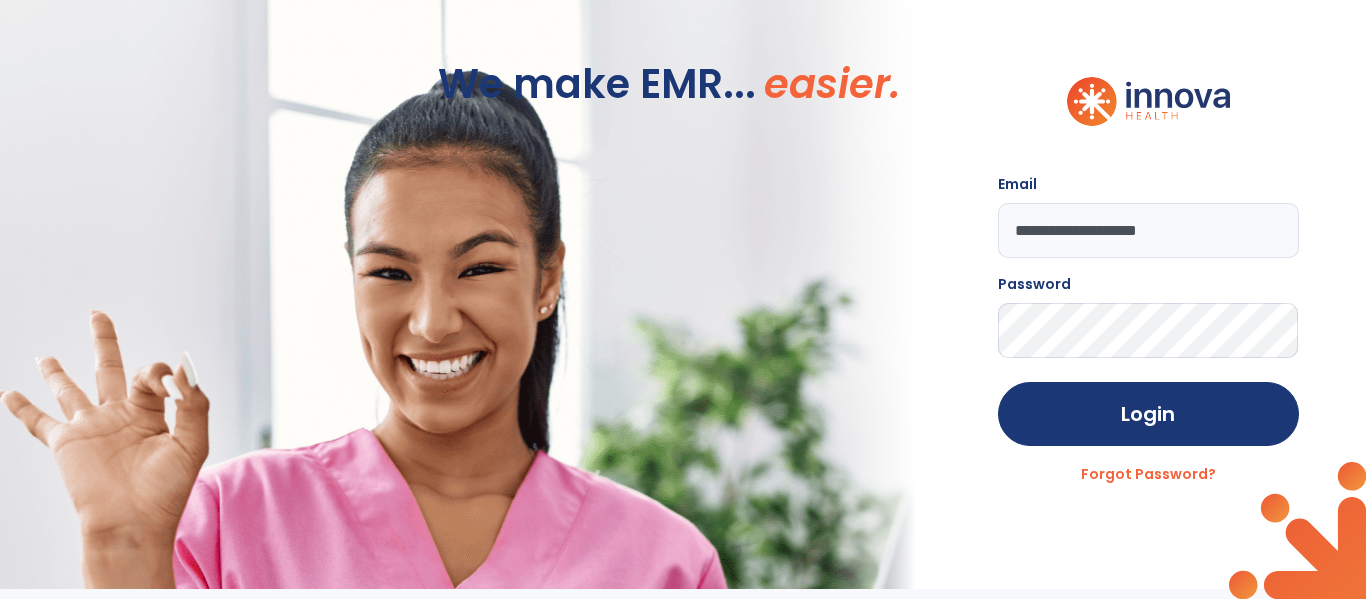 click on "Login" 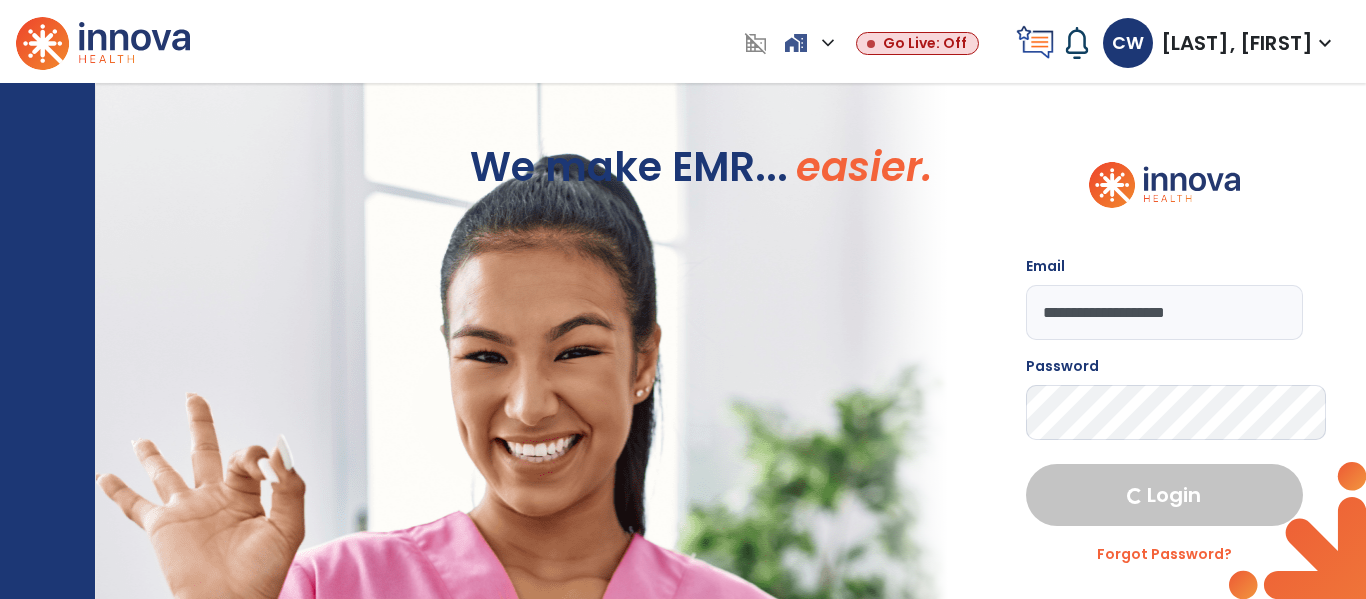 select on "****" 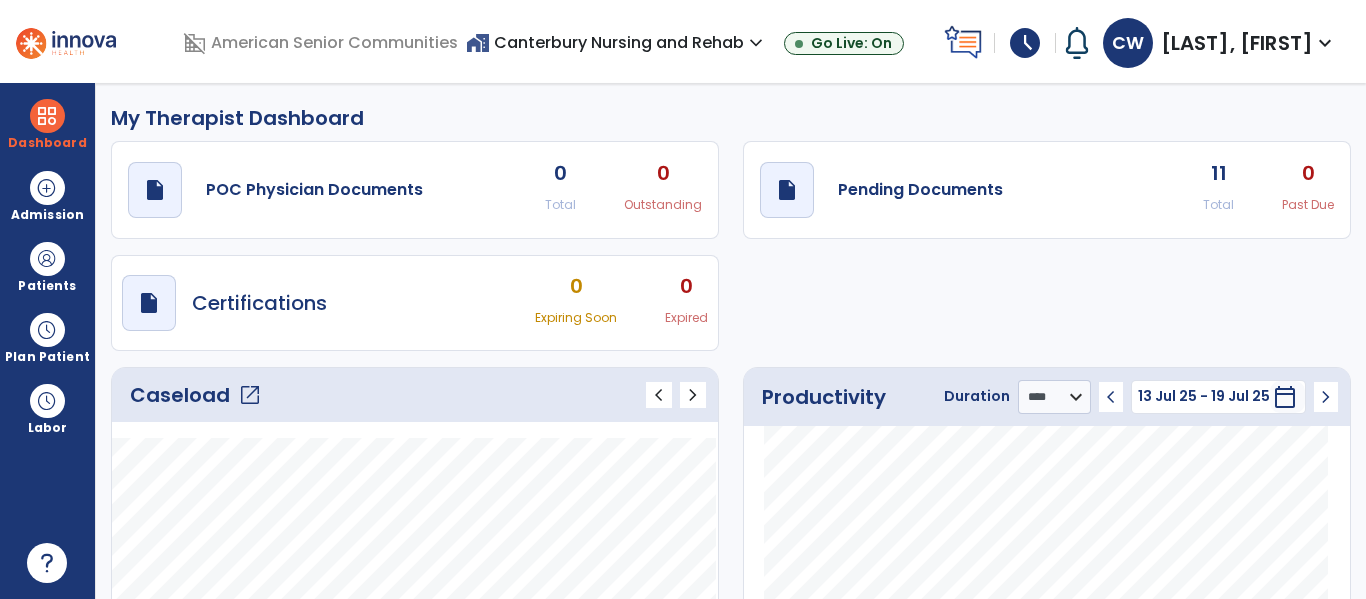 click on "open_in_new" 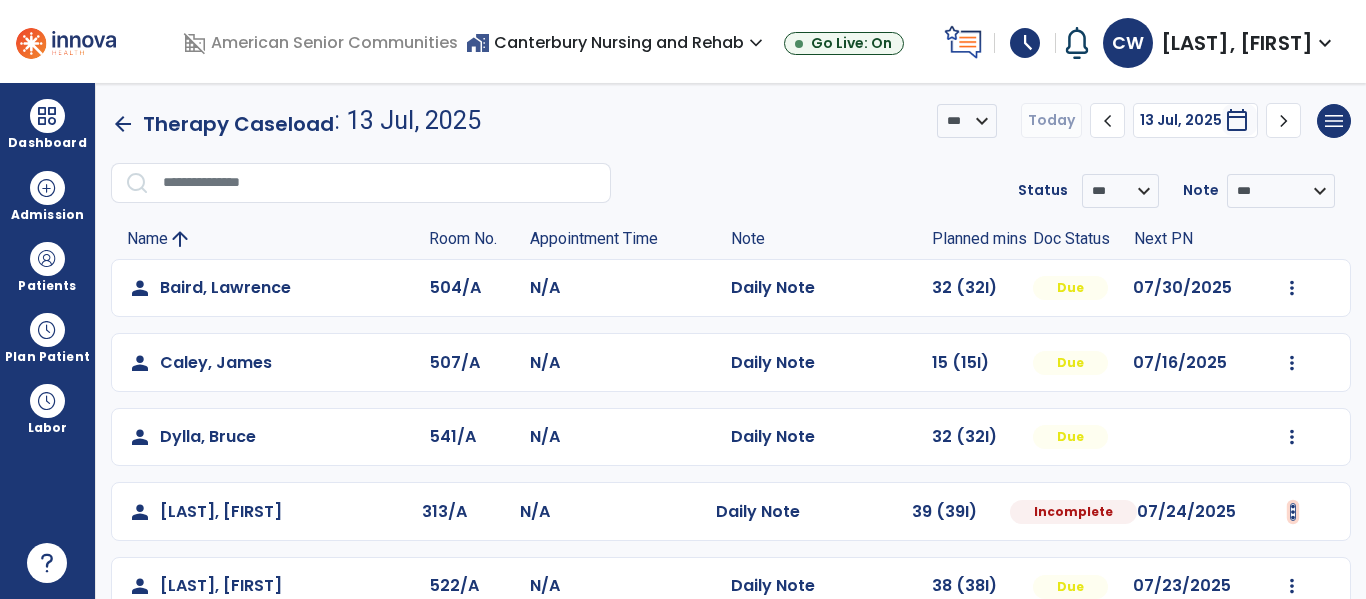 click at bounding box center (1292, 288) 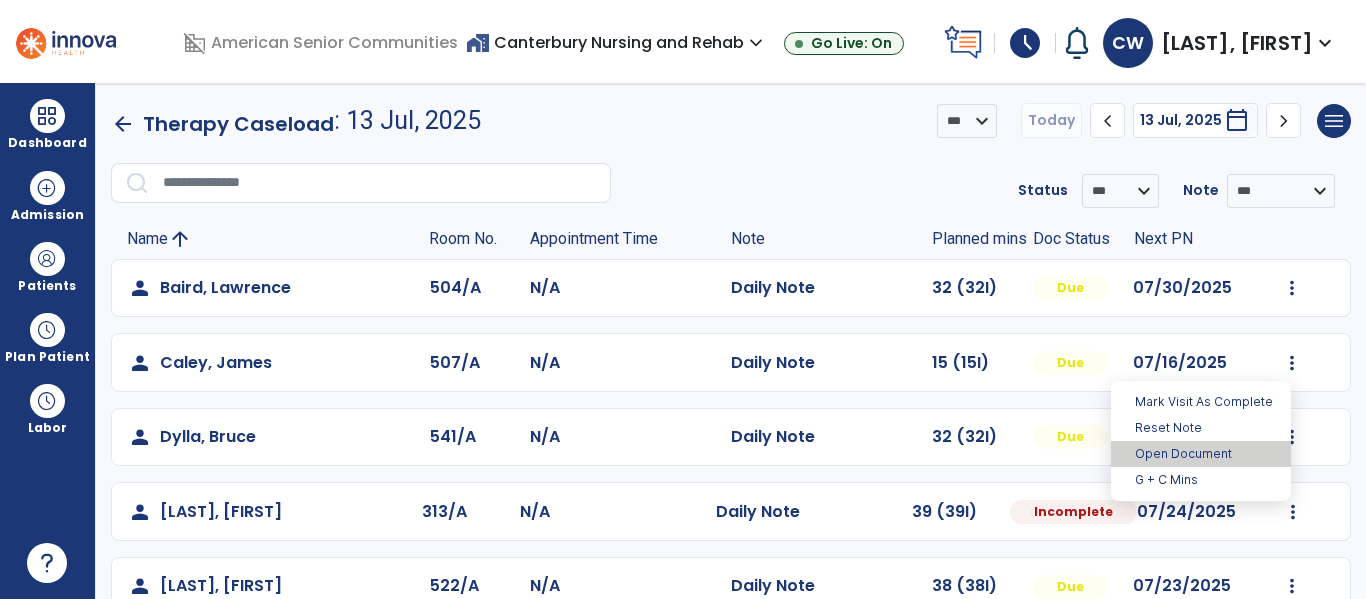 click on "Open Document" at bounding box center (1201, 454) 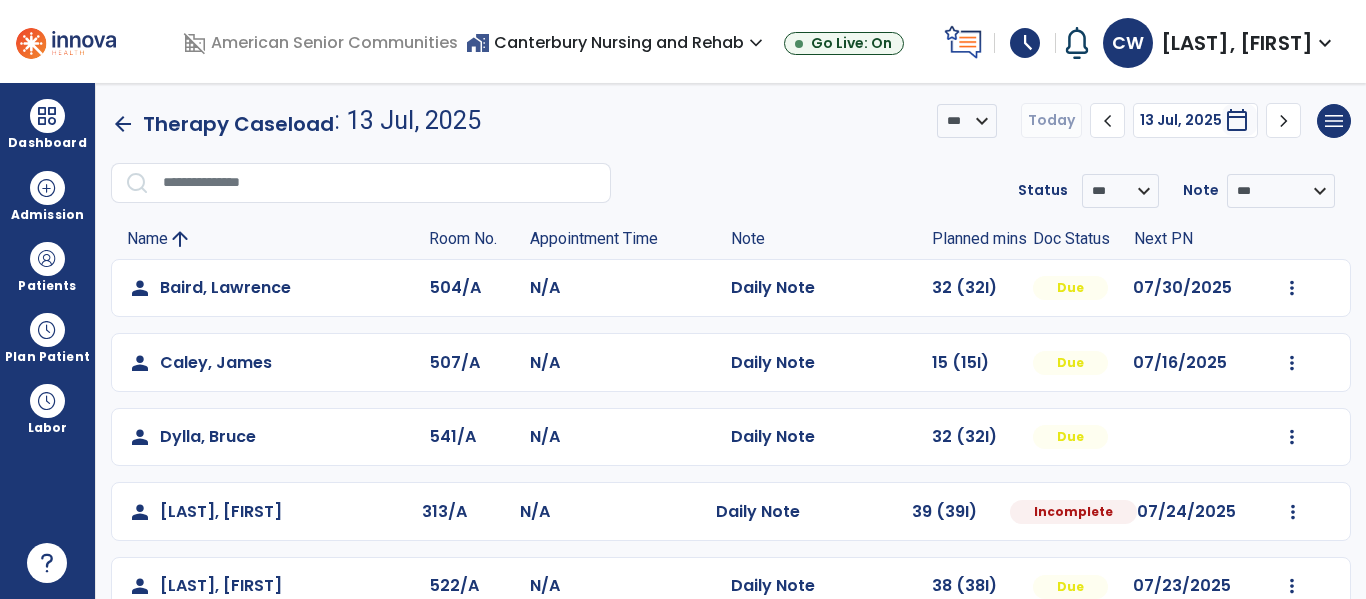 select on "*" 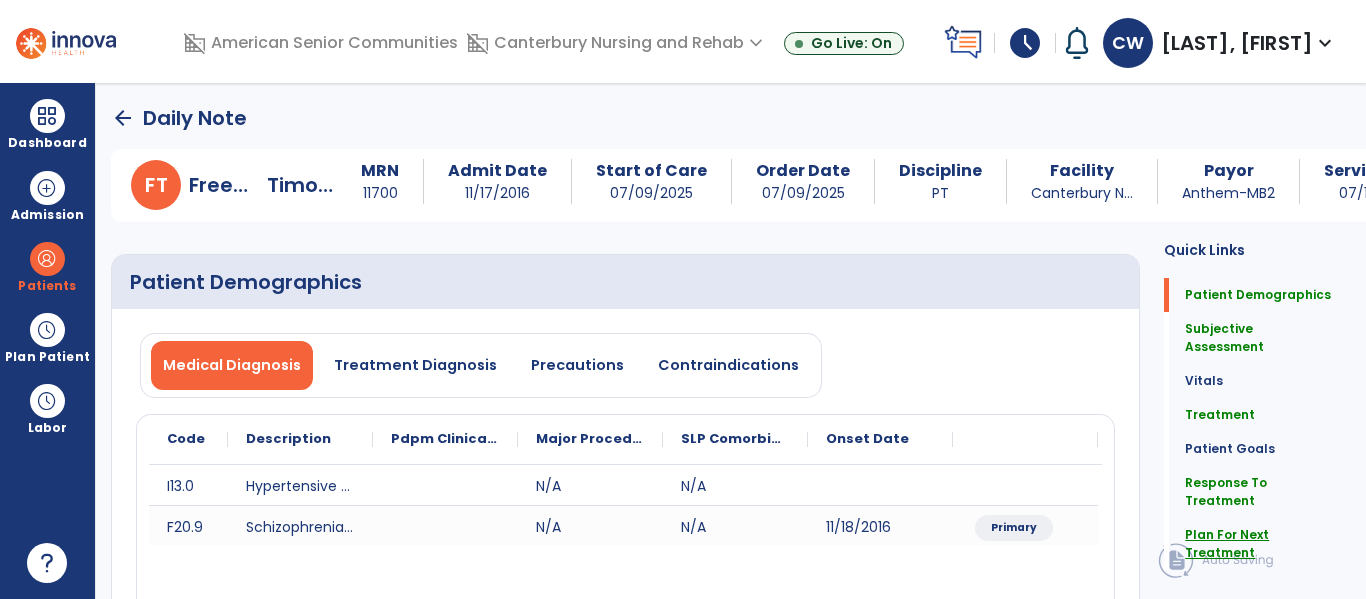 click on "Plan For Next Treatment" 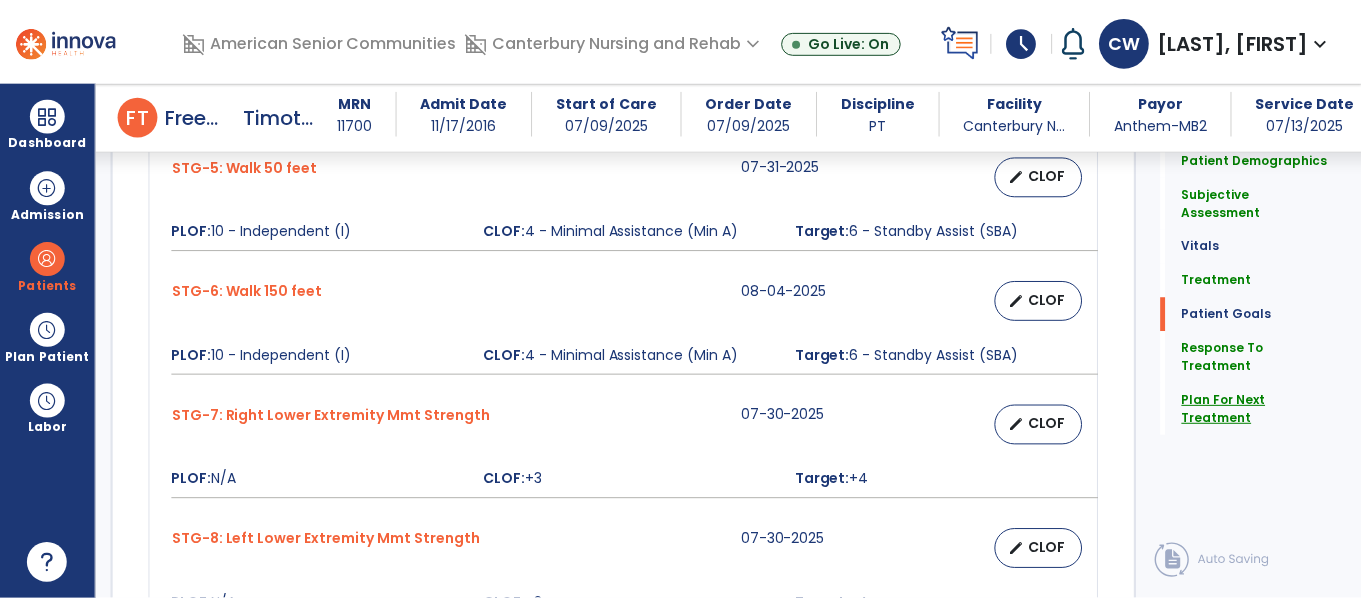 scroll, scrollTop: 3179, scrollLeft: 0, axis: vertical 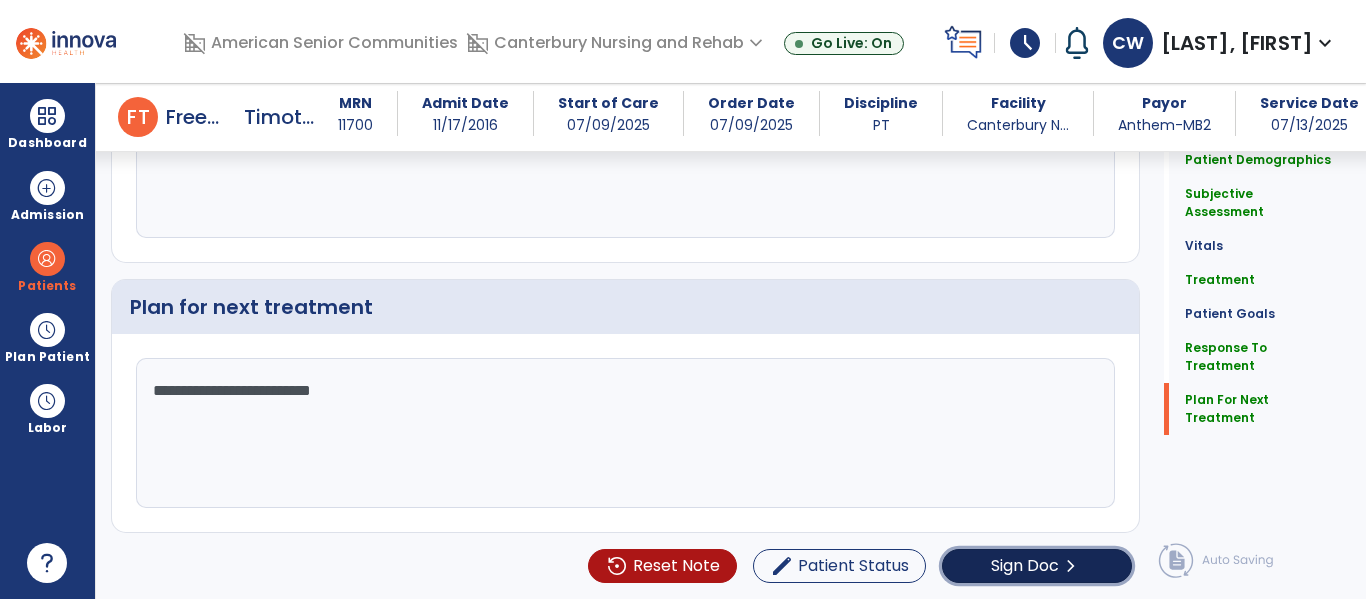 click on "Sign Doc  chevron_right" 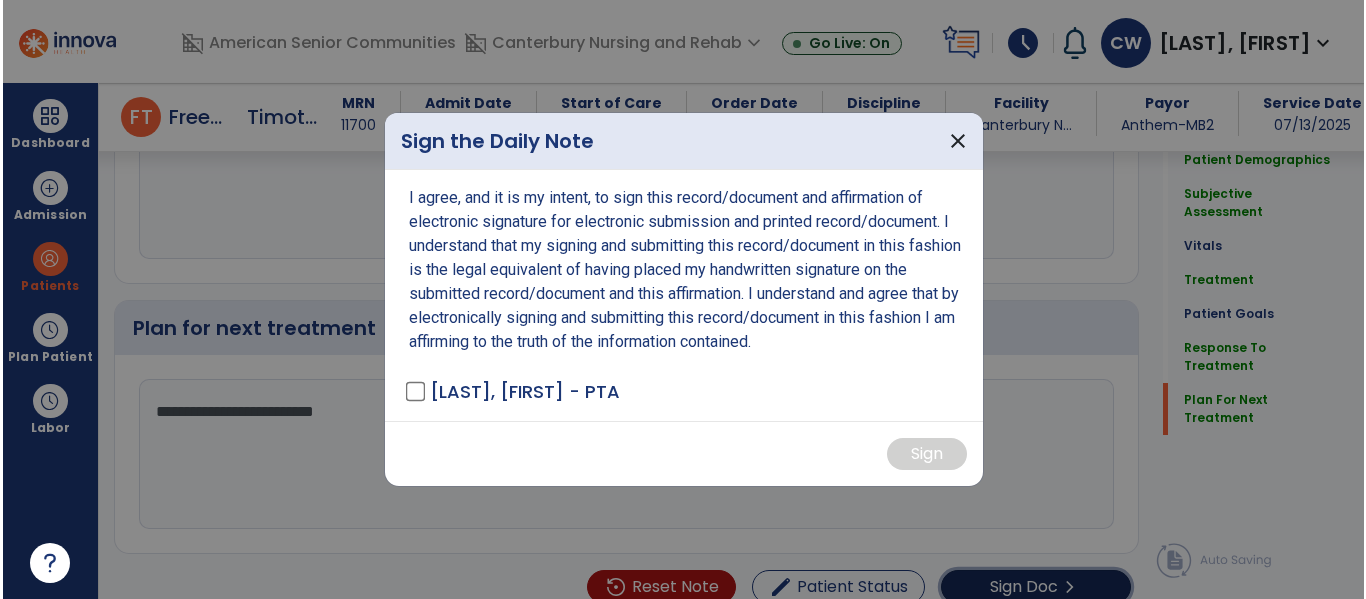scroll, scrollTop: 3200, scrollLeft: 0, axis: vertical 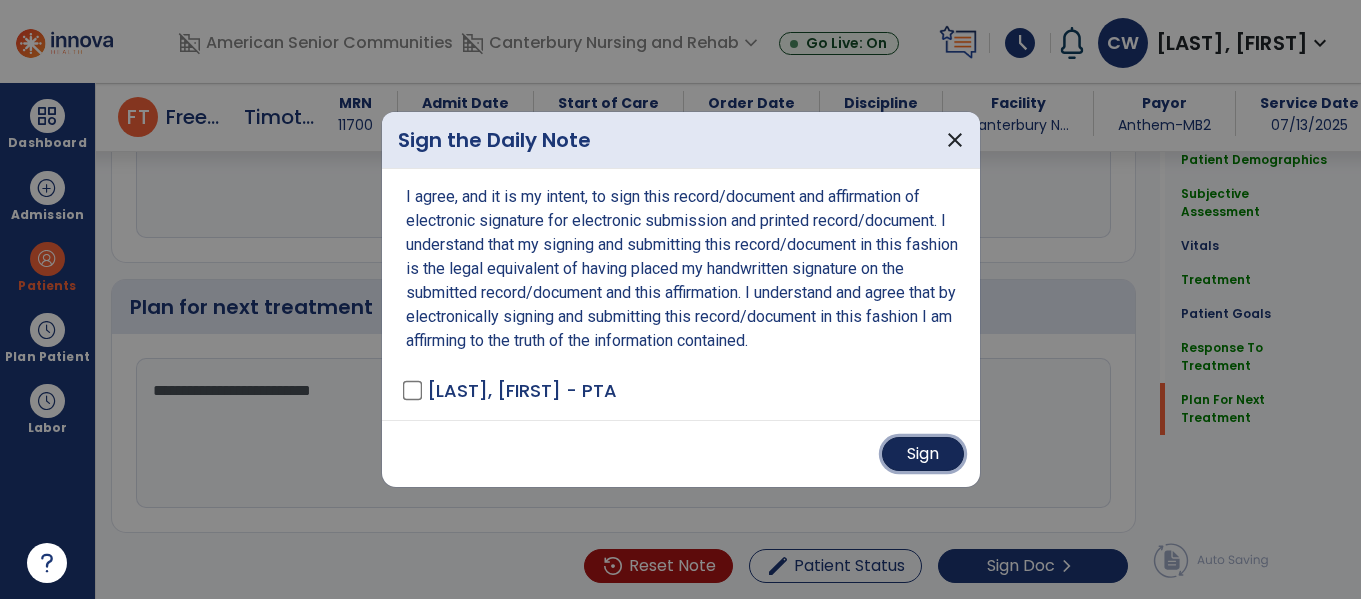 click on "Sign" at bounding box center [923, 454] 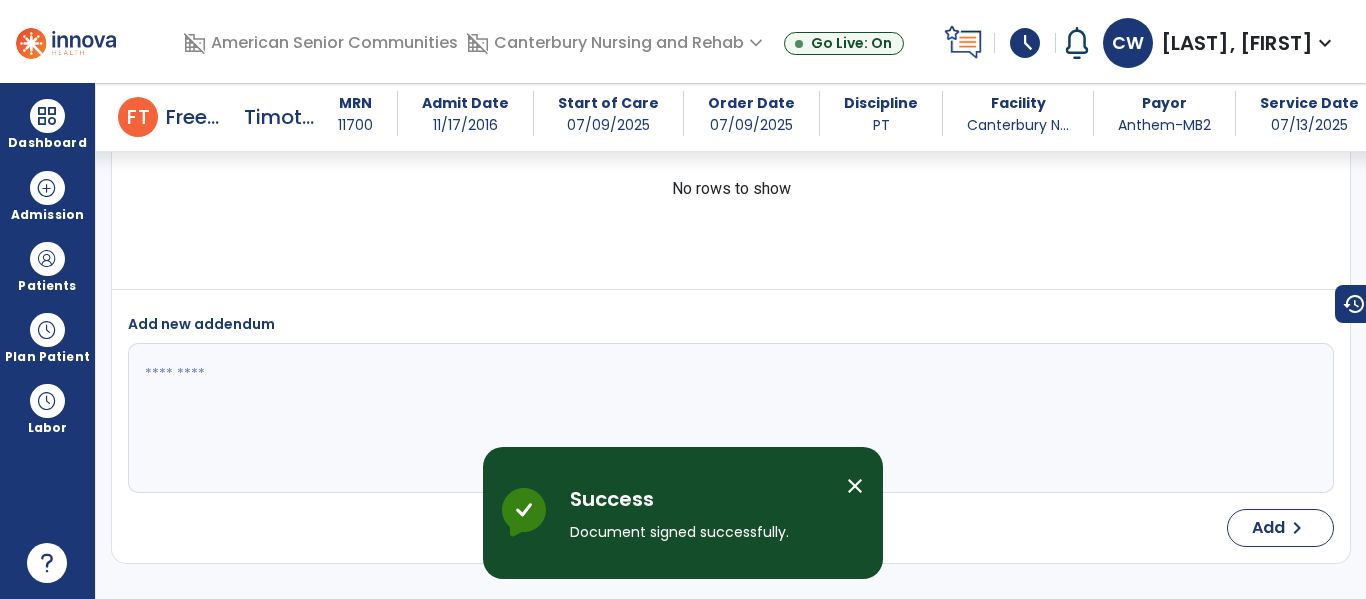 scroll, scrollTop: 4795, scrollLeft: 0, axis: vertical 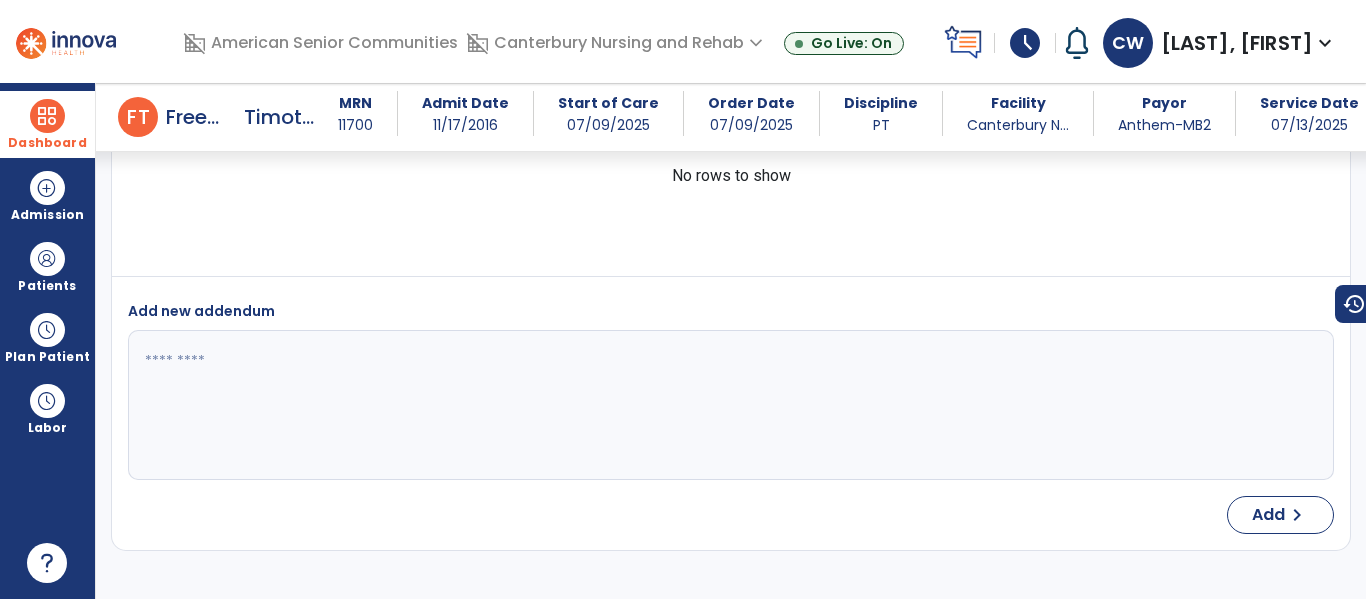 click on "Dashboard" at bounding box center [47, 124] 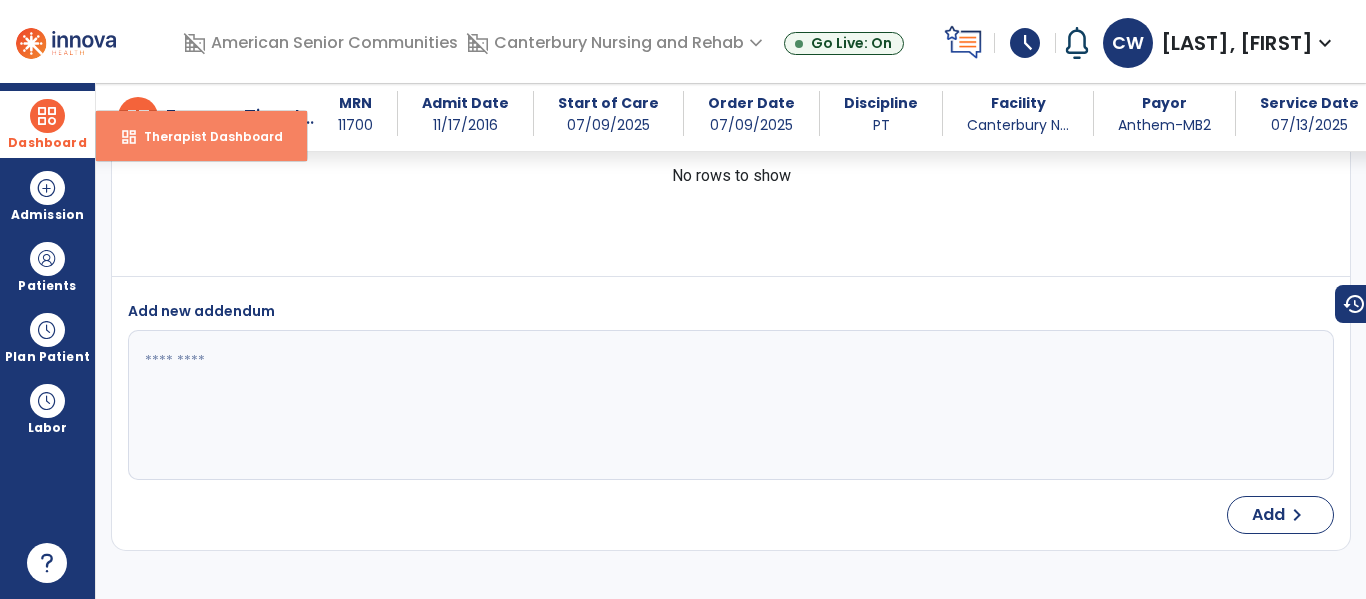 click on "Therapist Dashboard" at bounding box center [205, 136] 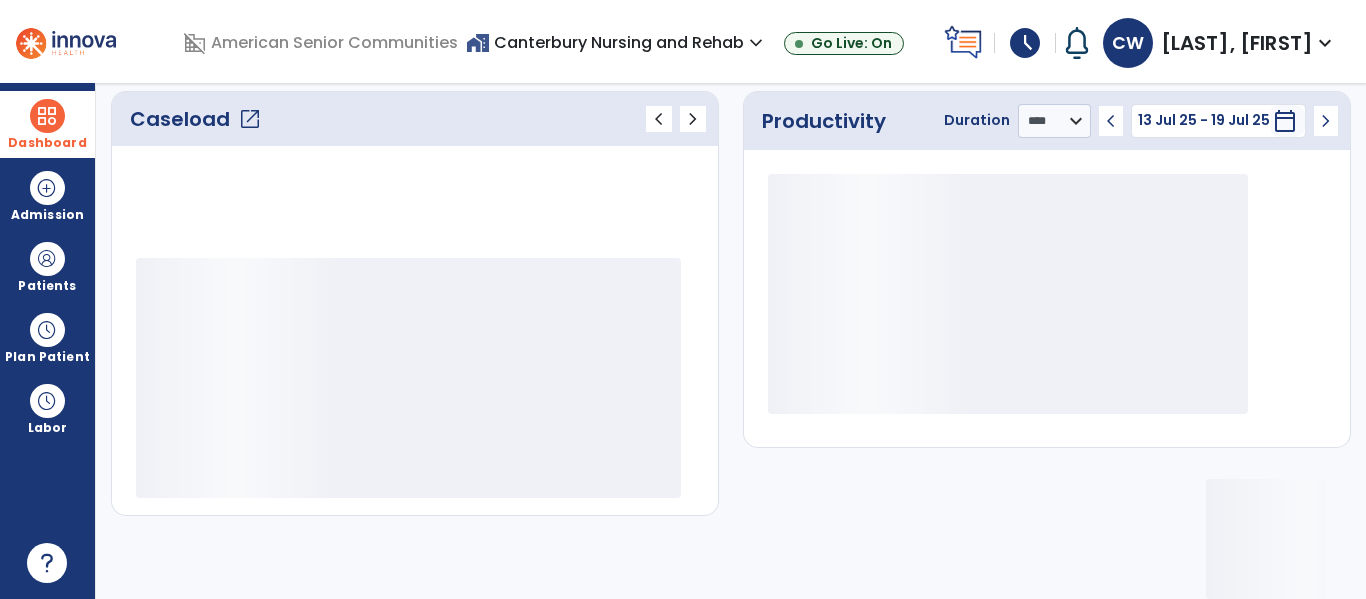 scroll, scrollTop: 276, scrollLeft: 0, axis: vertical 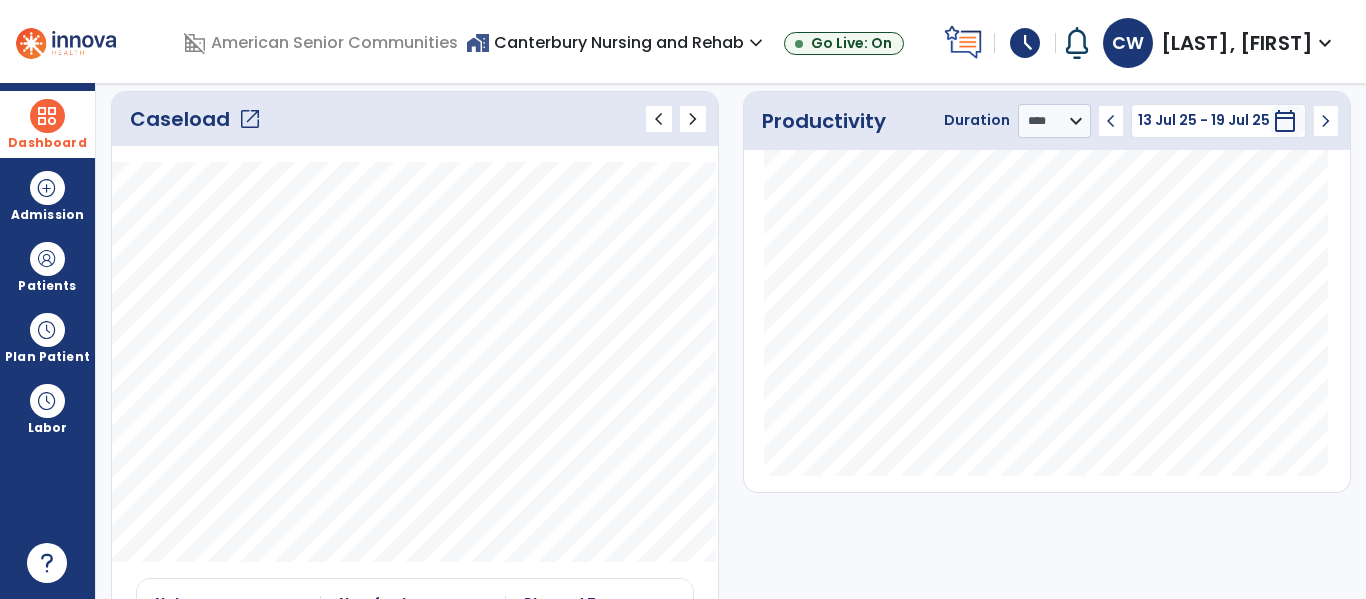 click on "open_in_new" 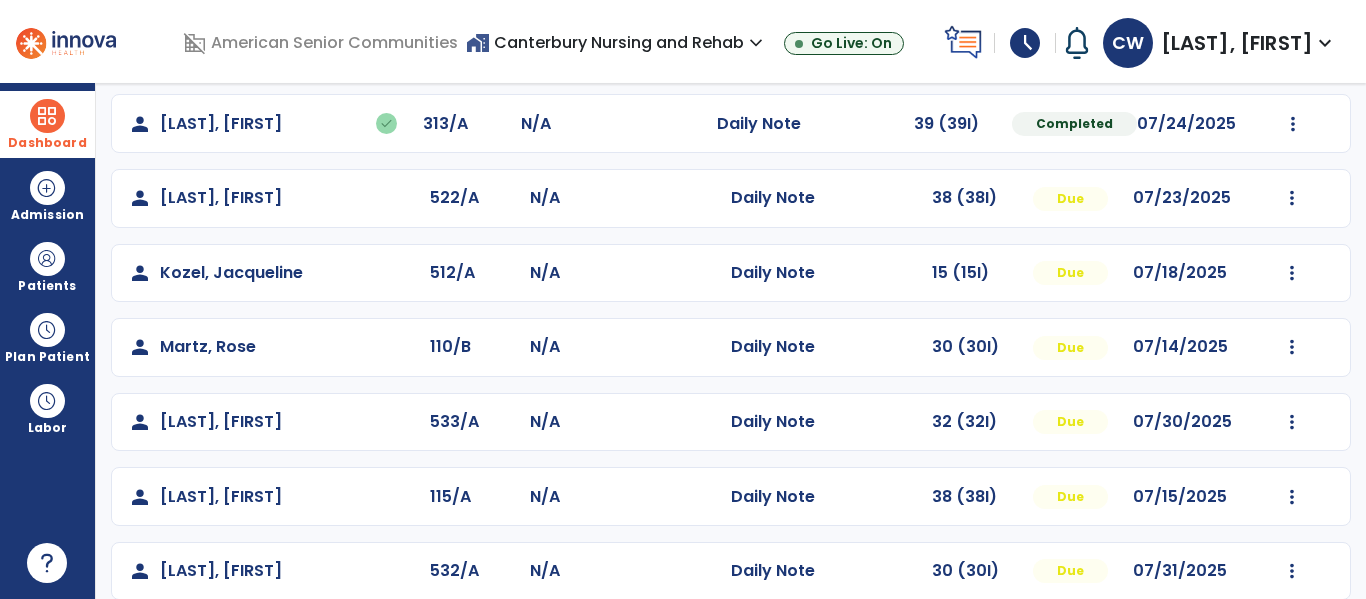 scroll, scrollTop: 394, scrollLeft: 0, axis: vertical 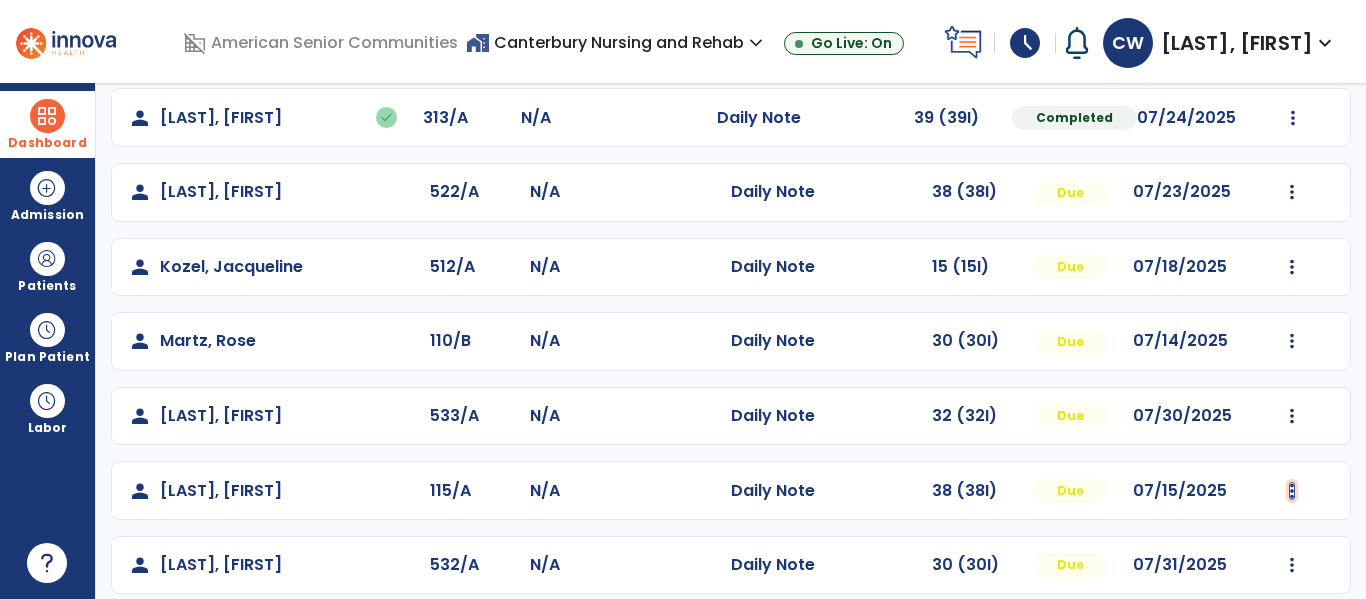 click at bounding box center (1292, -106) 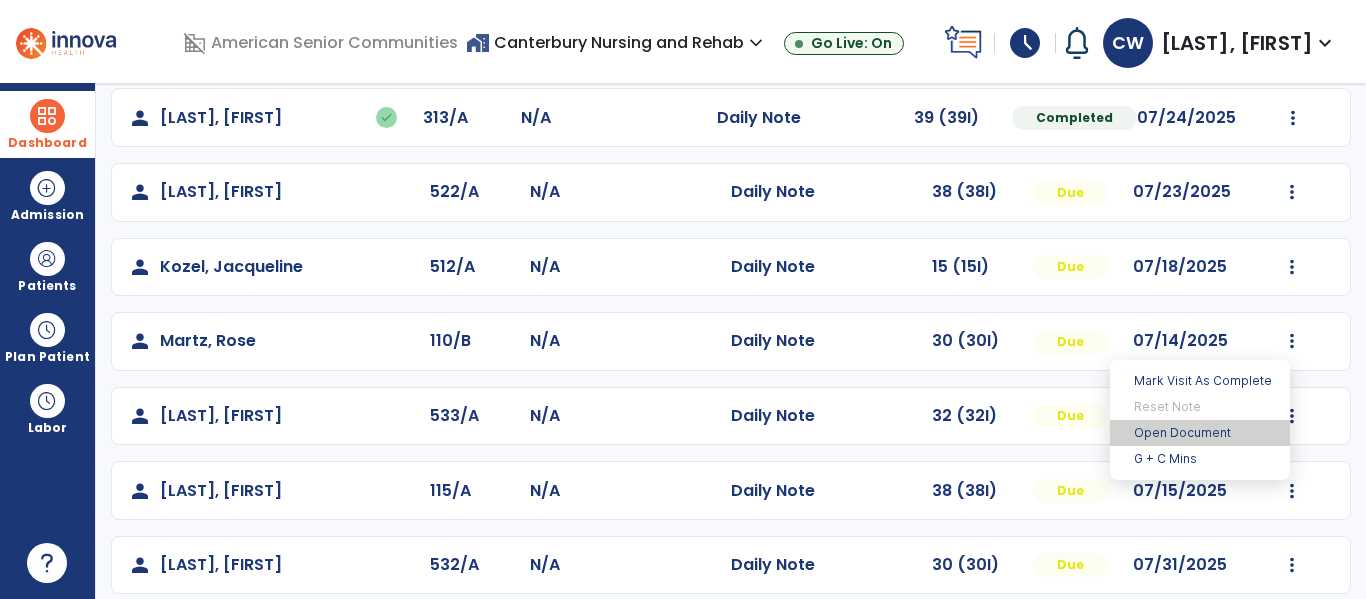 click on "Open Document" at bounding box center (1200, 433) 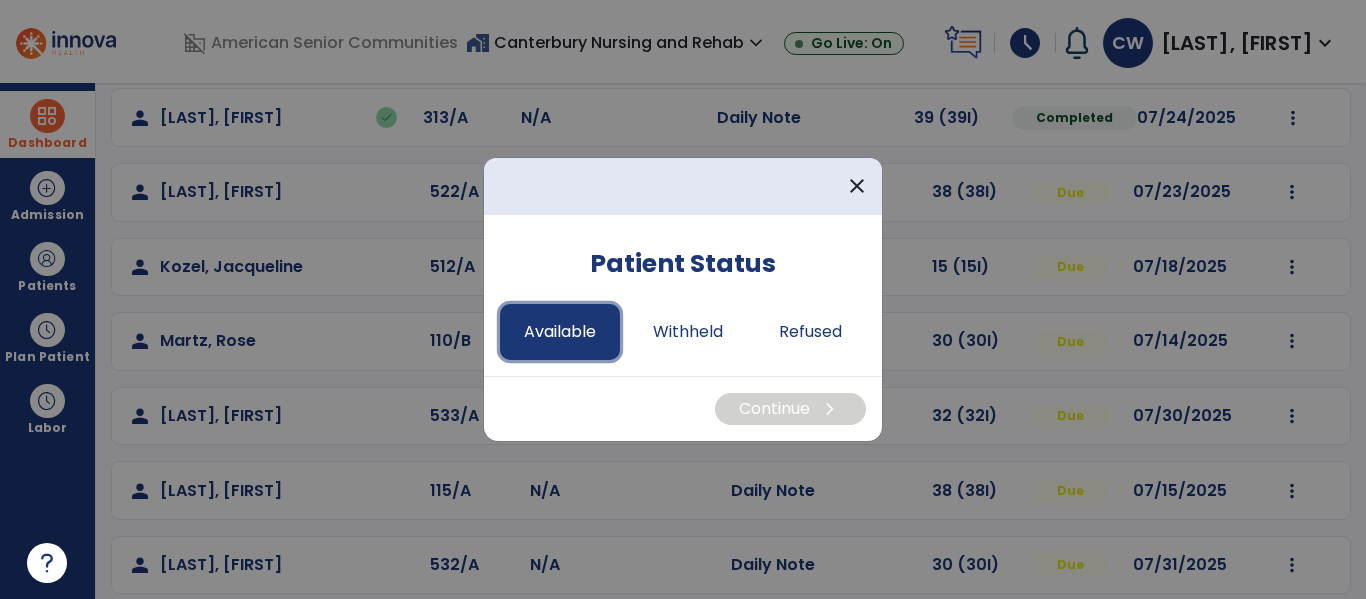 click on "Available" at bounding box center [560, 332] 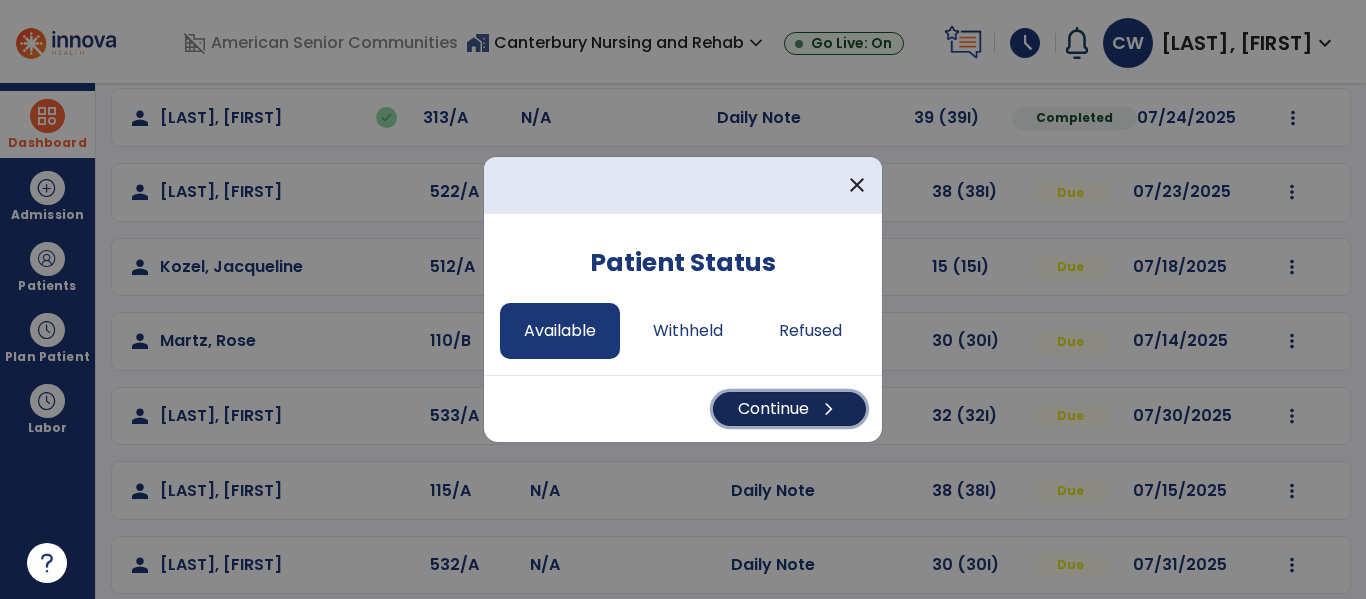 click on "Continue   chevron_right" at bounding box center [789, 409] 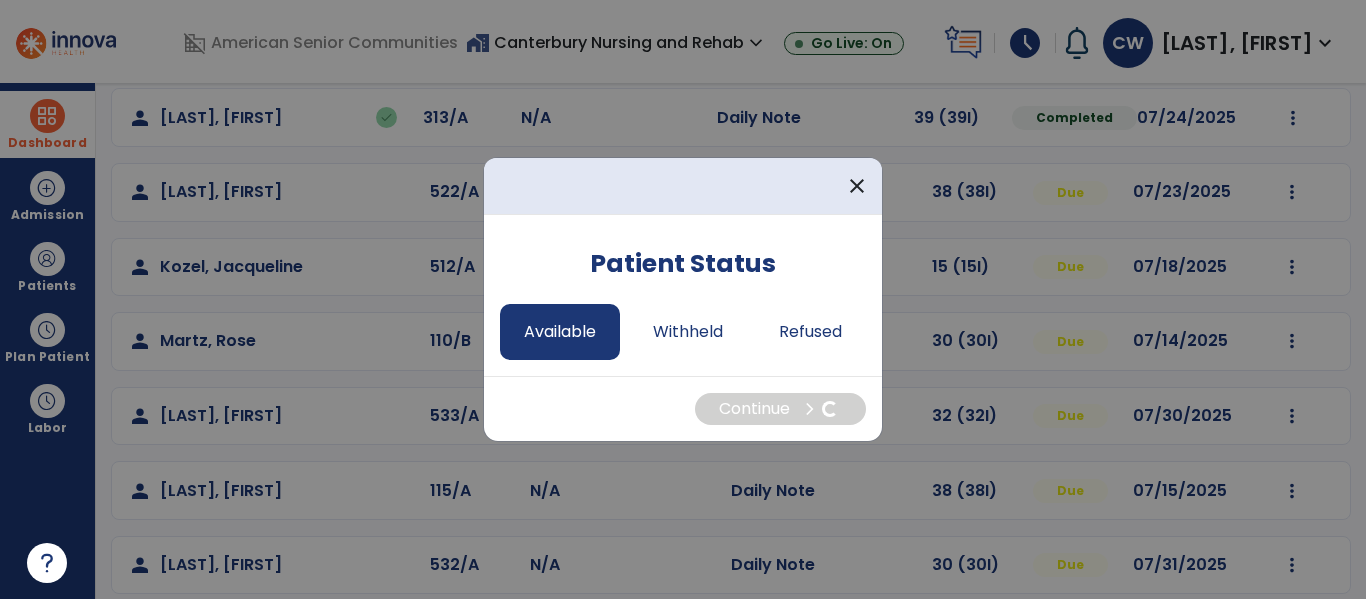 select on "*" 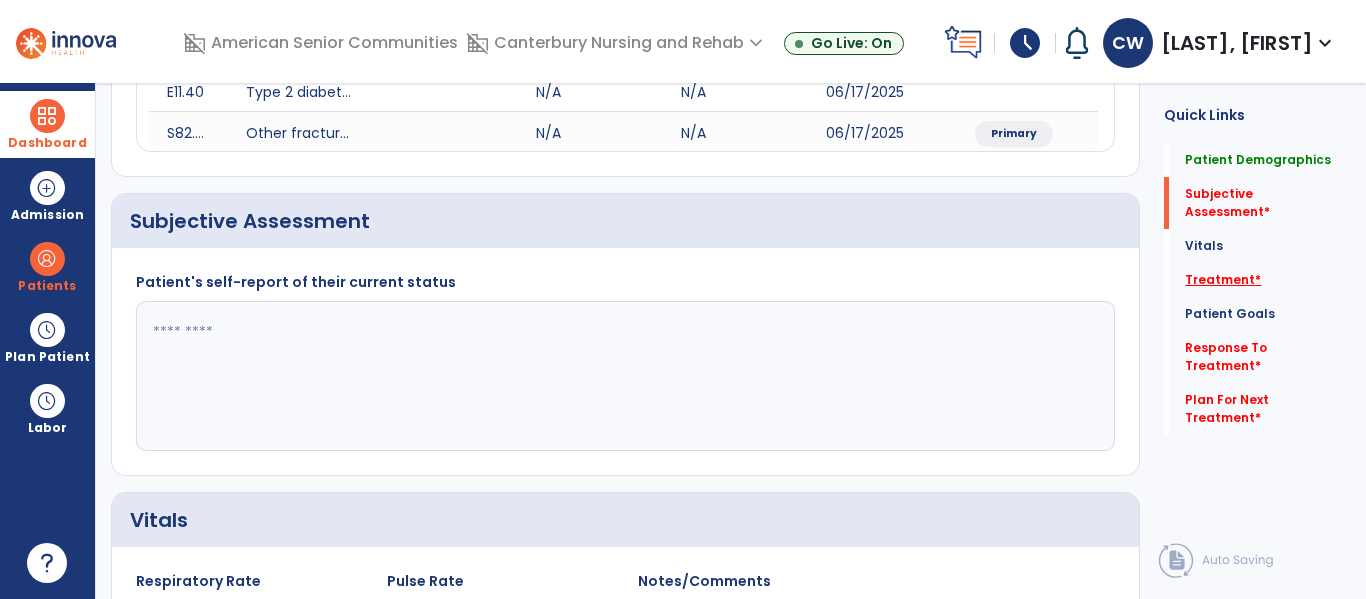 click on "Treatment   *" 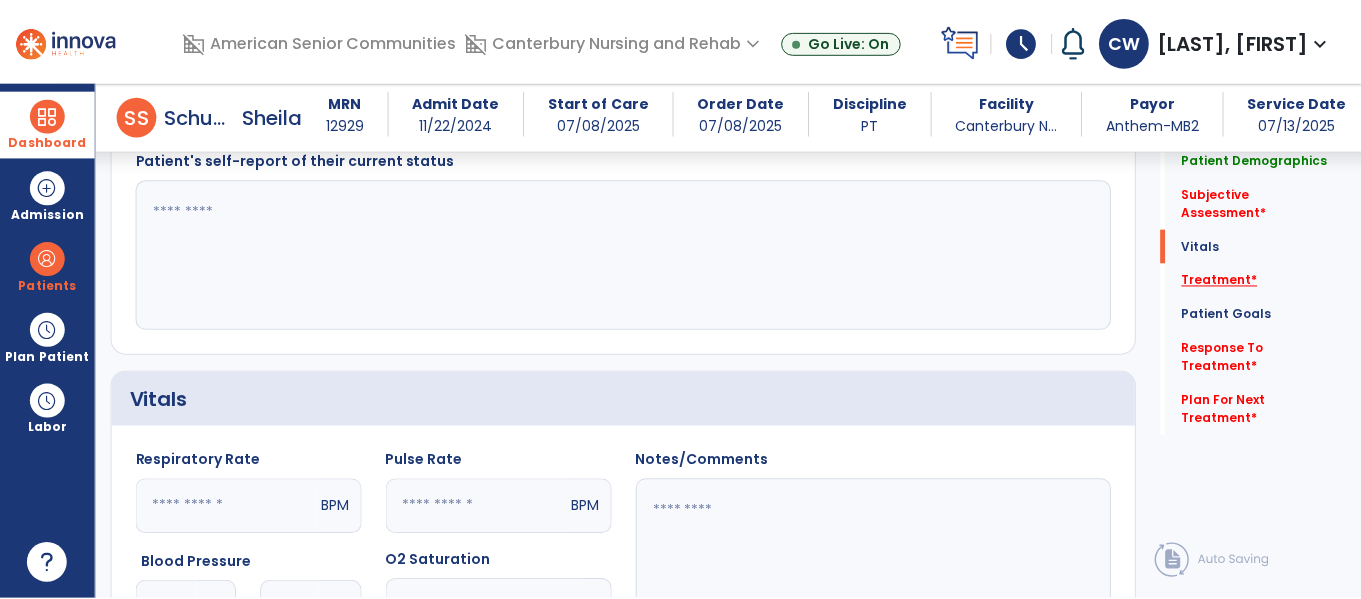 scroll, scrollTop: 1095, scrollLeft: 0, axis: vertical 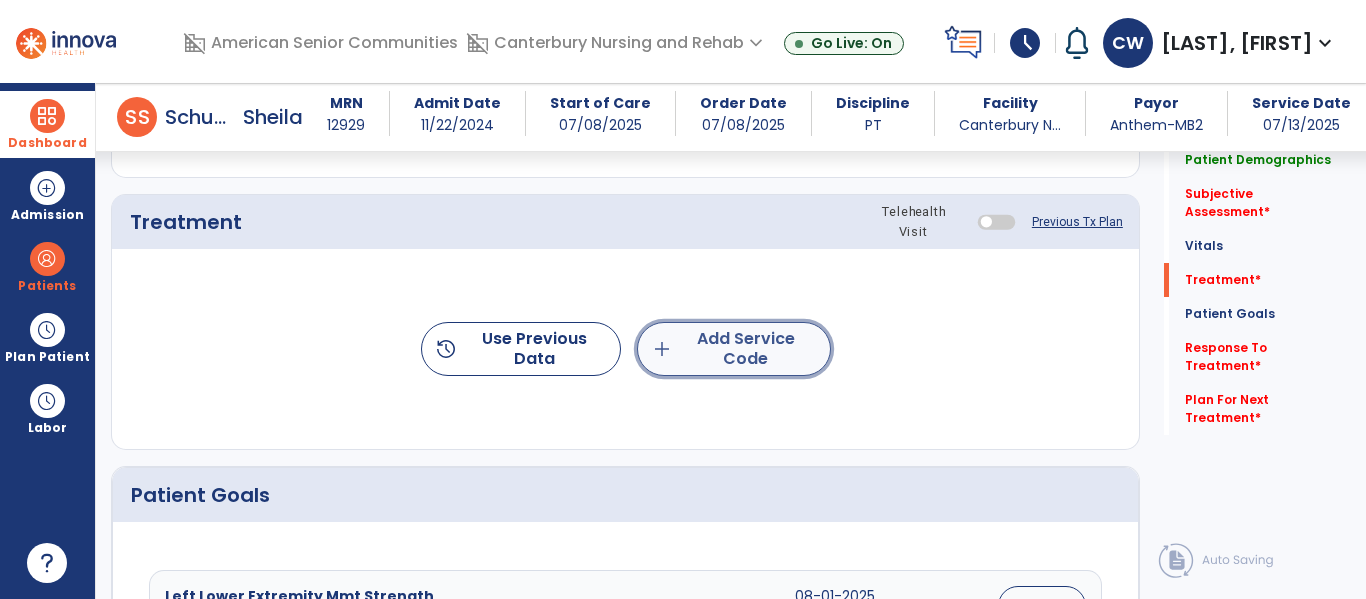 click on "add  Add Service Code" 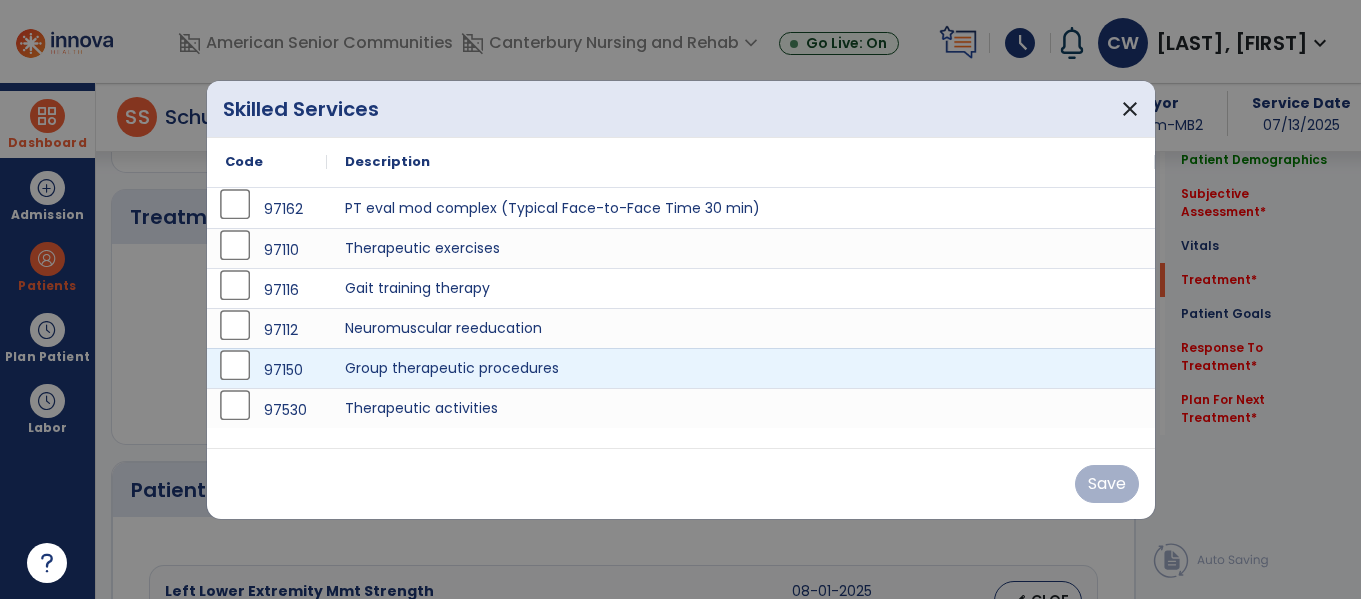 scroll, scrollTop: 1095, scrollLeft: 0, axis: vertical 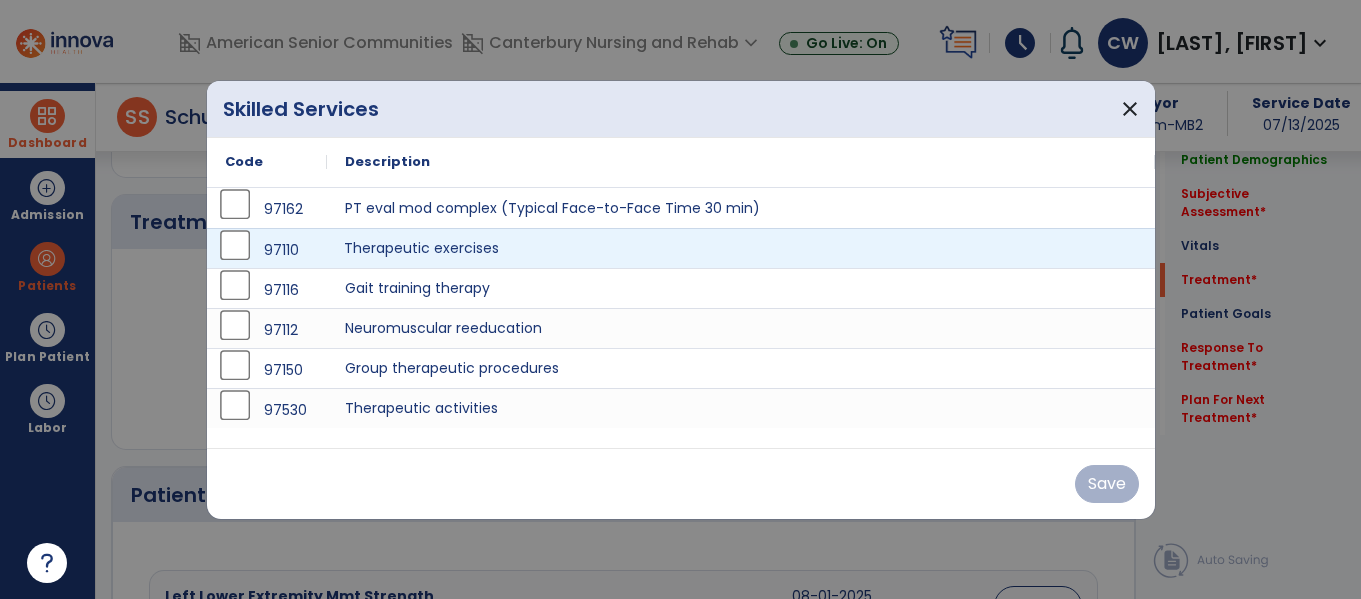 click on "Therapeutic exercises" at bounding box center [741, 248] 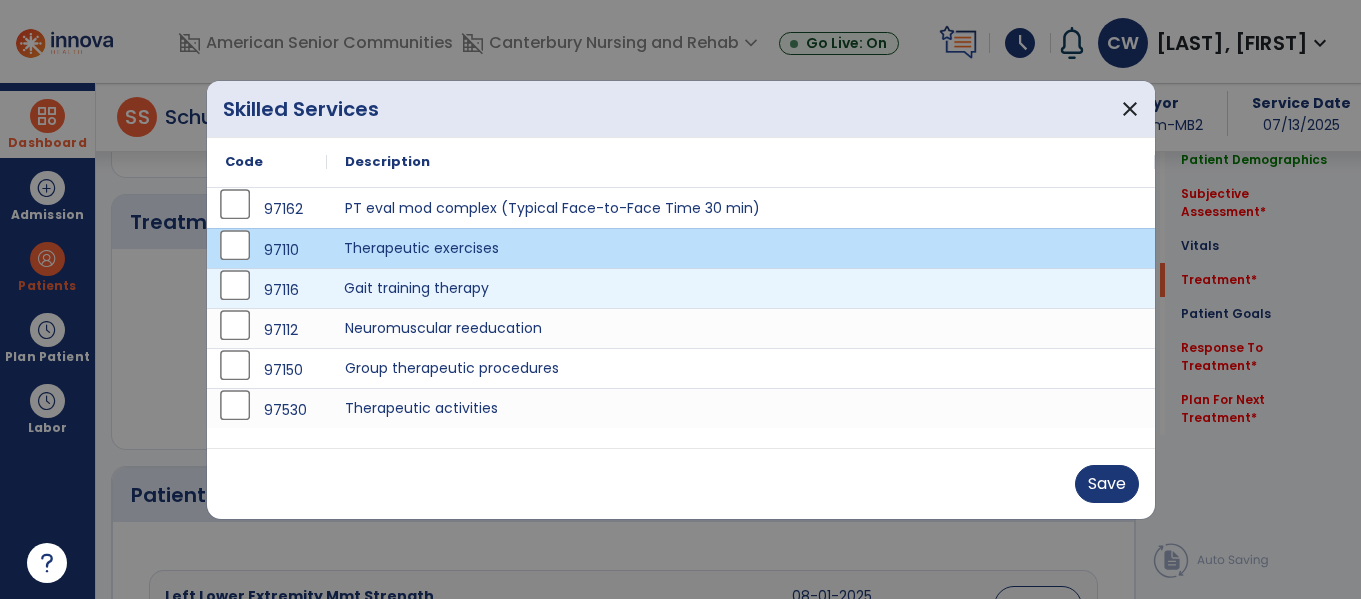 click on "Gait training therapy" at bounding box center [741, 288] 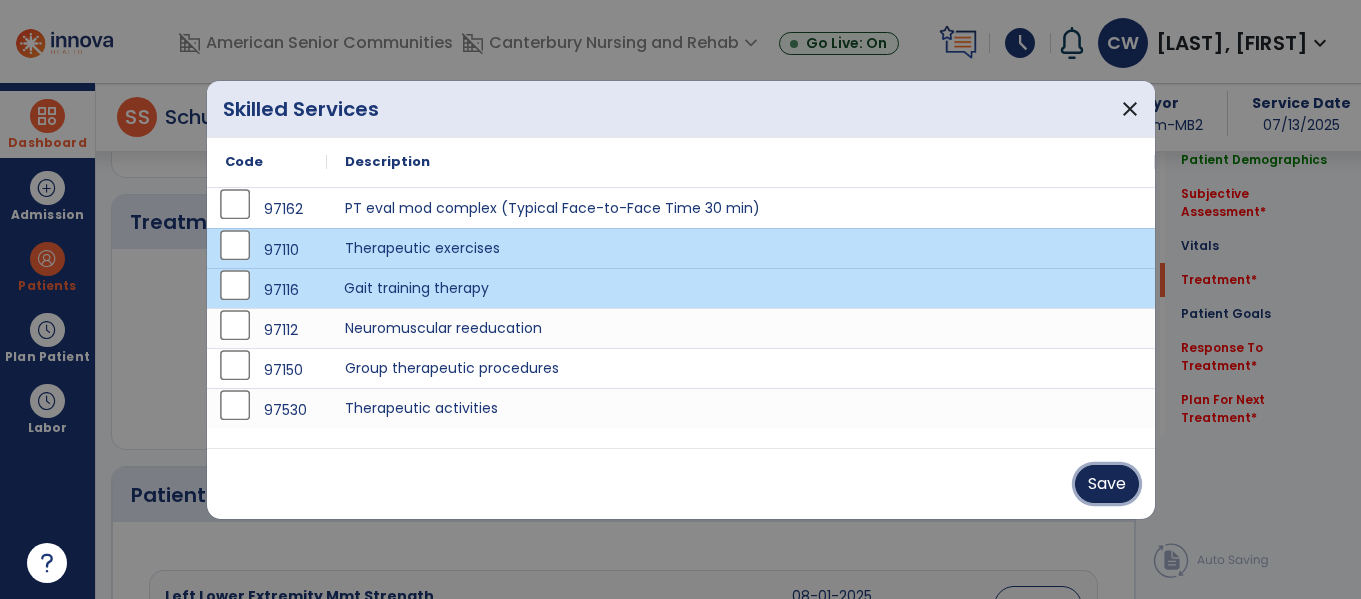 click on "Save" at bounding box center [1107, 484] 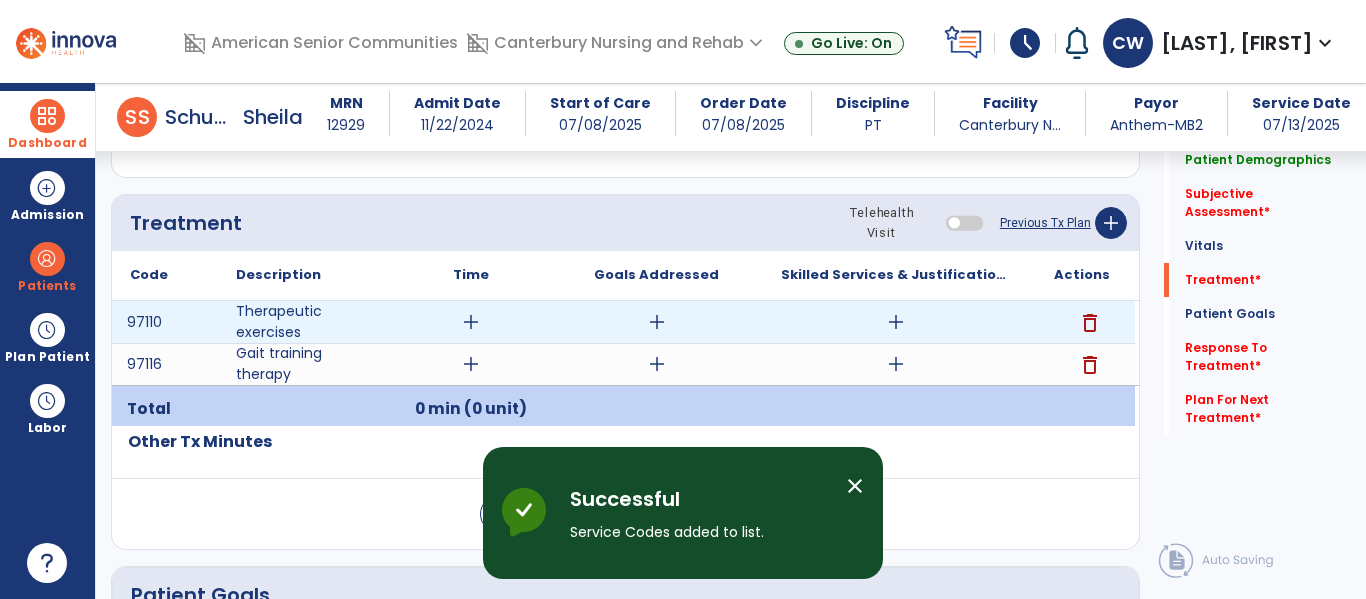 click on "add" at bounding box center [896, 322] 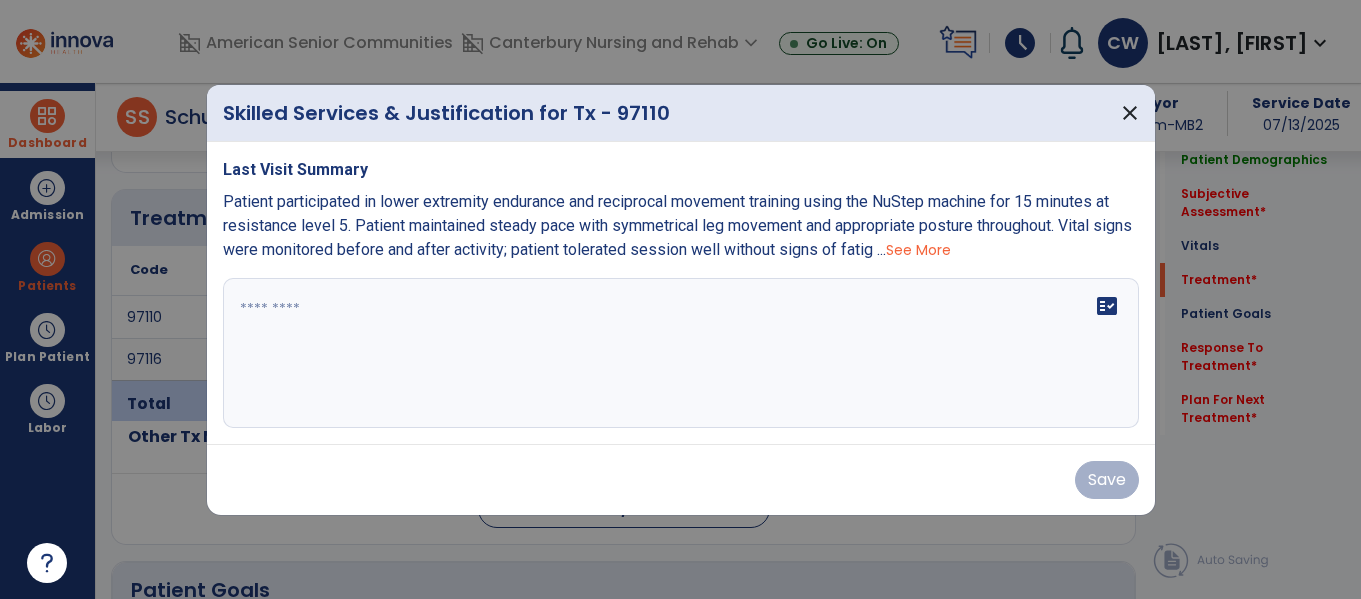 scroll, scrollTop: 1095, scrollLeft: 0, axis: vertical 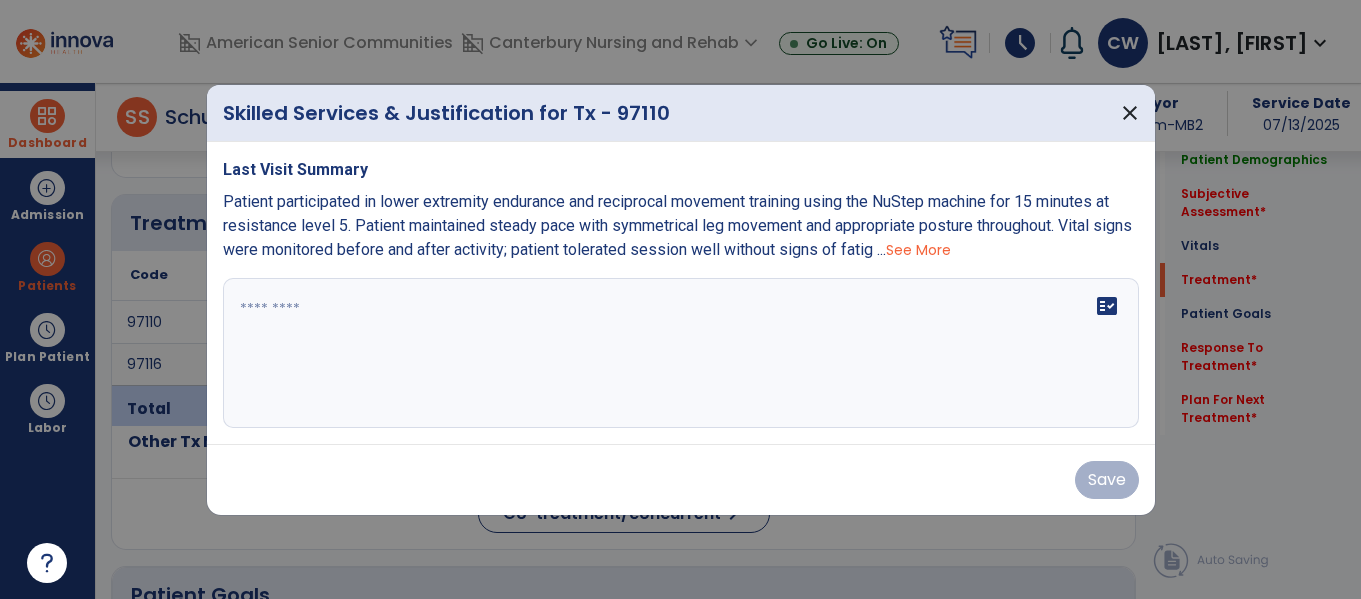 click on "fact_check" at bounding box center (681, 353) 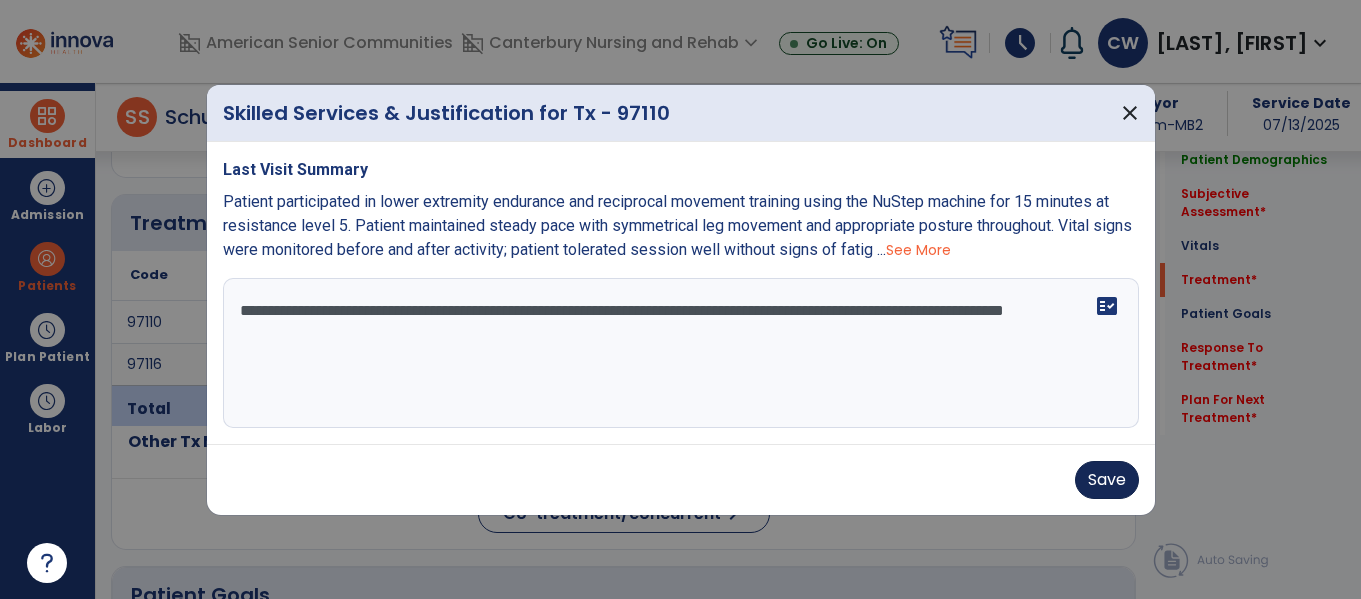 type on "**********" 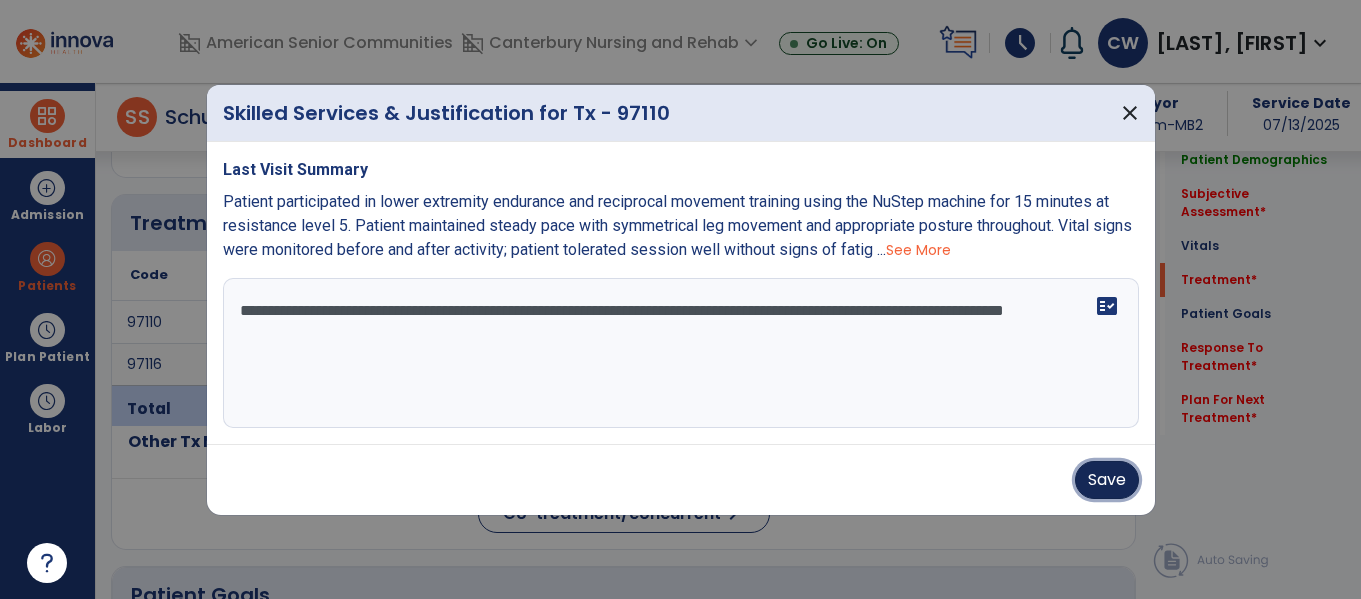 click on "Save" at bounding box center (1107, 480) 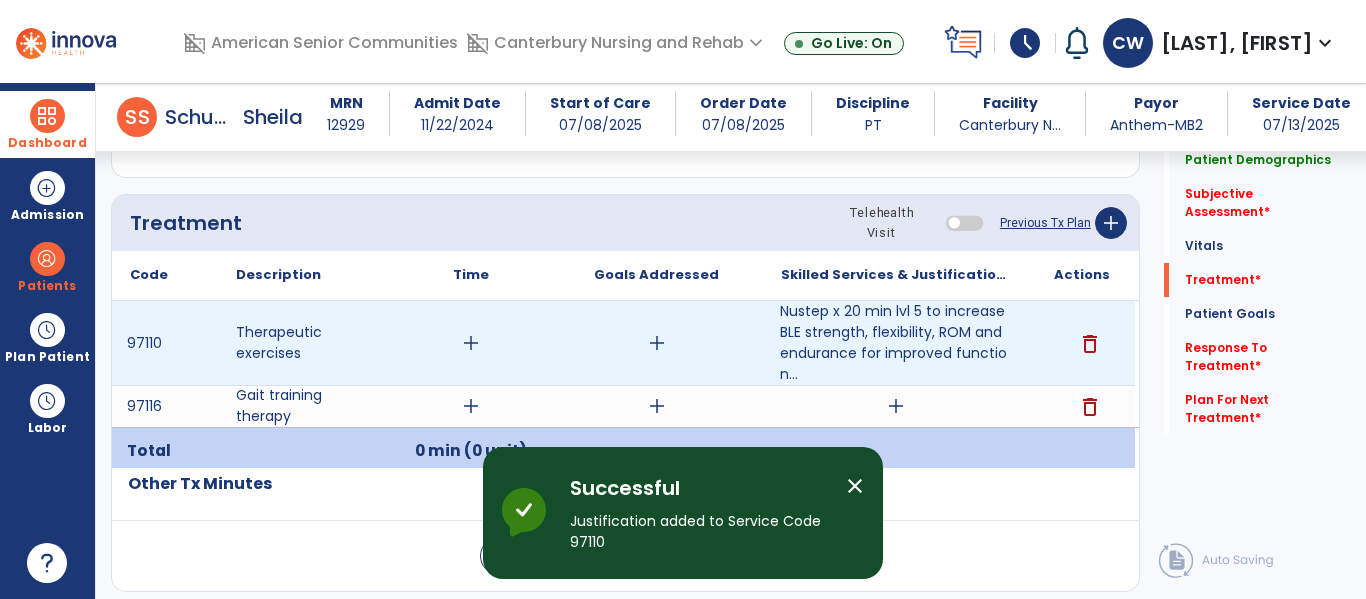click on "add" at bounding box center [471, 343] 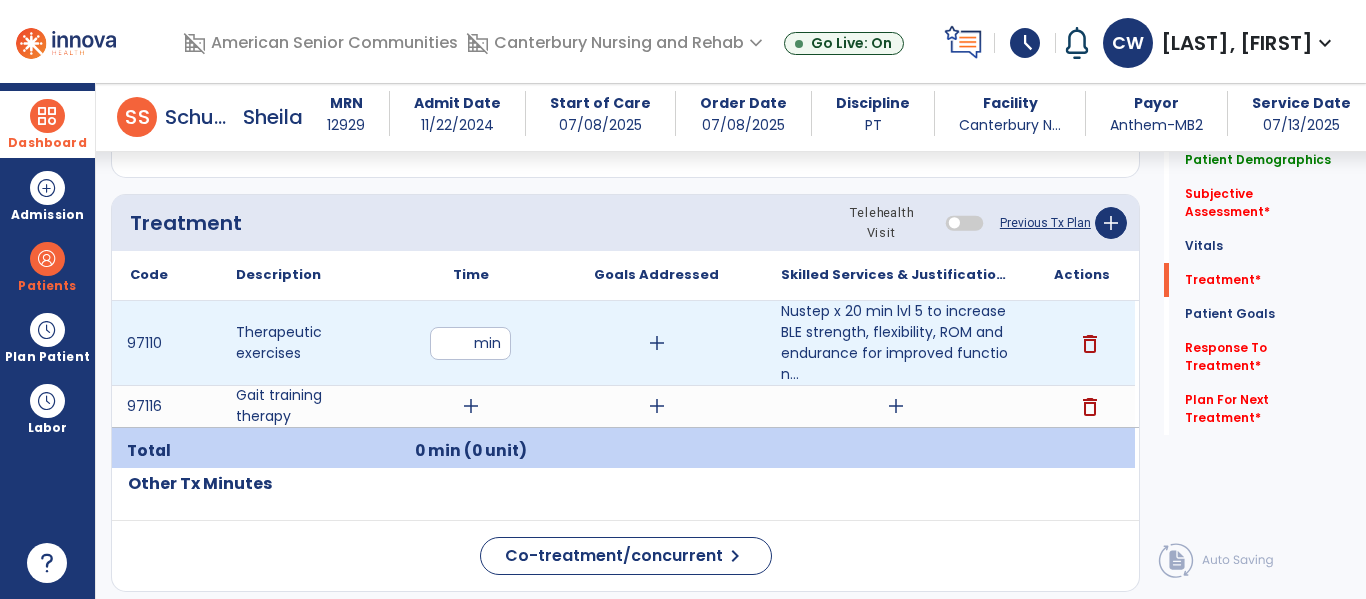 type on "**" 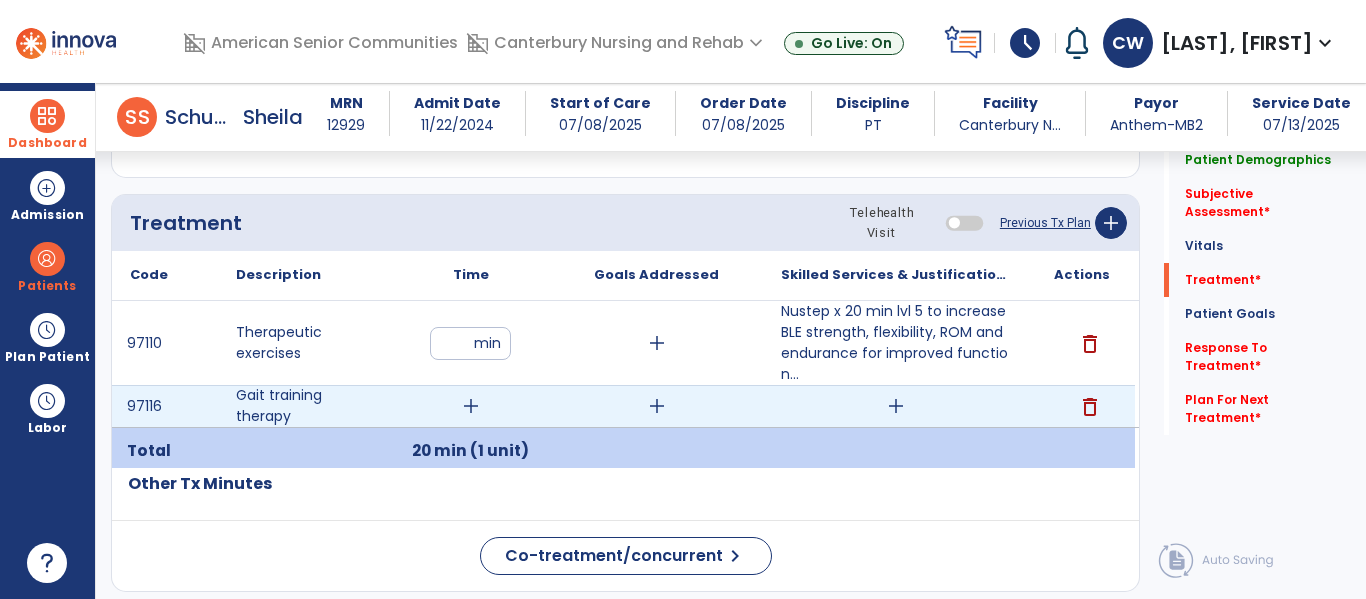 click on "add" at bounding box center (896, 406) 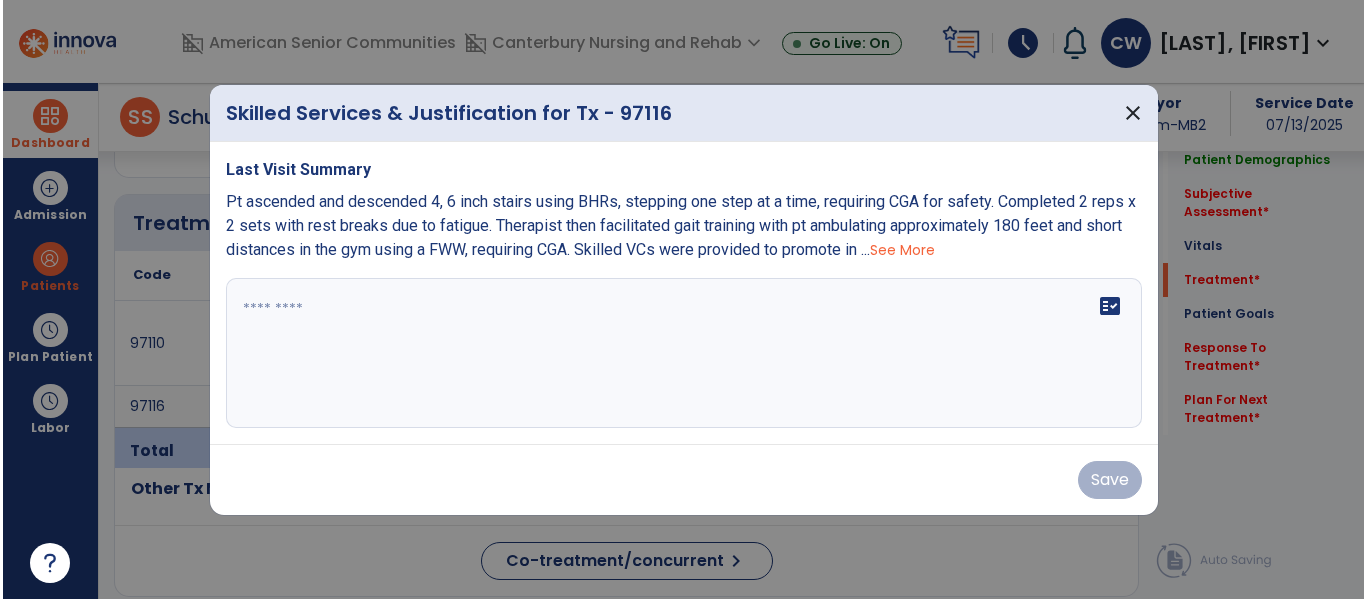 scroll, scrollTop: 1095, scrollLeft: 0, axis: vertical 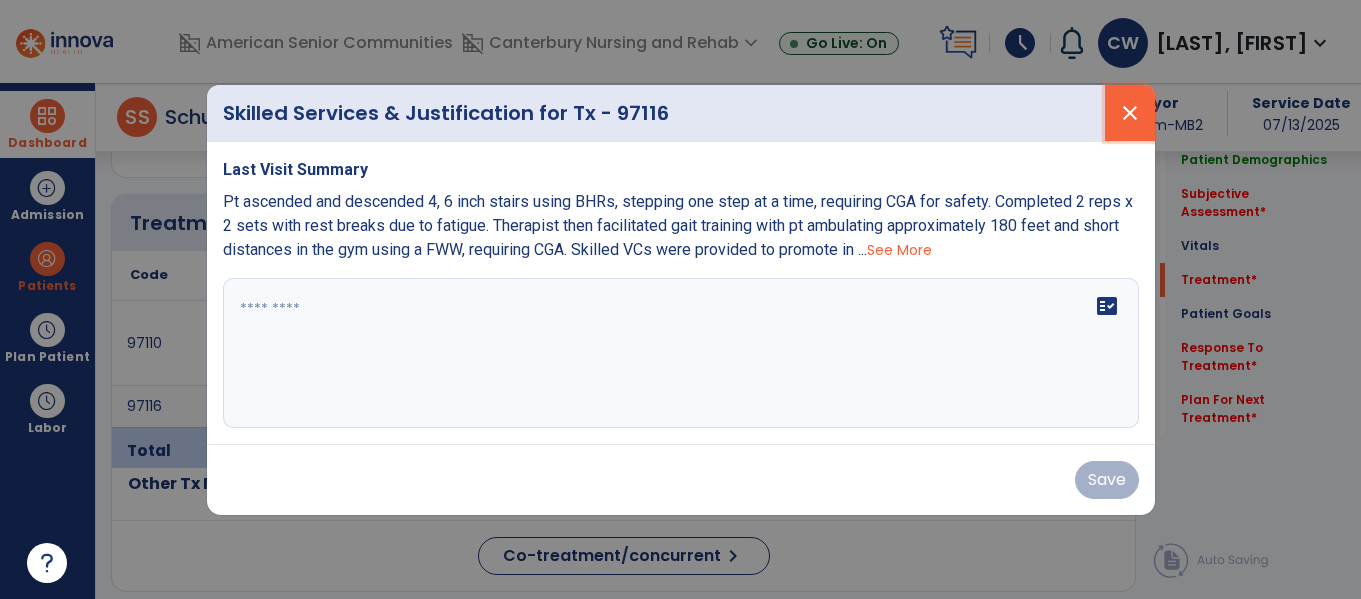 click on "close" at bounding box center (1130, 113) 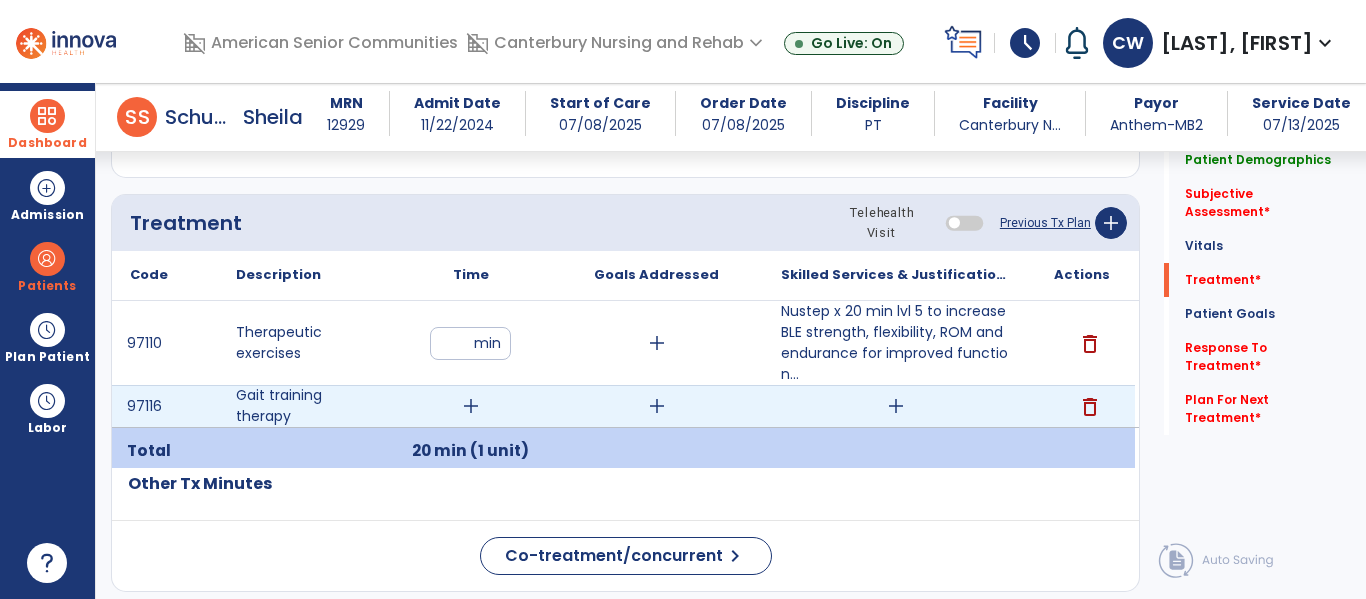 click on "add" at bounding box center (471, 406) 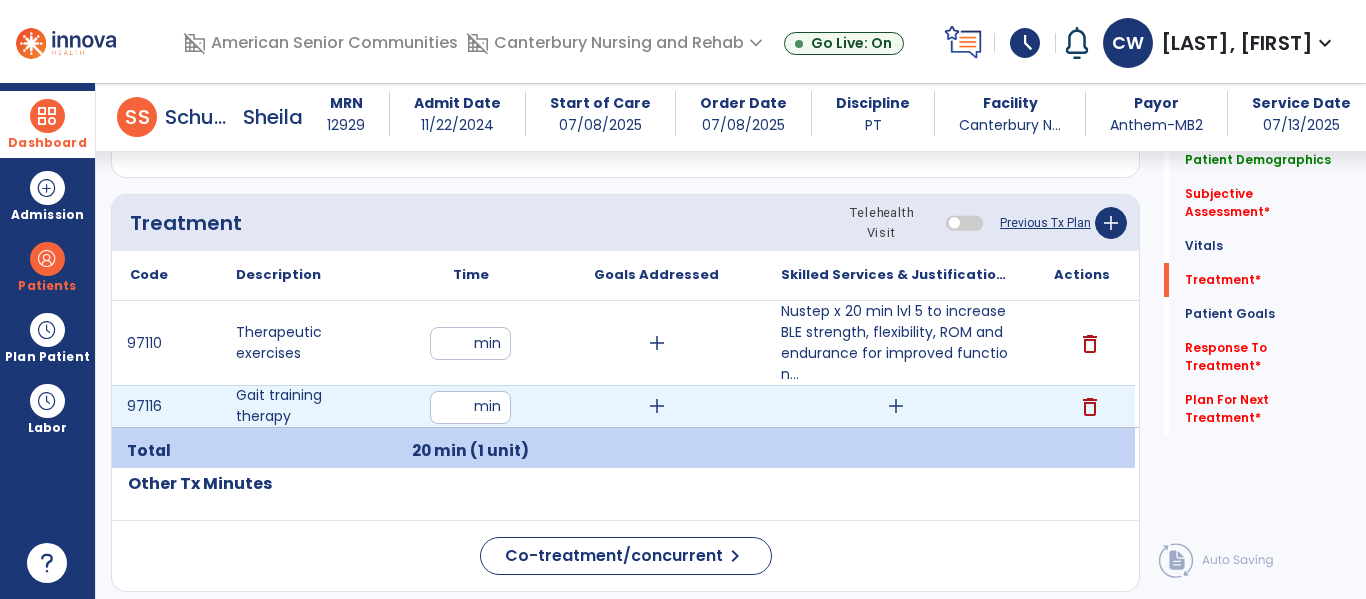 type on "*" 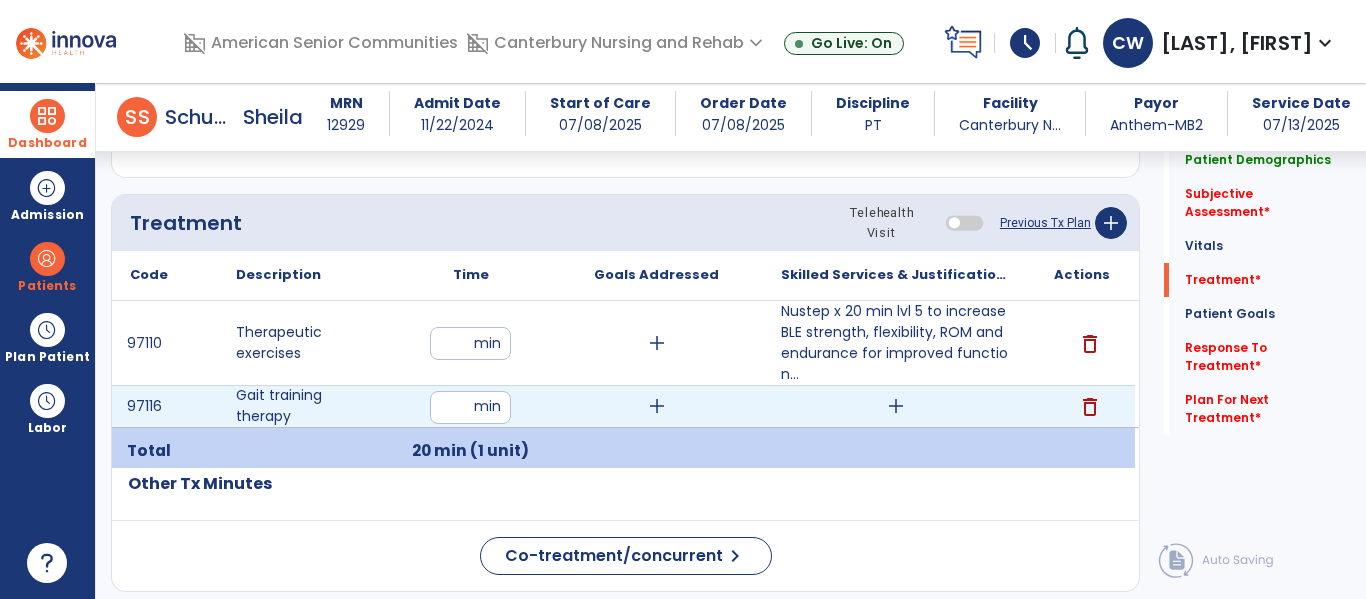 type on "**" 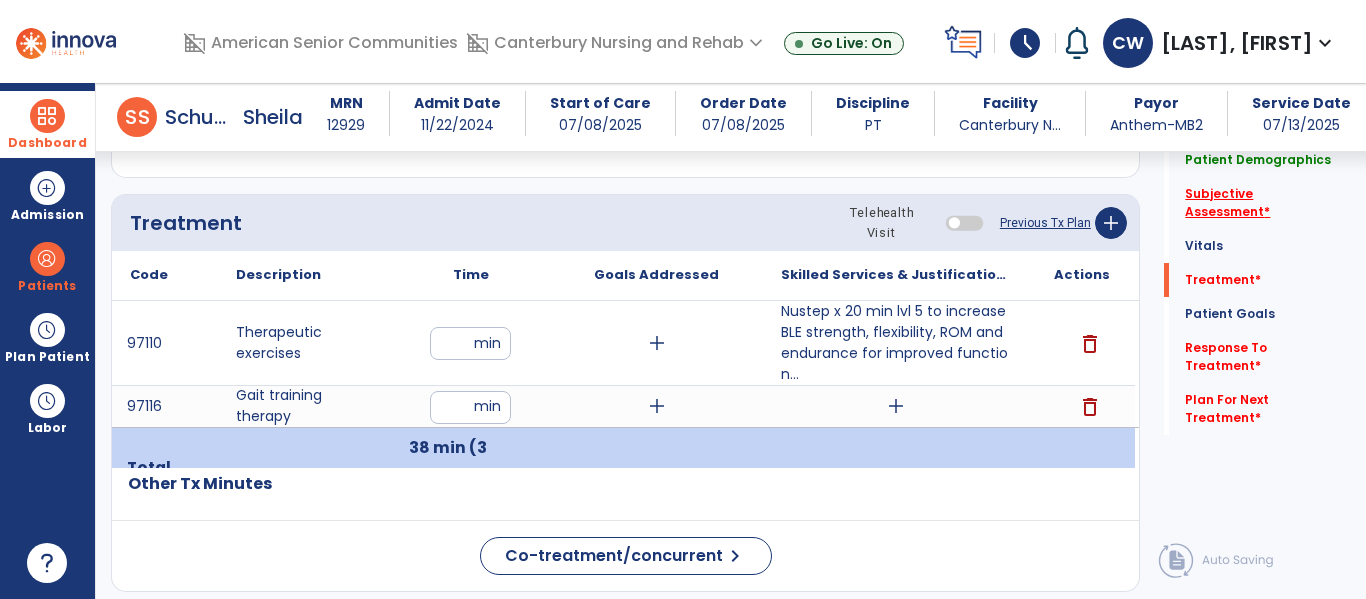 click on "Subjective Assessment   *" 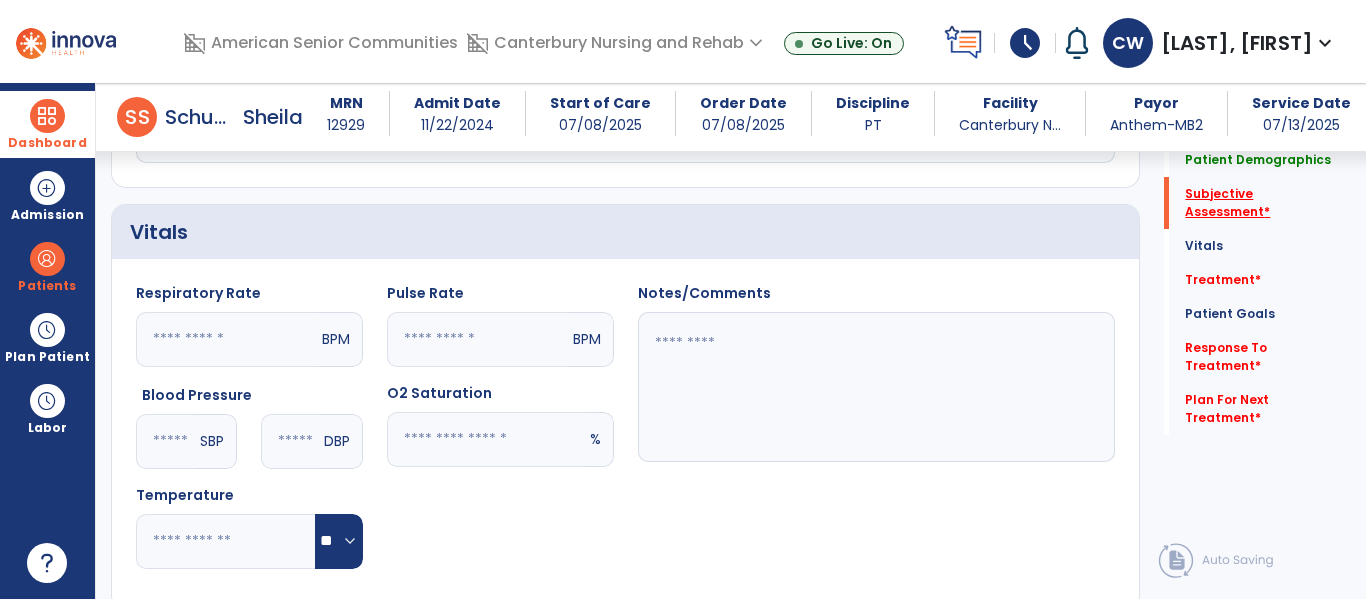 scroll, scrollTop: 368, scrollLeft: 0, axis: vertical 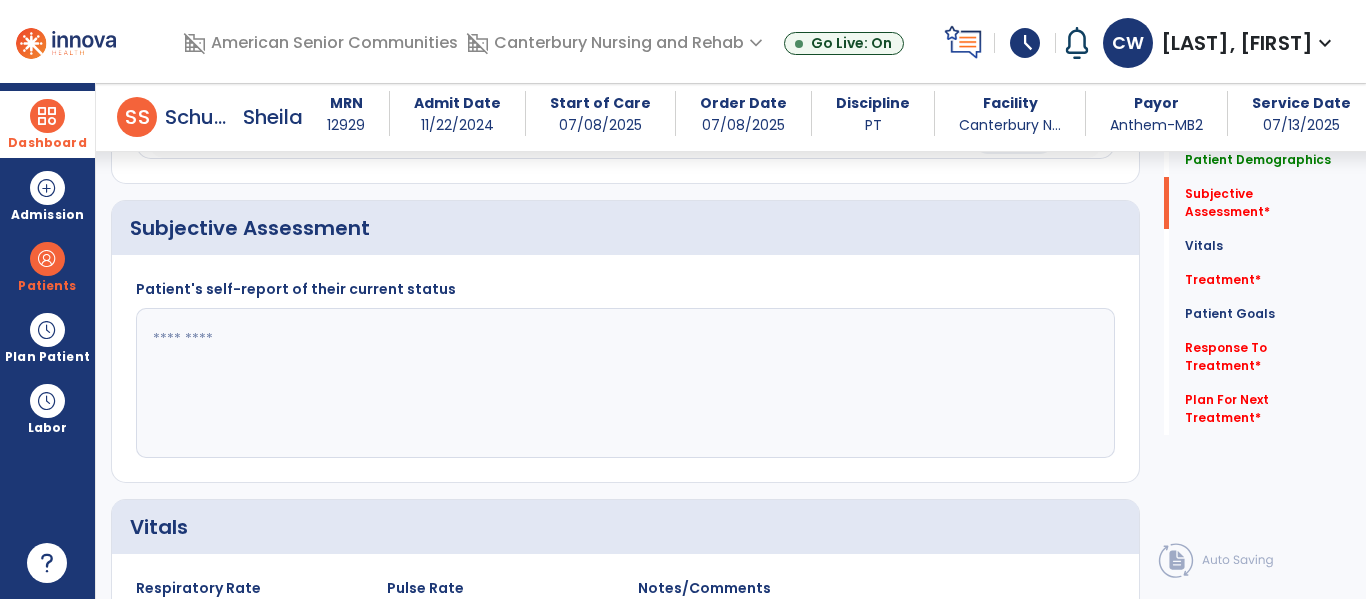 click 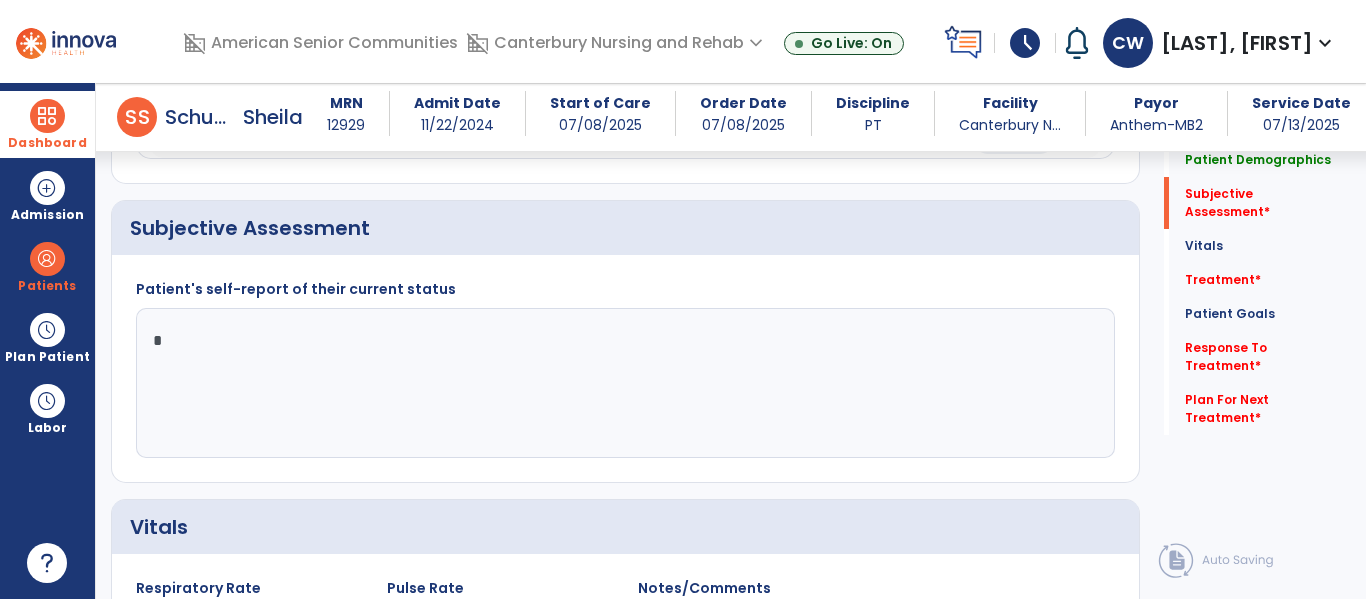 type on "**" 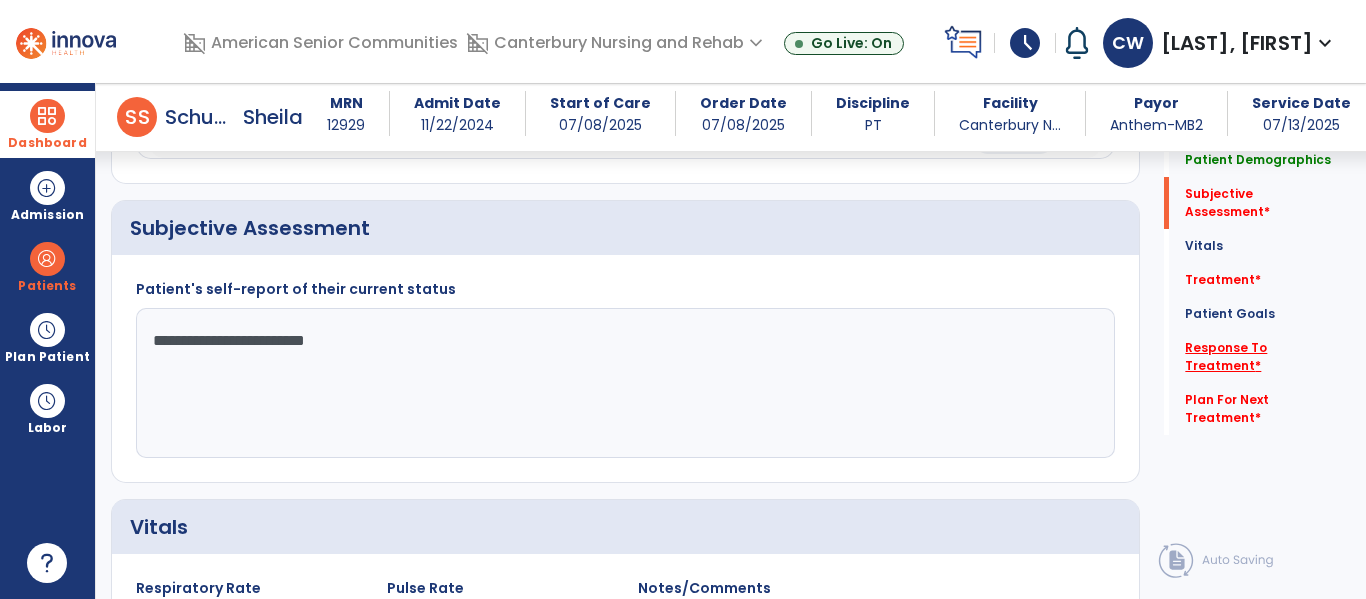 type on "**********" 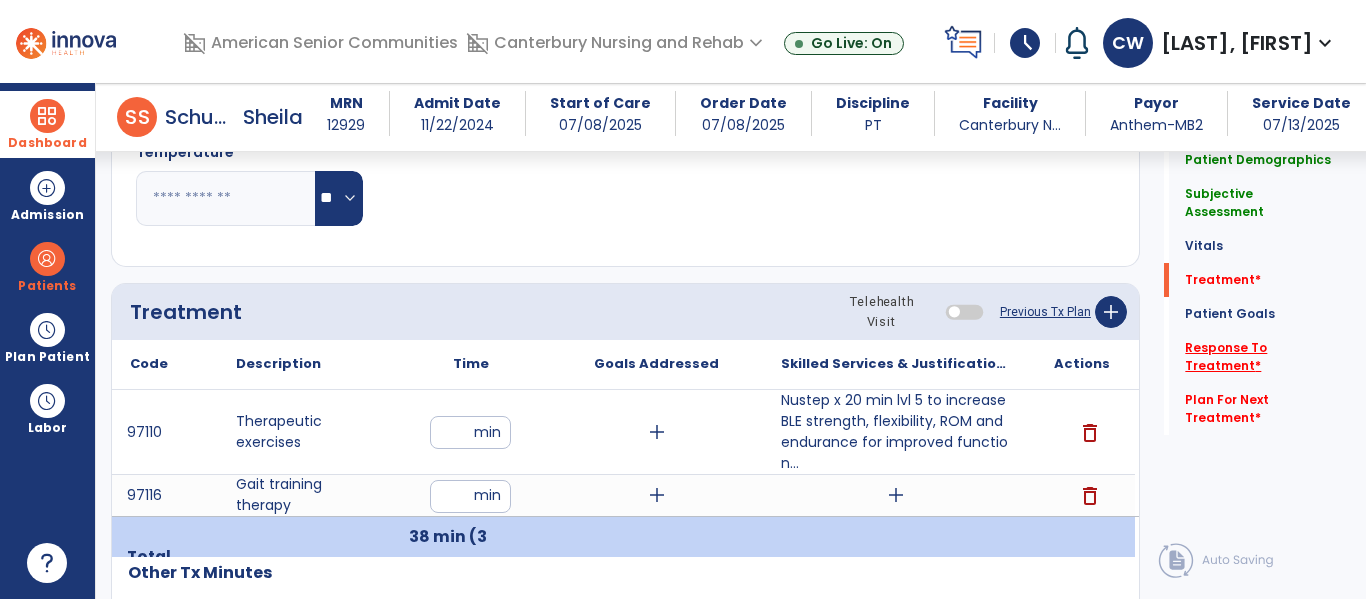 scroll, scrollTop: 3132, scrollLeft: 0, axis: vertical 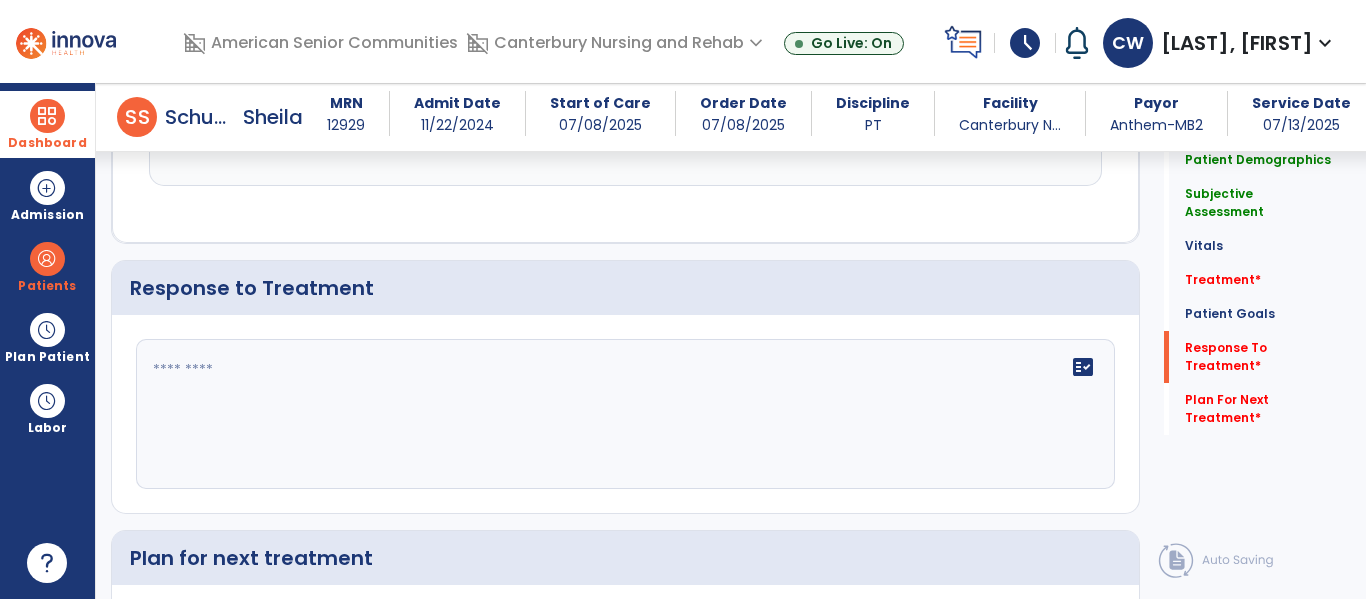 click 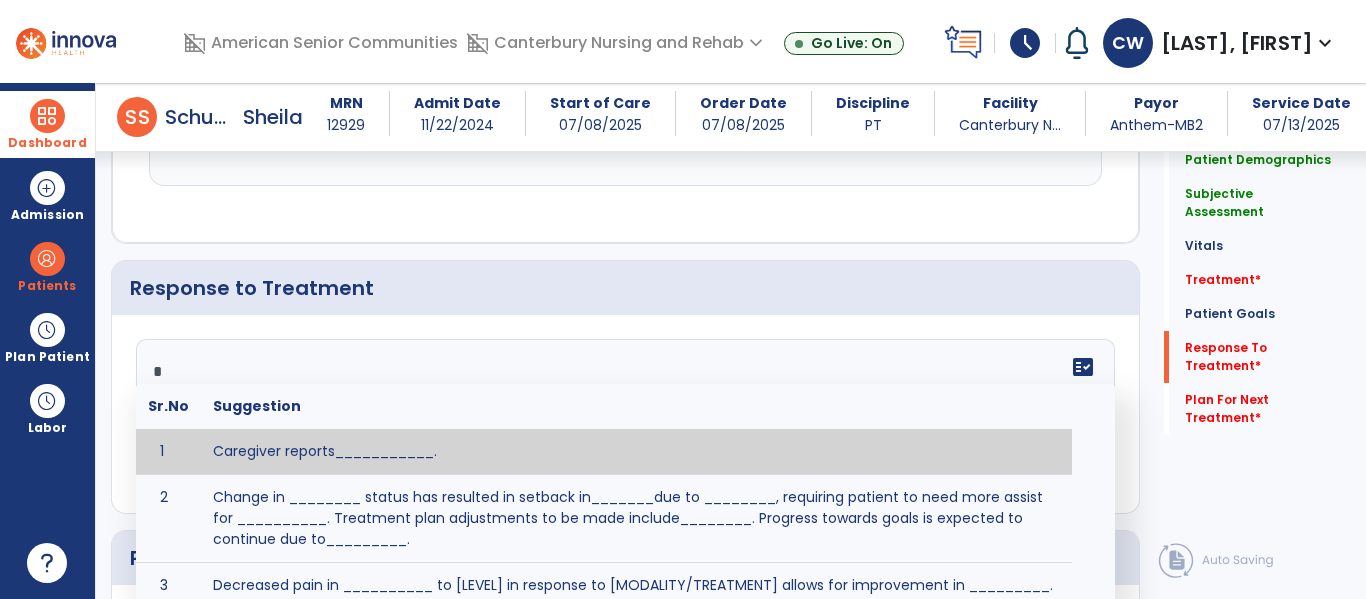type on "**" 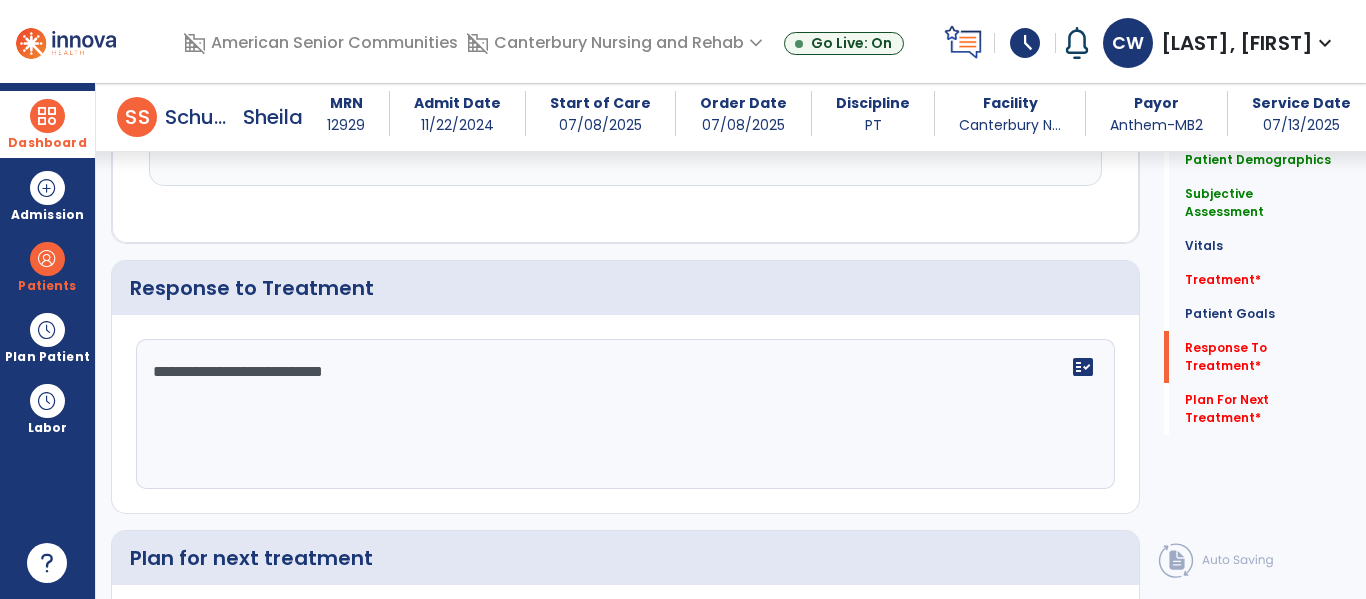 type on "**********" 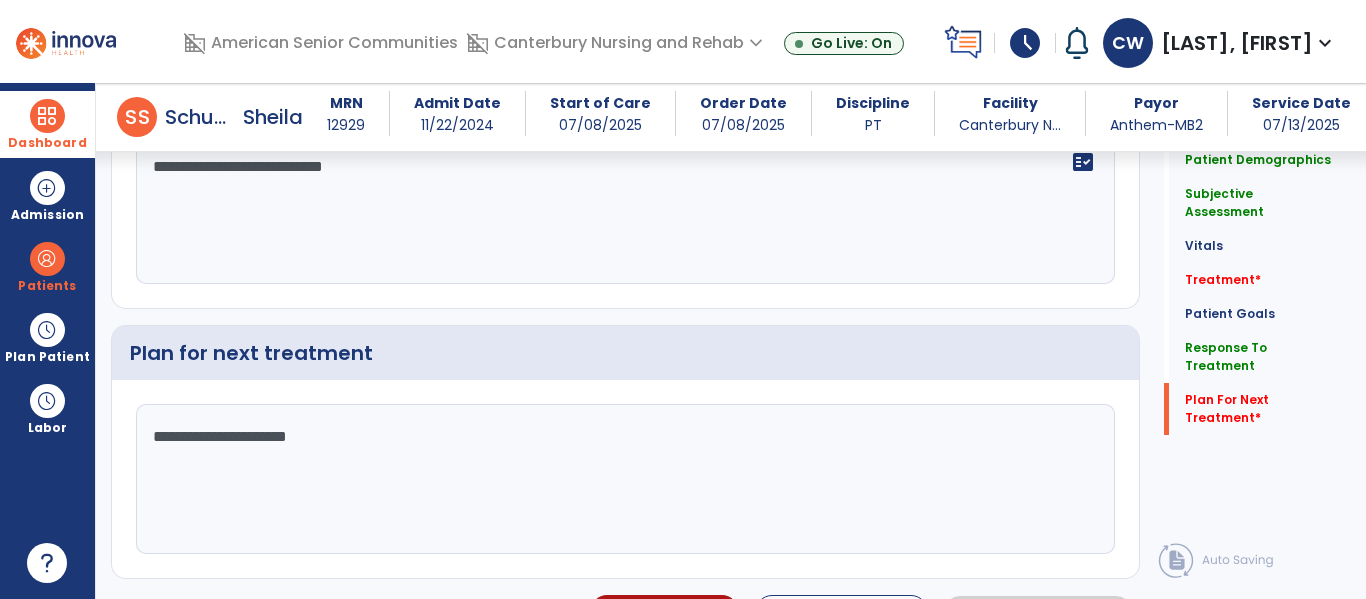 scroll, scrollTop: 3383, scrollLeft: 0, axis: vertical 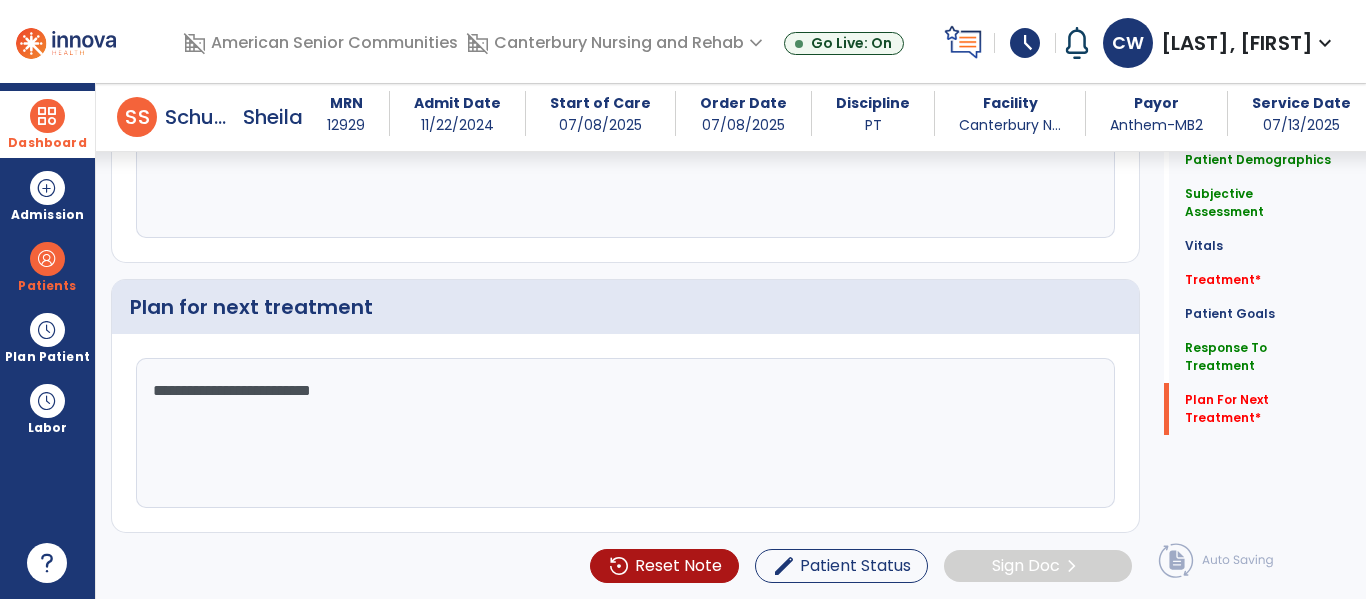 type on "**********" 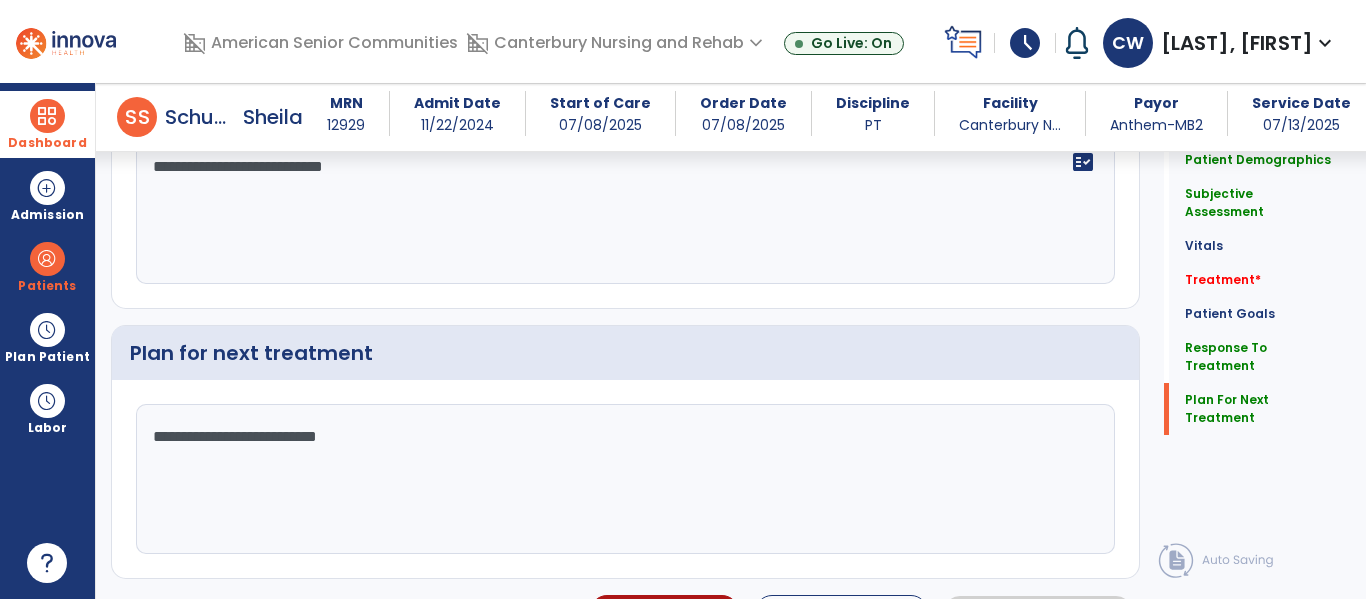 scroll, scrollTop: 3383, scrollLeft: 0, axis: vertical 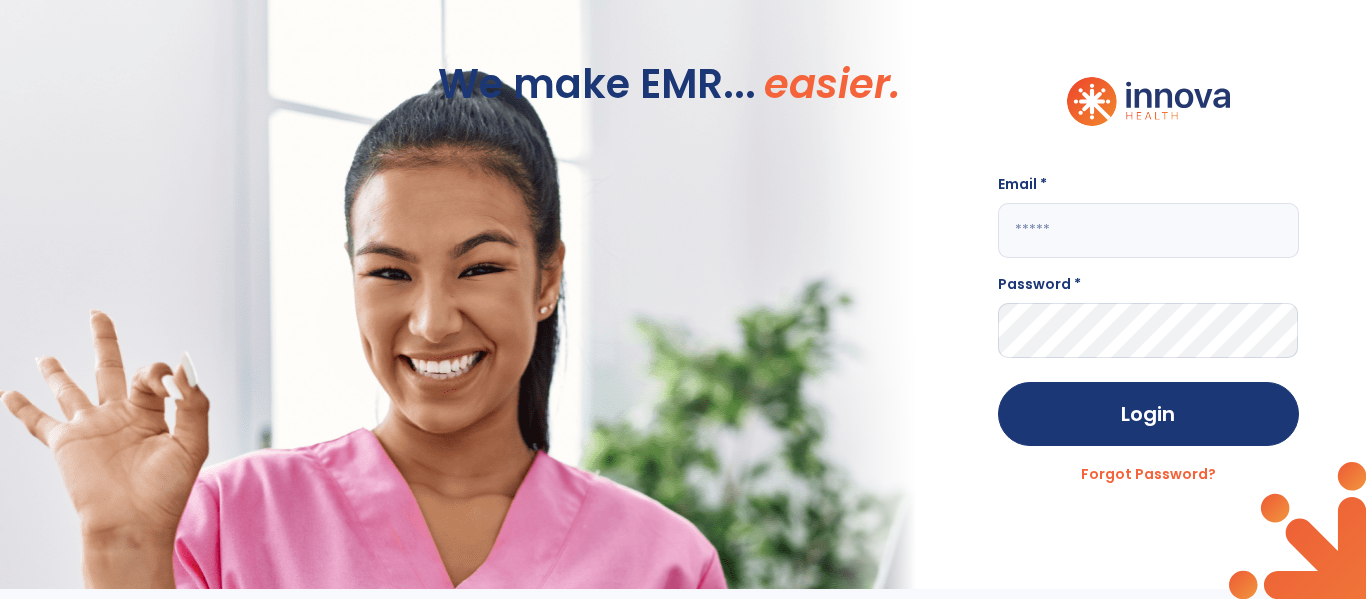 click 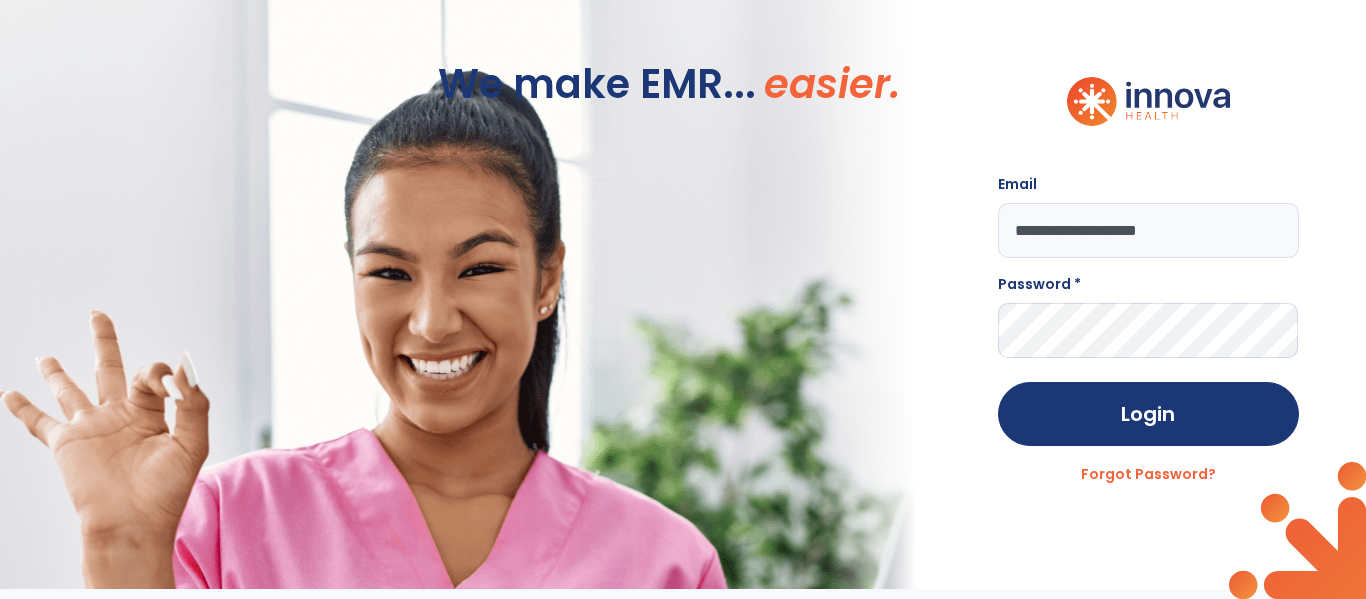type on "**********" 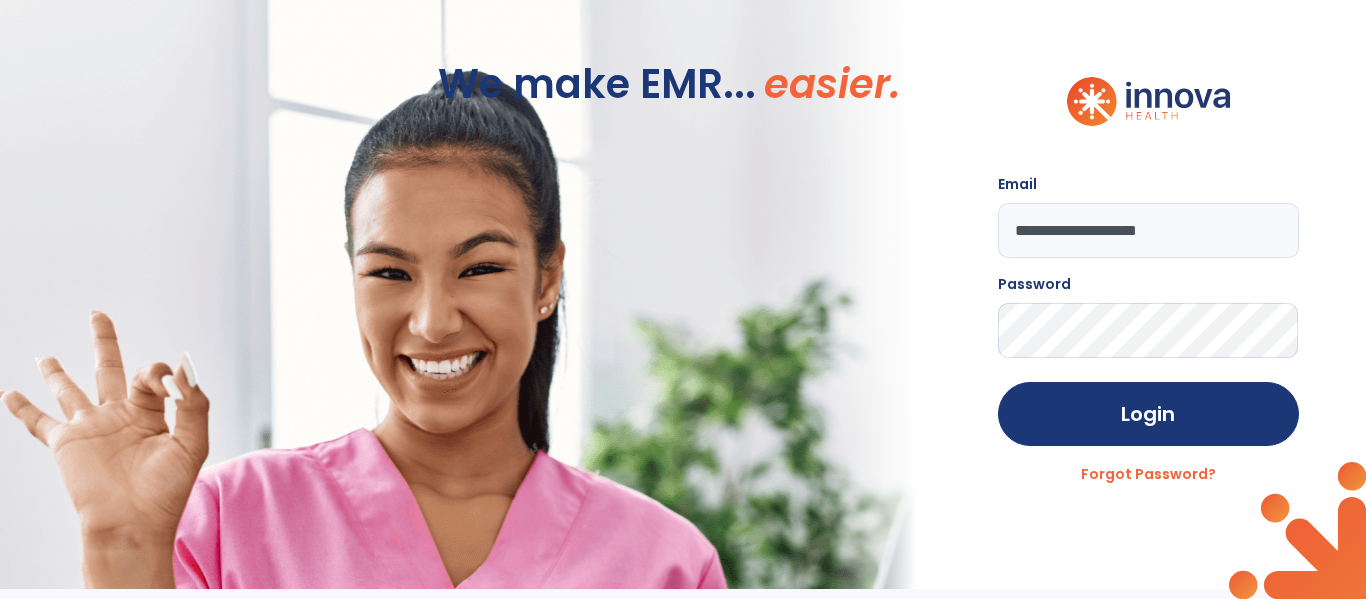 click on "Login" 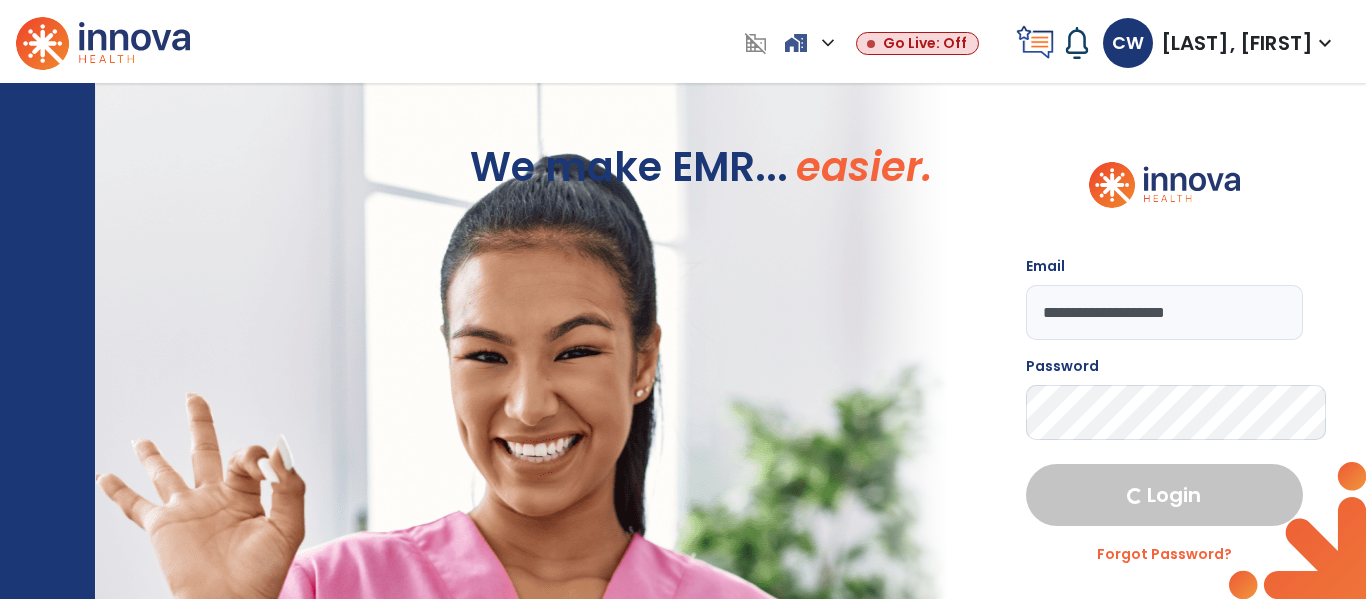 select on "****" 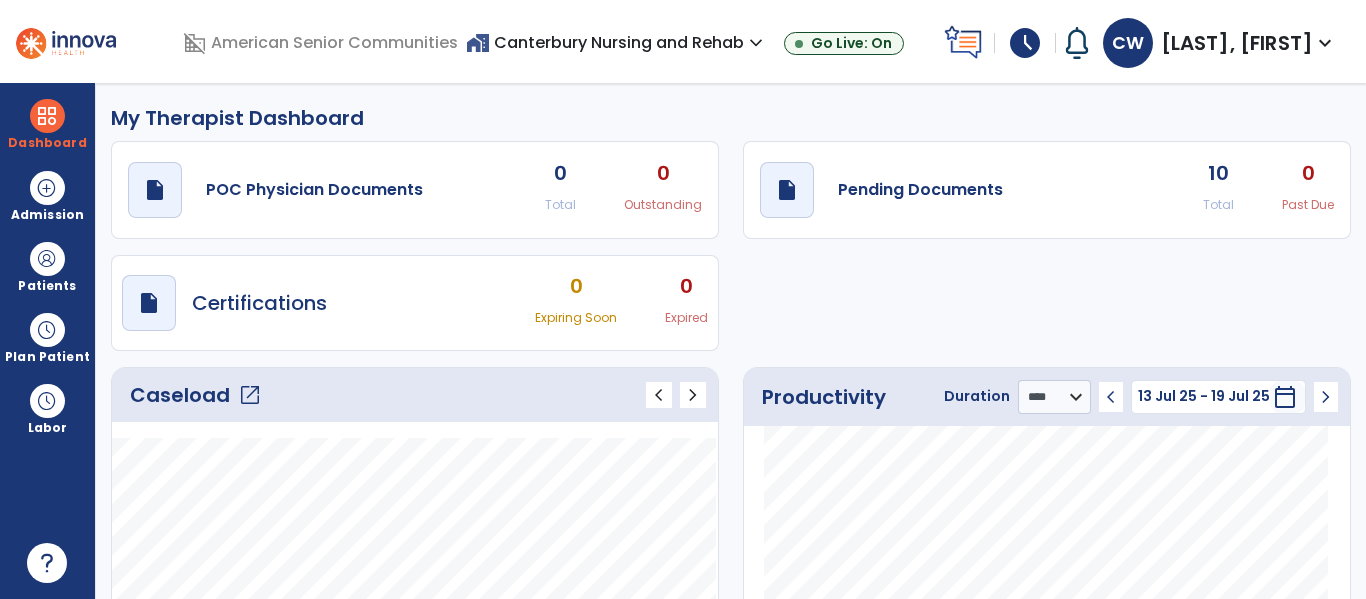 click on "open_in_new" 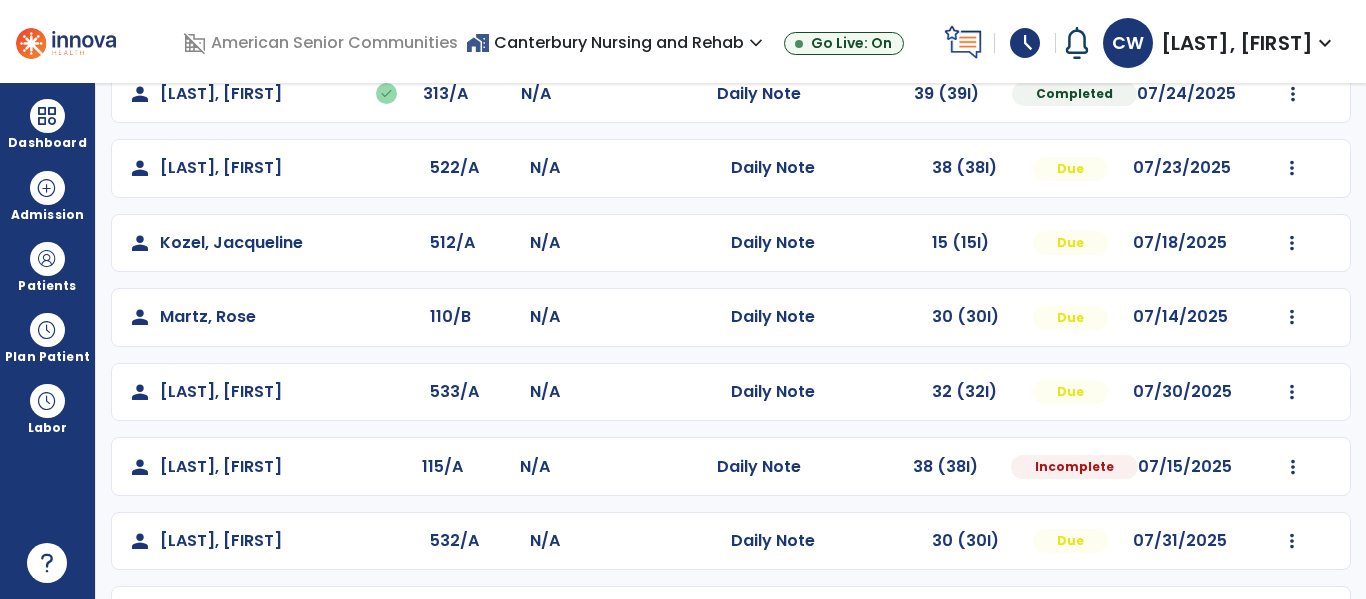 scroll, scrollTop: 431, scrollLeft: 0, axis: vertical 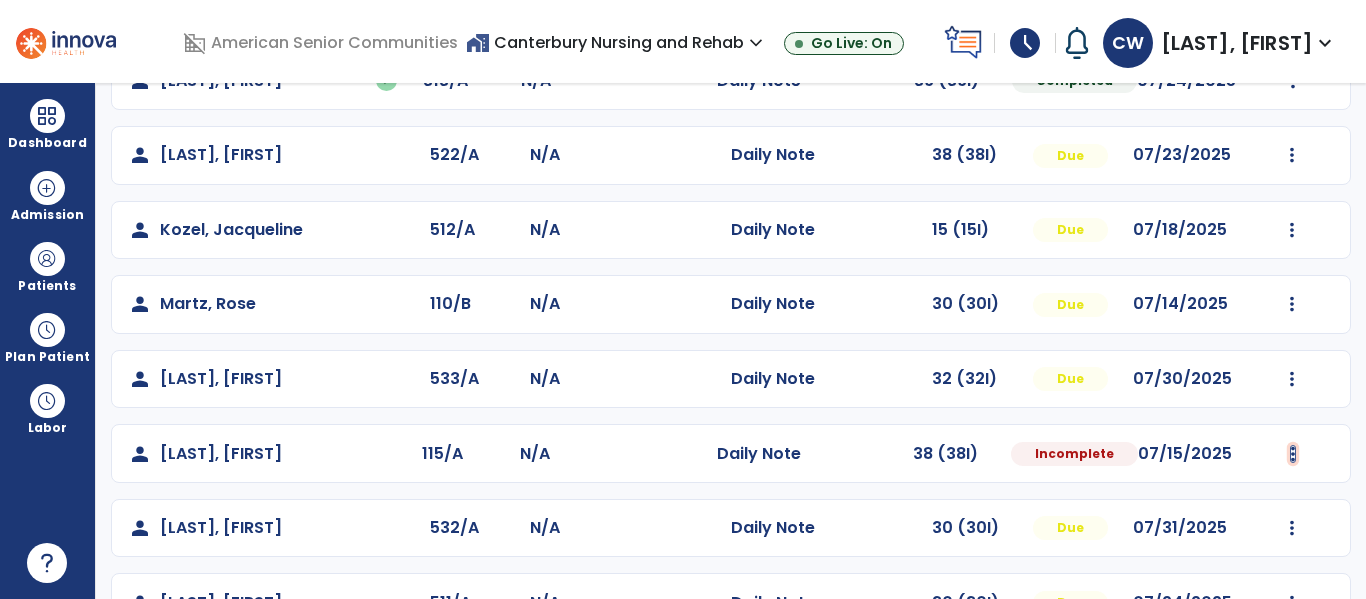click at bounding box center (1292, -143) 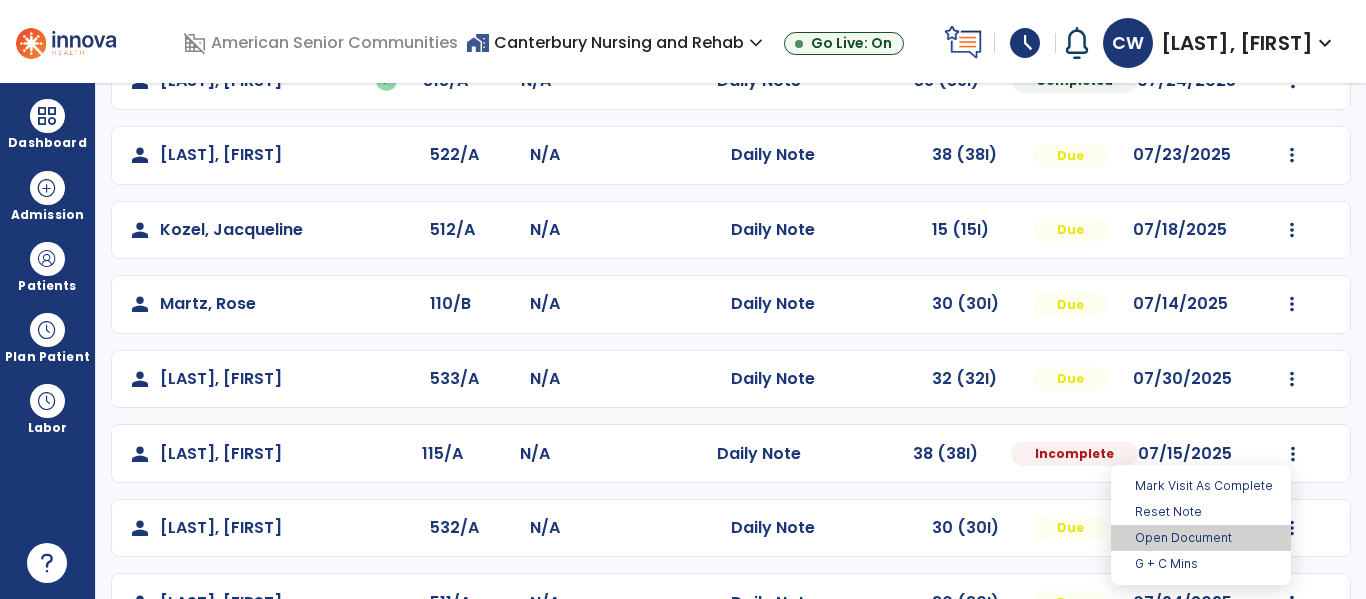 click on "Open Document" at bounding box center (1201, 538) 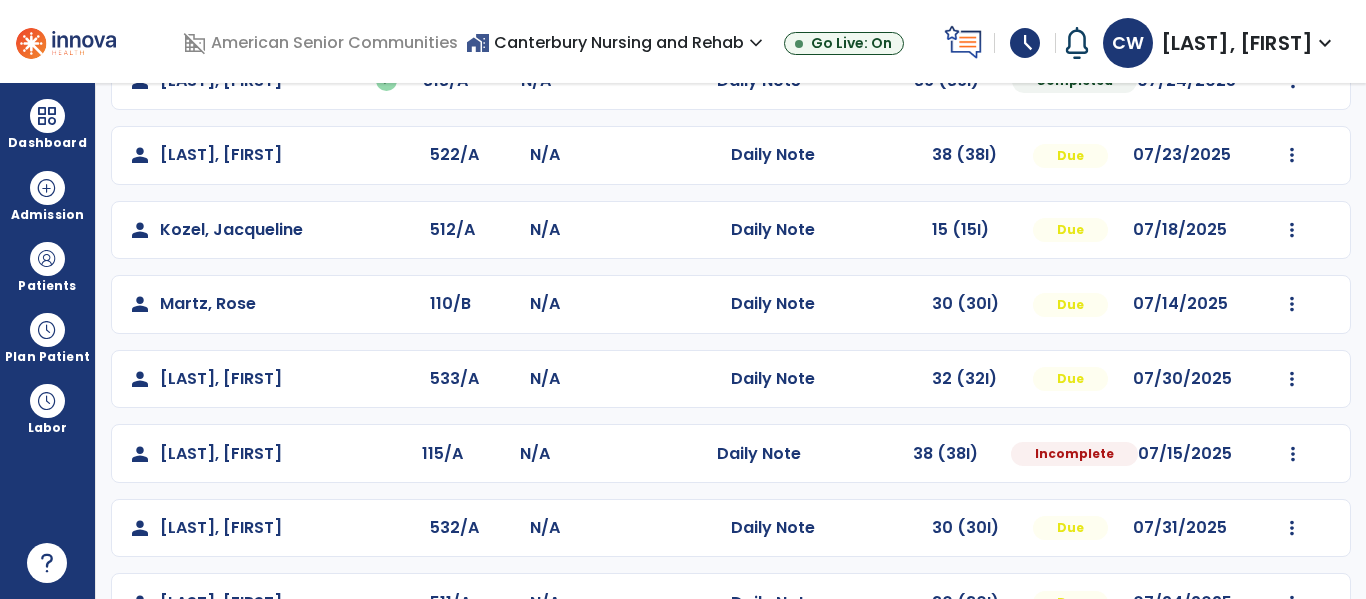 select on "*" 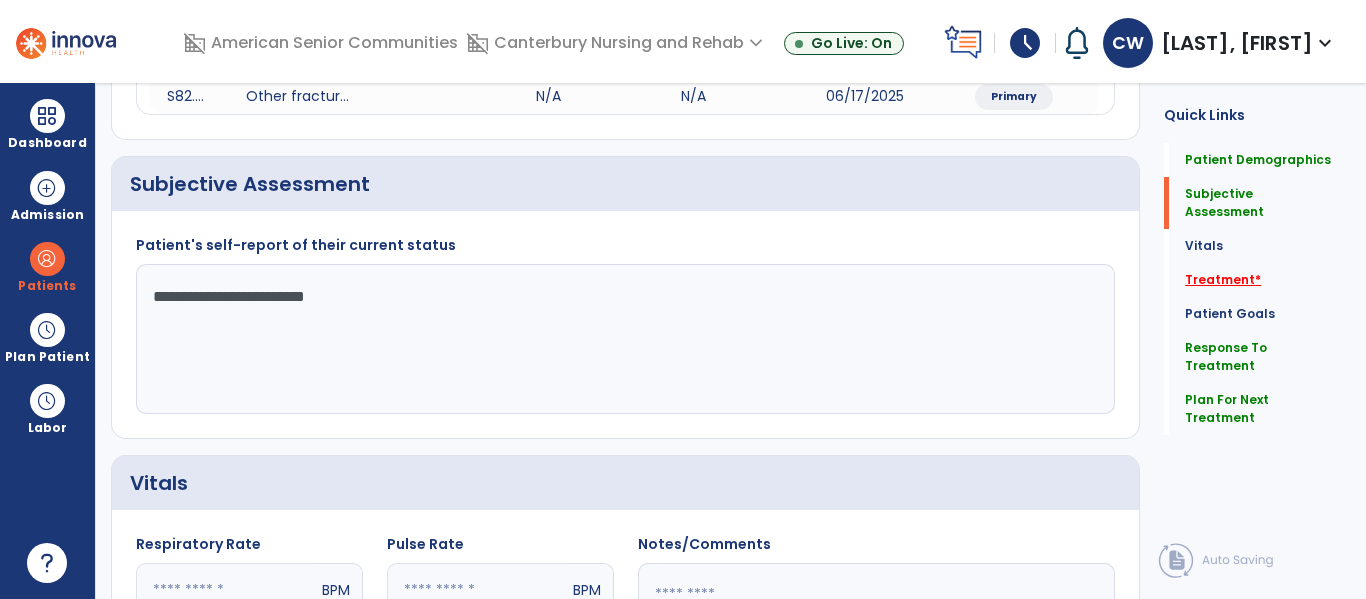 click on "Treatment   *" 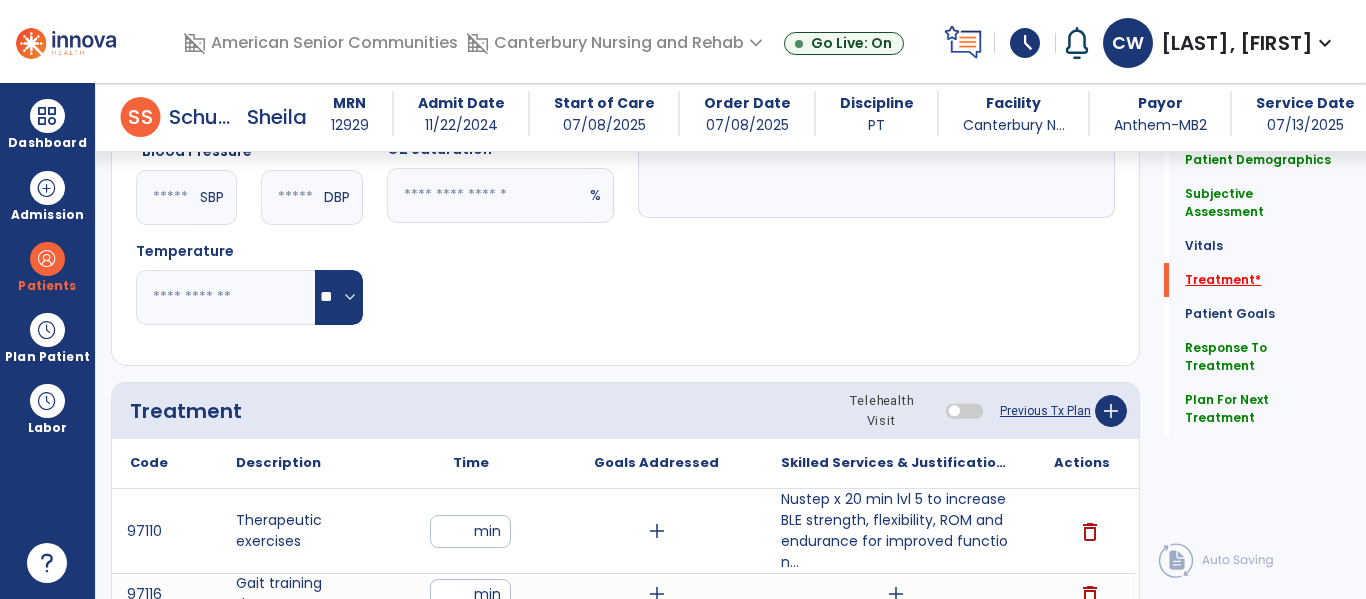 scroll, scrollTop: 1166, scrollLeft: 0, axis: vertical 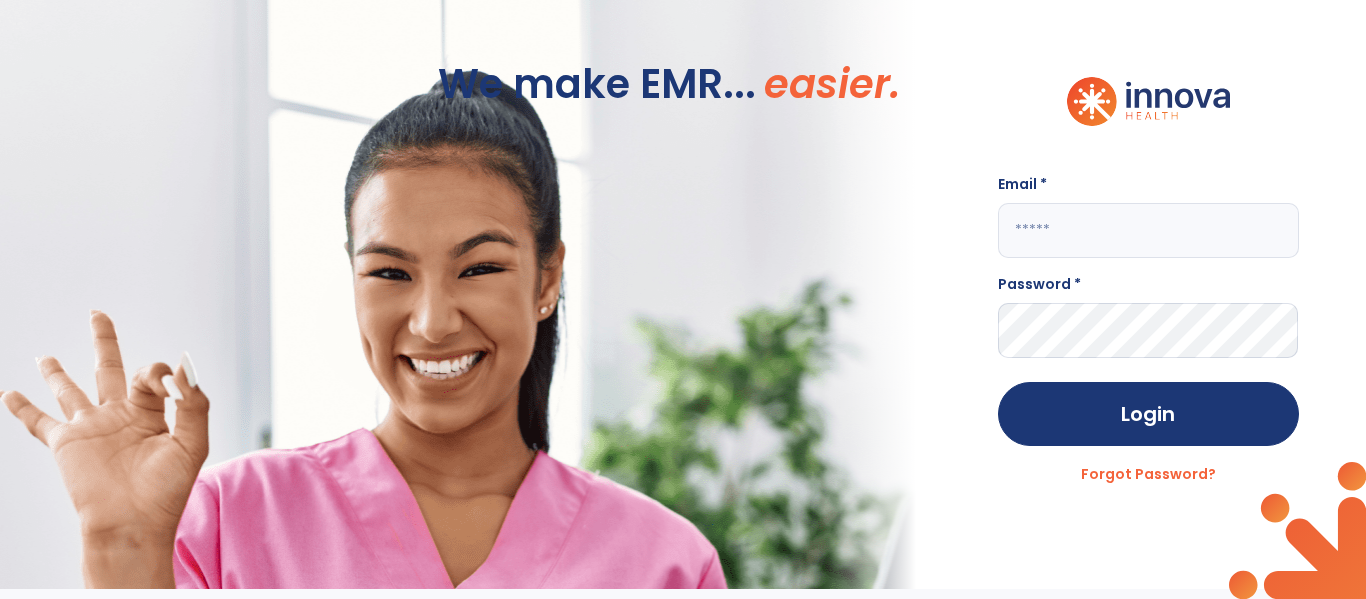 click 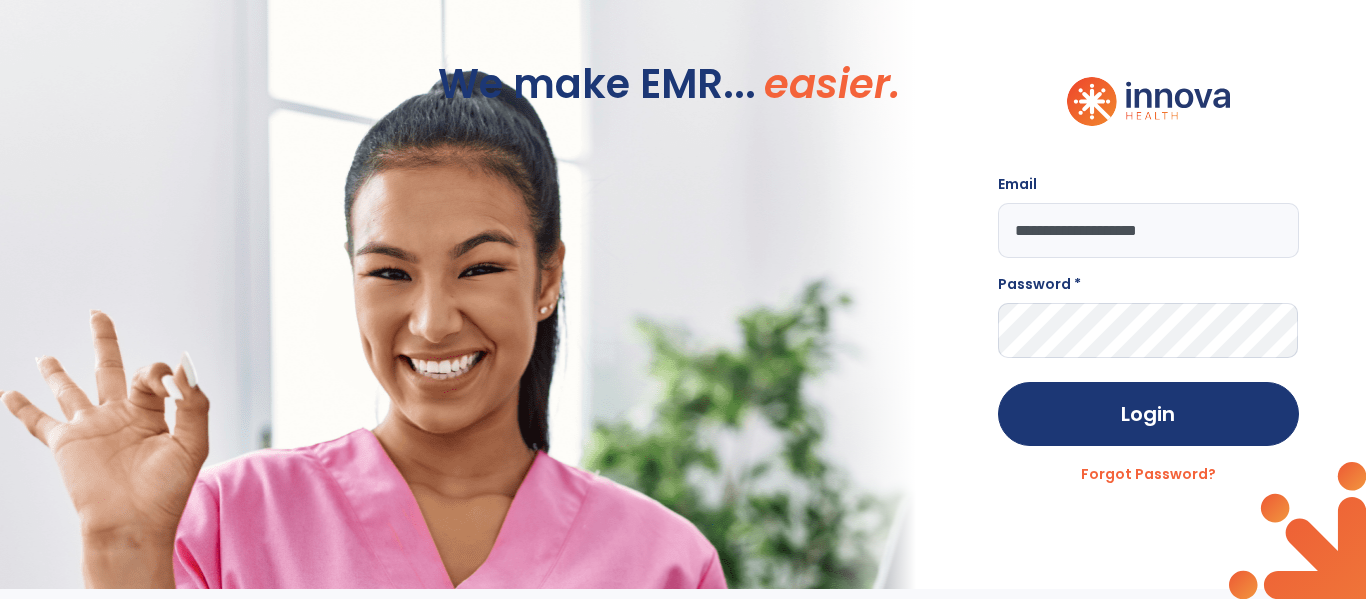 type on "**********" 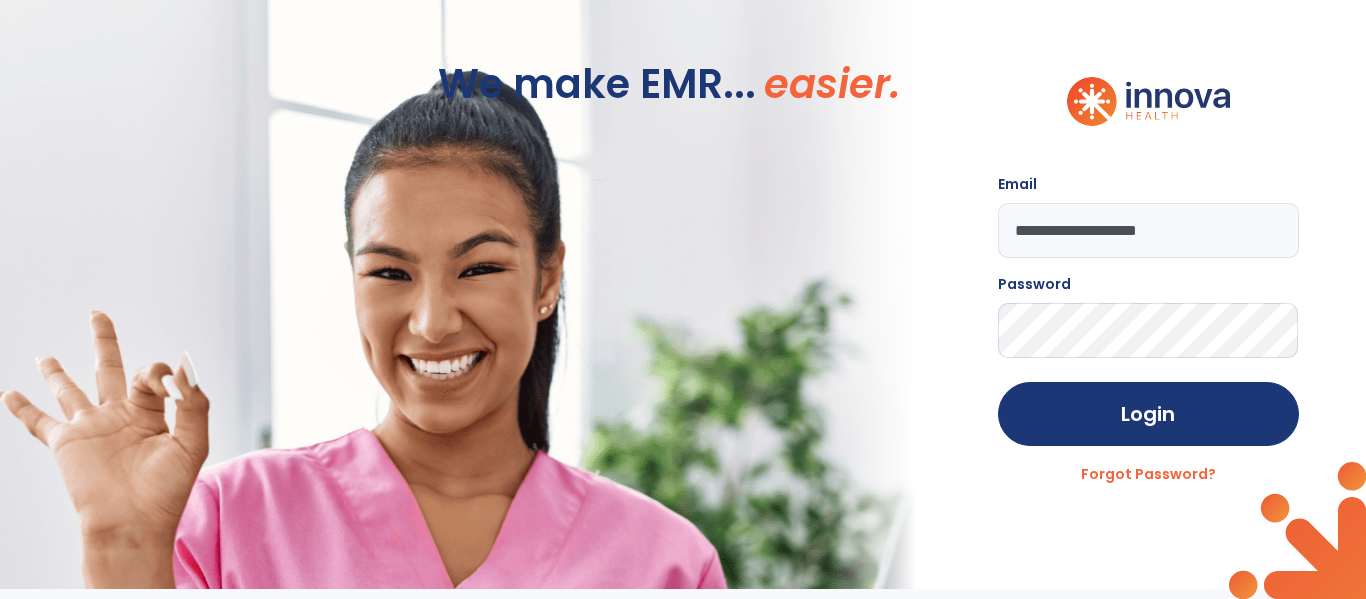 click on "Login" 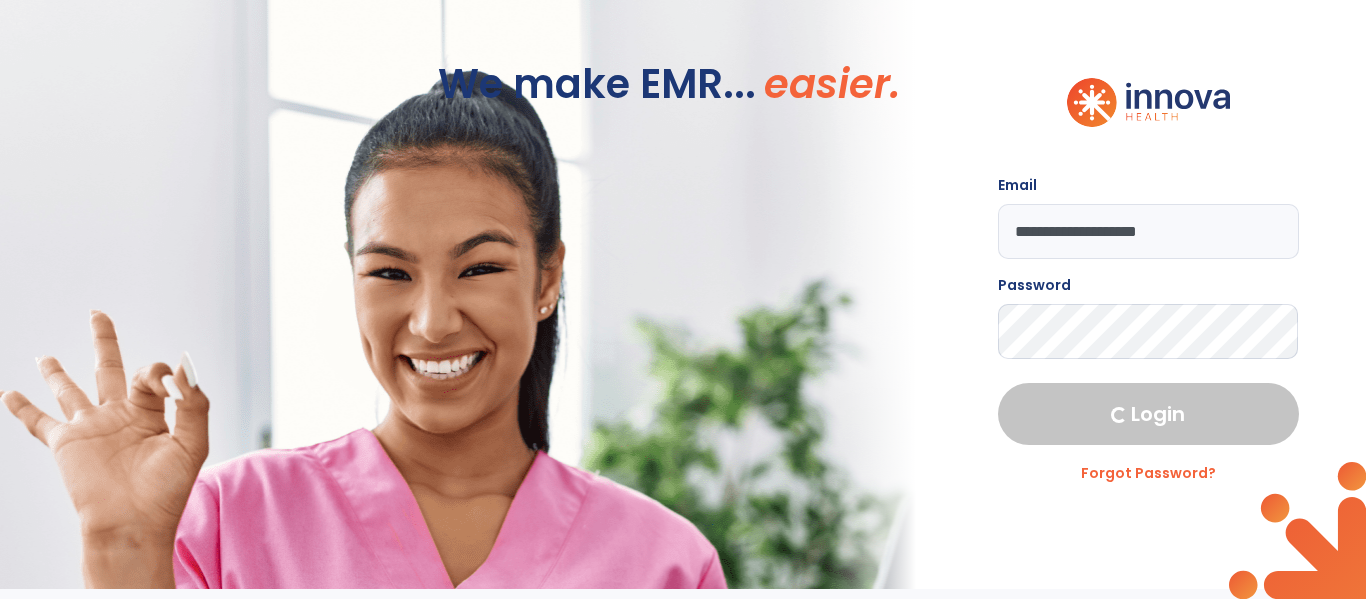select on "****" 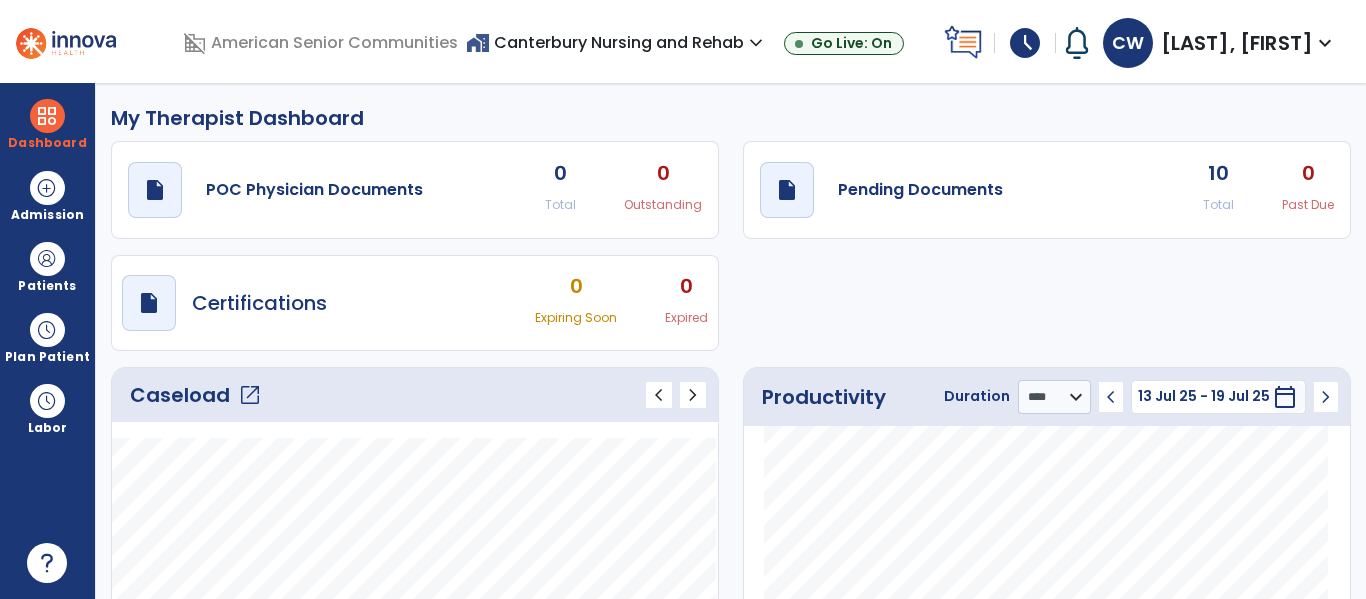 click on "open_in_new" 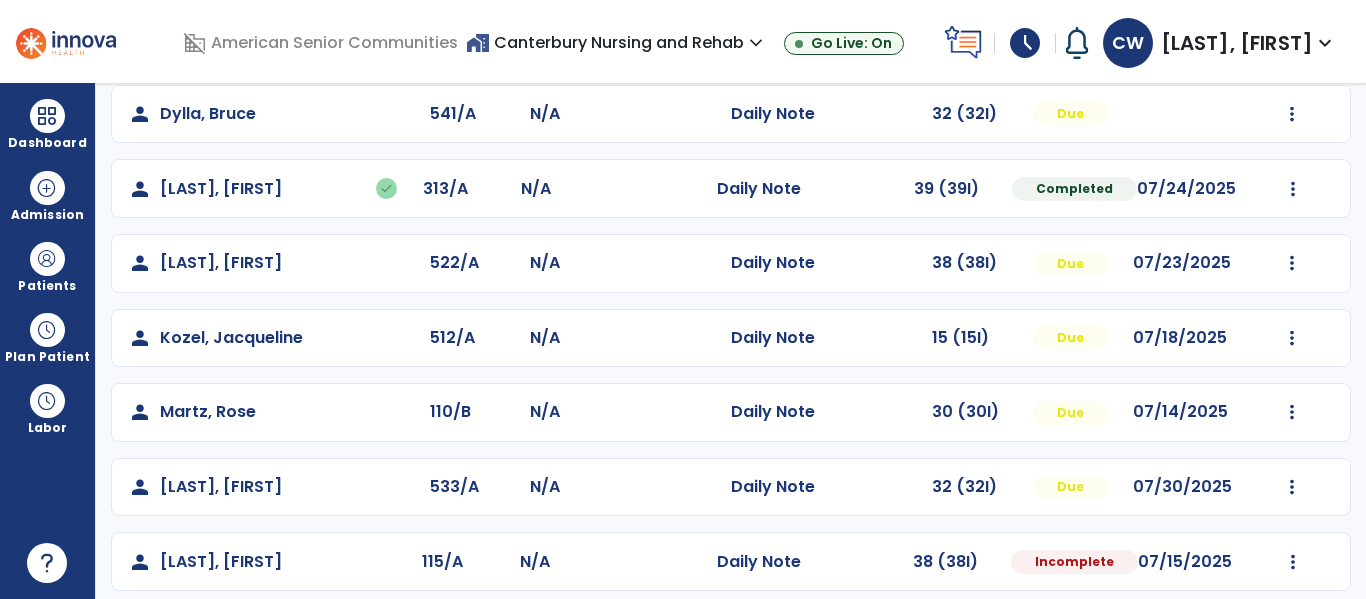scroll, scrollTop: 334, scrollLeft: 0, axis: vertical 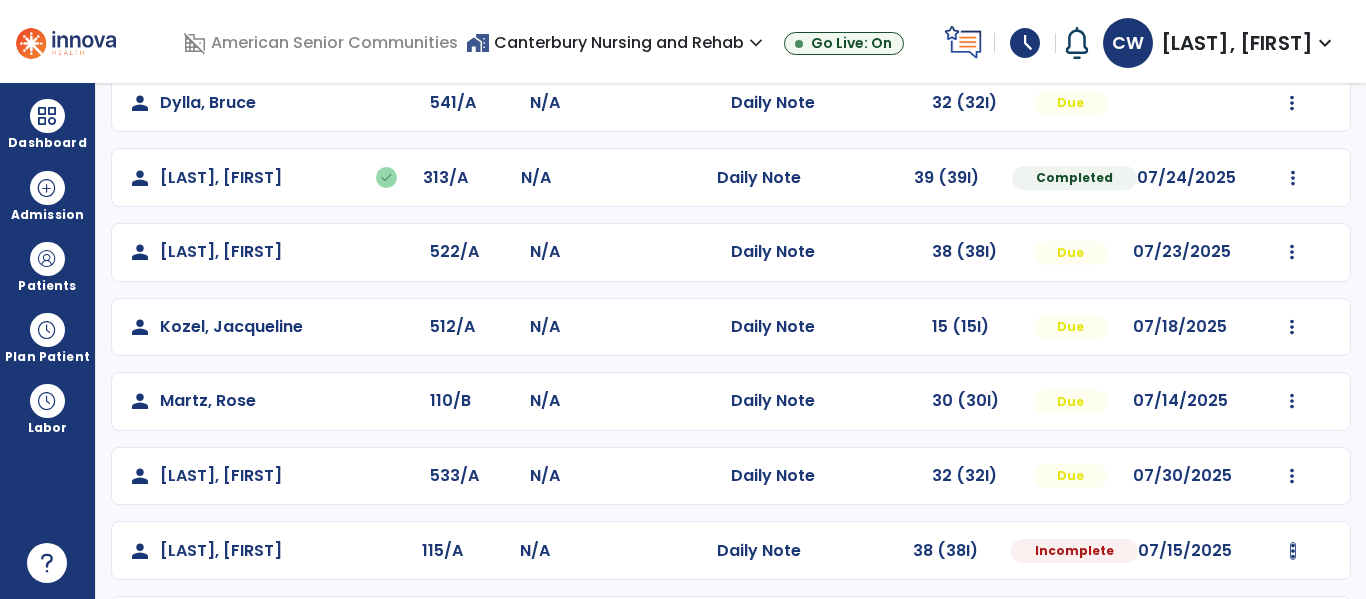 click at bounding box center [1292, -46] 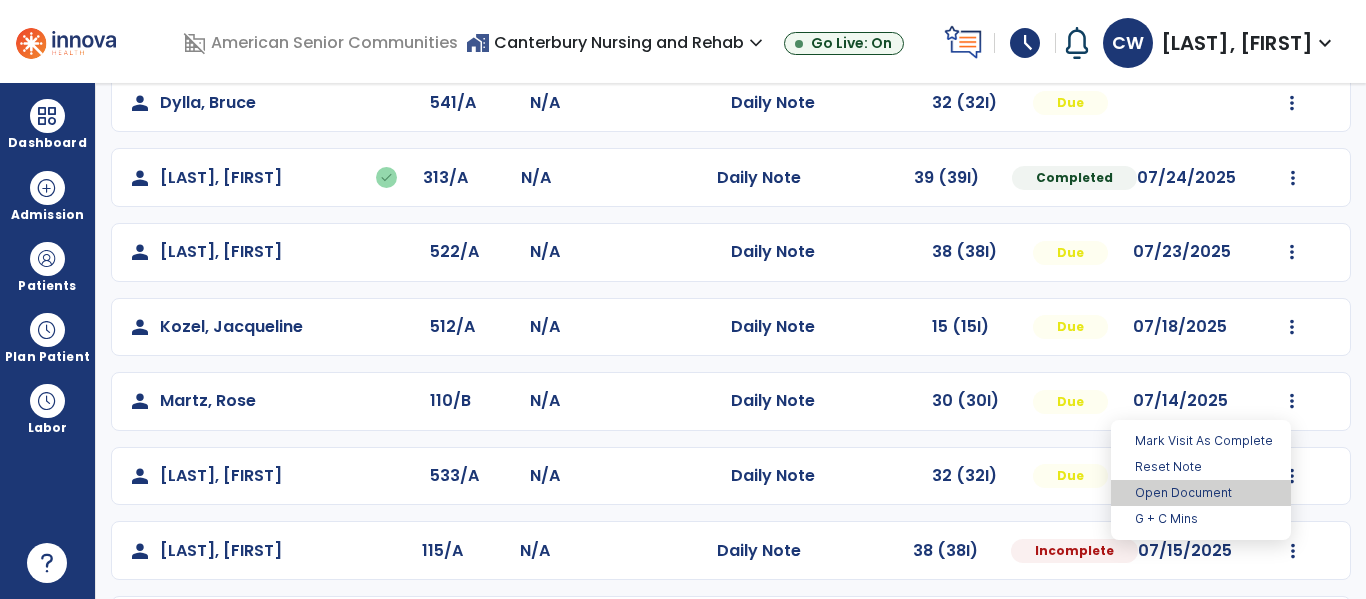 click on "Open Document" at bounding box center [1201, 493] 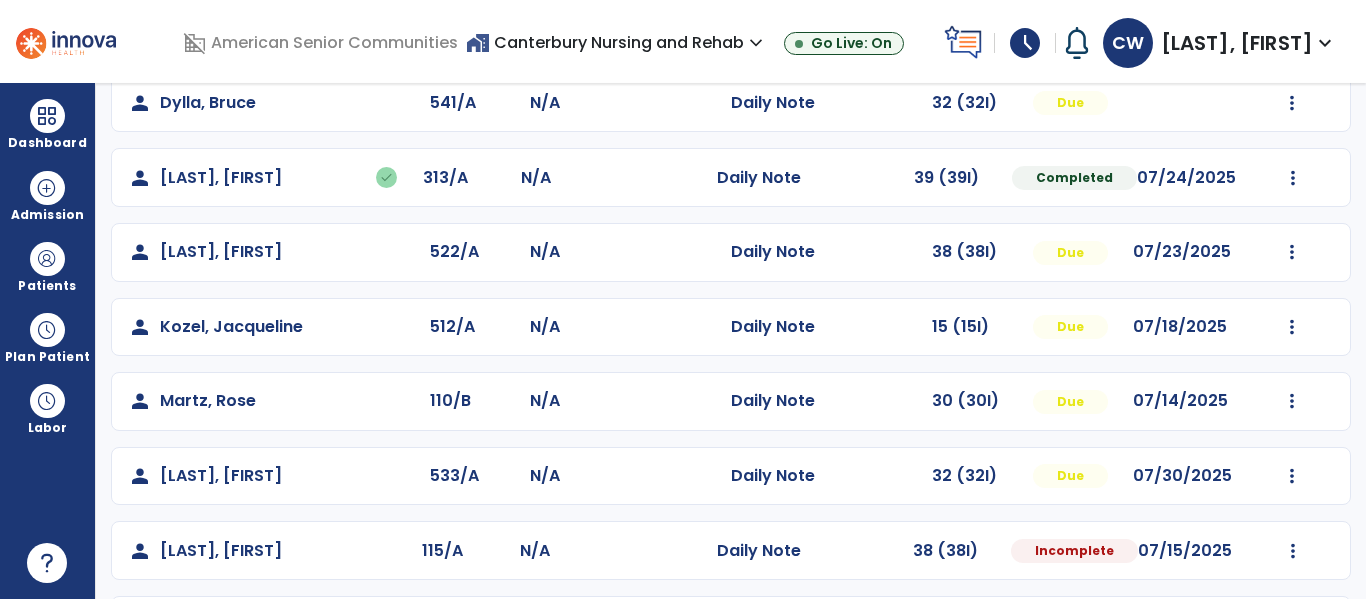 select on "*" 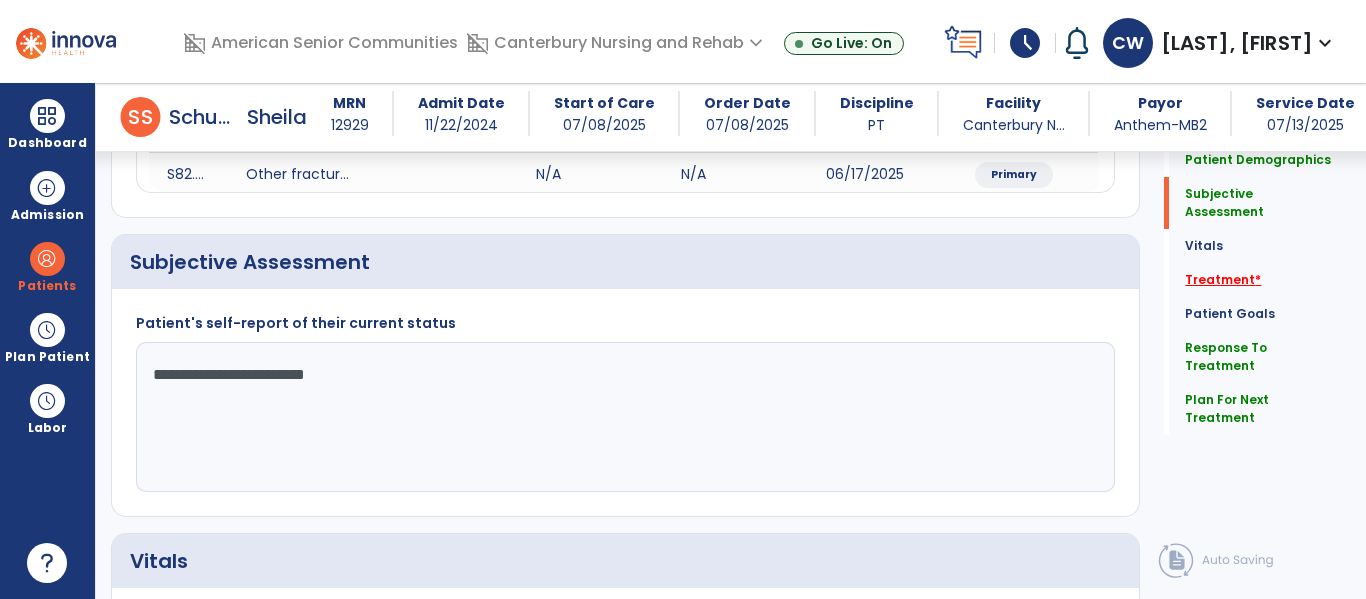click on "Treatment   *" 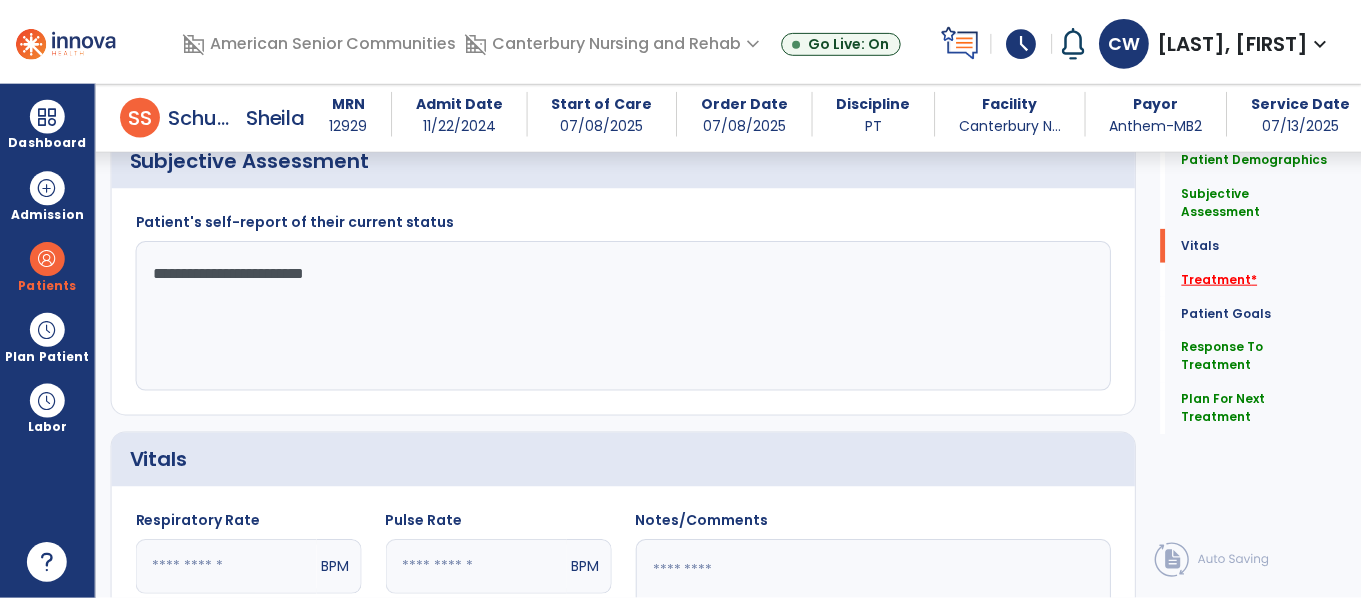 scroll, scrollTop: 1147, scrollLeft: 0, axis: vertical 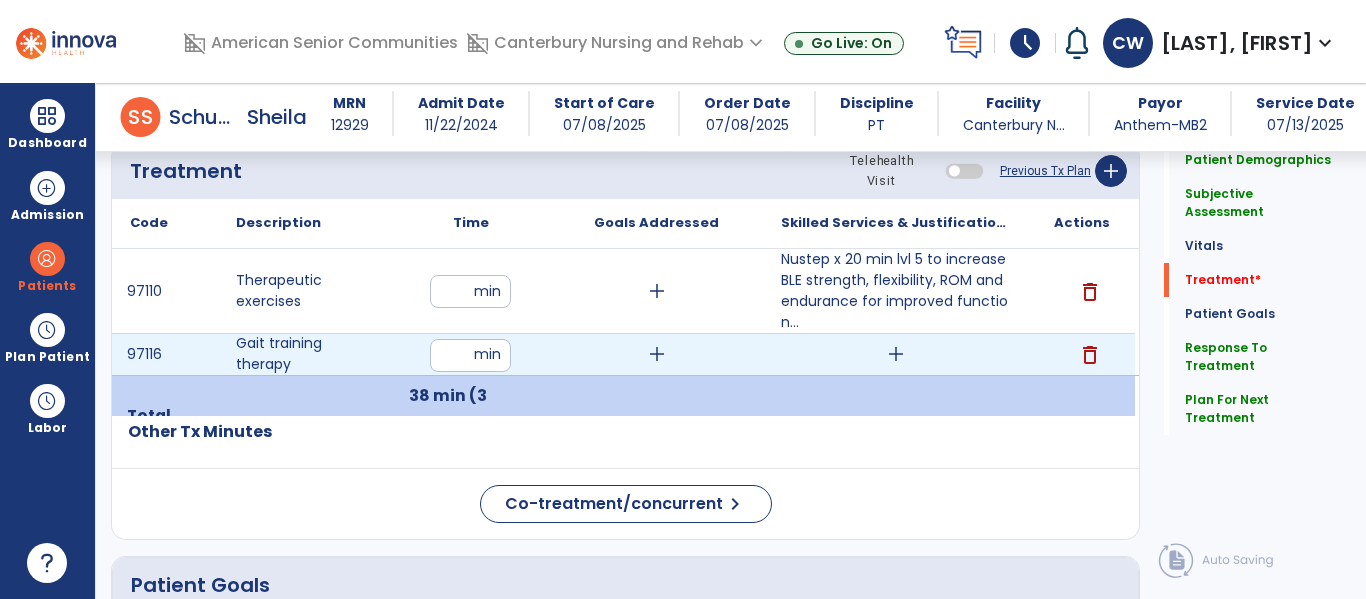 click on "add" at bounding box center (896, 354) 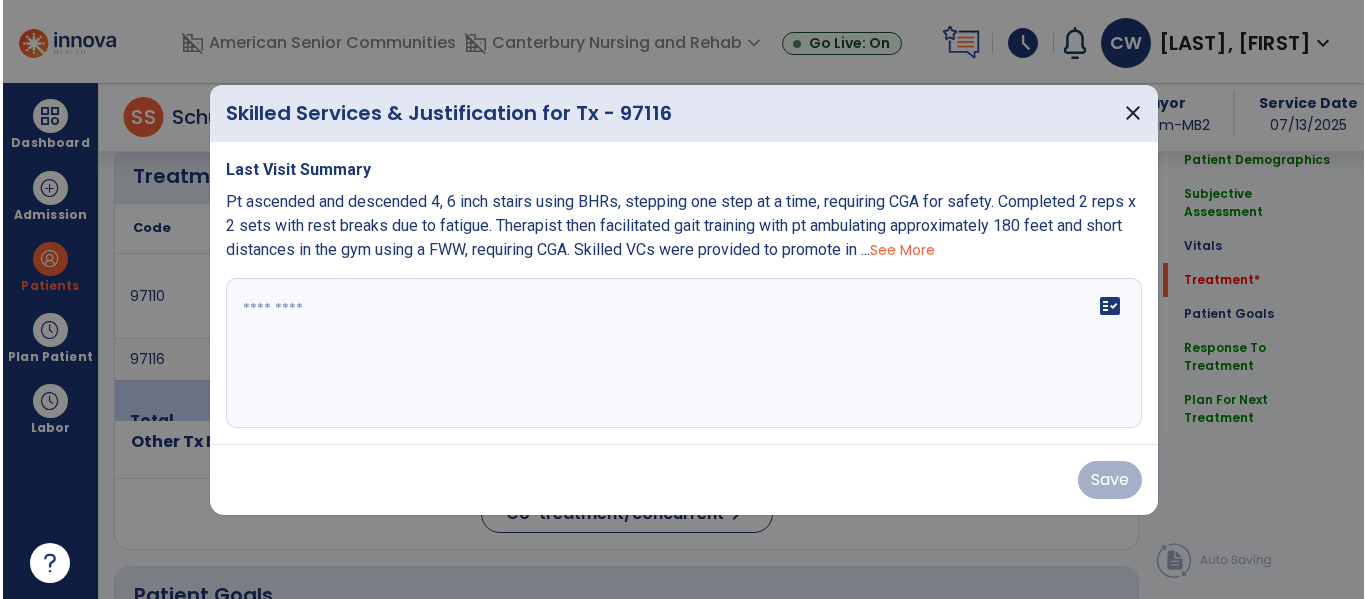 scroll, scrollTop: 1147, scrollLeft: 0, axis: vertical 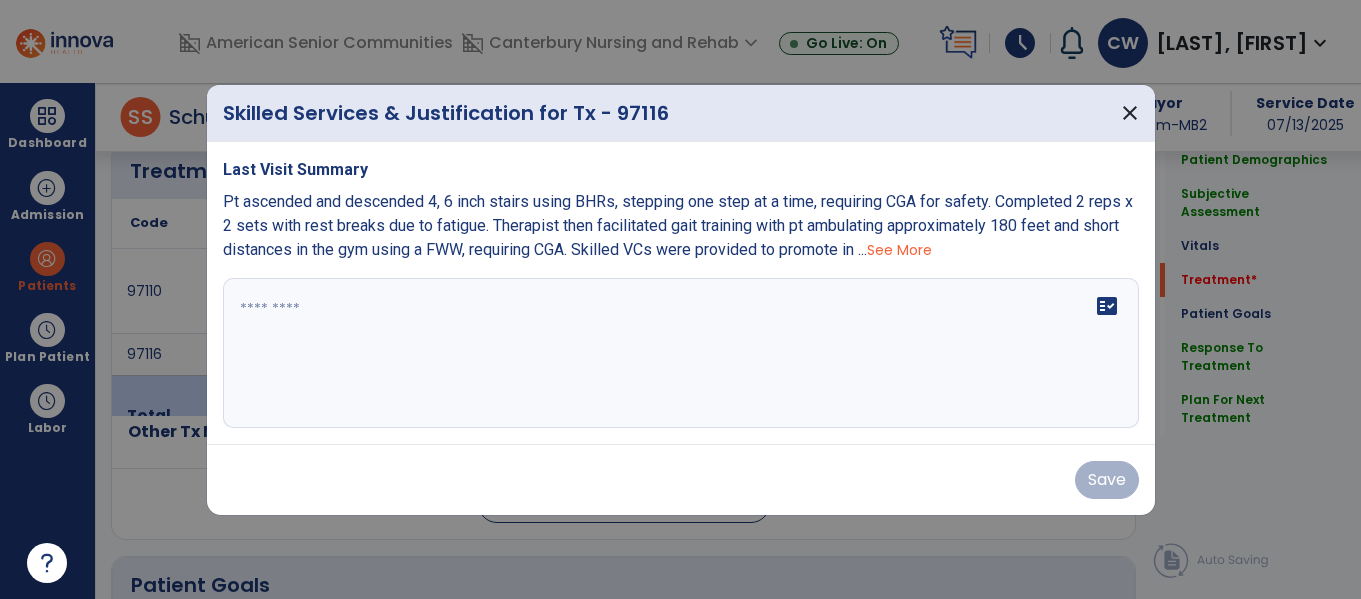click on "fact_check" at bounding box center [681, 353] 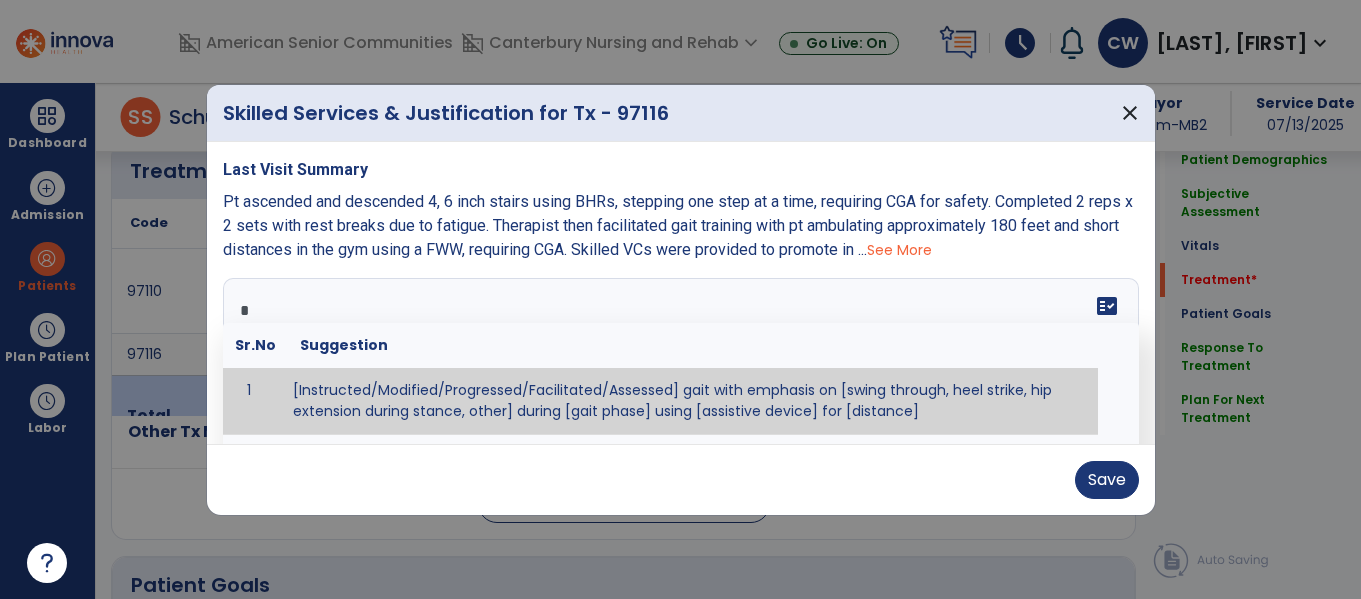 type on "**" 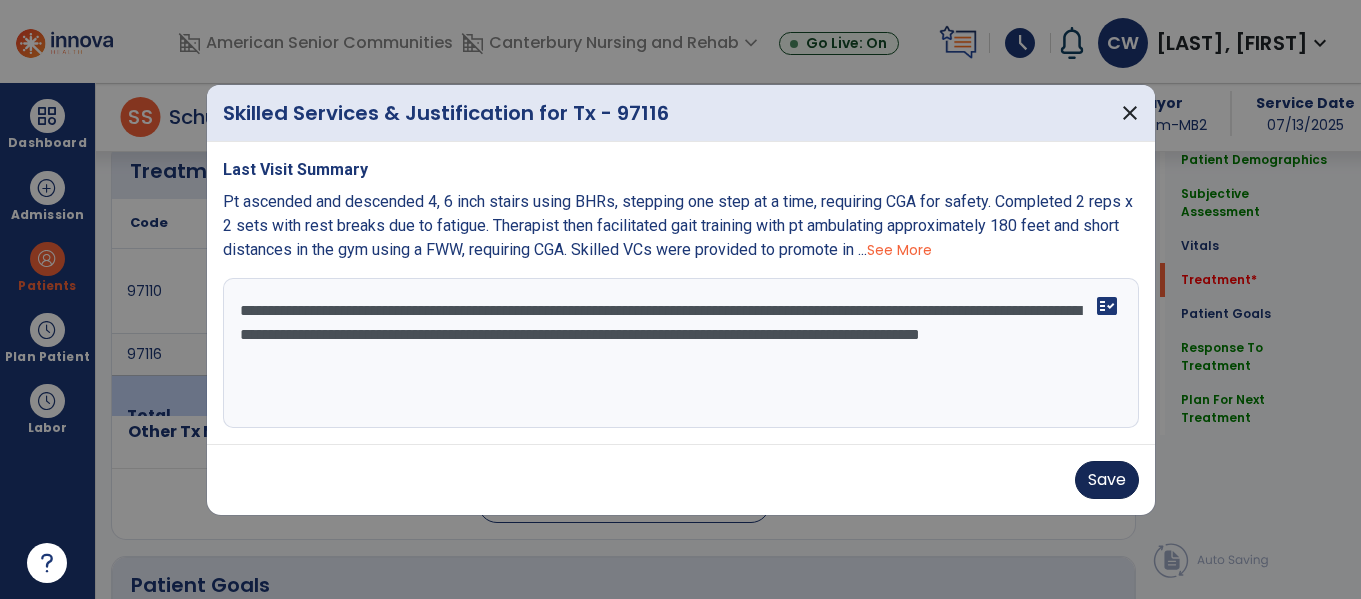 type on "**********" 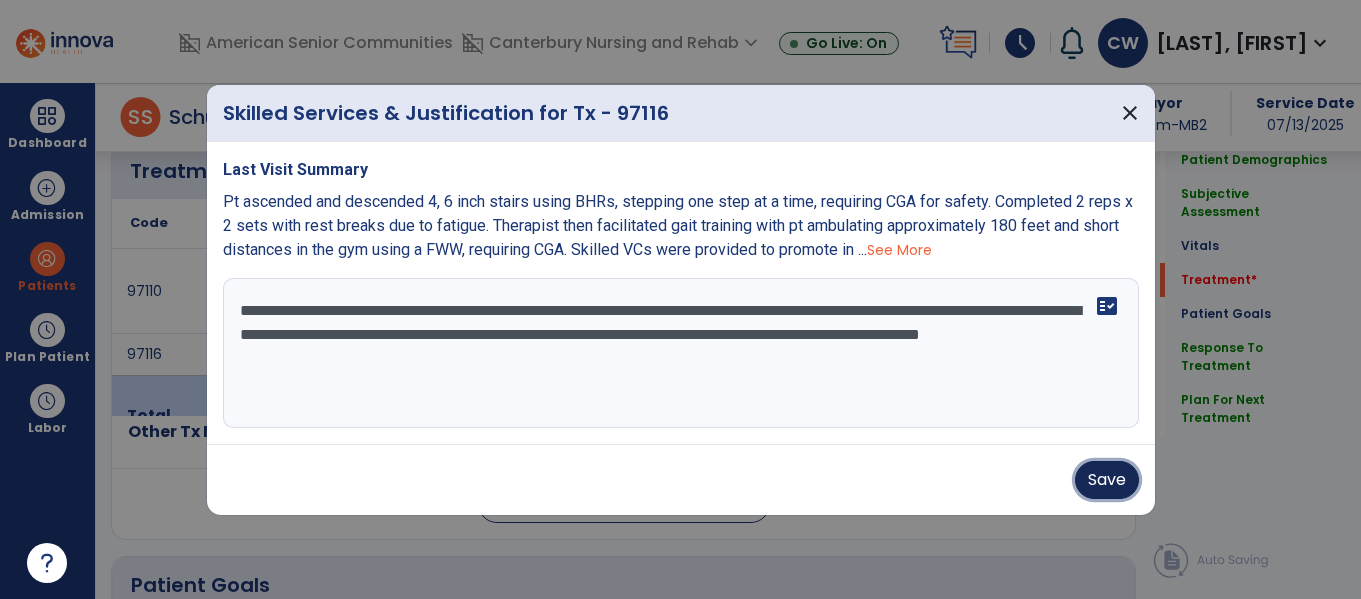 click on "Save" at bounding box center (1107, 480) 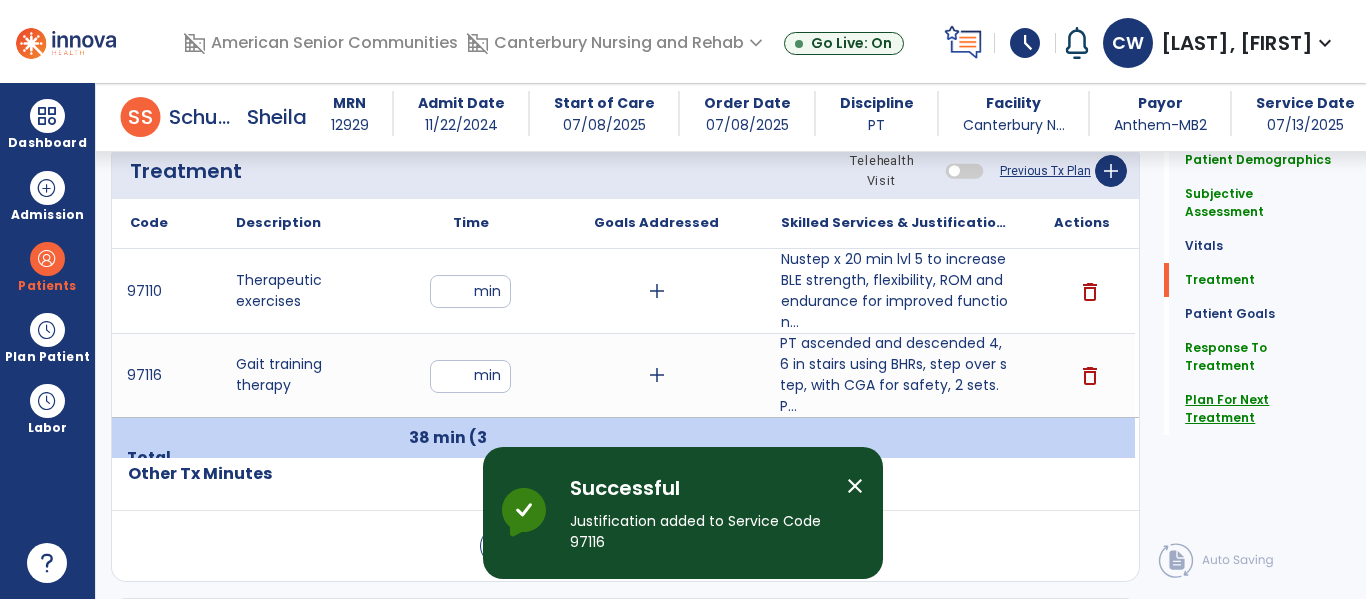 click on "Plan For Next Treatment" 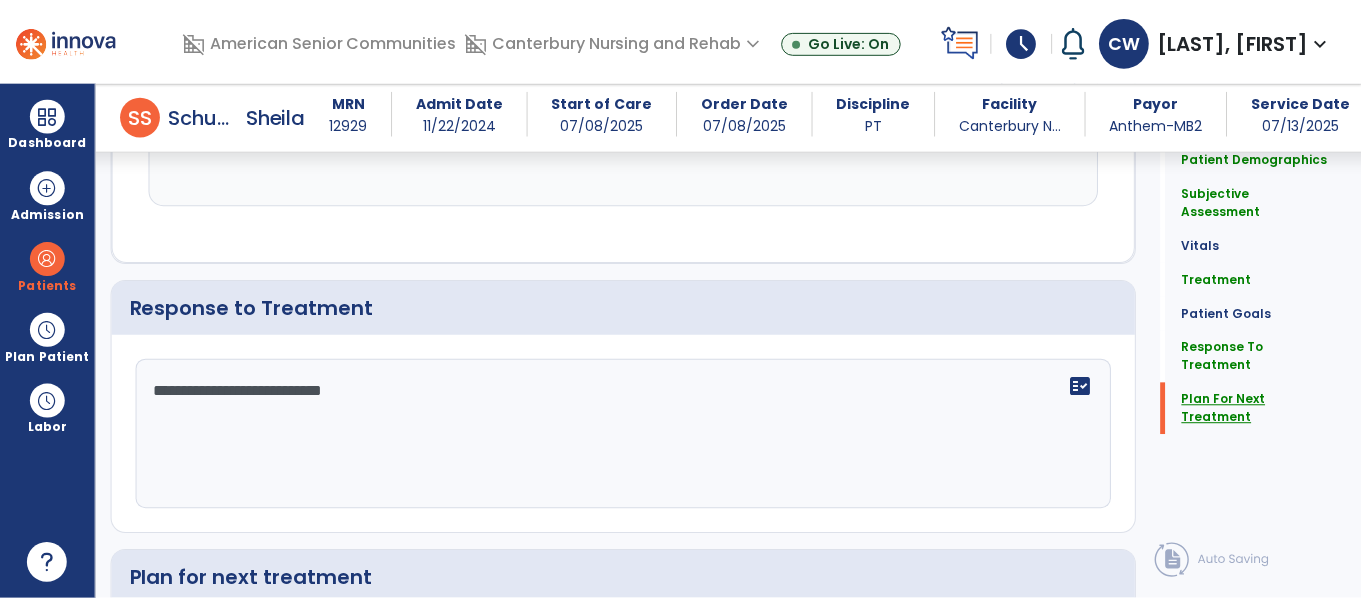 scroll, scrollTop: 3425, scrollLeft: 0, axis: vertical 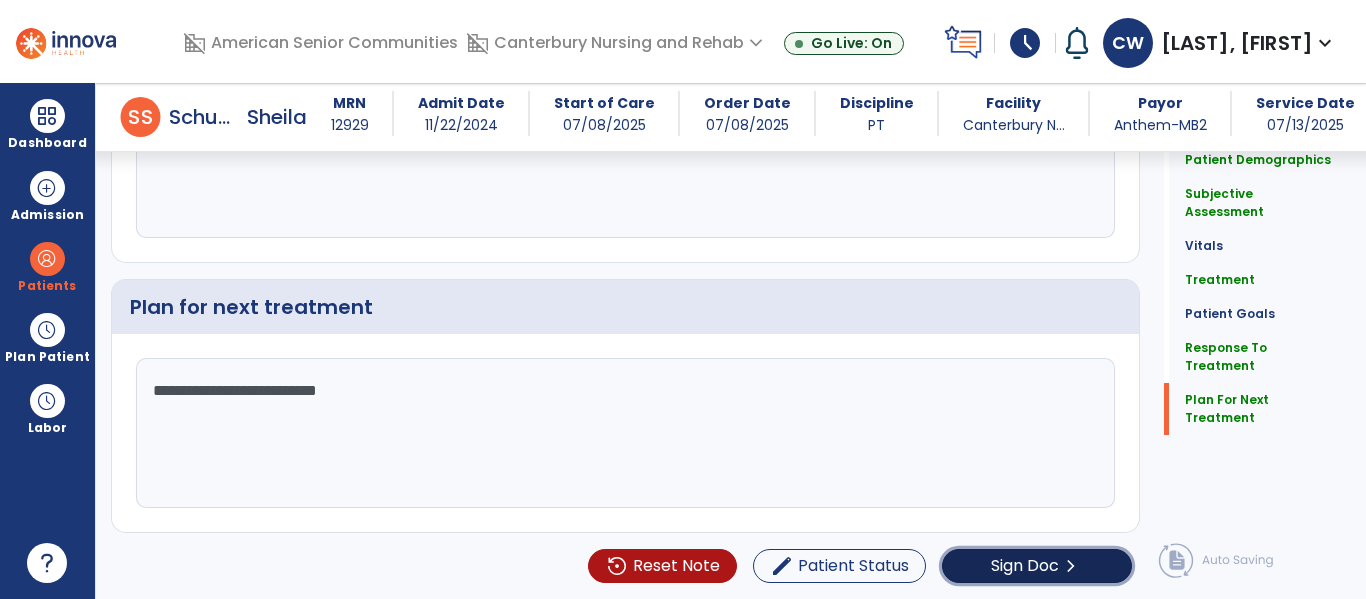 click on "Sign Doc  chevron_right" 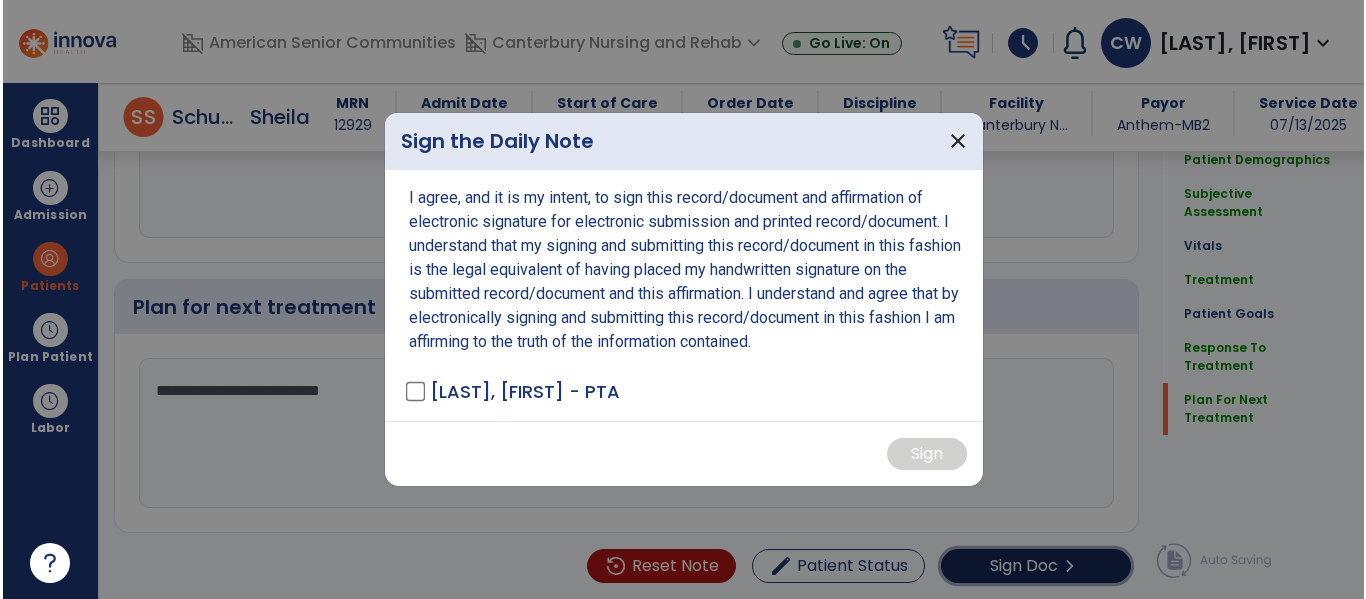 scroll, scrollTop: 3425, scrollLeft: 0, axis: vertical 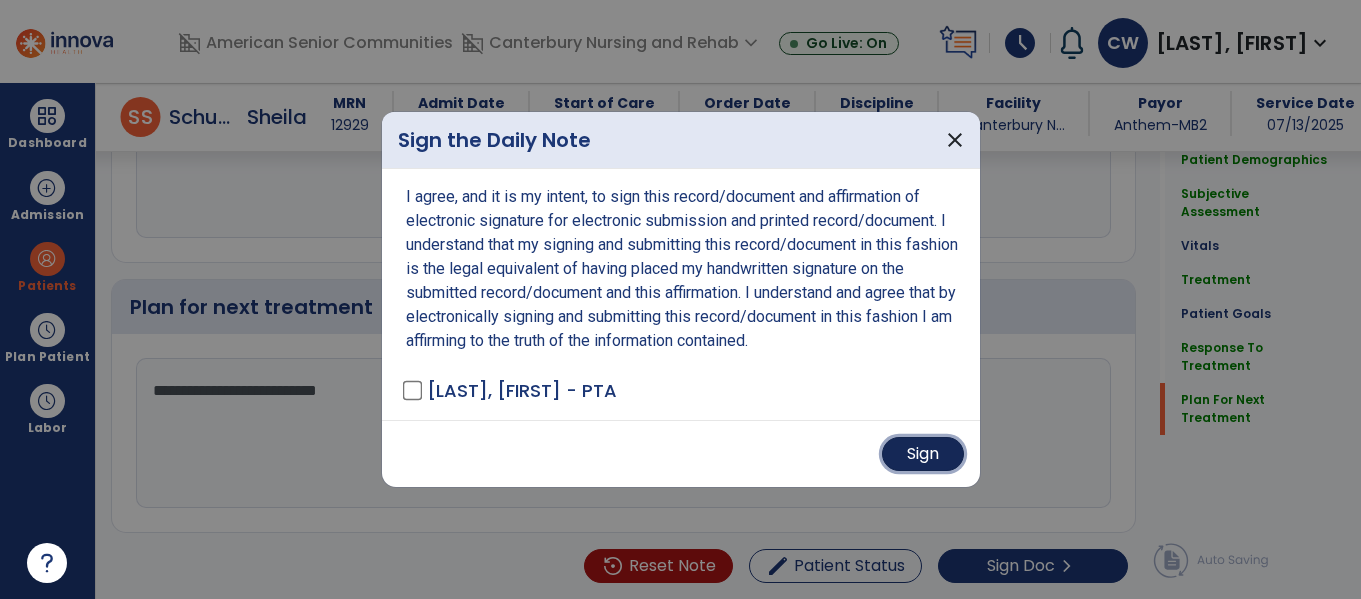 click on "Sign" at bounding box center (923, 454) 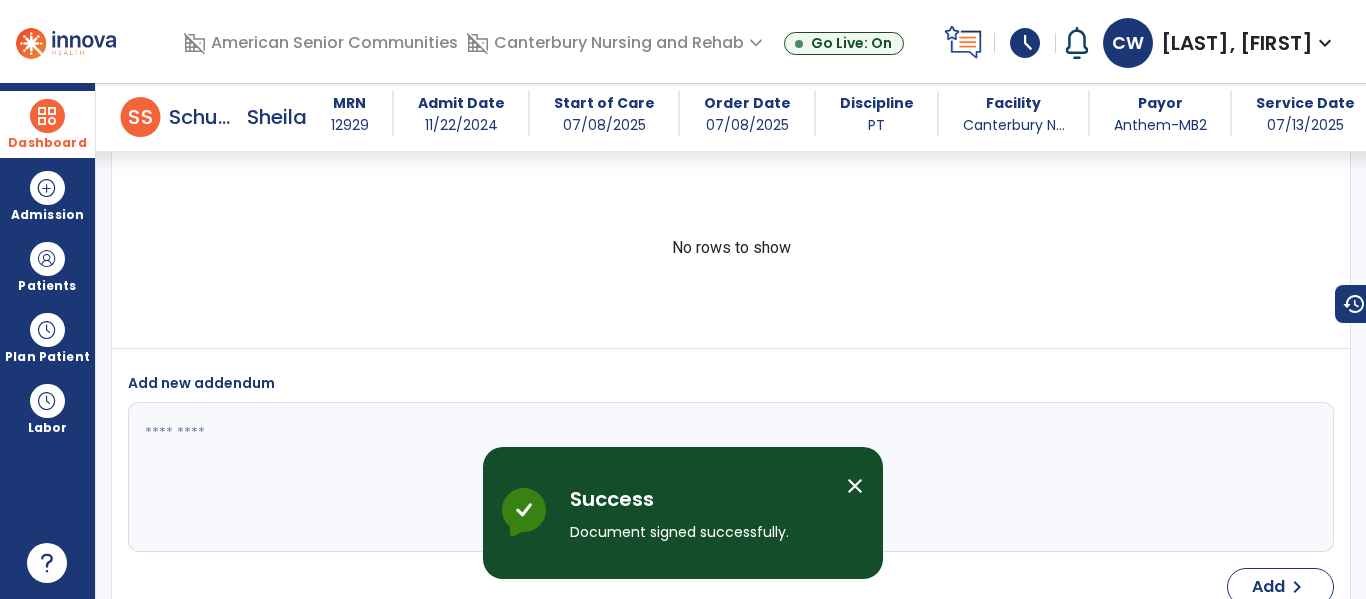 click on "Dashboard" at bounding box center (47, 124) 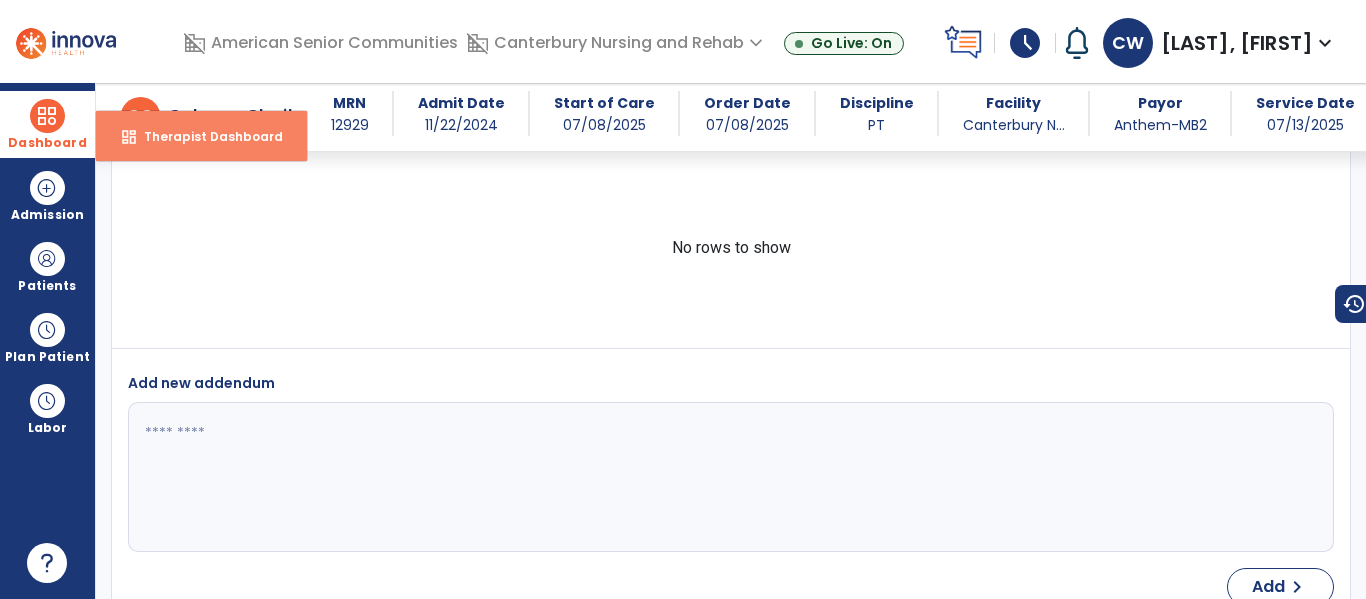 click on "Therapist Dashboard" at bounding box center (205, 136) 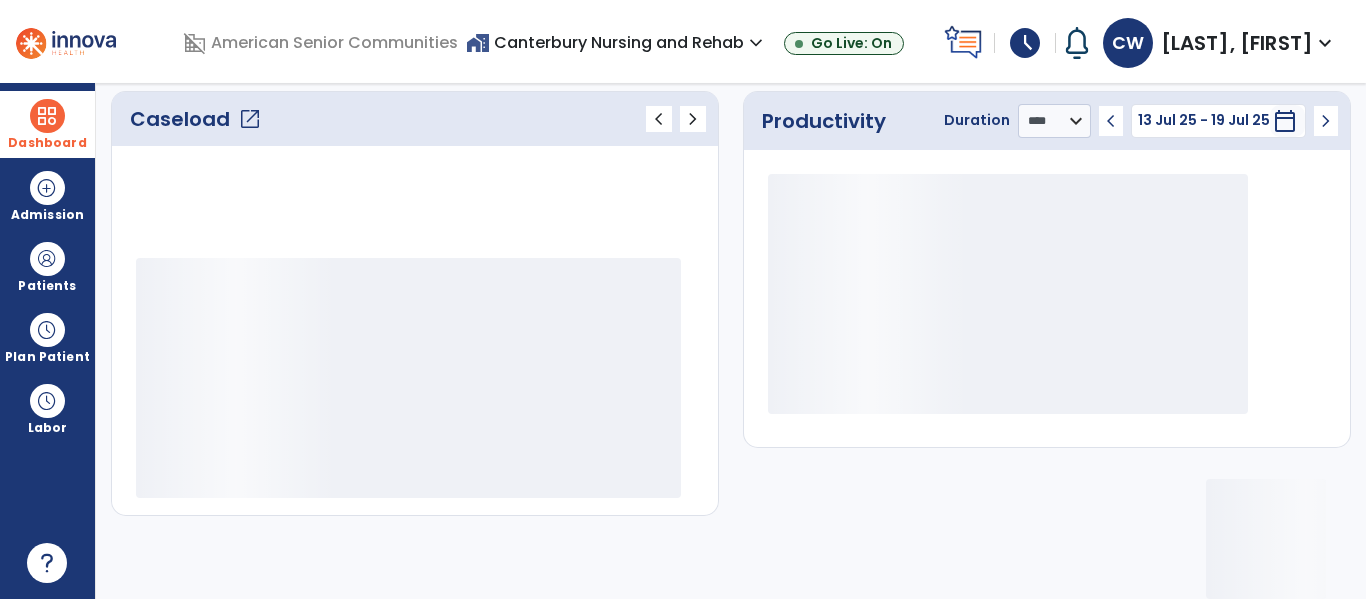 scroll, scrollTop: 276, scrollLeft: 0, axis: vertical 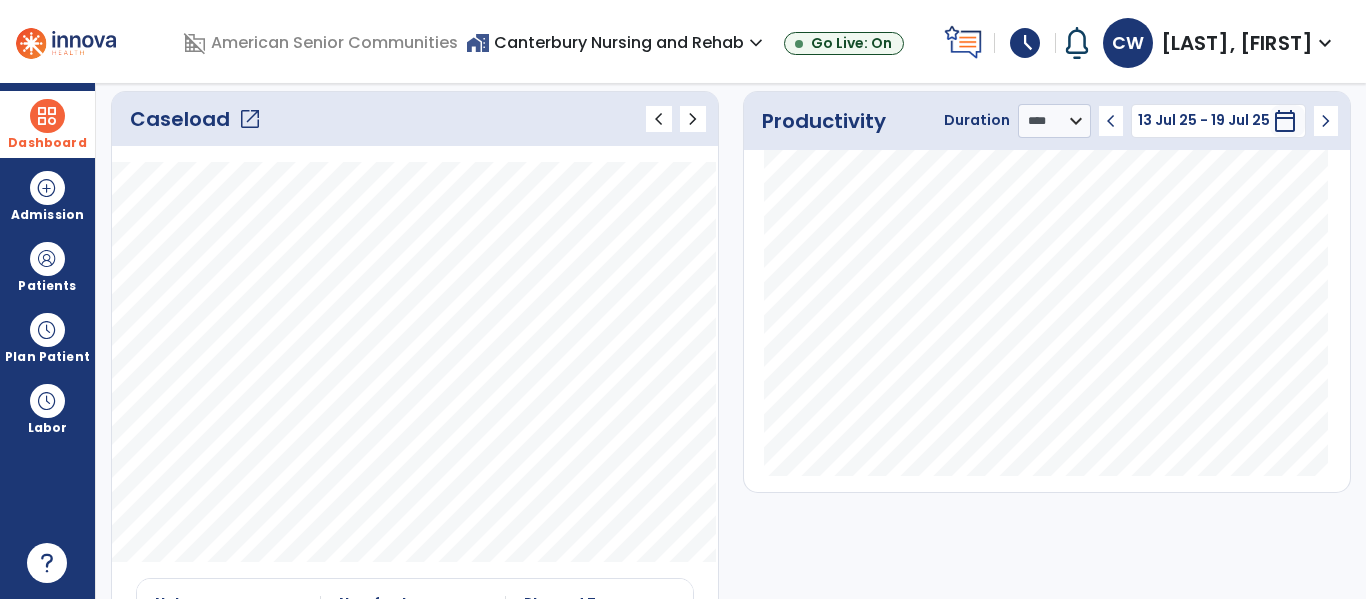 click on "open_in_new" 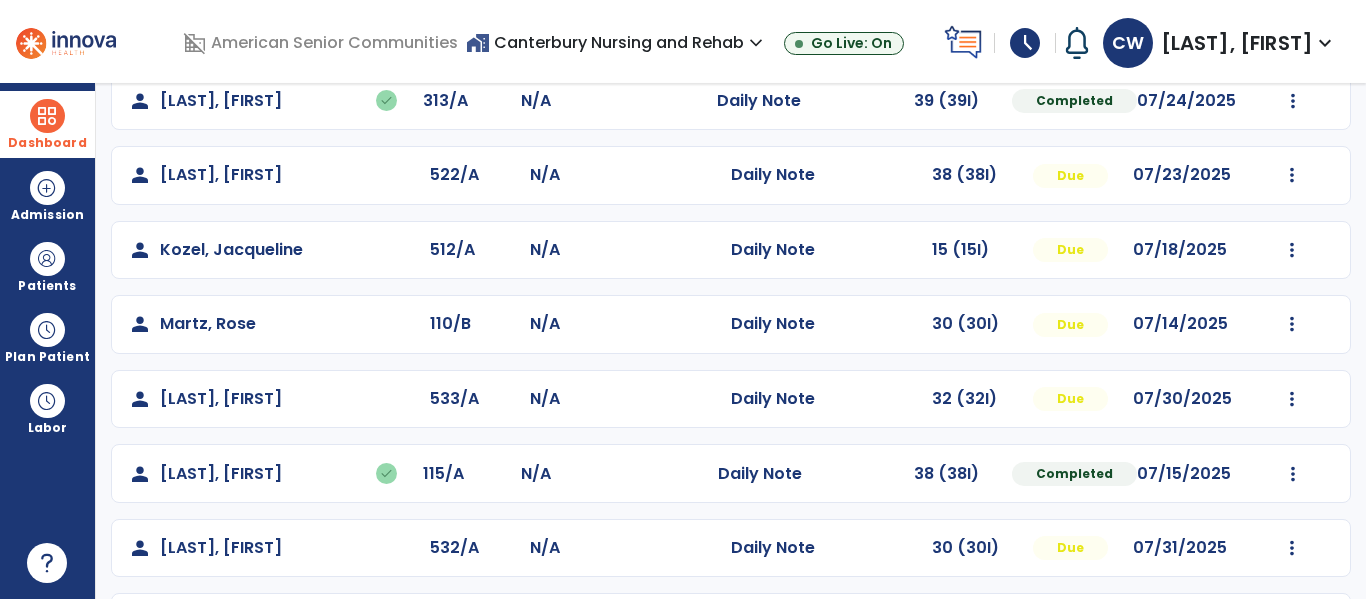 scroll, scrollTop: 435, scrollLeft: 0, axis: vertical 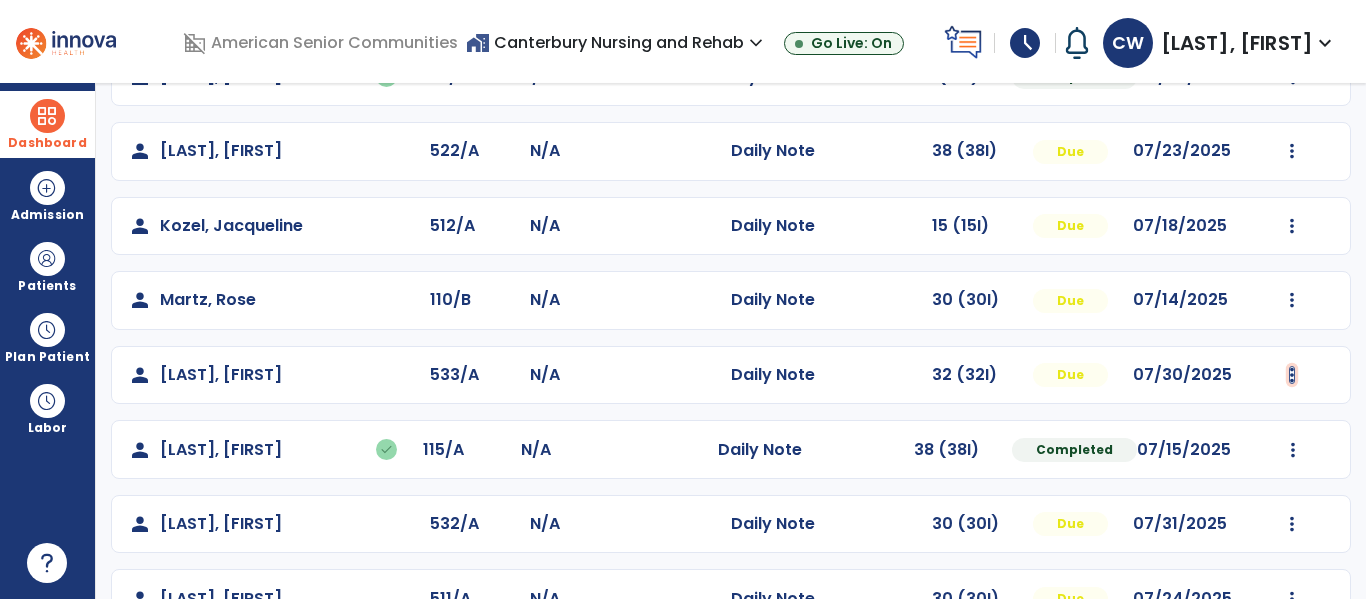click at bounding box center [1292, -147] 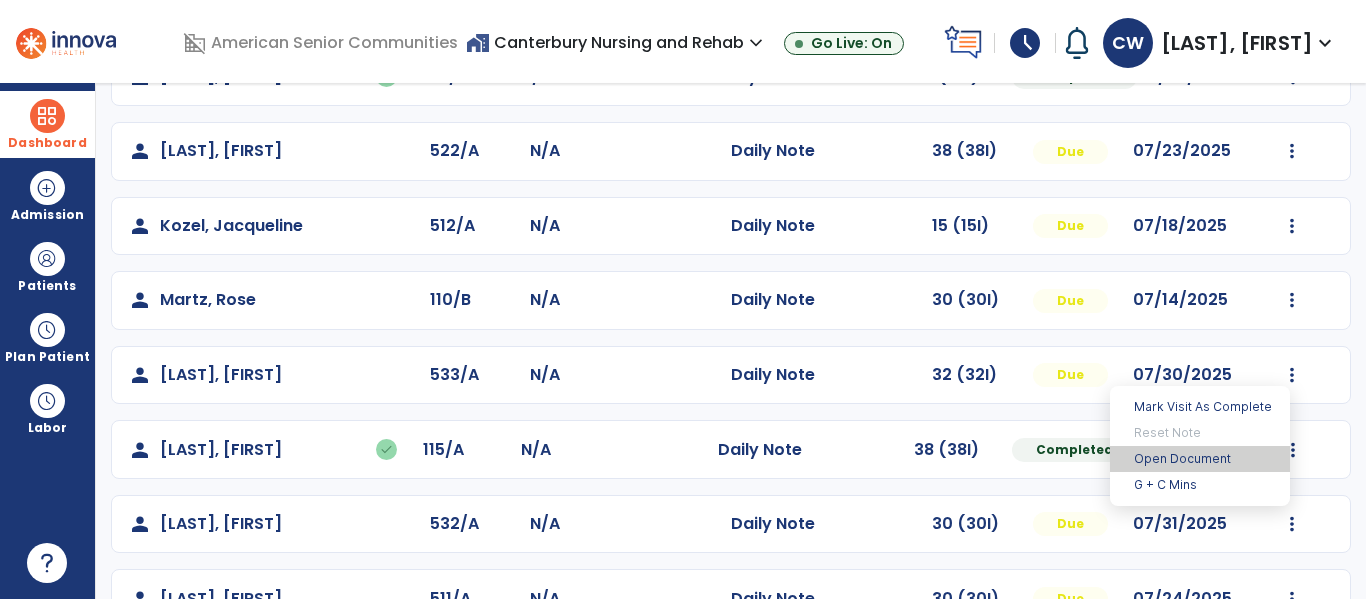 click on "Open Document" at bounding box center [1200, 459] 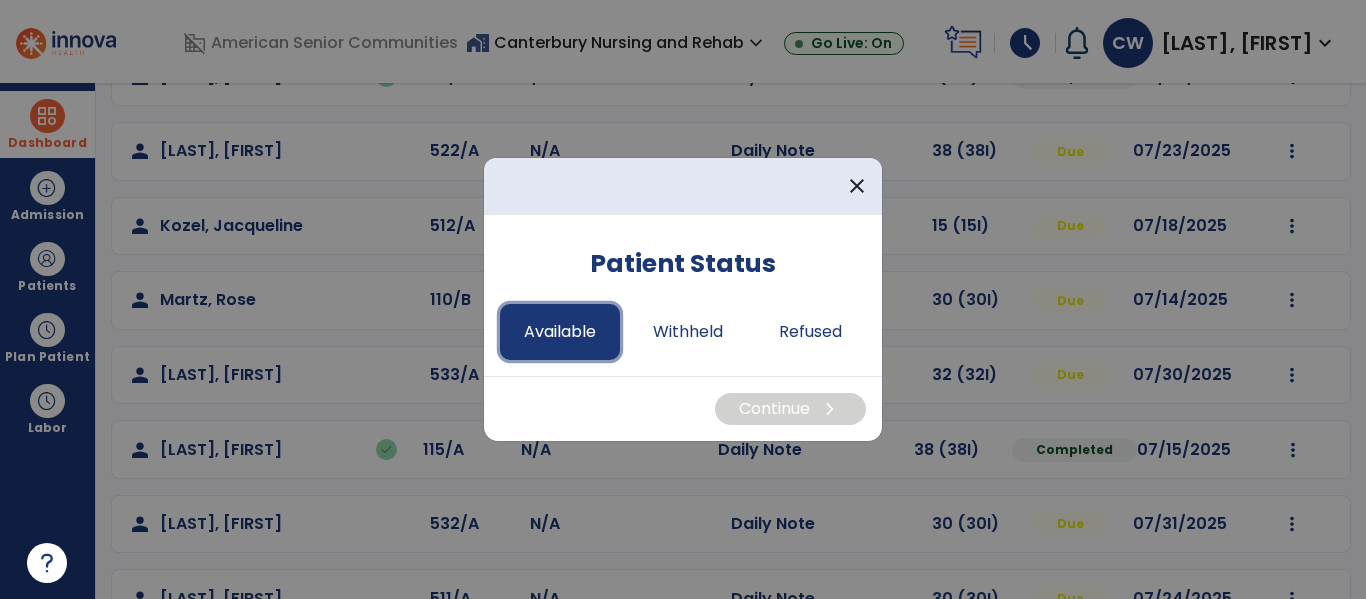 click on "Available" at bounding box center [560, 332] 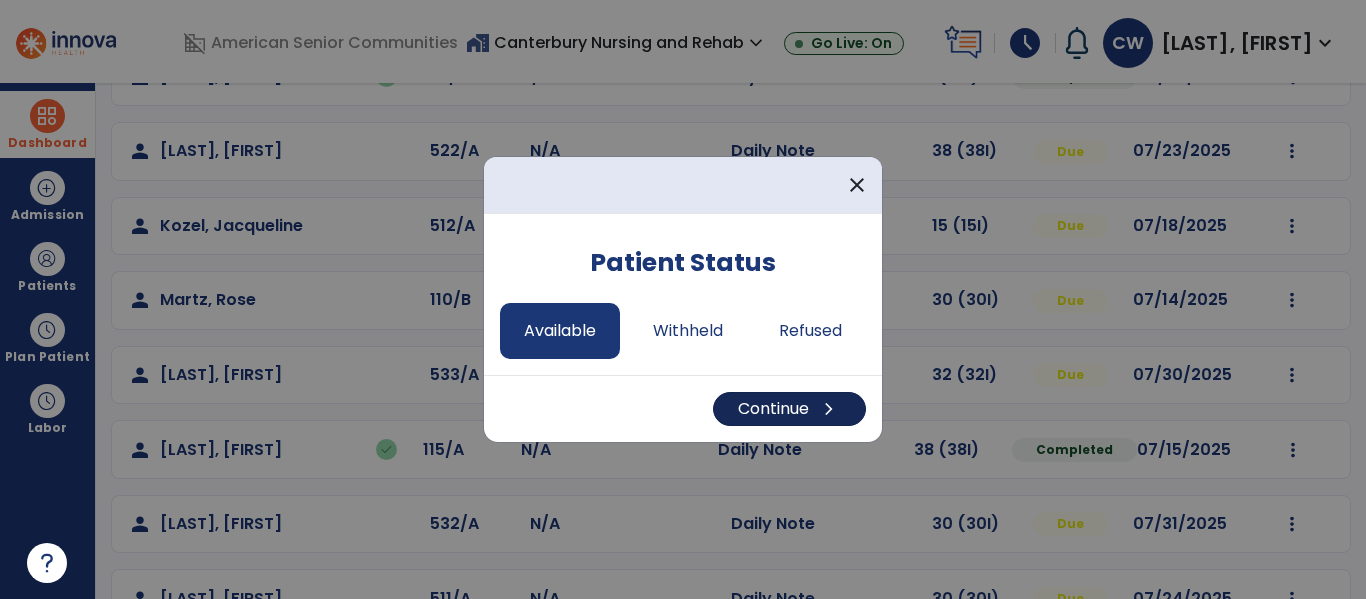 click on "chevron_right" at bounding box center (829, 409) 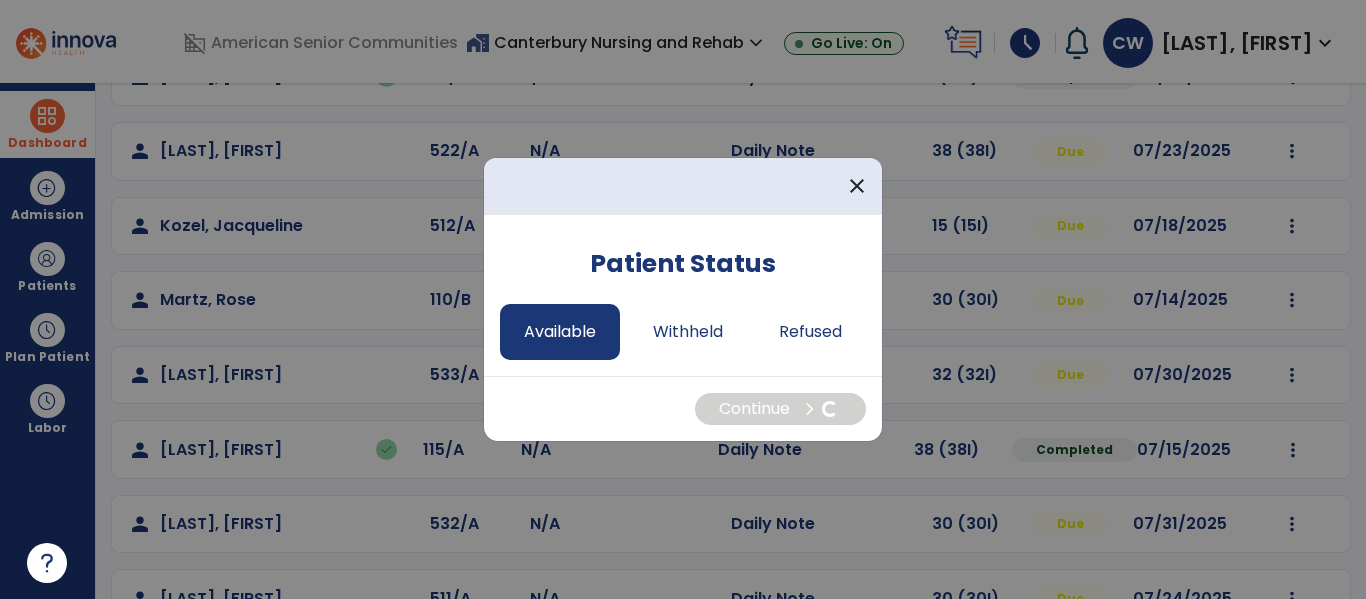 select on "*" 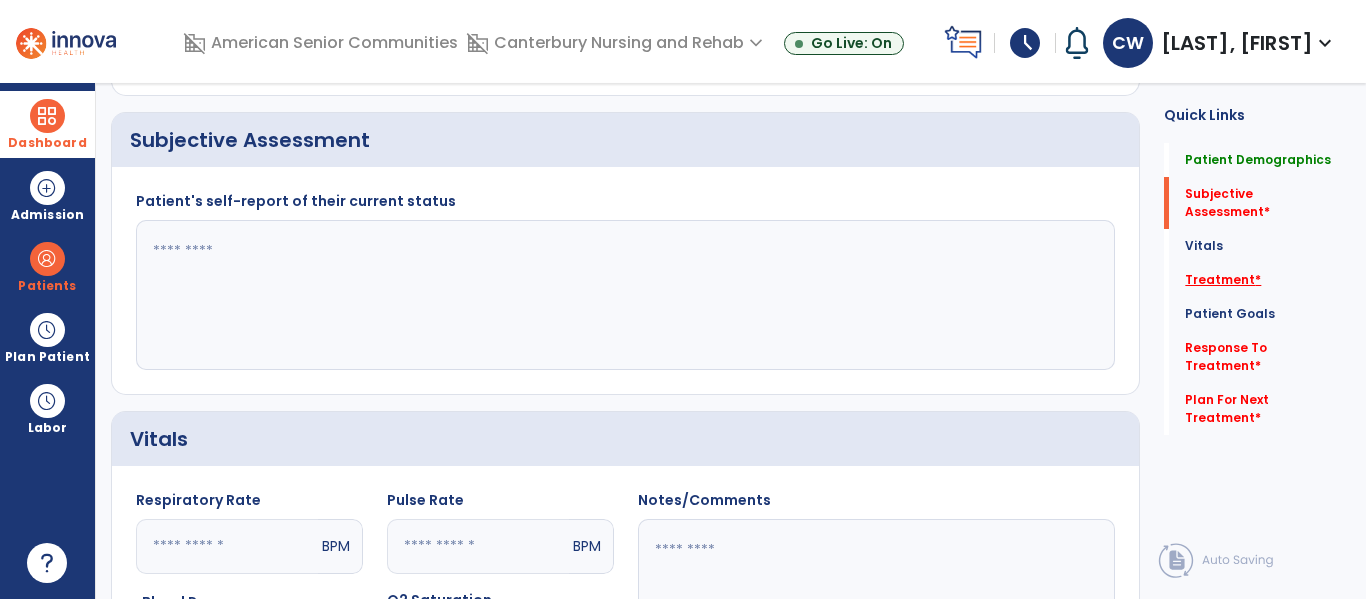 click on "Treatment   *" 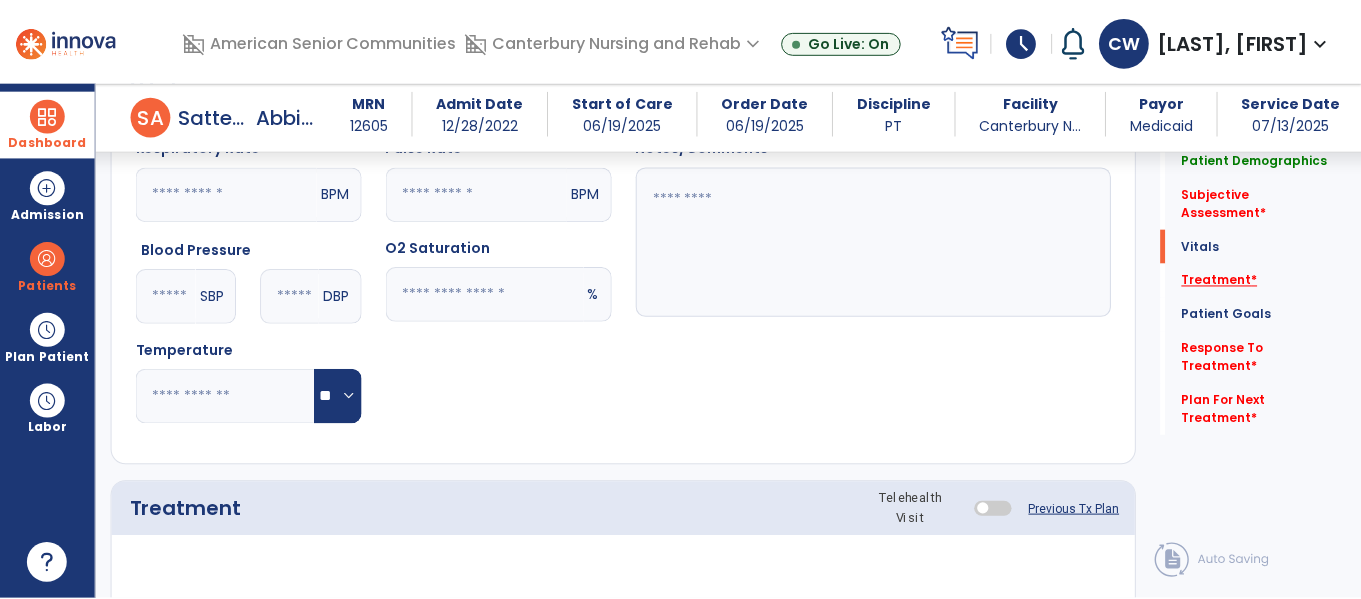 scroll, scrollTop: 1055, scrollLeft: 0, axis: vertical 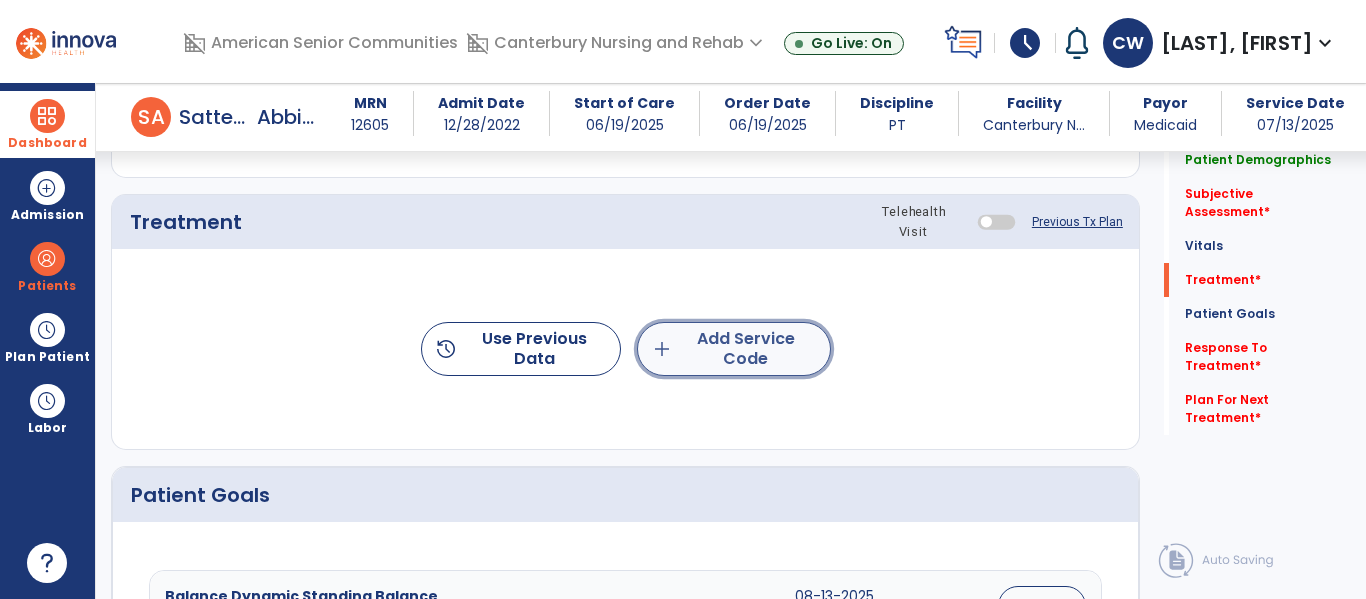 click on "add  Add Service Code" 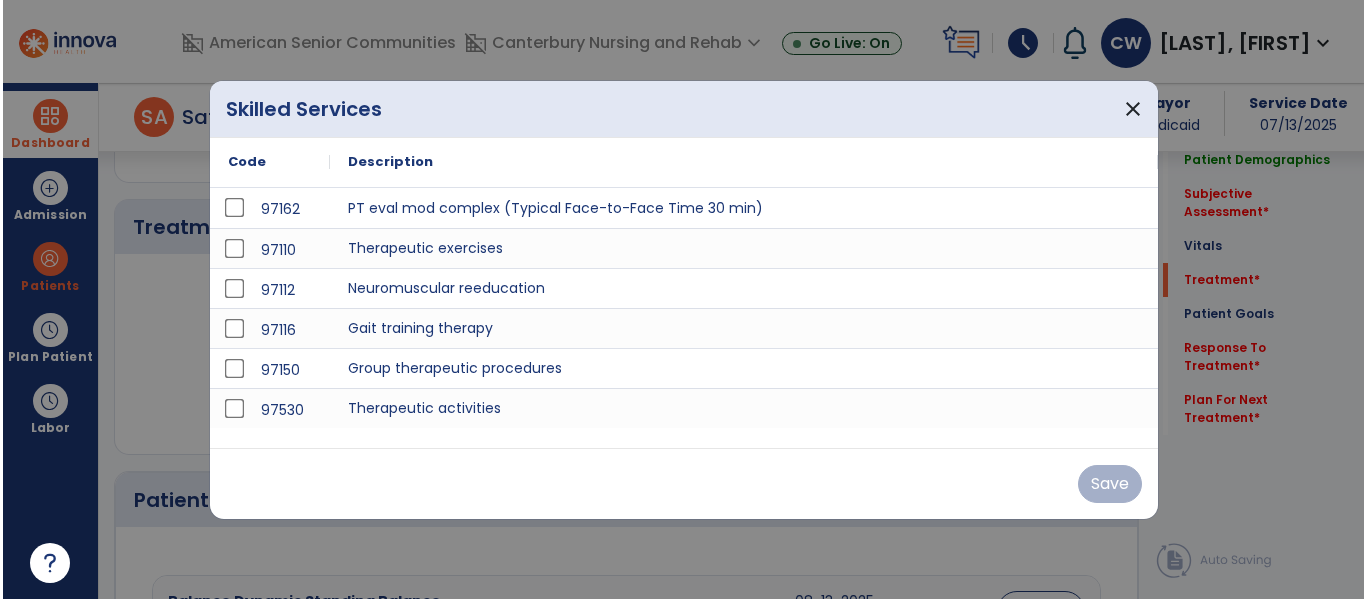 scroll, scrollTop: 1055, scrollLeft: 0, axis: vertical 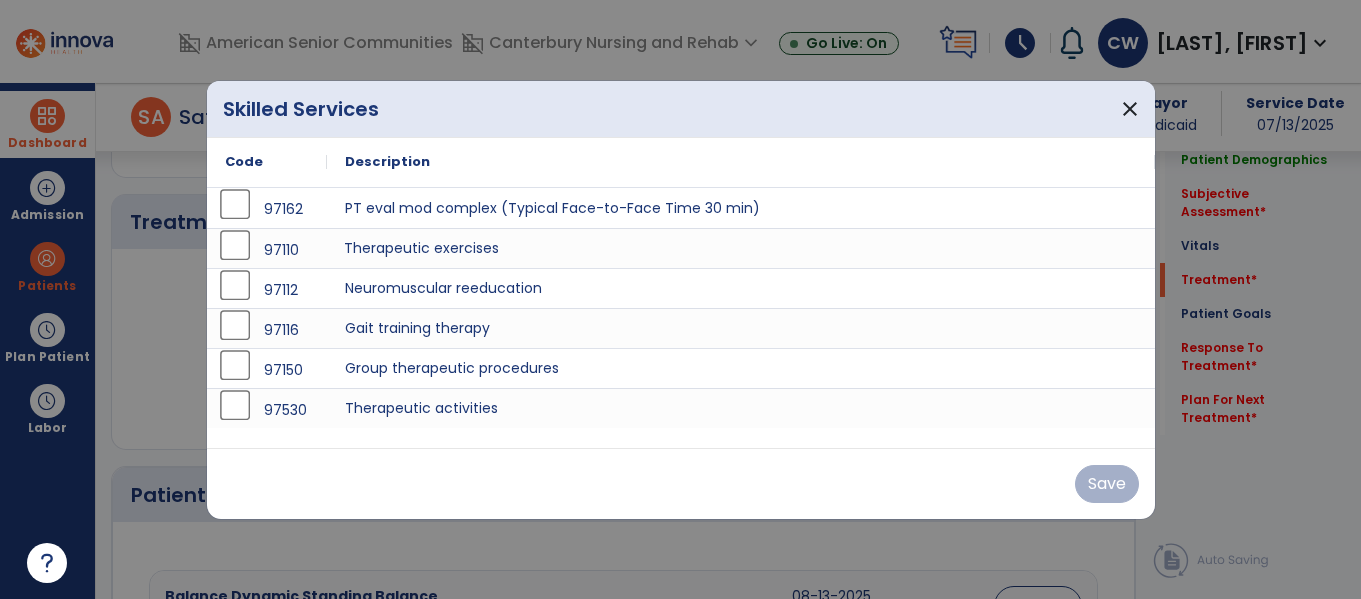 click on "Therapeutic exercises" at bounding box center [741, 248] 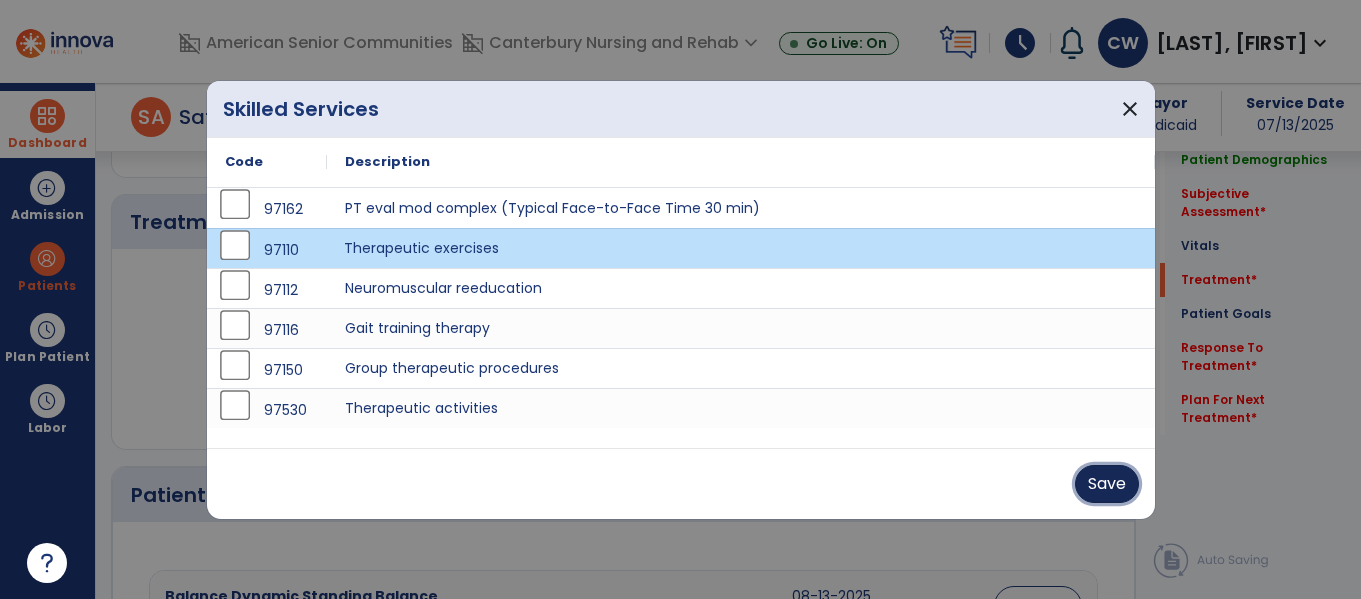 click on "Save" at bounding box center (1107, 484) 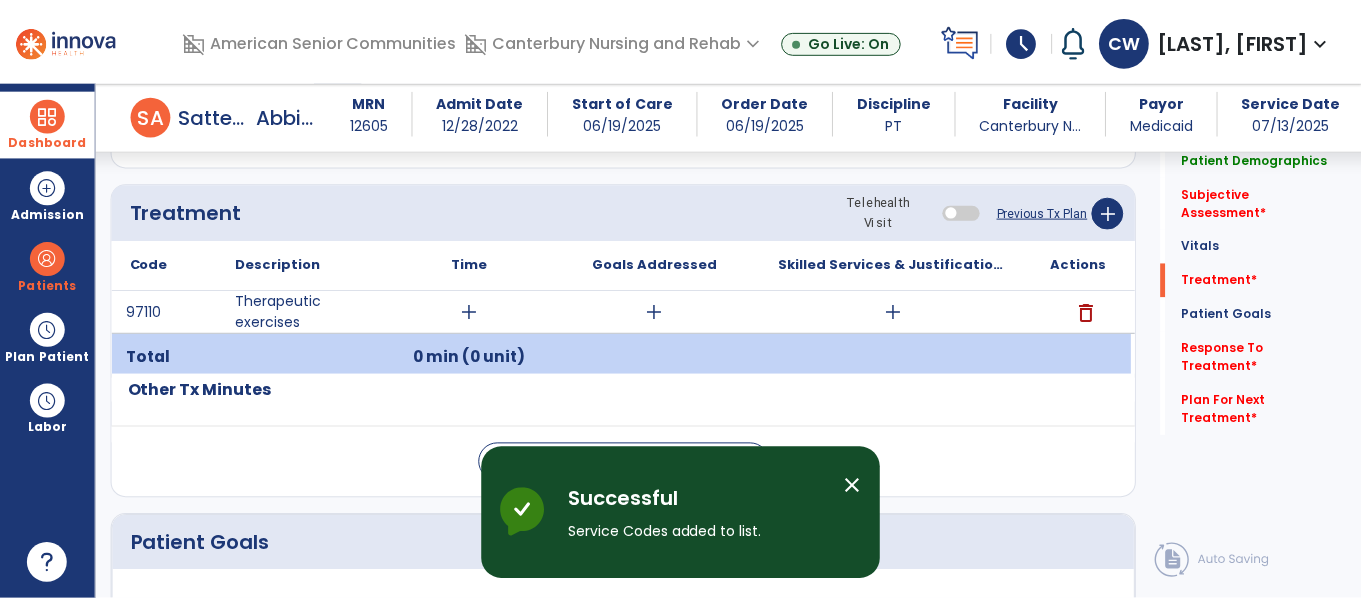 scroll, scrollTop: 1066, scrollLeft: 0, axis: vertical 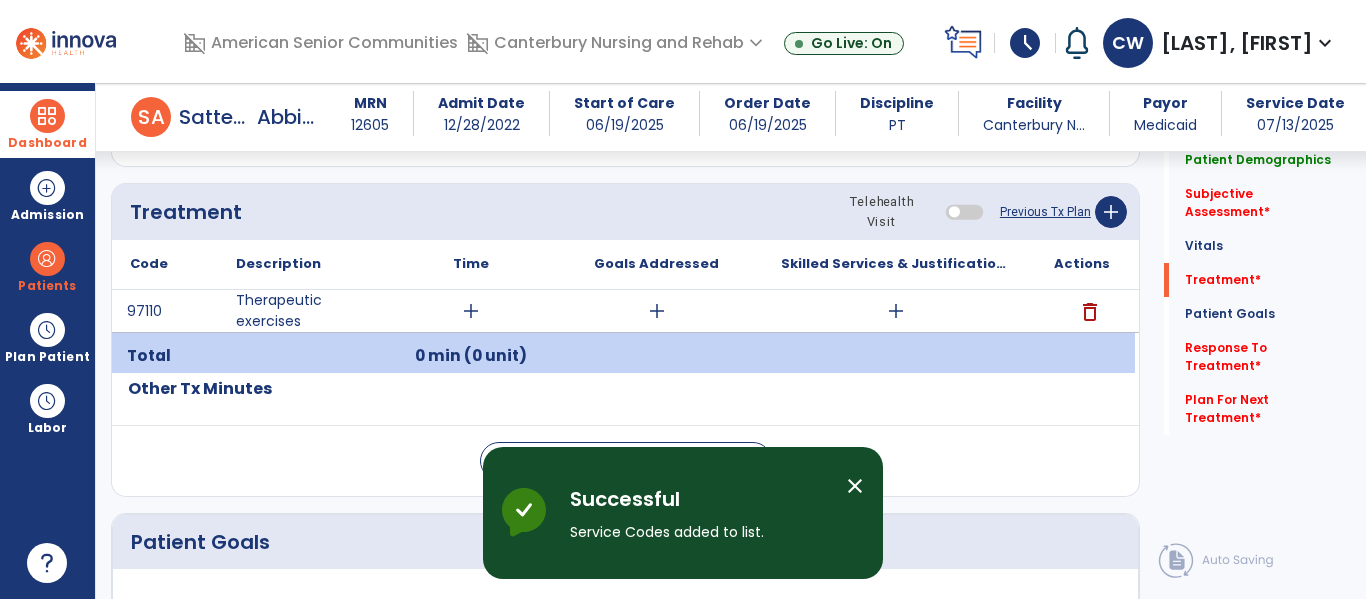 click on "add" at bounding box center [896, 311] 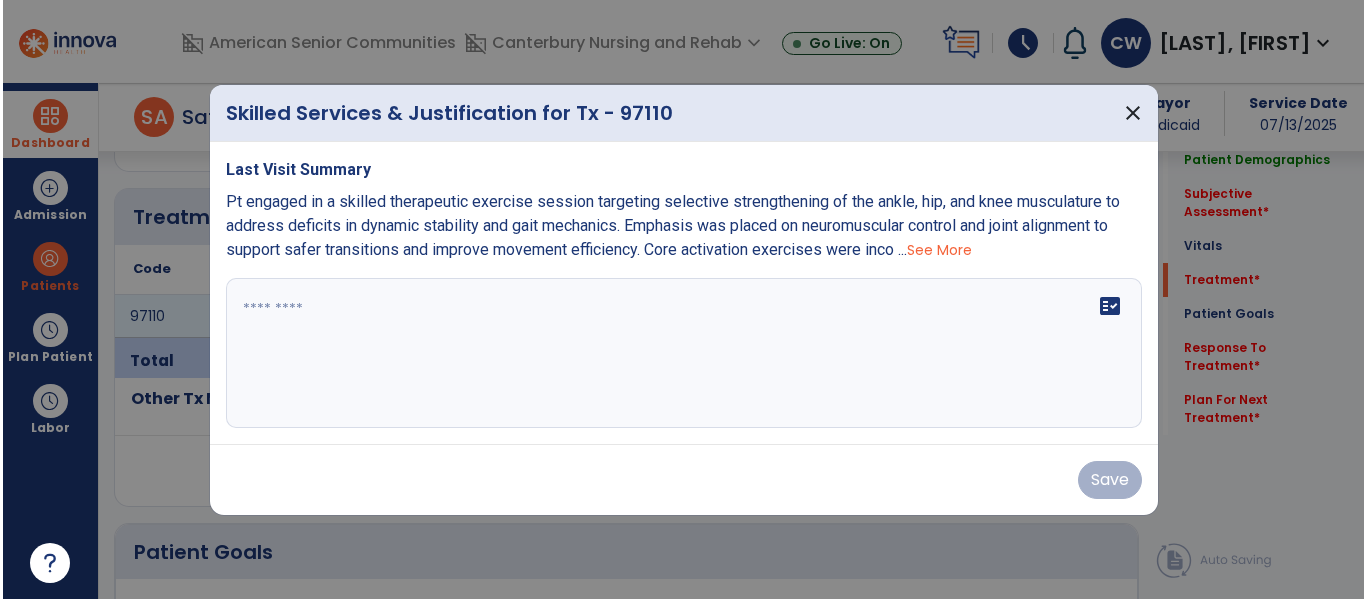 scroll, scrollTop: 1066, scrollLeft: 0, axis: vertical 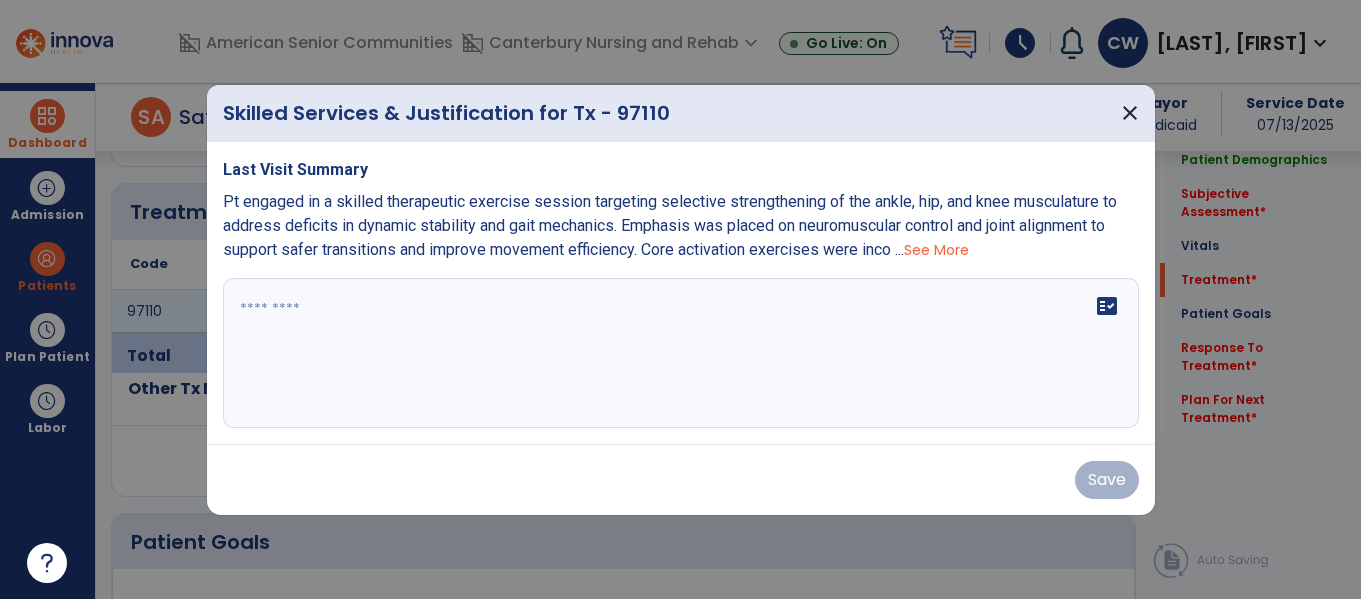 click on "See More" at bounding box center (936, 250) 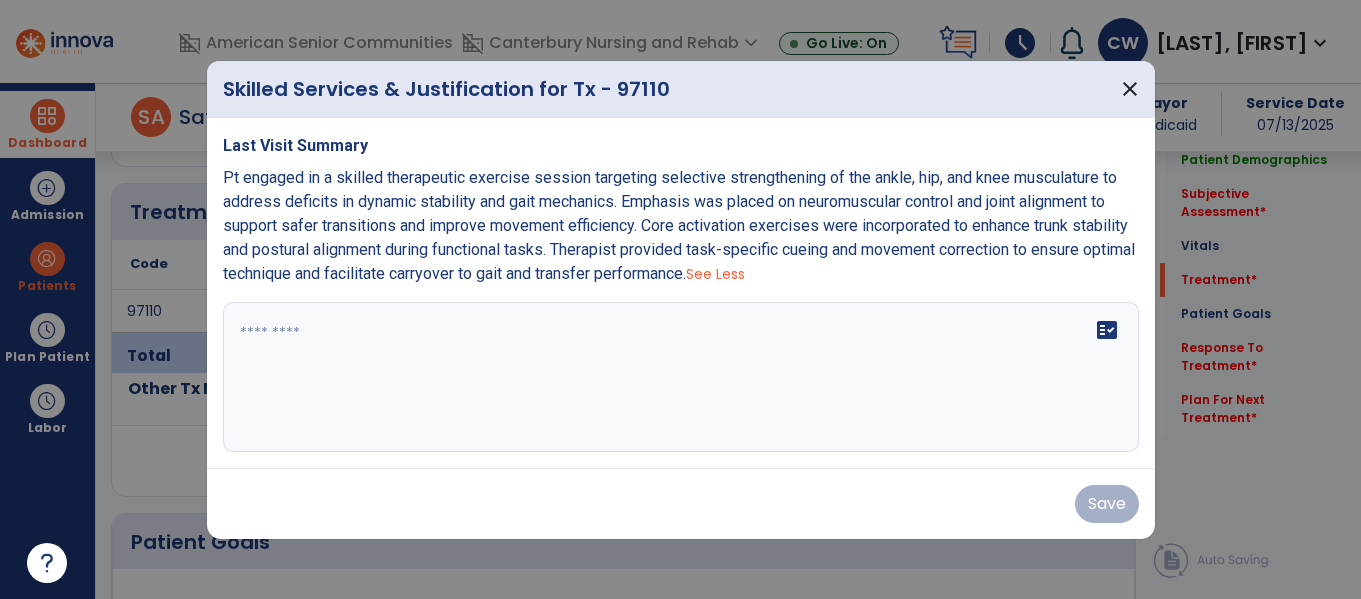 click on "fact_check" at bounding box center (681, 377) 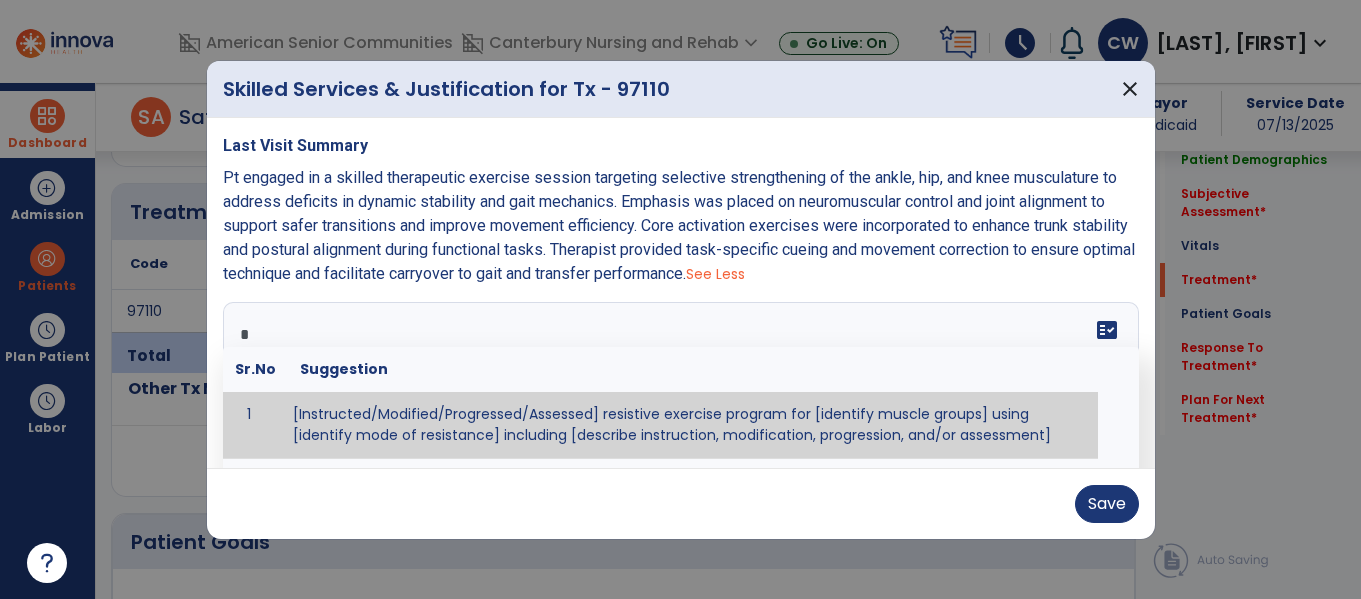 type on "**" 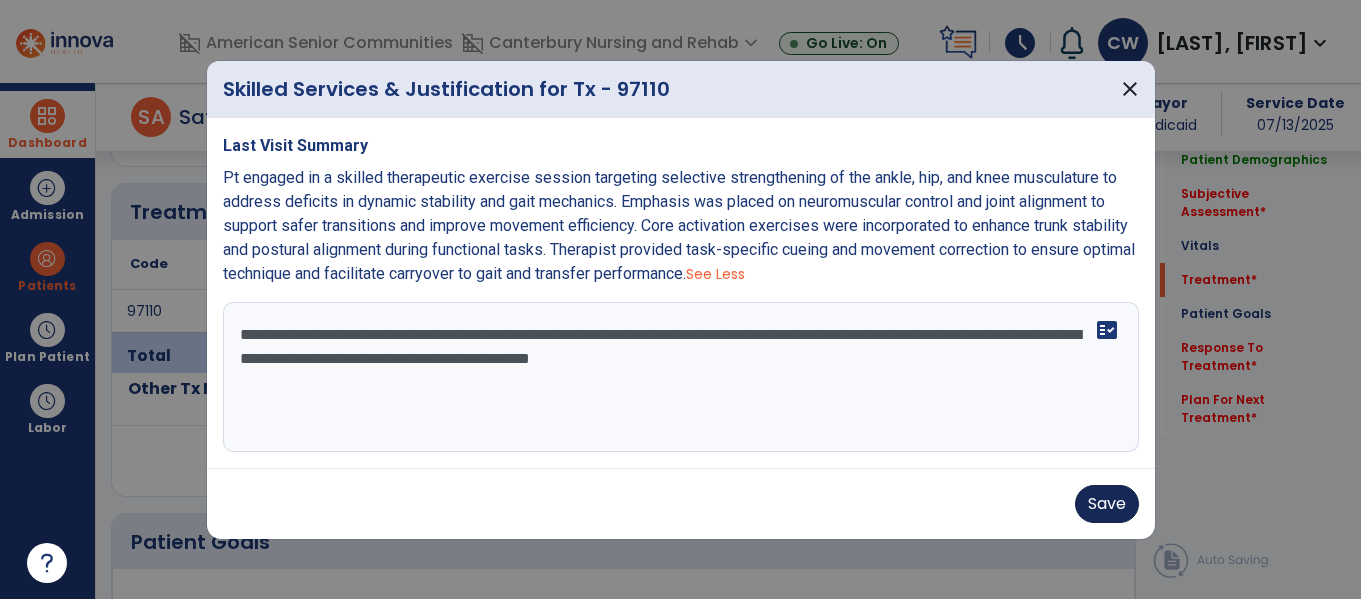 type on "**********" 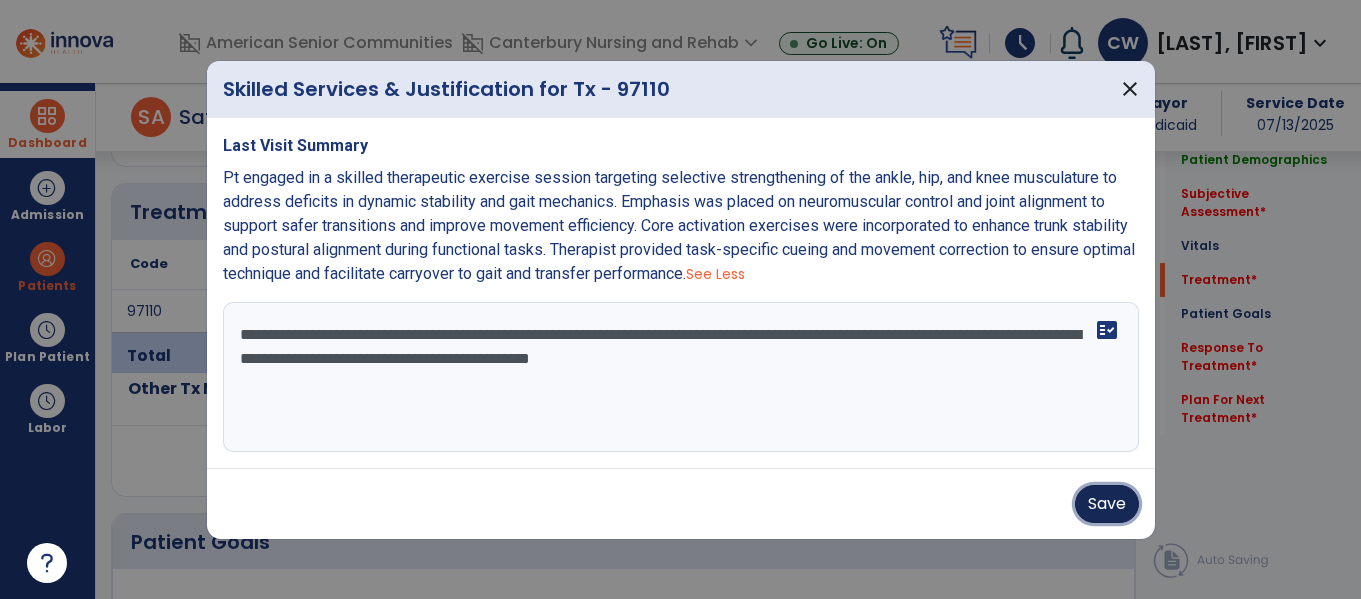 click on "Save" at bounding box center (1107, 504) 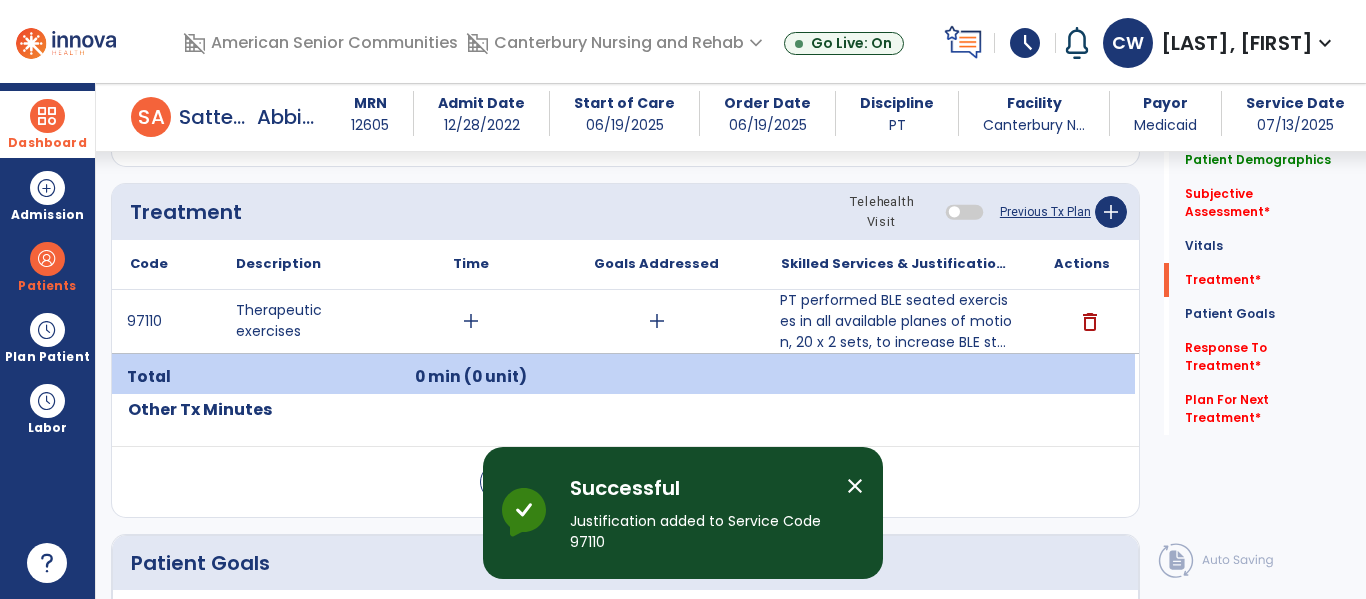 click on "Dashboard" at bounding box center (47, 143) 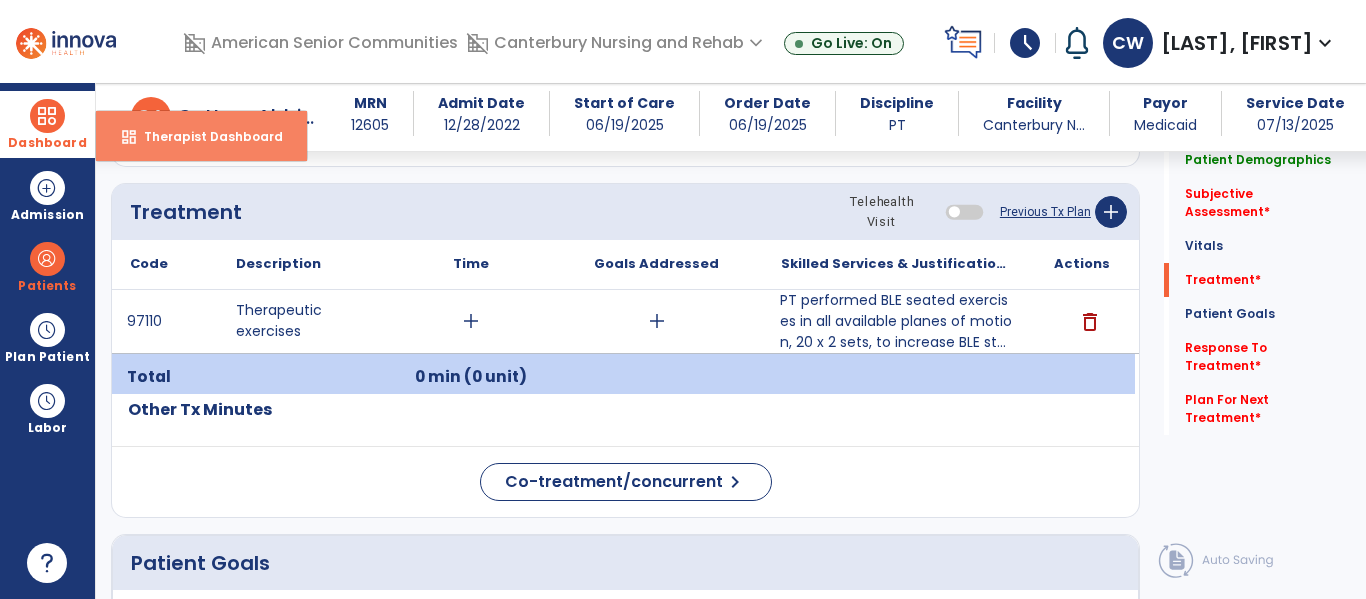 click on "Therapist Dashboard" at bounding box center (205, 136) 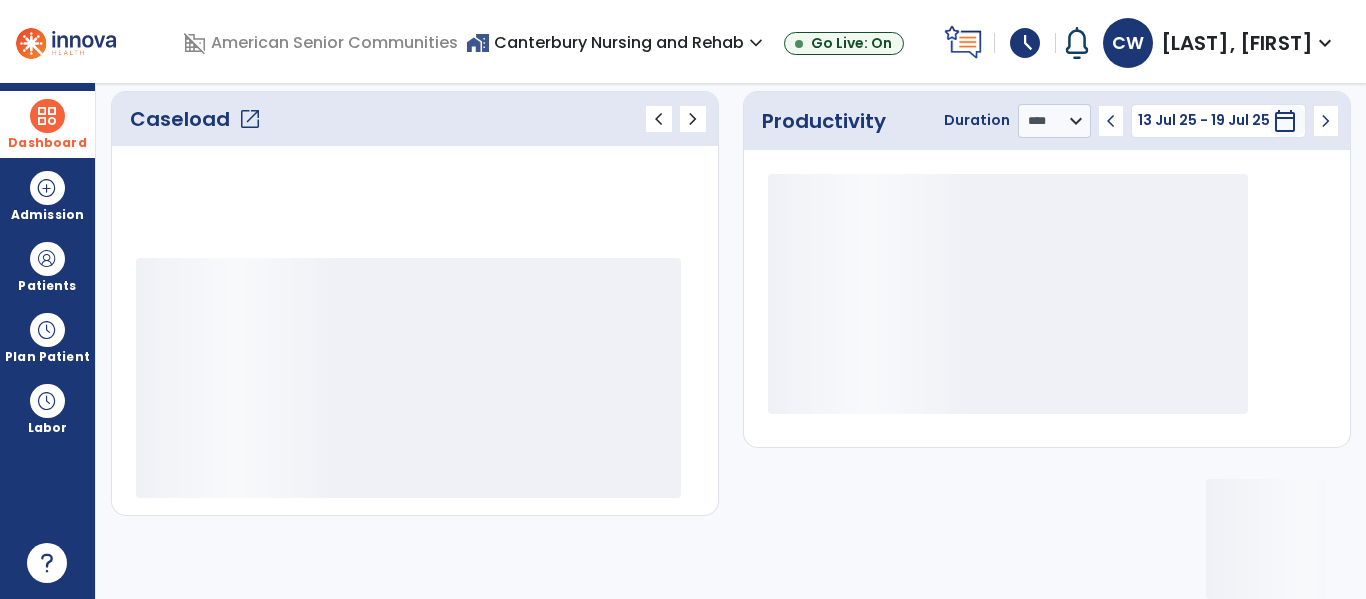 scroll, scrollTop: 276, scrollLeft: 0, axis: vertical 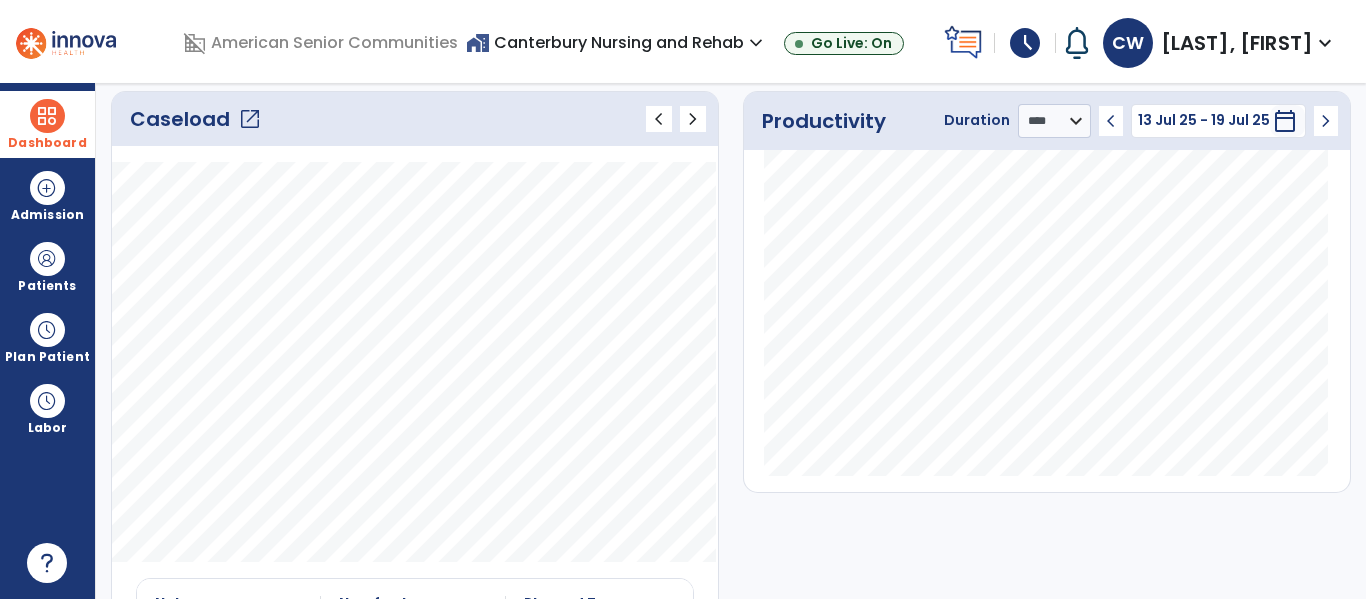 click on "open_in_new" 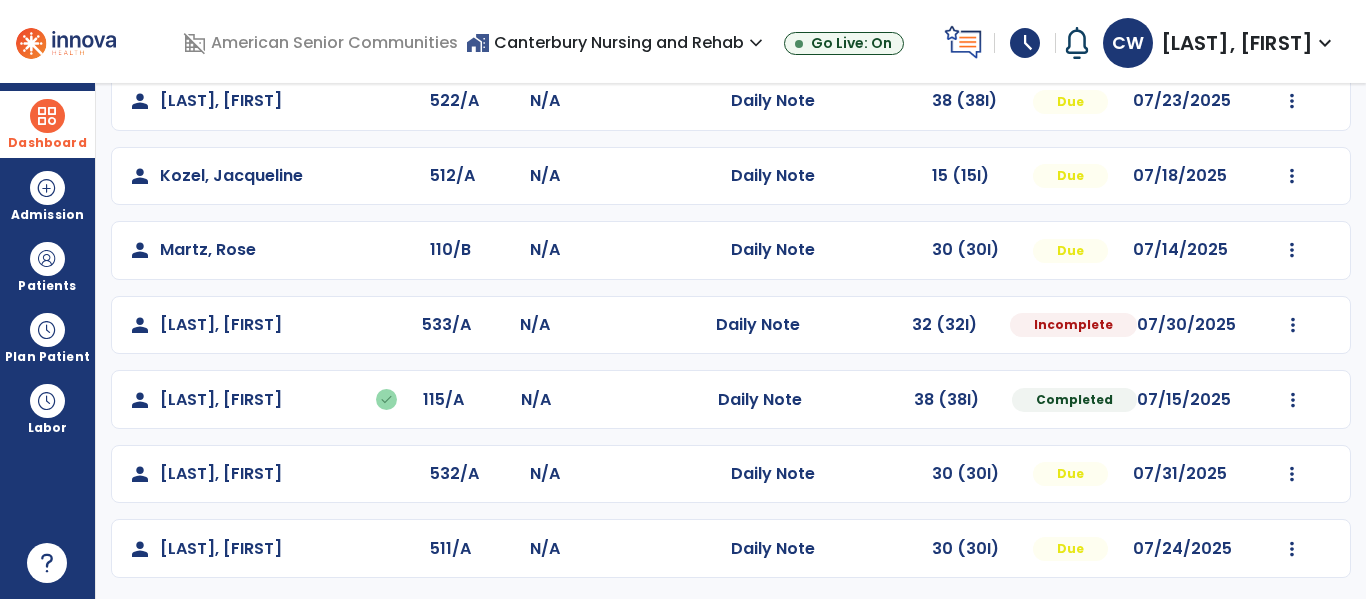 scroll, scrollTop: 488, scrollLeft: 0, axis: vertical 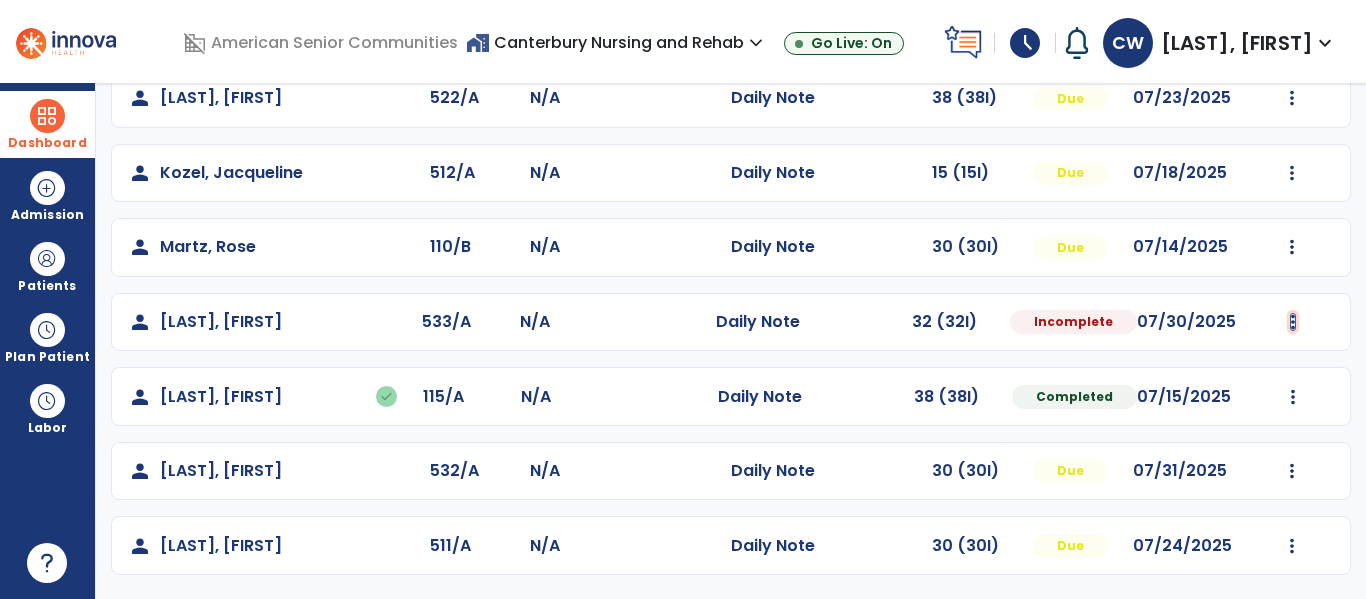 click at bounding box center (1292, -200) 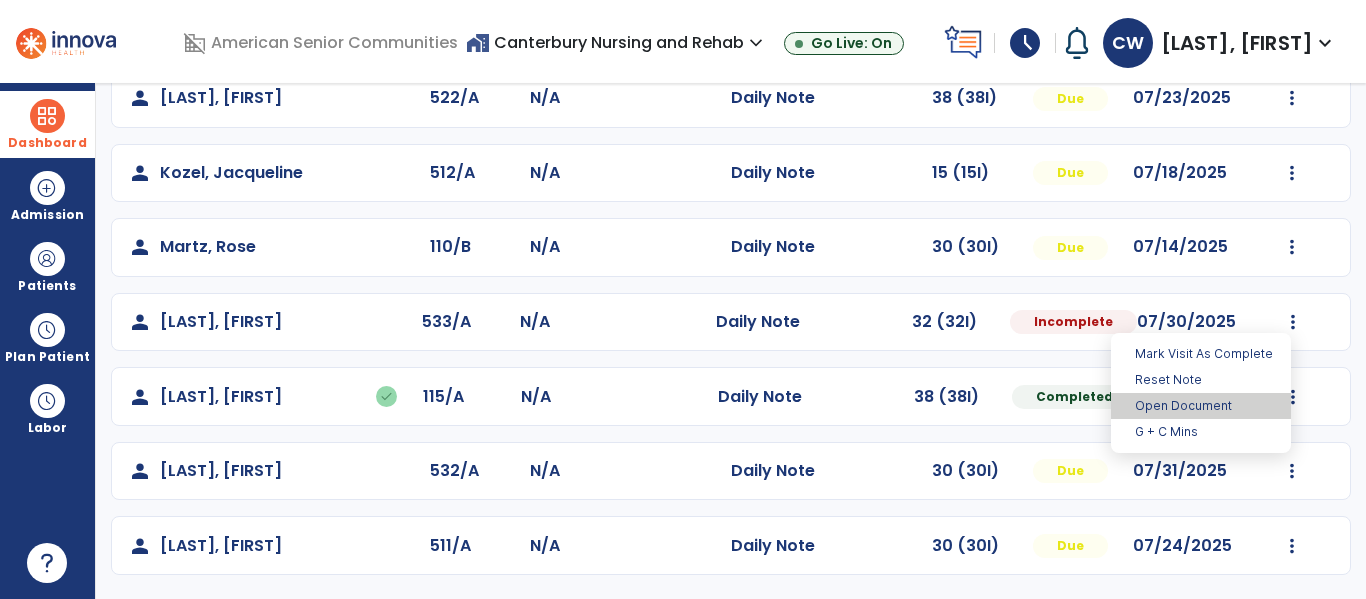 click on "Open Document" at bounding box center (1201, 406) 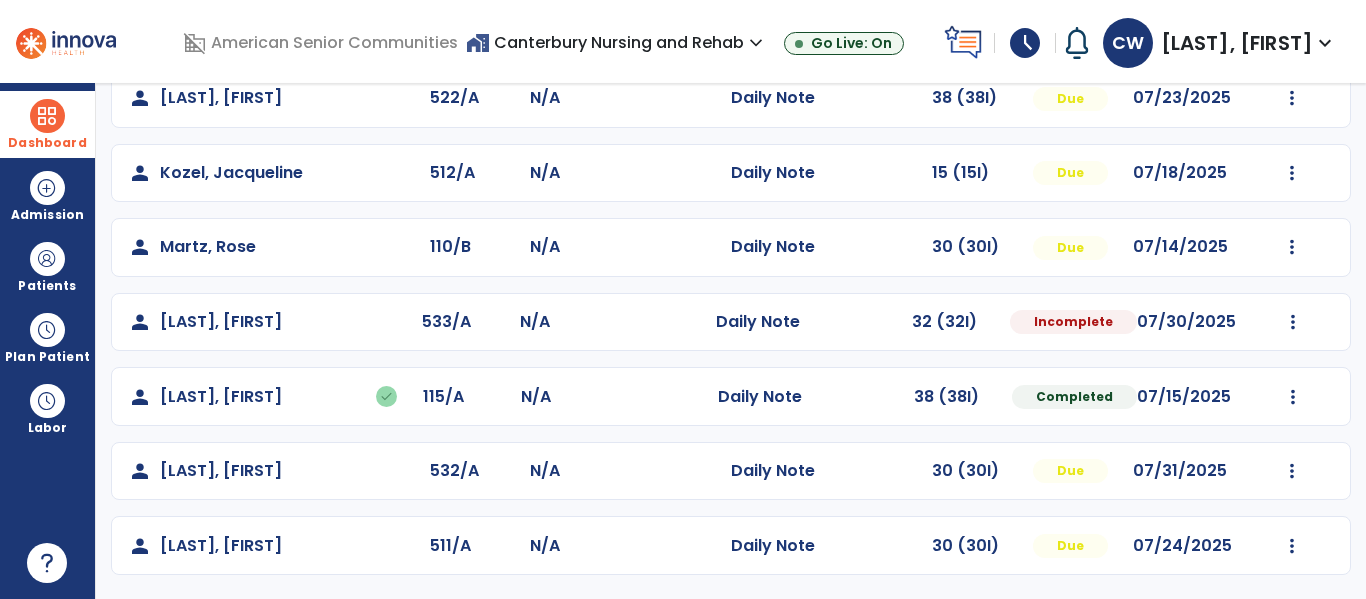 select on "*" 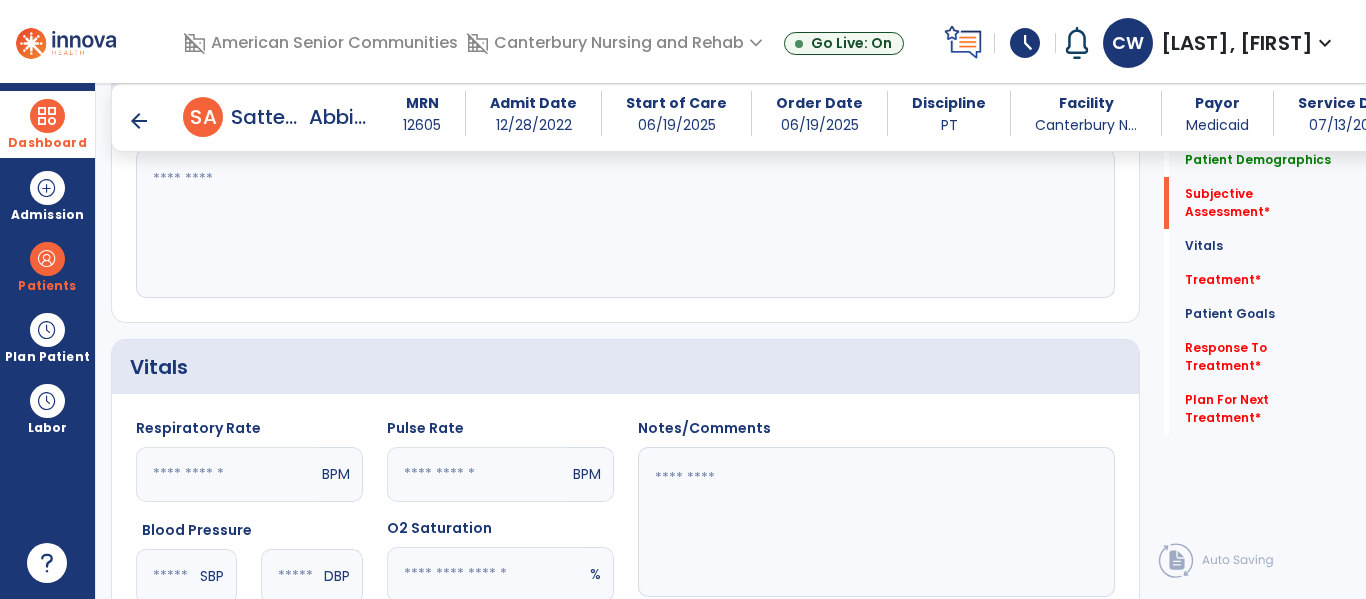 scroll, scrollTop: 483, scrollLeft: 0, axis: vertical 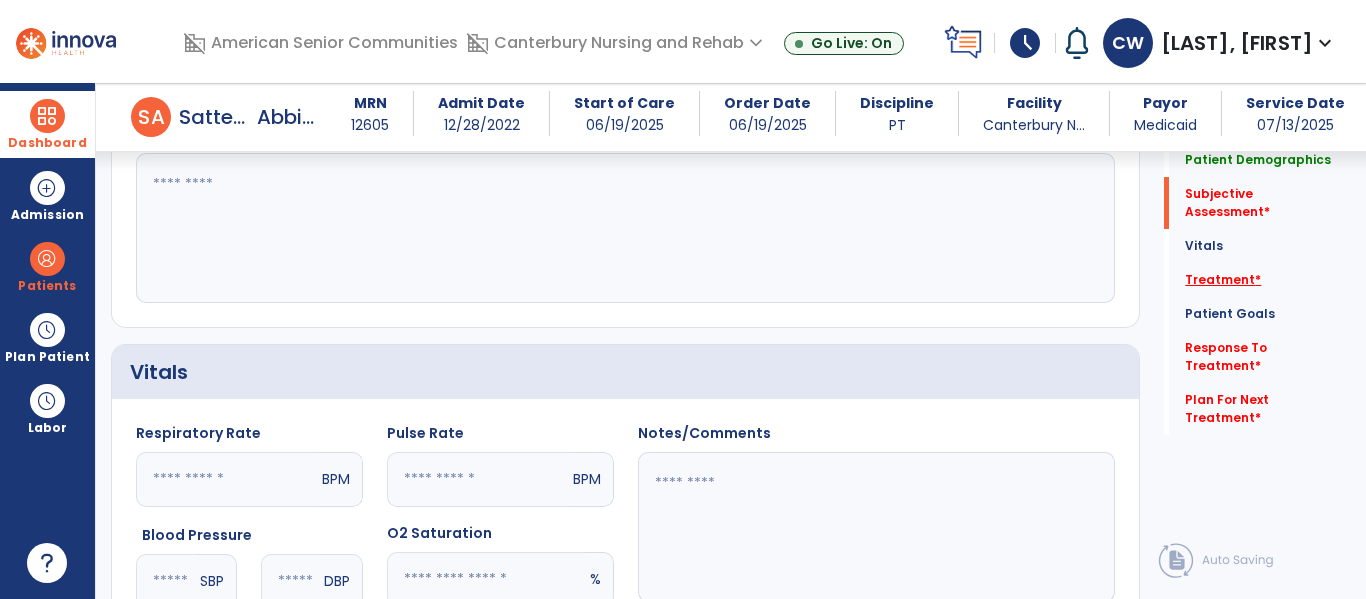 click on "Treatment   *" 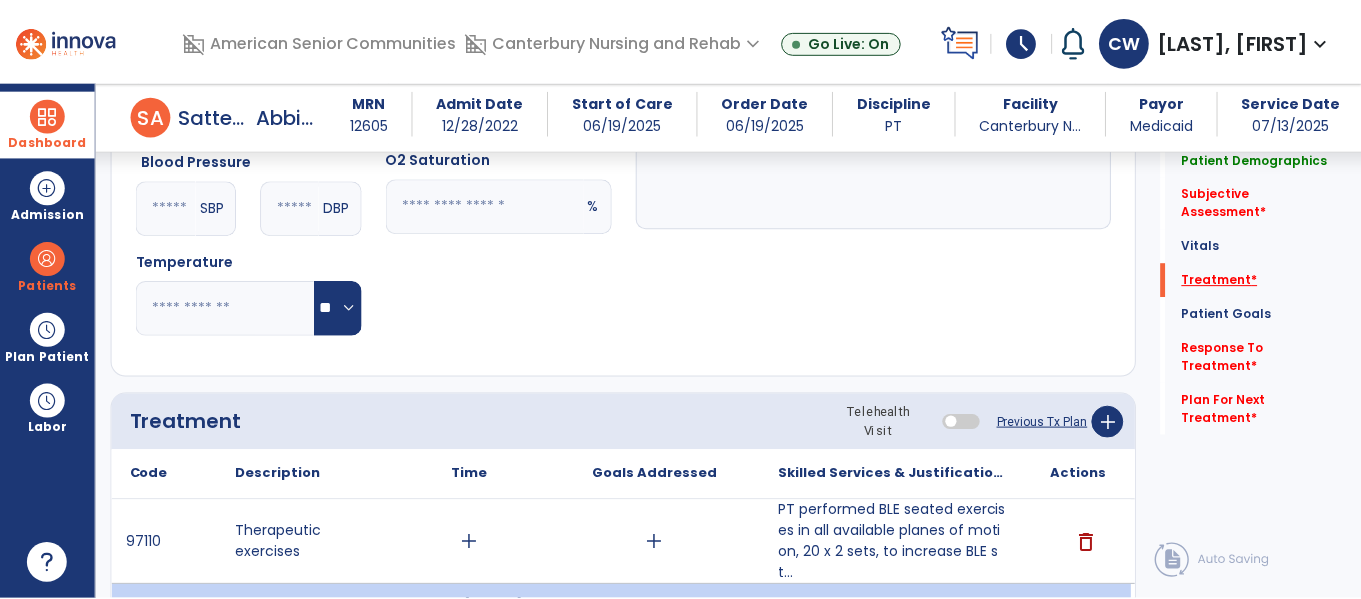 scroll, scrollTop: 1086, scrollLeft: 0, axis: vertical 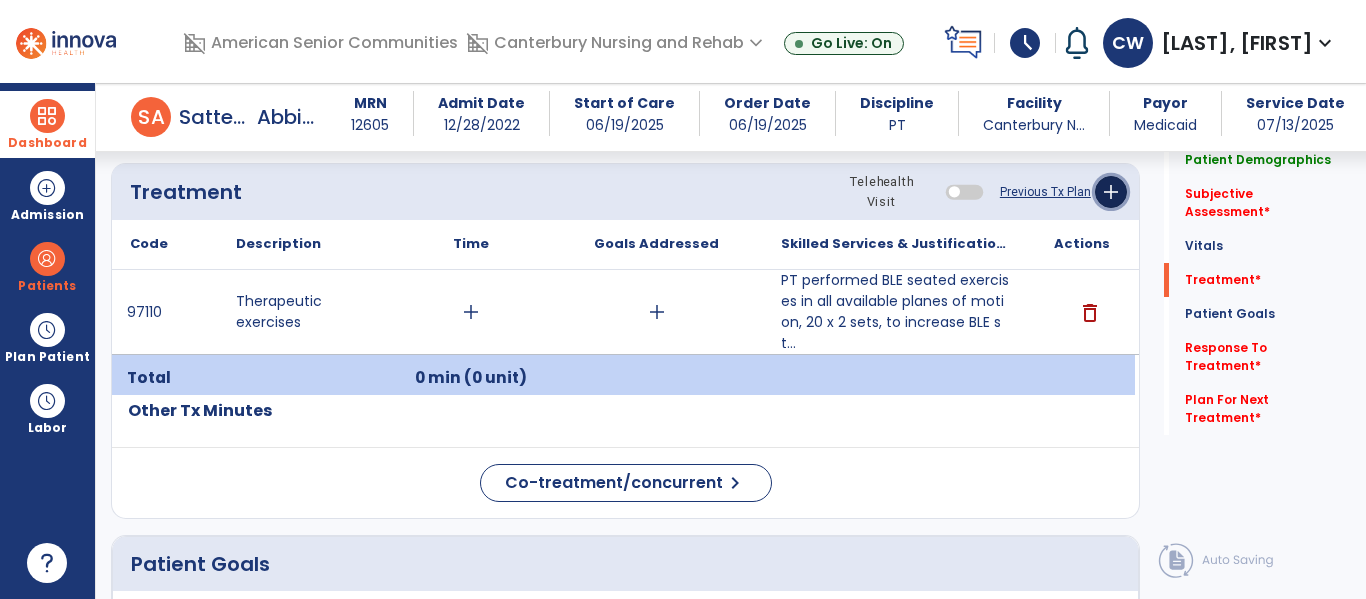 click on "add" 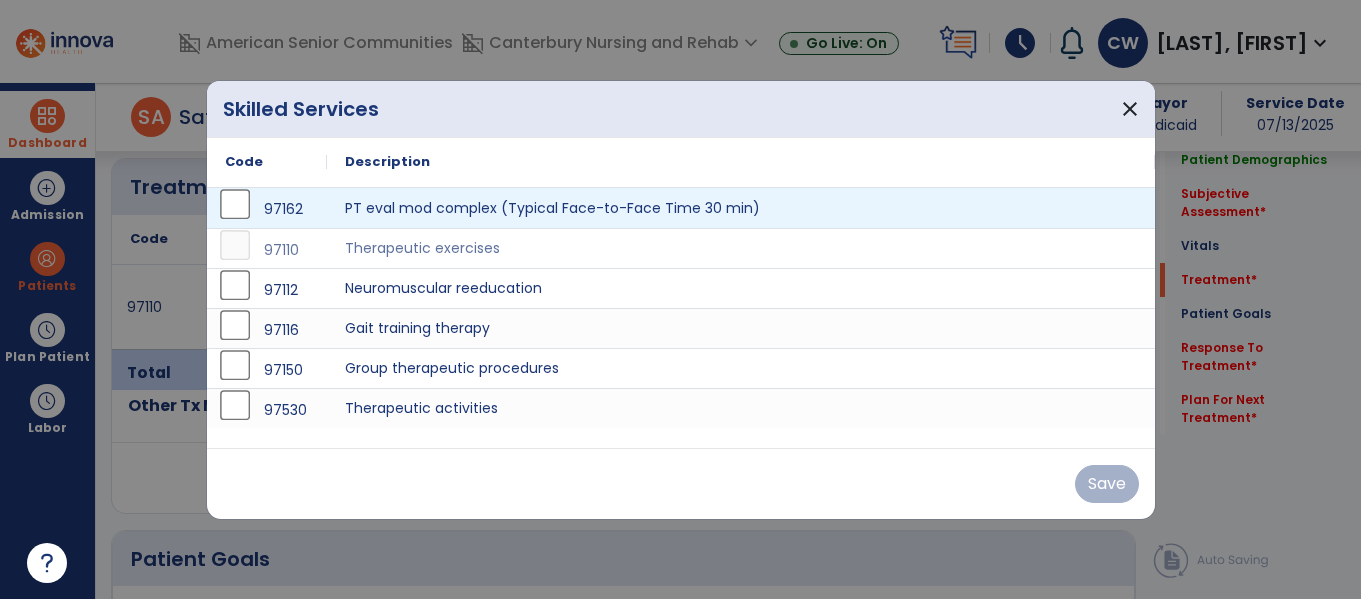 scroll, scrollTop: 1086, scrollLeft: 0, axis: vertical 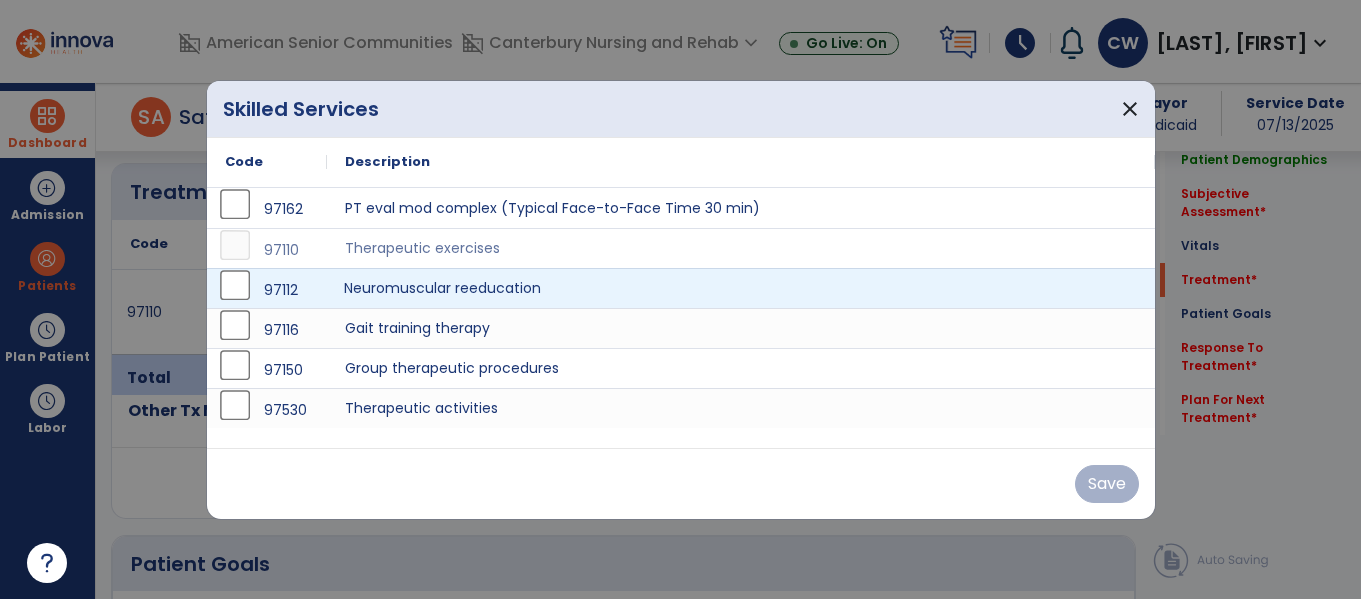 click on "Neuromuscular reeducation" at bounding box center [741, 288] 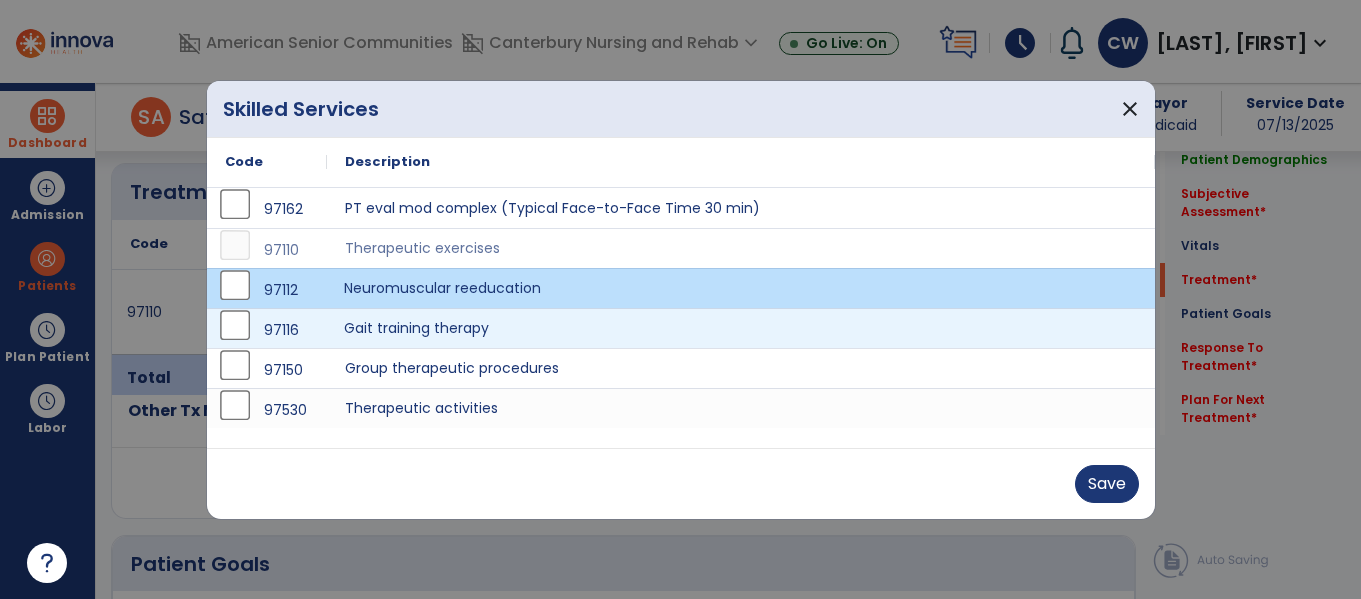 click on "Gait training therapy" at bounding box center [741, 328] 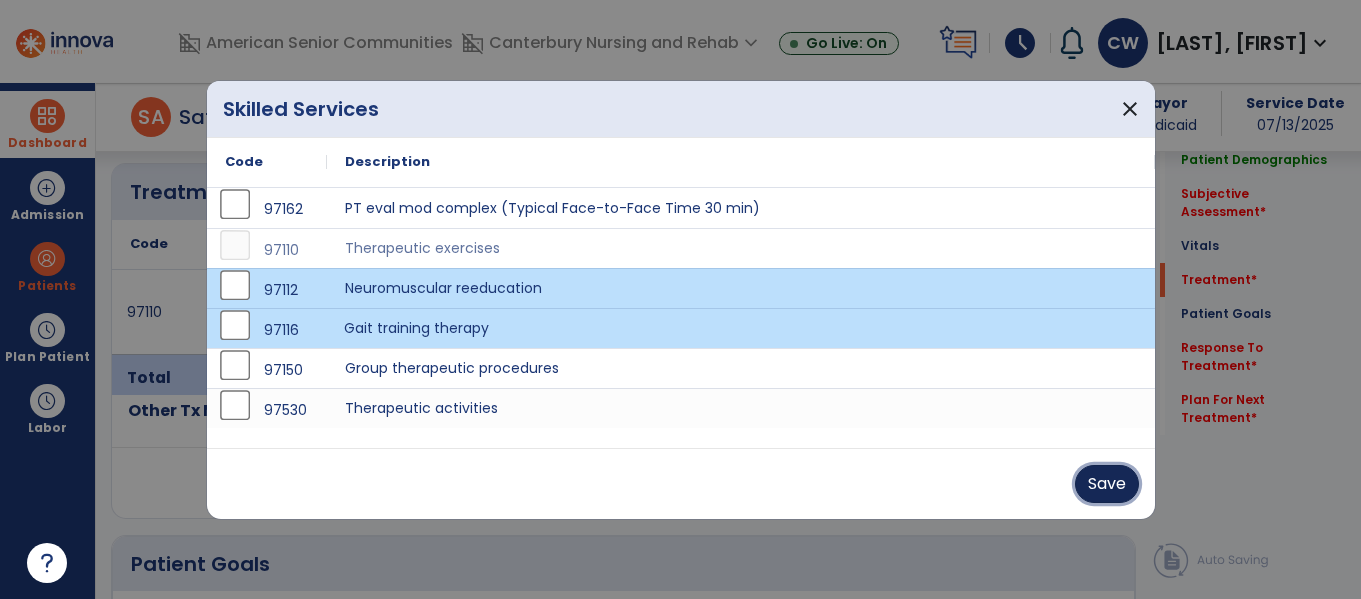 click on "Save" at bounding box center [1107, 484] 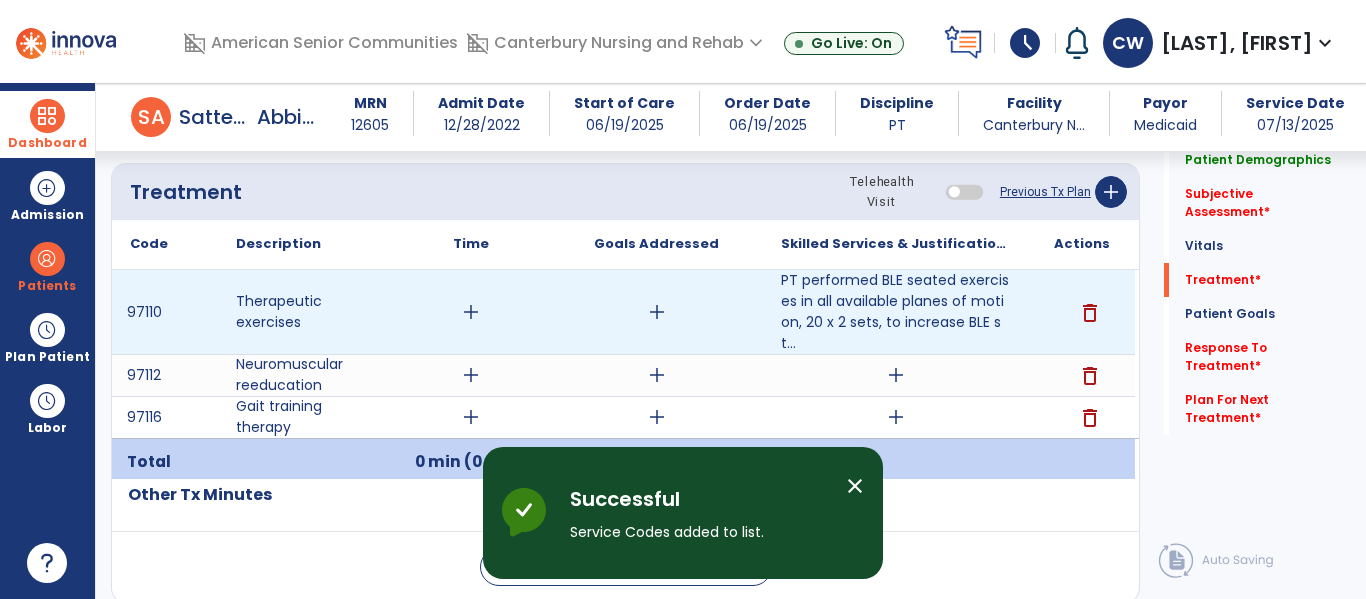 click on "add" at bounding box center (471, 312) 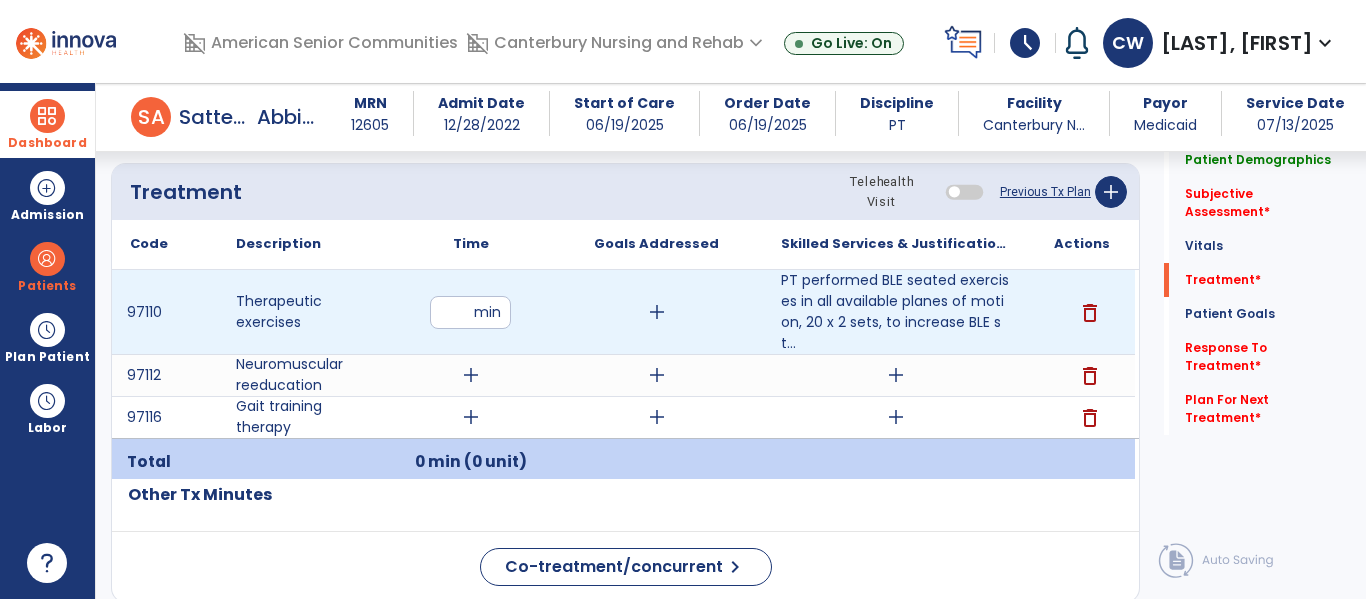type on "**" 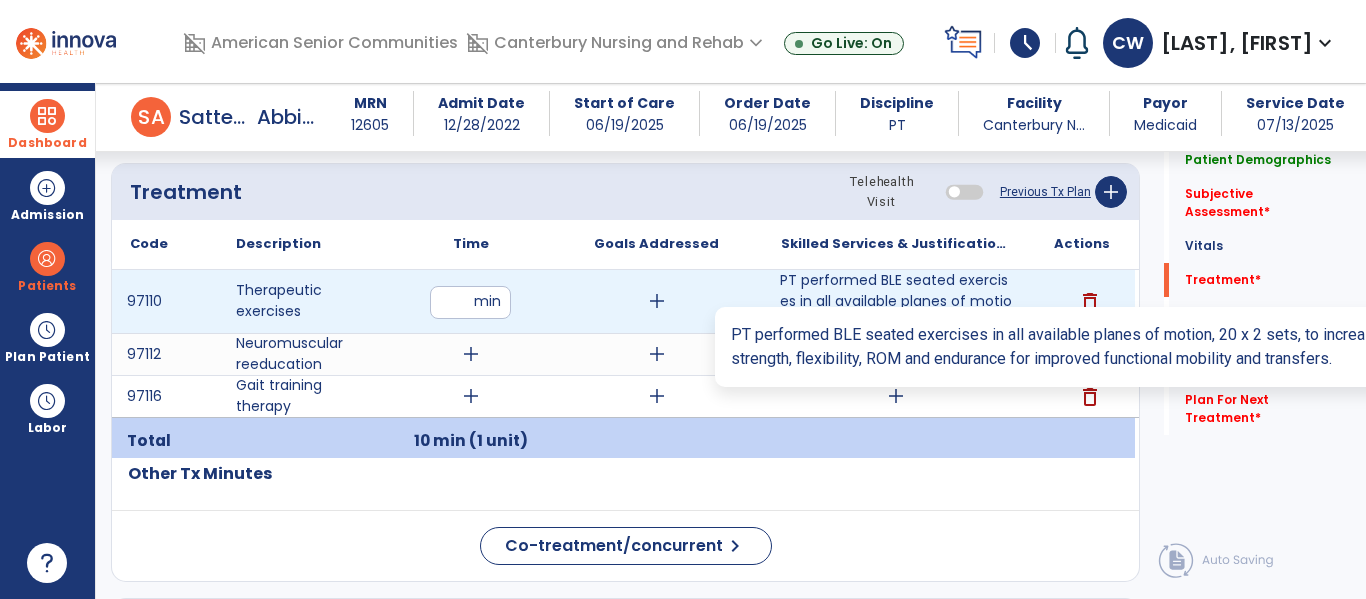 click on "PT performed BLE seated exercises in all available planes of motion, 20 x 2 sets, to increase BLE st..." at bounding box center (896, 301) 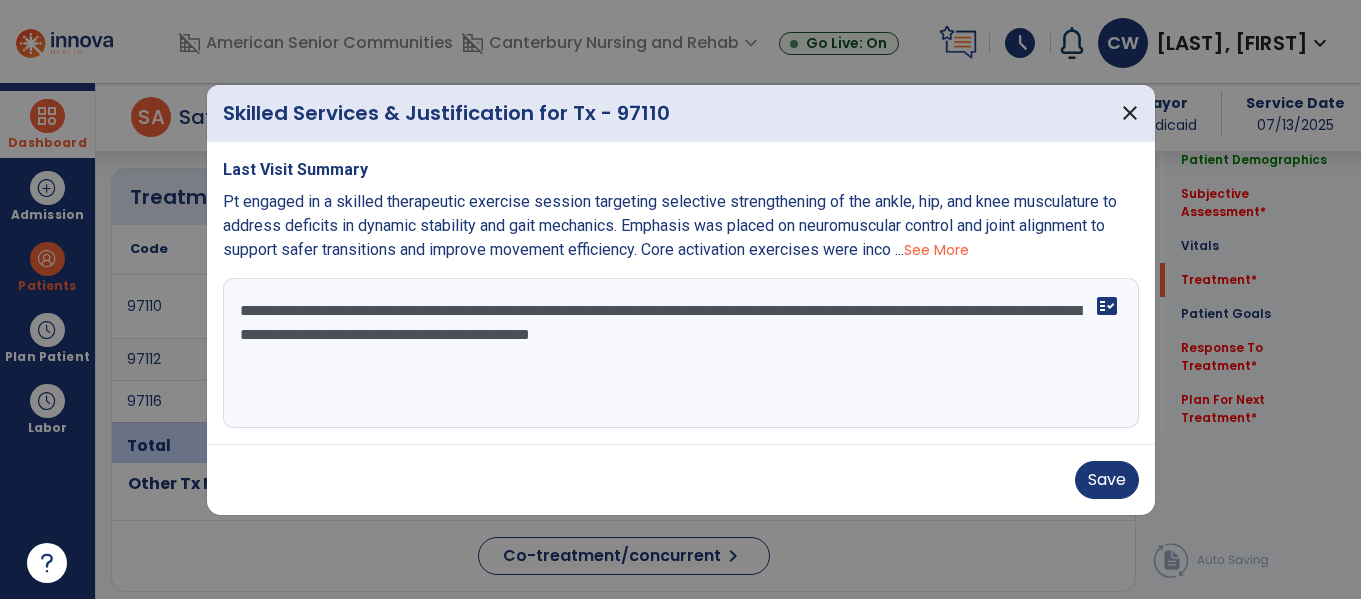 scroll, scrollTop: 1086, scrollLeft: 0, axis: vertical 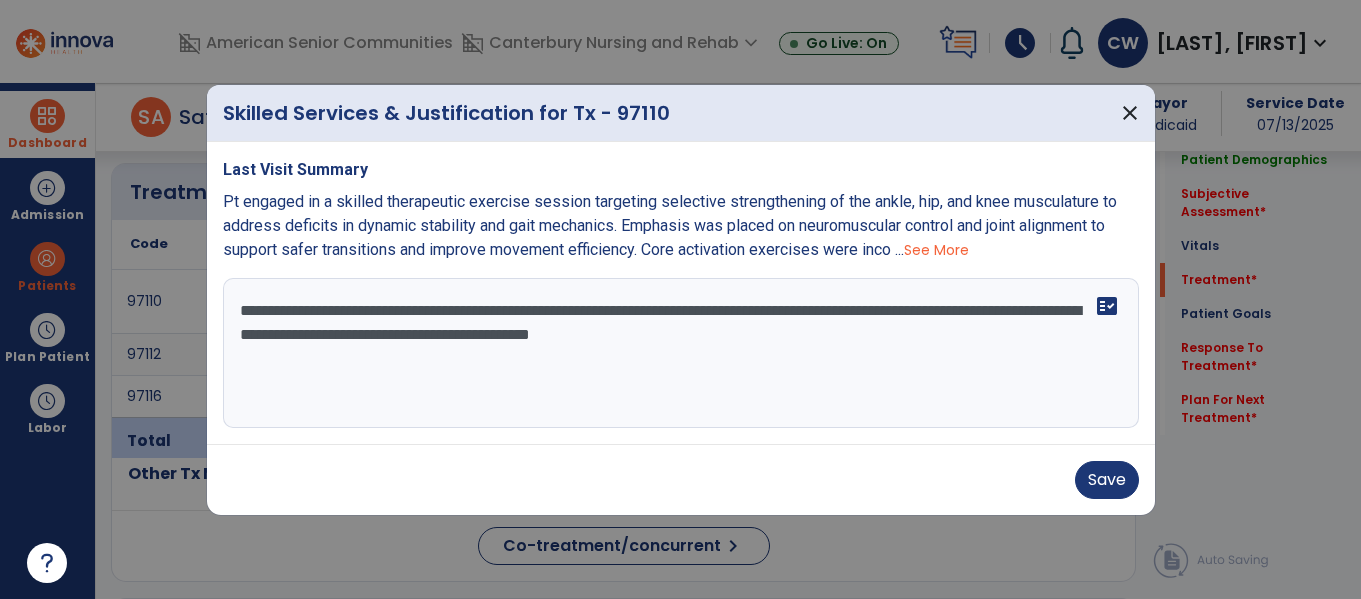 click on "**********" at bounding box center (681, 353) 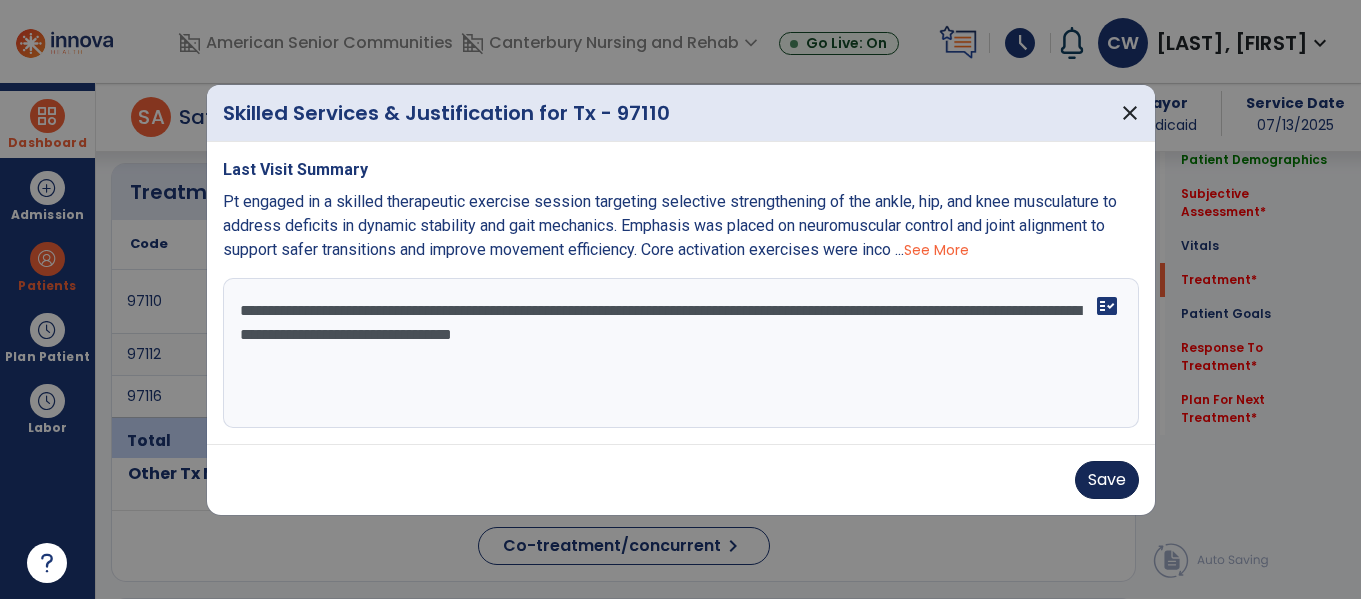 type on "**********" 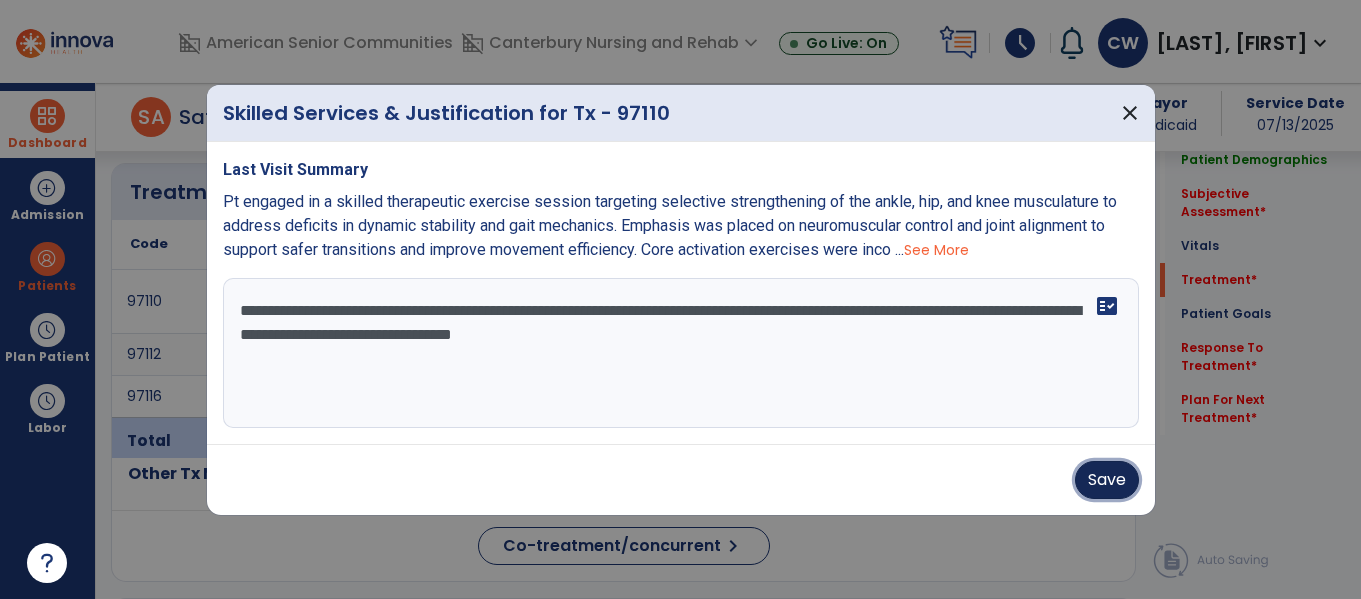 click on "Save" at bounding box center (1107, 480) 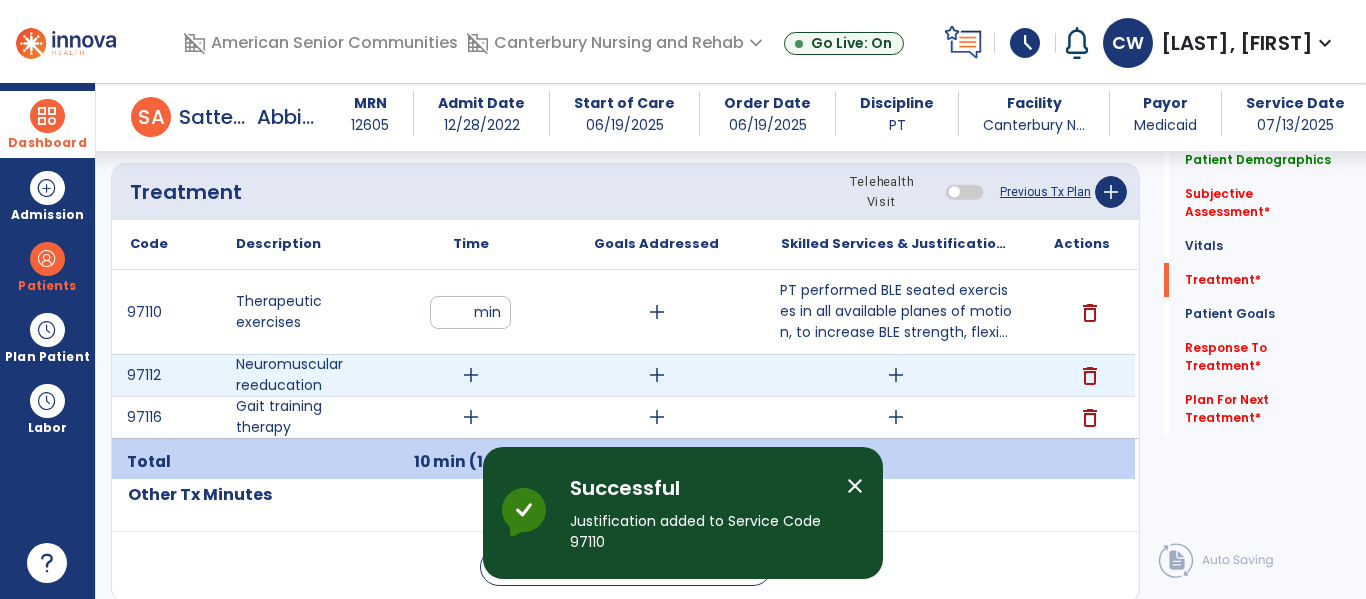 click on "add" at bounding box center (471, 375) 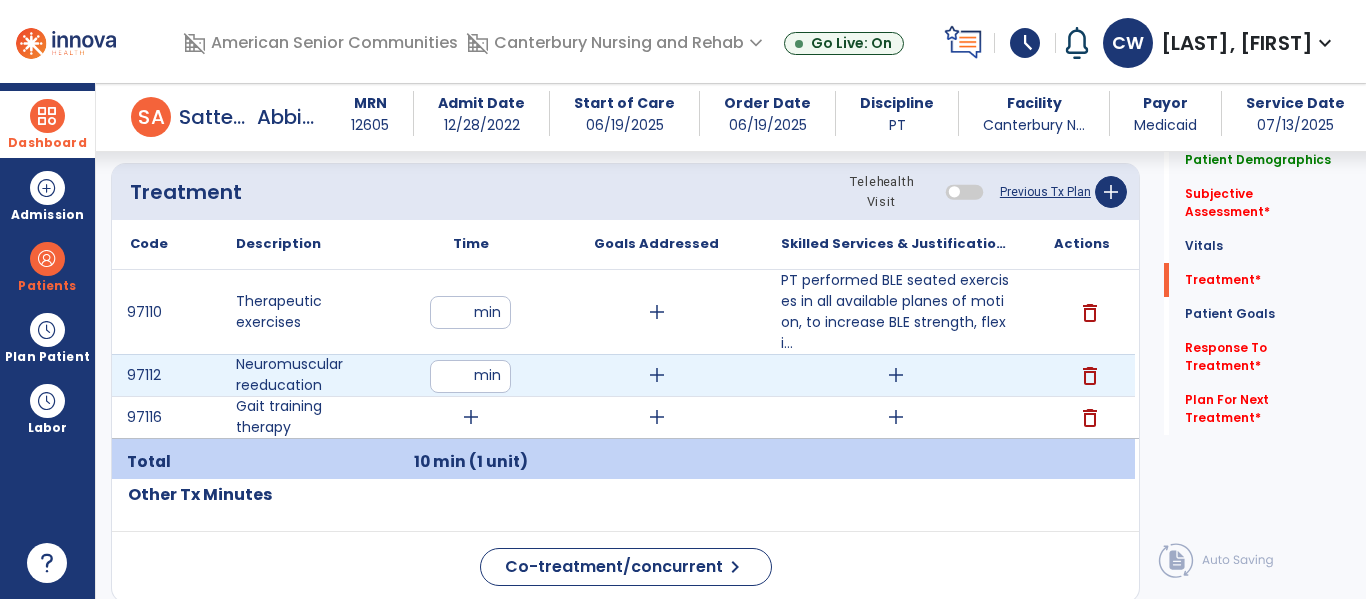 type on "**" 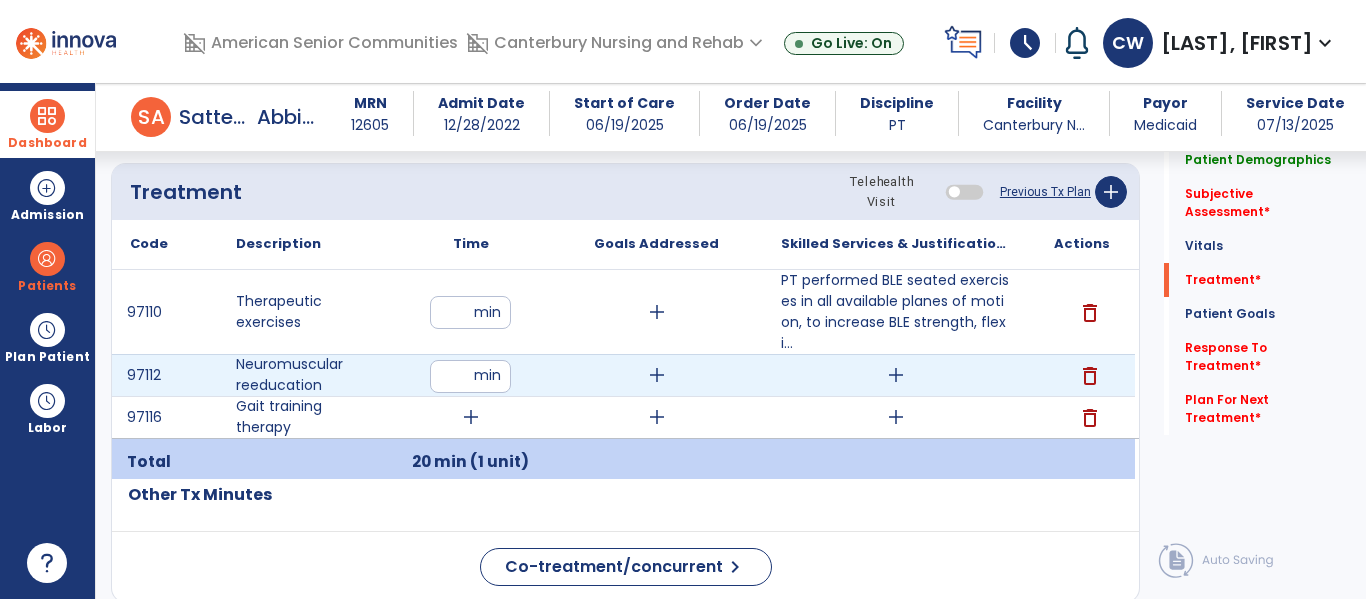 click on "add" at bounding box center (896, 375) 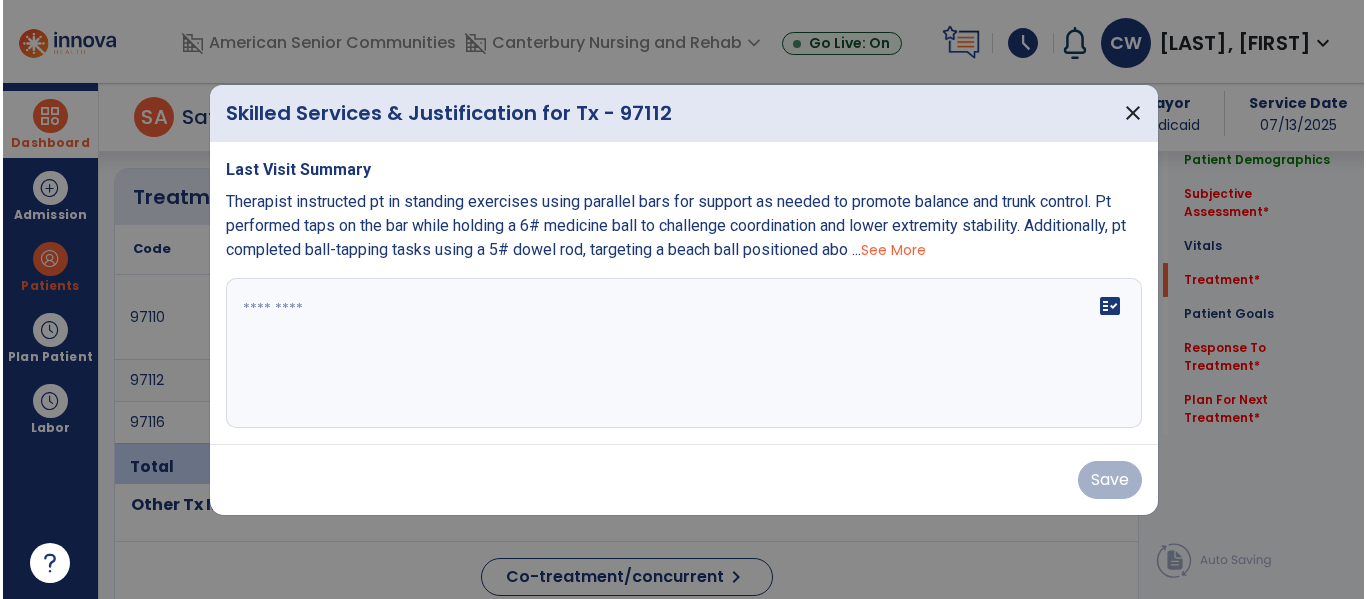 scroll, scrollTop: 1086, scrollLeft: 0, axis: vertical 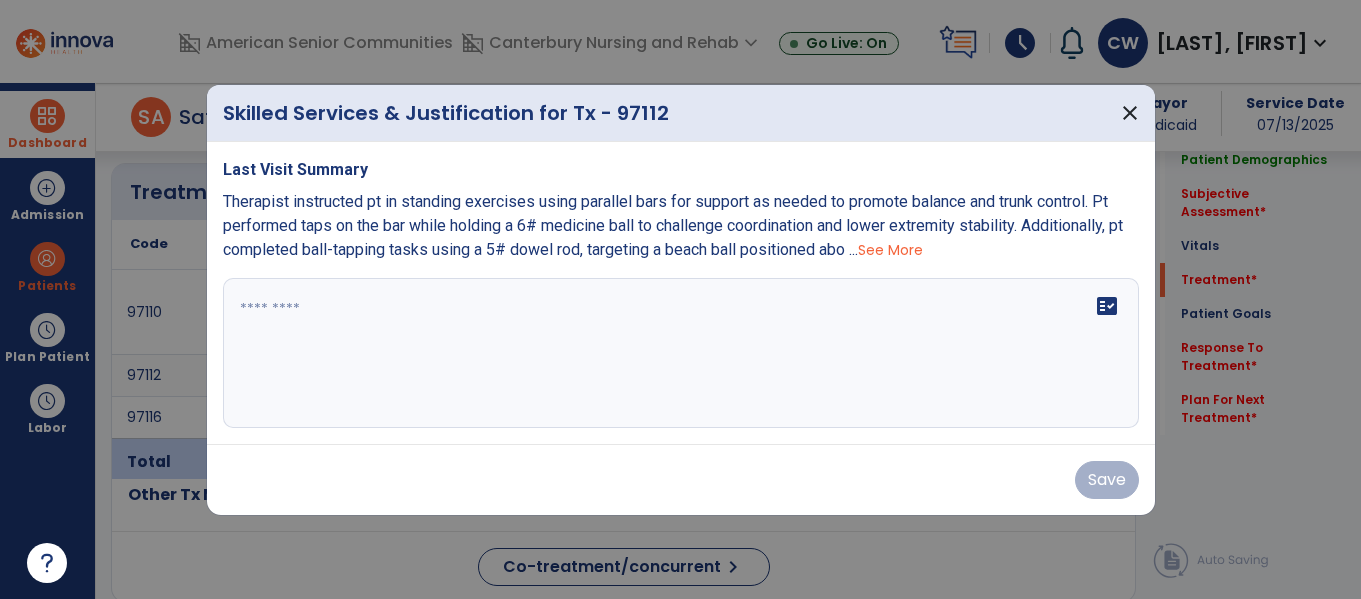 click on "fact_check" at bounding box center [681, 353] 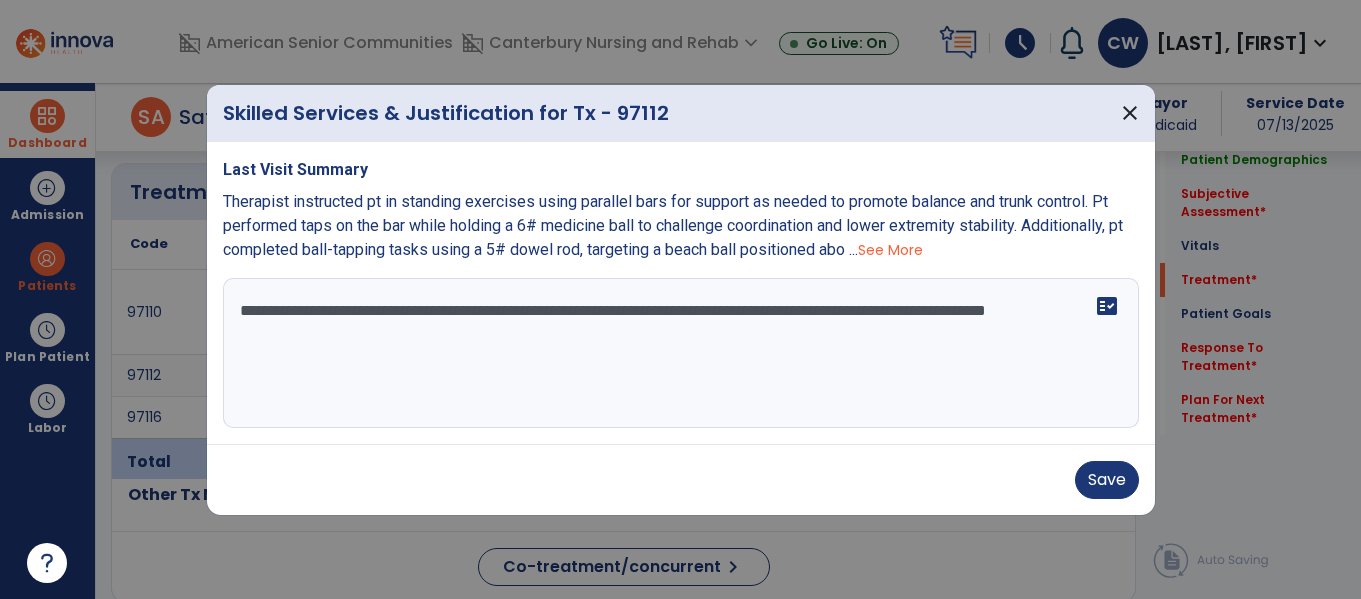 type on "**********" 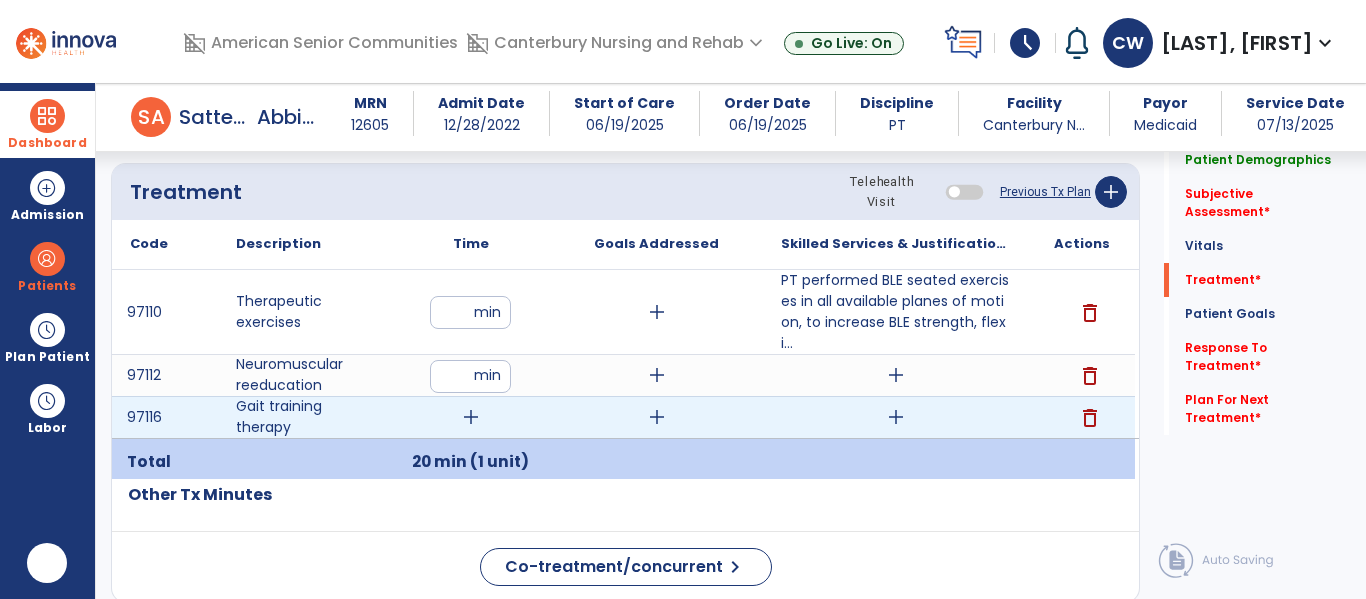 scroll, scrollTop: 0, scrollLeft: 0, axis: both 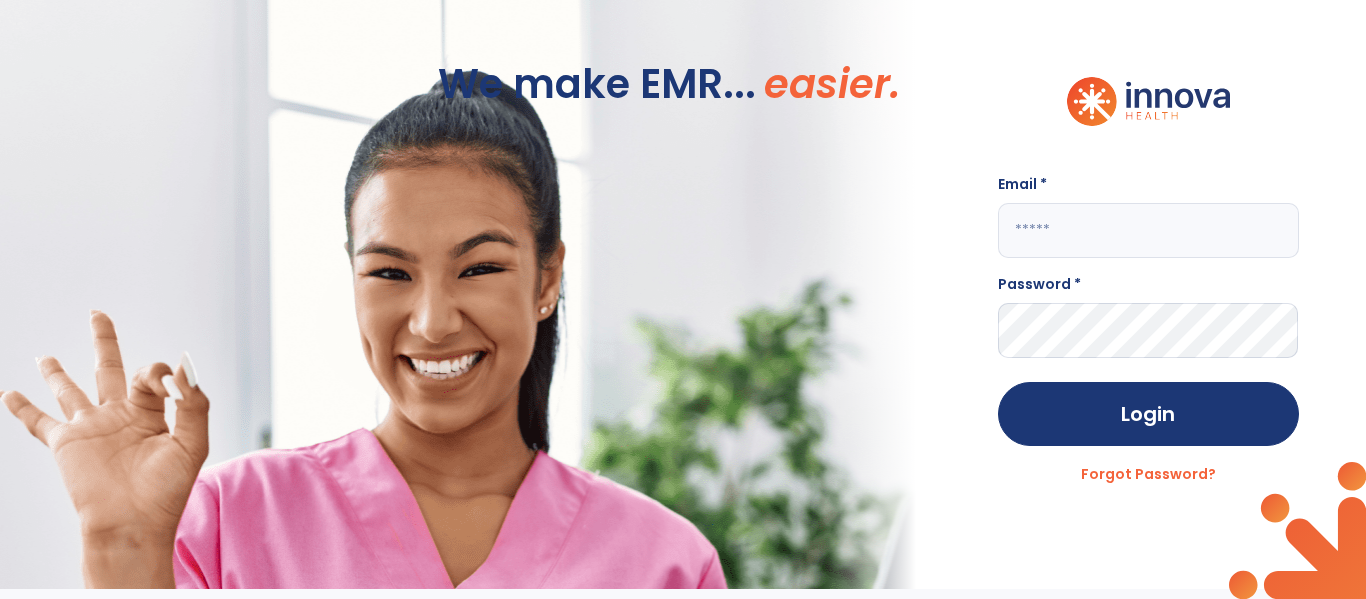 click 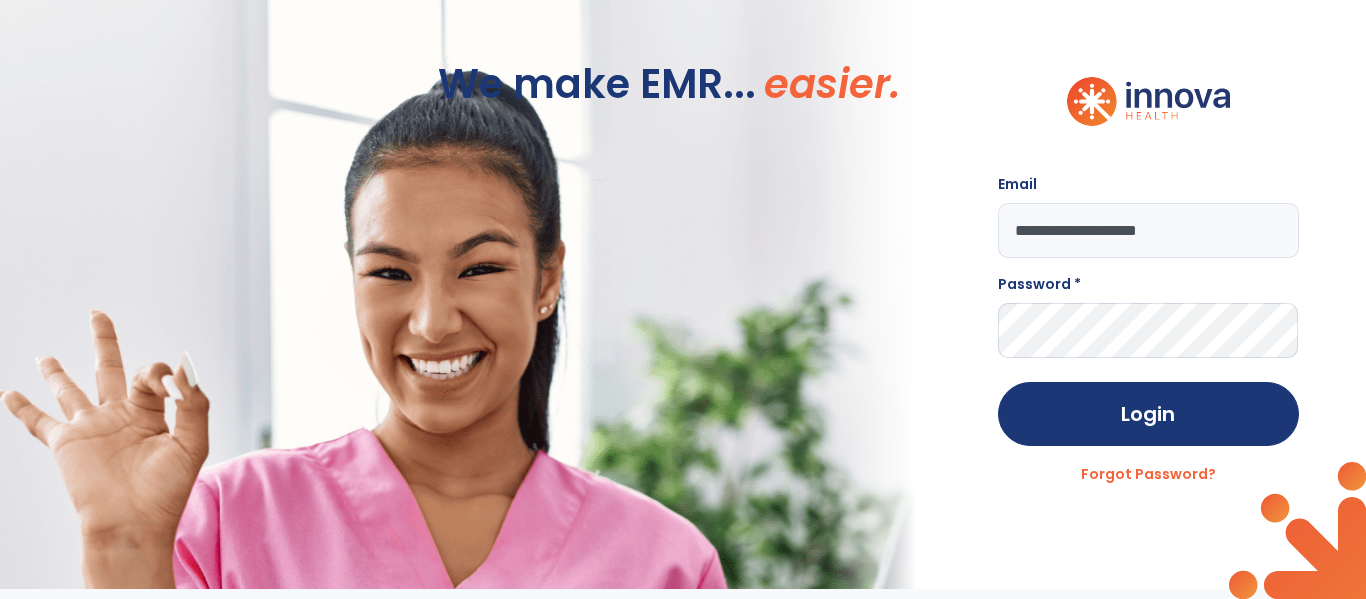 type on "**********" 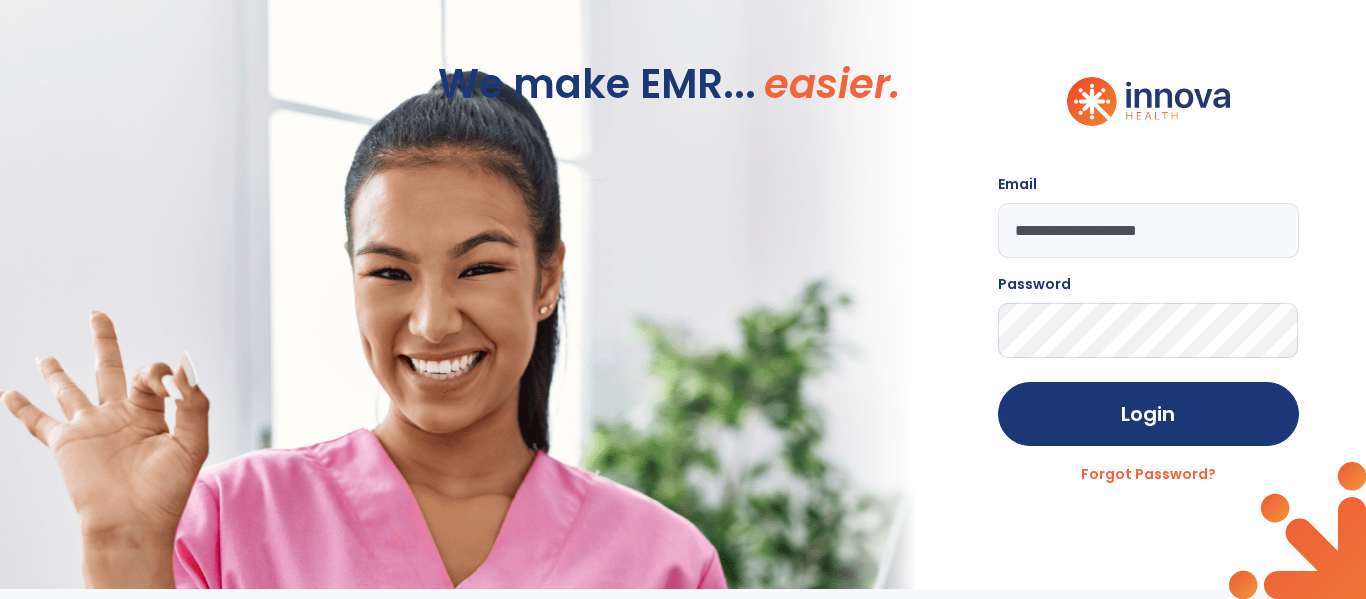 click on "Login" 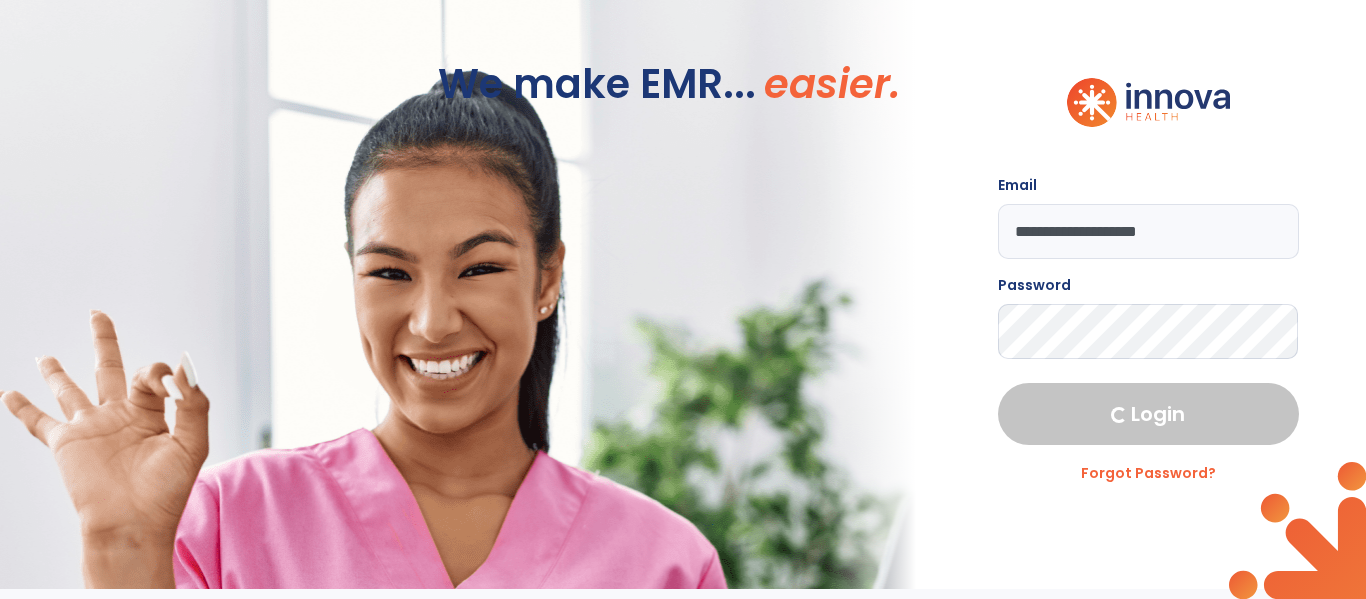 select on "****" 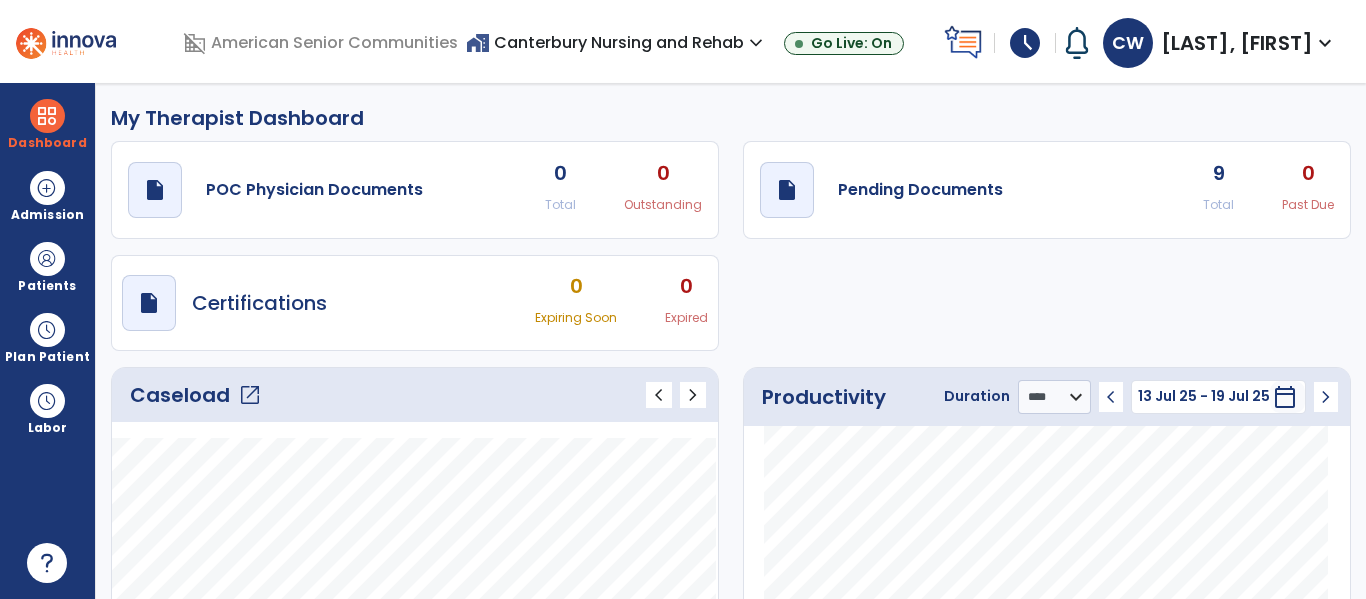 click on "Caseload   open_in_new" 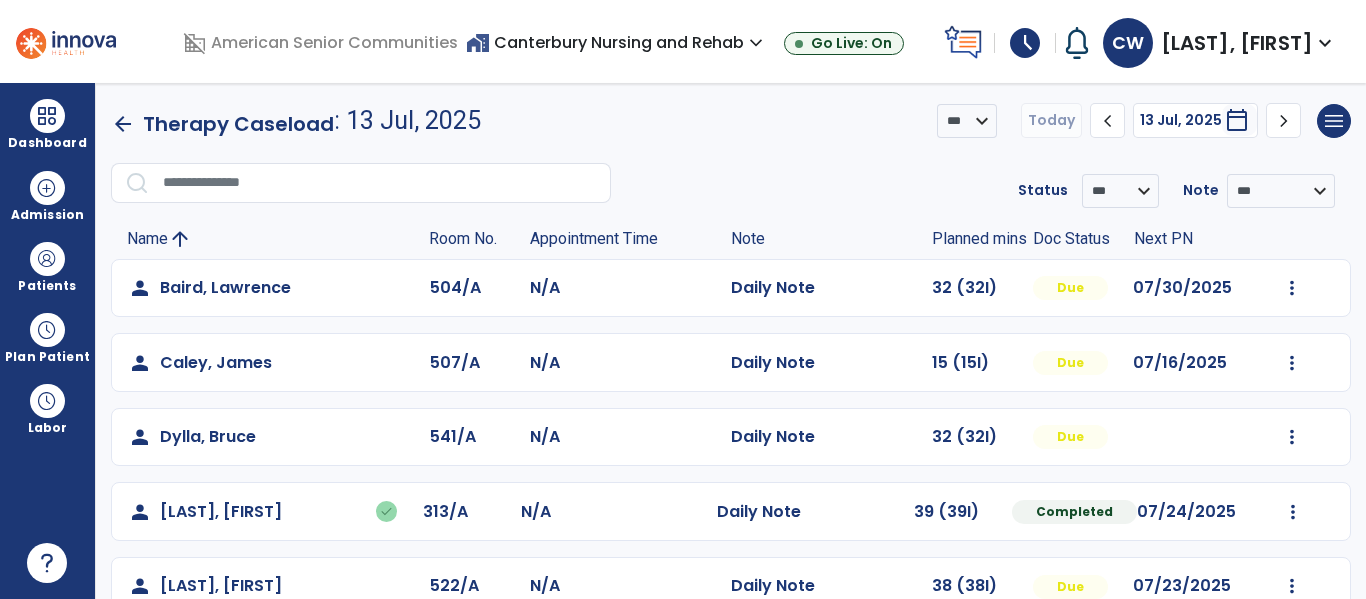 scroll, scrollTop: 356, scrollLeft: 0, axis: vertical 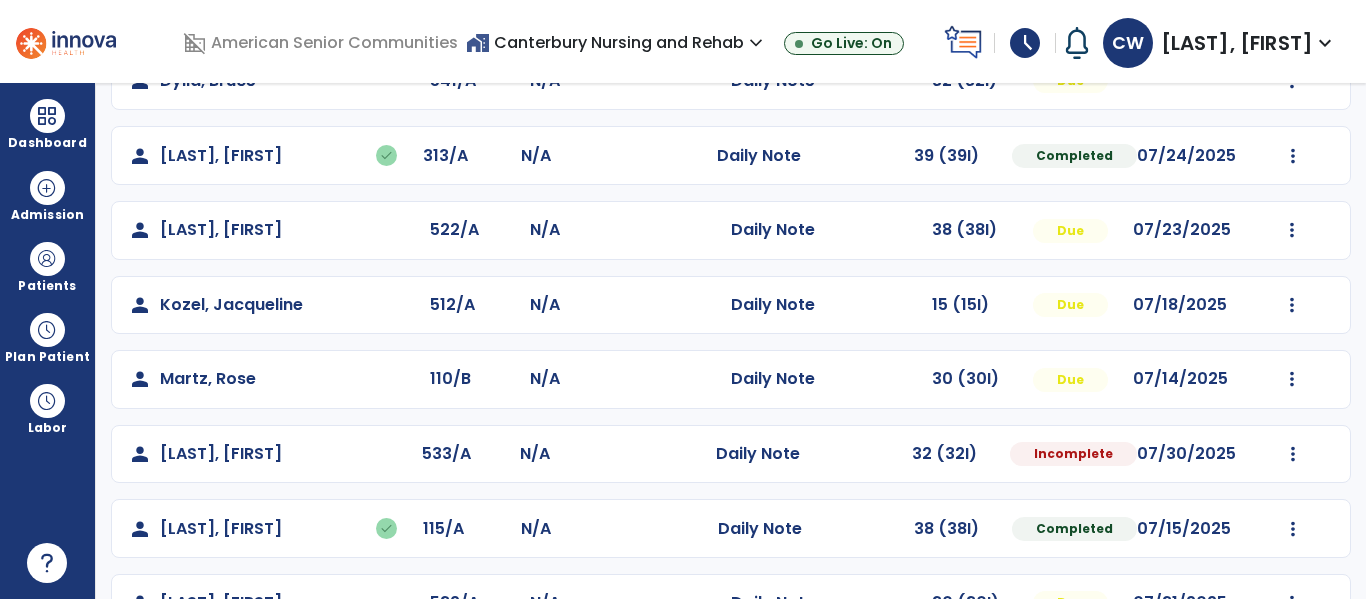 click on "Mark Visit As Complete   Reset Note   Open Document   G + C Mins" 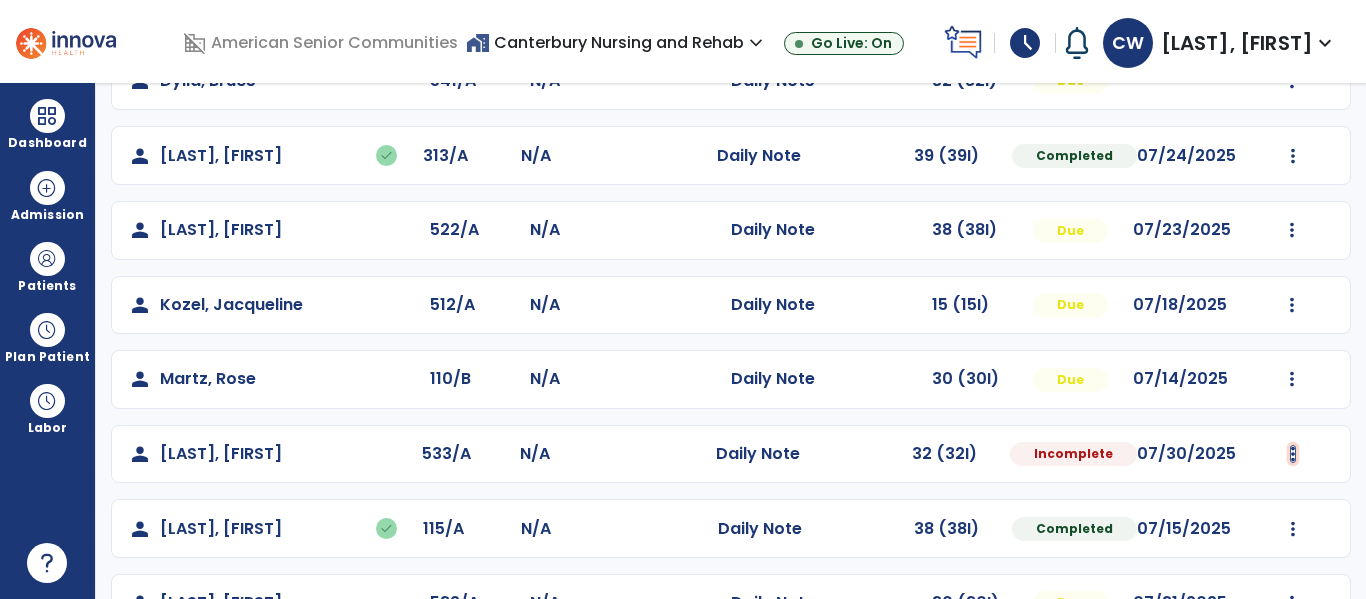 click at bounding box center [1292, -68] 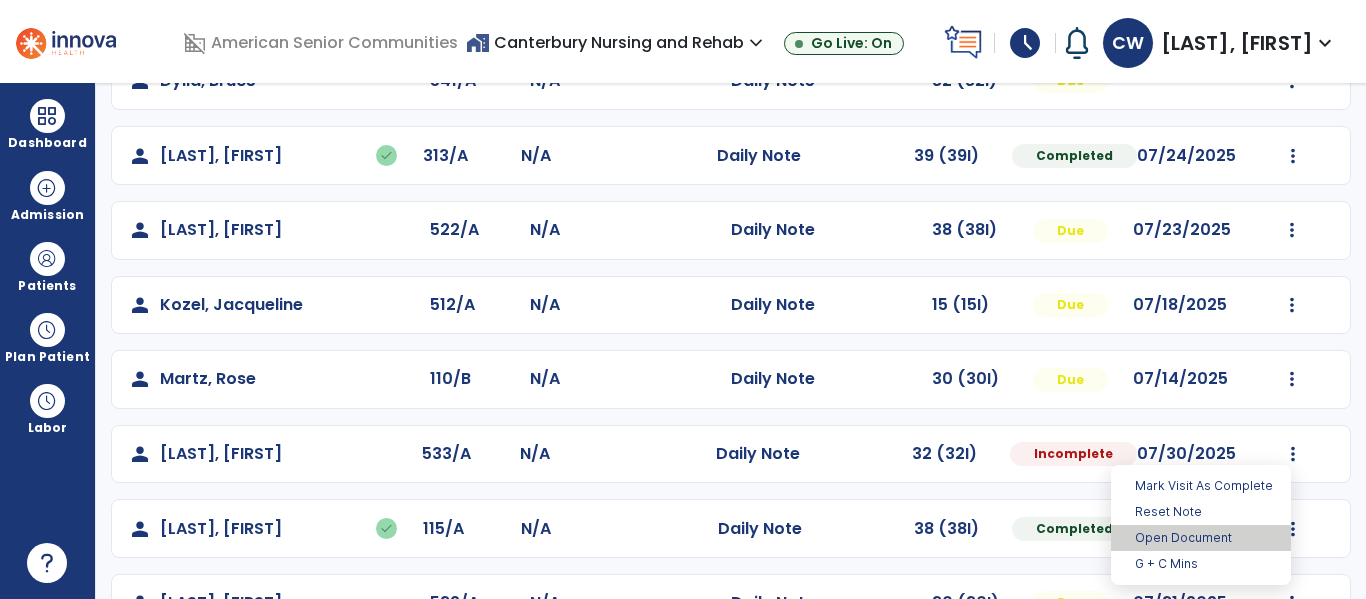 click on "Open Document" at bounding box center (1201, 538) 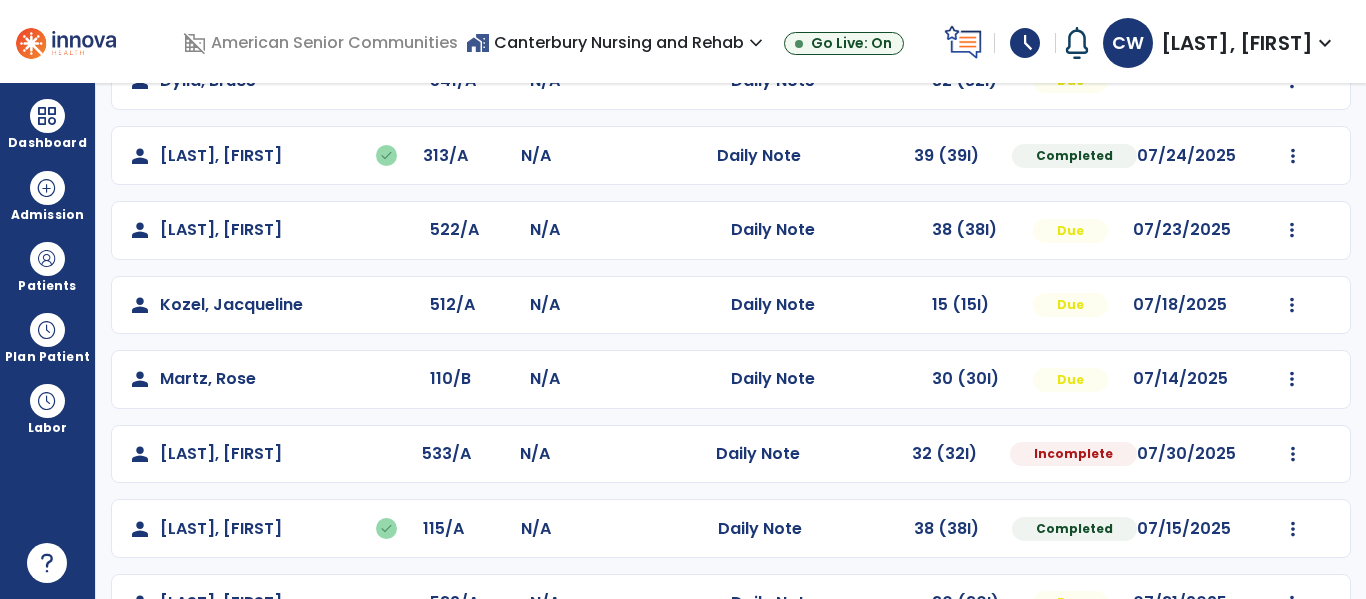 select on "*" 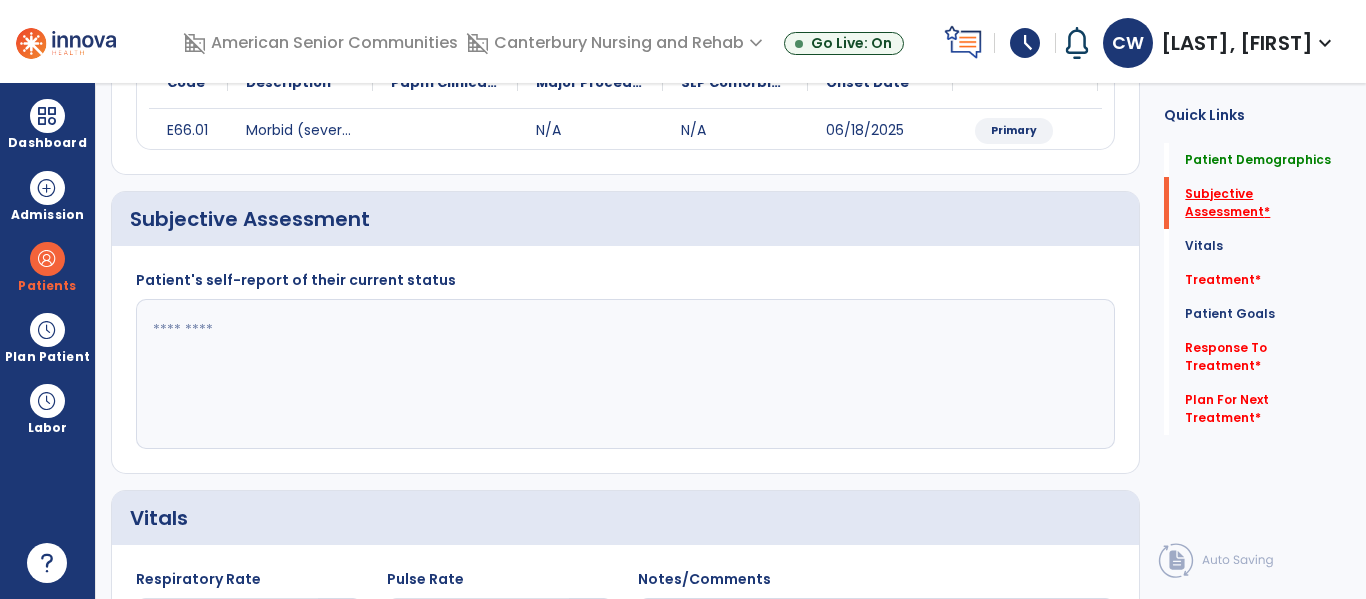 click on "Subjective Assessment   *" 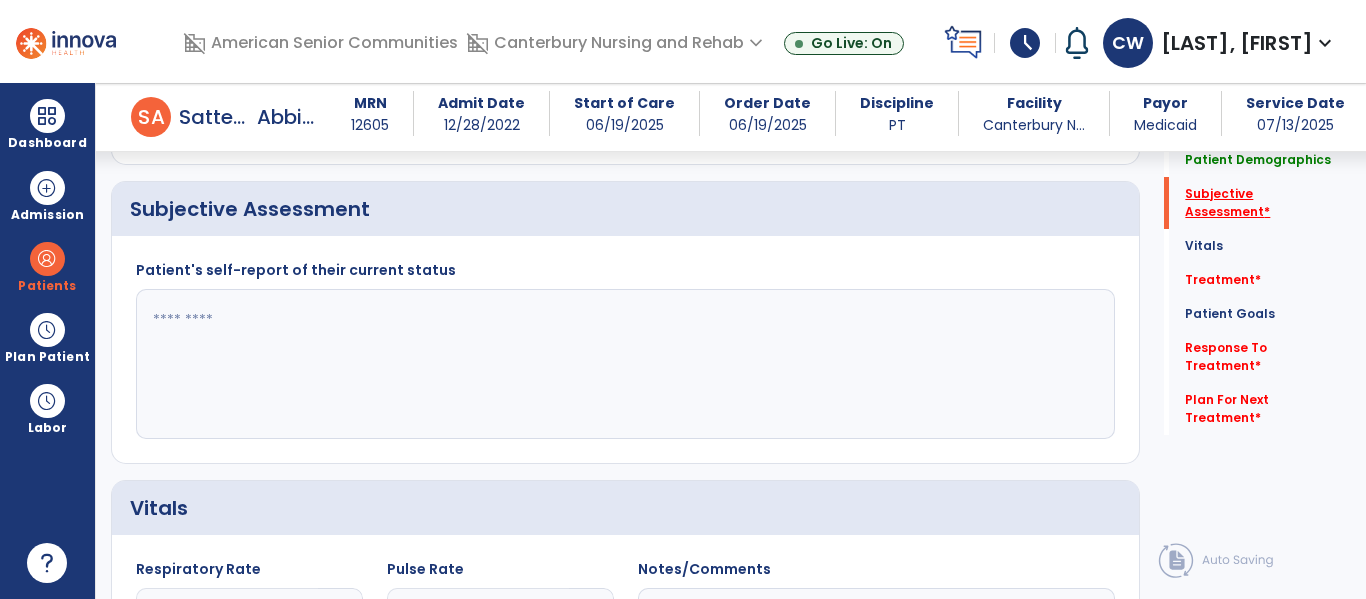 click on "Subjective Assessment   *" 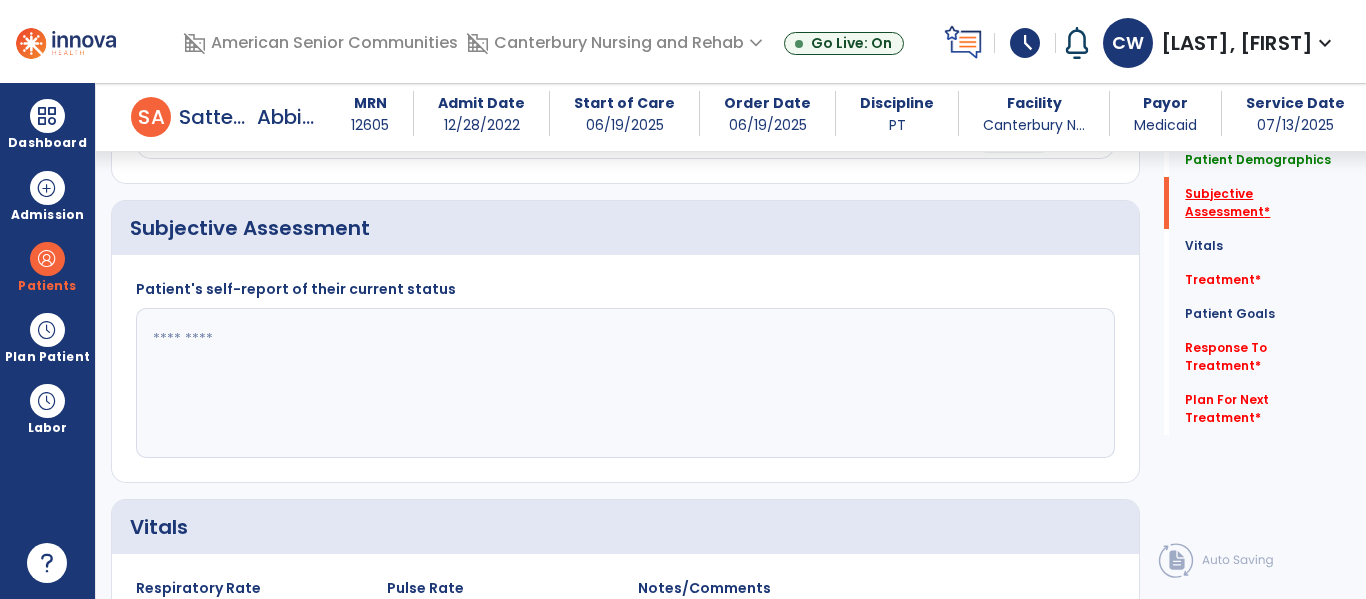 click on "Subjective Assessment   *" 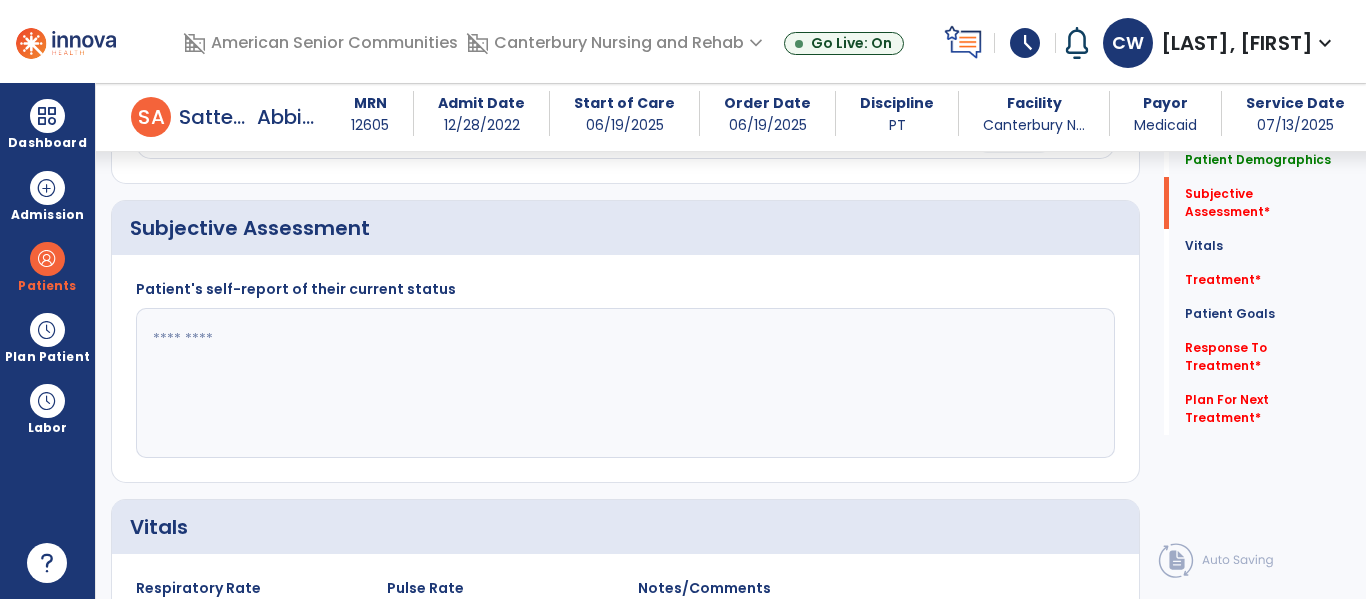 click 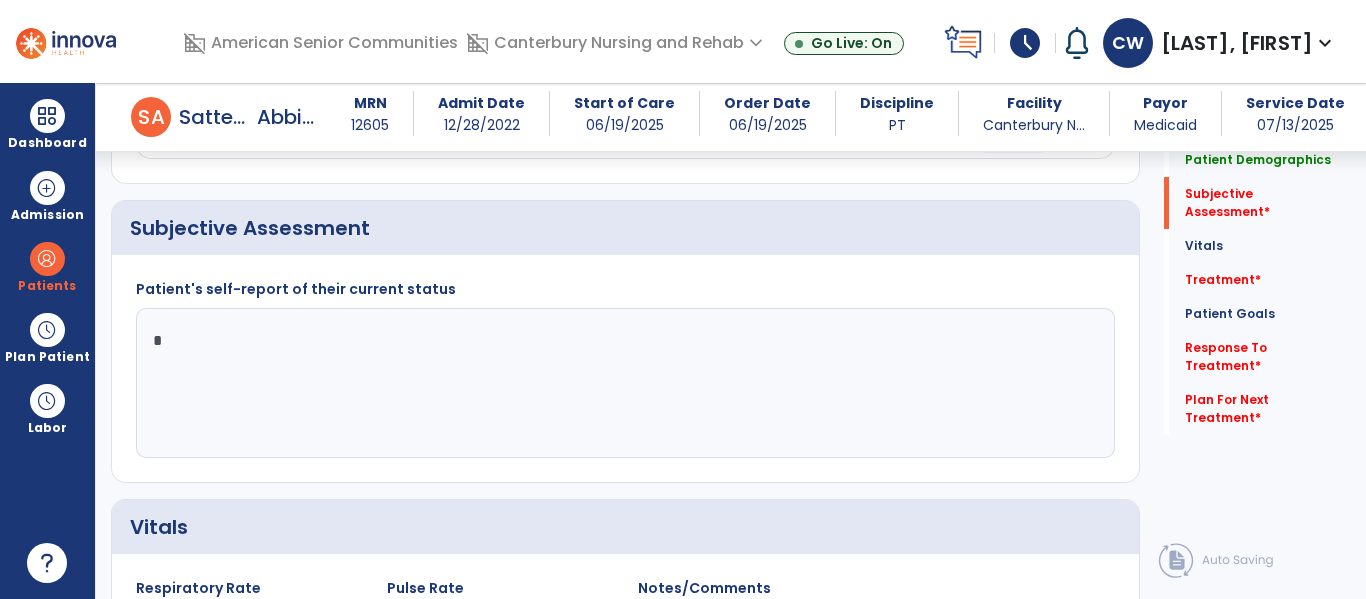 type on "**" 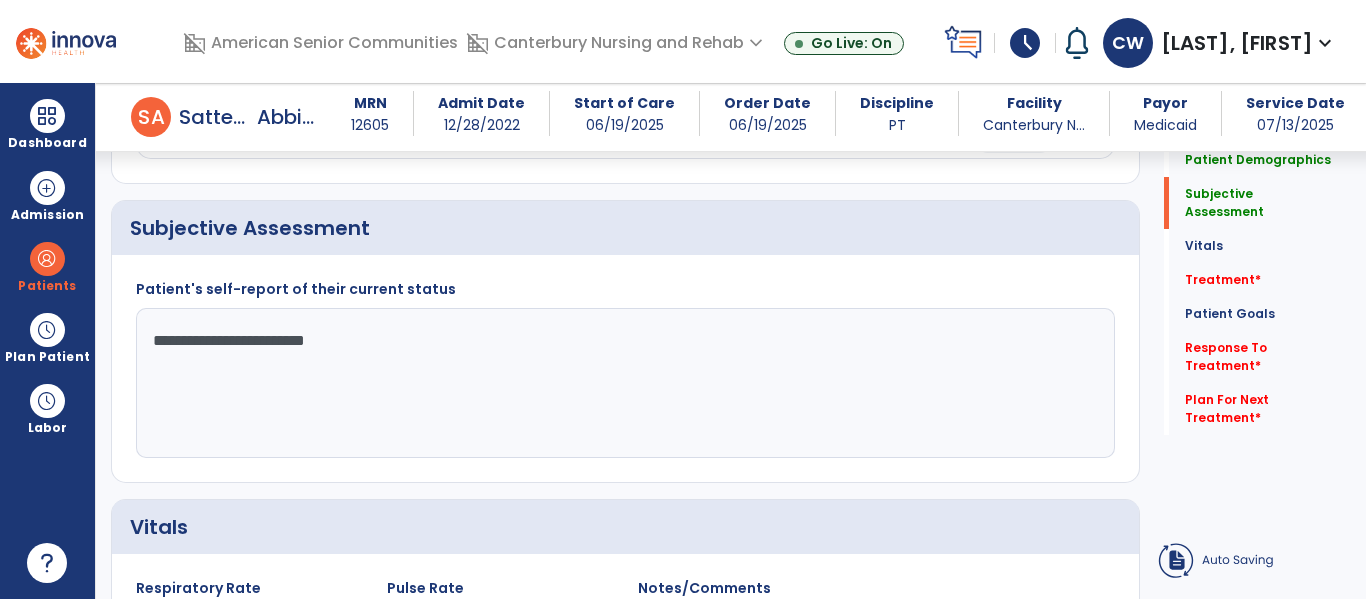 type on "**********" 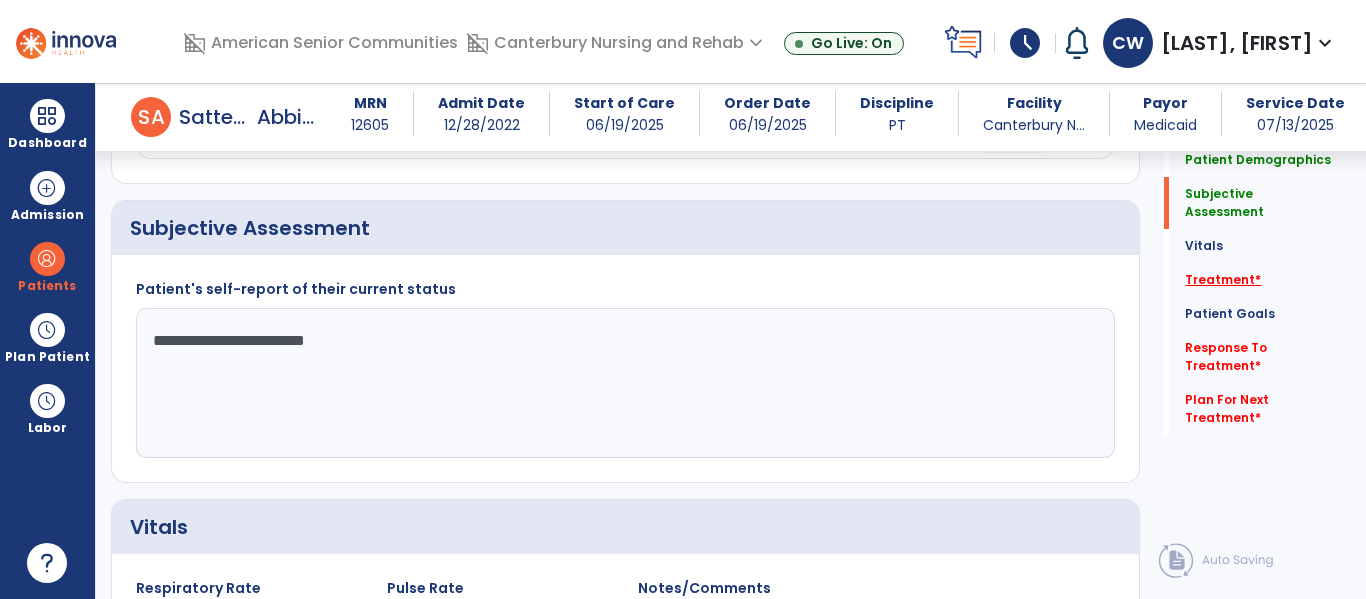 click on "Treatment   *" 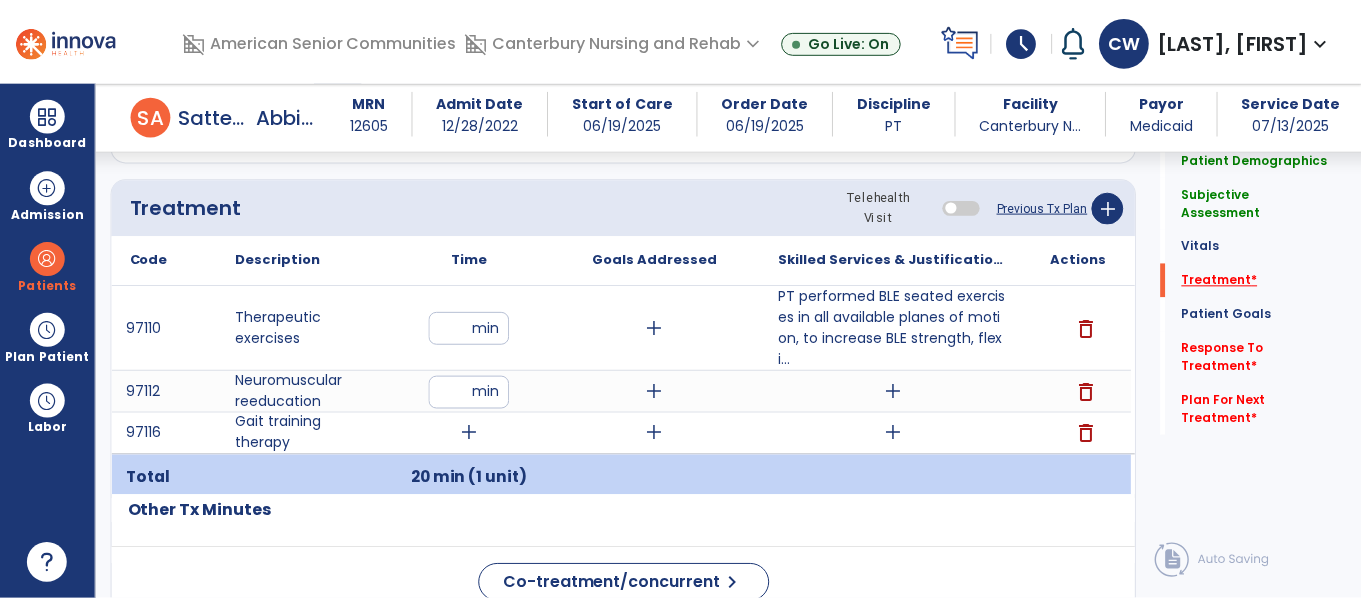 scroll, scrollTop: 1128, scrollLeft: 0, axis: vertical 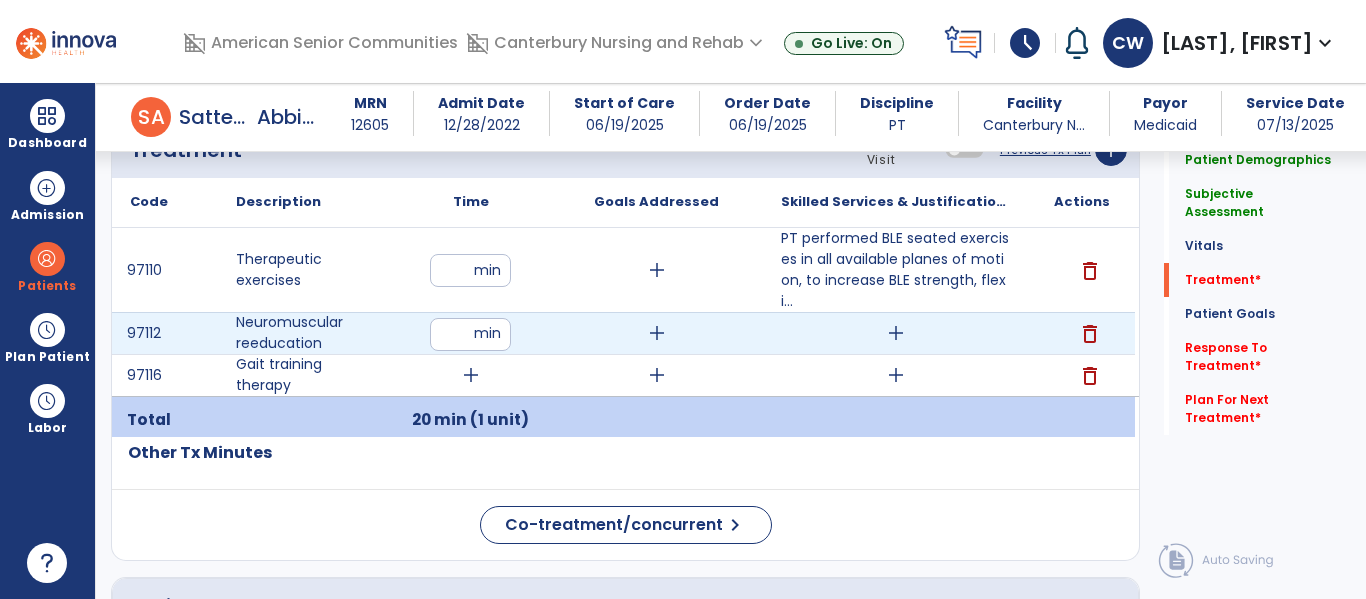 click on "add" at bounding box center (896, 333) 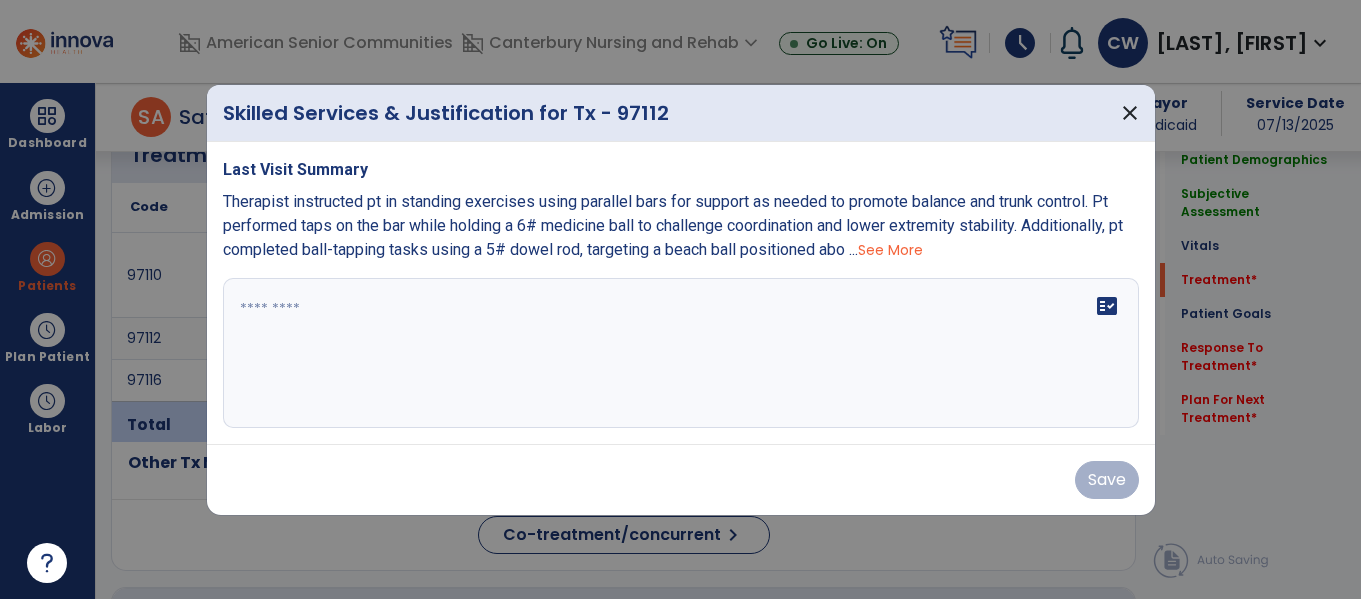 scroll, scrollTop: 1128, scrollLeft: 0, axis: vertical 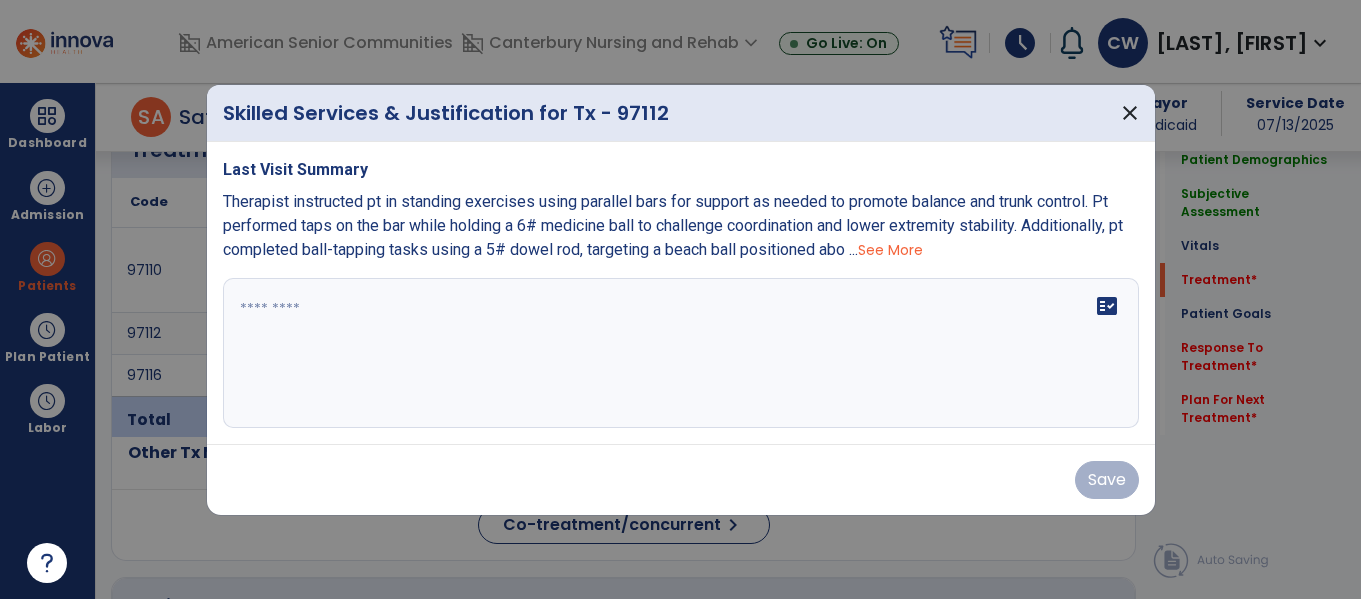 click at bounding box center [681, 353] 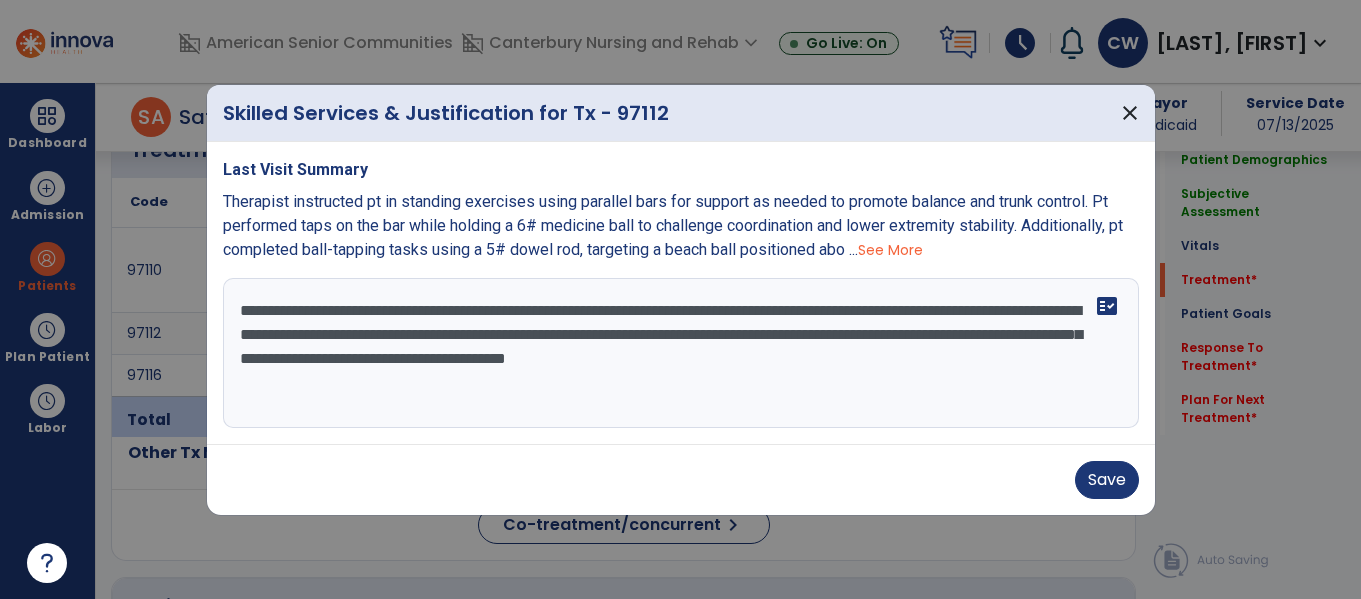 click on "See More" at bounding box center (890, 250) 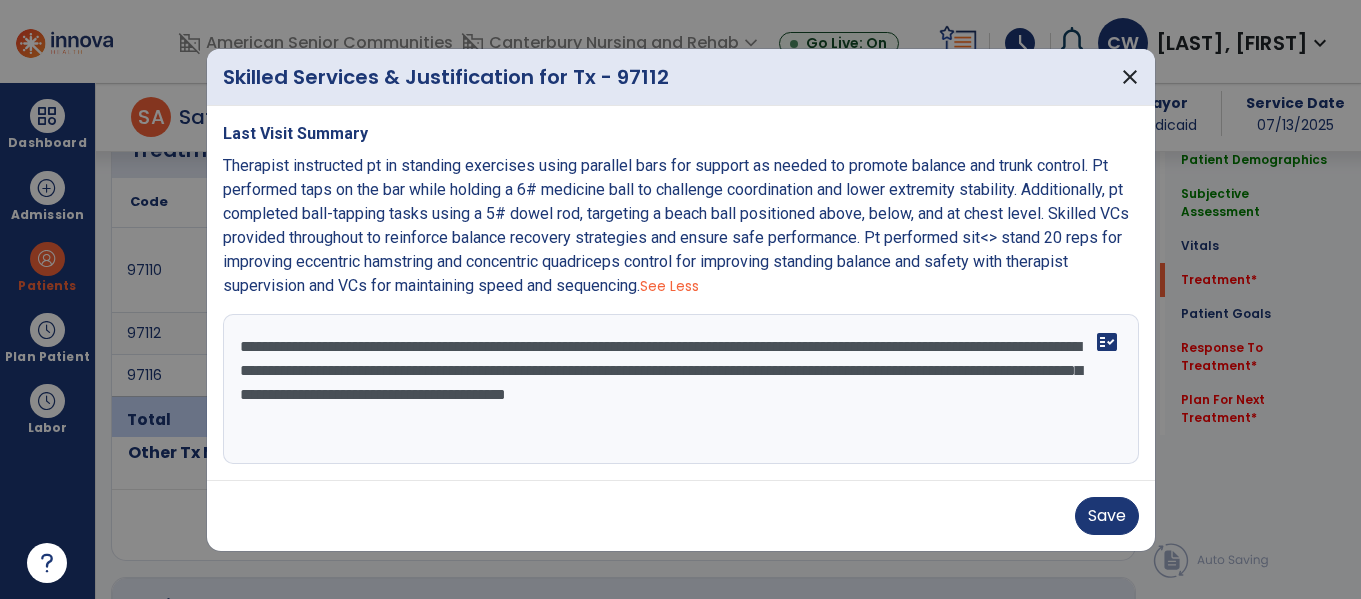 click on "**********" at bounding box center (681, 389) 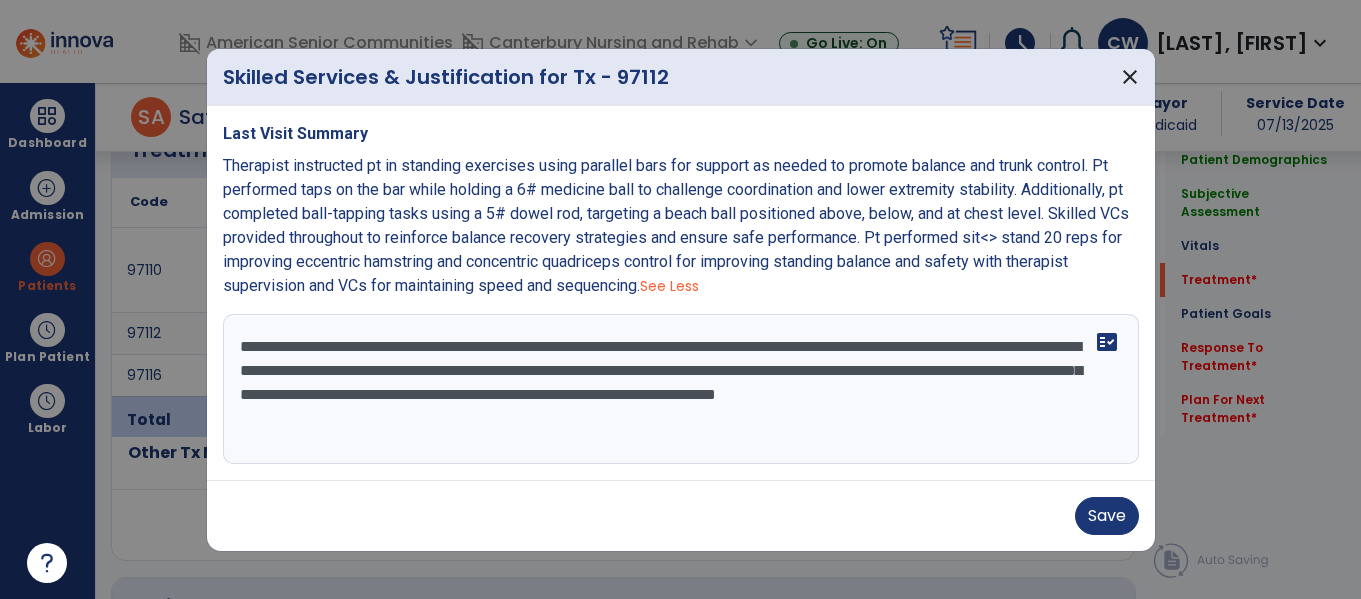 click on "**********" at bounding box center (681, 389) 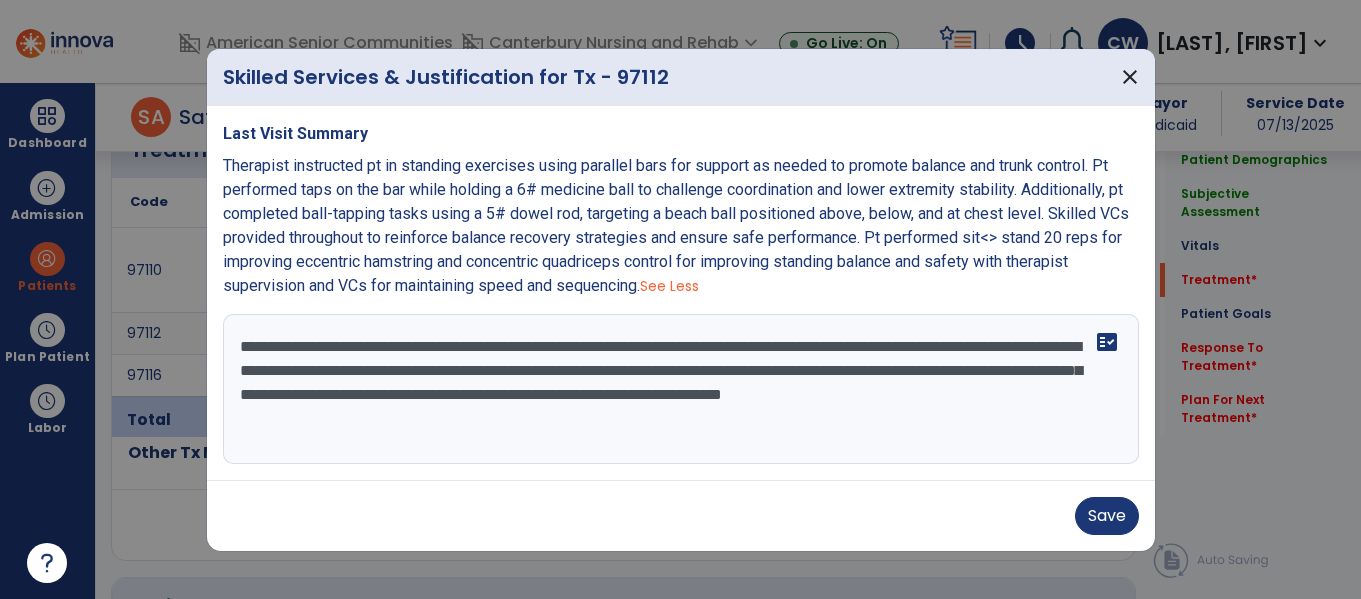click on "**********" at bounding box center [681, 389] 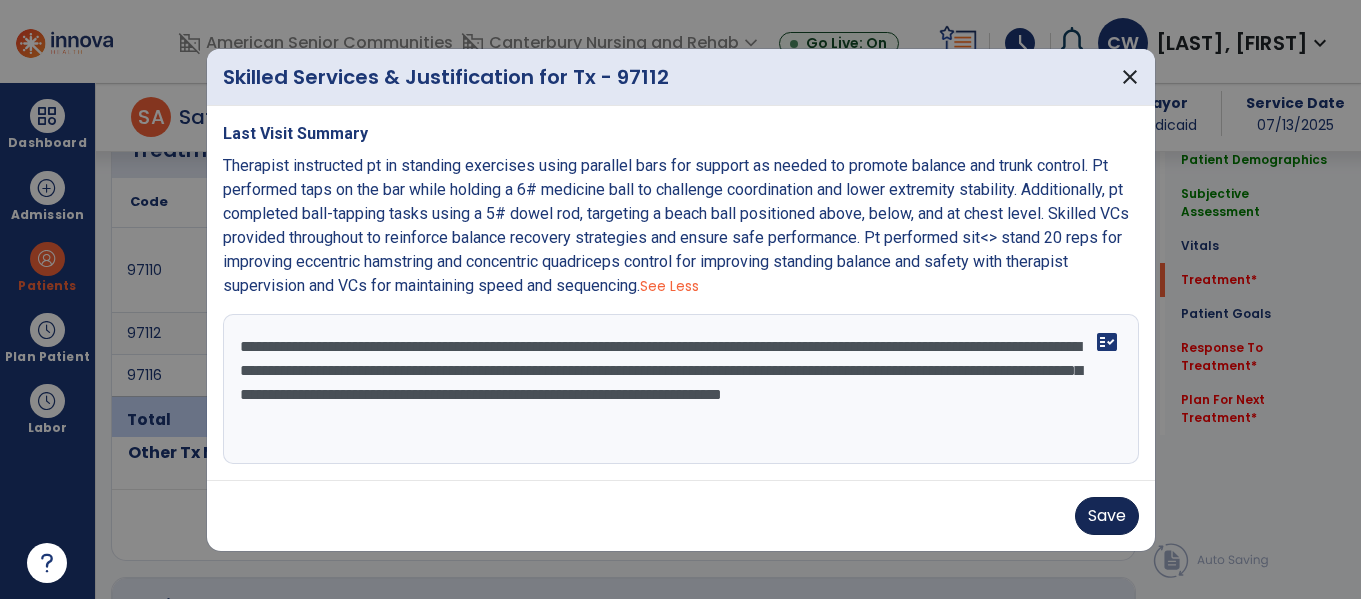 type on "**********" 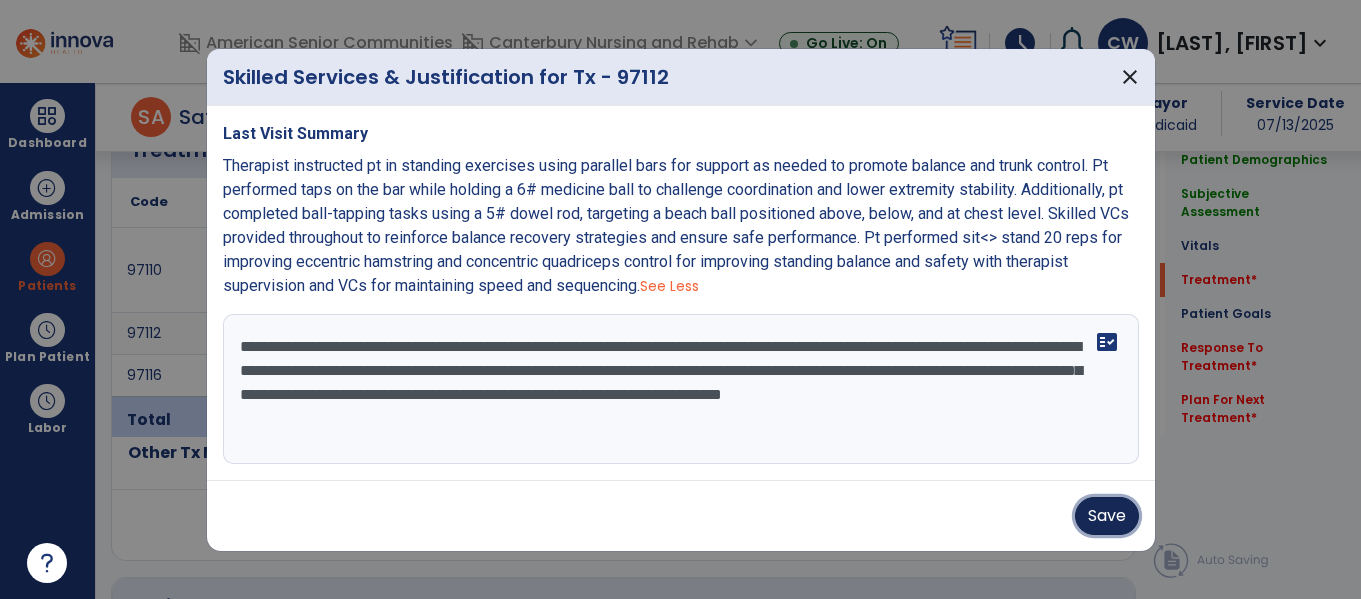 click on "Save" at bounding box center (1107, 516) 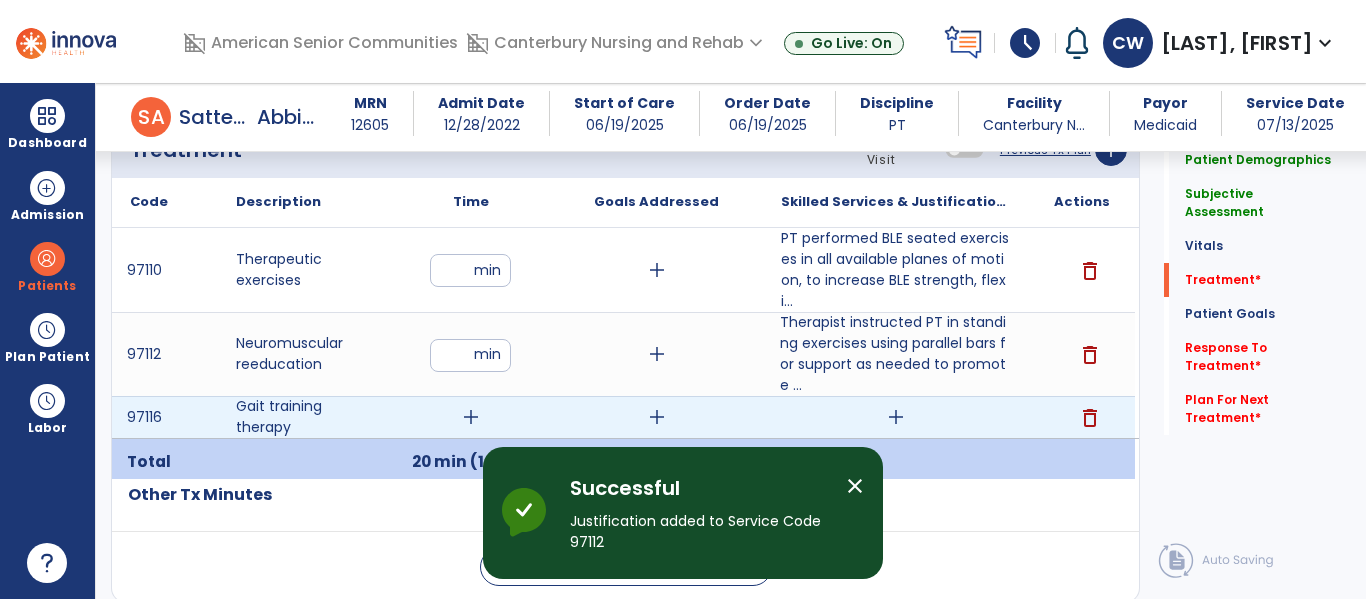 click on "add" at bounding box center (471, 417) 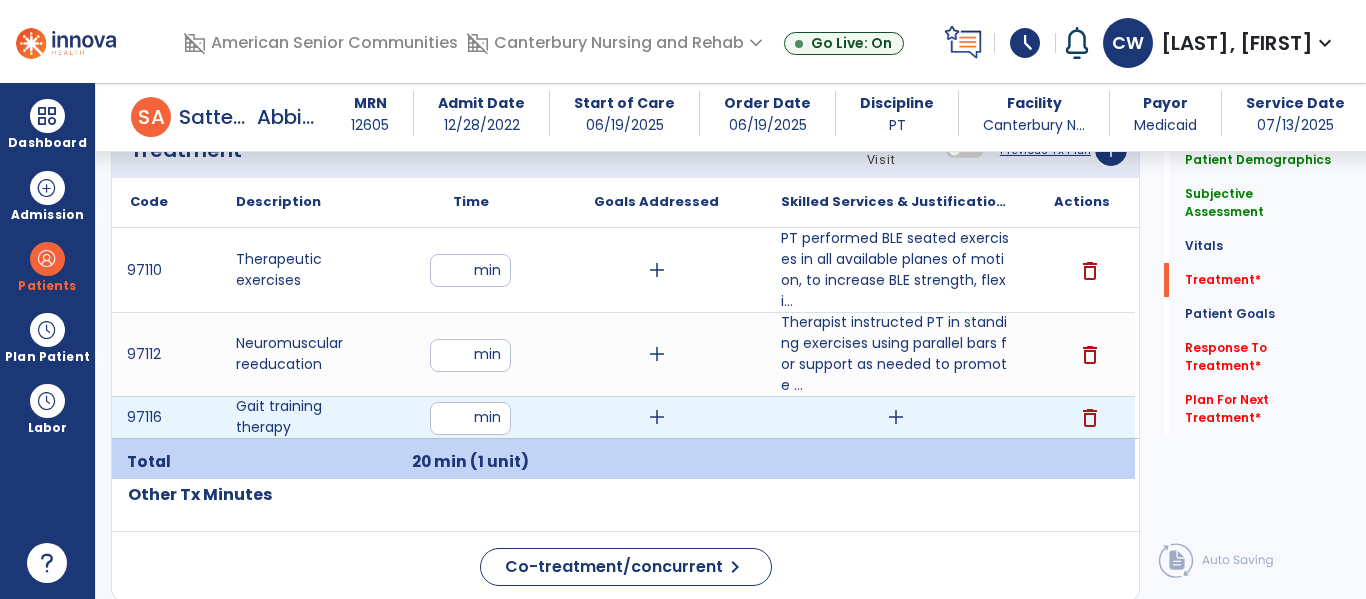 type on "**" 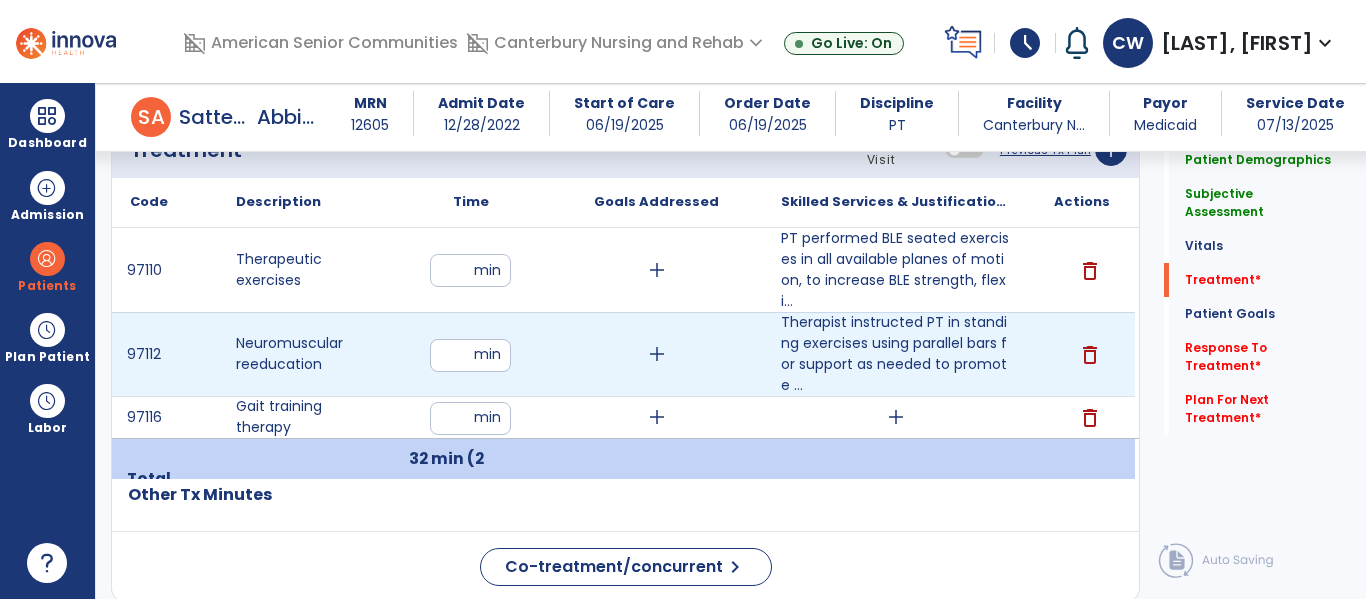 click on "**" at bounding box center (470, 355) 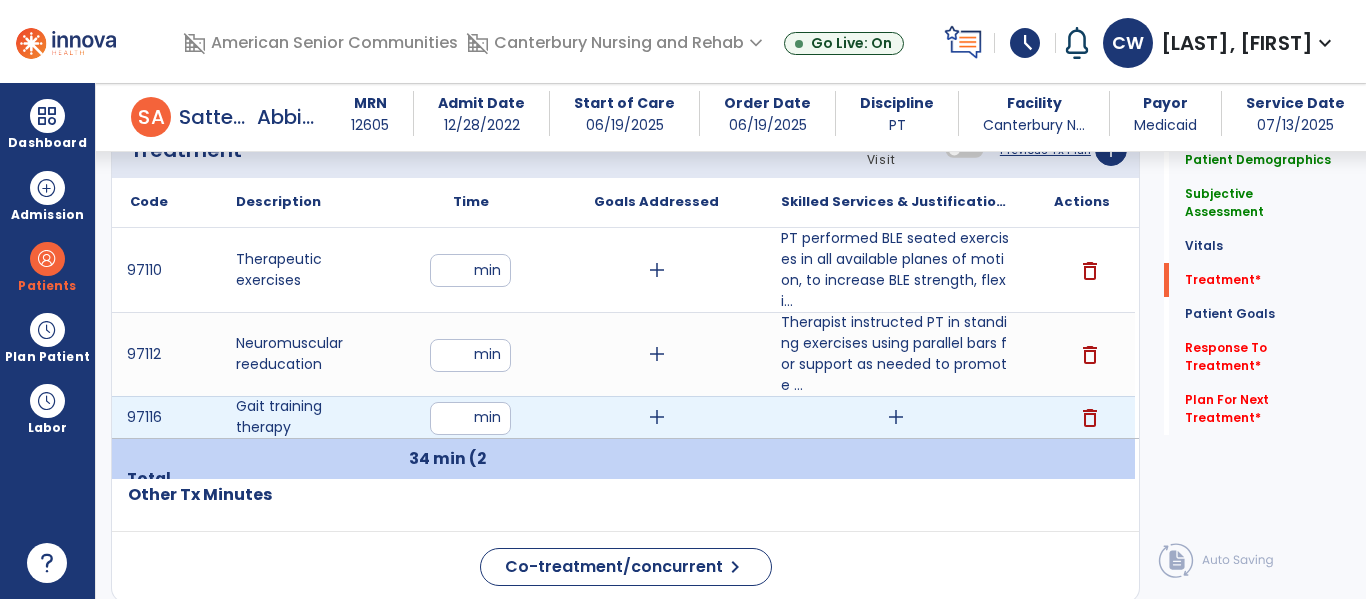 click on "**" at bounding box center (470, 418) 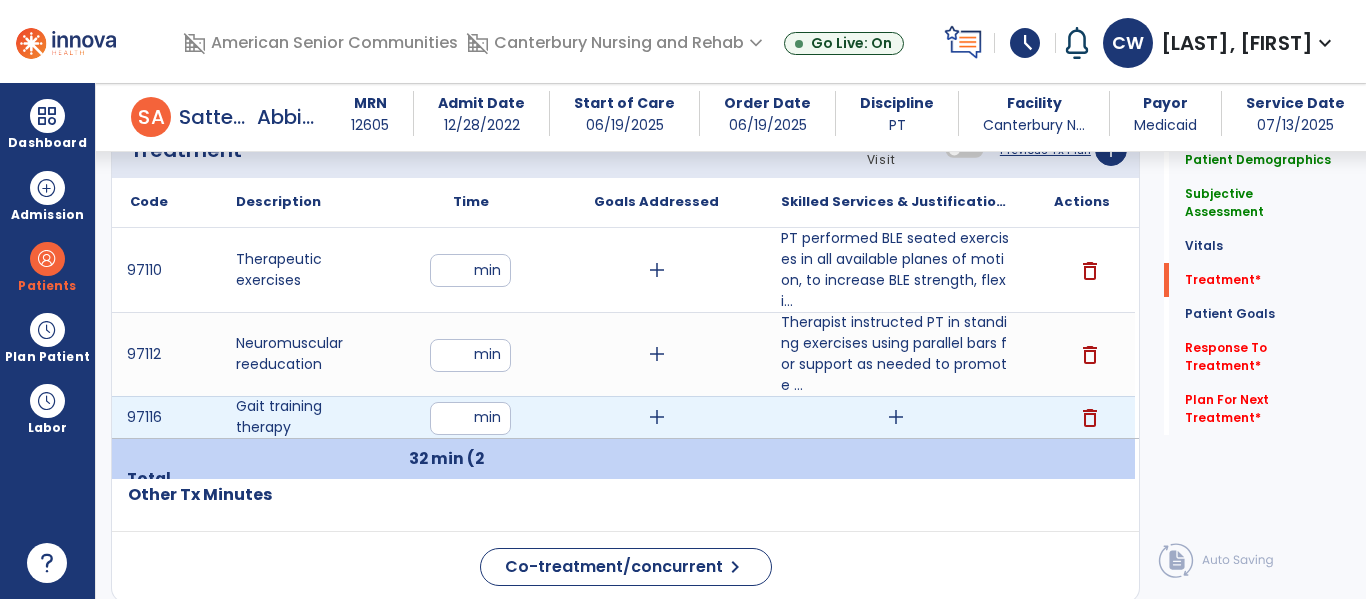 click on "add" at bounding box center [896, 417] 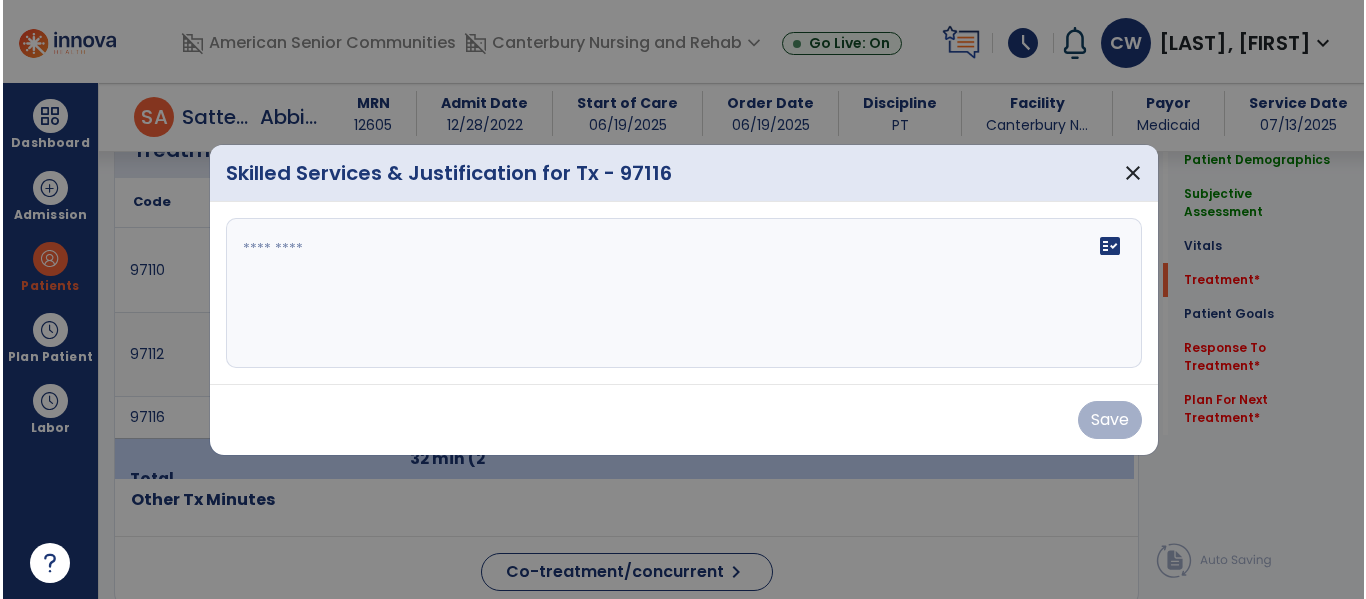 scroll, scrollTop: 1128, scrollLeft: 0, axis: vertical 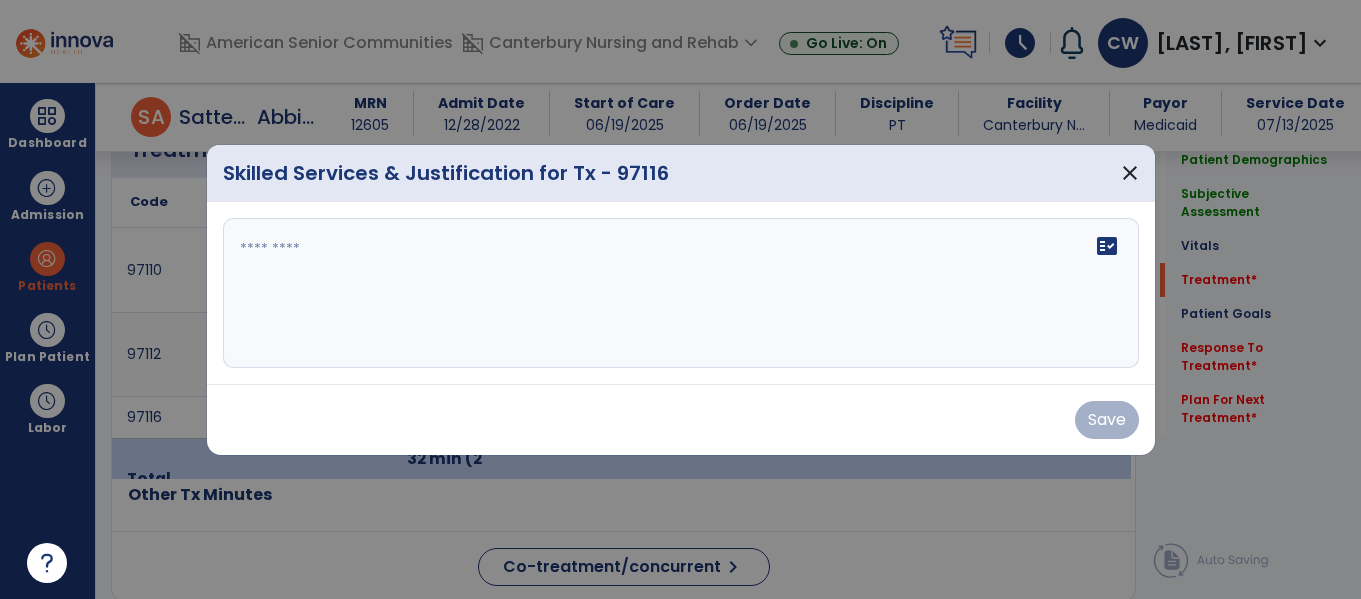 click on "fact_check" at bounding box center [681, 293] 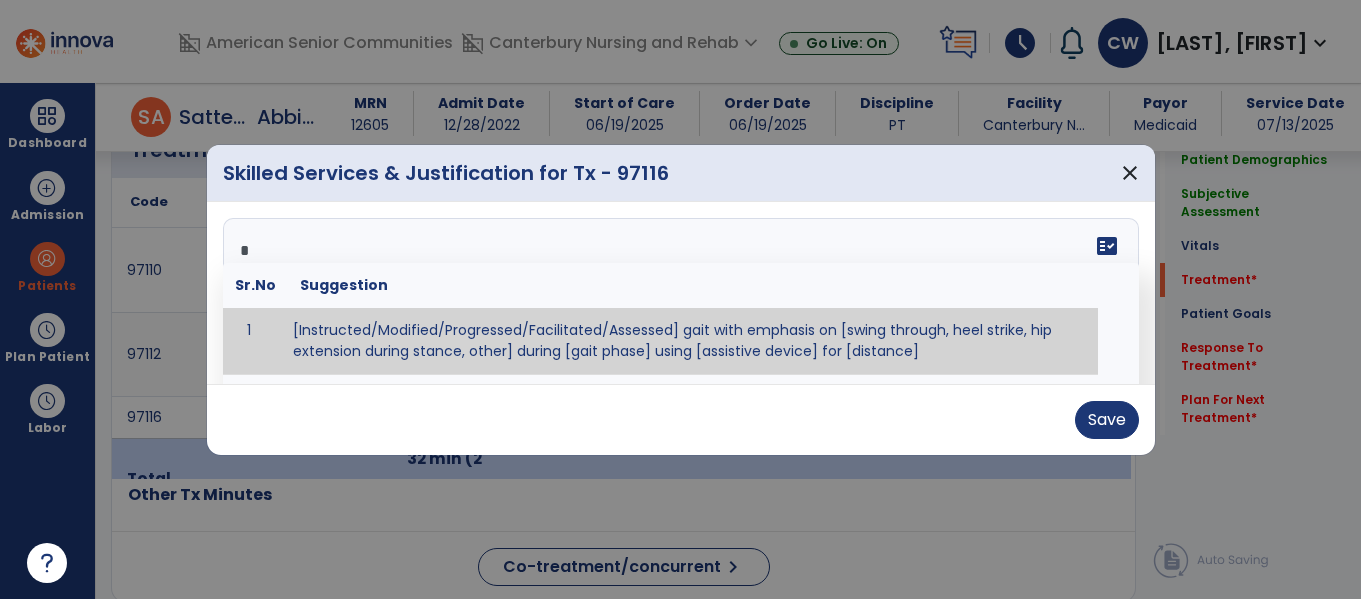 type on "**" 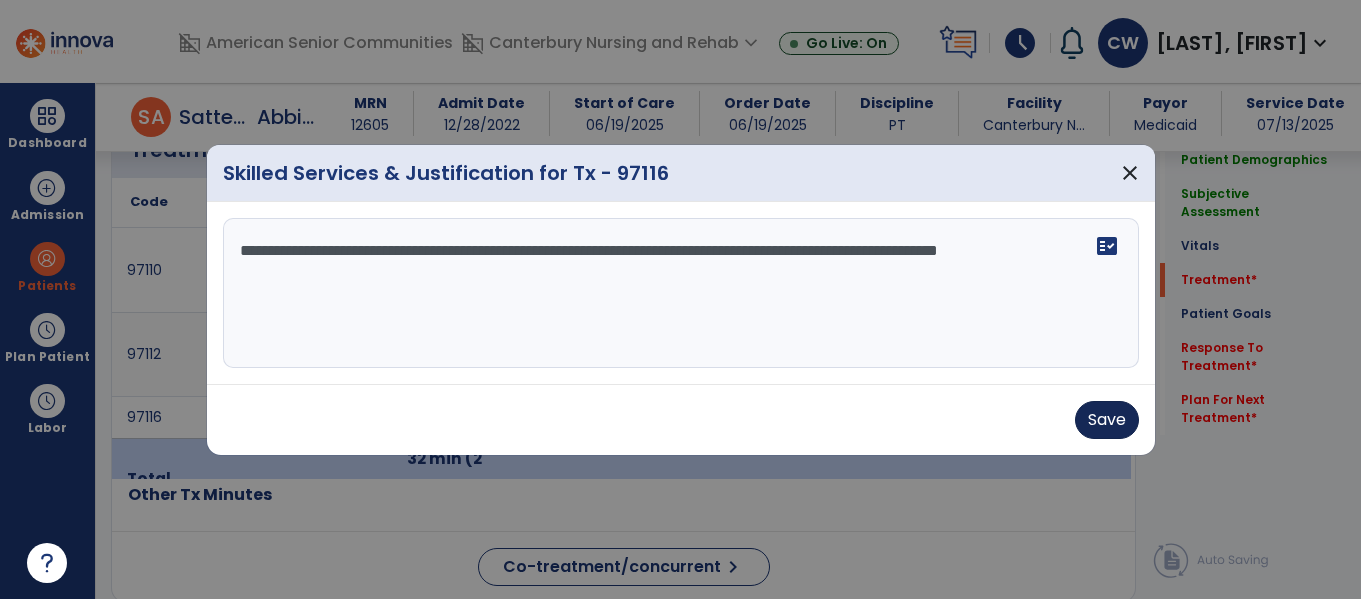 type on "**********" 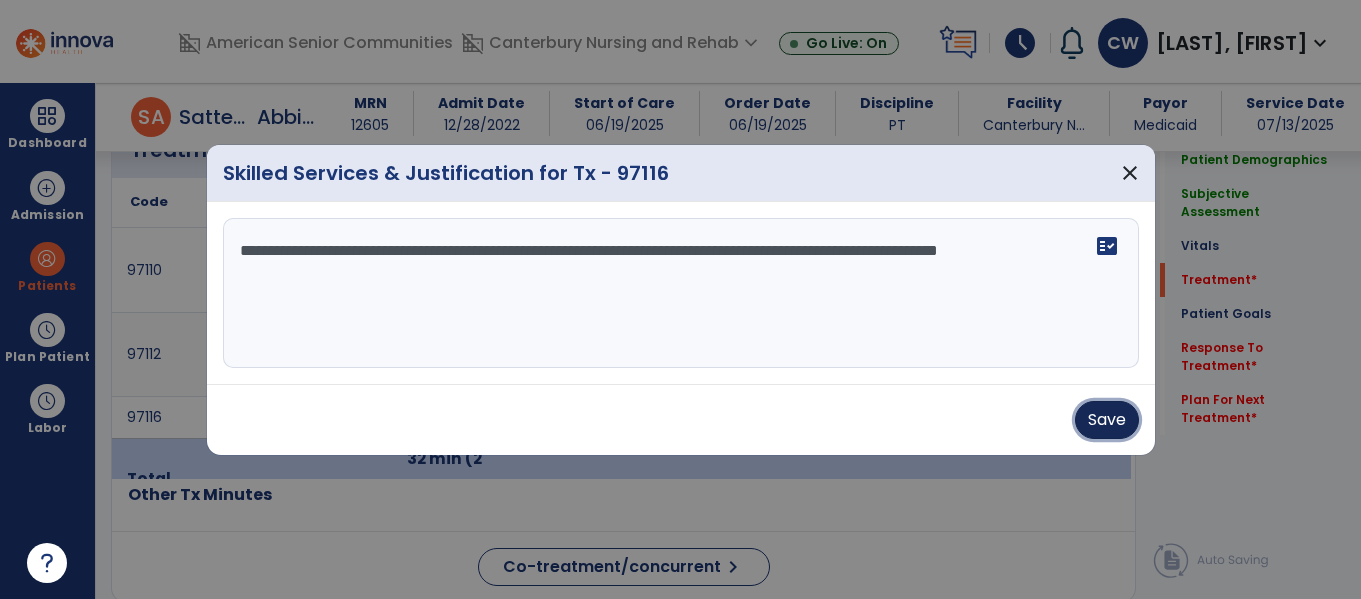 click on "Save" at bounding box center [1107, 420] 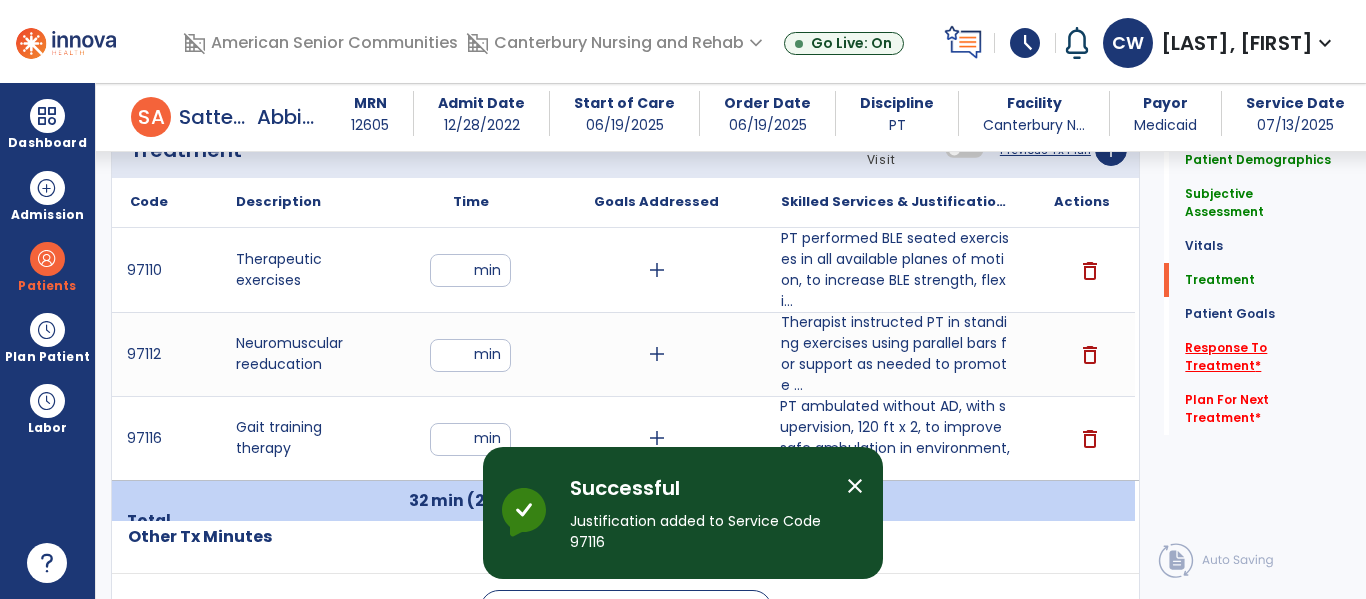 click on "Response To Treatment   *" 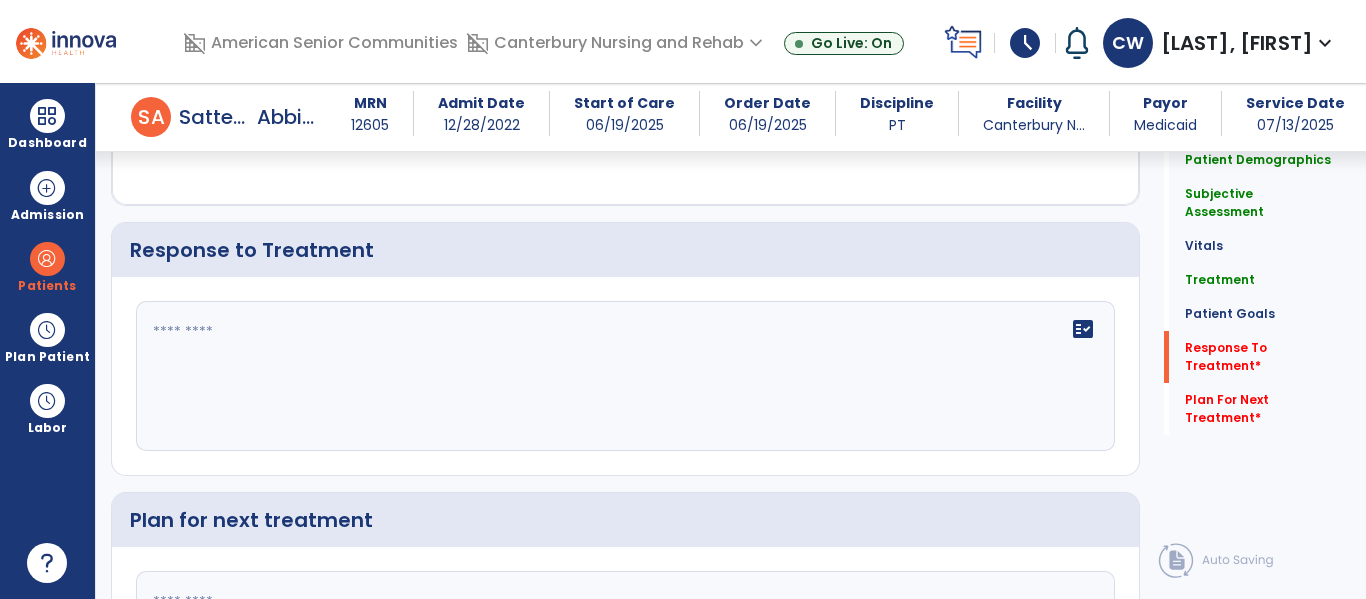 scroll, scrollTop: 2492, scrollLeft: 0, axis: vertical 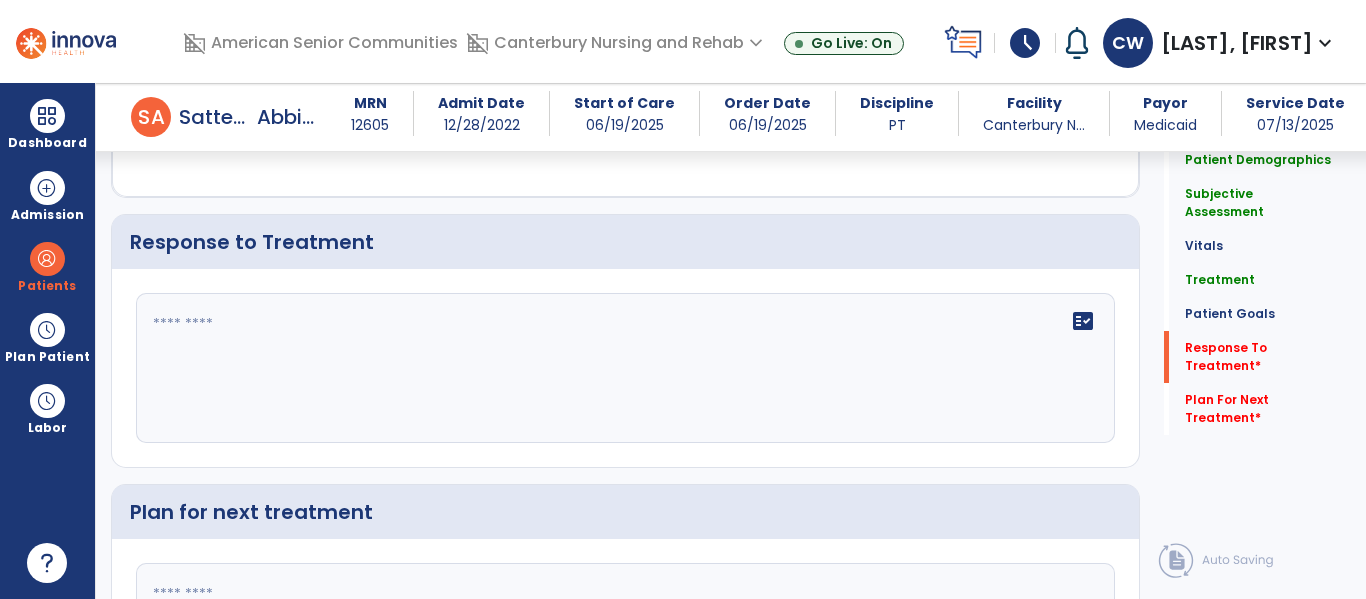 click on "fact_check" 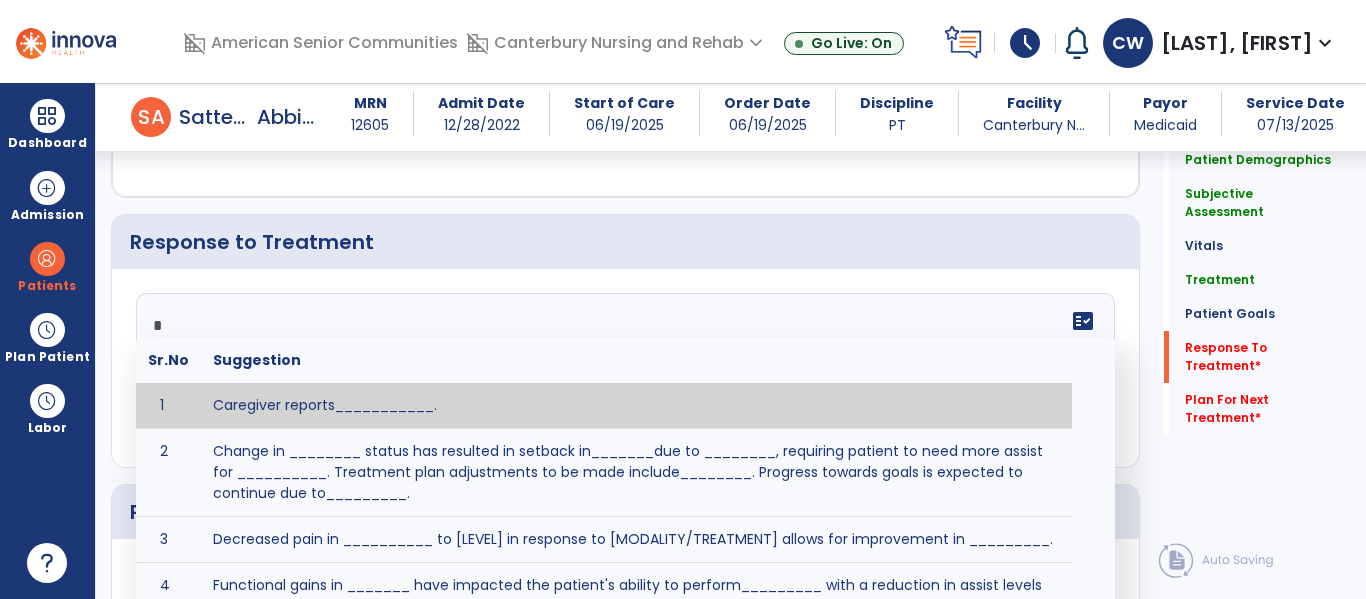 type on "**" 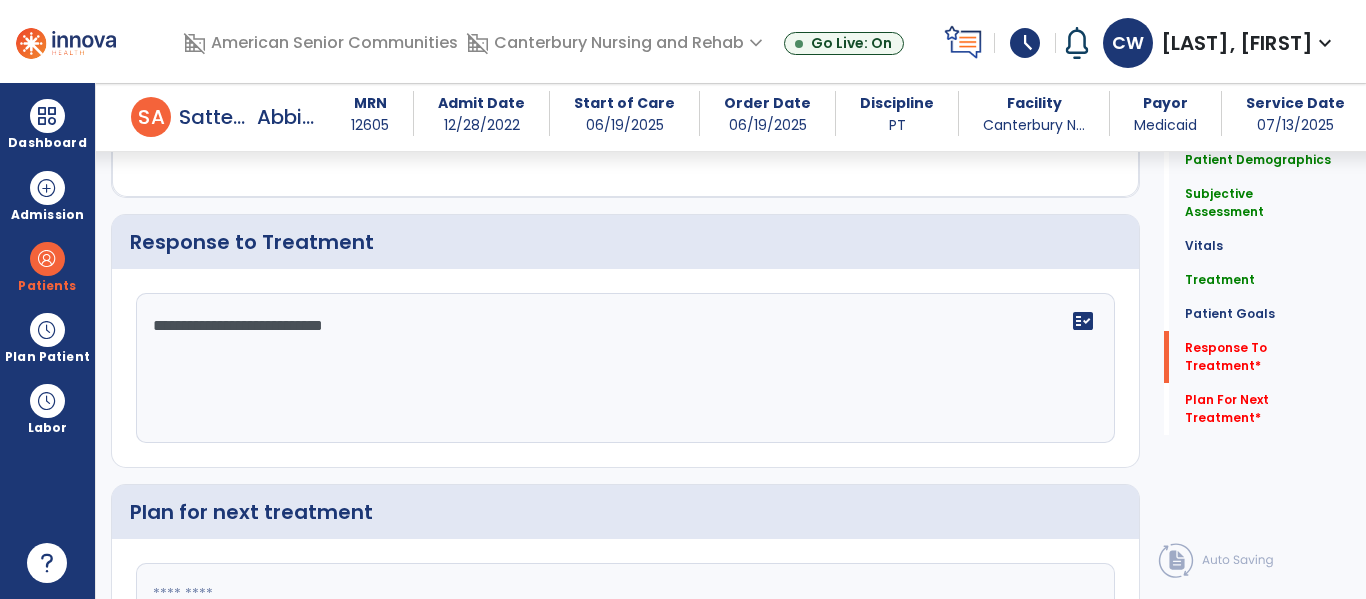 type on "**********" 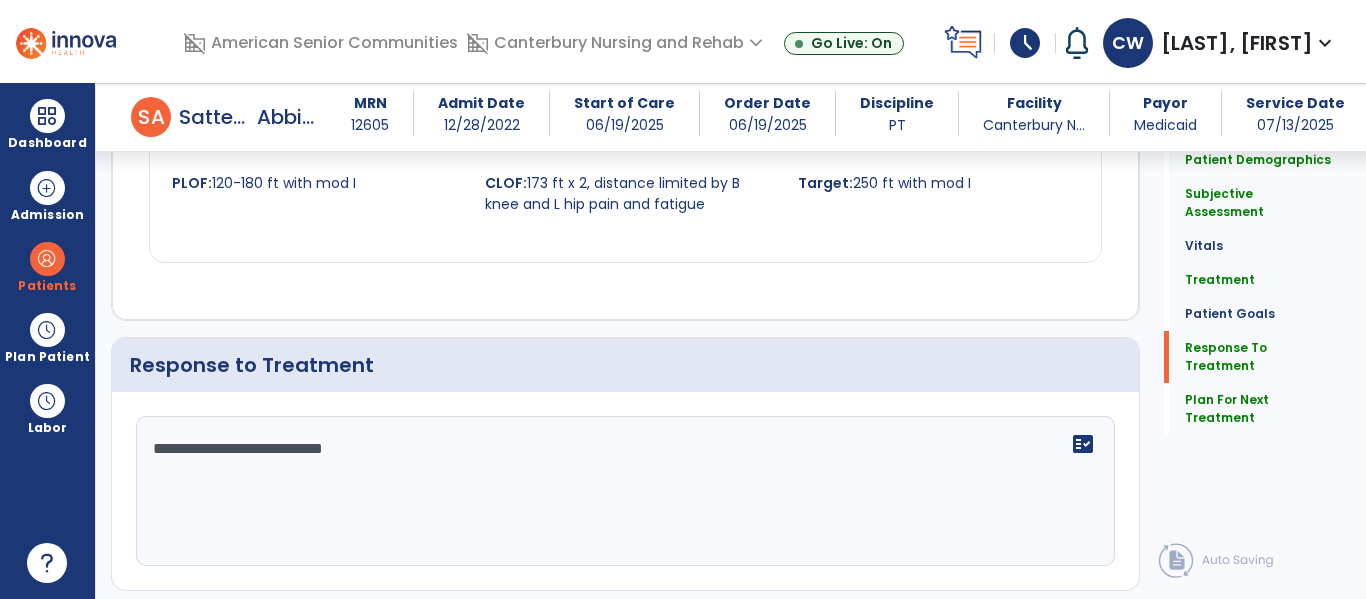 scroll, scrollTop: 2501, scrollLeft: 0, axis: vertical 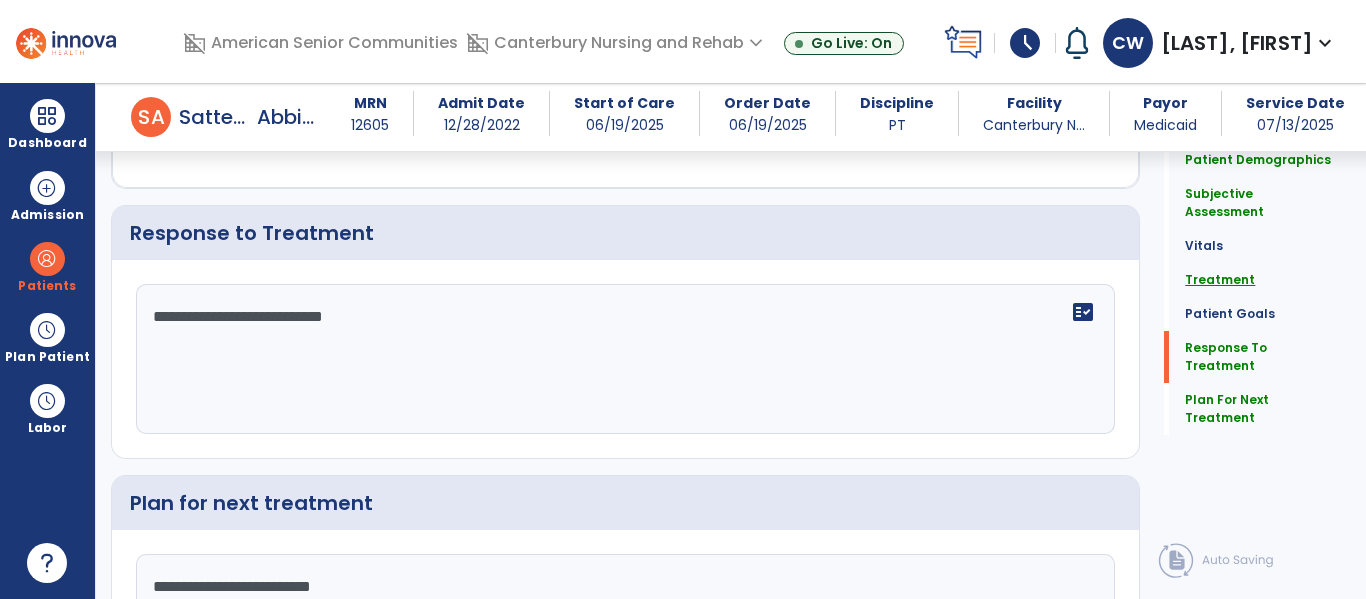 type on "**********" 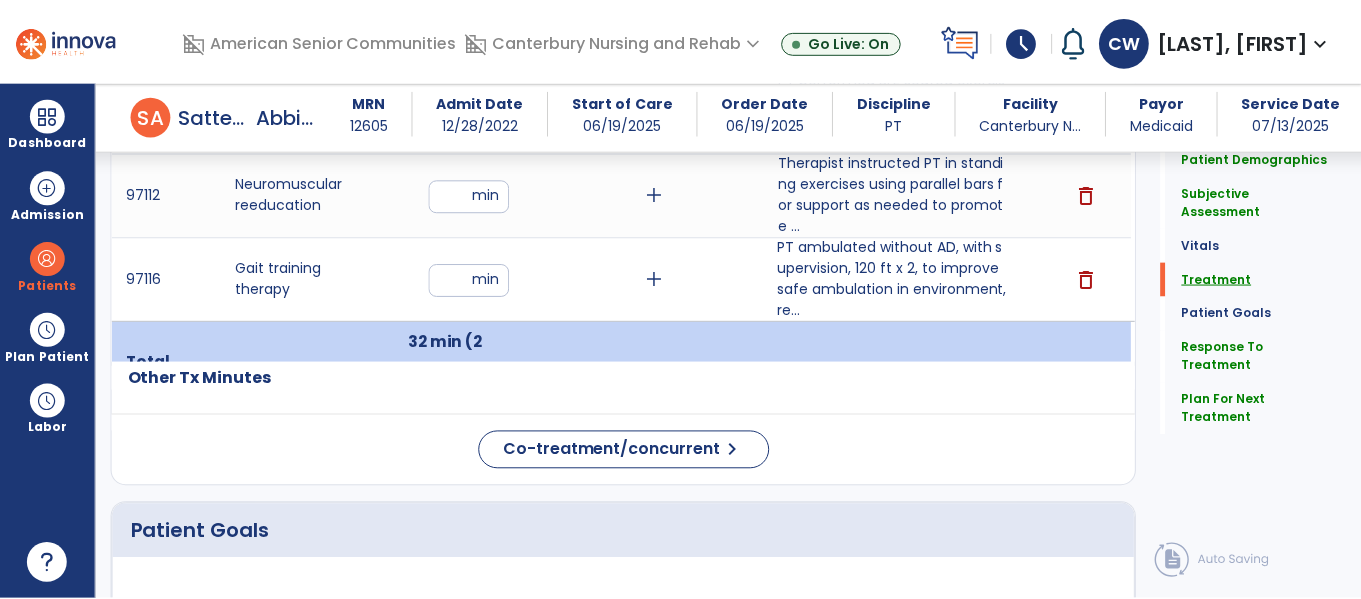 scroll, scrollTop: 1170, scrollLeft: 0, axis: vertical 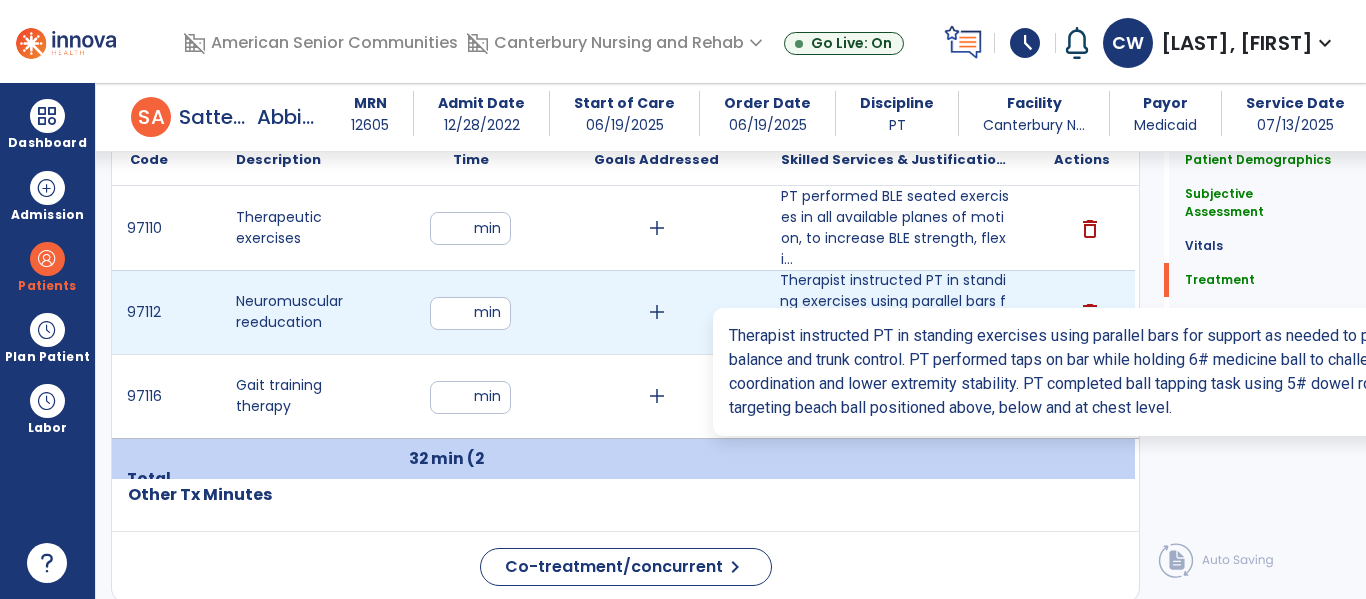 click on "Therapist instructed PT in standing exercises  using parallel bars for support as needed to promote ..." at bounding box center [896, 312] 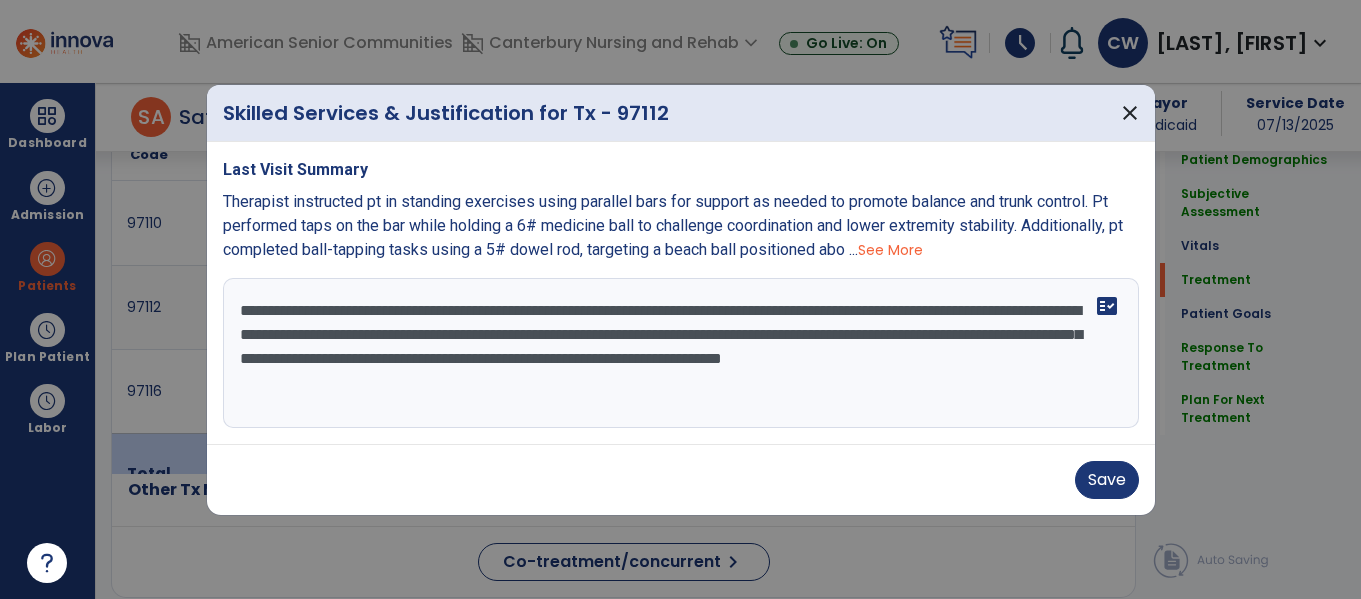 scroll, scrollTop: 1170, scrollLeft: 0, axis: vertical 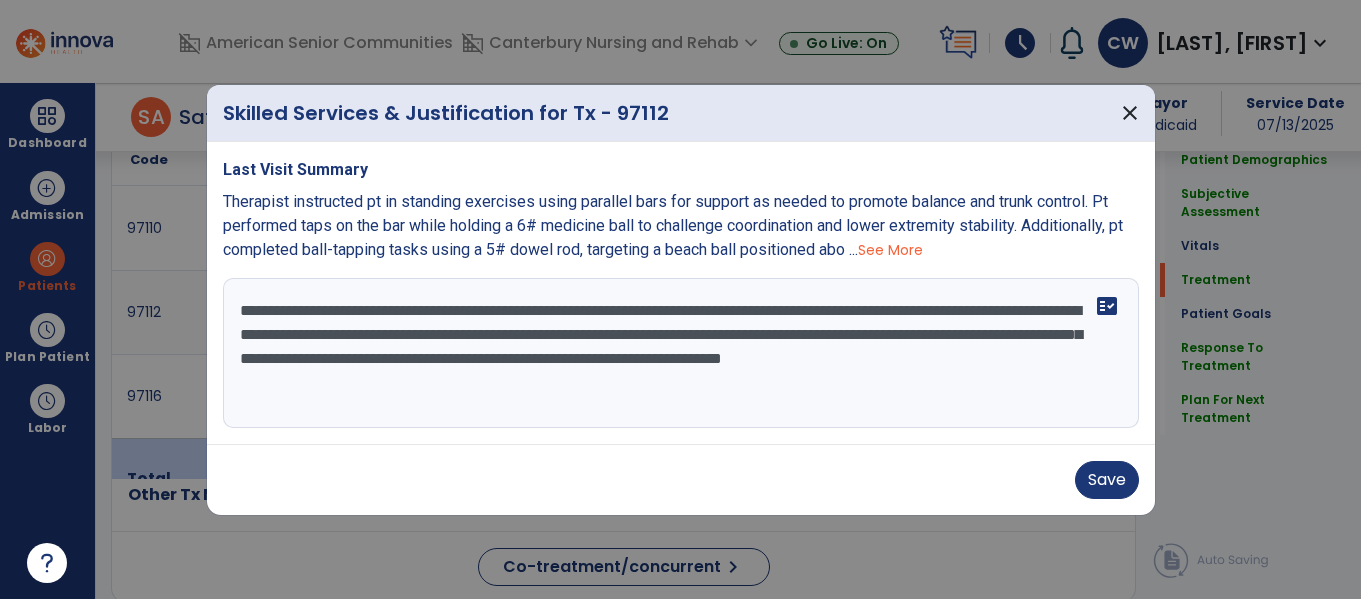 click on "See More" at bounding box center [890, 250] 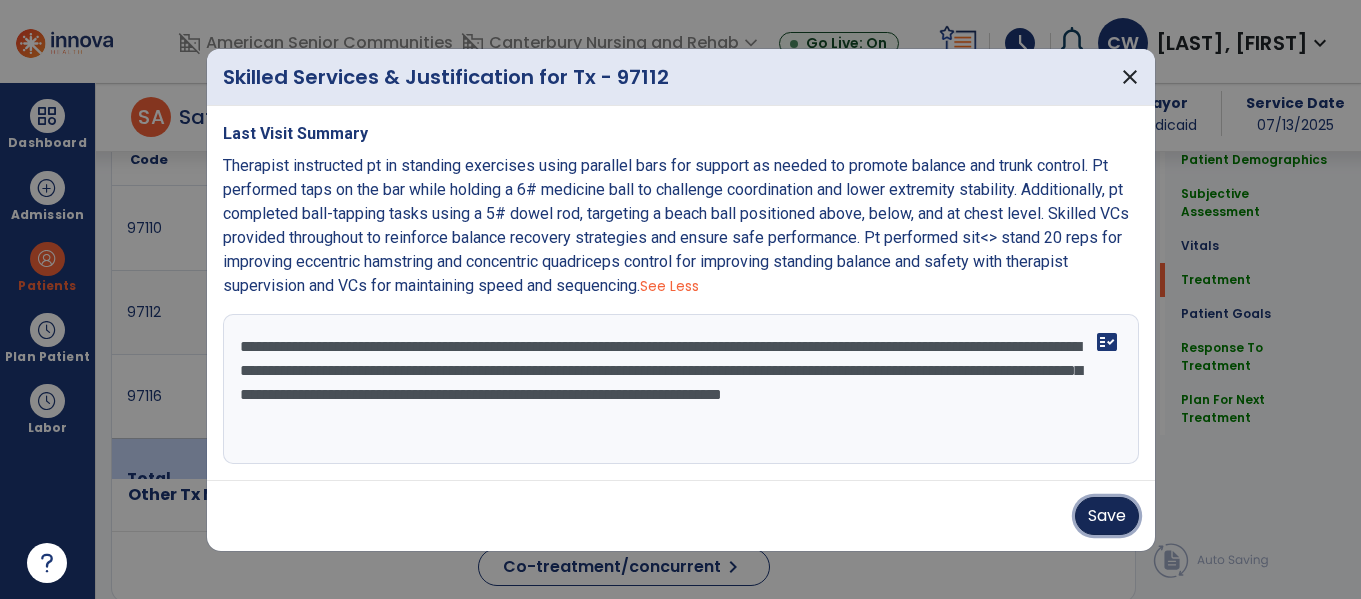 click on "Save" at bounding box center (1107, 516) 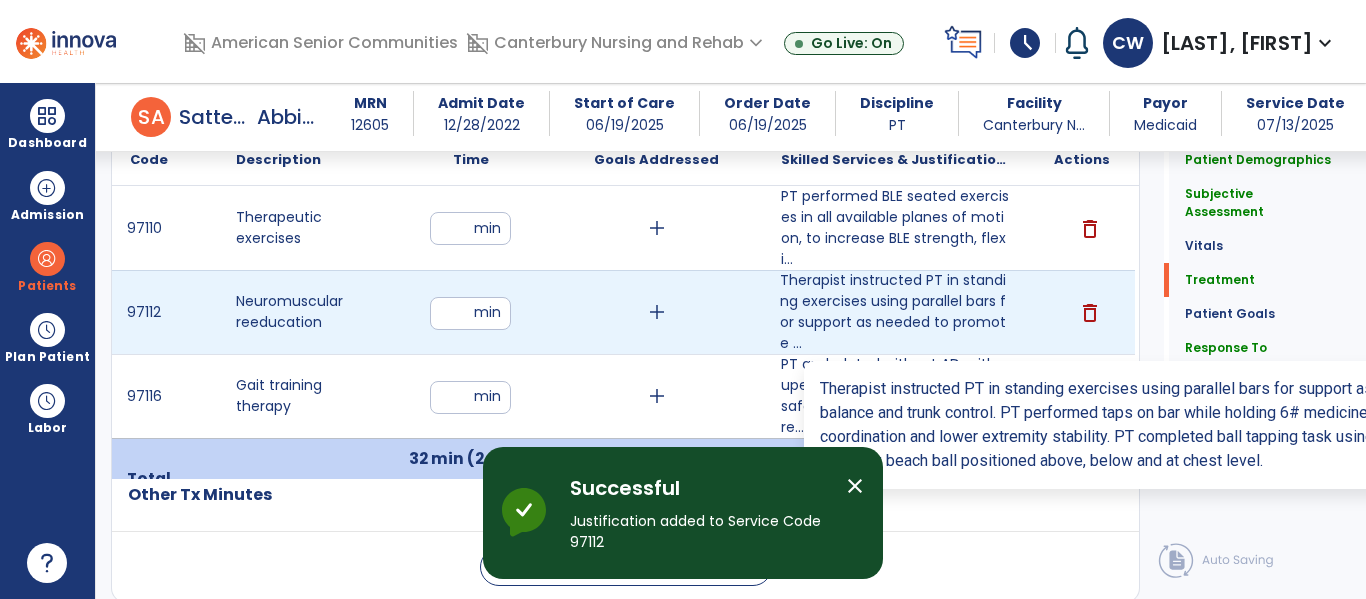 click on "Therapist instructed PT in standing exercises  using parallel bars for support as needed to promote ..." at bounding box center [896, 312] 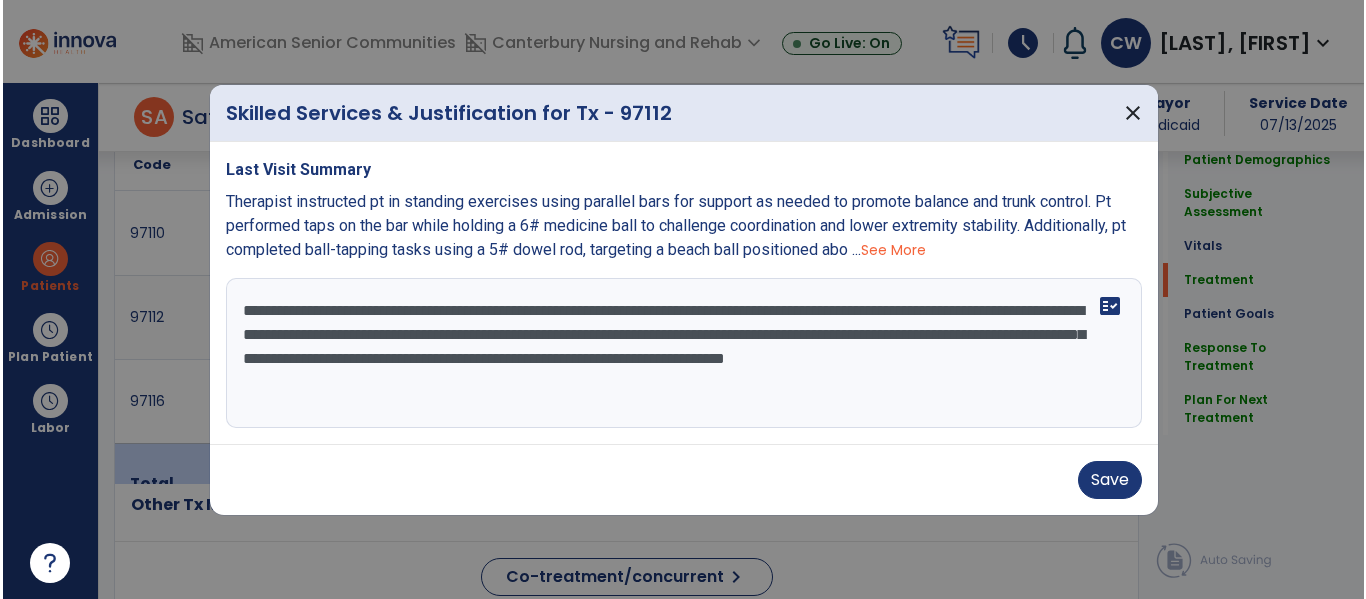 scroll, scrollTop: 1170, scrollLeft: 0, axis: vertical 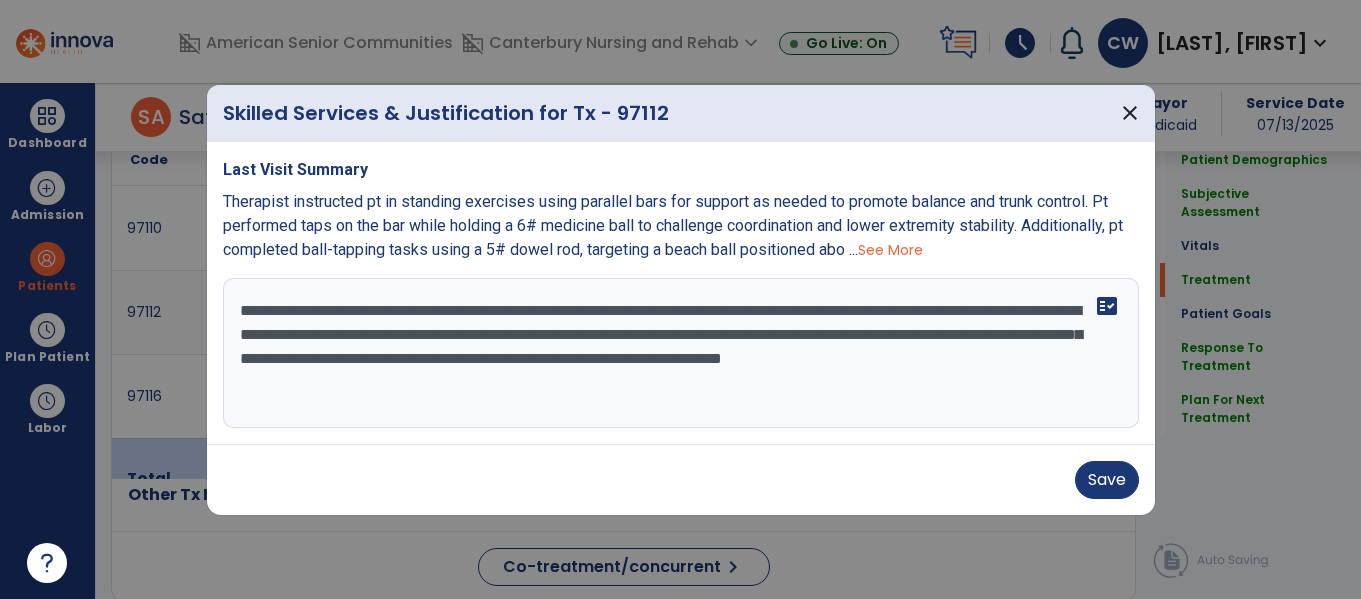 click on "**********" at bounding box center (681, 353) 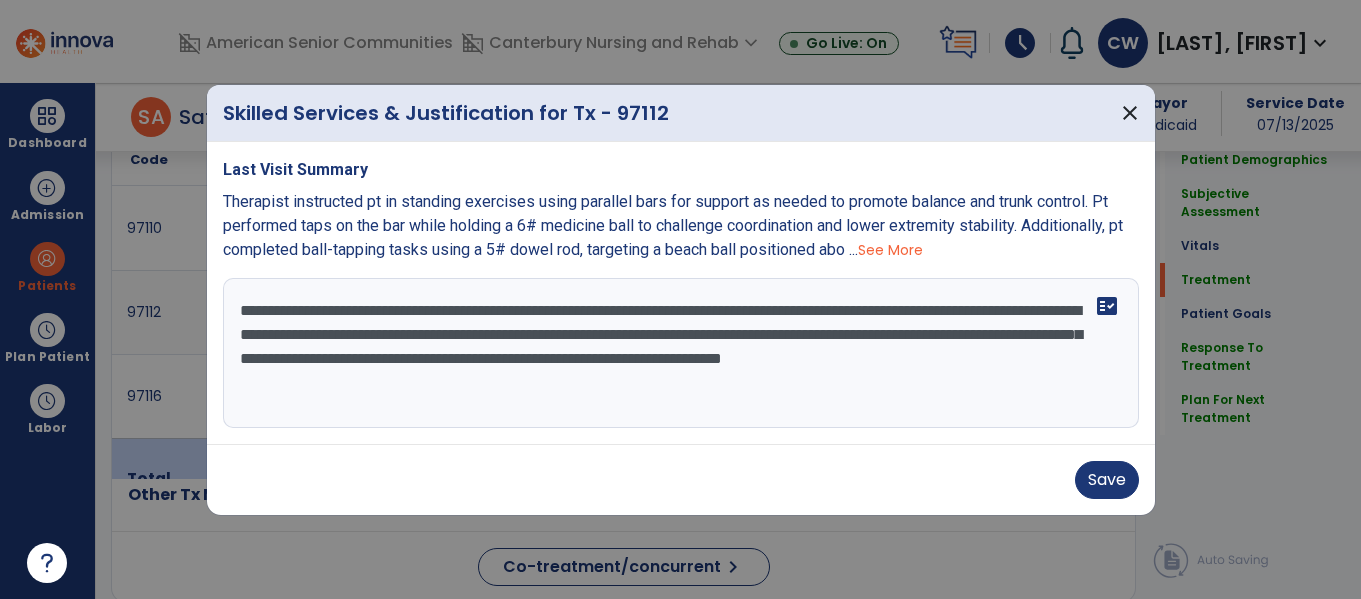 click on "See More" at bounding box center [890, 250] 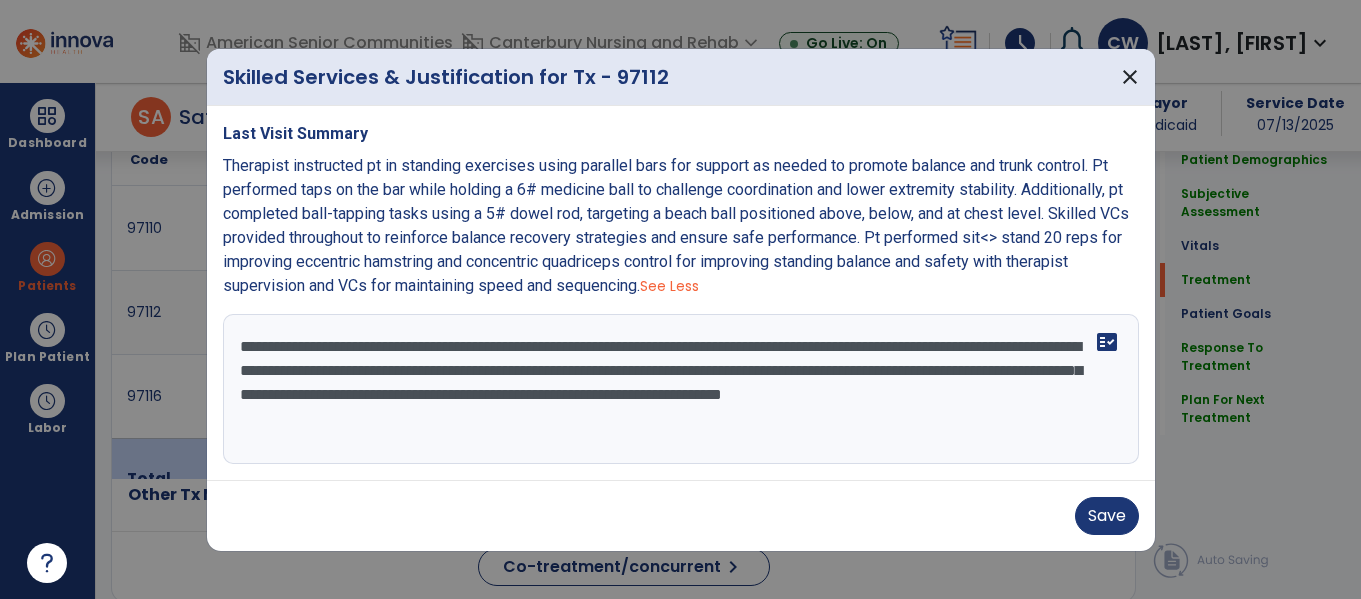 click on "**********" at bounding box center (681, 389) 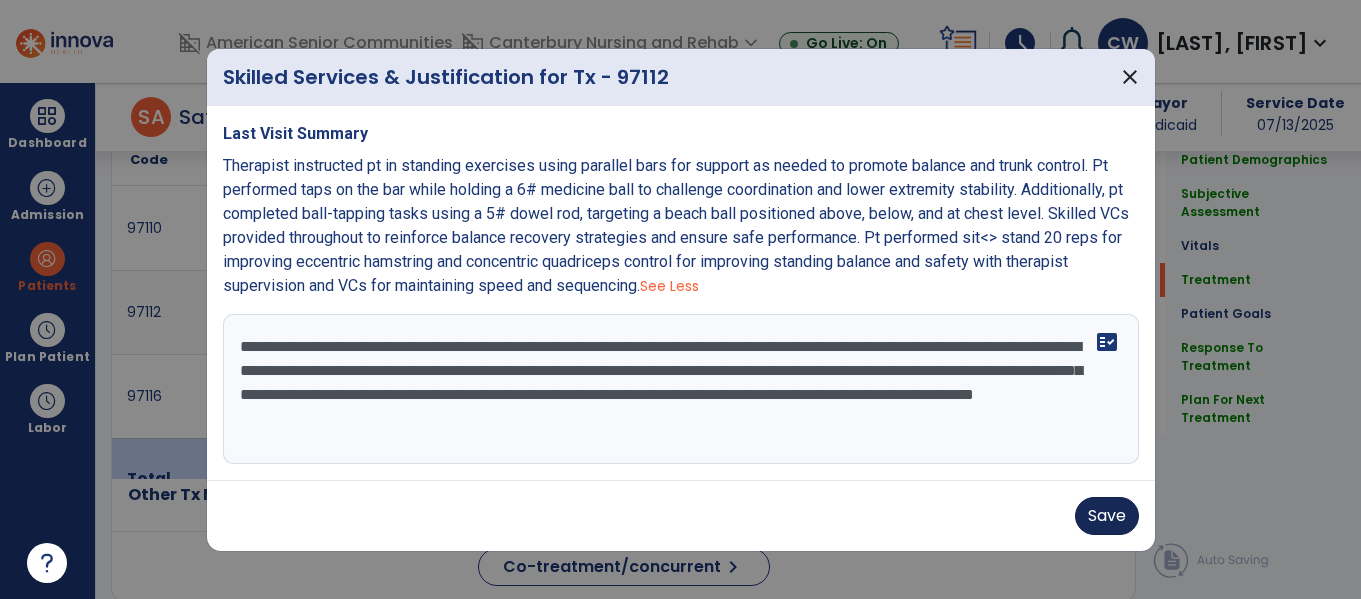 type on "**********" 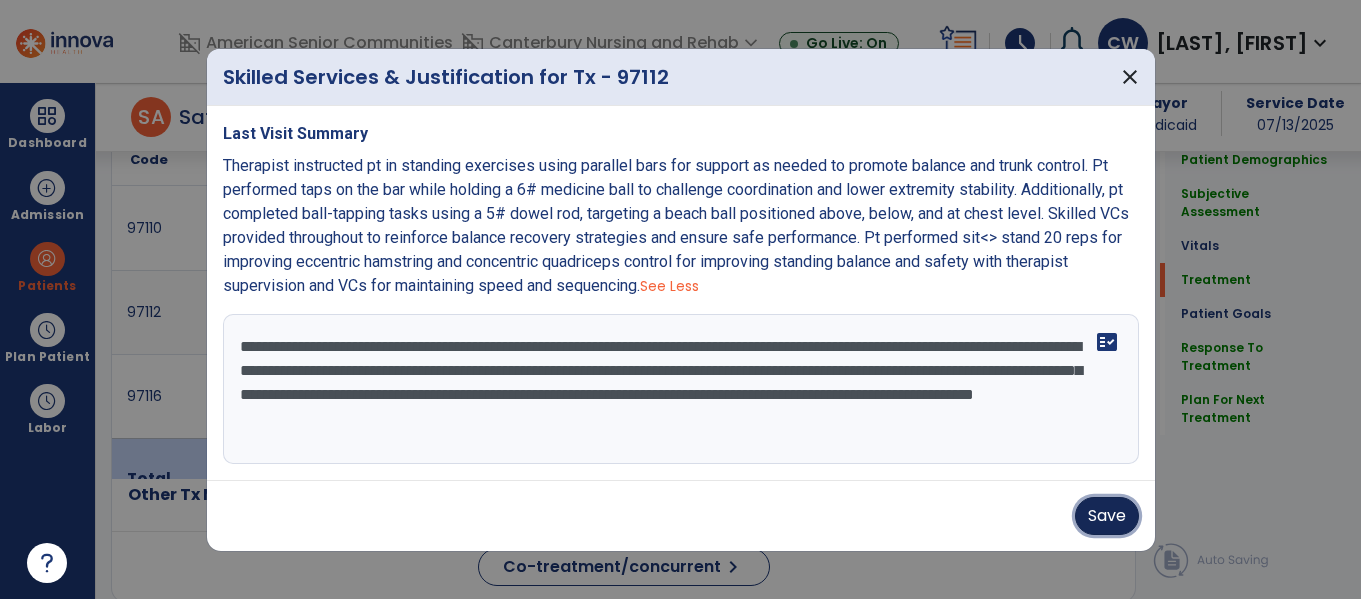 click on "Save" at bounding box center (1107, 516) 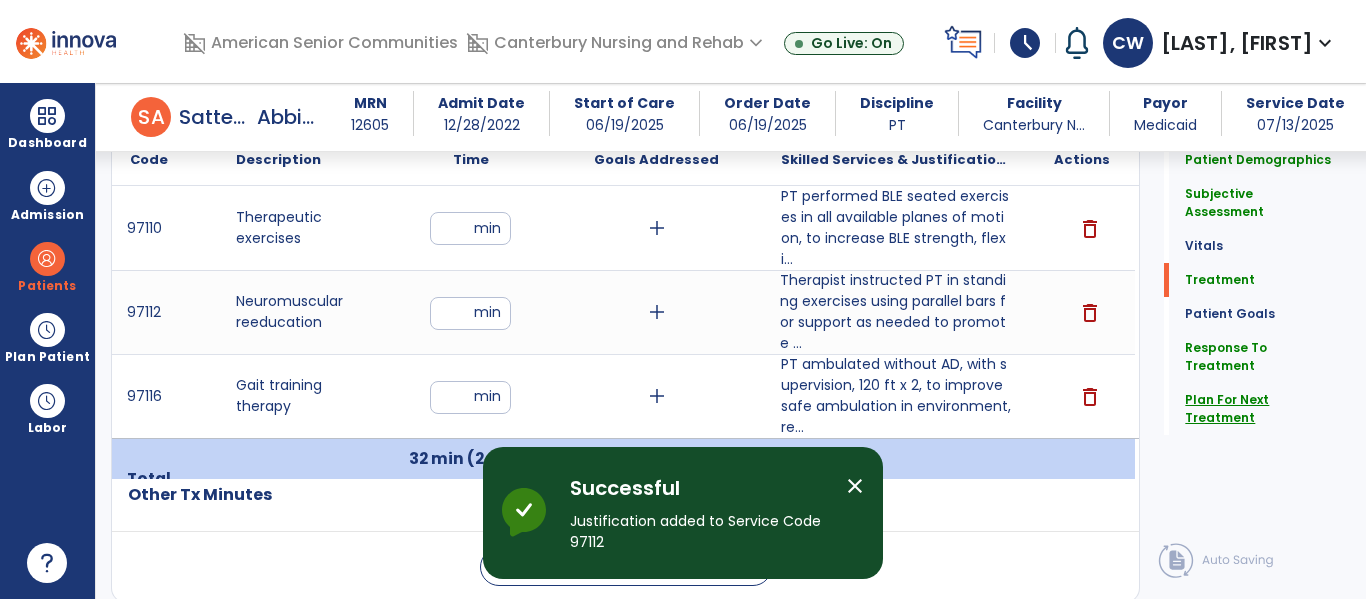 click on "Plan For Next Treatment" 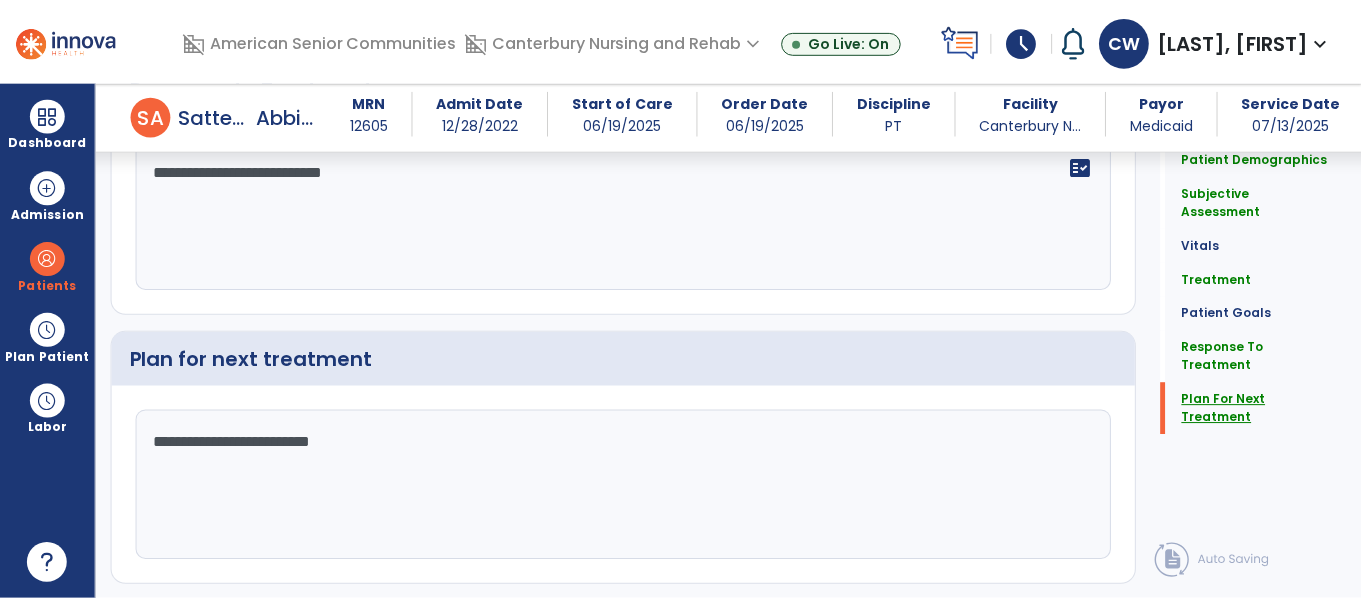 scroll, scrollTop: 2697, scrollLeft: 0, axis: vertical 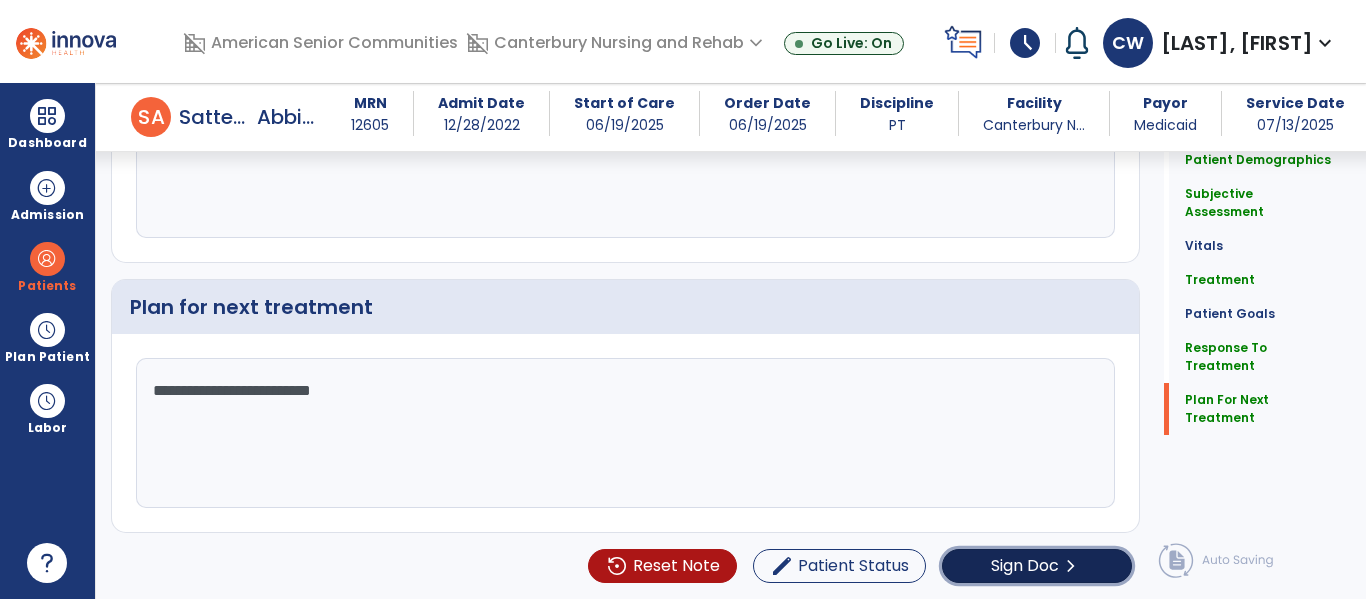 click on "chevron_right" 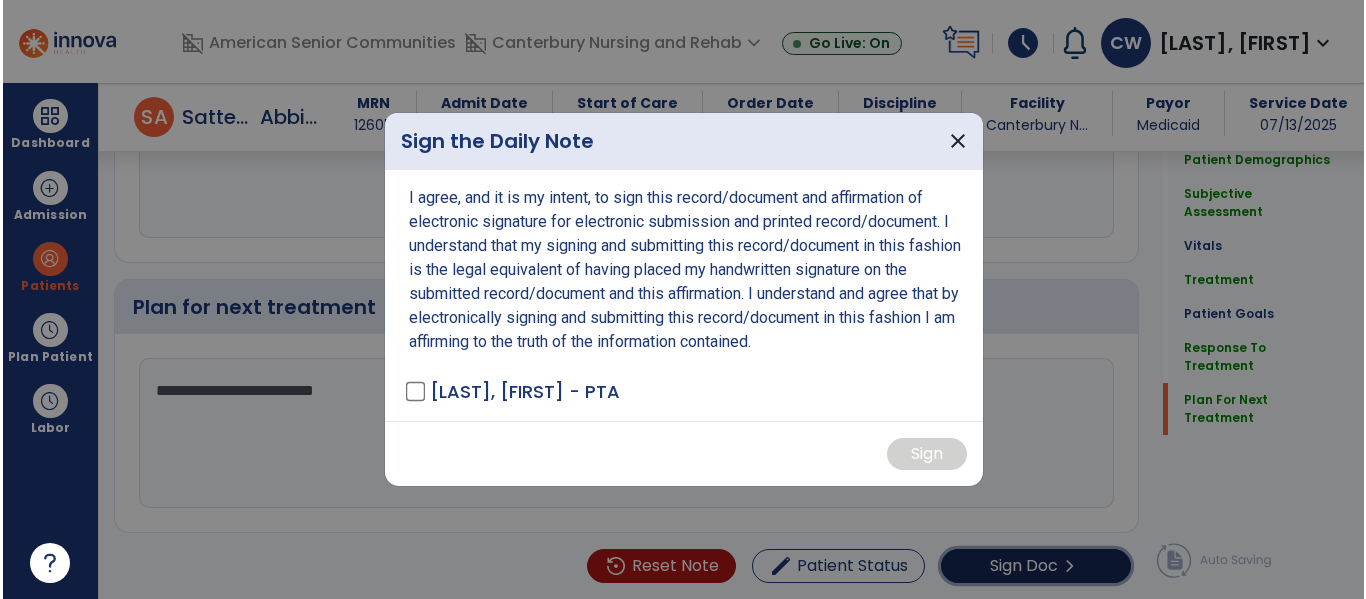 scroll, scrollTop: 2697, scrollLeft: 0, axis: vertical 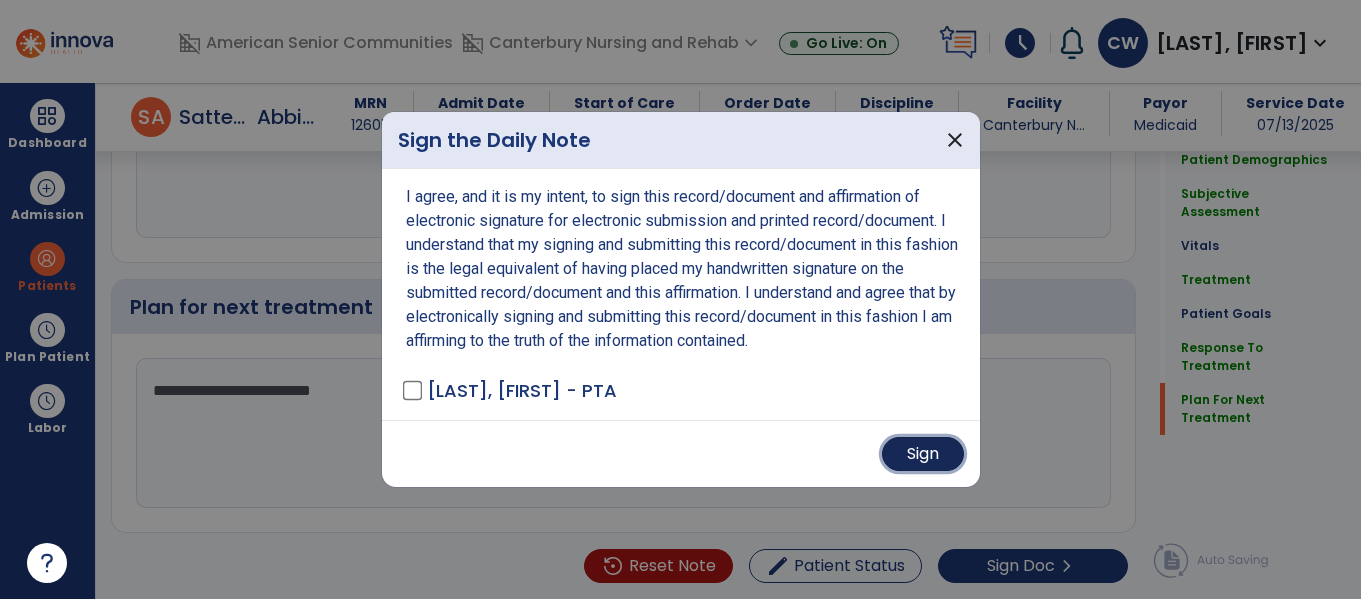click on "Sign" at bounding box center (923, 454) 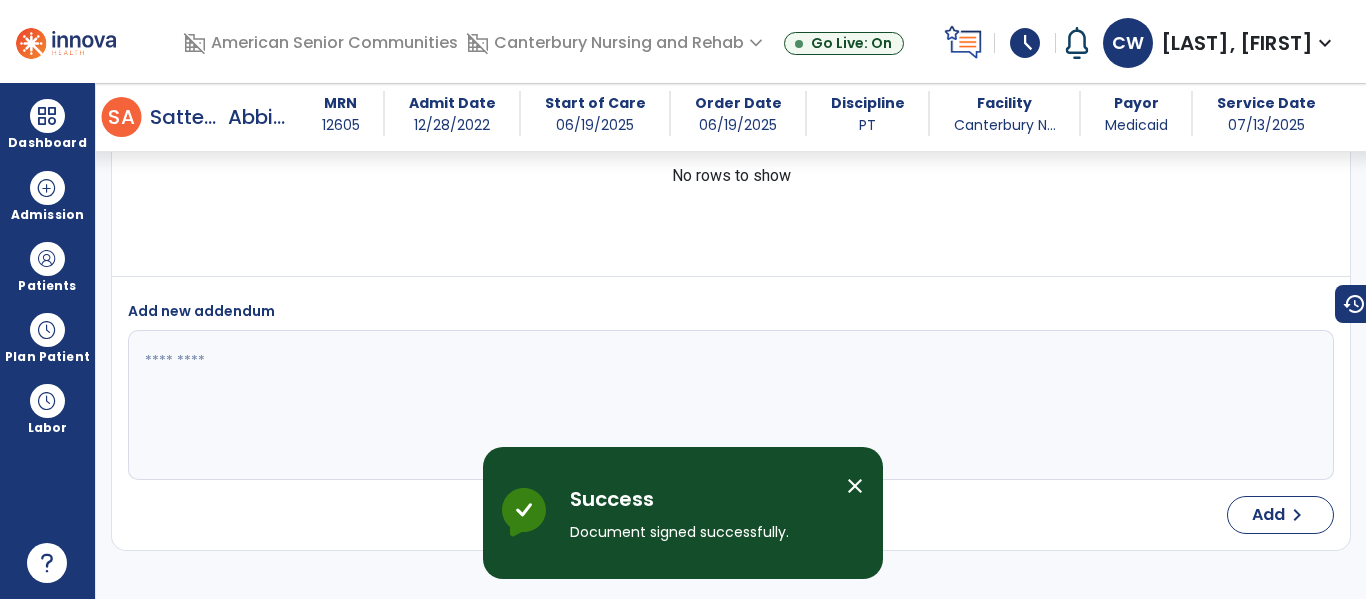scroll, scrollTop: 3709, scrollLeft: 0, axis: vertical 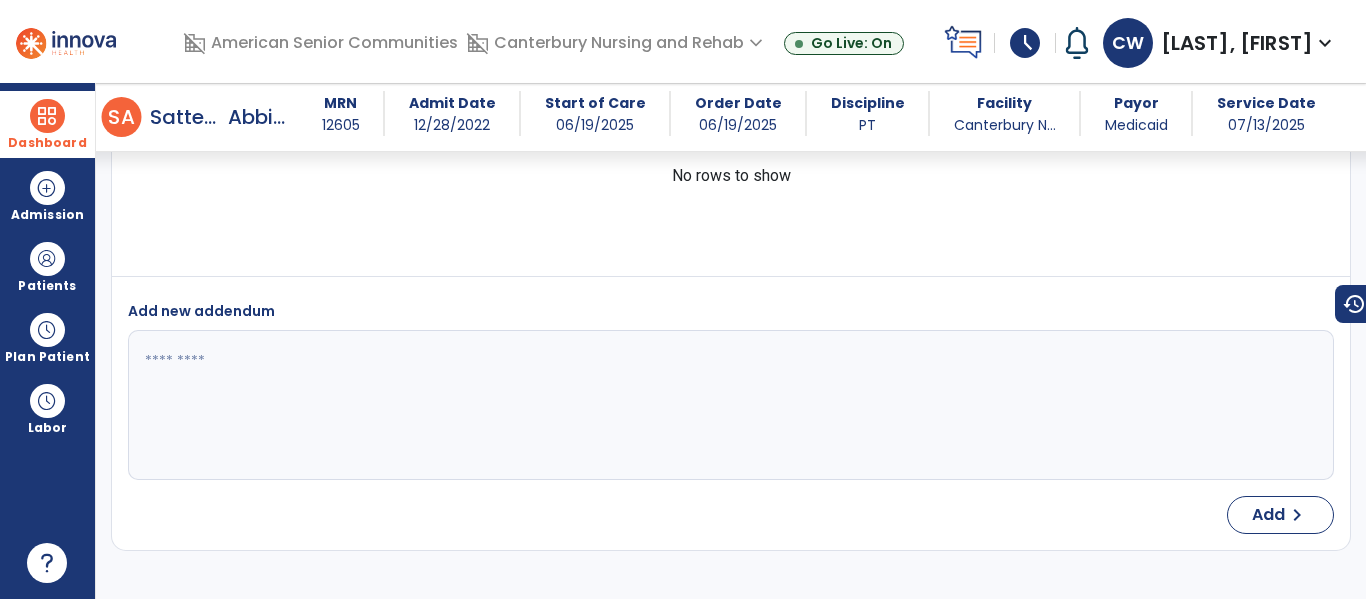 click at bounding box center [47, 116] 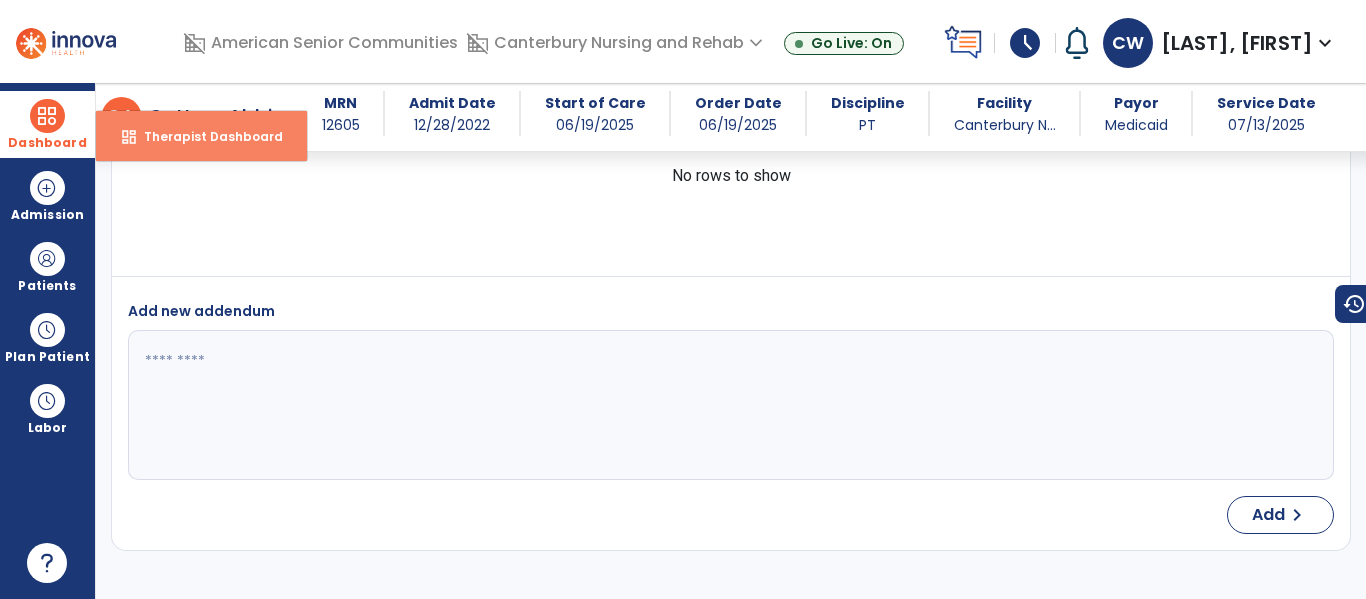 click on "dashboard  Therapist Dashboard" at bounding box center [201, 136] 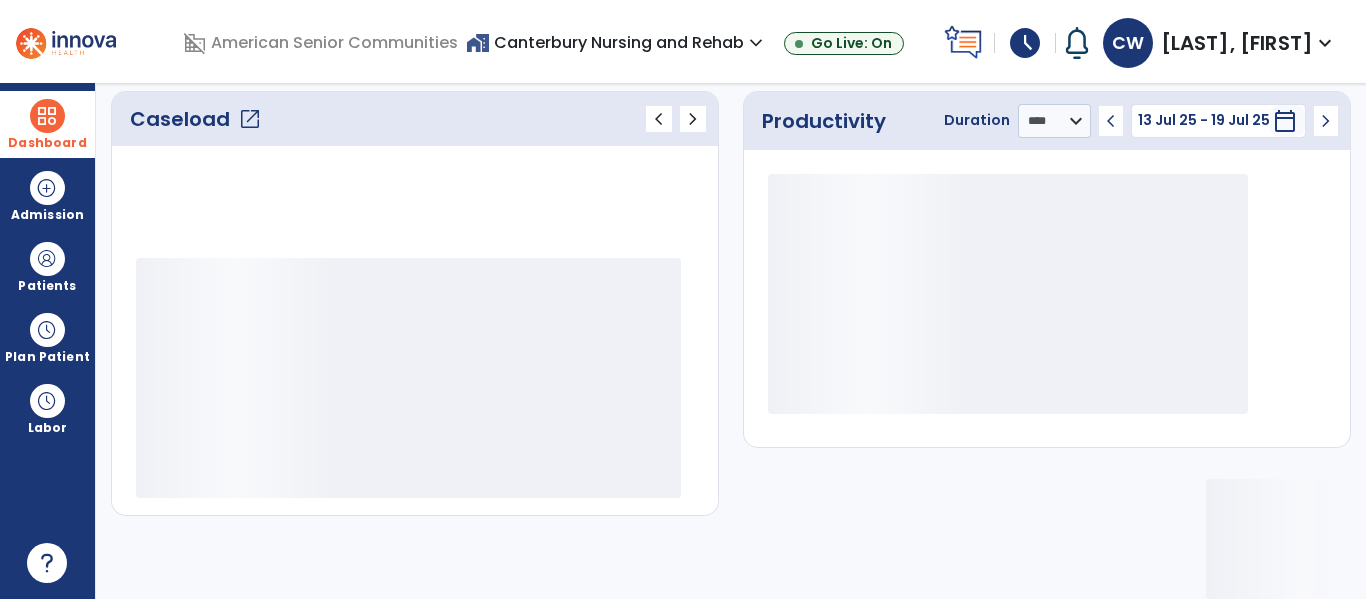 scroll, scrollTop: 276, scrollLeft: 0, axis: vertical 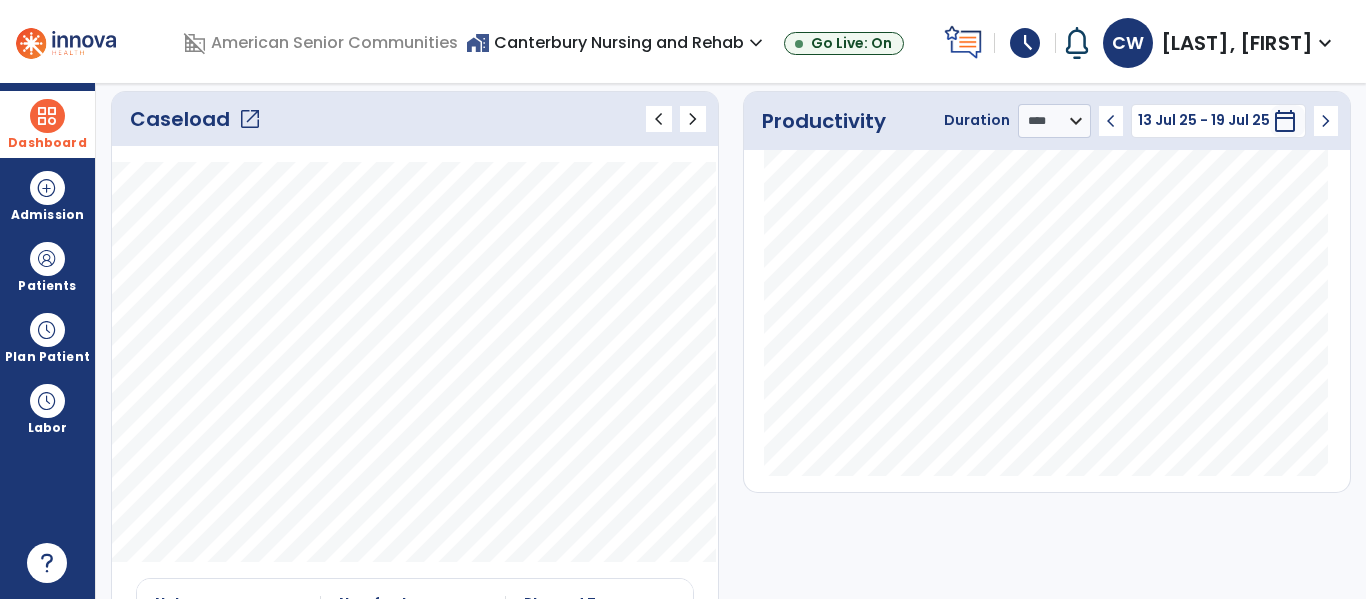click on "open_in_new" 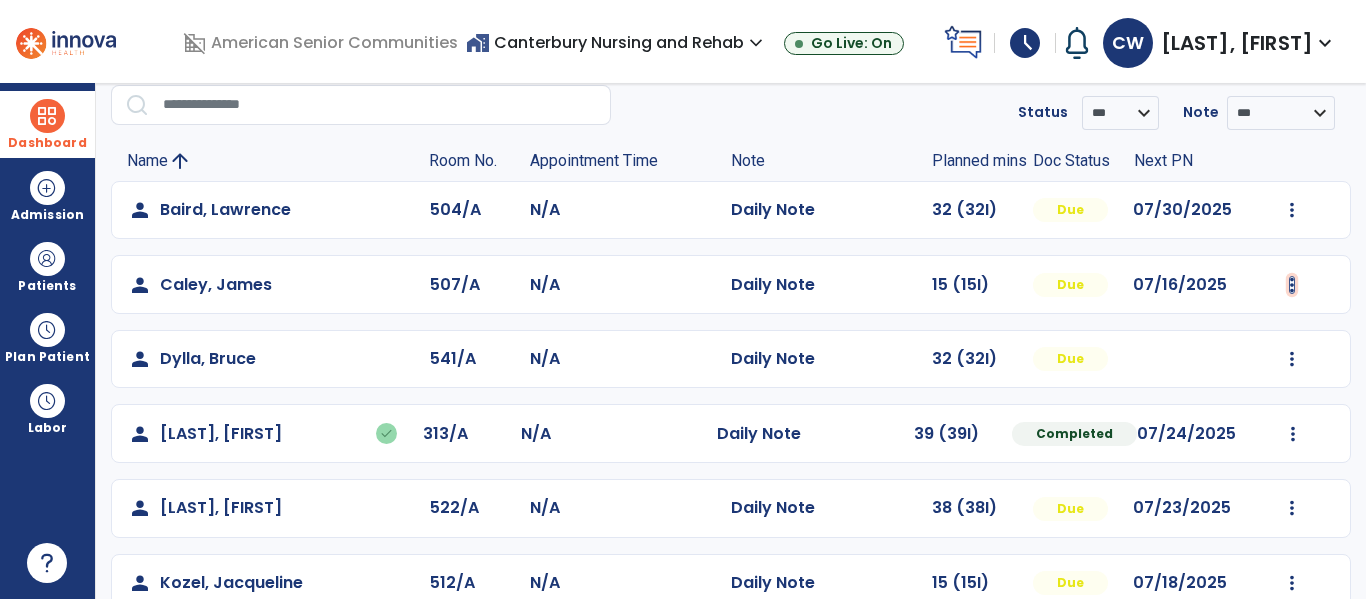 click at bounding box center [1292, 210] 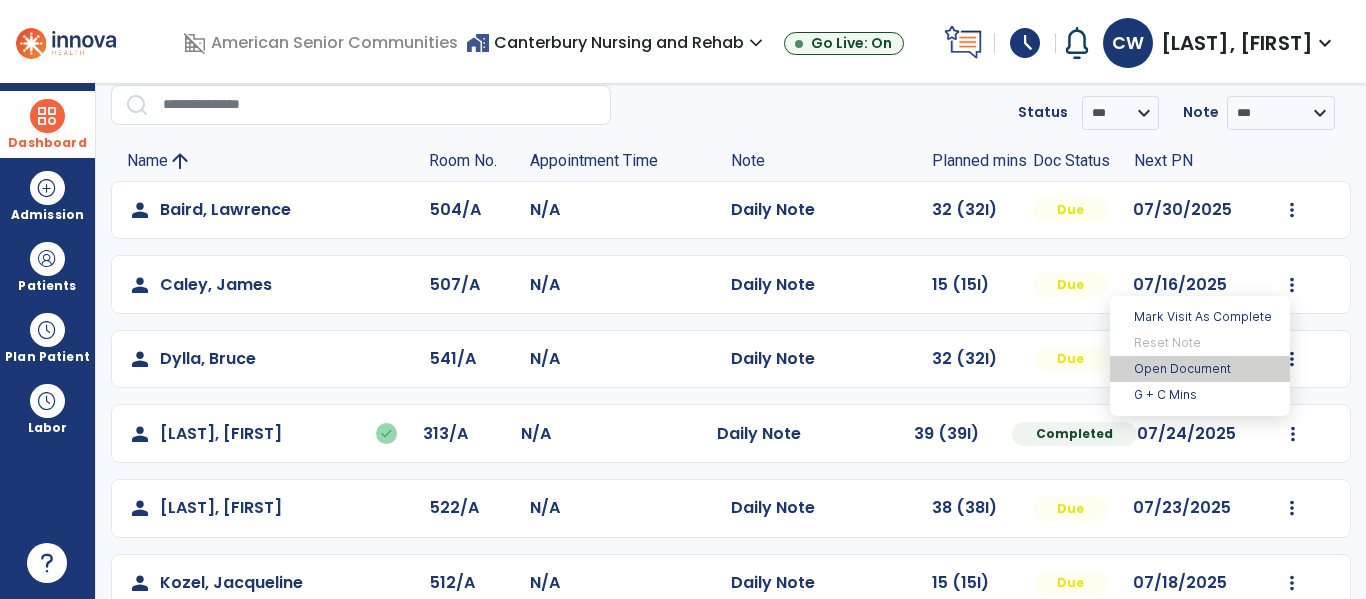 click on "Open Document" at bounding box center (1200, 369) 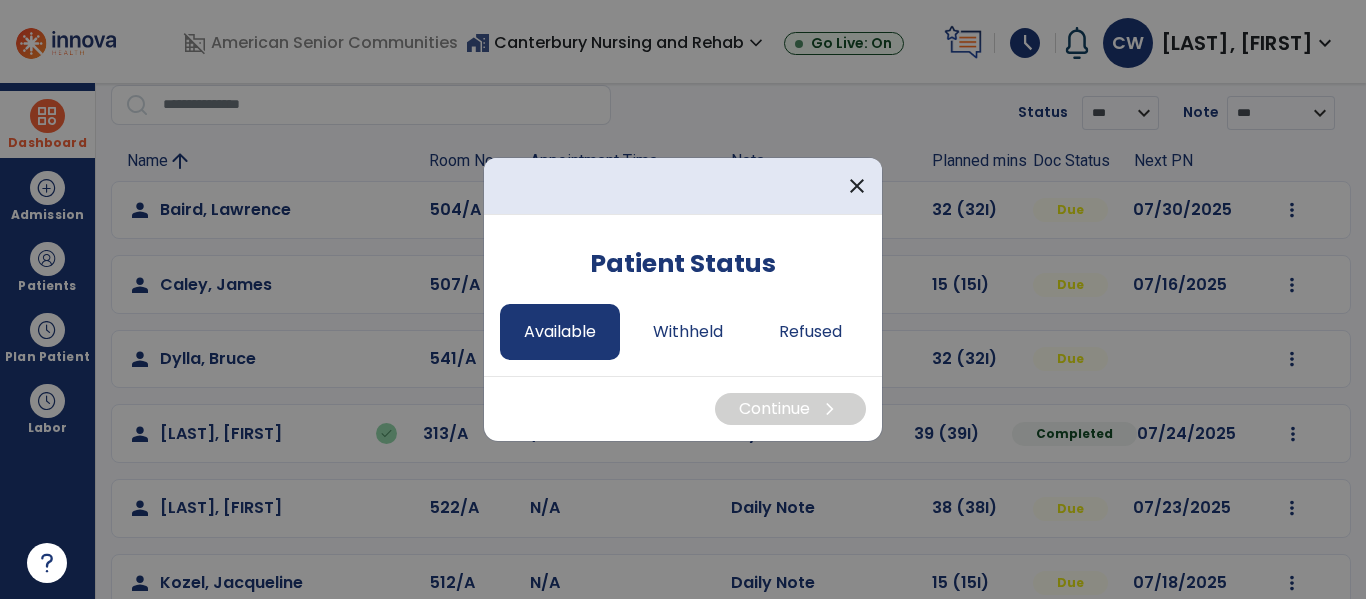 click on "Available" at bounding box center [560, 332] 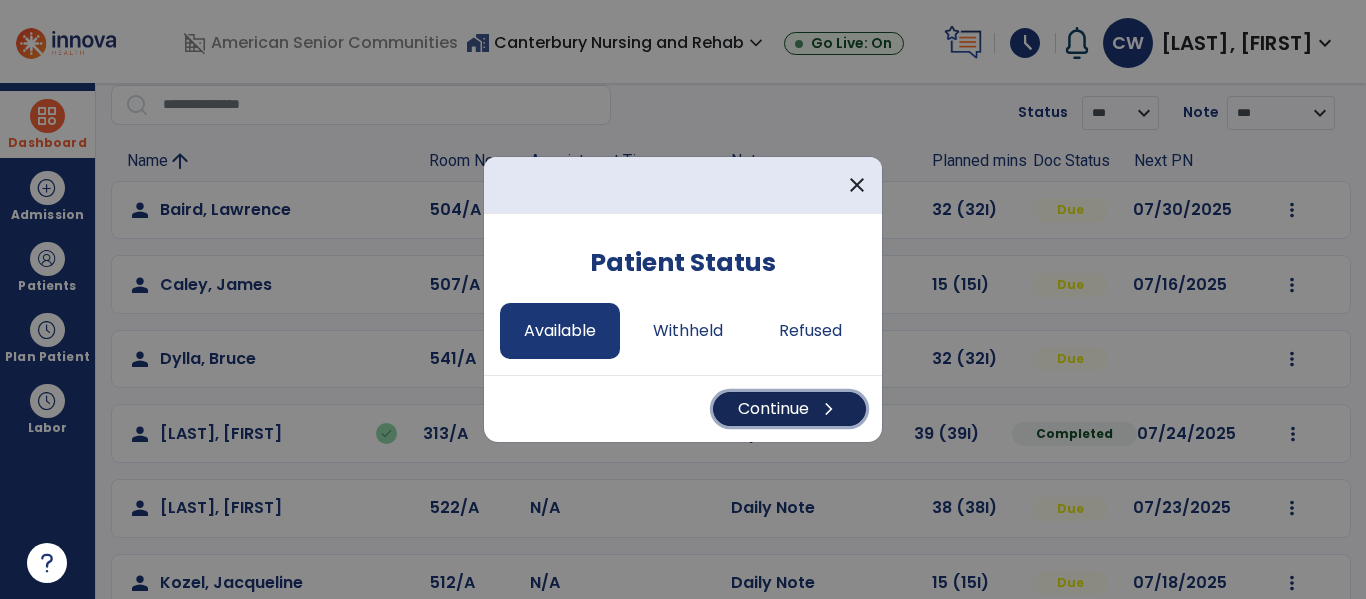 click on "Continue   chevron_right" at bounding box center [789, 409] 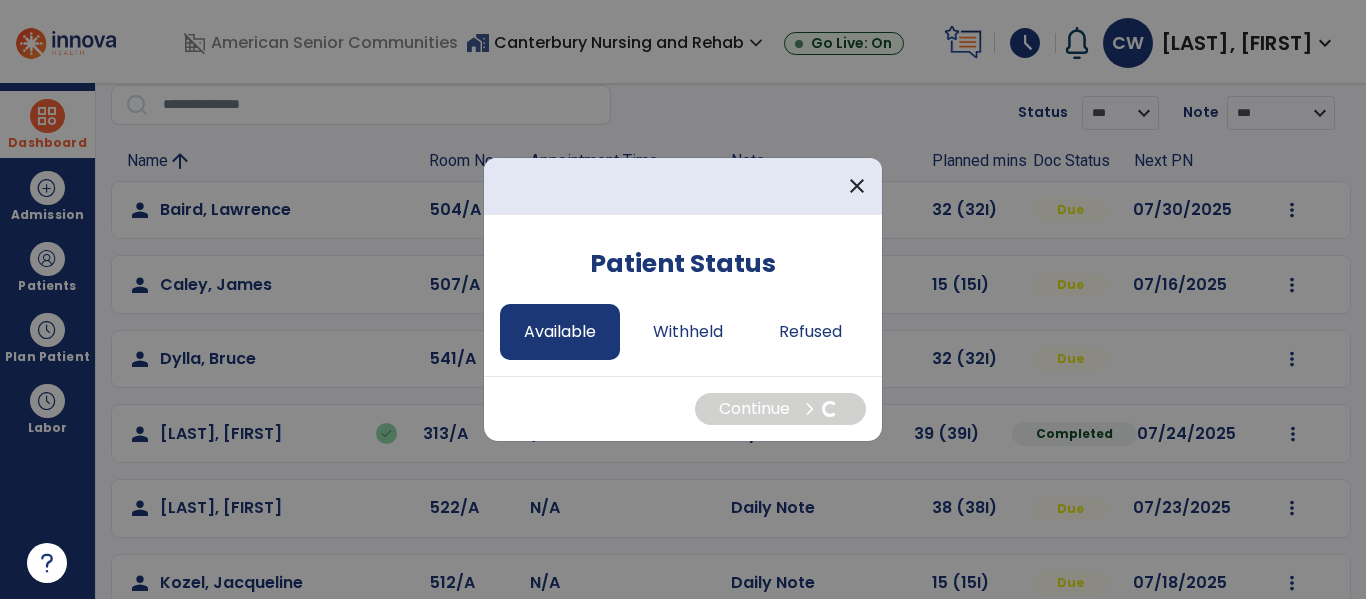 select on "*" 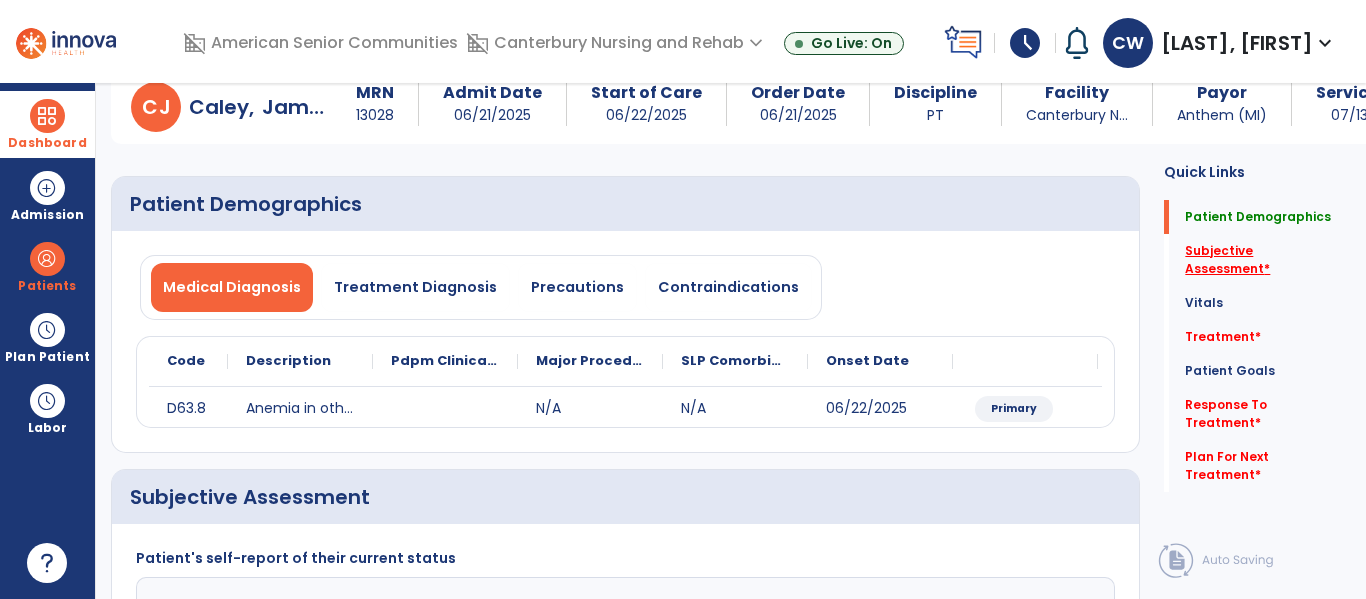 click on "Subjective Assessment   *" 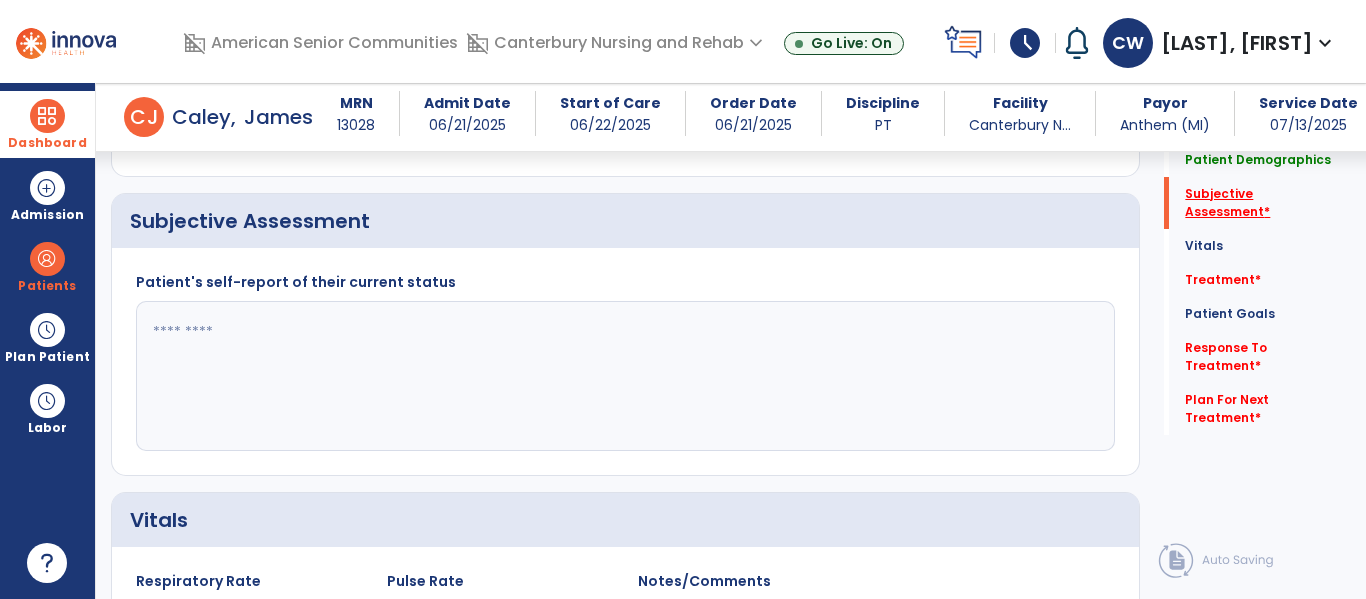 scroll, scrollTop: 347, scrollLeft: 0, axis: vertical 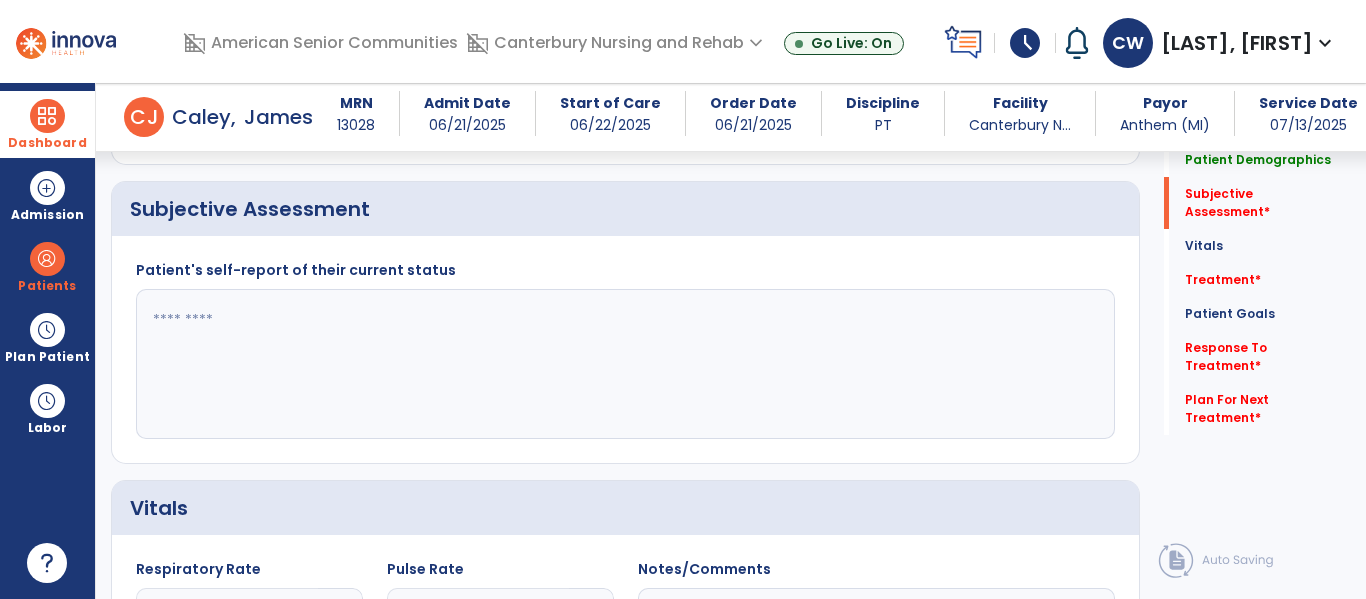 click 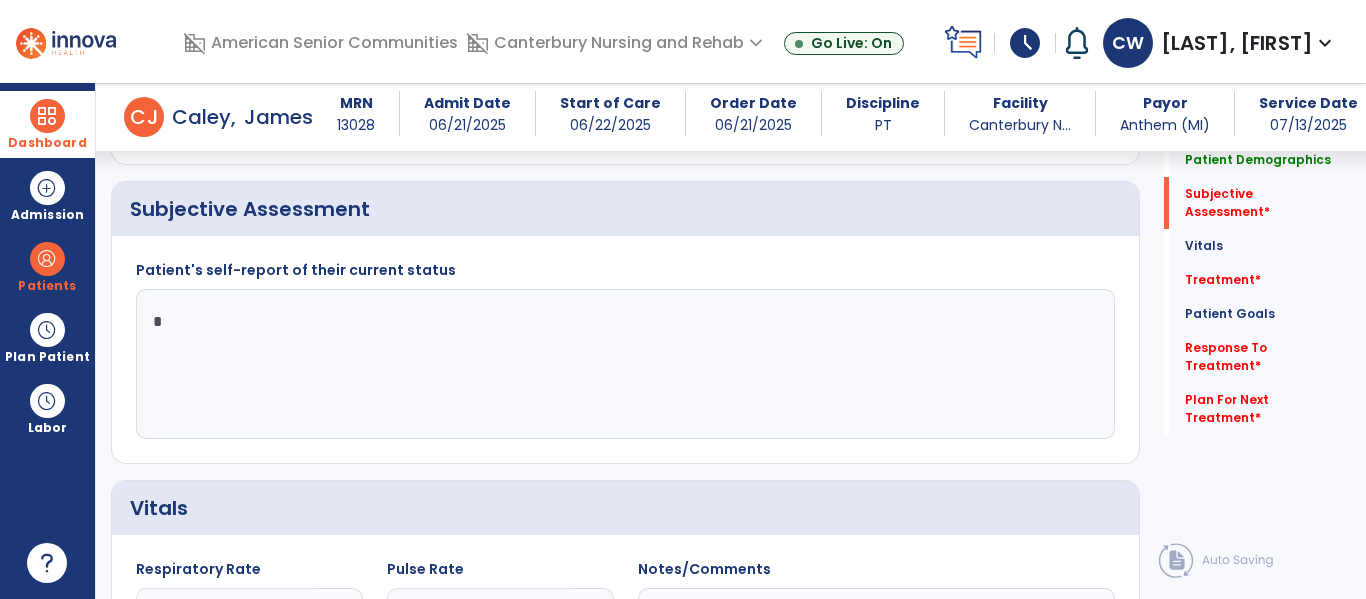 type on "**" 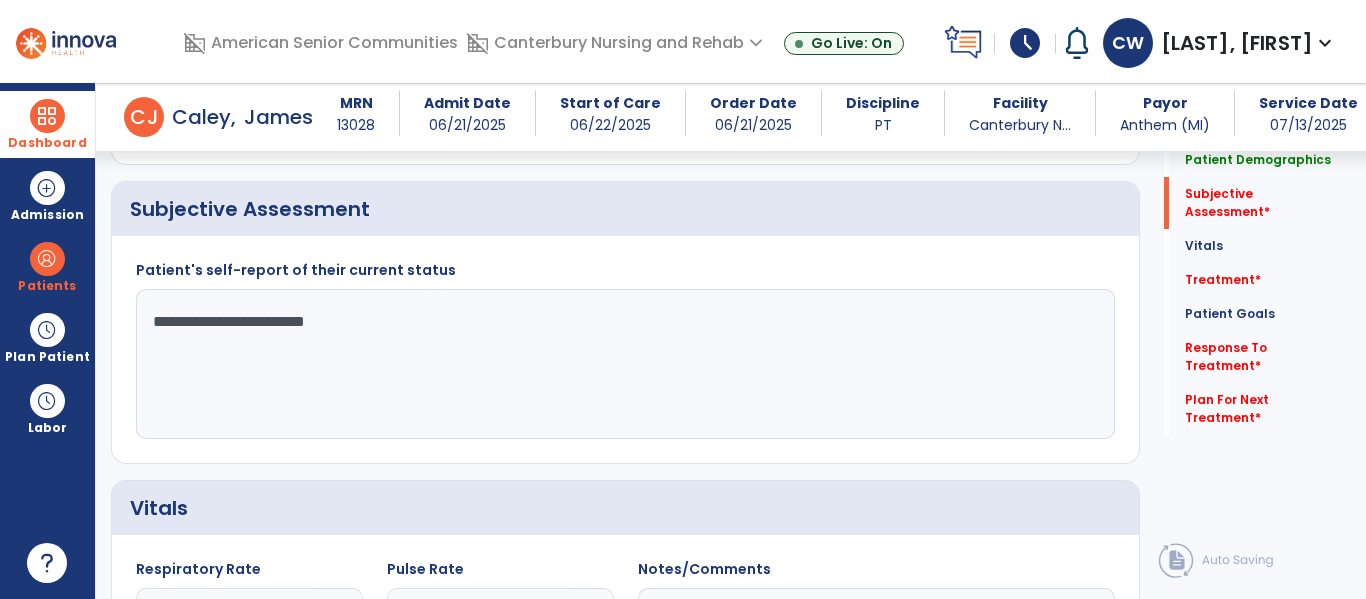 type on "**********" 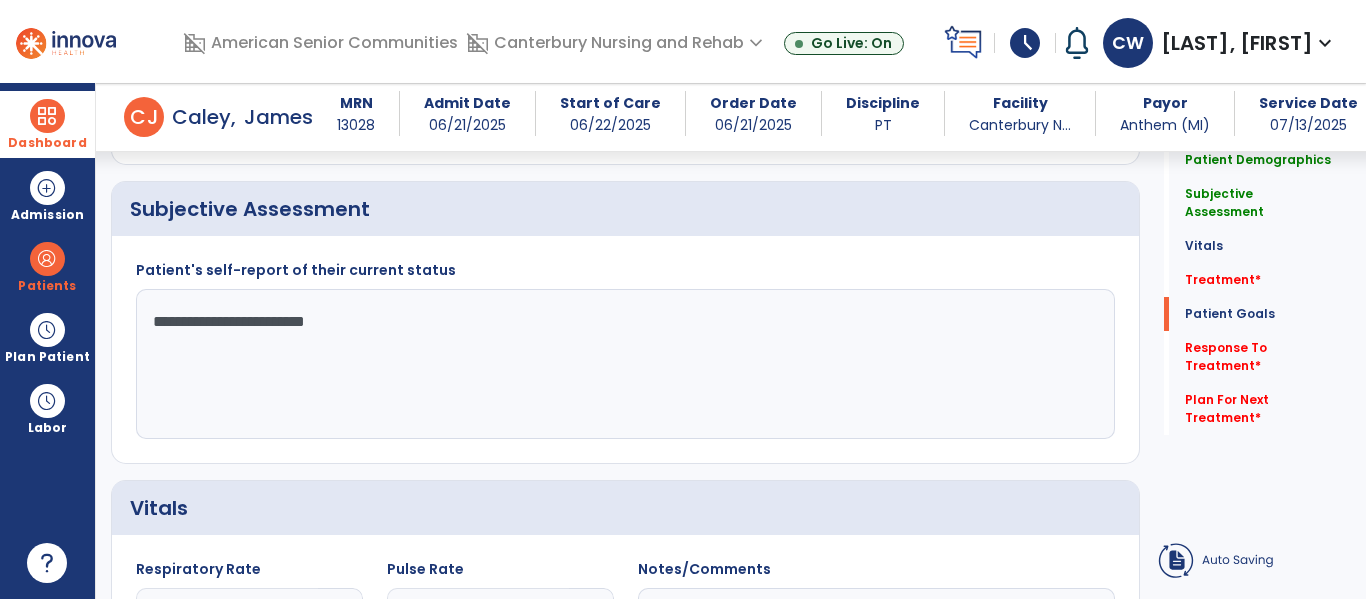 click on "Patient Goals" 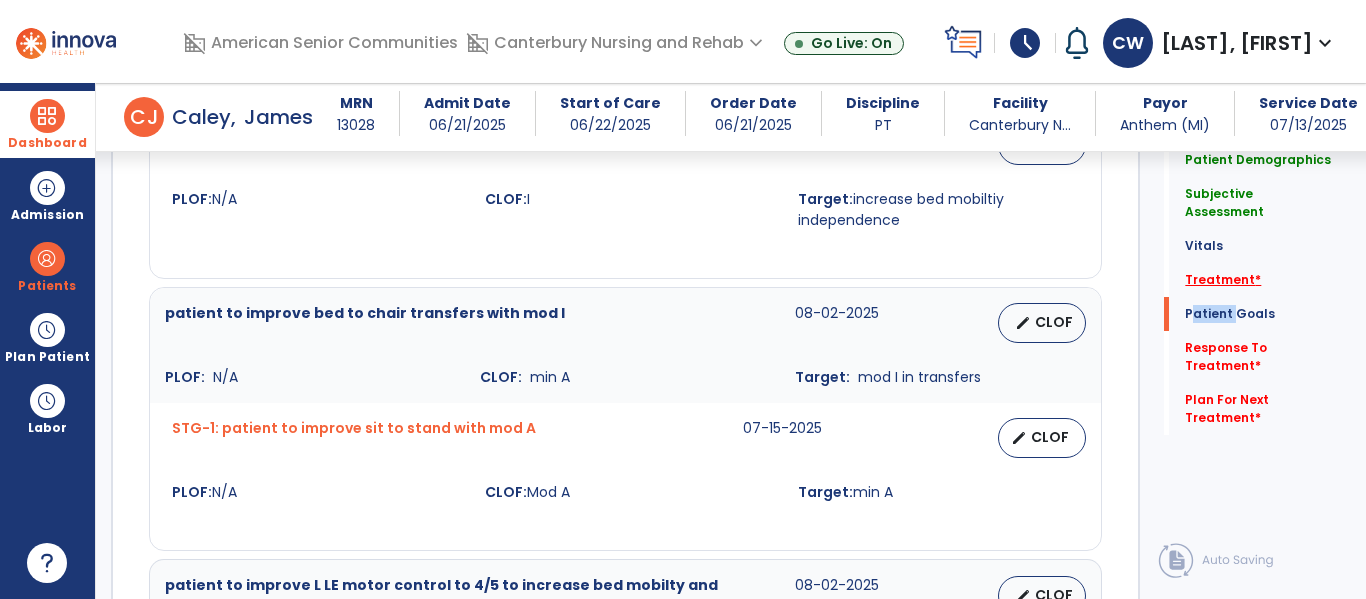 click on "Treatment   *" 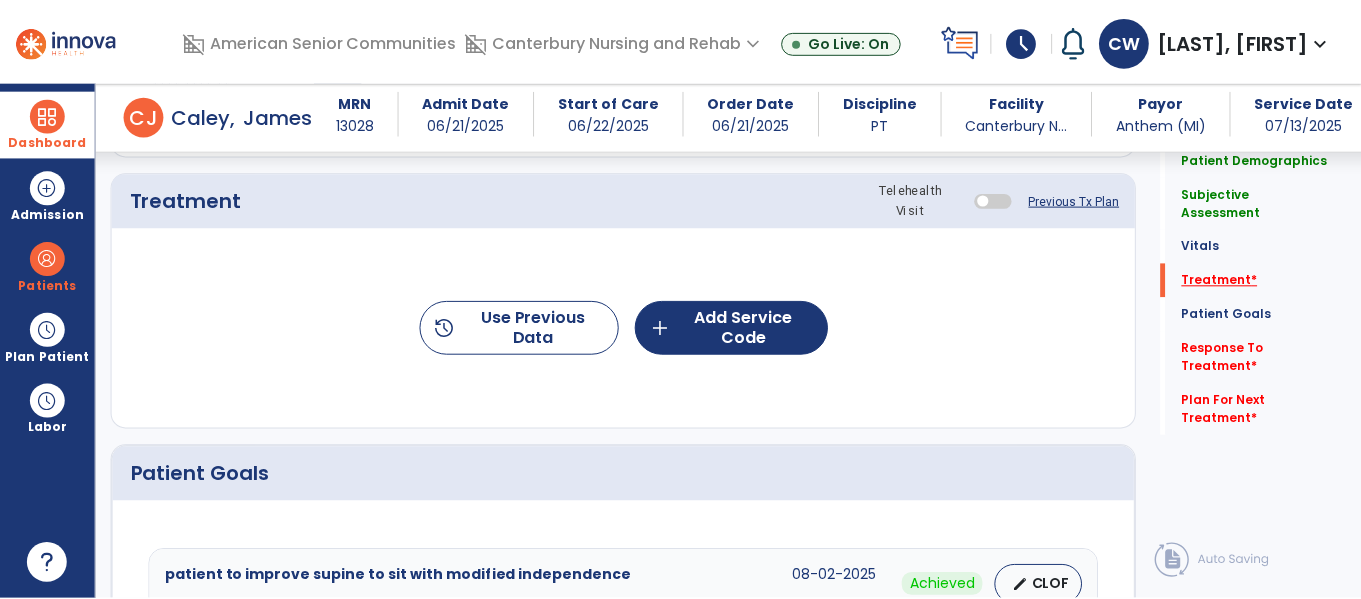 scroll, scrollTop: 1036, scrollLeft: 0, axis: vertical 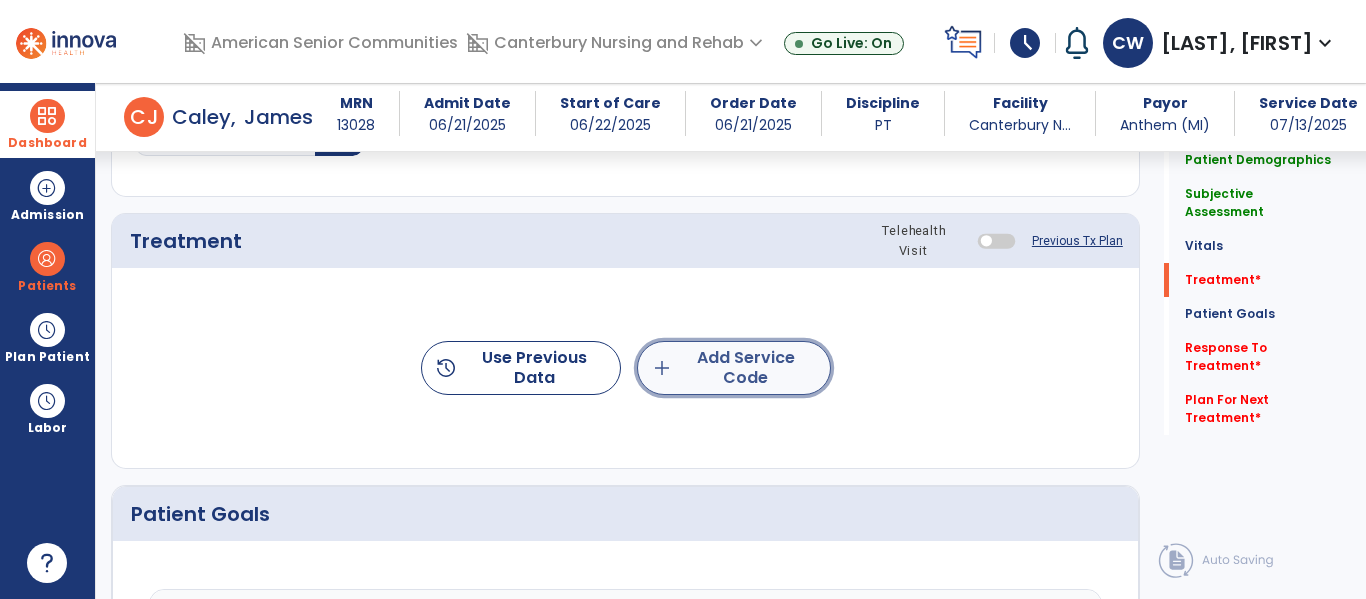 click on "add  Add Service Code" 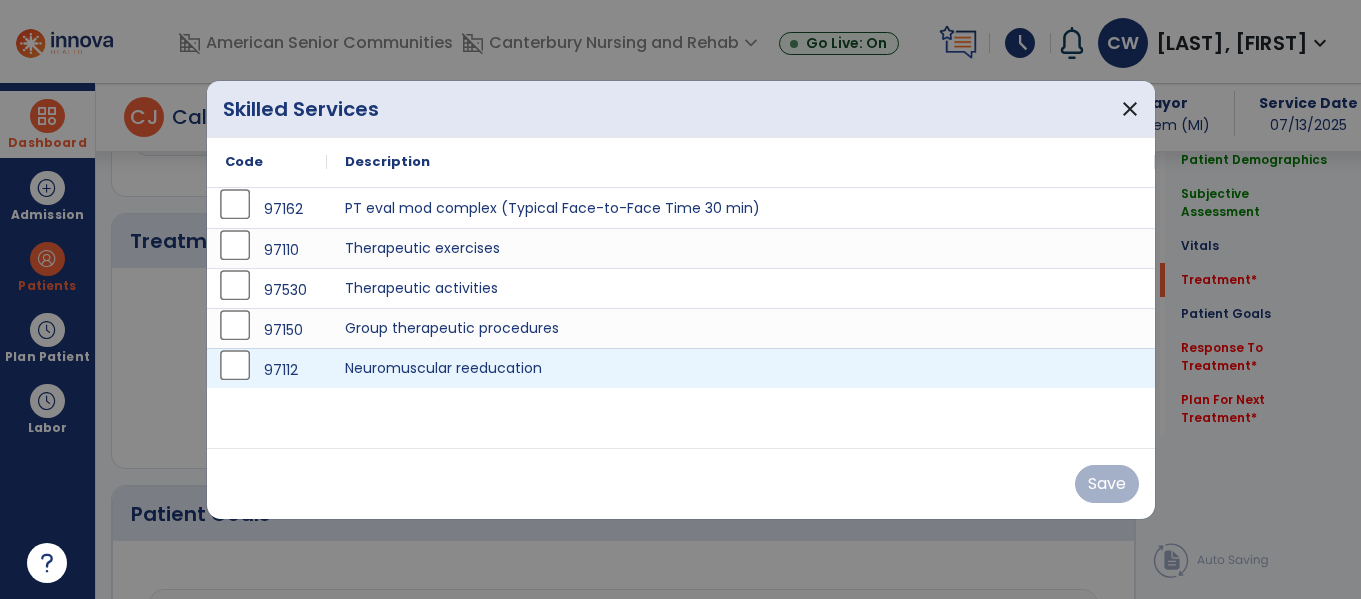 scroll, scrollTop: 1036, scrollLeft: 0, axis: vertical 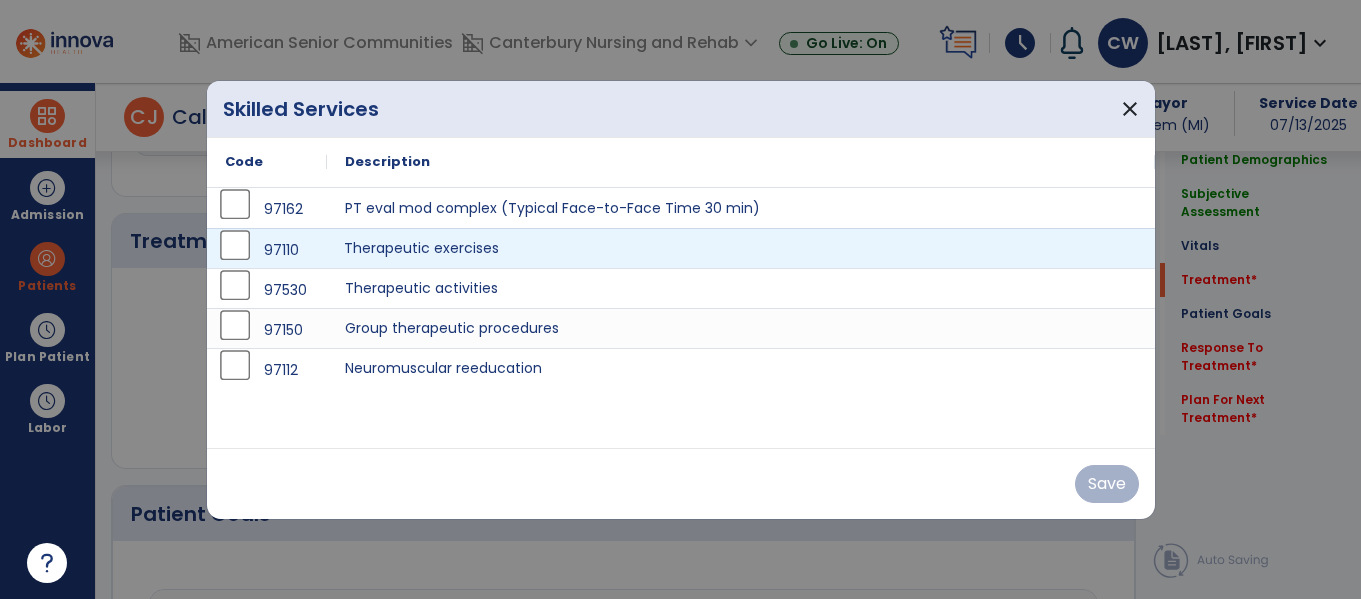 click on "Therapeutic exercises" at bounding box center (741, 248) 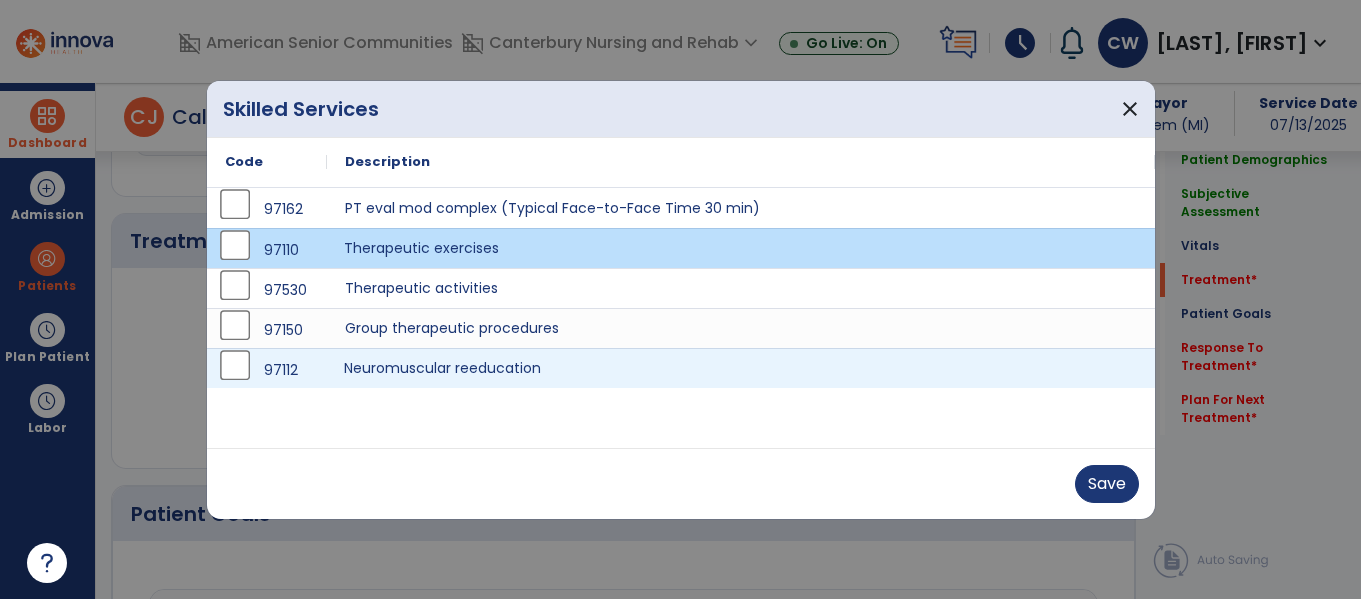 click on "Neuromuscular reeducation" at bounding box center (741, 368) 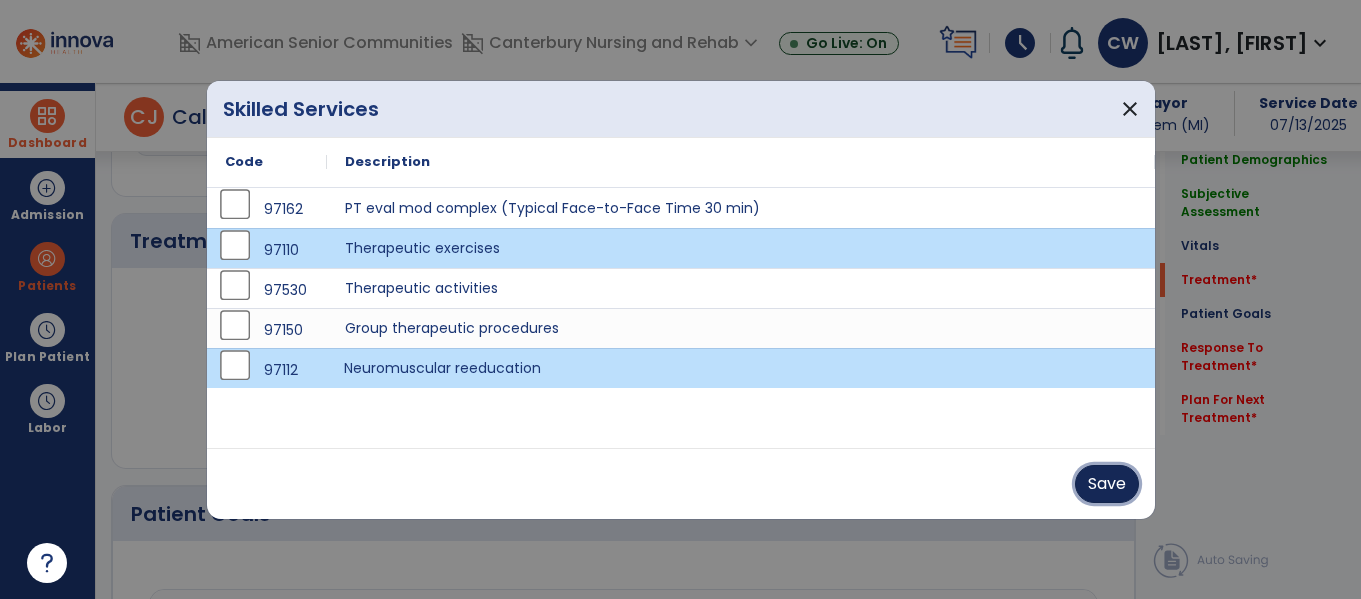 click on "Save" at bounding box center (1107, 484) 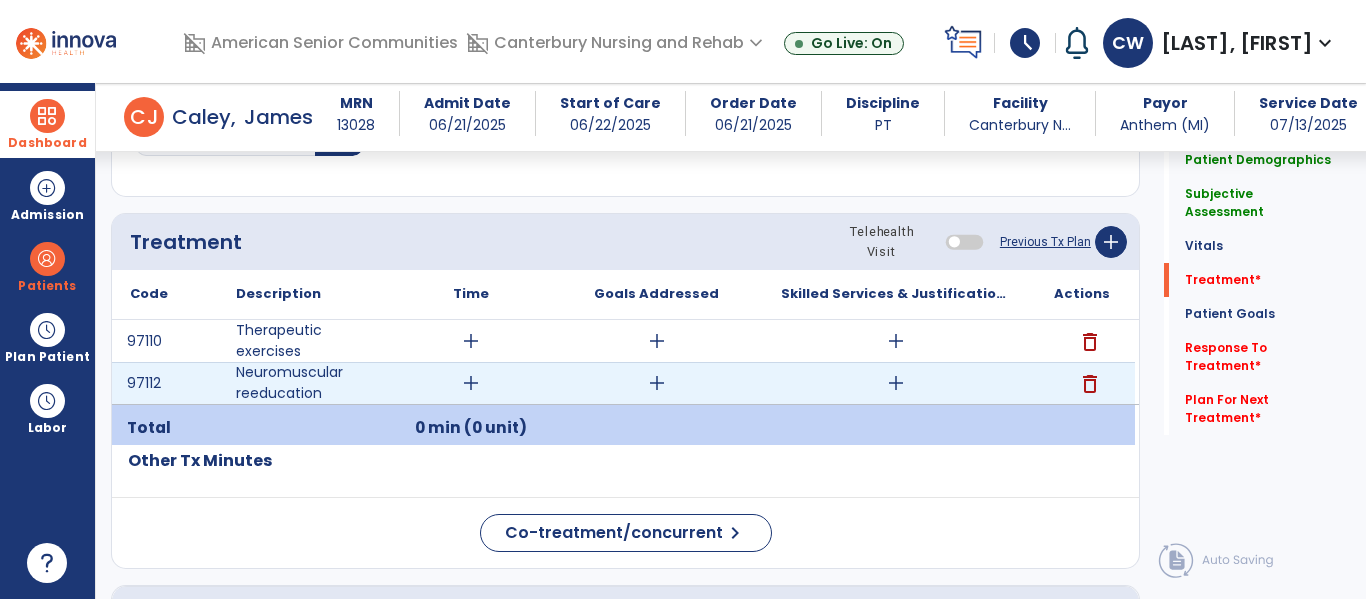 click on "delete" at bounding box center (1090, 384) 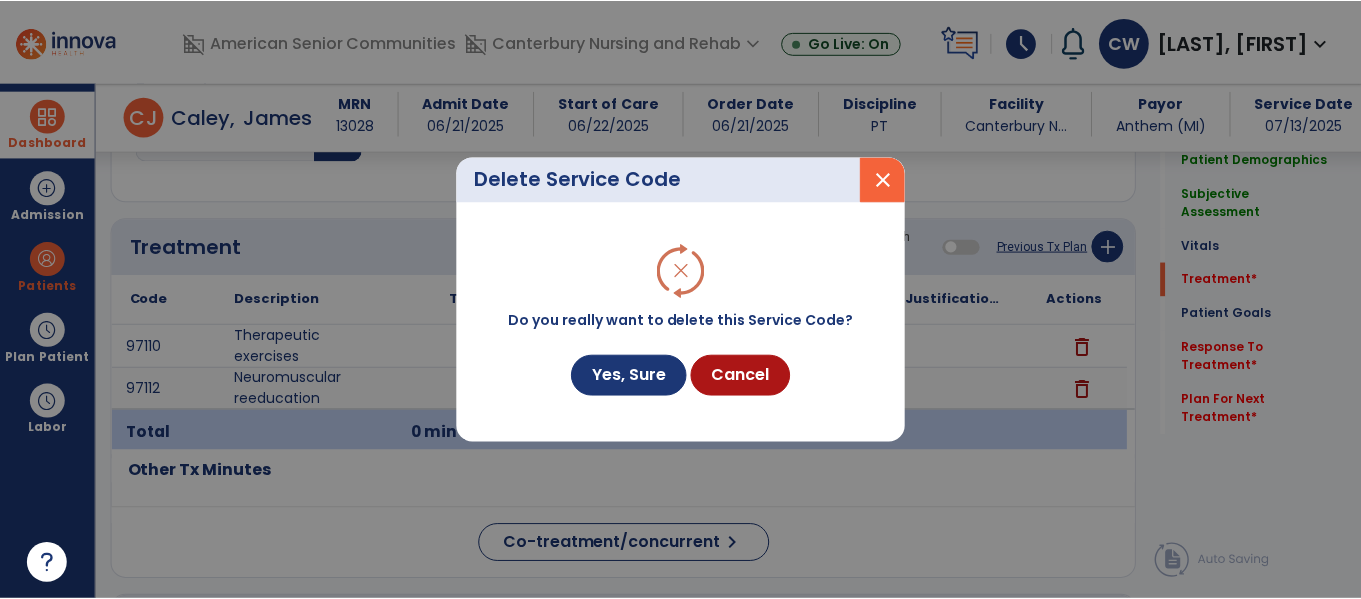 scroll, scrollTop: 1036, scrollLeft: 0, axis: vertical 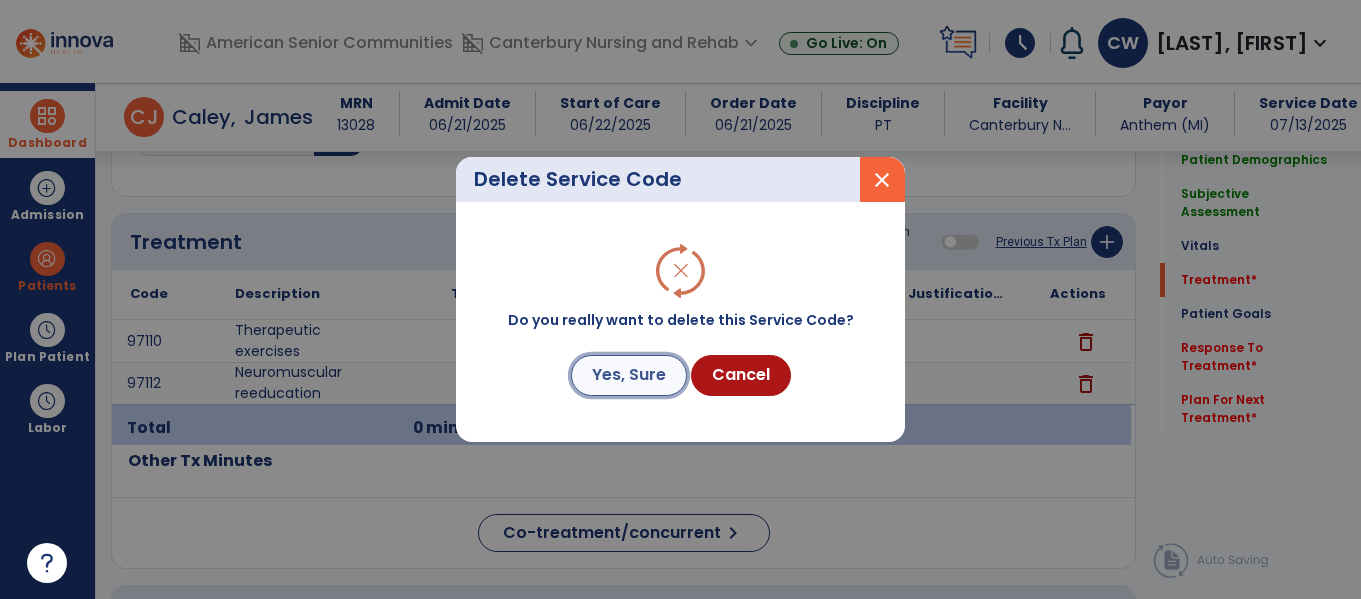 click on "Yes, Sure" at bounding box center (629, 375) 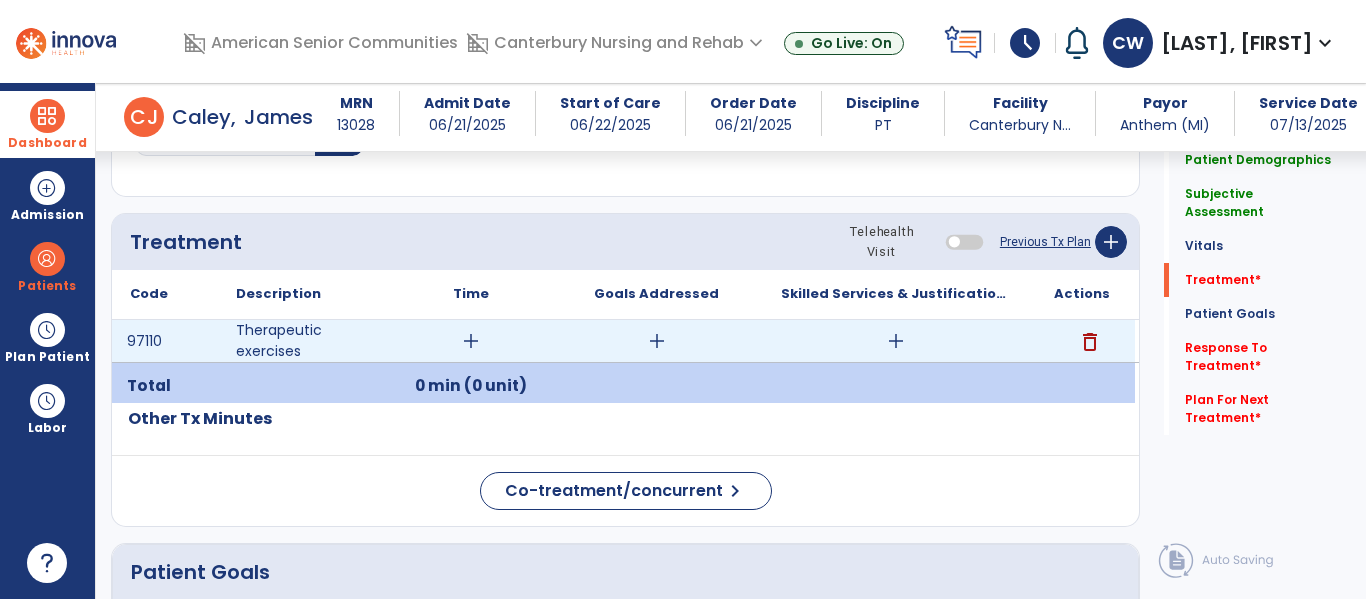 click on "add" at bounding box center [471, 341] 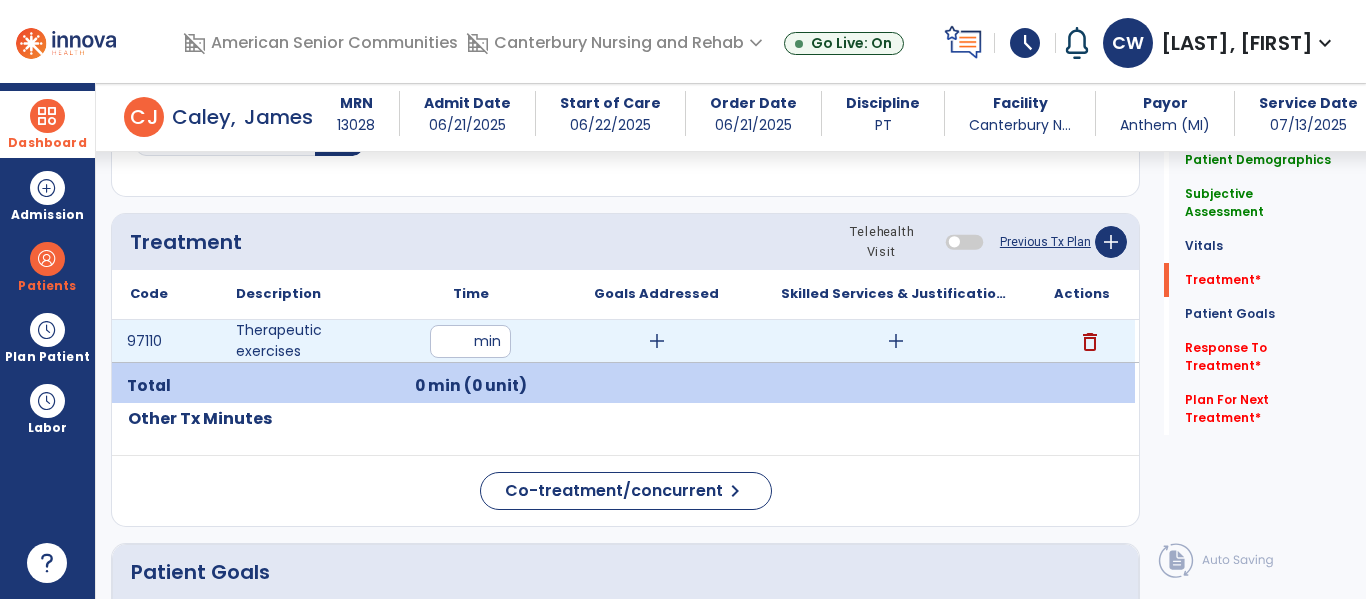 type on "**" 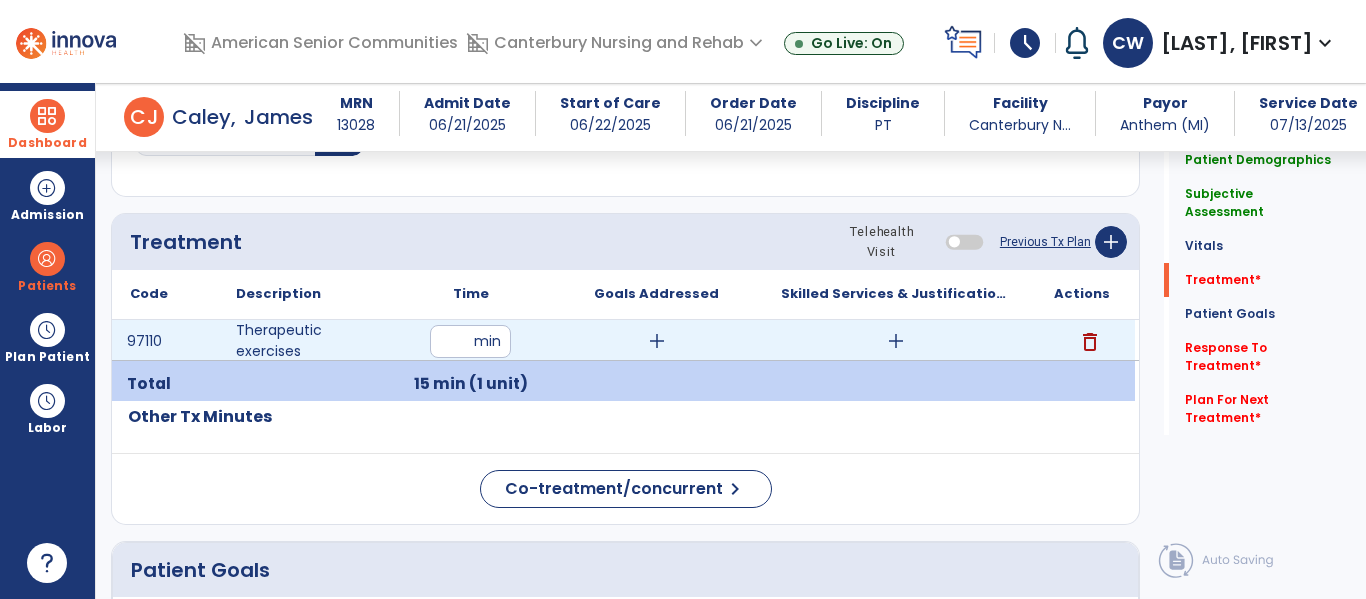 click on "add" at bounding box center (896, 341) 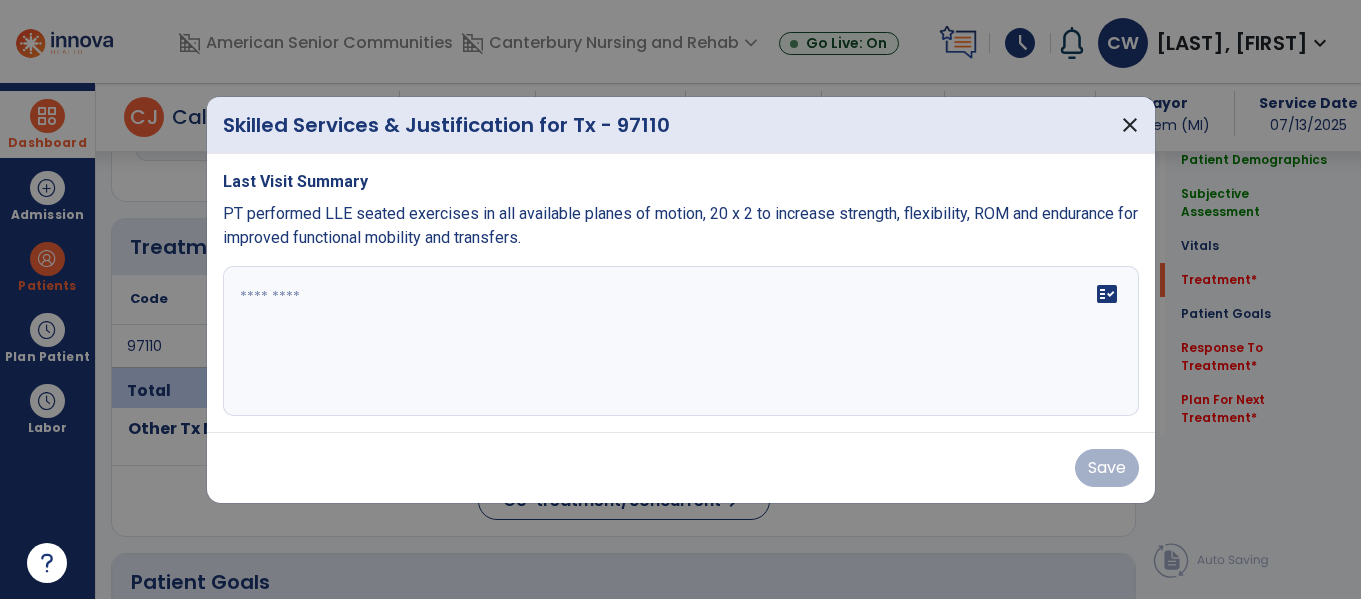 scroll, scrollTop: 1036, scrollLeft: 0, axis: vertical 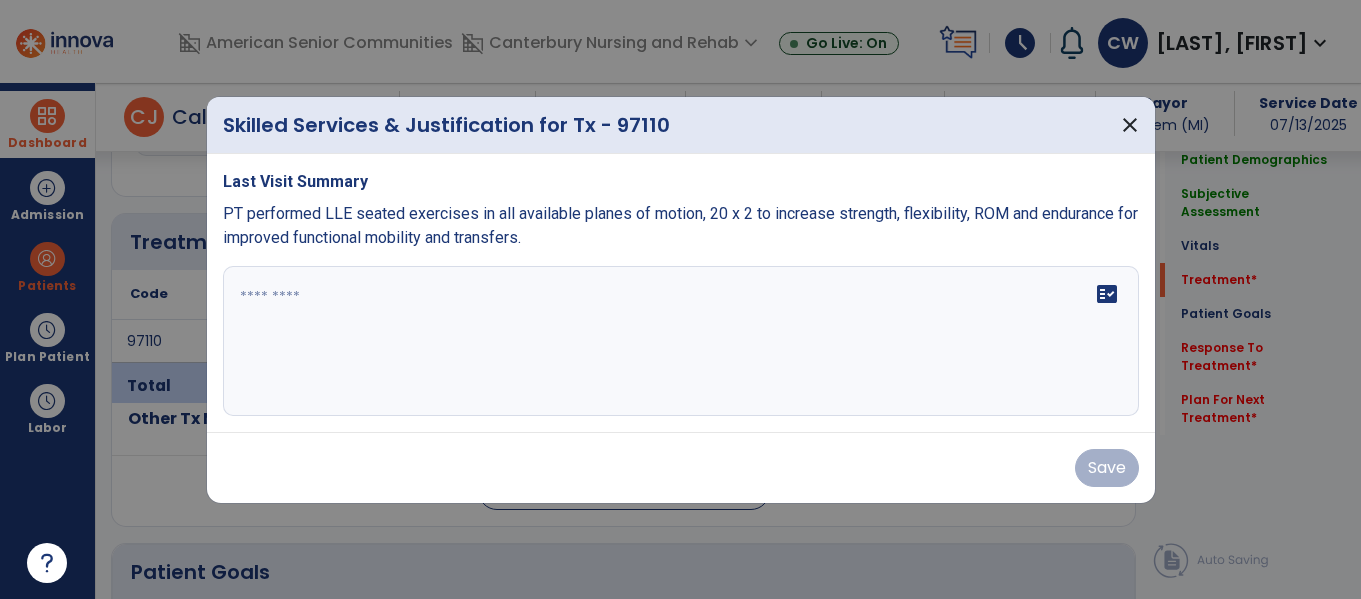 click at bounding box center [681, 341] 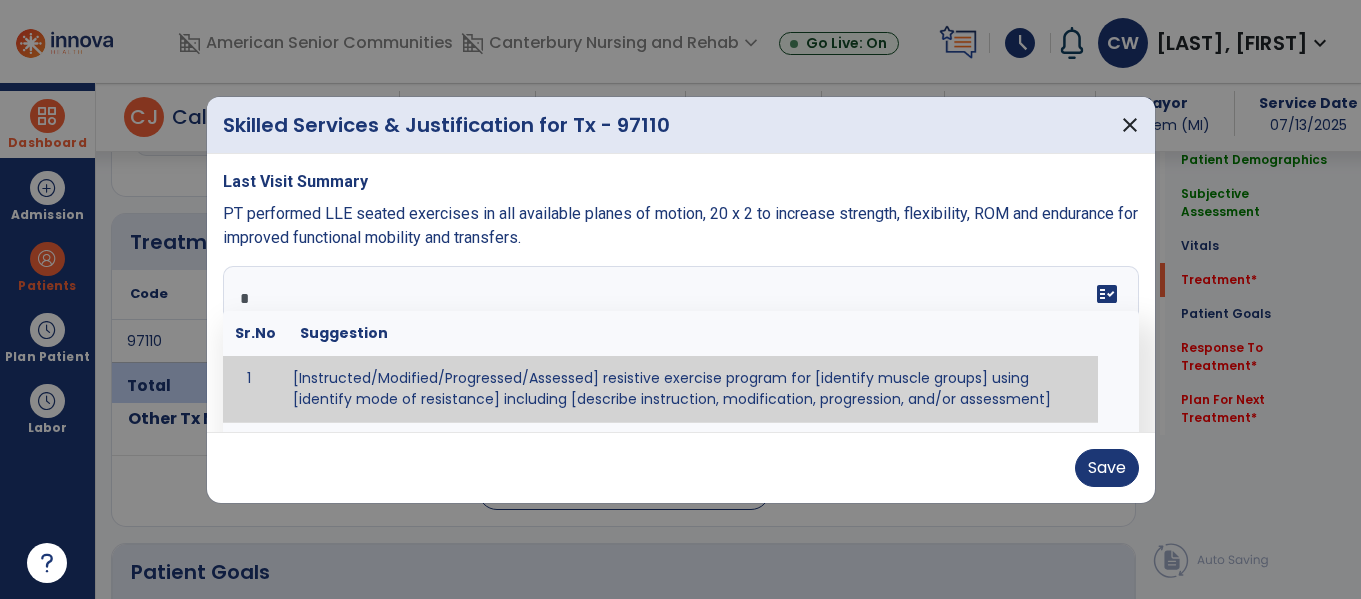 type on "**" 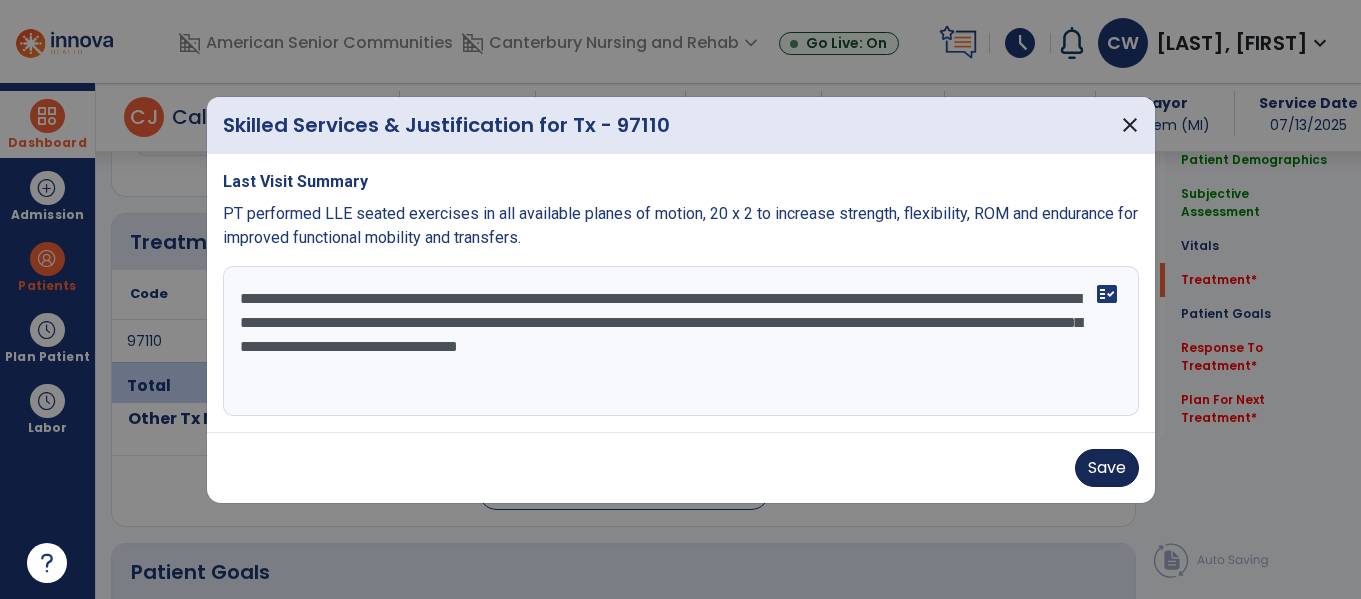 type on "**********" 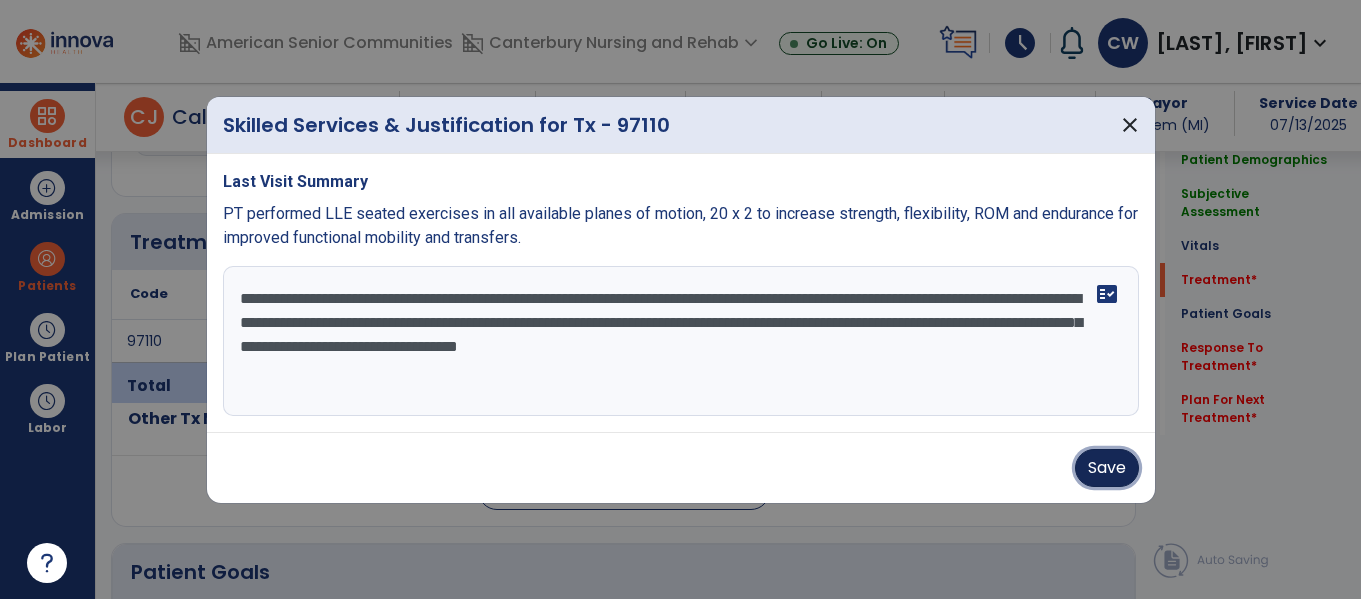 click on "Save" at bounding box center (1107, 468) 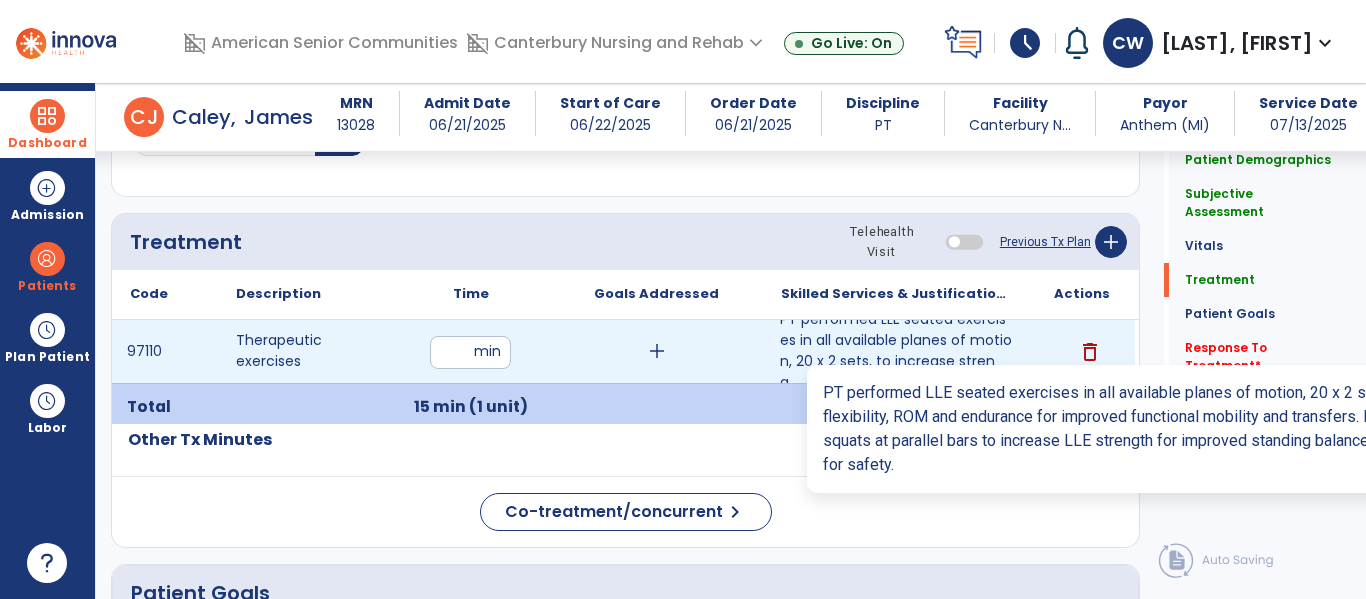 click on "PT performed LLE seated exercises in all available planes of motion, 20 x 2 sets, to increase streng..." at bounding box center [896, 351] 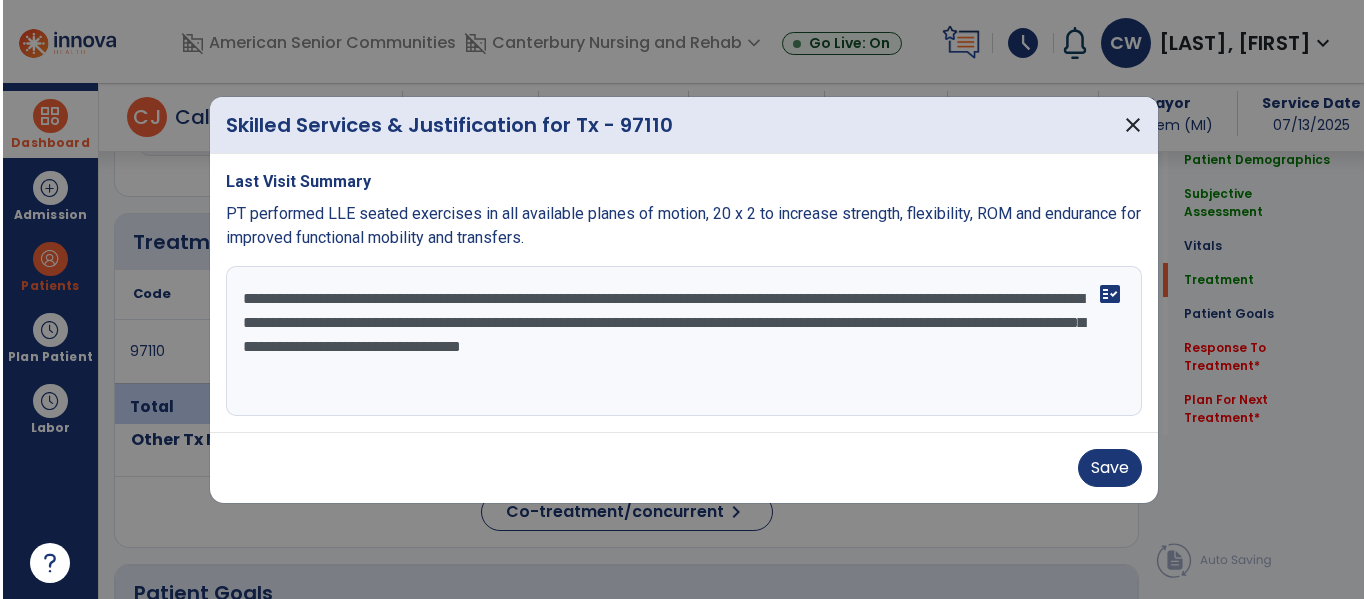 scroll, scrollTop: 1036, scrollLeft: 0, axis: vertical 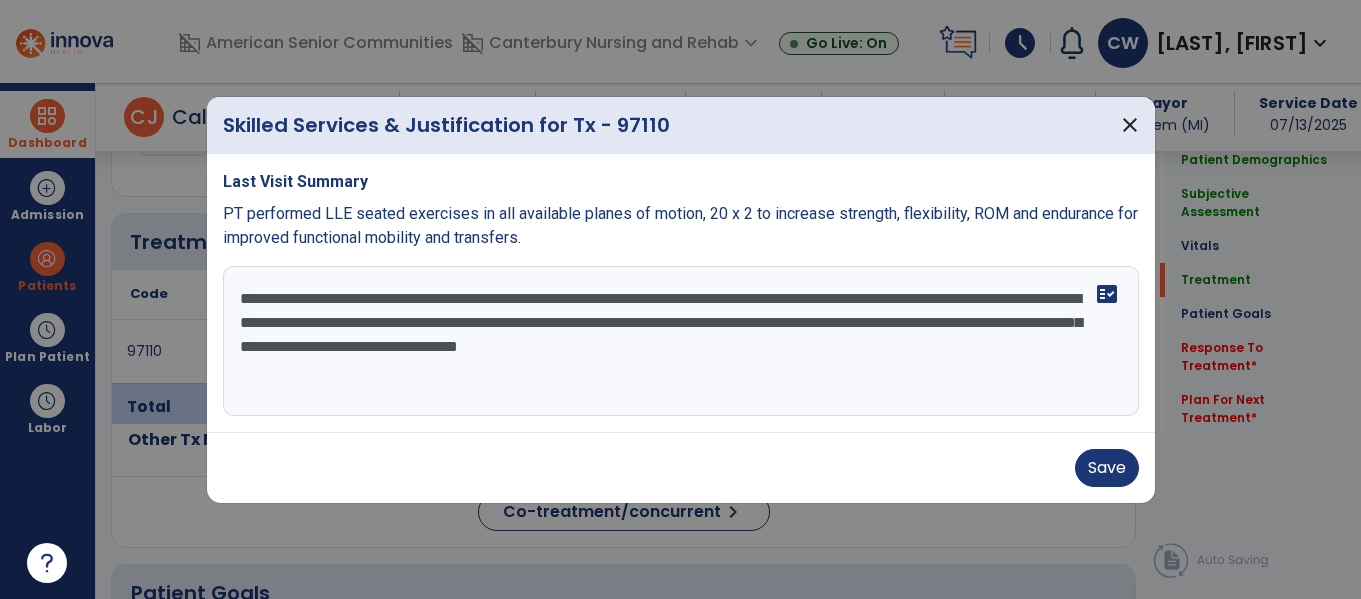 click on "**********" at bounding box center (681, 341) 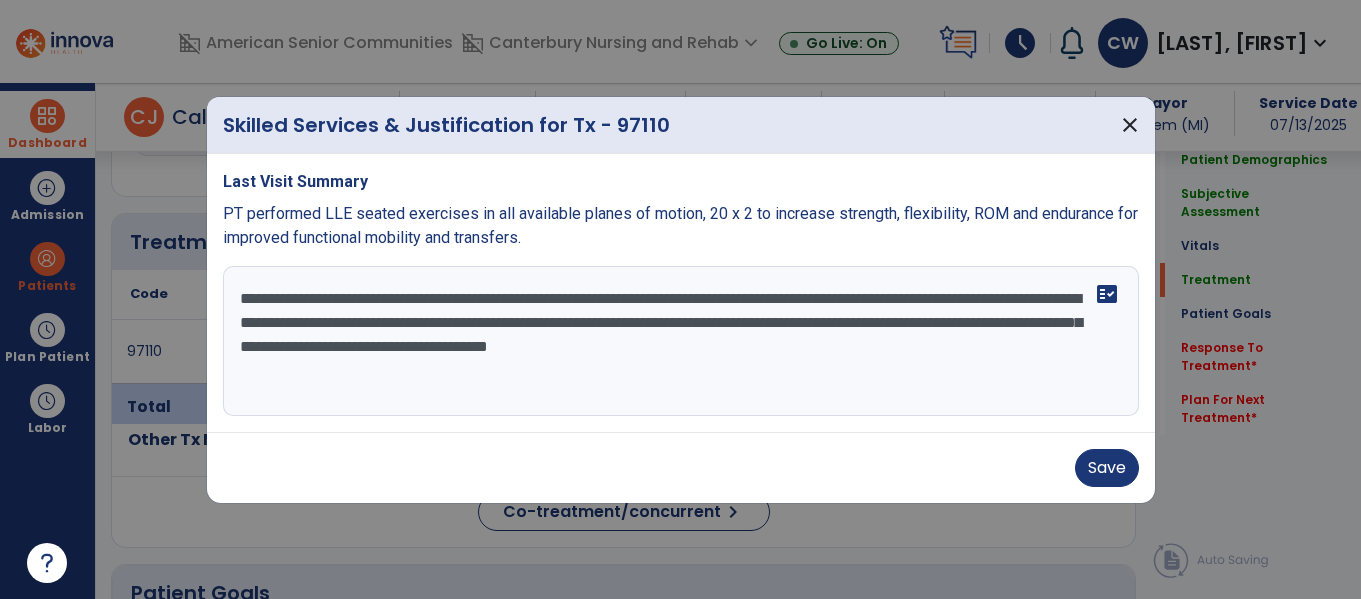 type on "**********" 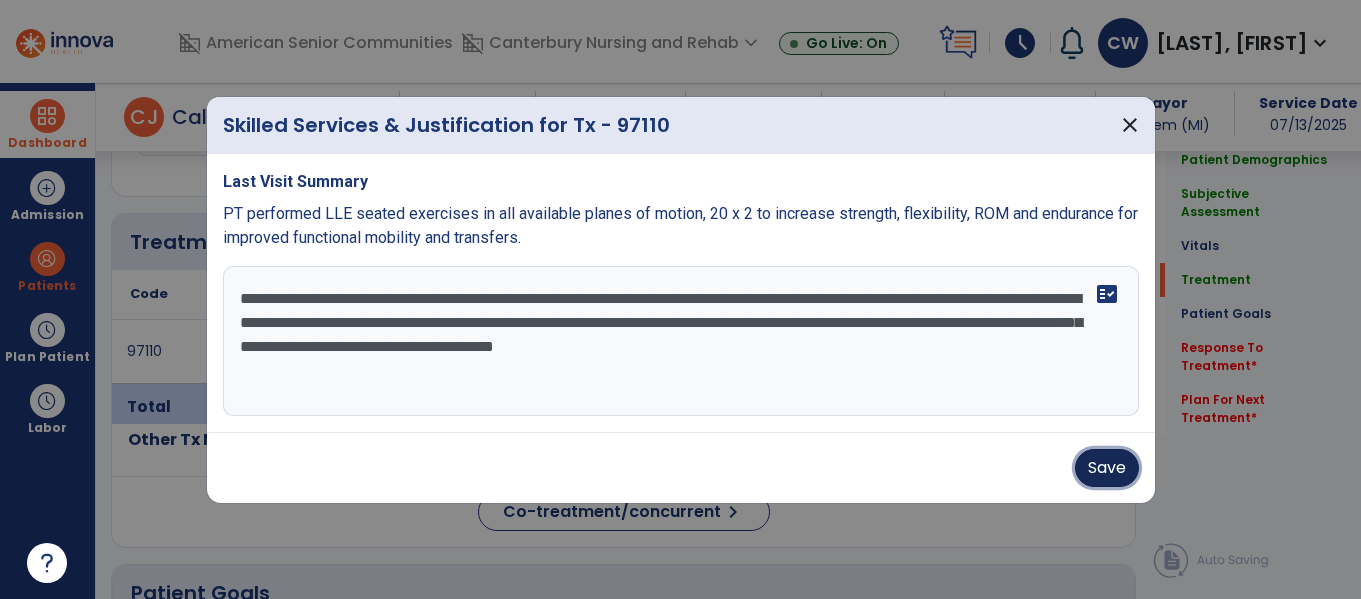 click on "Save" at bounding box center (1107, 468) 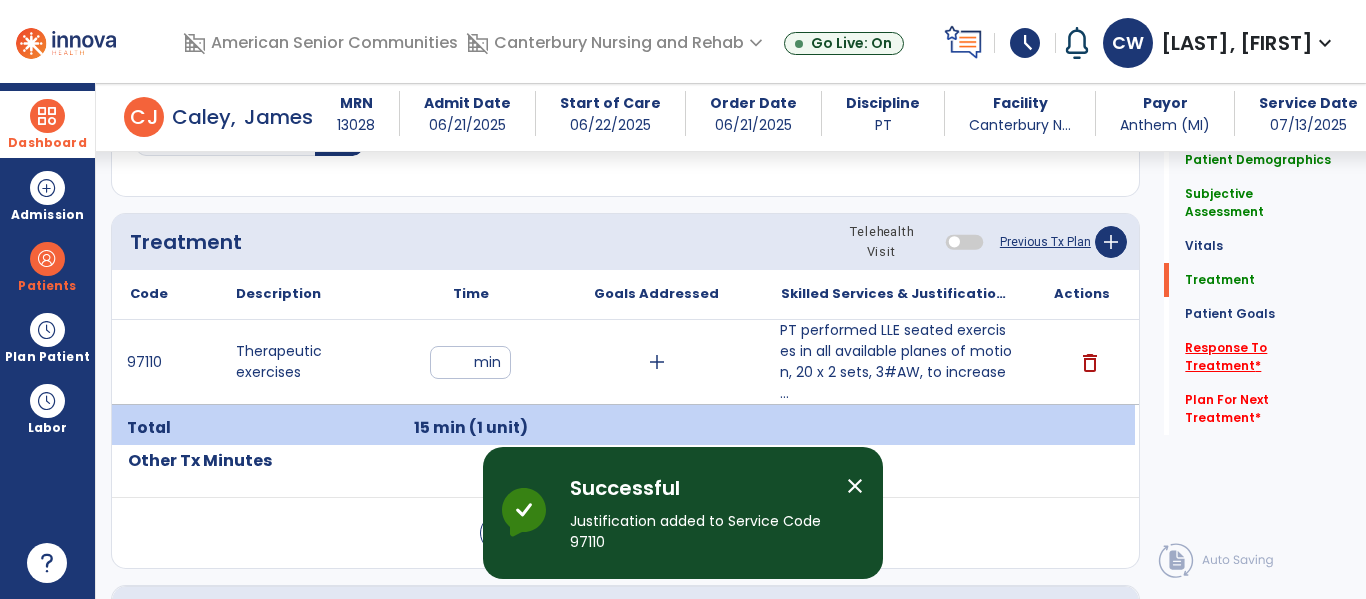 click on "Response To Treatment   *" 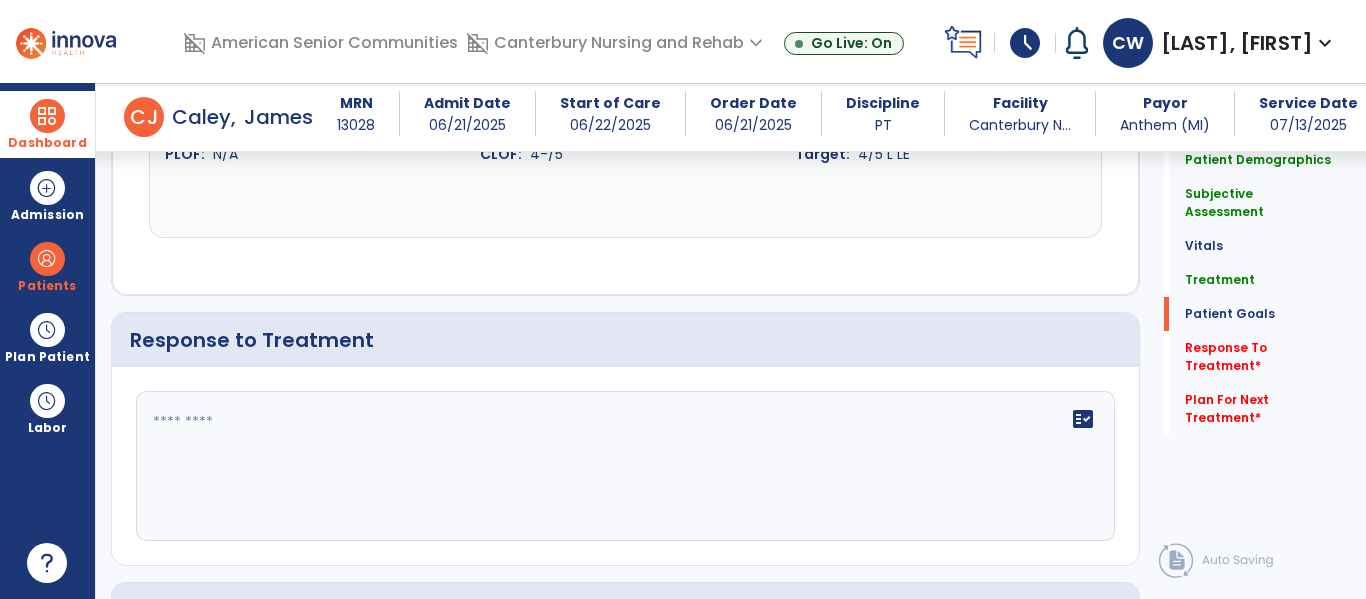 scroll, scrollTop: 2326, scrollLeft: 0, axis: vertical 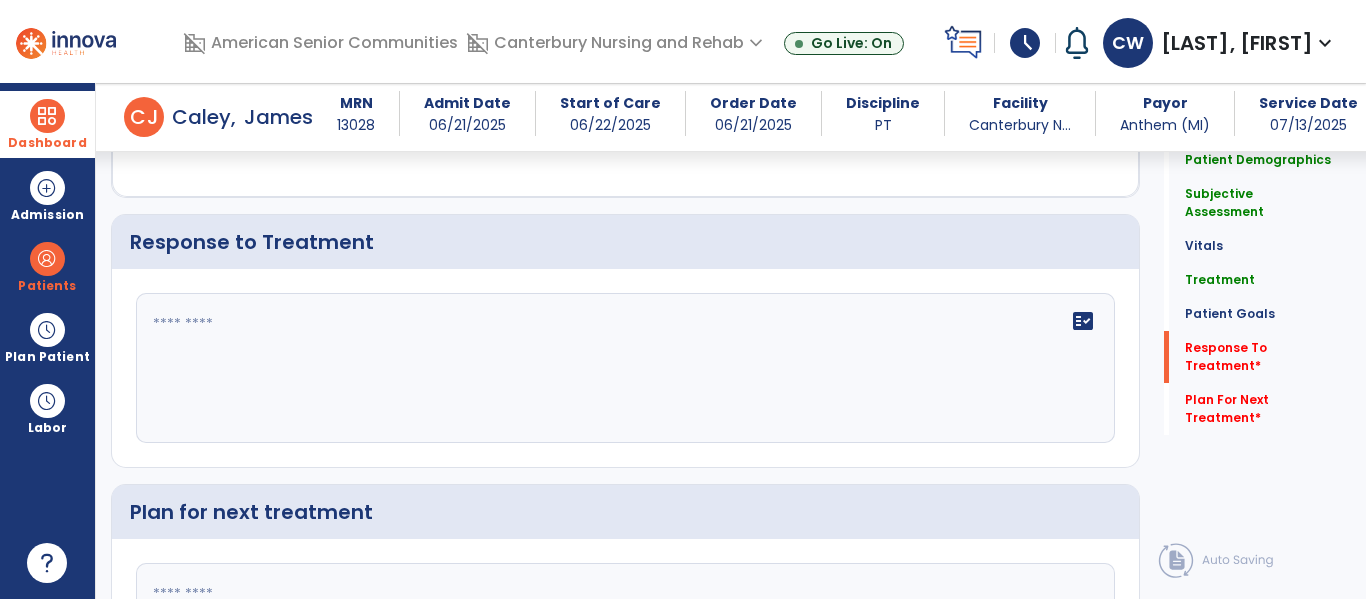 click on "fact_check" 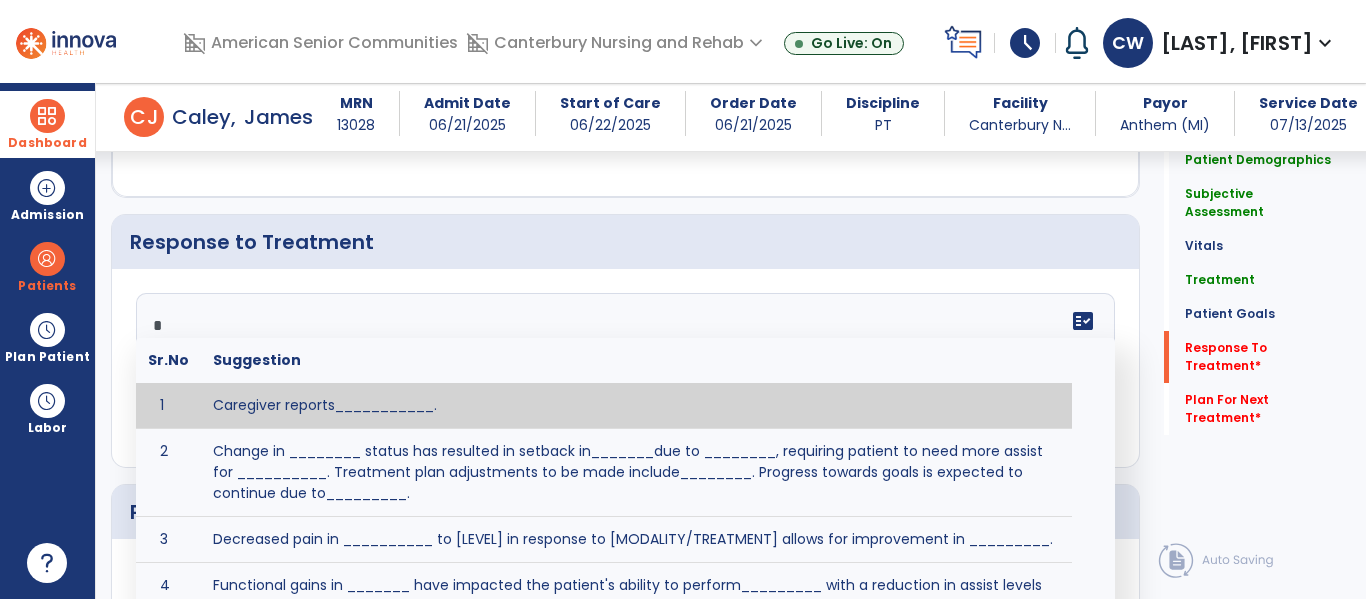 type on "**" 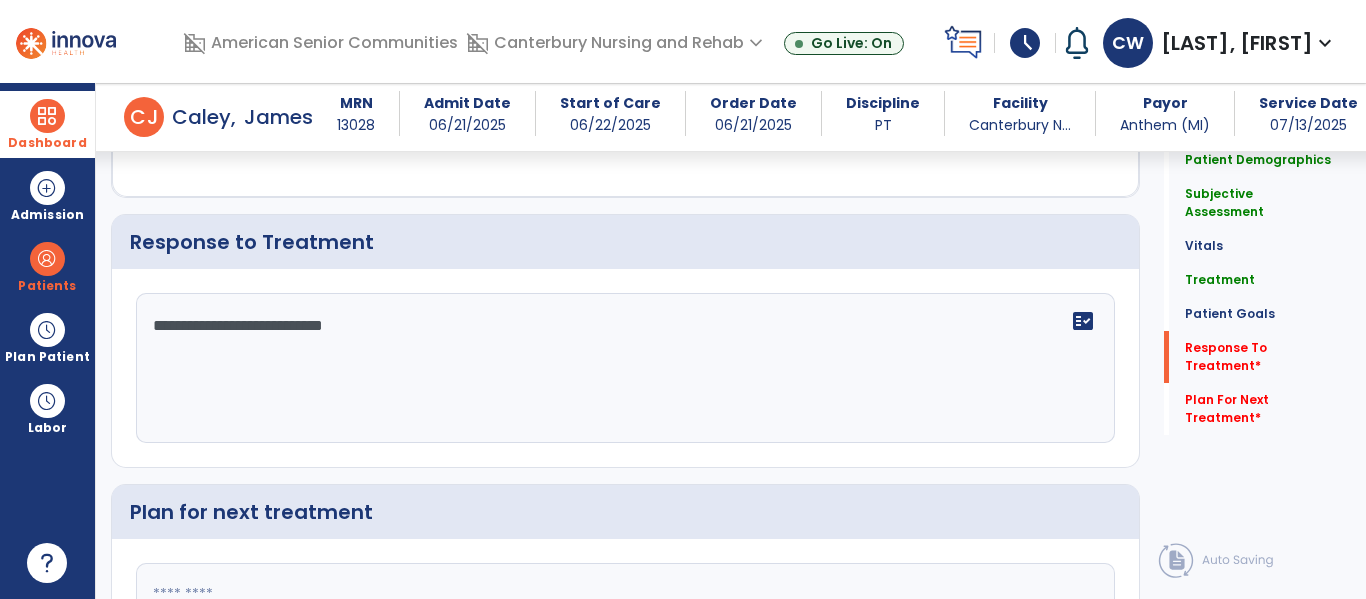 type on "**********" 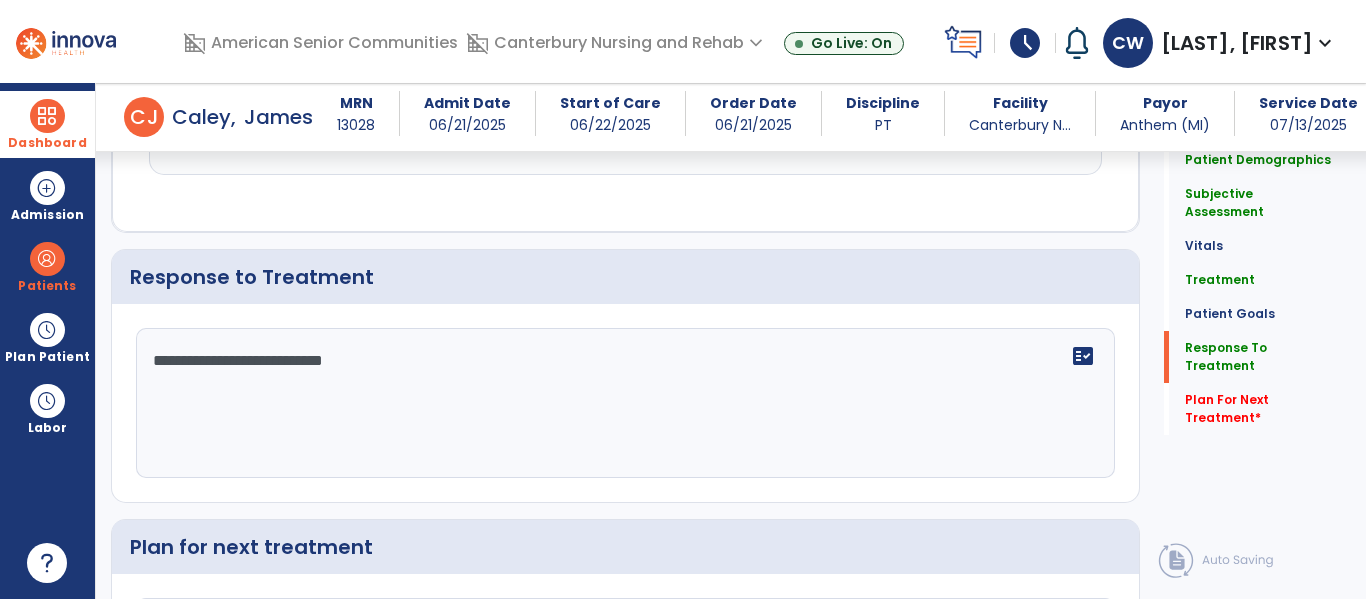 scroll, scrollTop: 2335, scrollLeft: 0, axis: vertical 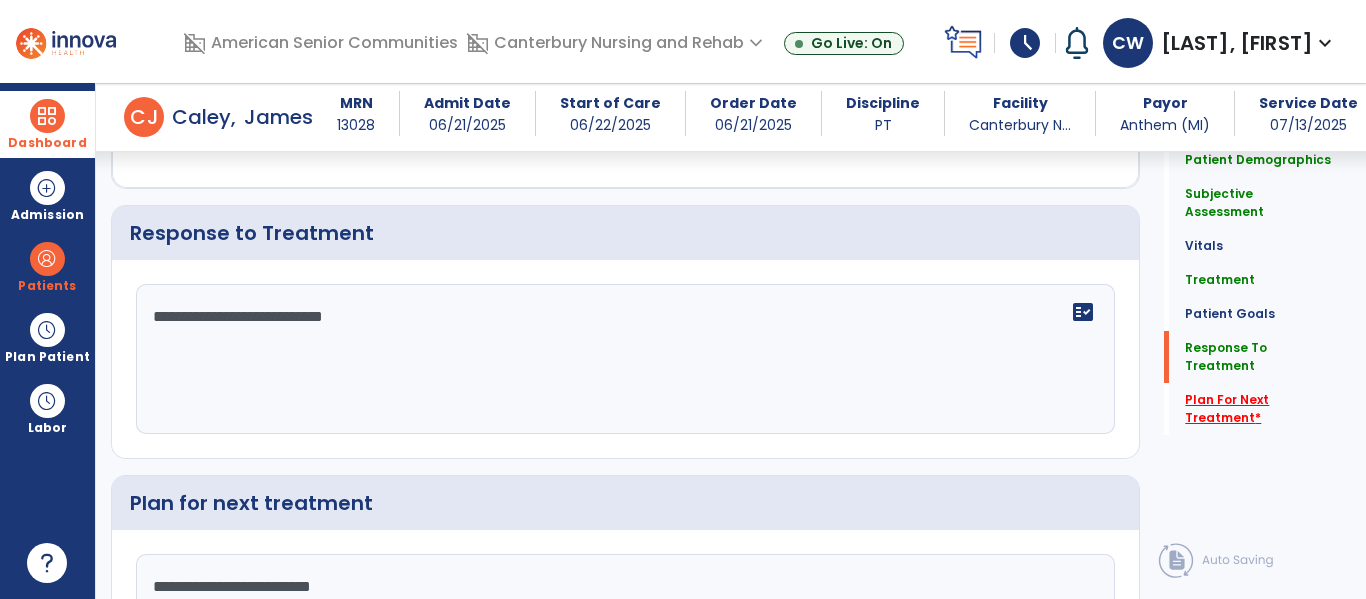 type on "**********" 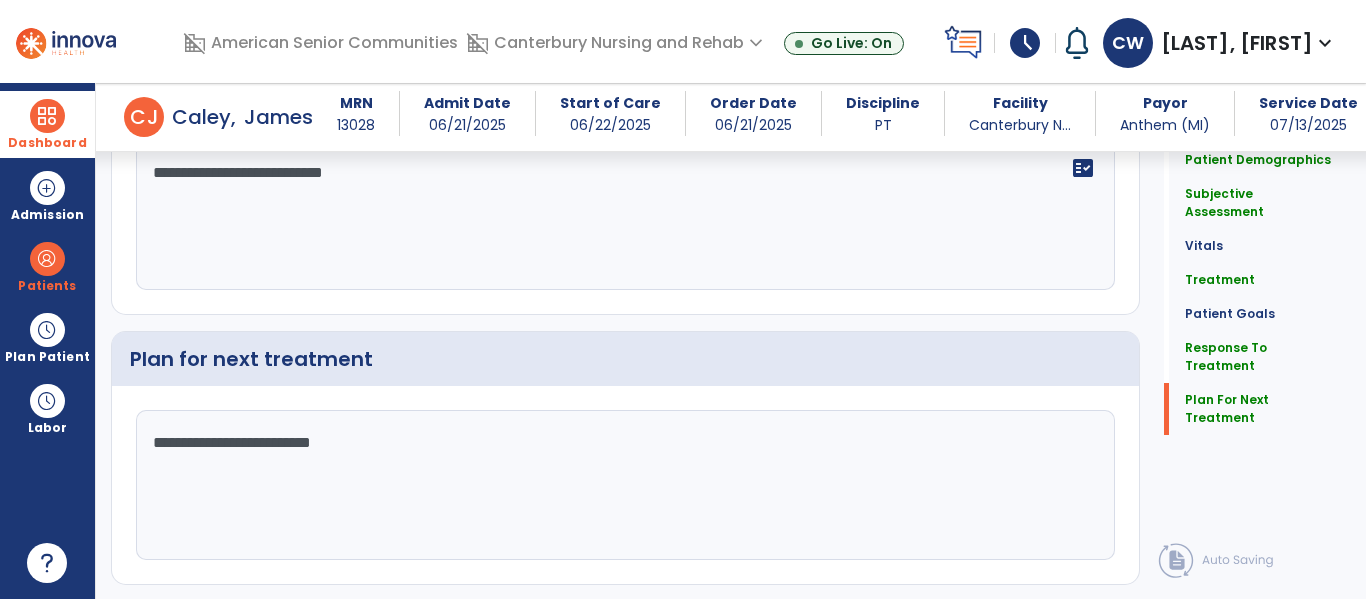 scroll, scrollTop: 2487, scrollLeft: 0, axis: vertical 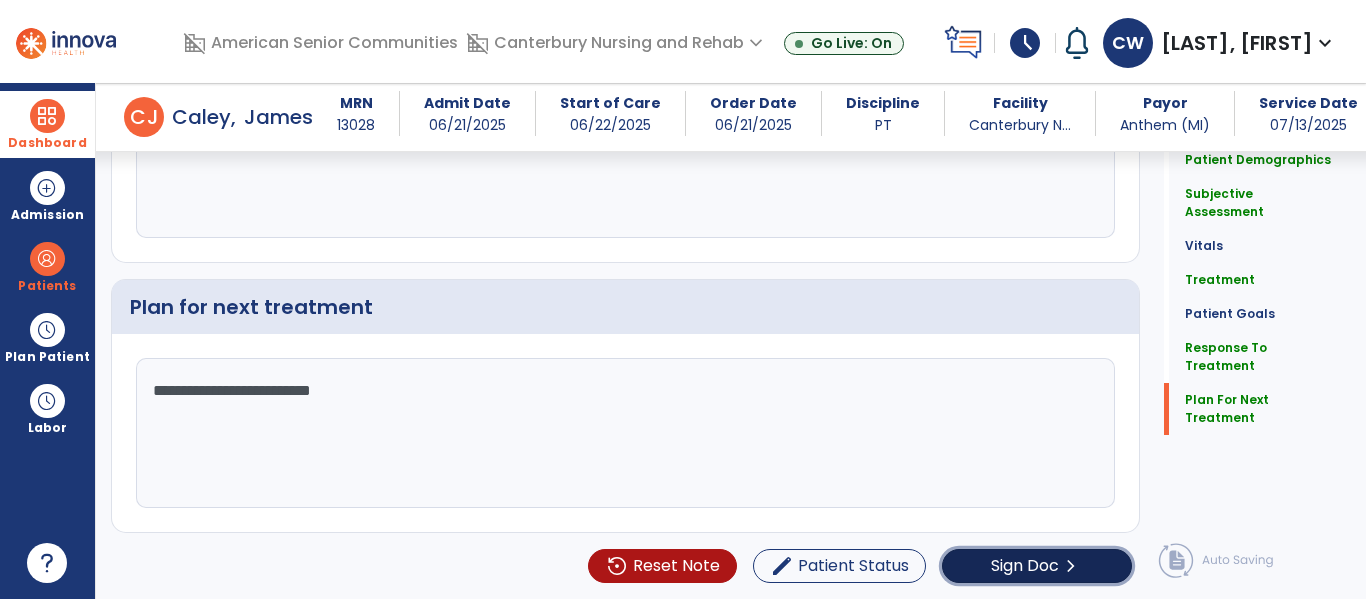 click on "Sign Doc  chevron_right" 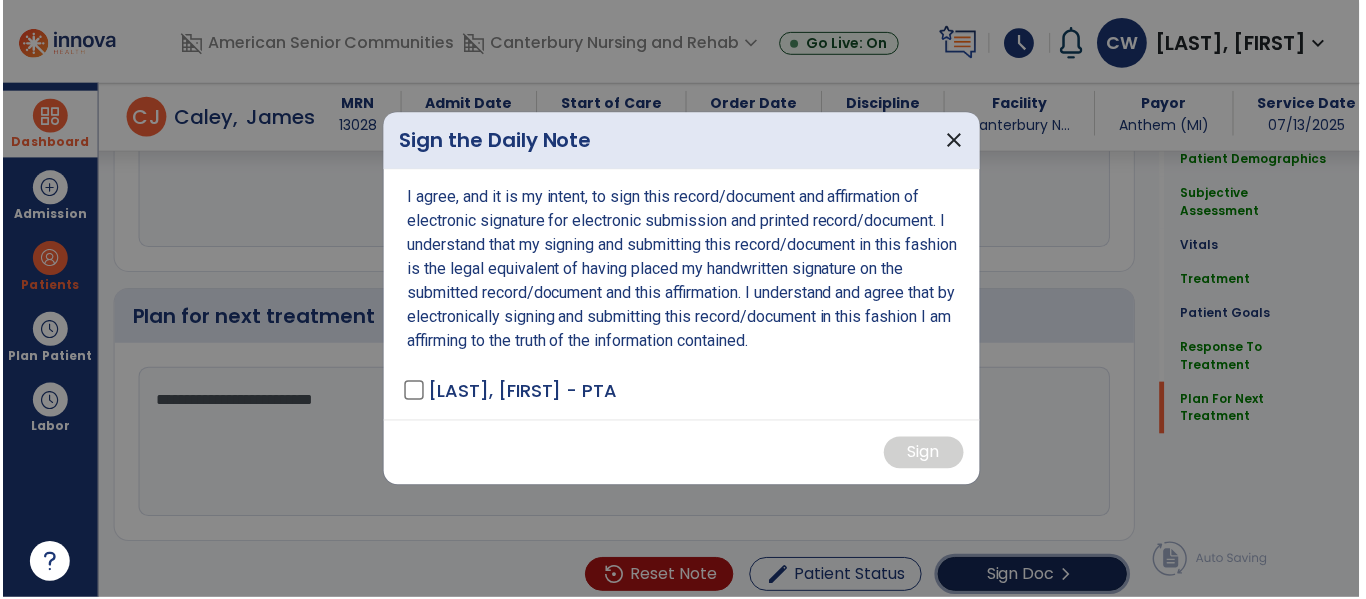 scroll, scrollTop: 2531, scrollLeft: 0, axis: vertical 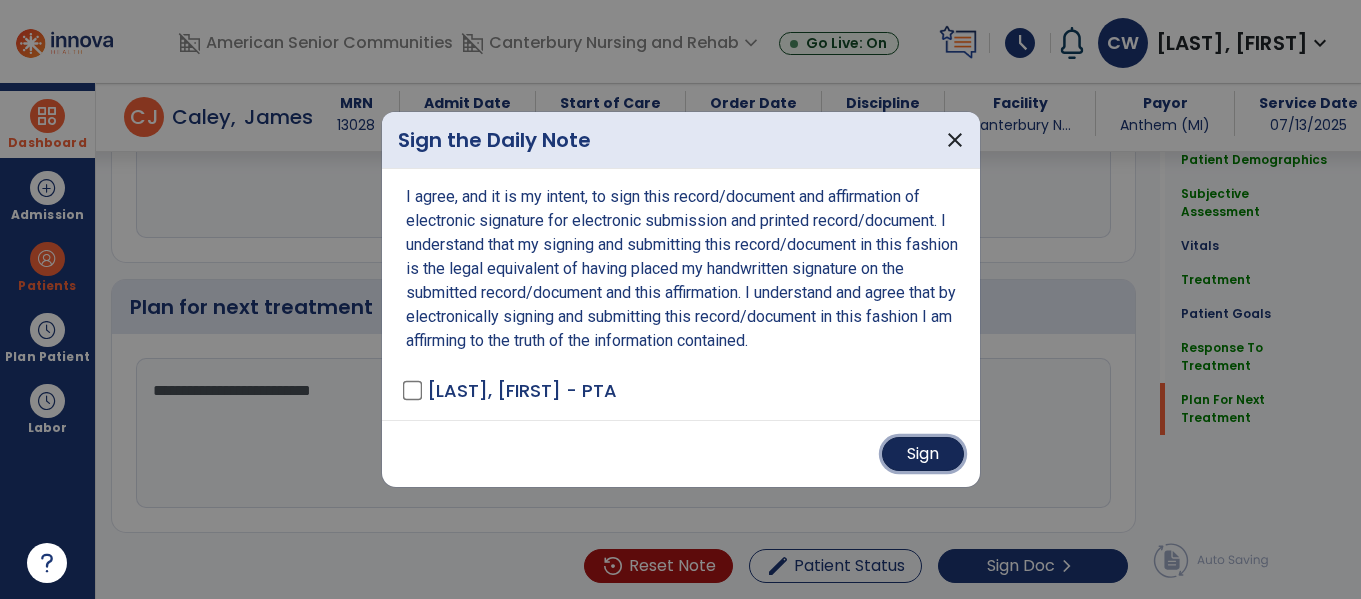 click on "Sign" at bounding box center [923, 454] 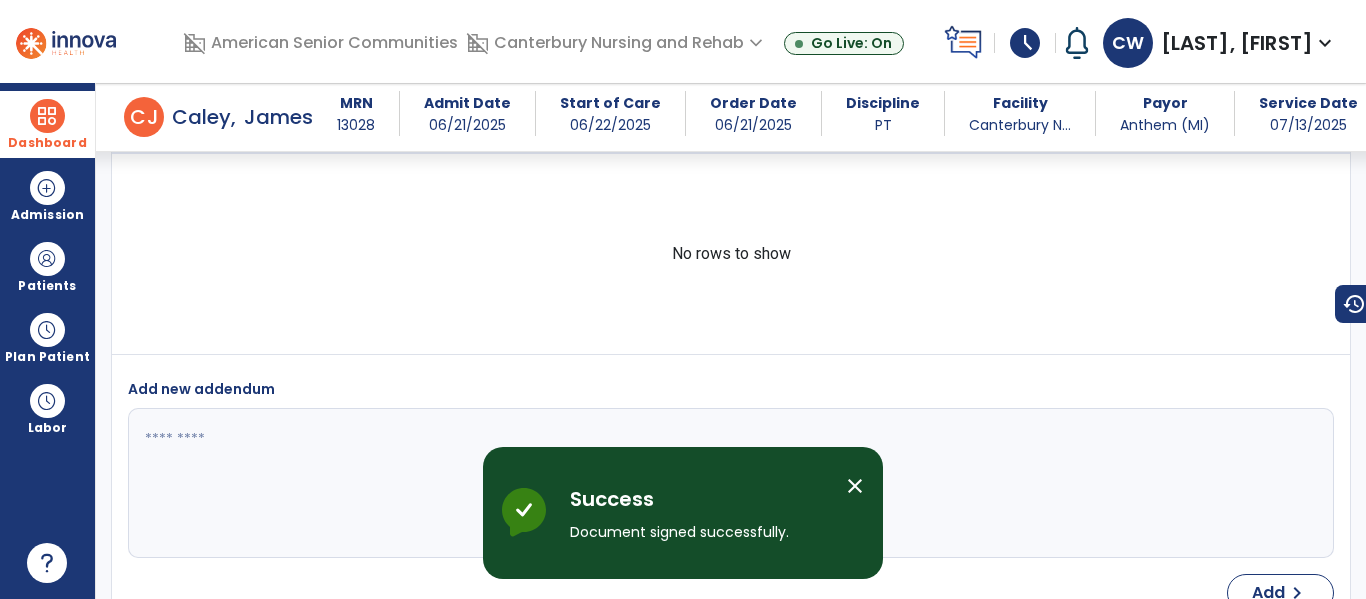 scroll, scrollTop: 3365, scrollLeft: 0, axis: vertical 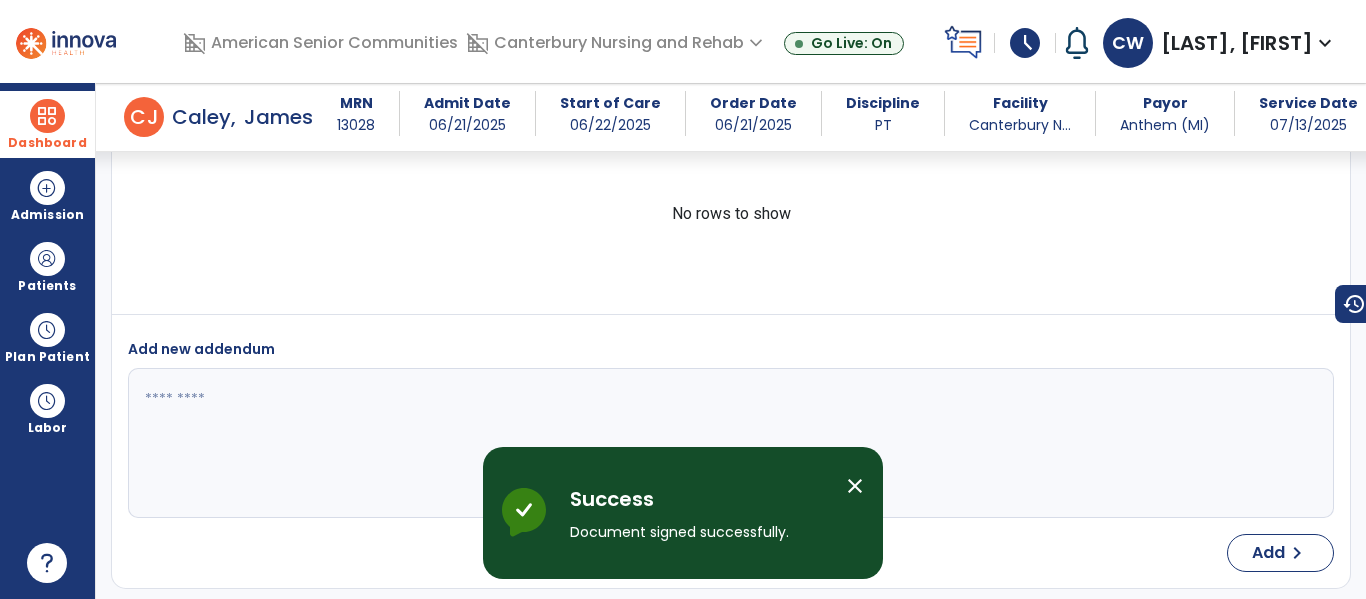 click on "Dashboard" at bounding box center (47, 124) 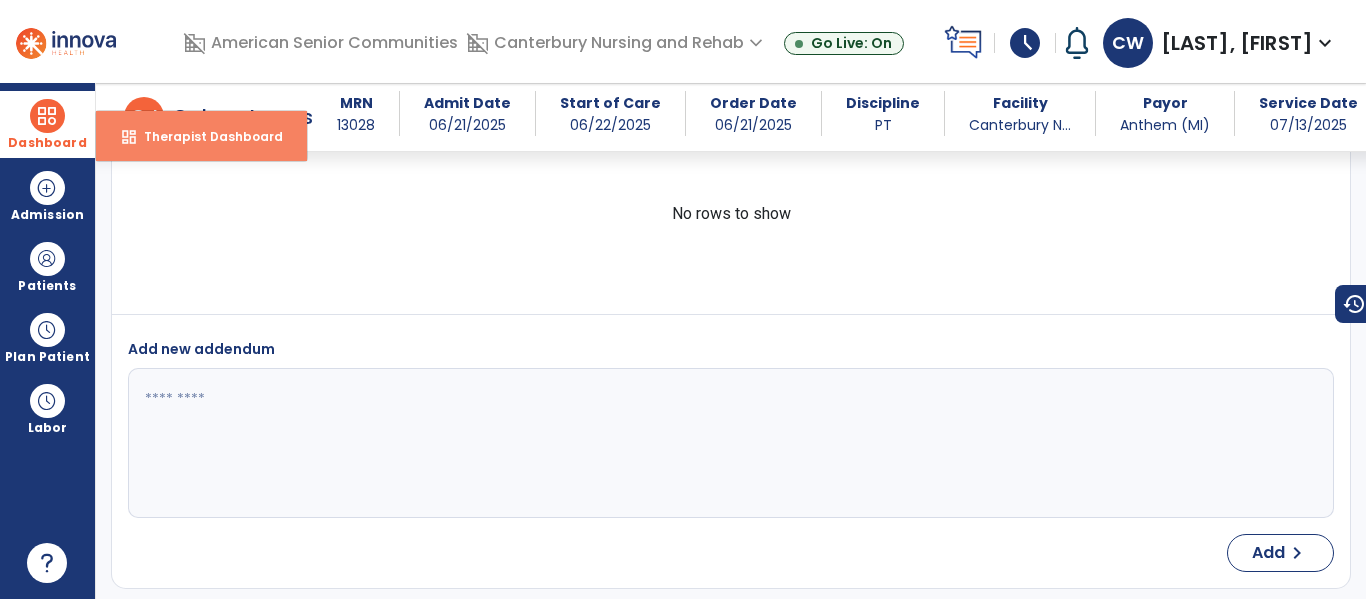 click on "dashboard  Therapist Dashboard" at bounding box center (201, 136) 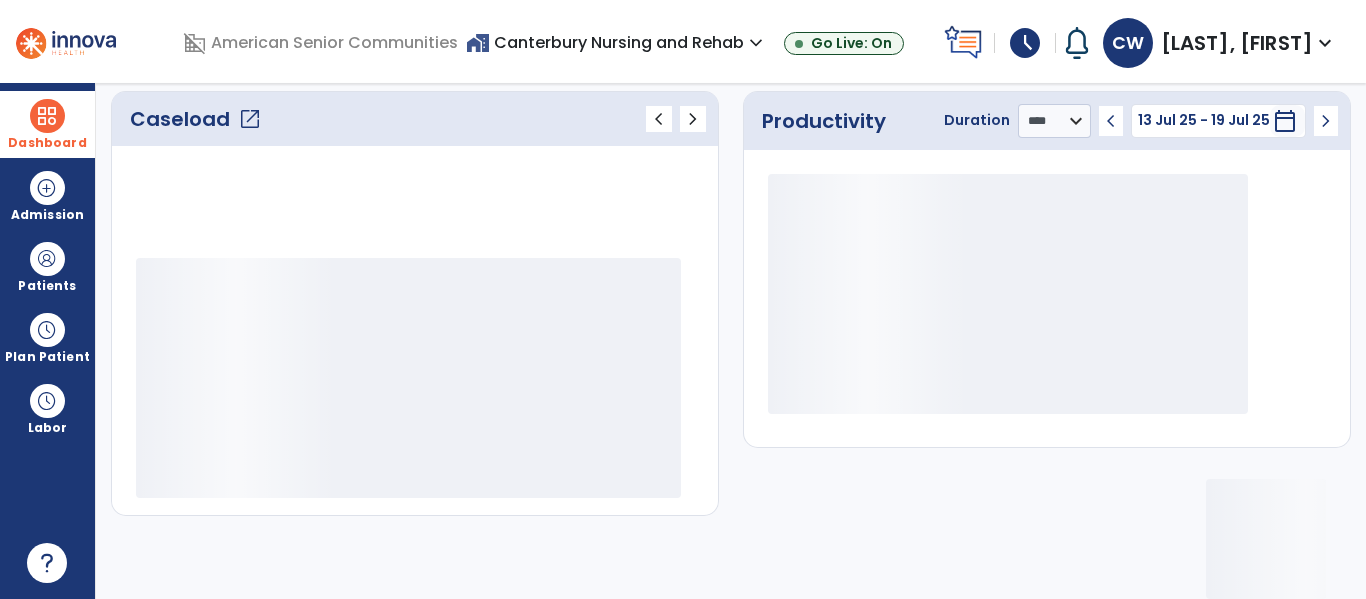 scroll, scrollTop: 276, scrollLeft: 0, axis: vertical 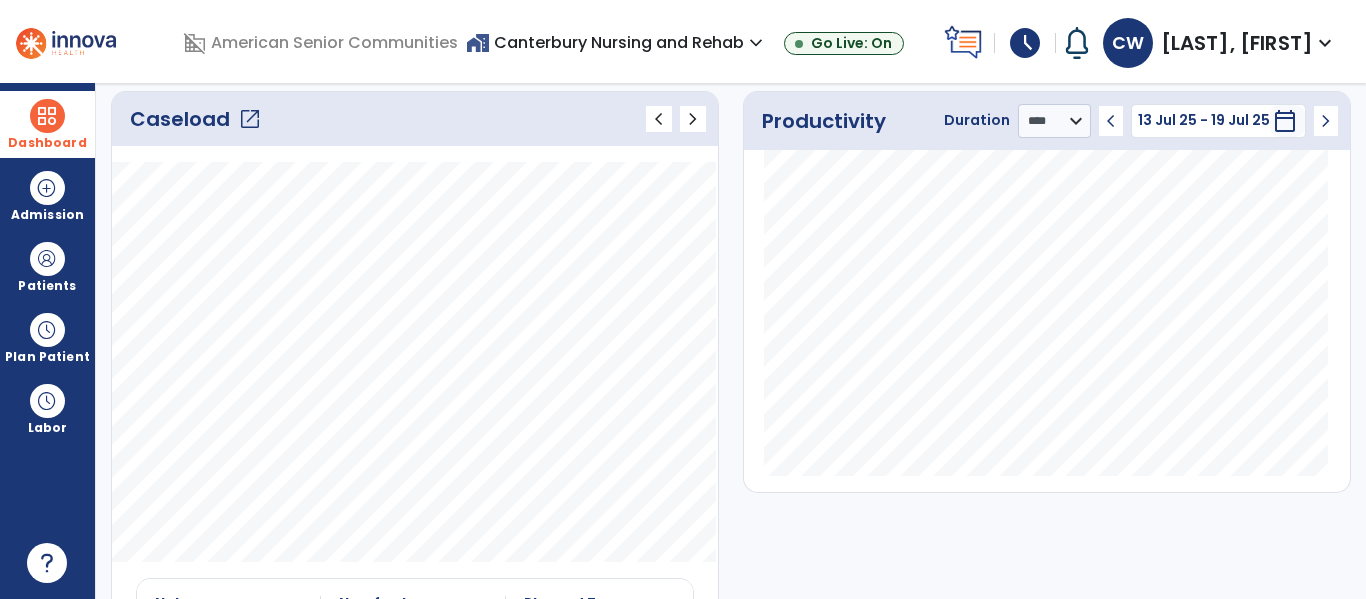 click on "open_in_new" 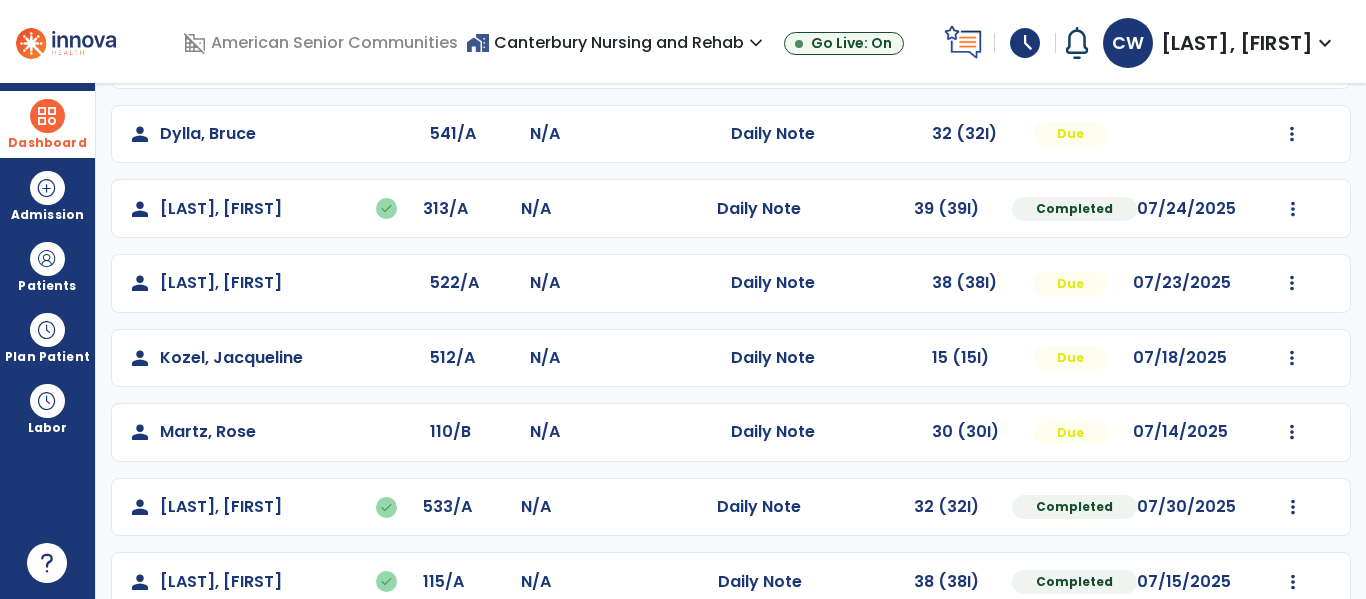 scroll, scrollTop: 251, scrollLeft: 0, axis: vertical 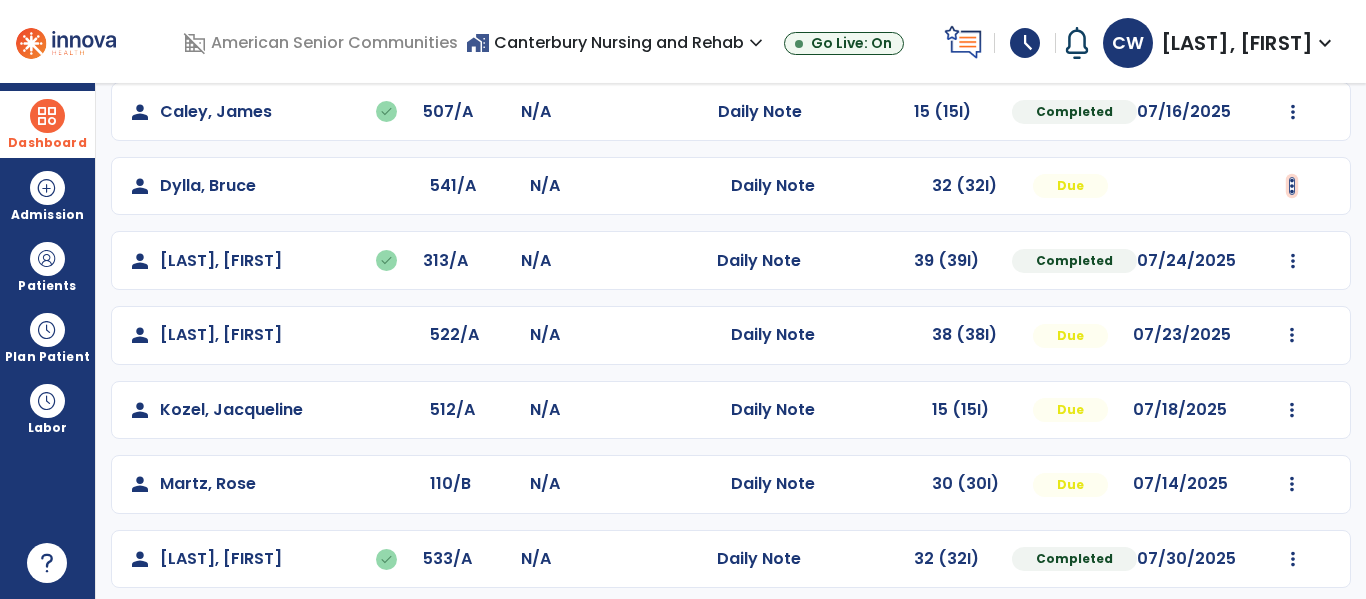 click at bounding box center (1292, 37) 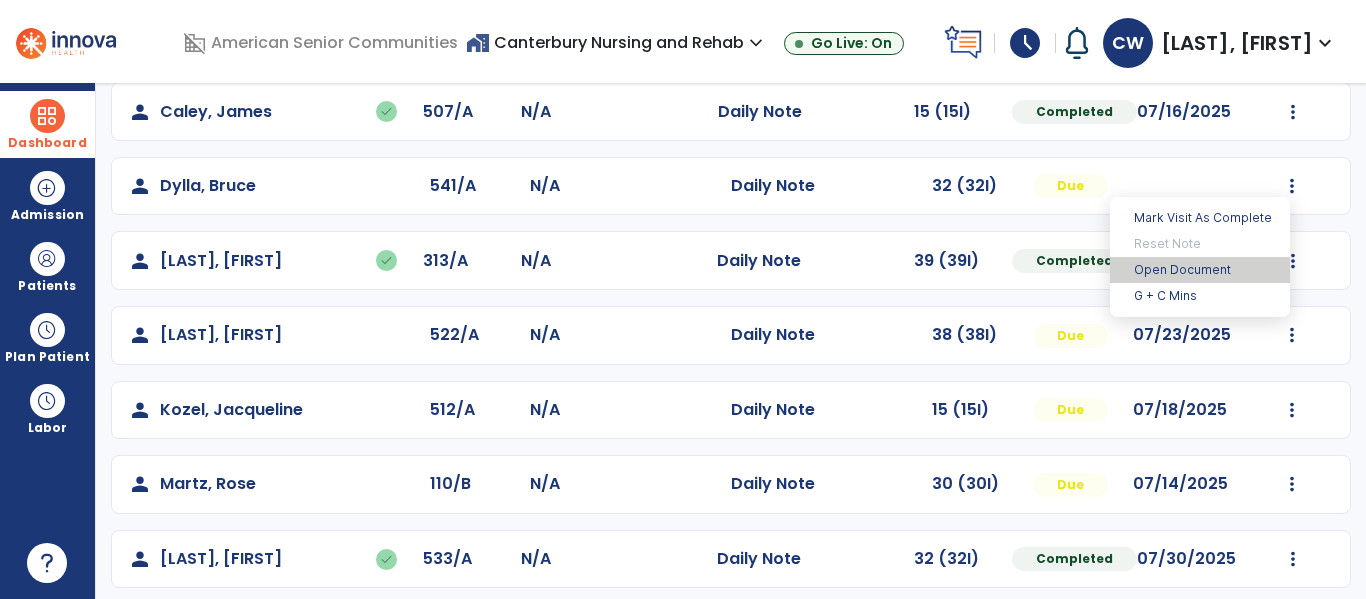 click on "Open Document" at bounding box center [1200, 270] 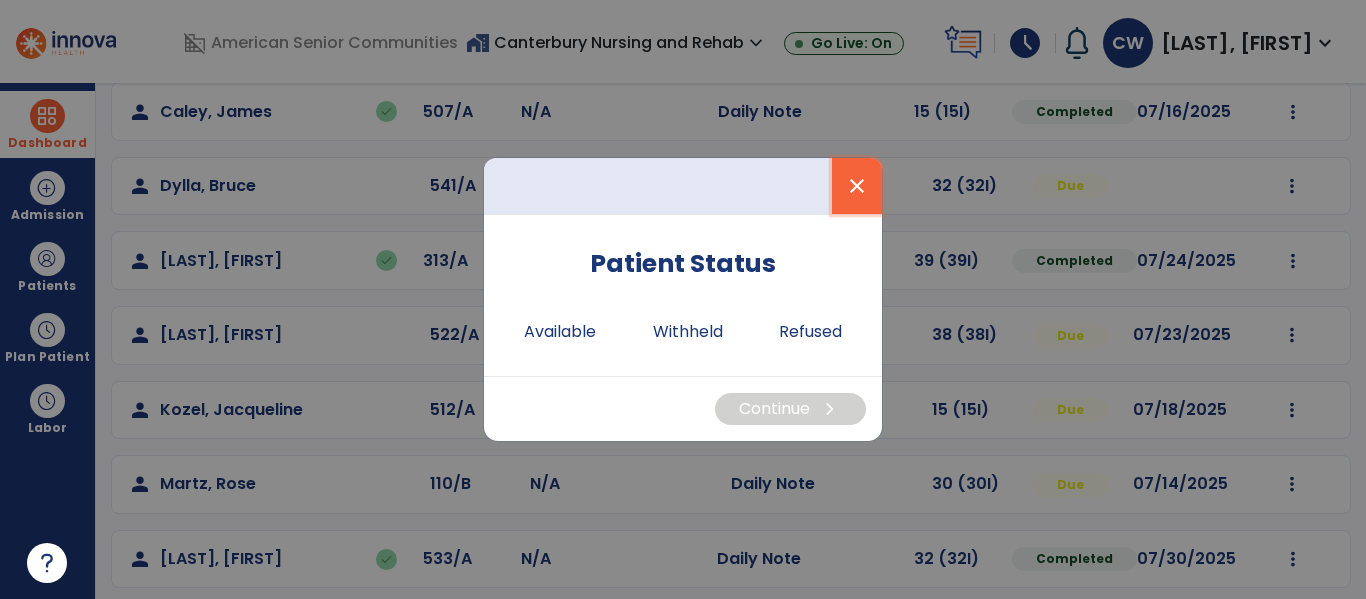 click on "close" at bounding box center (857, 186) 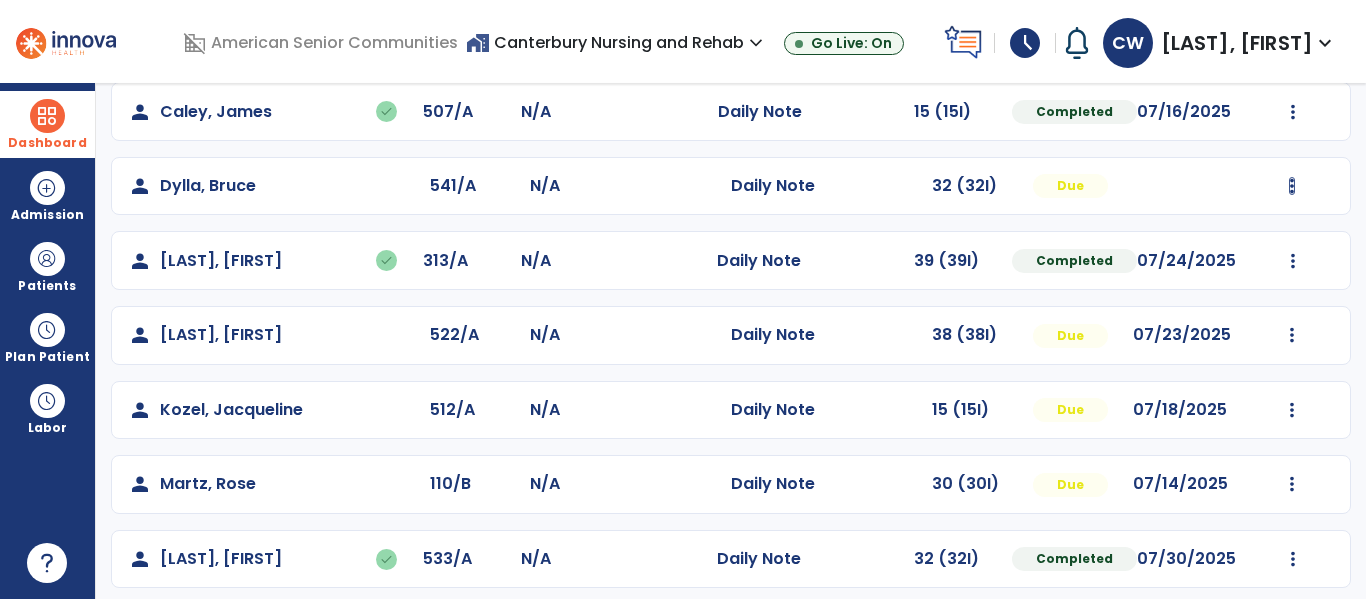 click at bounding box center (1292, 37) 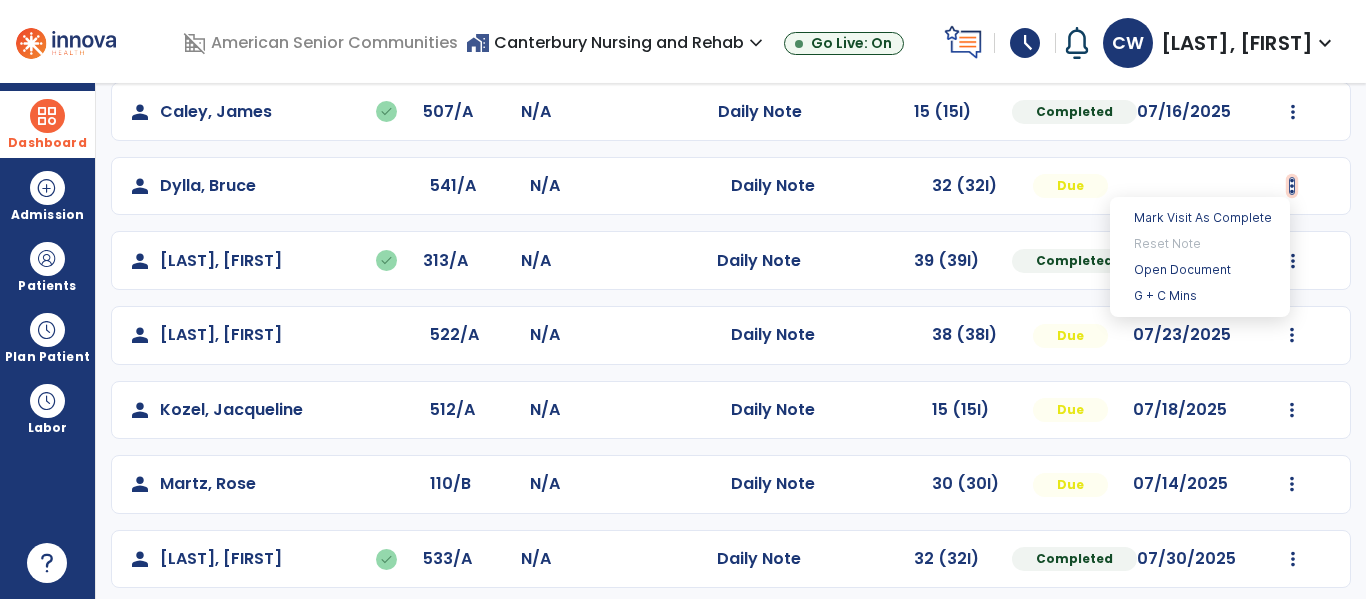 click at bounding box center [1292, 186] 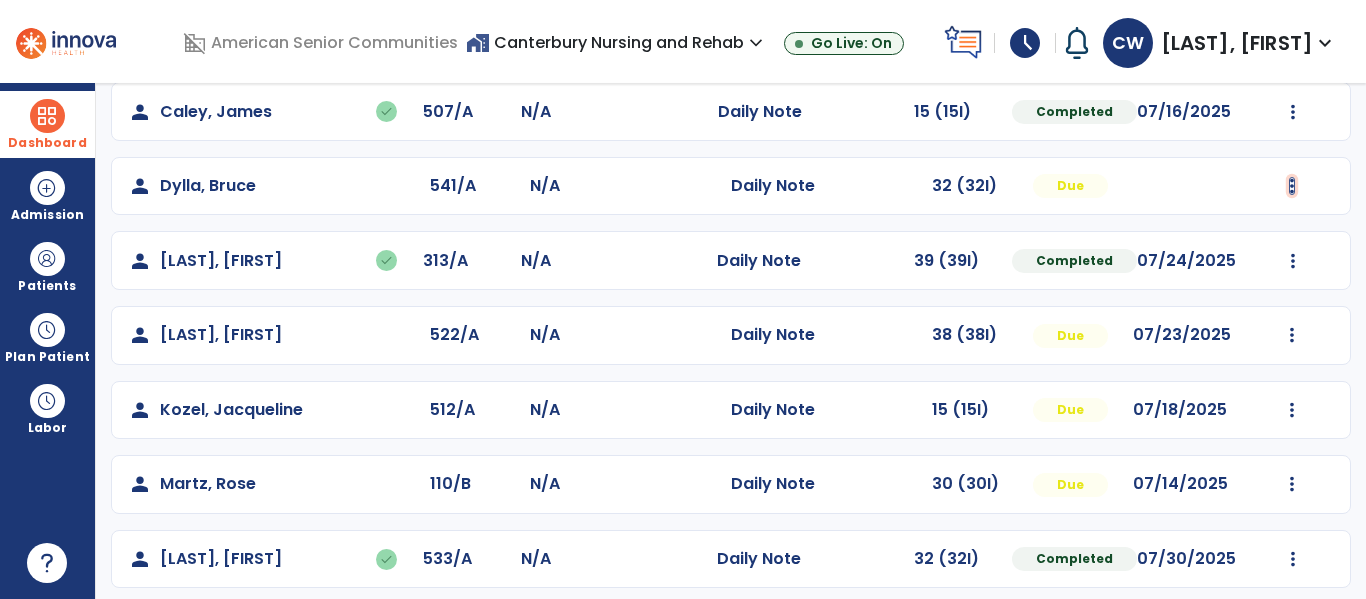 click at bounding box center [1292, 37] 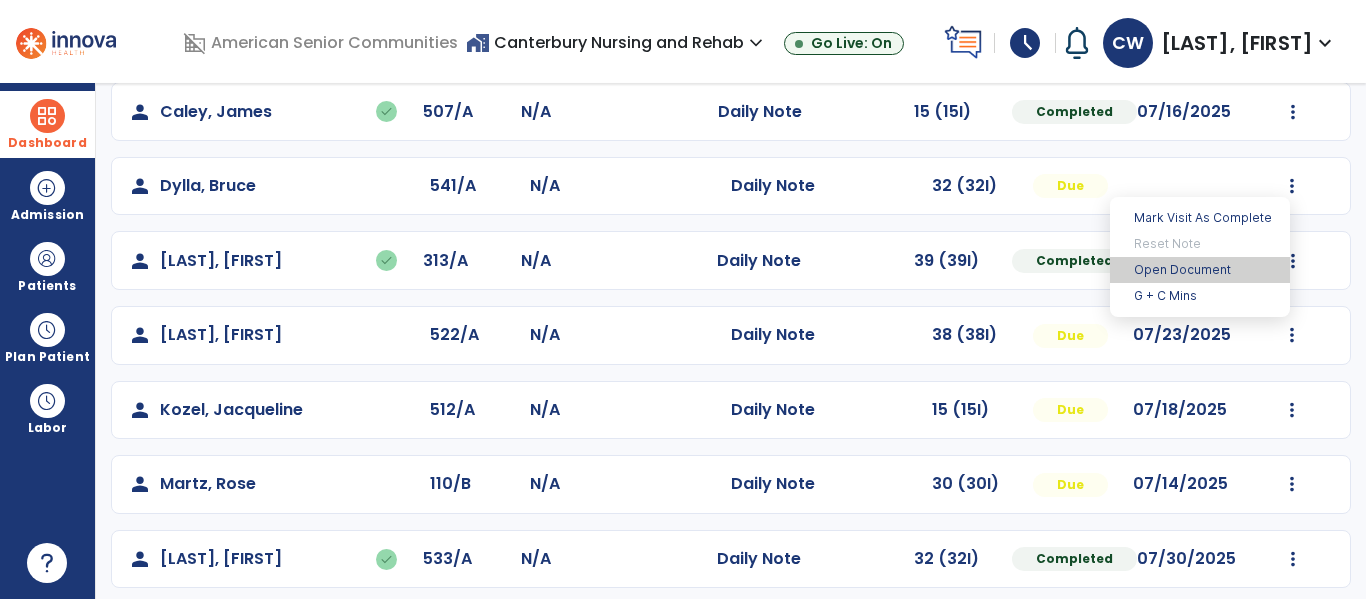 click on "Open Document" at bounding box center (1200, 270) 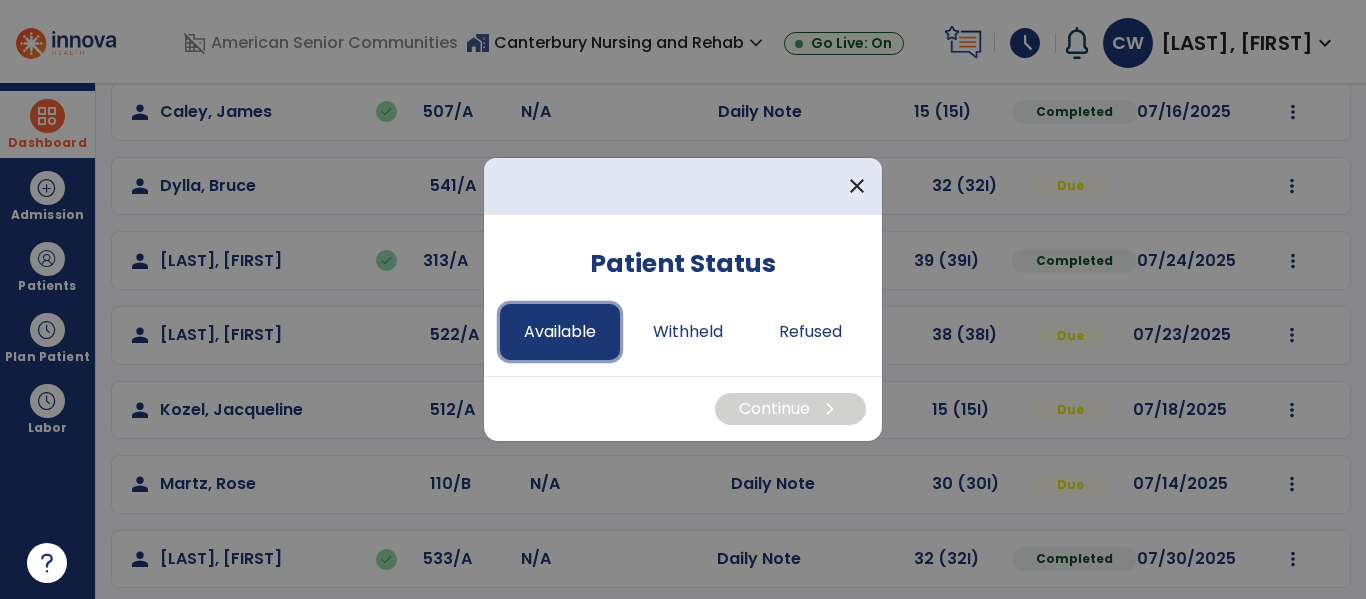 click on "Available" at bounding box center [560, 332] 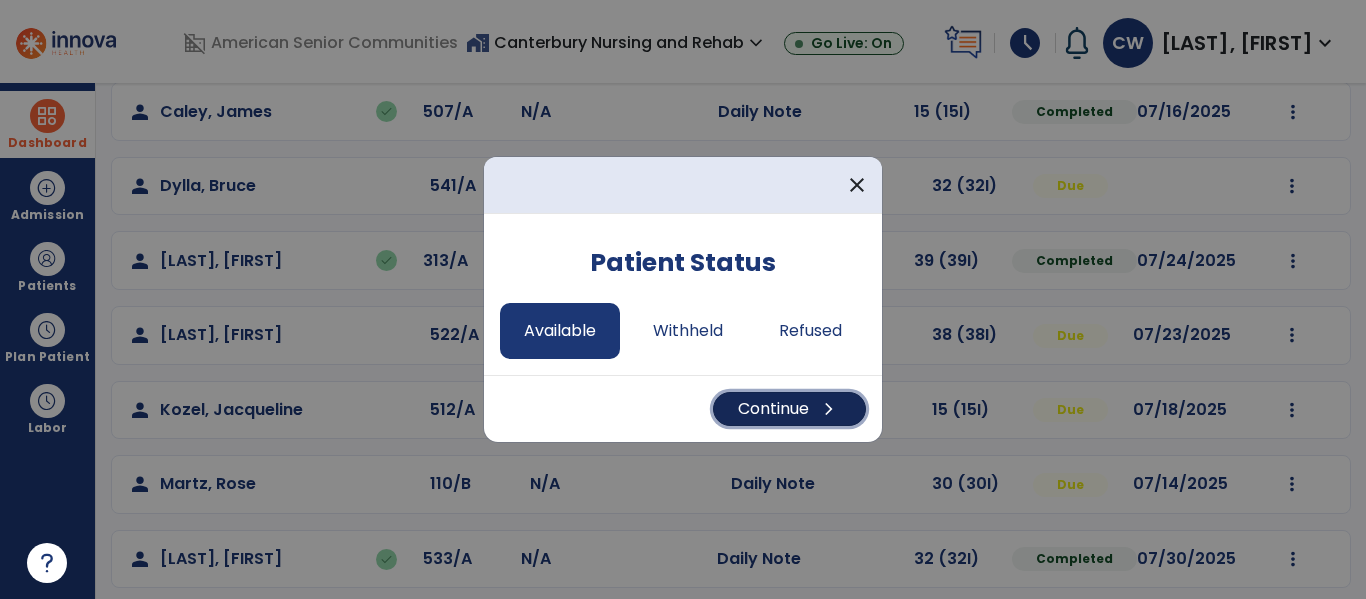 click on "Continue   chevron_right" at bounding box center [789, 409] 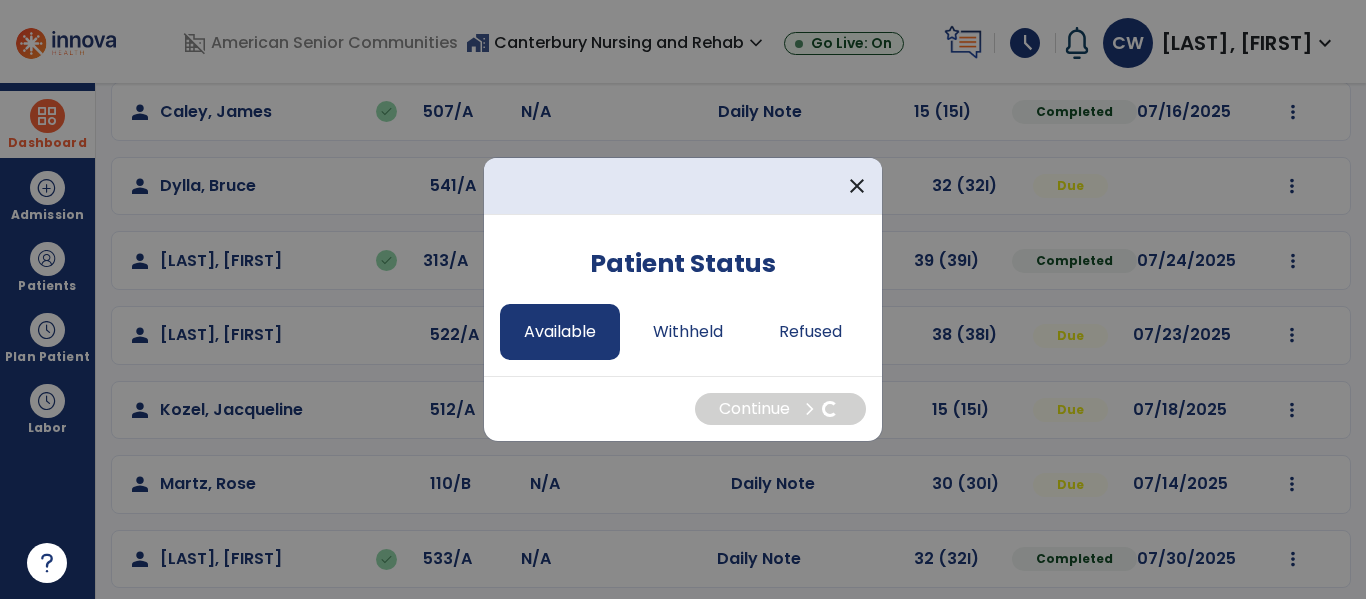 select on "*" 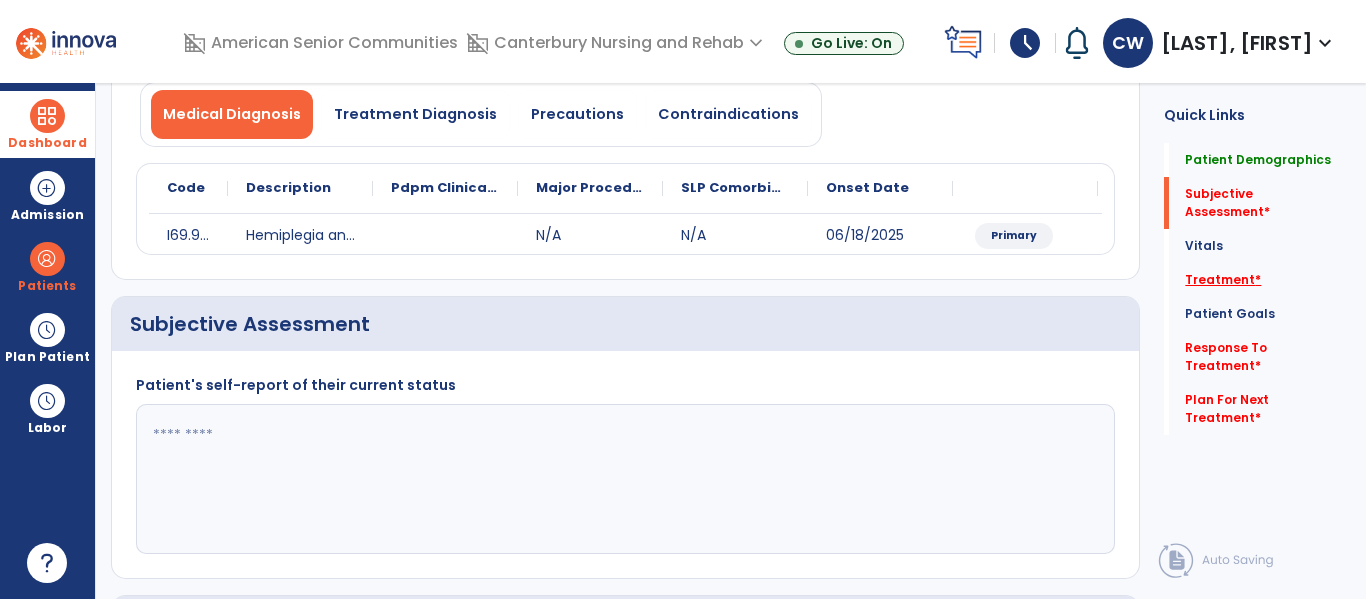 click on "Treatment   *" 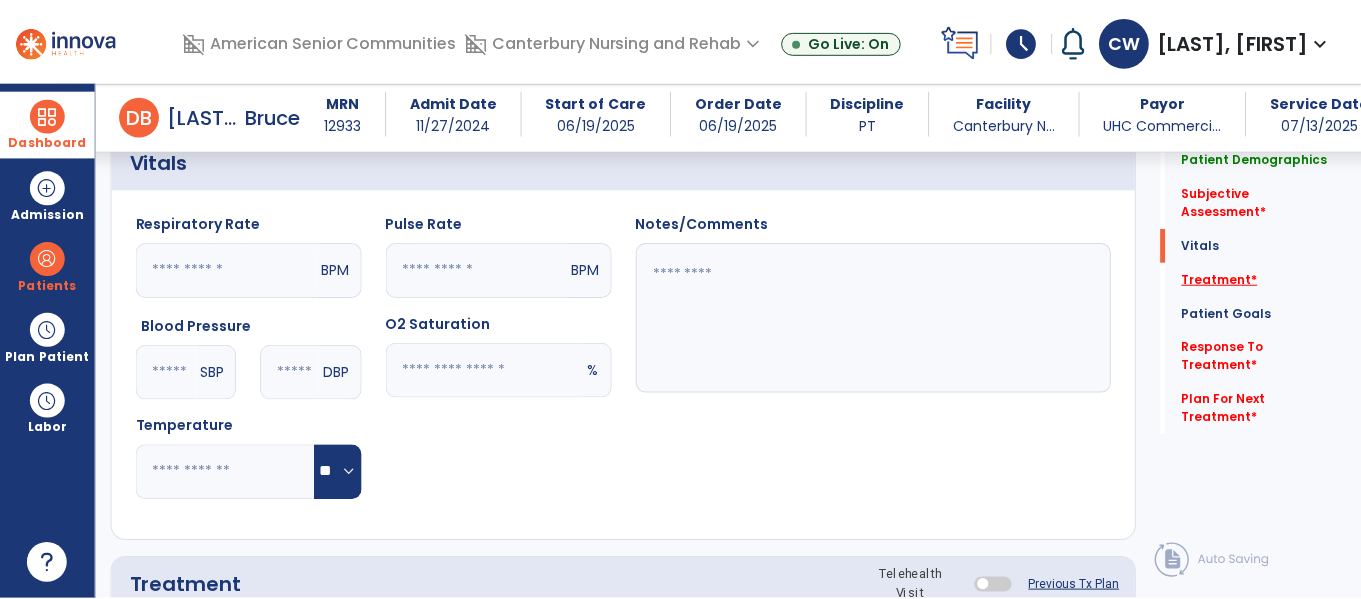 scroll, scrollTop: 1055, scrollLeft: 0, axis: vertical 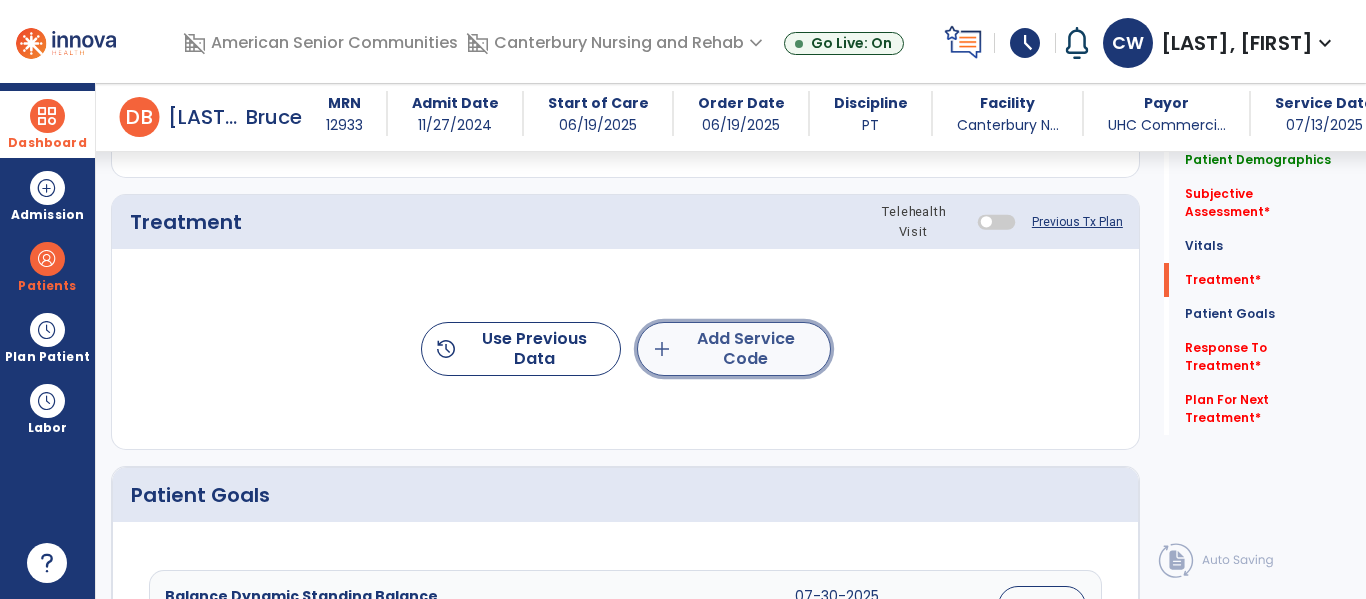 click on "add  Add Service Code" 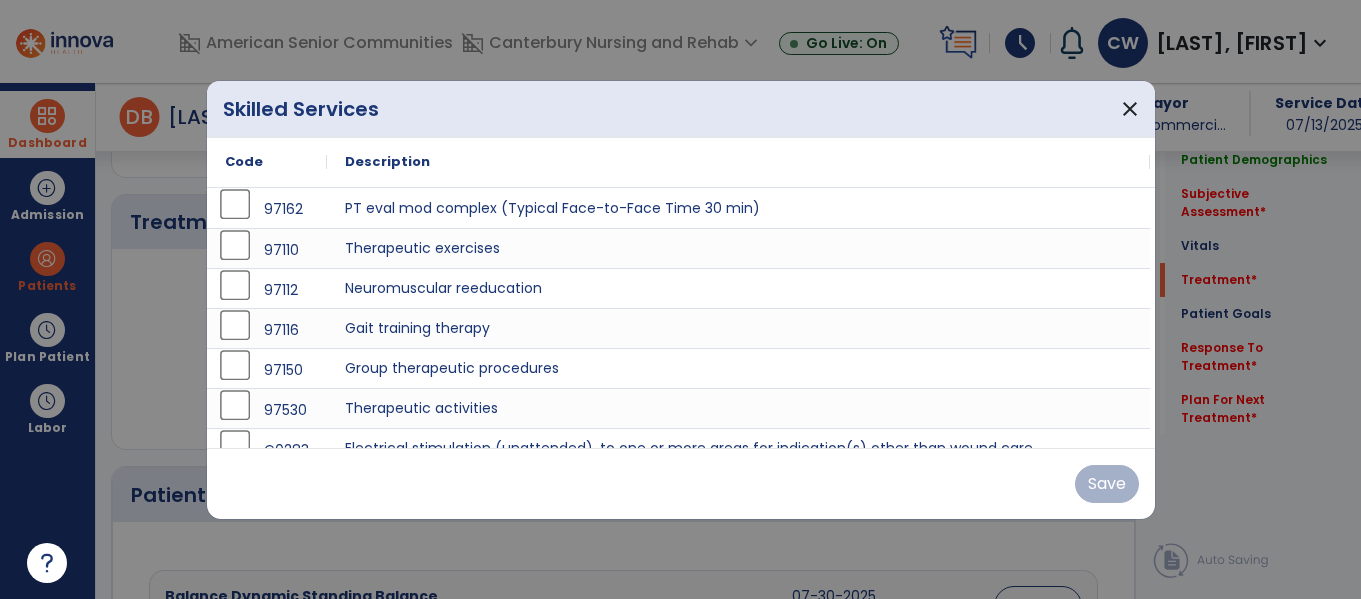 scroll, scrollTop: 1055, scrollLeft: 0, axis: vertical 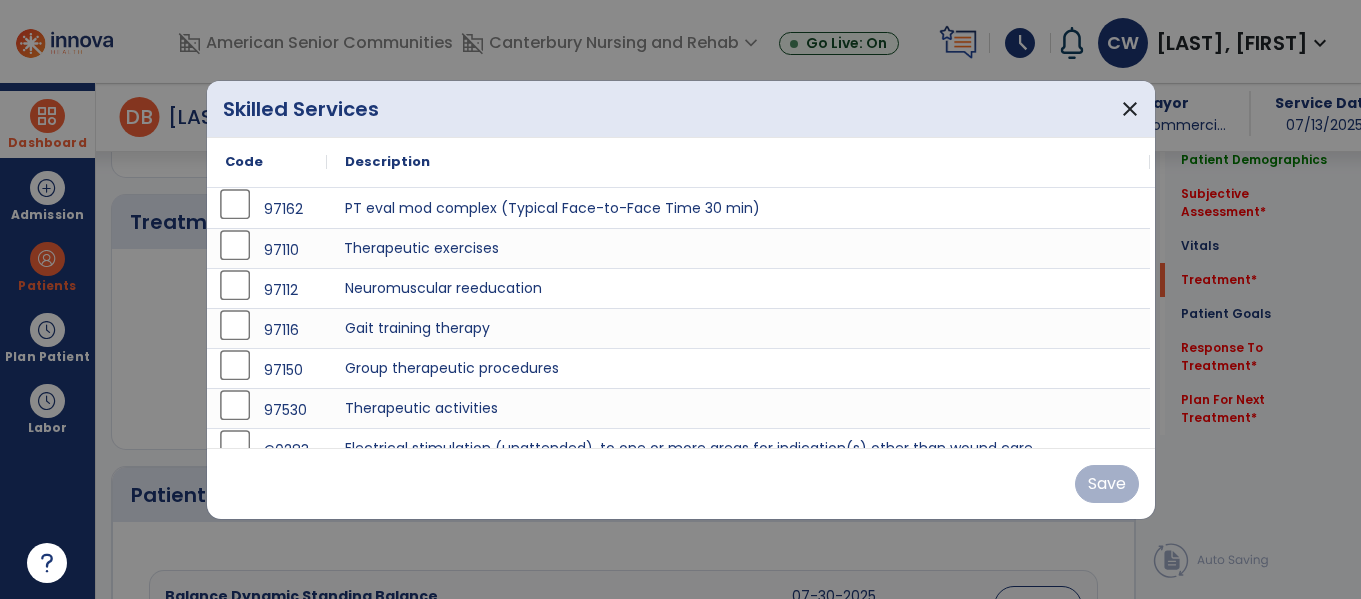 click on "Therapeutic exercises" at bounding box center [738, 248] 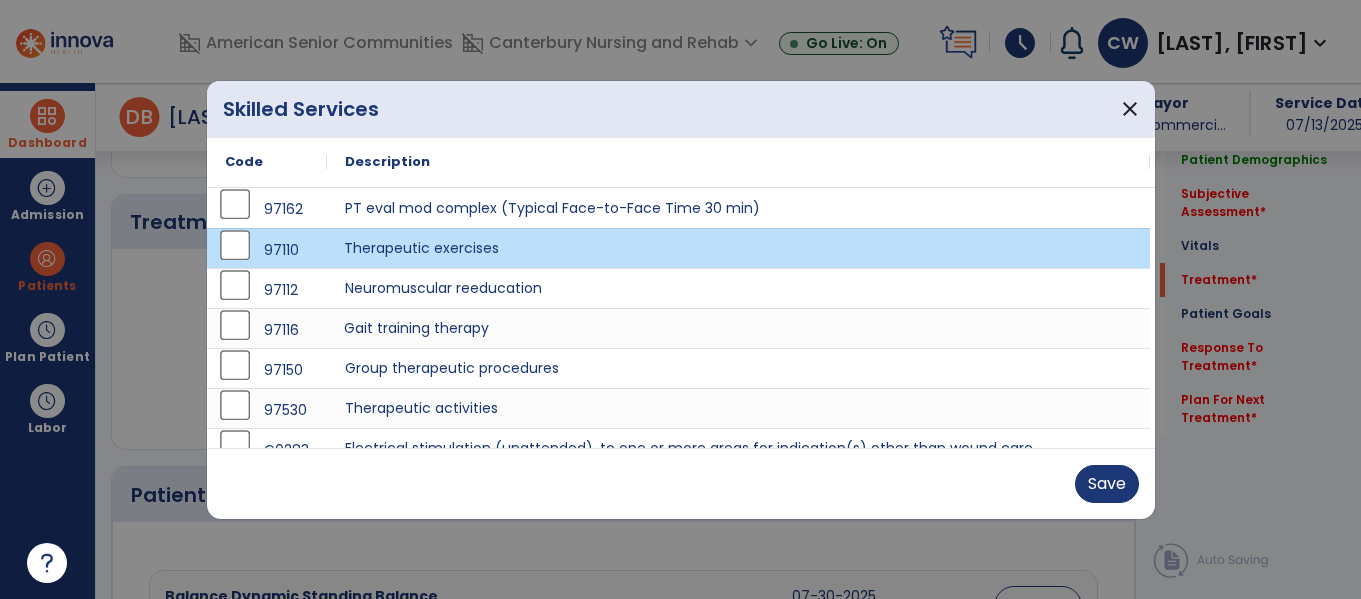 click on "Gait training therapy" at bounding box center [738, 328] 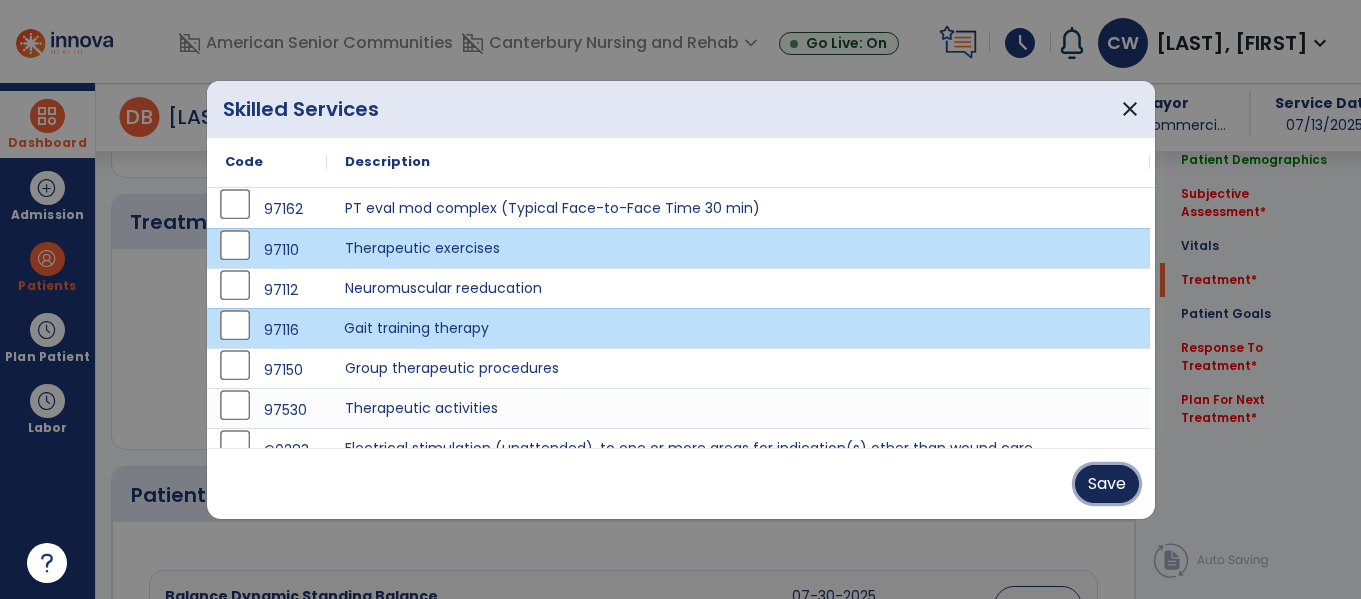 click on "Save" at bounding box center [1107, 484] 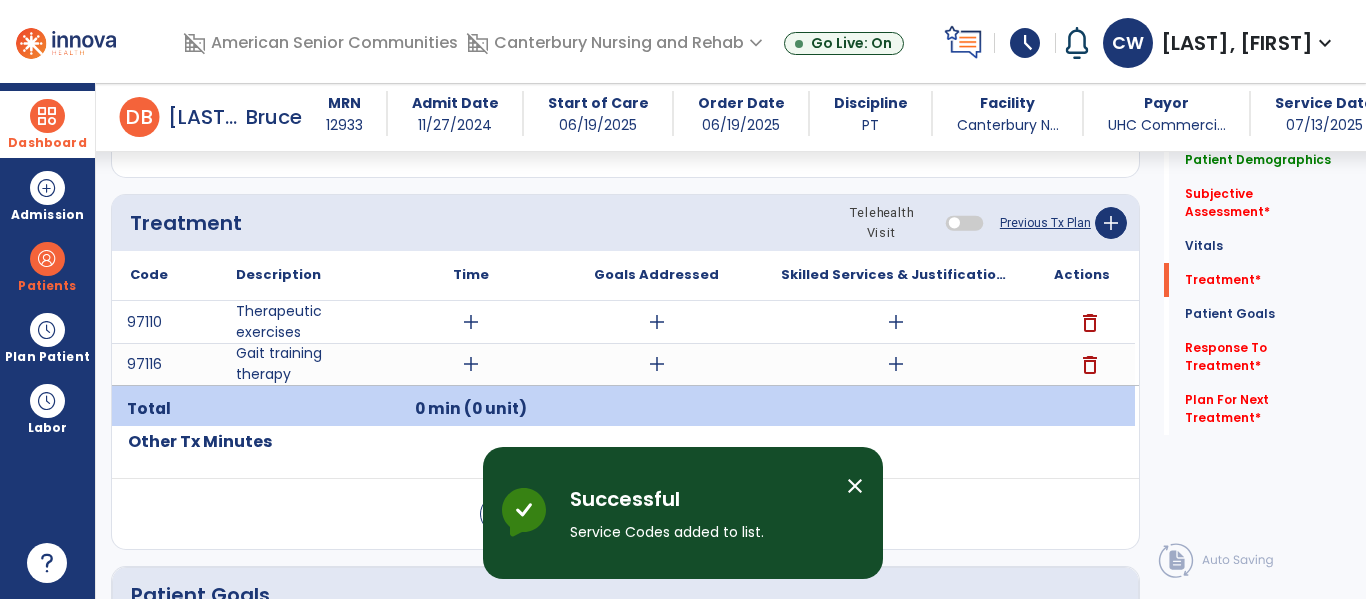 click on "add" at bounding box center (896, 322) 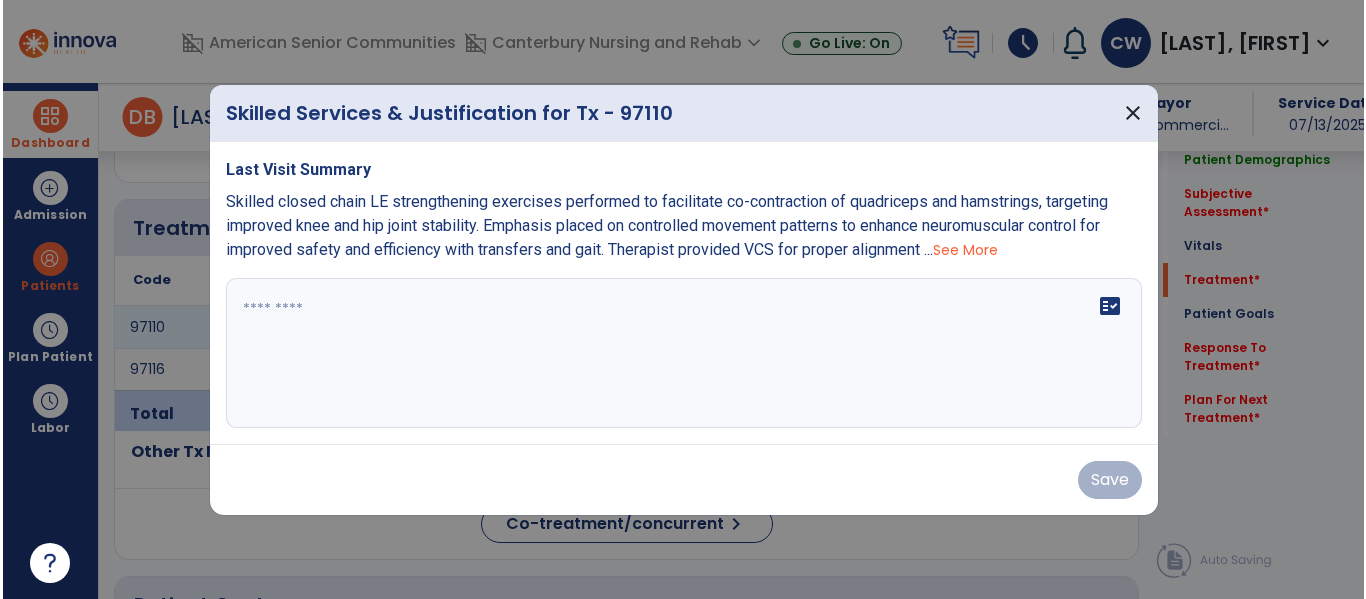 scroll, scrollTop: 1055, scrollLeft: 0, axis: vertical 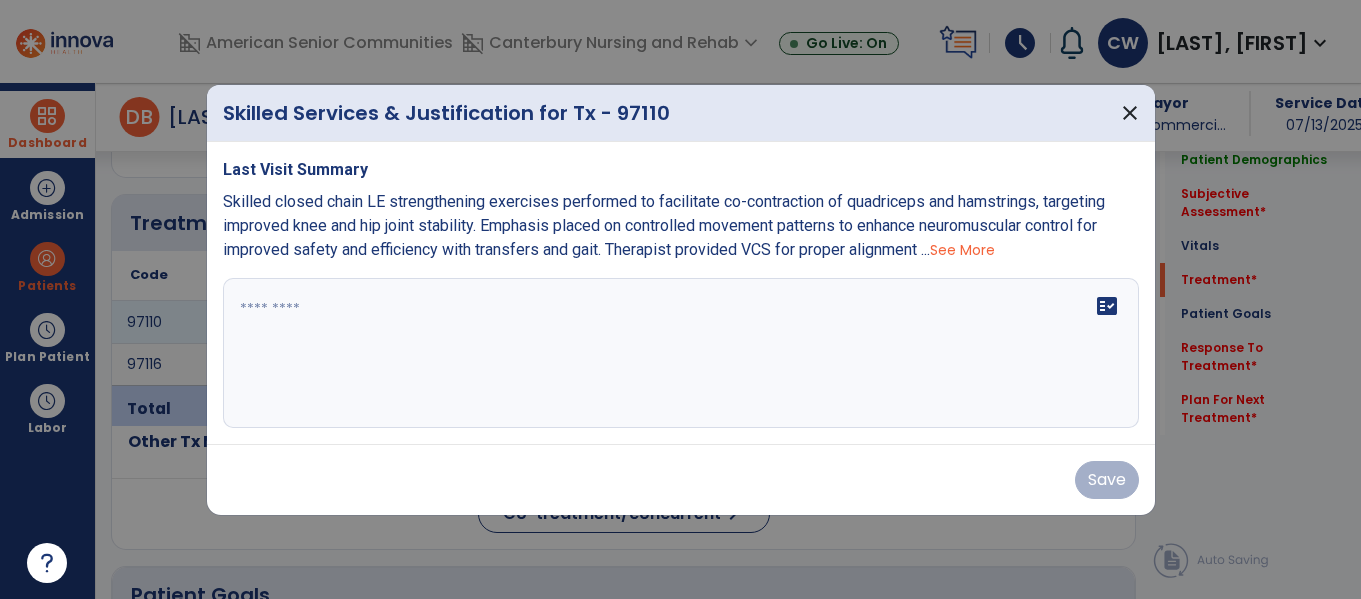 click on "See More" at bounding box center [962, 250] 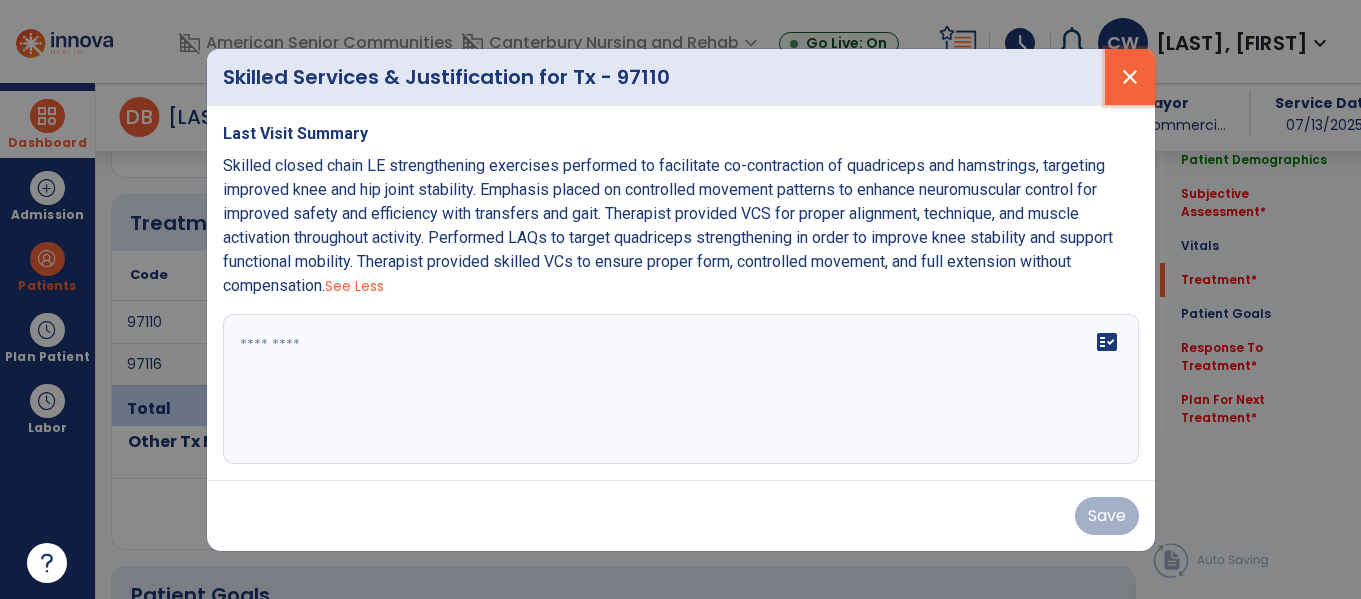 click on "close" at bounding box center (1130, 77) 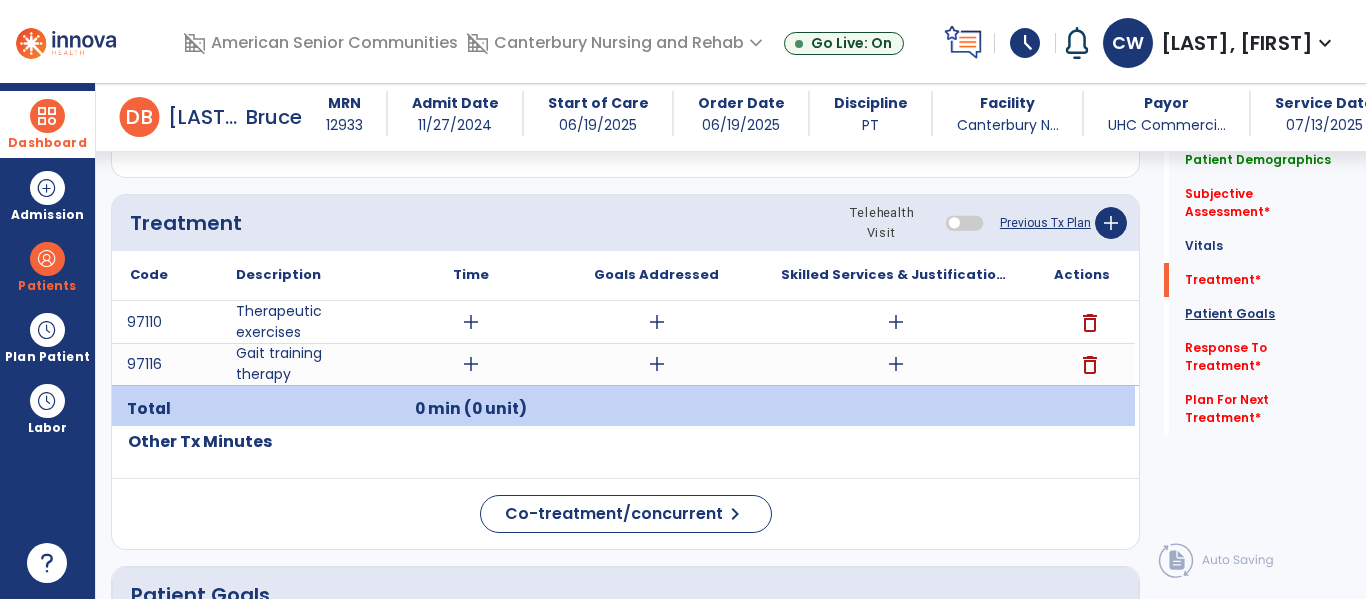 click on "Patient Goals" 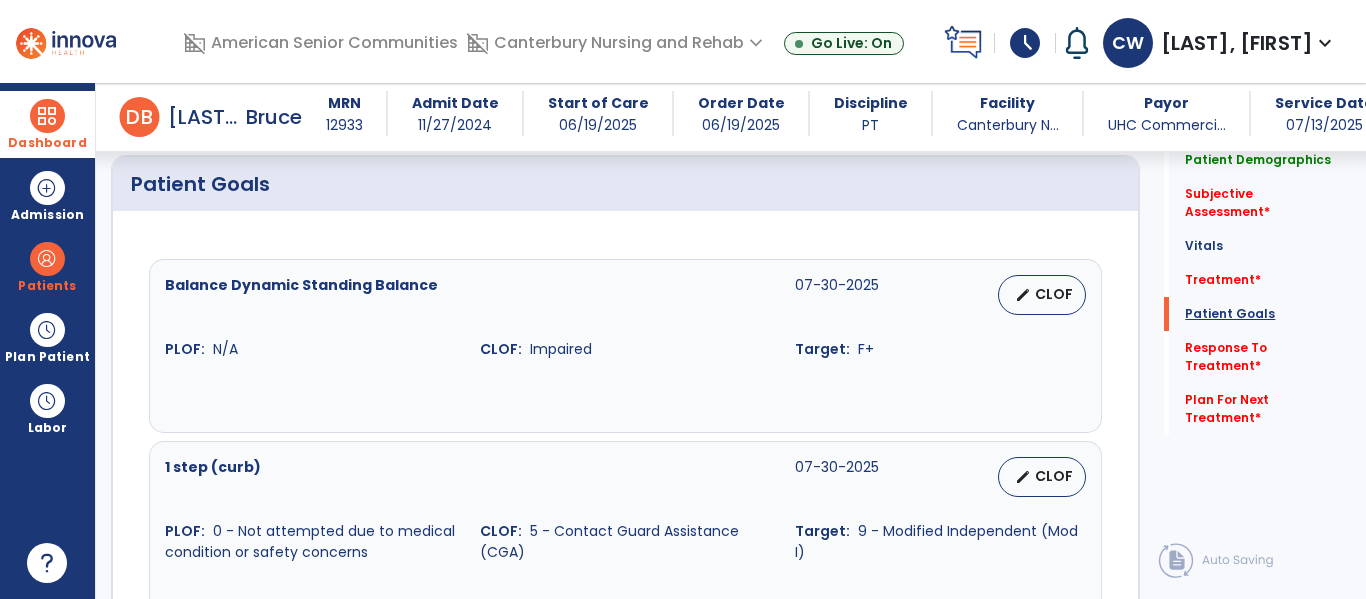 scroll, scrollTop: 1463, scrollLeft: 0, axis: vertical 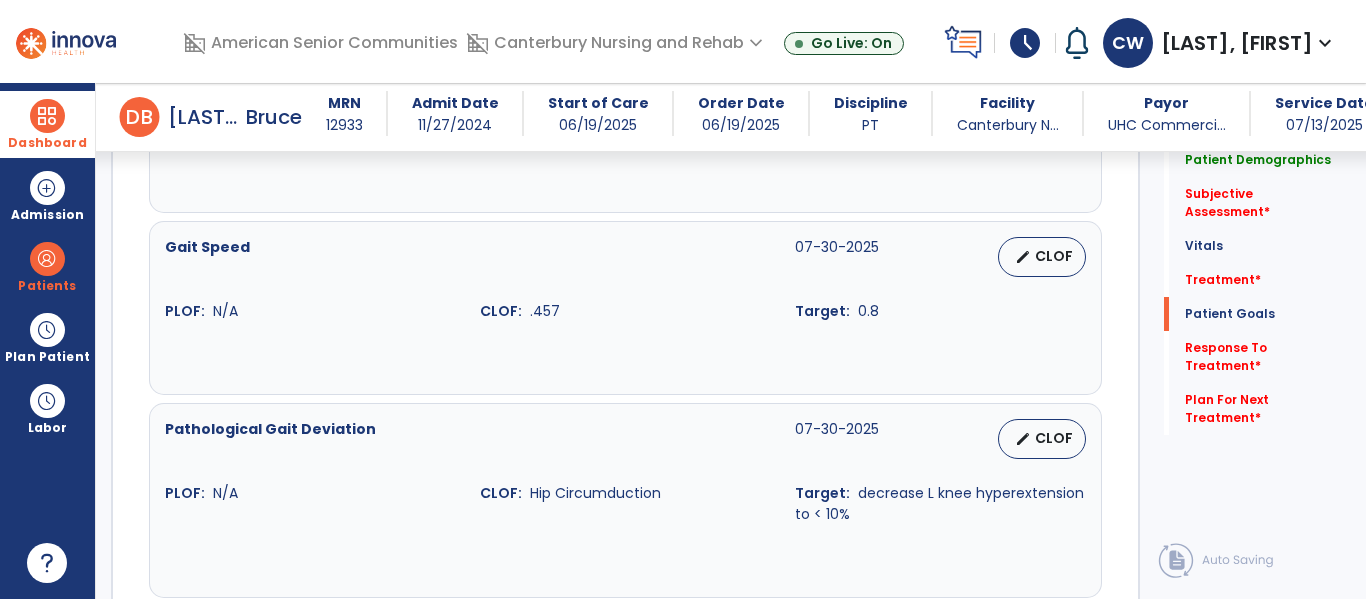 click at bounding box center [625, 545] 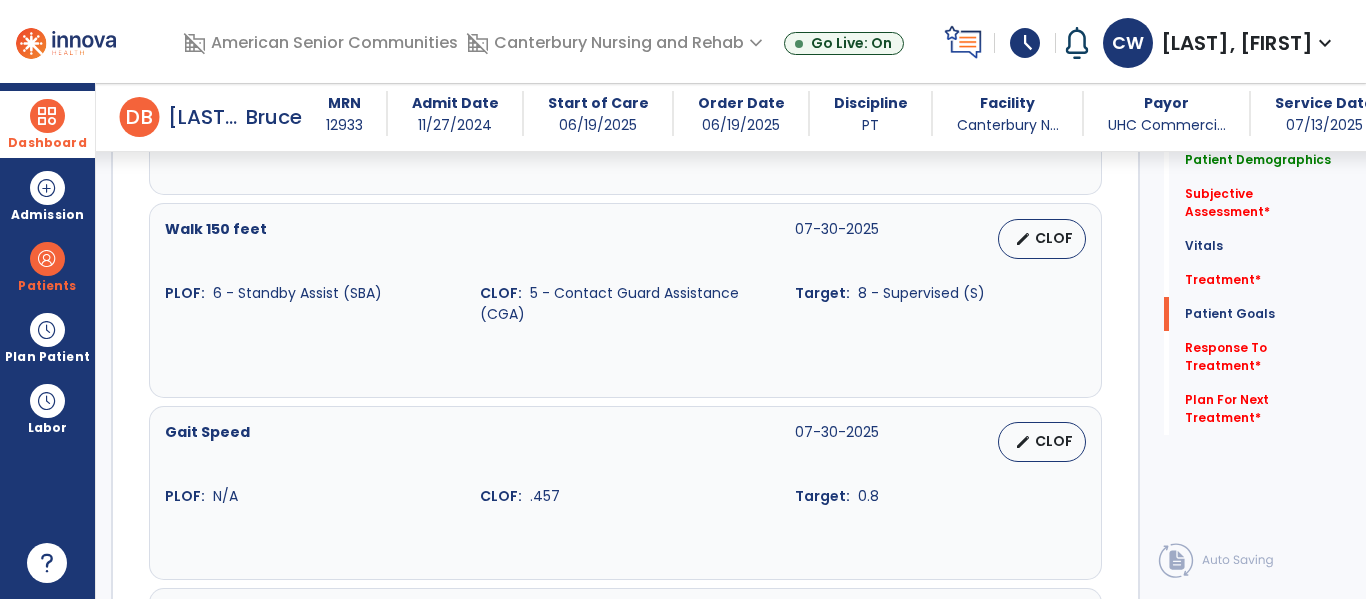 scroll, scrollTop: 1899, scrollLeft: 0, axis: vertical 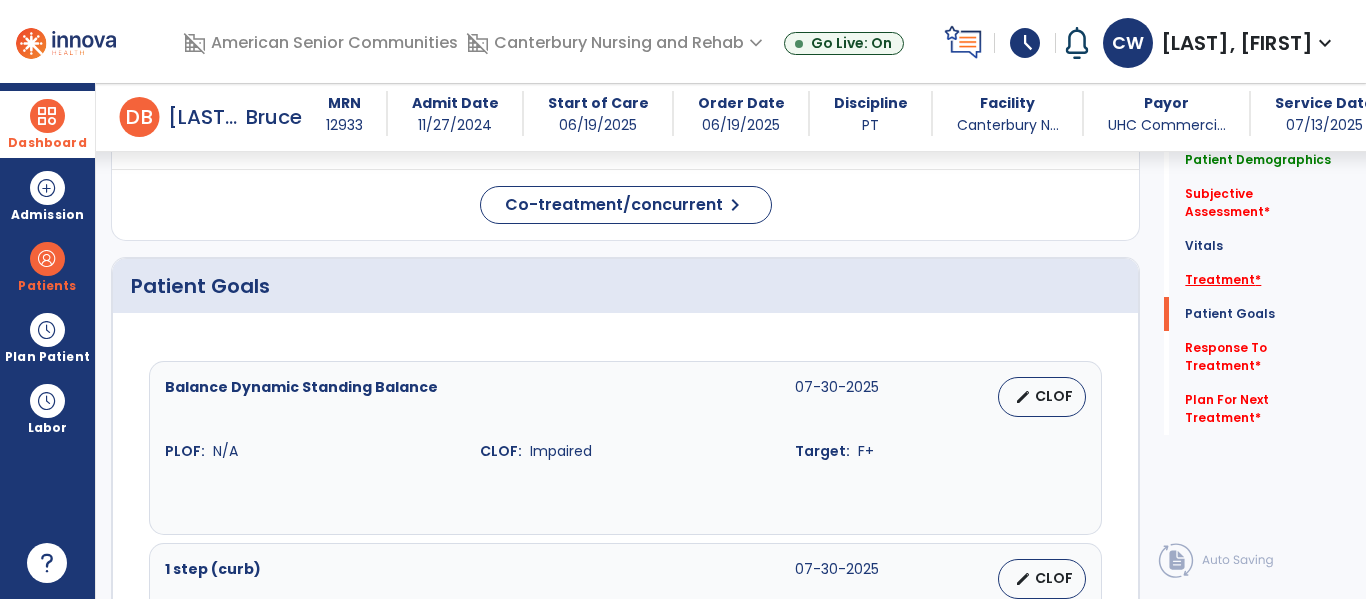 click on "Treatment   *" 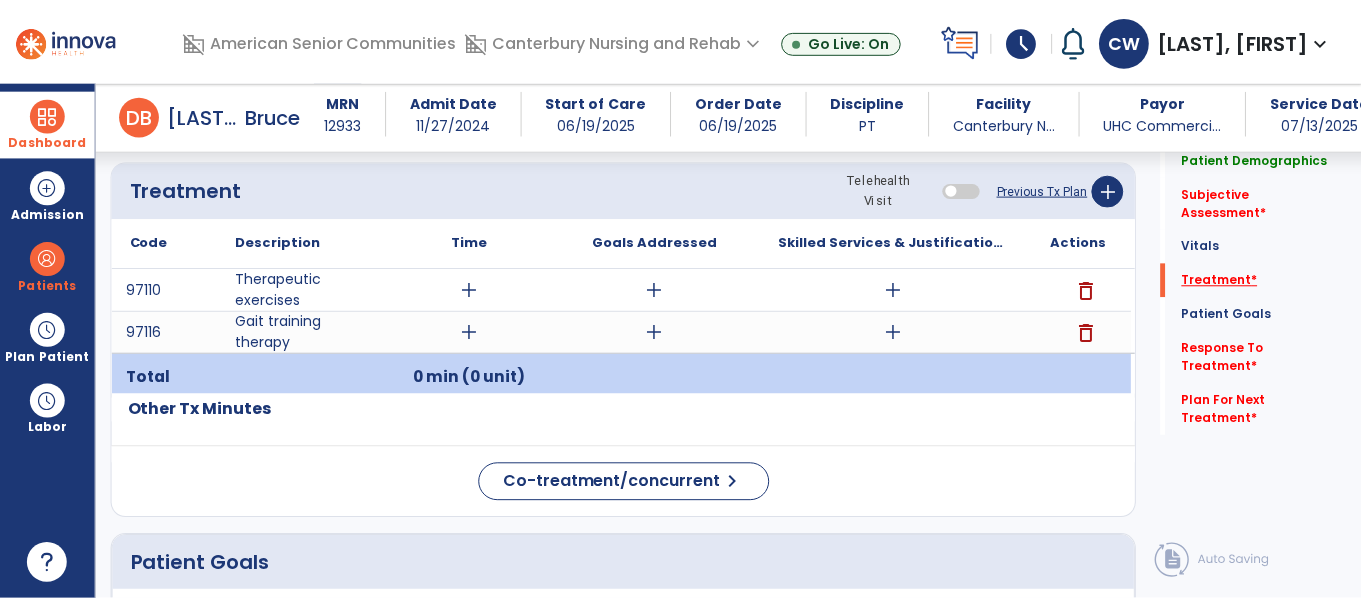 scroll, scrollTop: 1086, scrollLeft: 0, axis: vertical 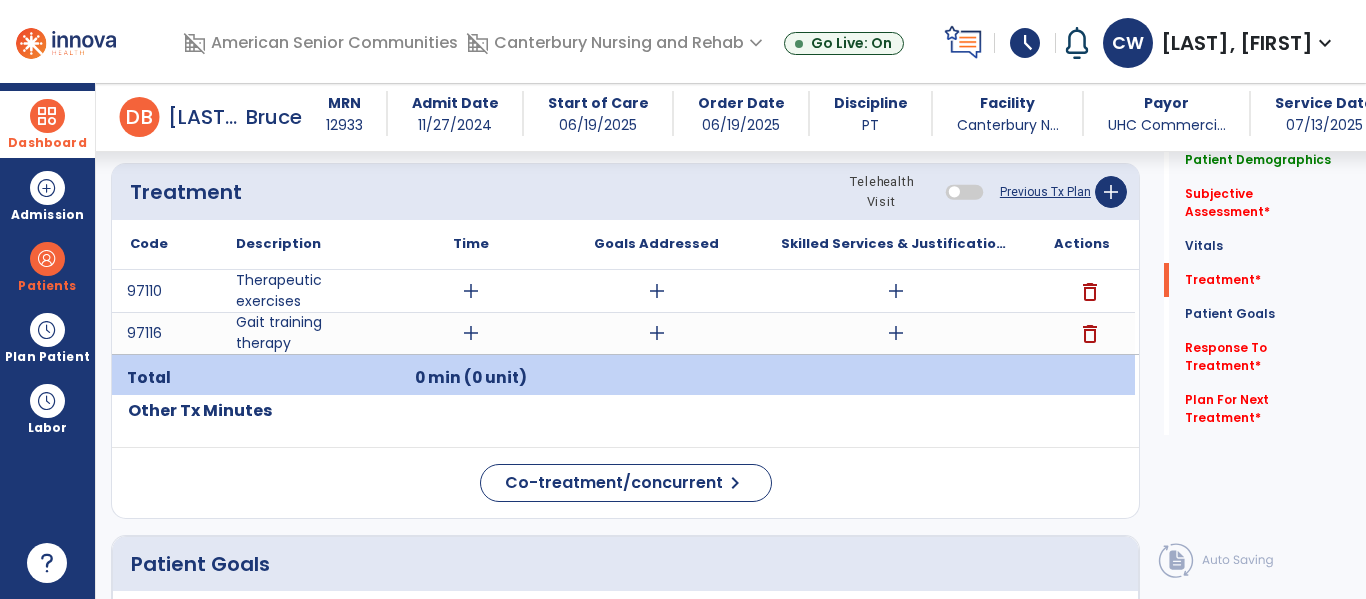 click on "add" at bounding box center [896, 333] 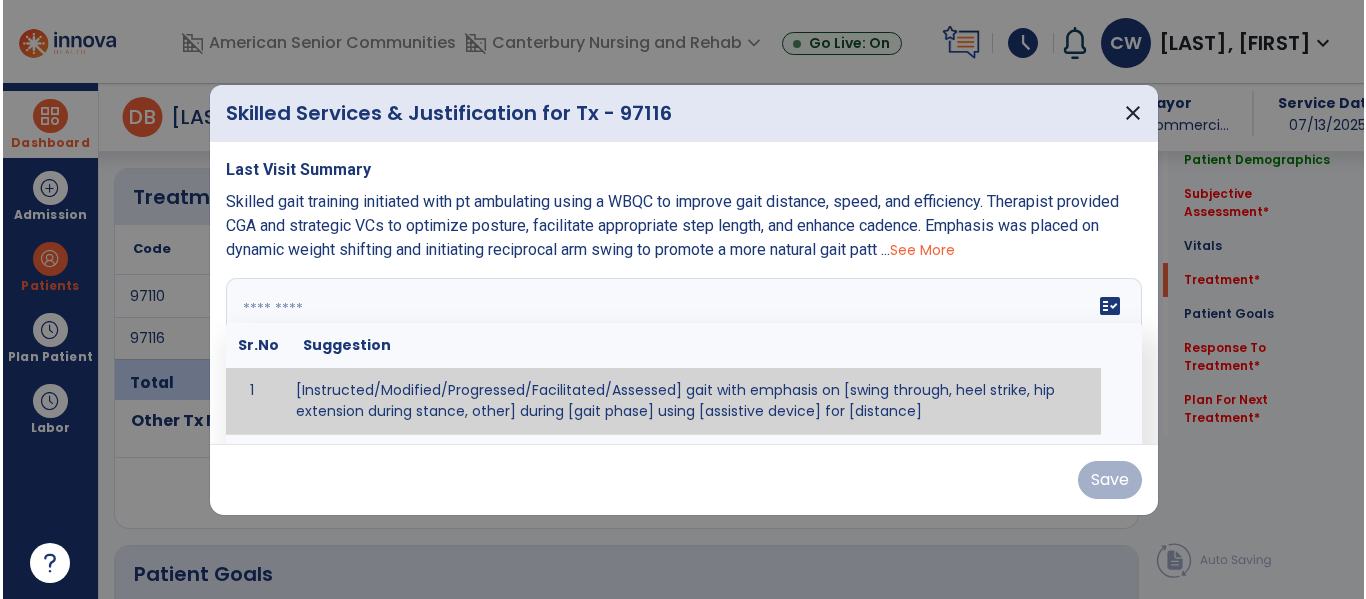 scroll, scrollTop: 1086, scrollLeft: 0, axis: vertical 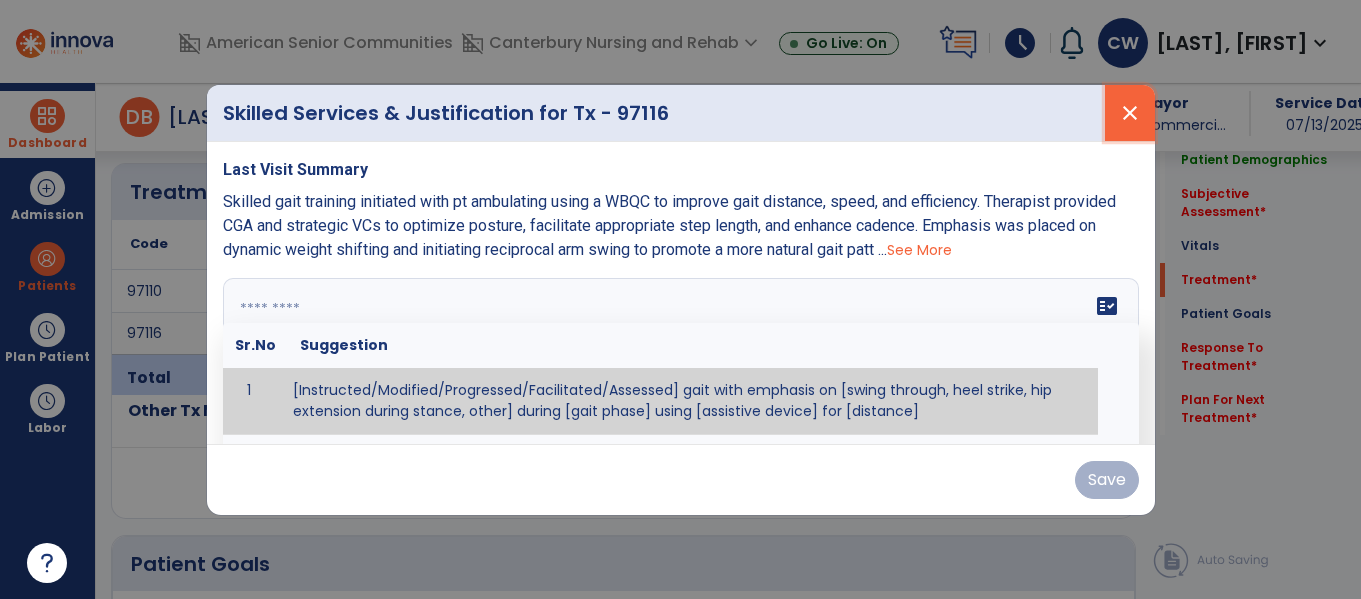 click on "close" at bounding box center (1130, 113) 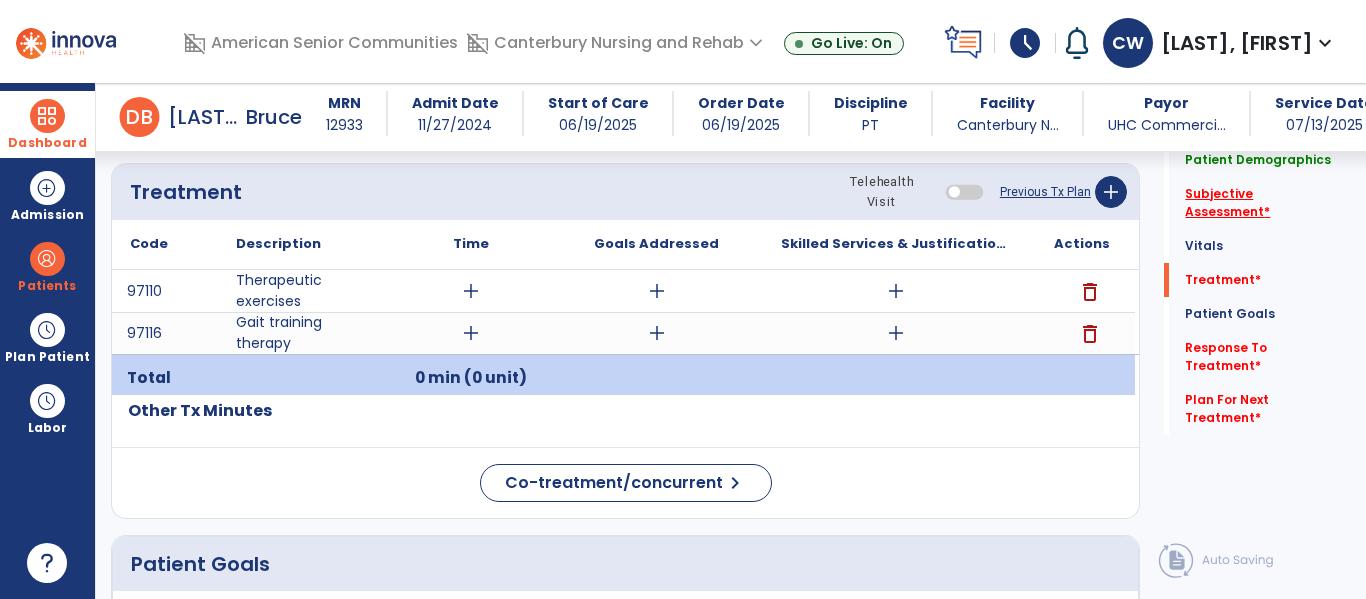 click on "Subjective Assessment   *" 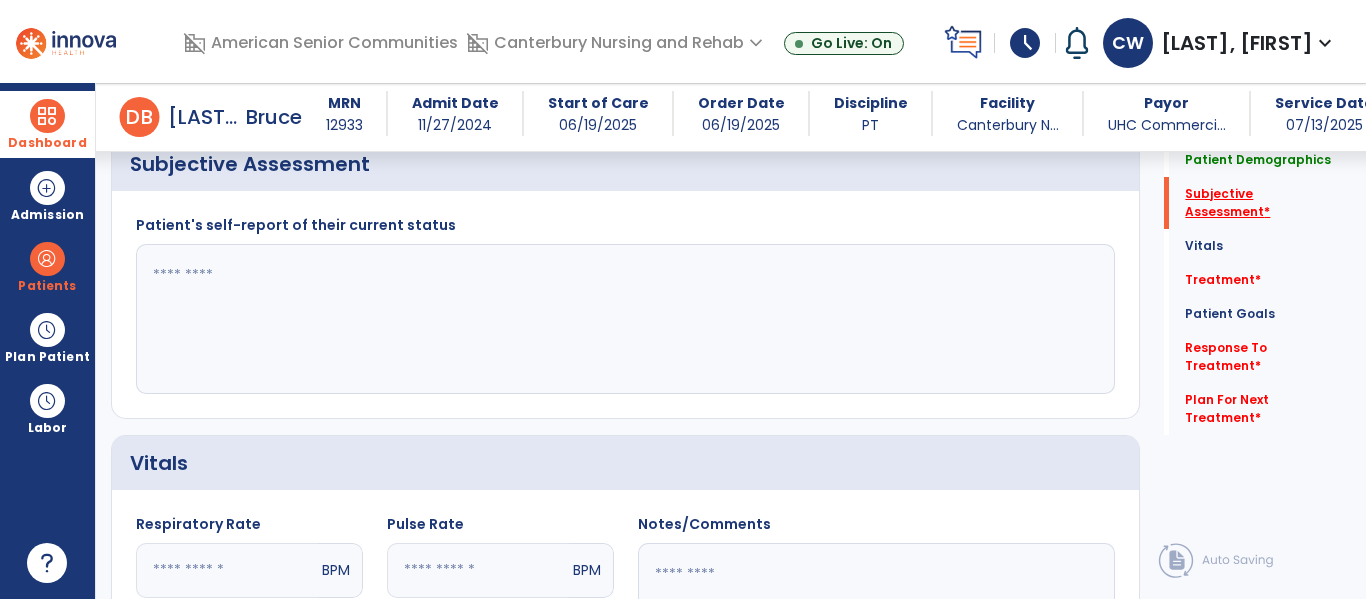 scroll, scrollTop: 328, scrollLeft: 0, axis: vertical 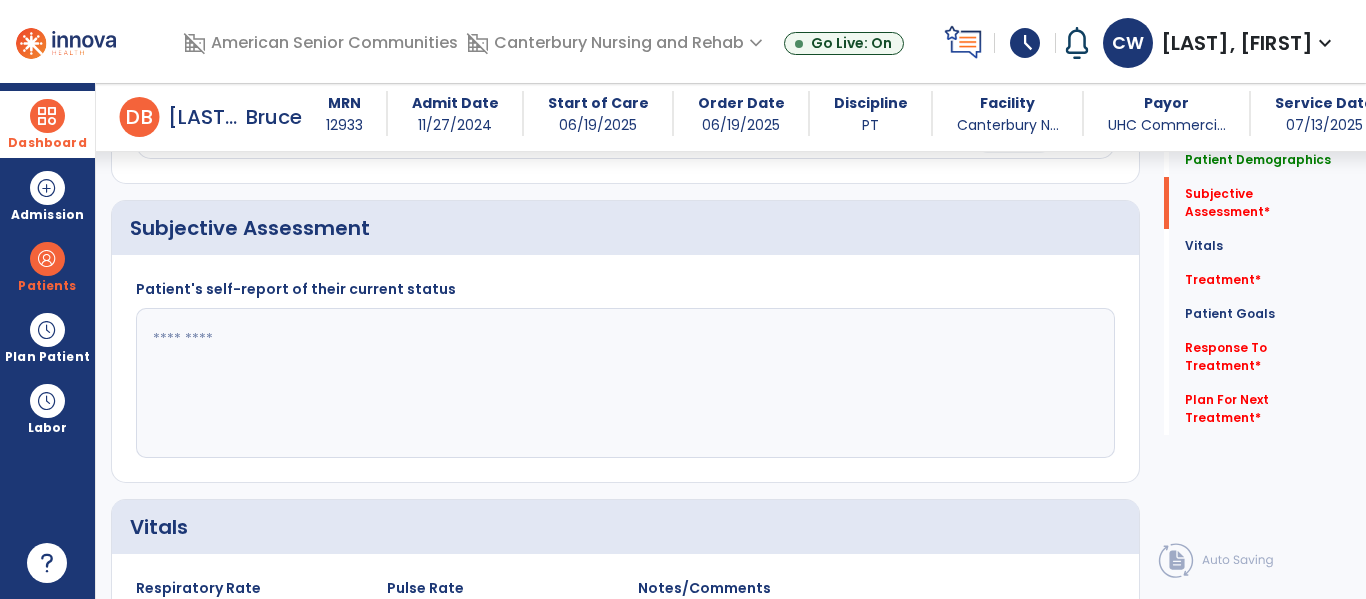 click 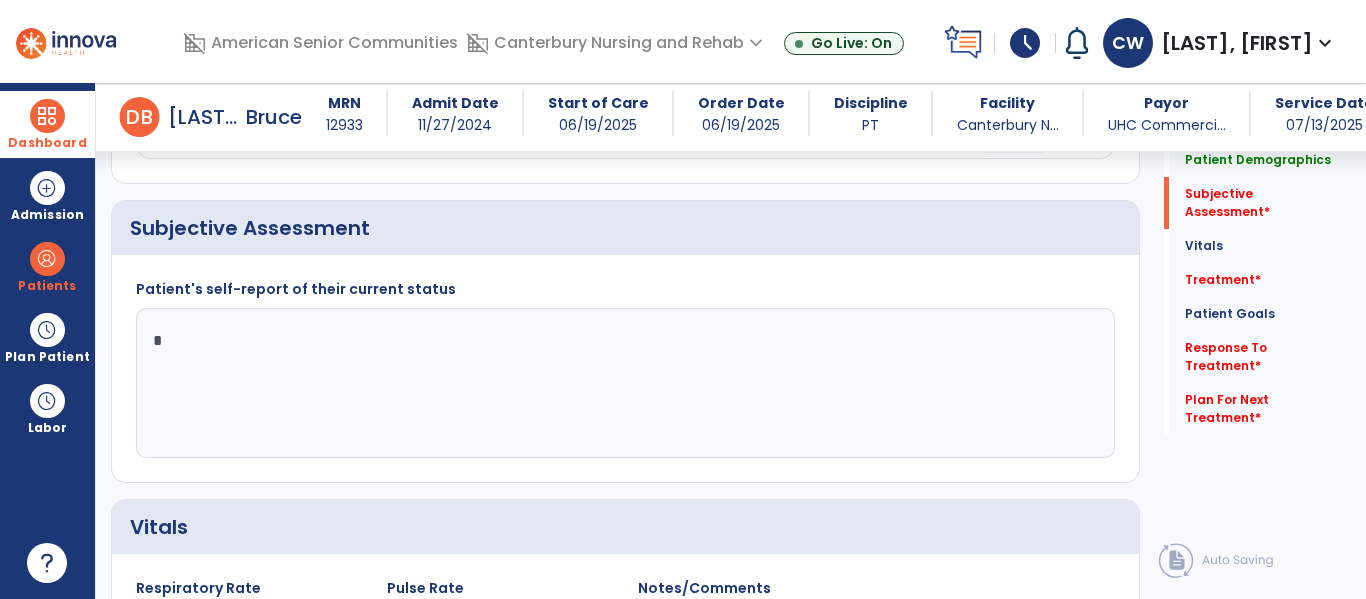 type on "**" 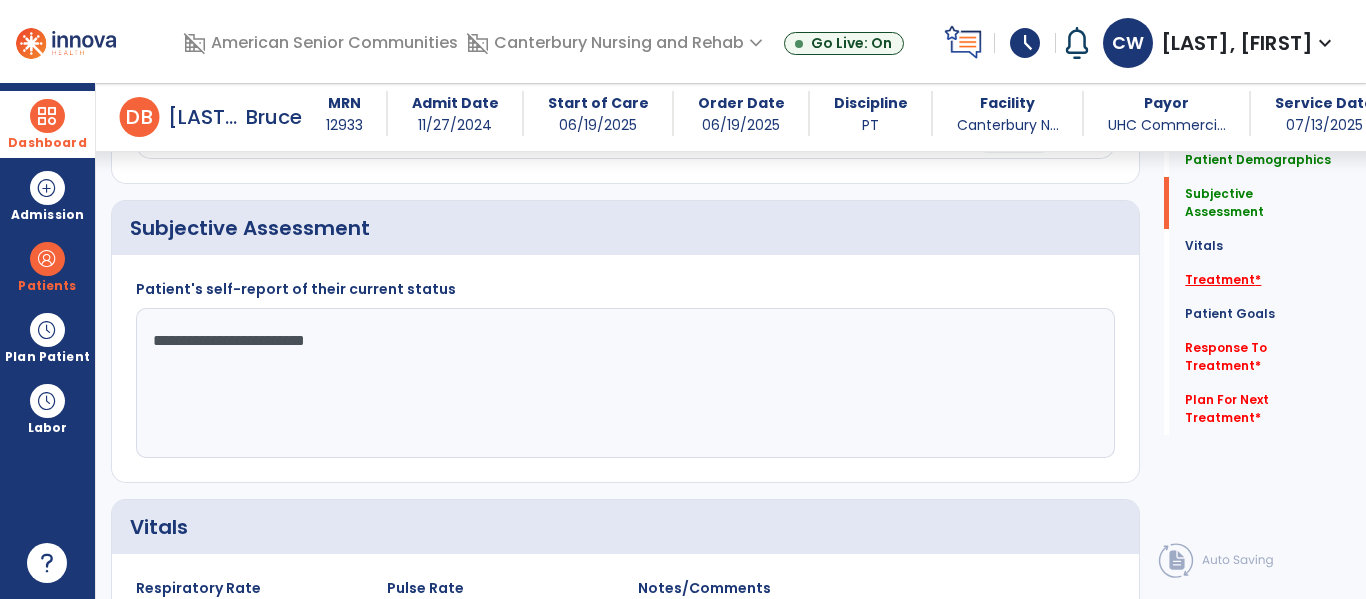type on "**********" 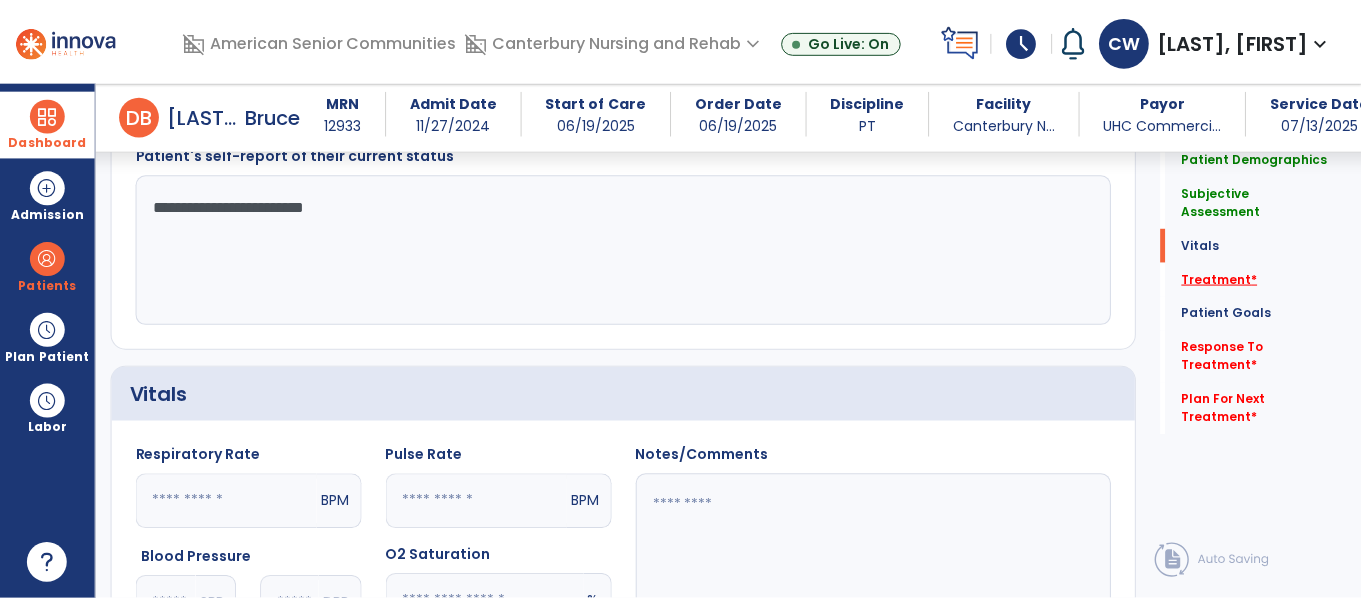 scroll, scrollTop: 1084, scrollLeft: 0, axis: vertical 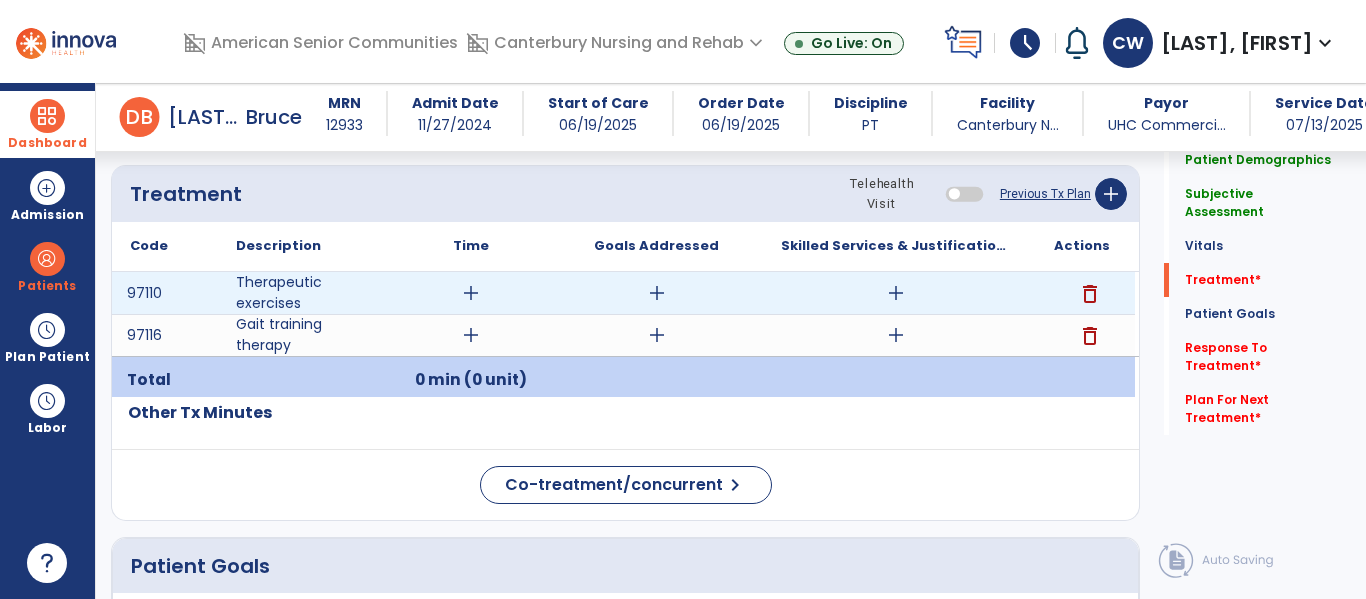 click on "add" at bounding box center (471, 293) 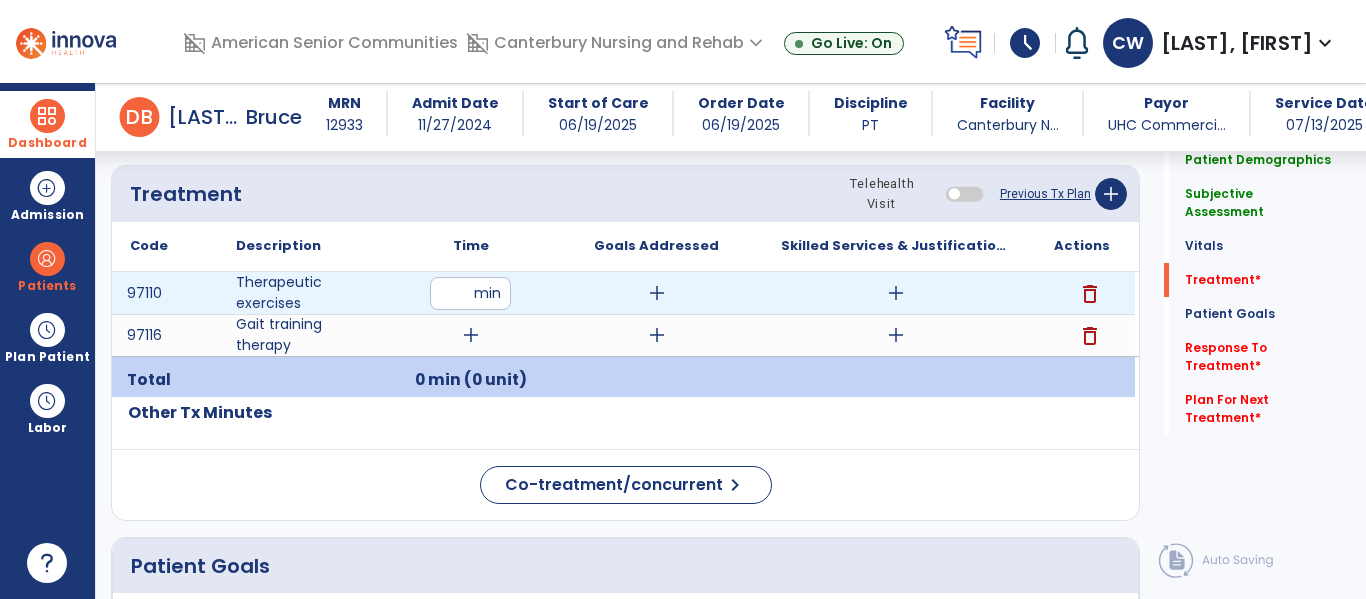 type on "**" 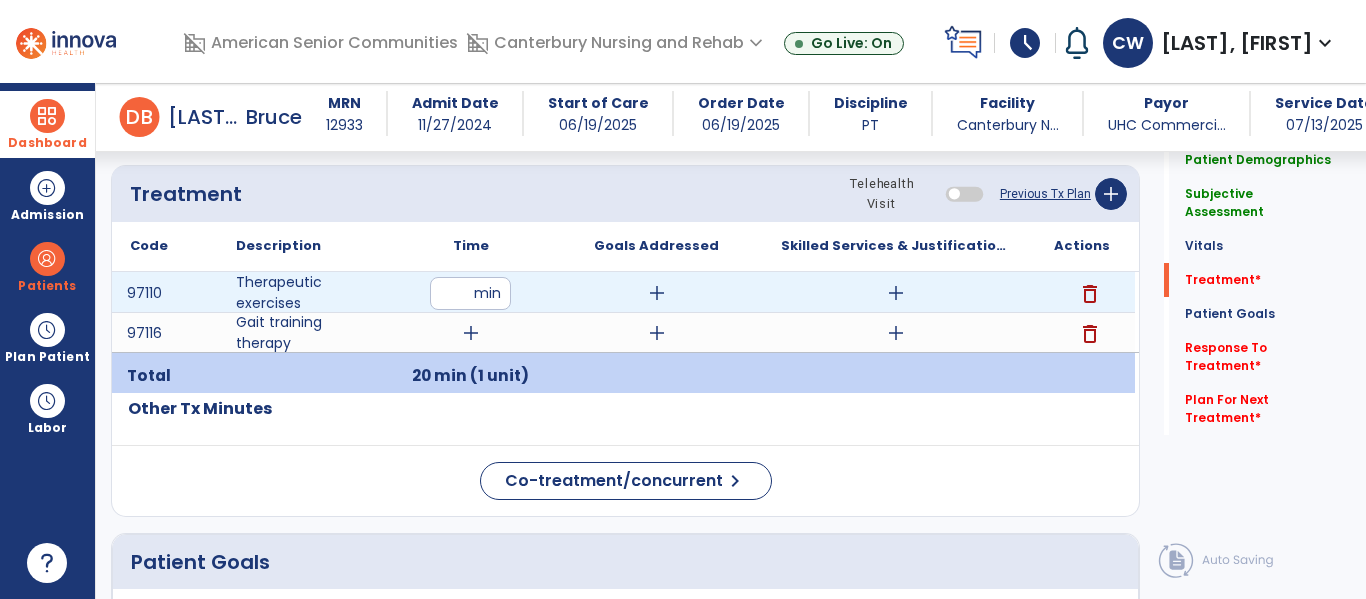 click on "add" at bounding box center [896, 293] 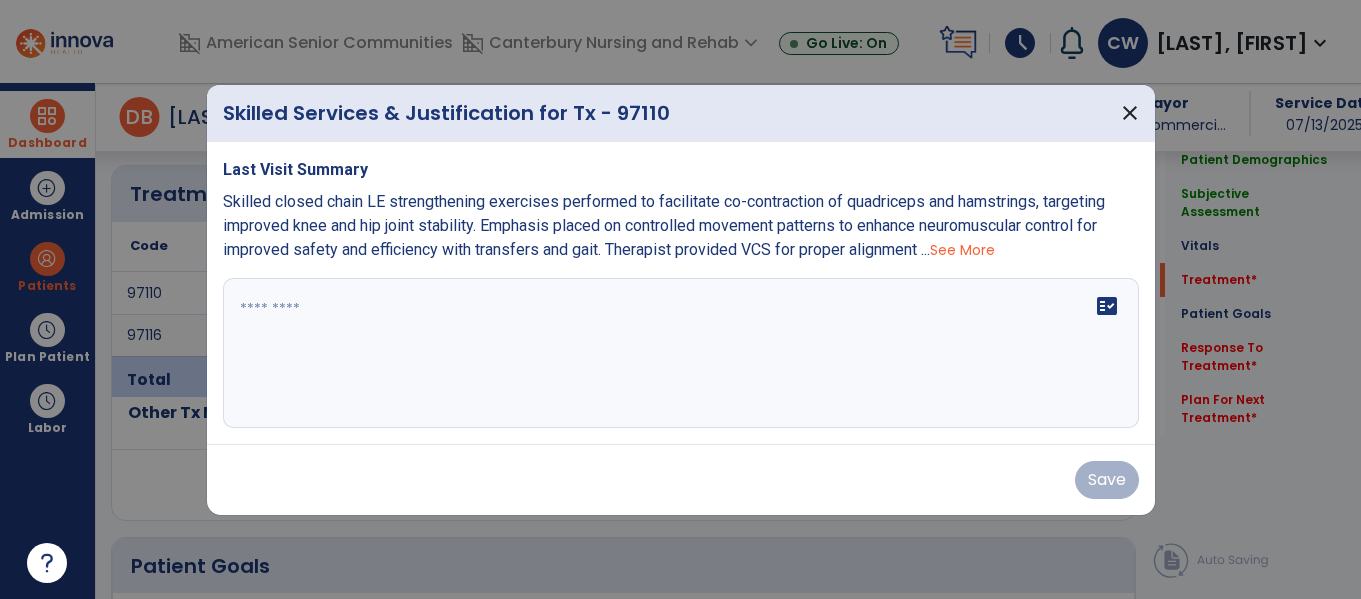 scroll, scrollTop: 1084, scrollLeft: 0, axis: vertical 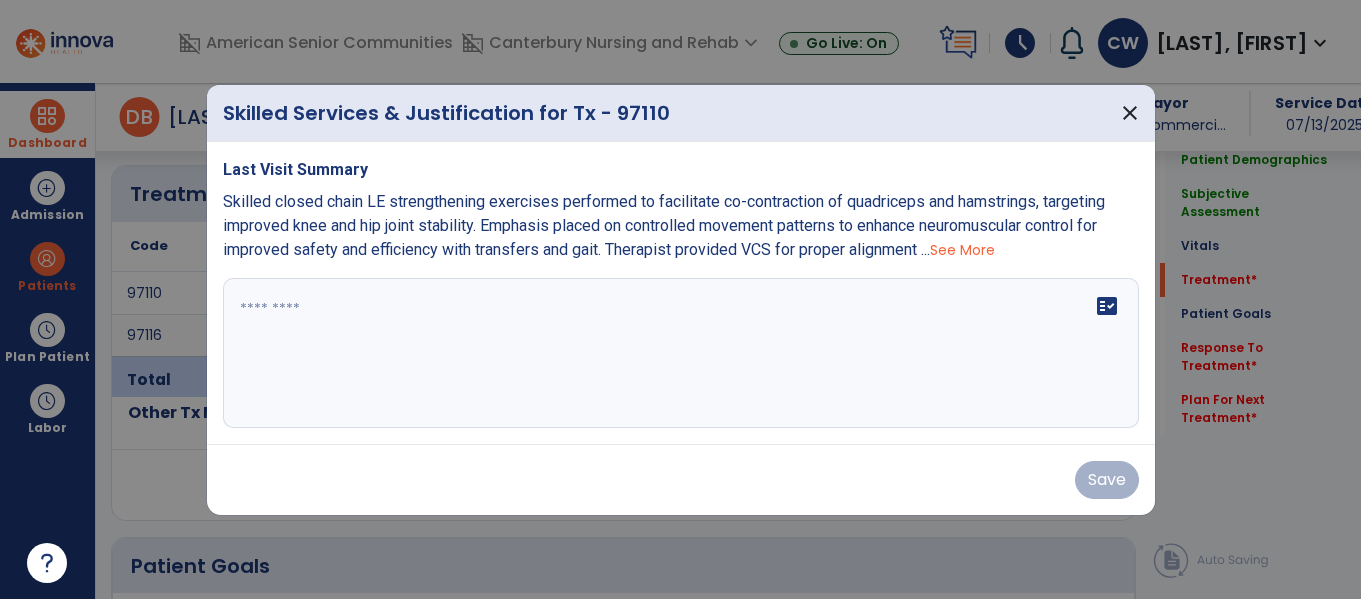 click on "fact_check" at bounding box center [681, 353] 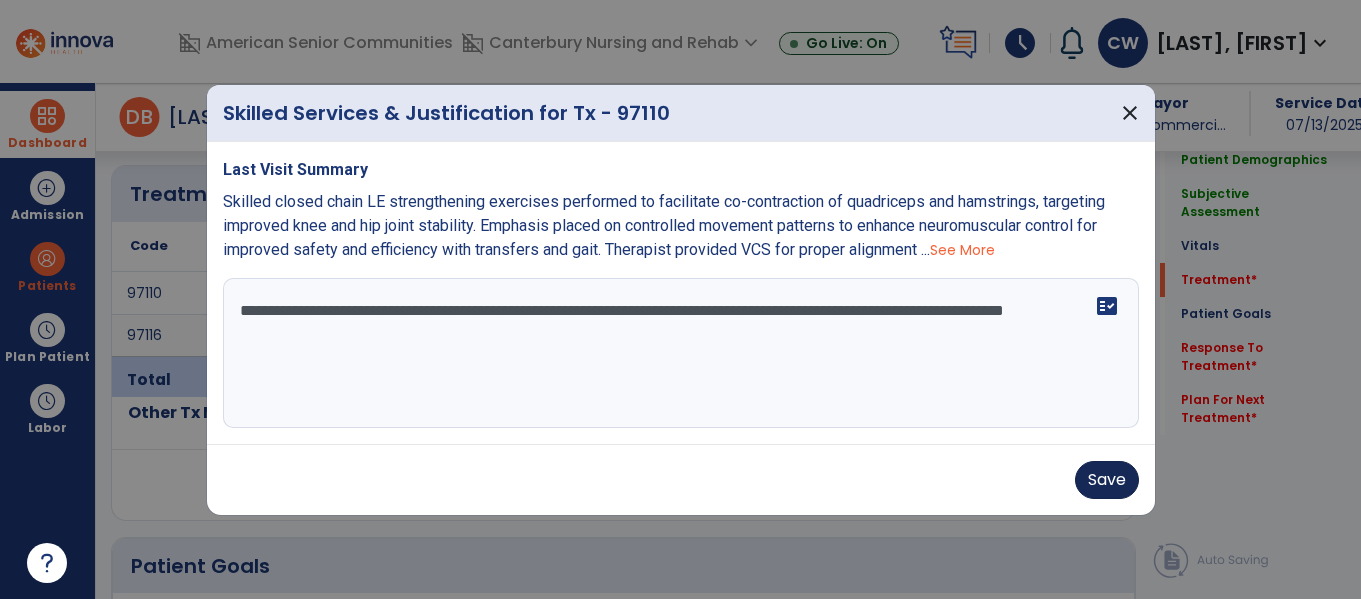 type on "**********" 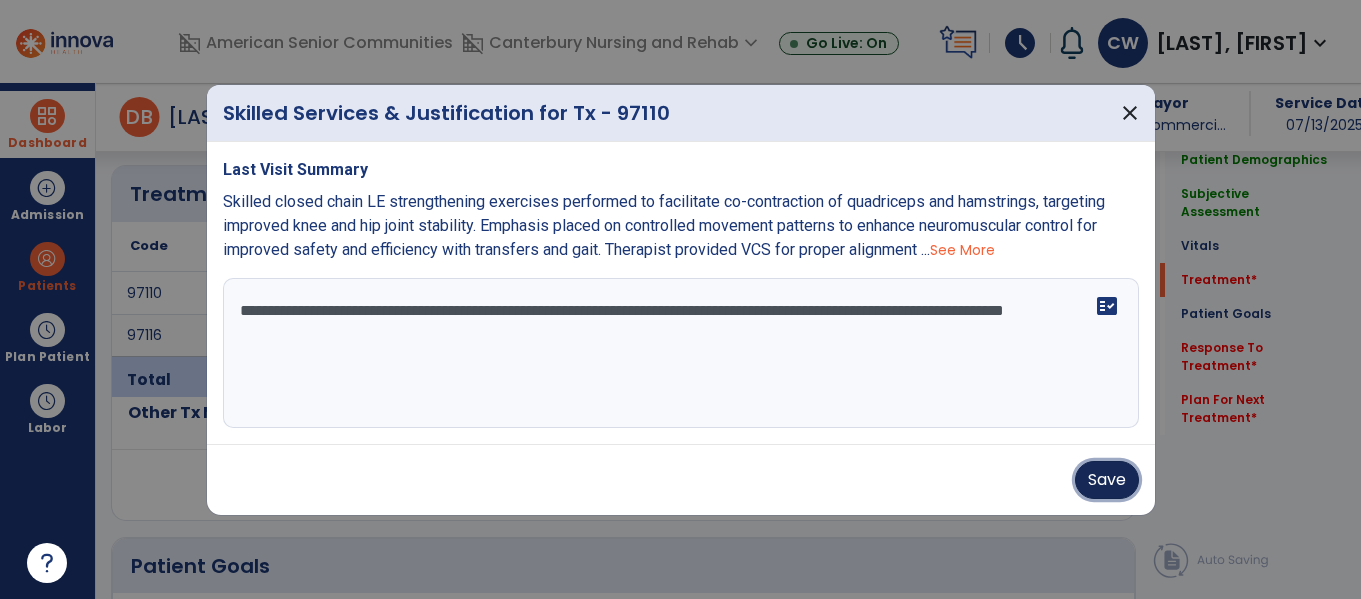 click on "Save" at bounding box center (1107, 480) 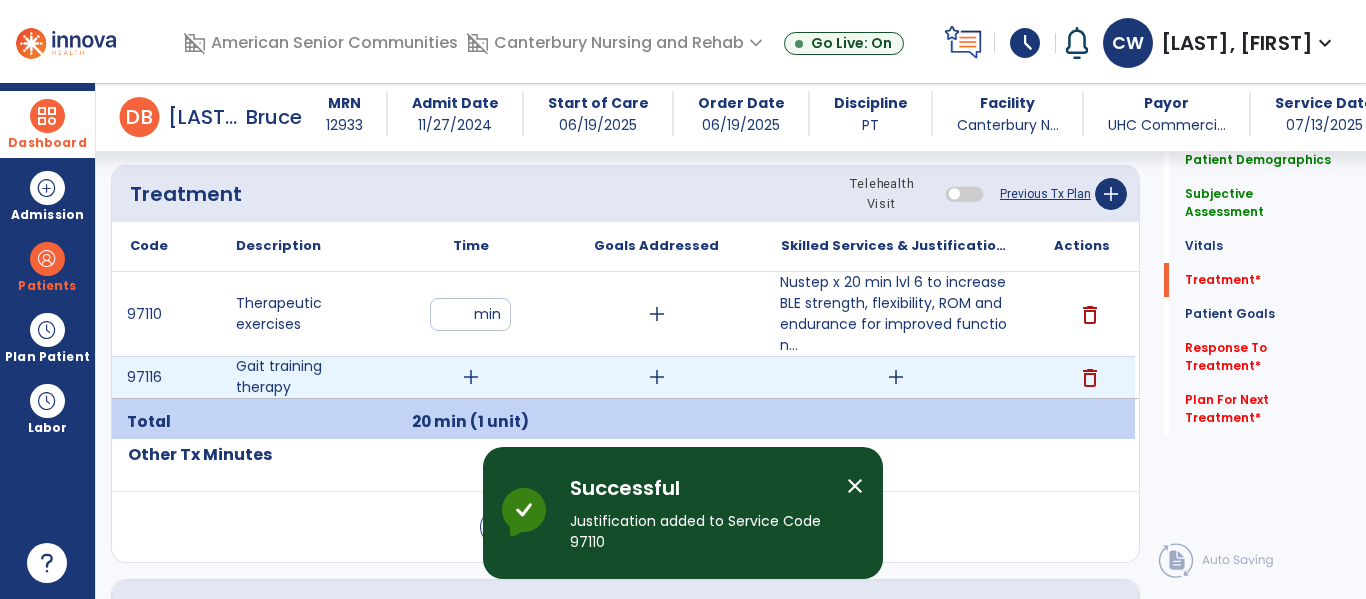 click on "add" at bounding box center (471, 377) 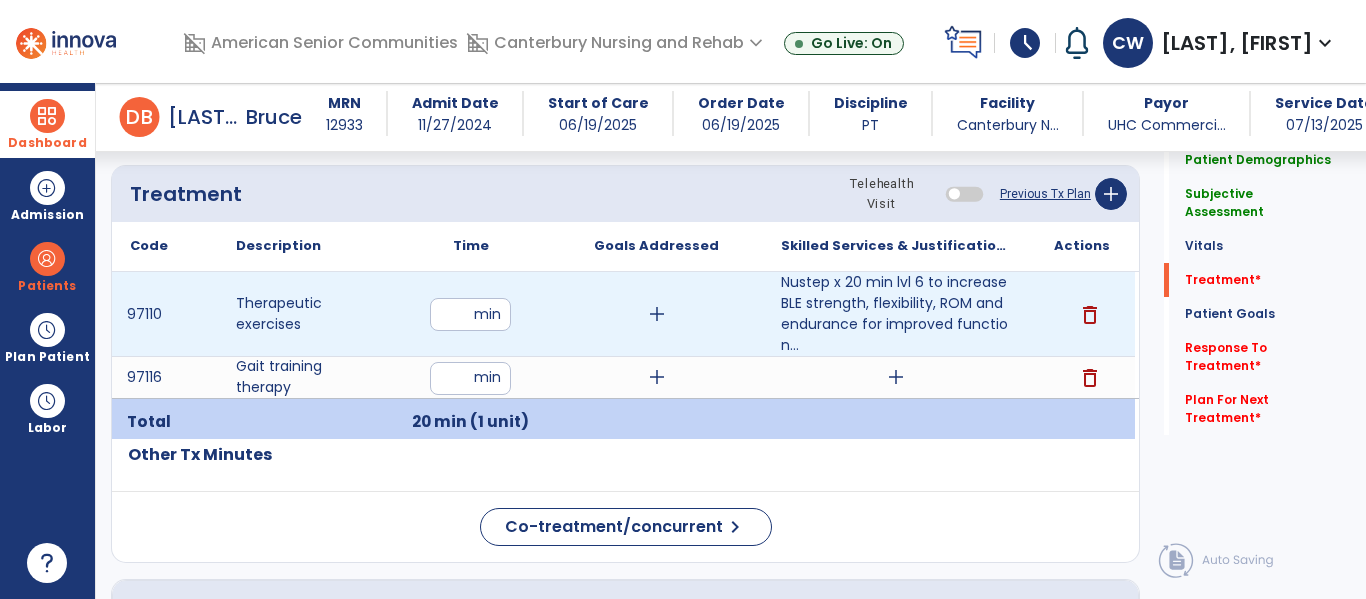 type on "**" 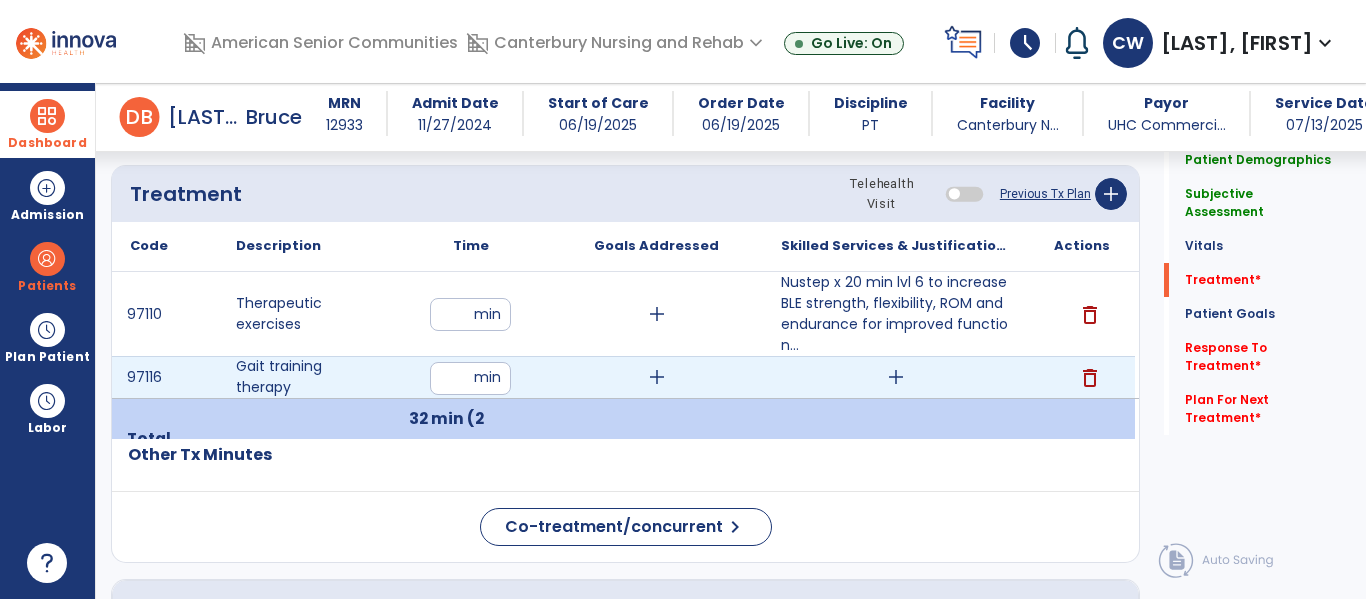 click on "add" at bounding box center [896, 377] 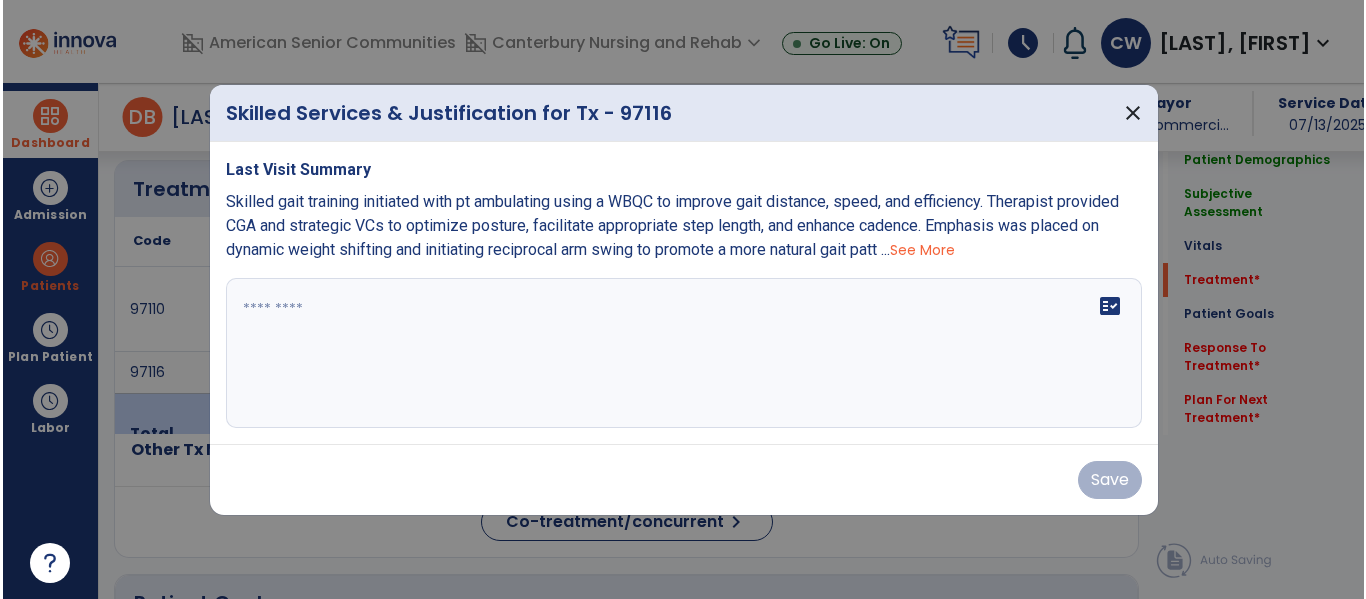 scroll, scrollTop: 1084, scrollLeft: 0, axis: vertical 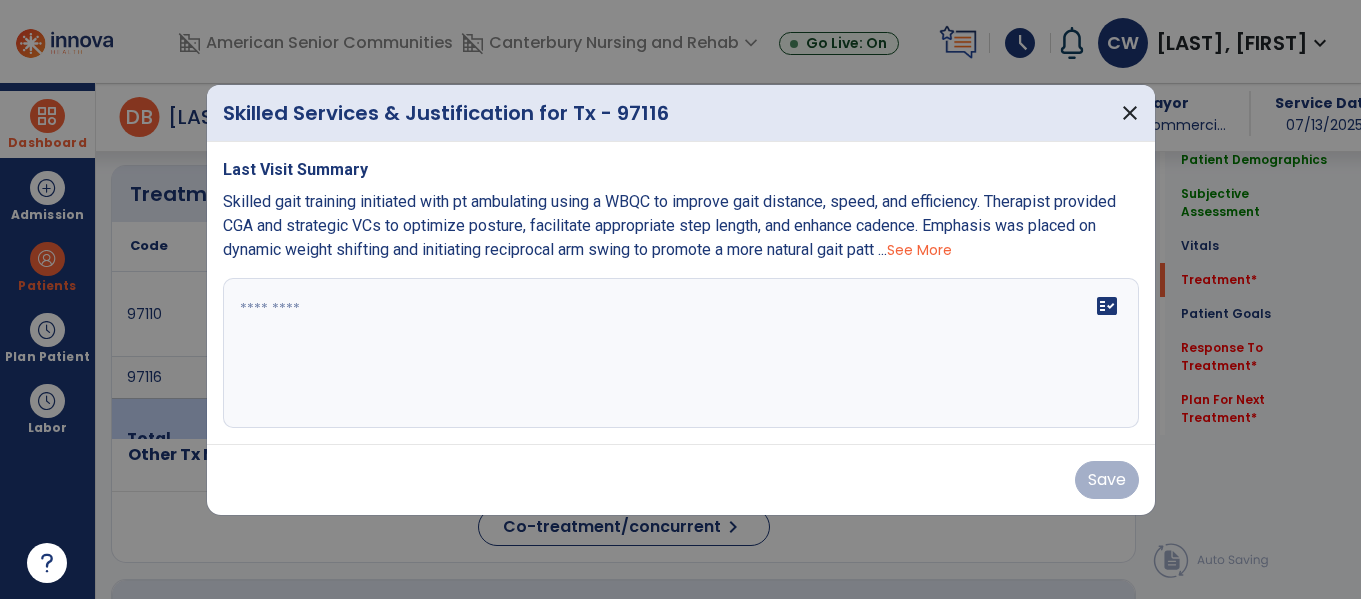 click on "fact_check" at bounding box center (681, 353) 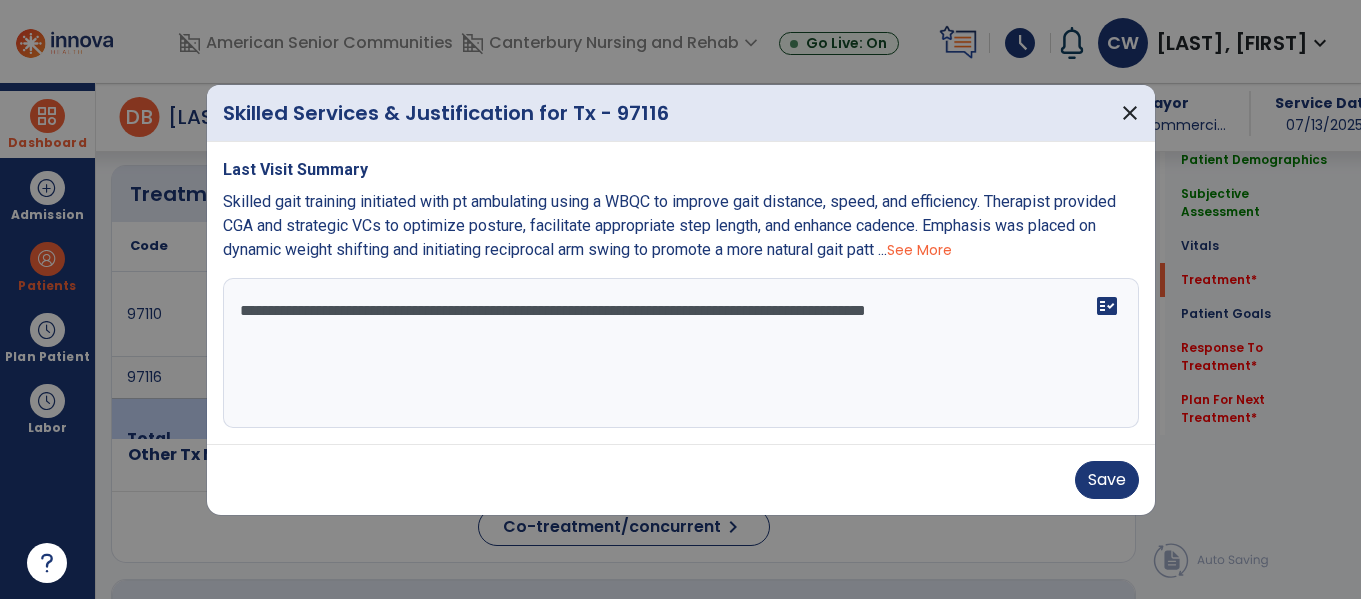 click on "See More" at bounding box center (919, 250) 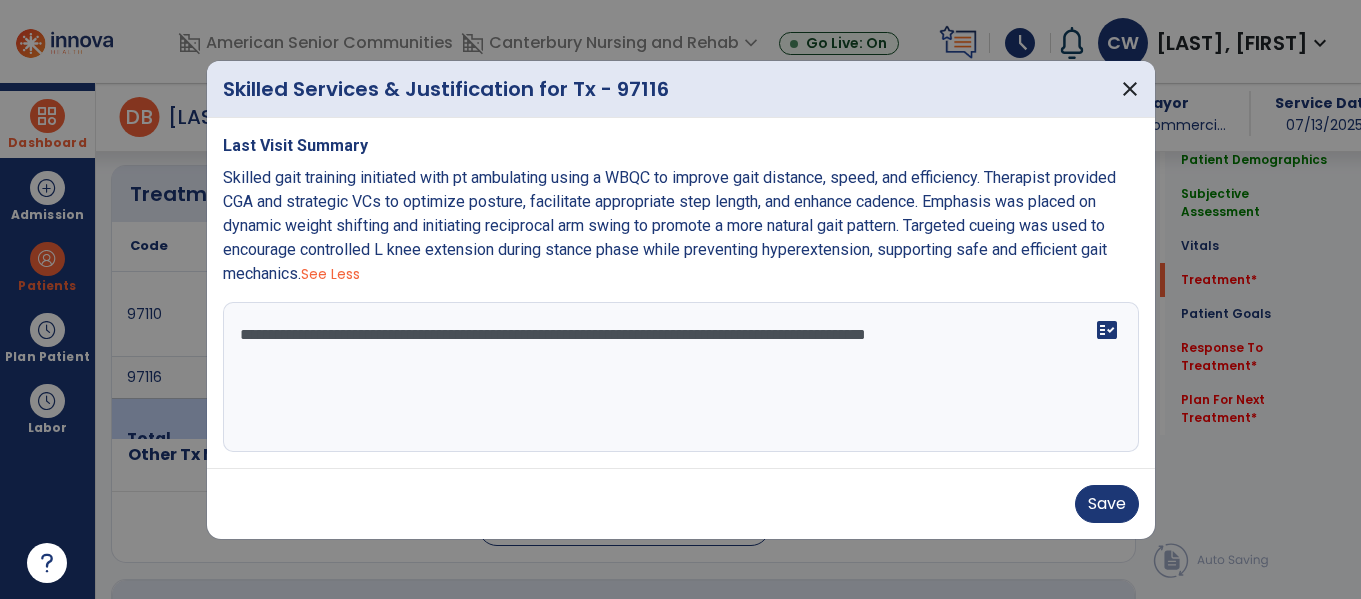 click on "**********" at bounding box center (681, 377) 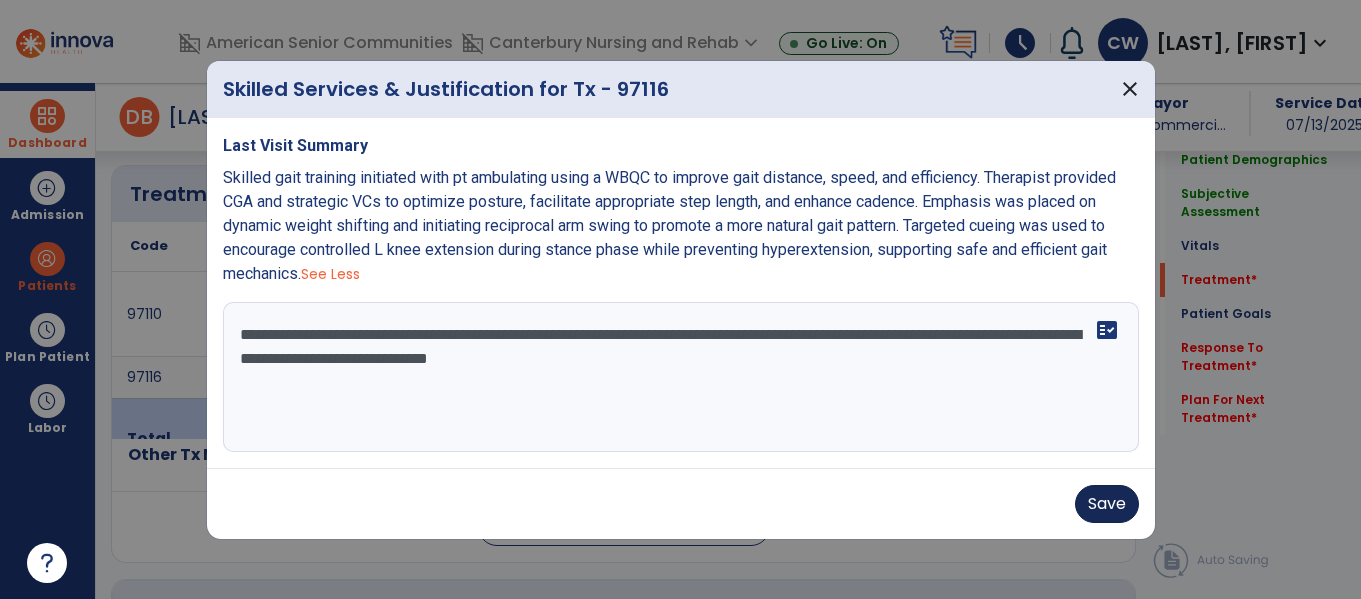 type on "**********" 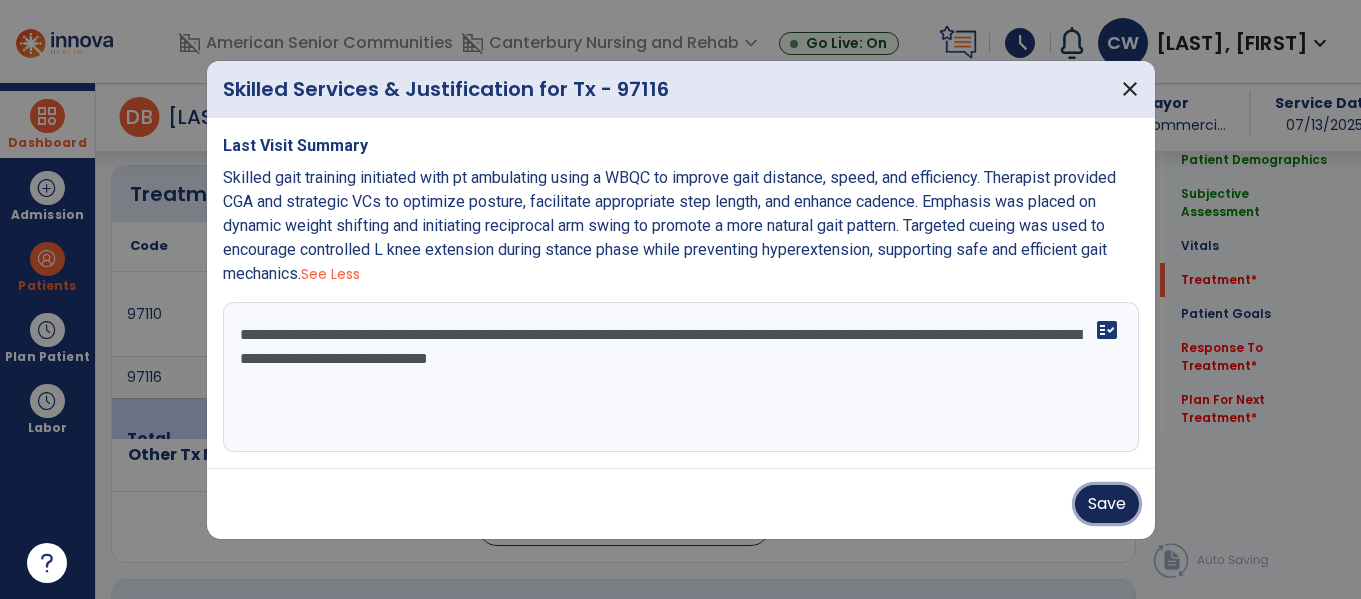 click on "Save" at bounding box center (1107, 504) 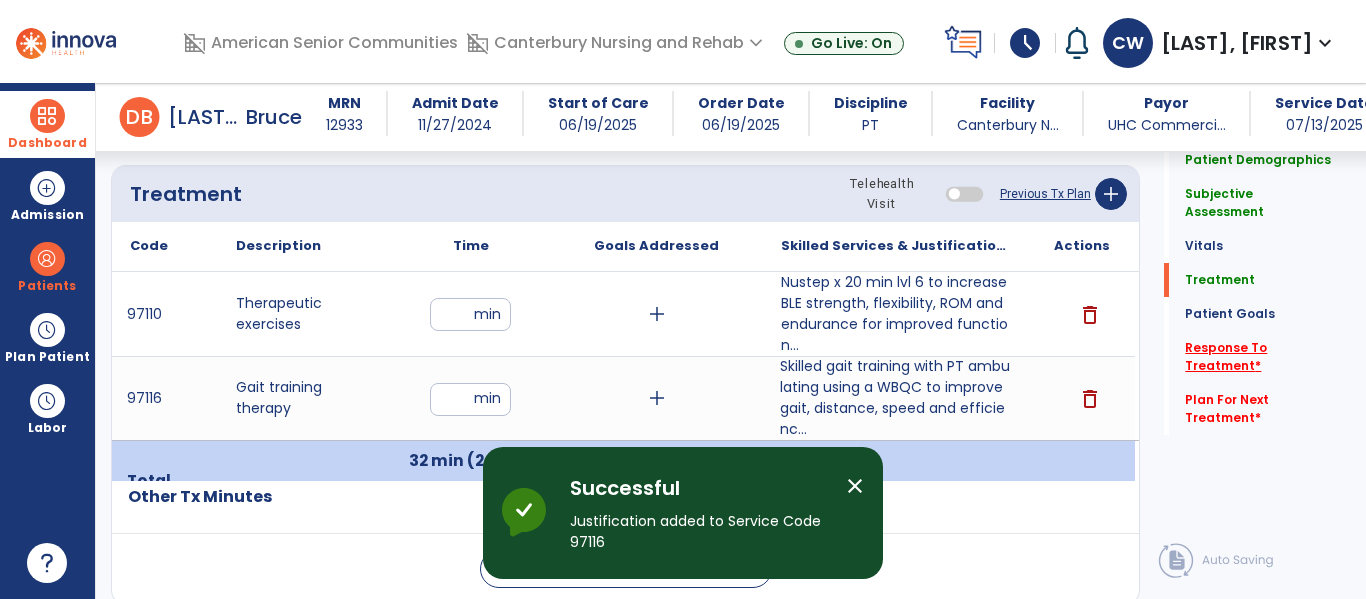 click on "Response To Treatment   *" 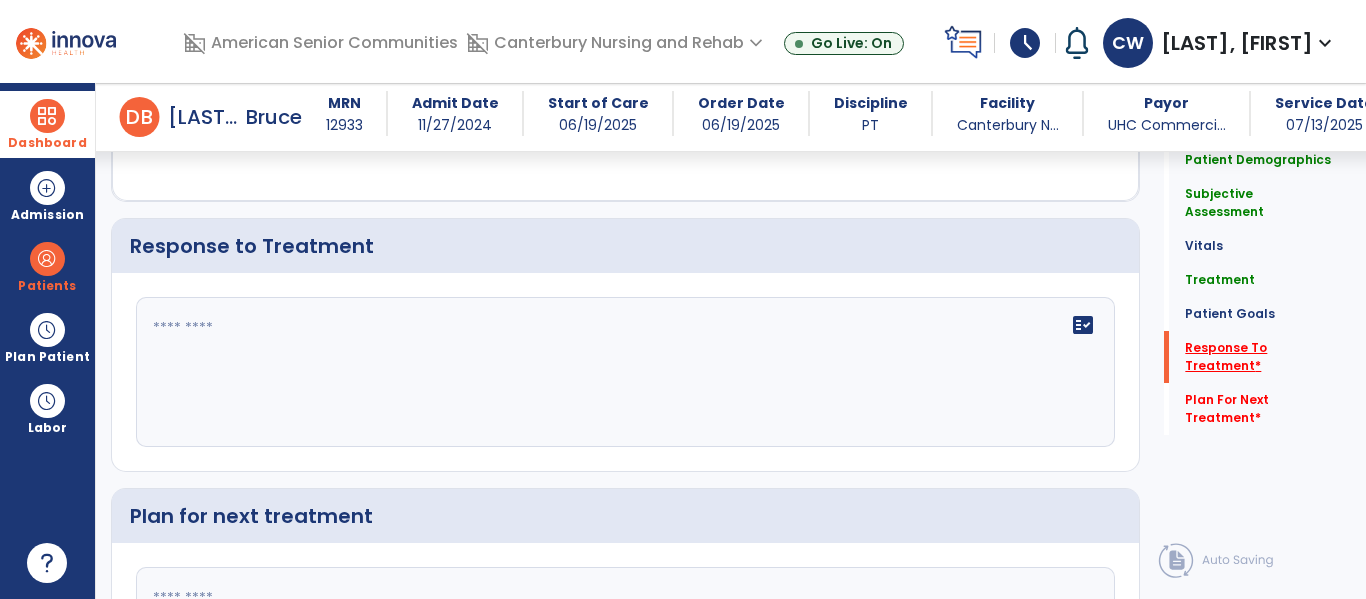 scroll, scrollTop: 2634, scrollLeft: 0, axis: vertical 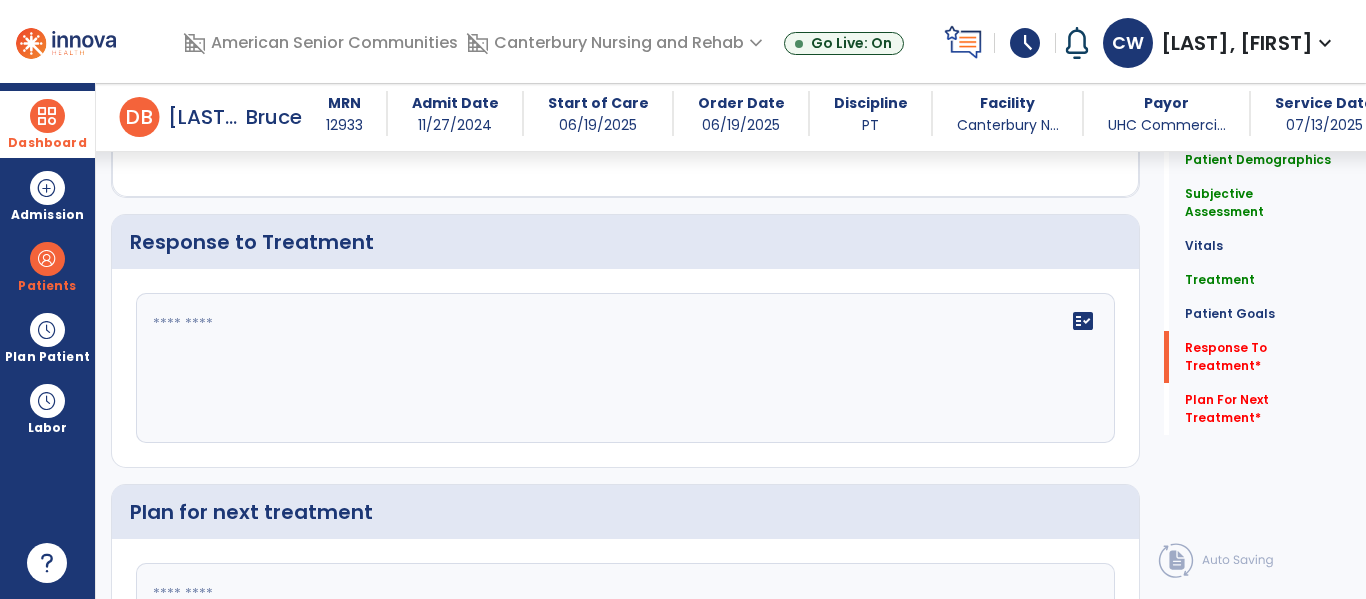 click on "fact_check" 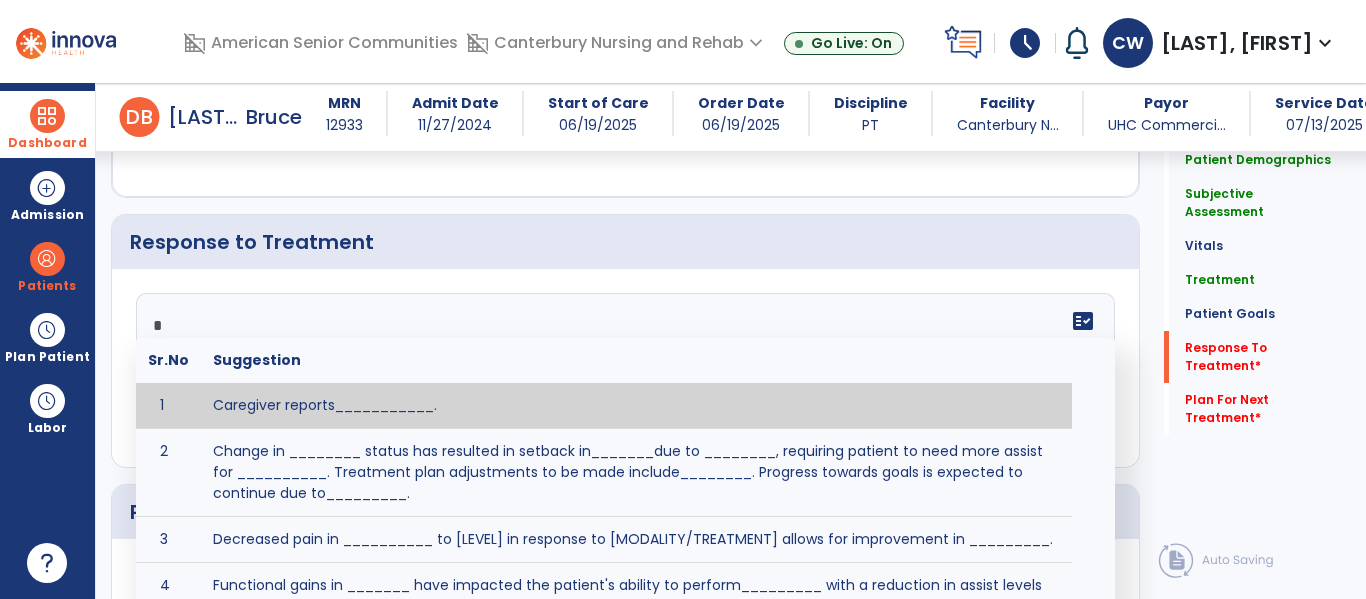 type on "**" 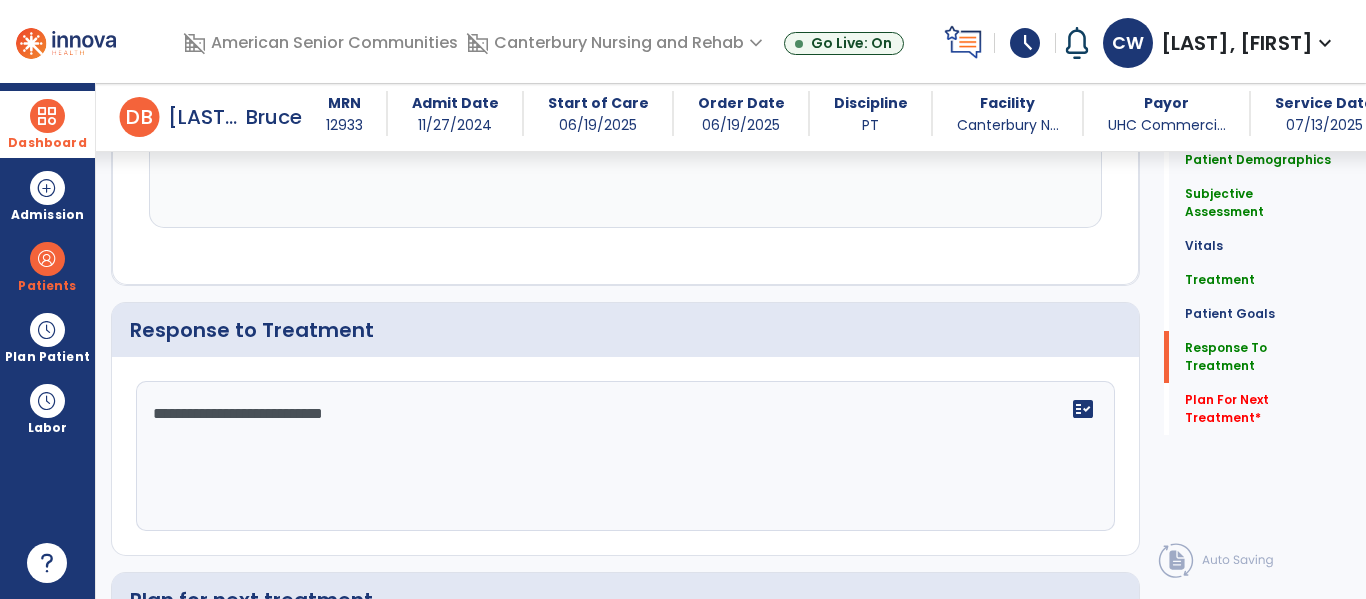 scroll, scrollTop: 2634, scrollLeft: 0, axis: vertical 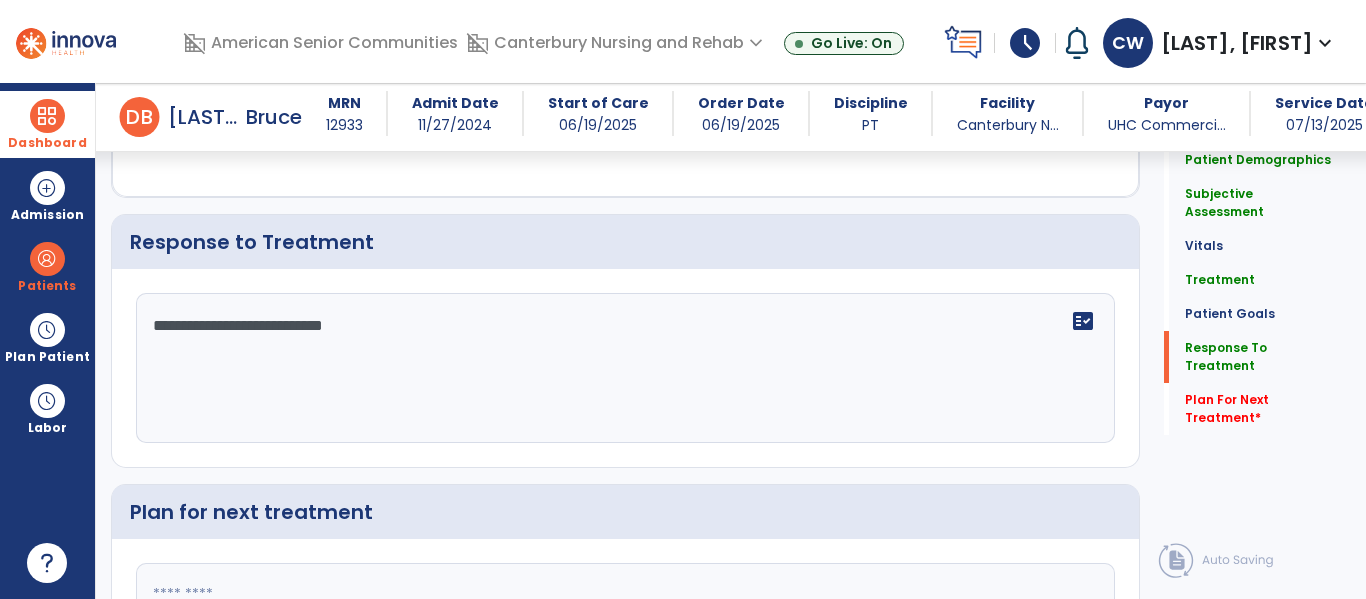 type on "**********" 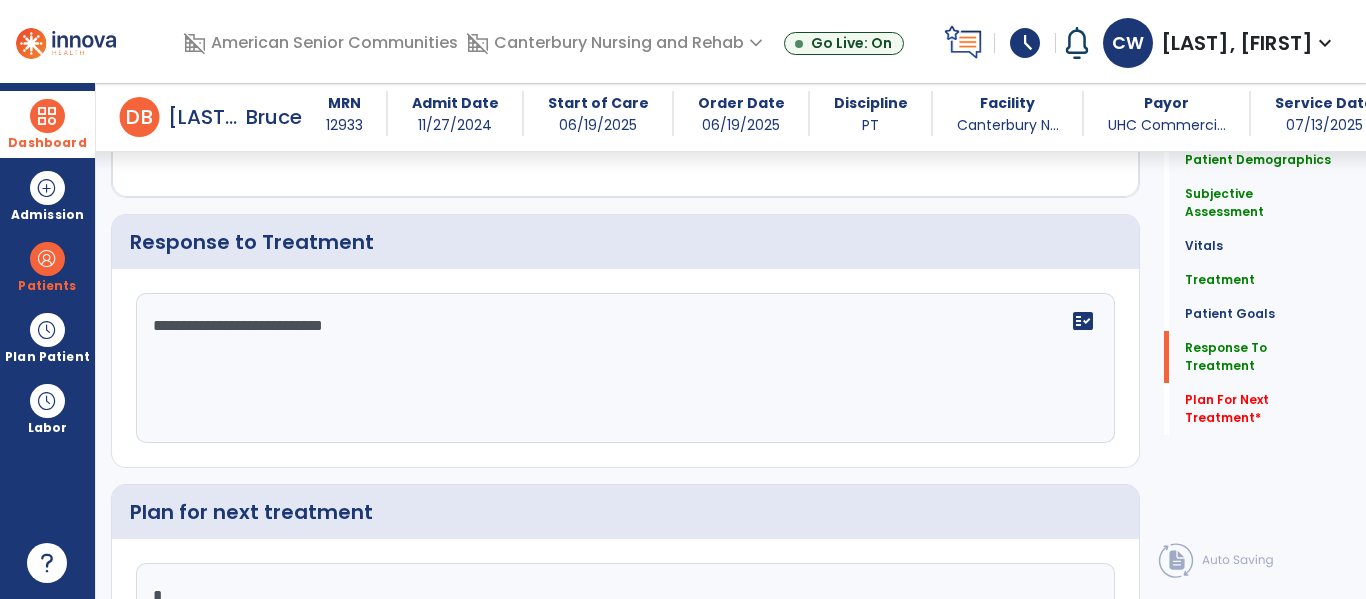 scroll, scrollTop: 2642, scrollLeft: 0, axis: vertical 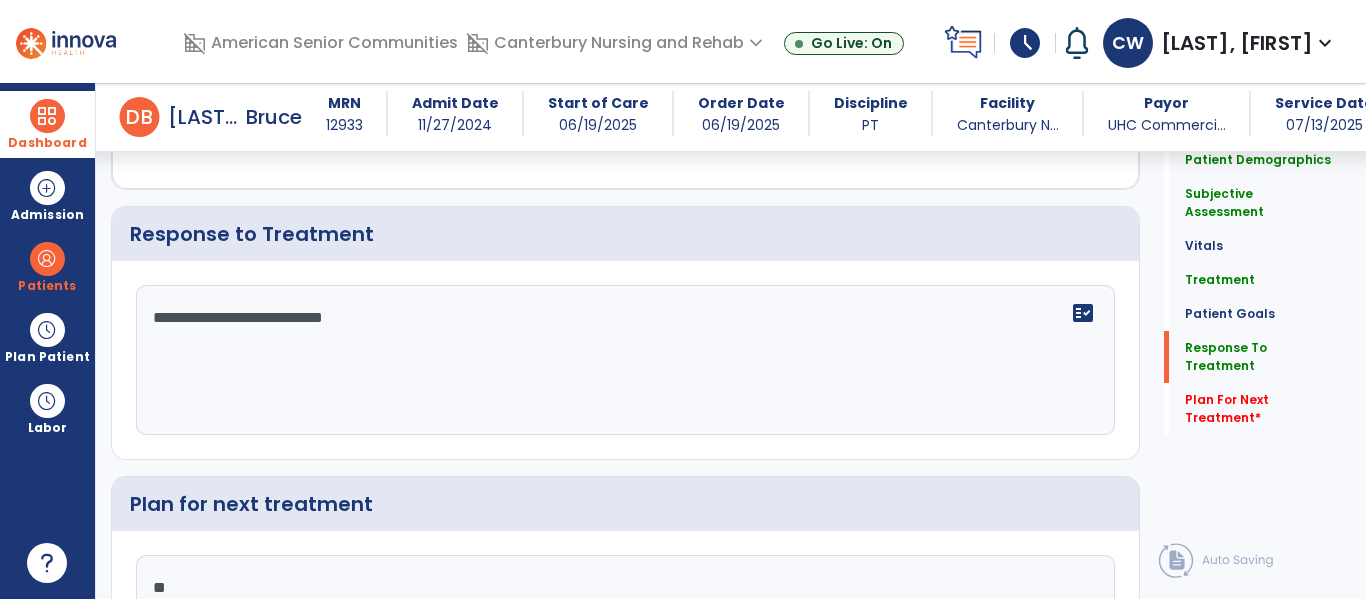 type on "*" 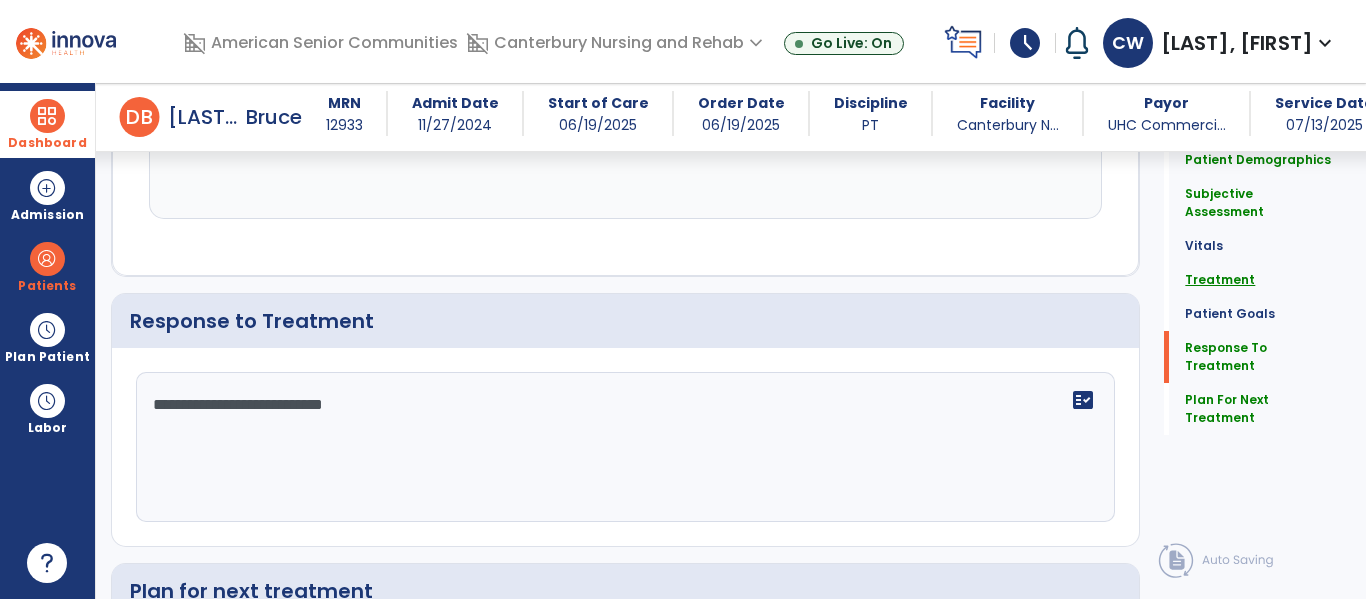 scroll, scrollTop: 2643, scrollLeft: 0, axis: vertical 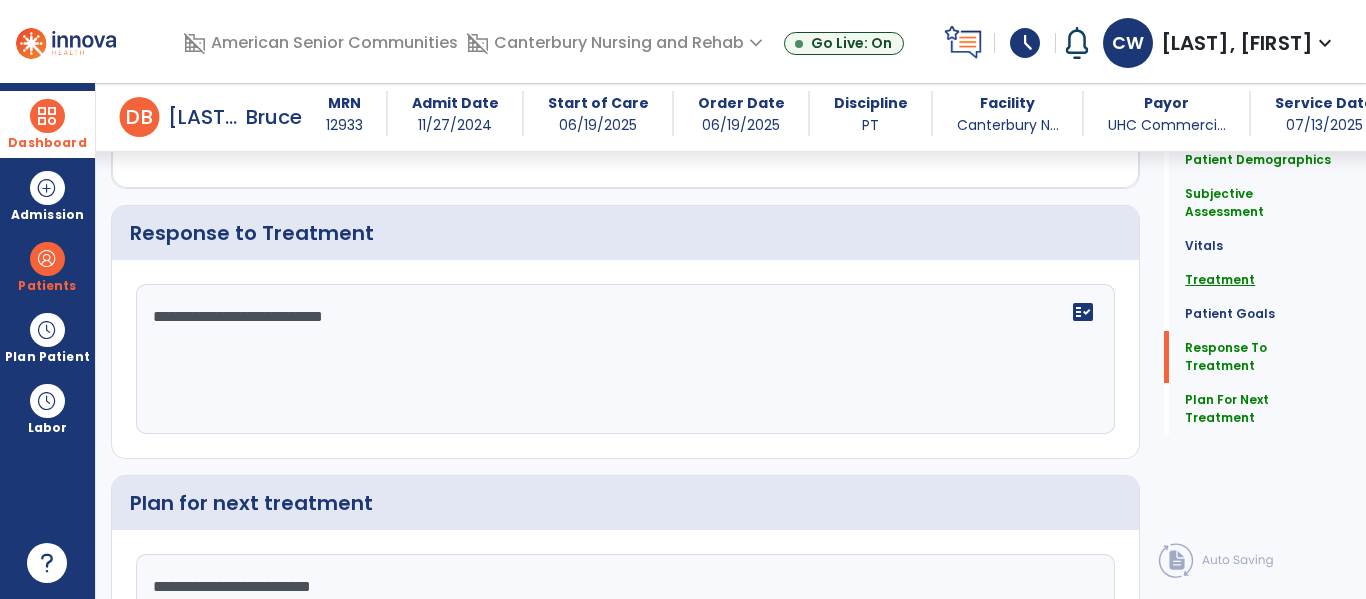 type on "**********" 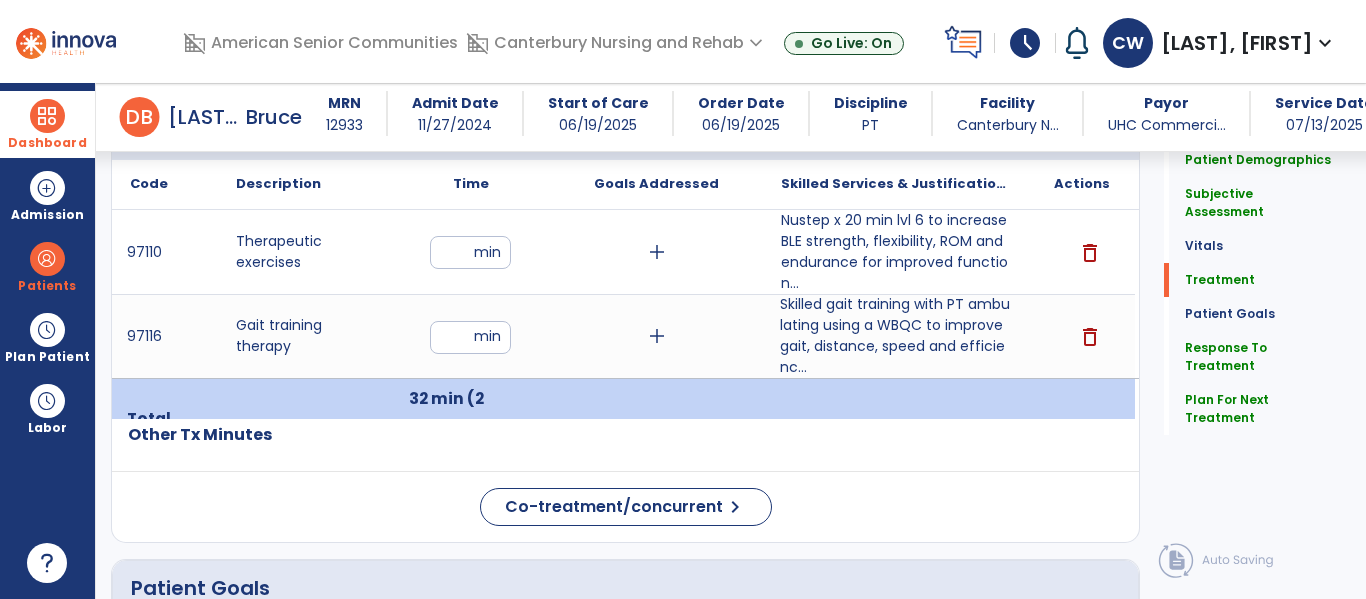 scroll, scrollTop: 1128, scrollLeft: 0, axis: vertical 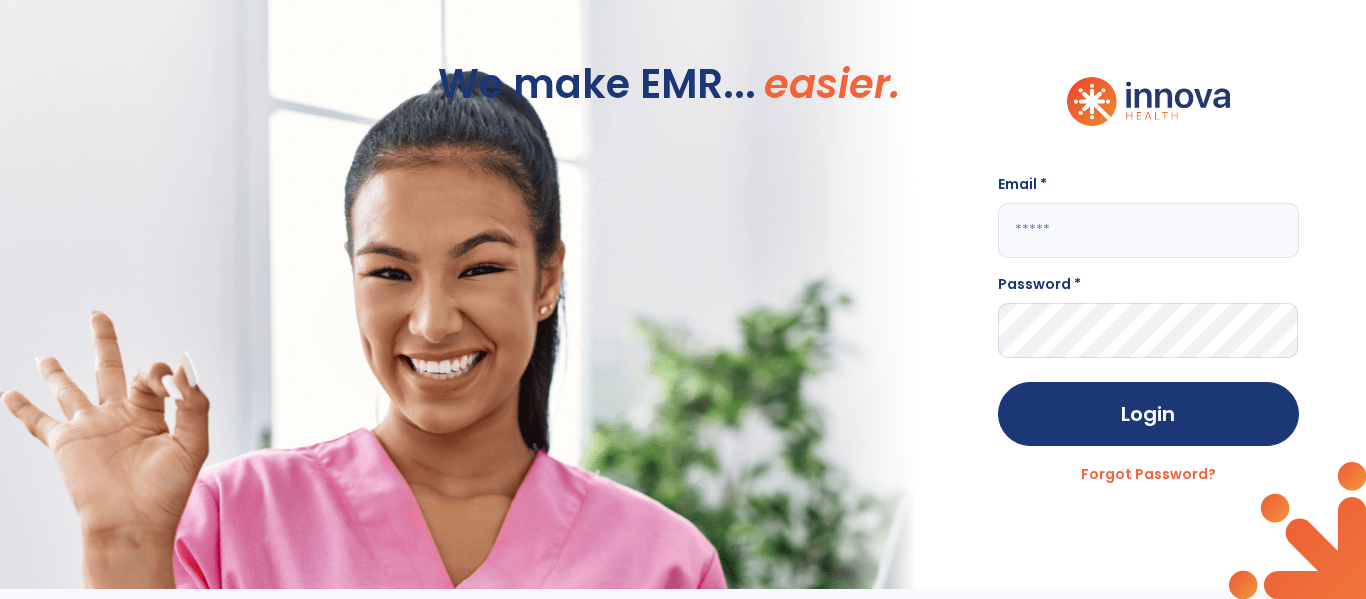 click 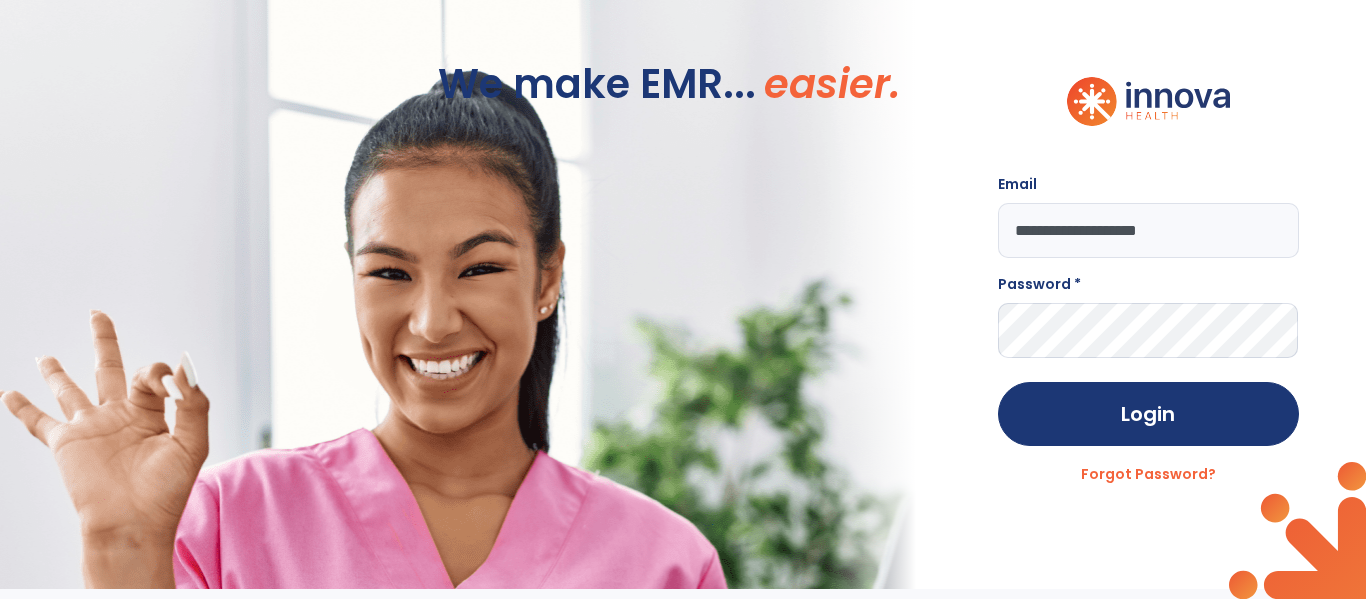 type on "**********" 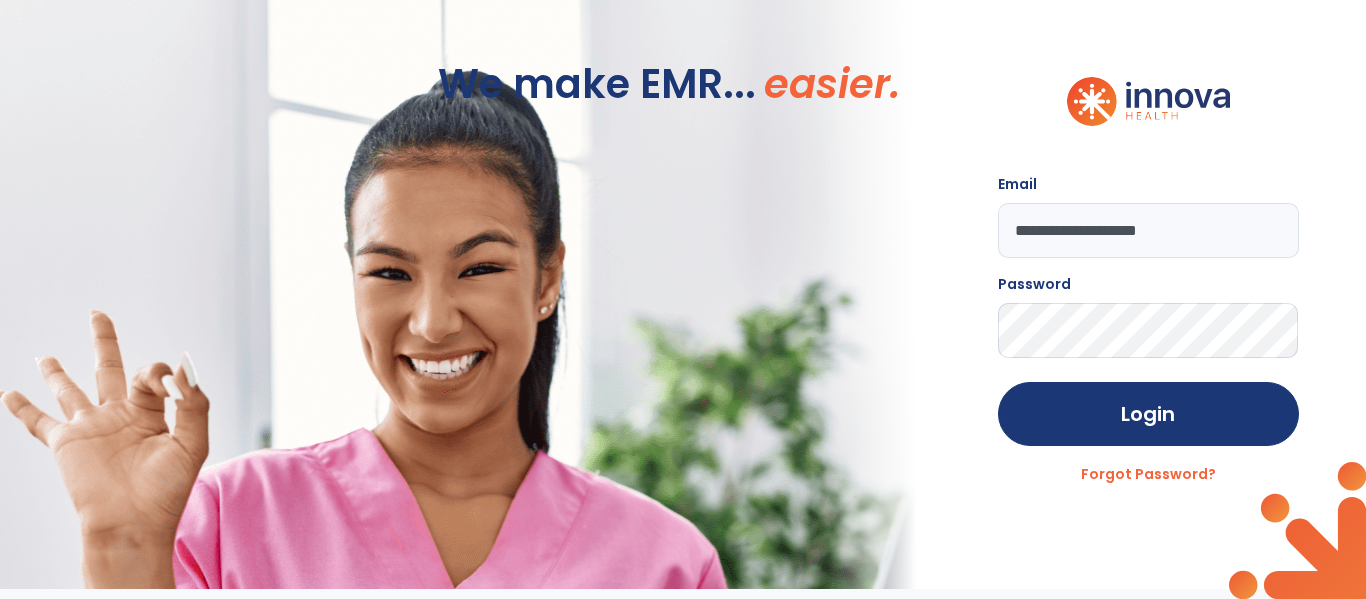 click on "Login" 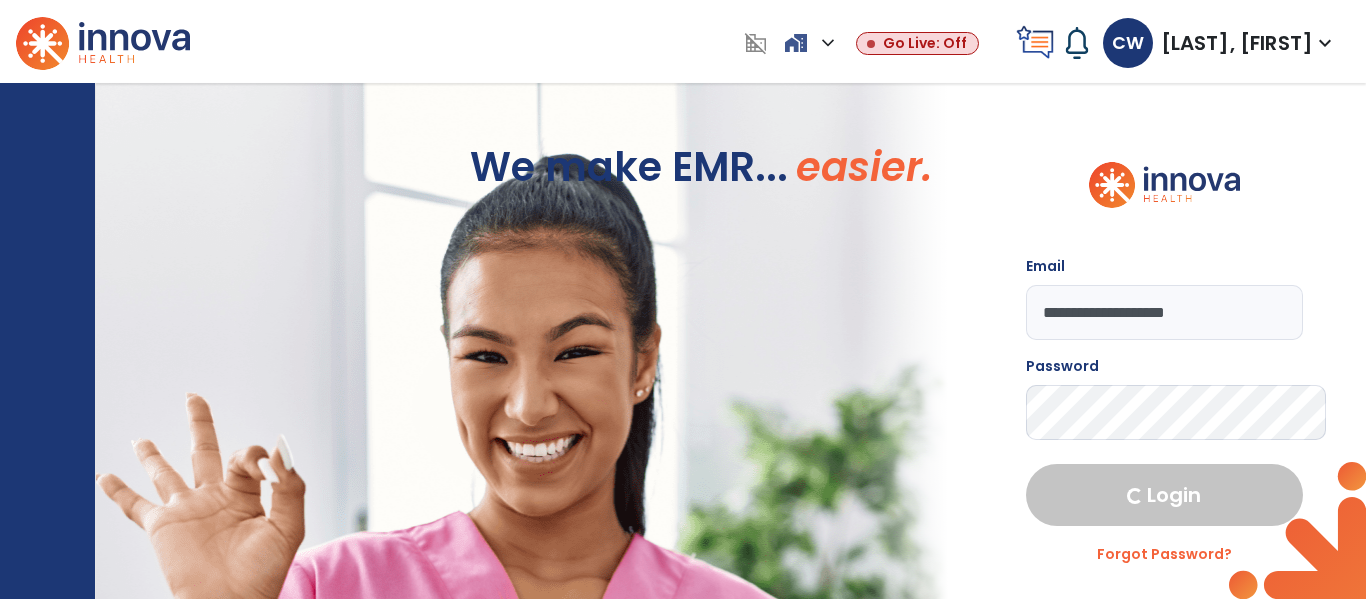 select on "****" 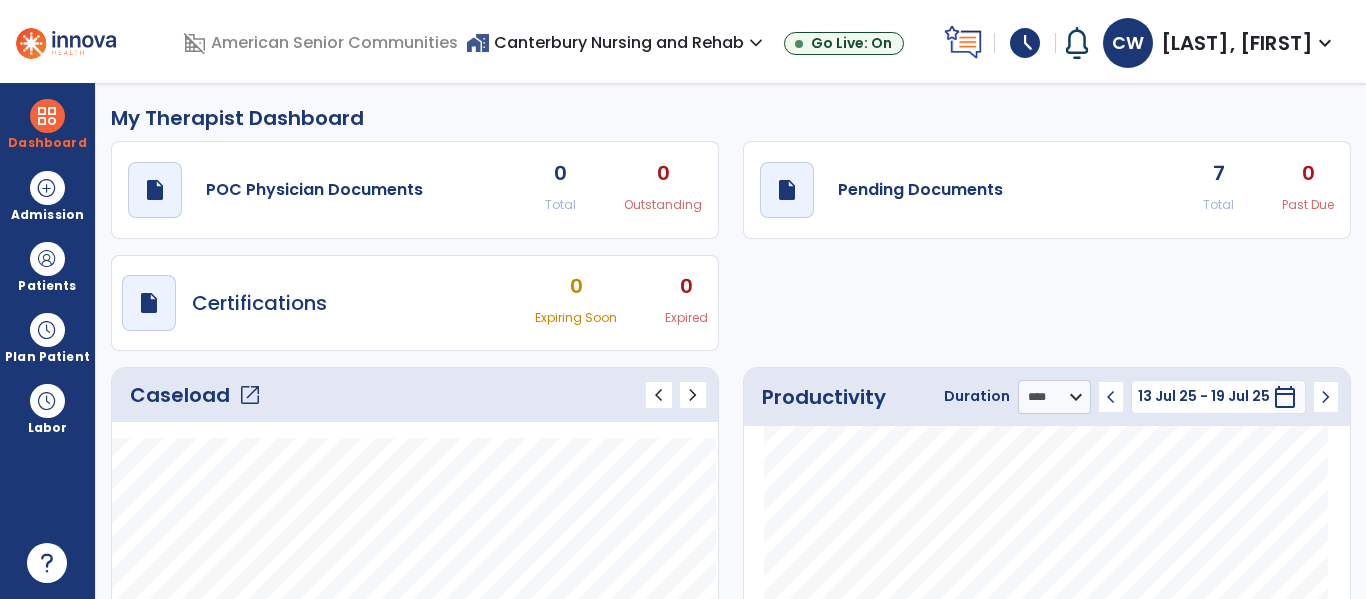 click on "open_in_new" 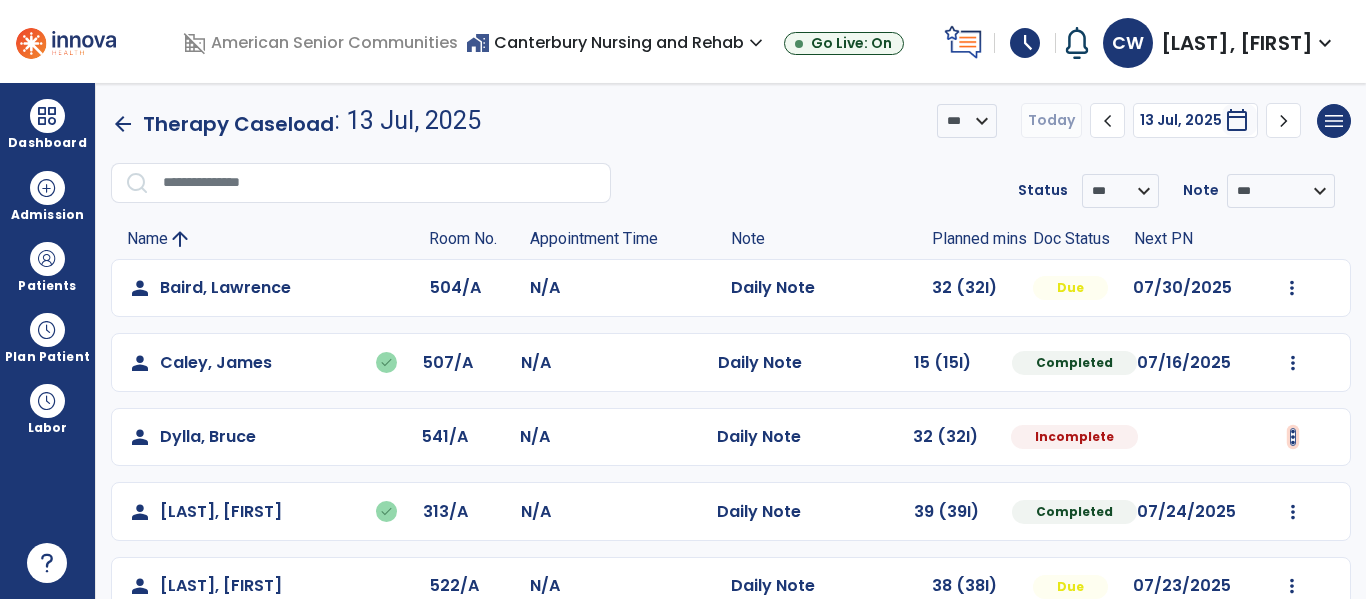 click at bounding box center (1292, 288) 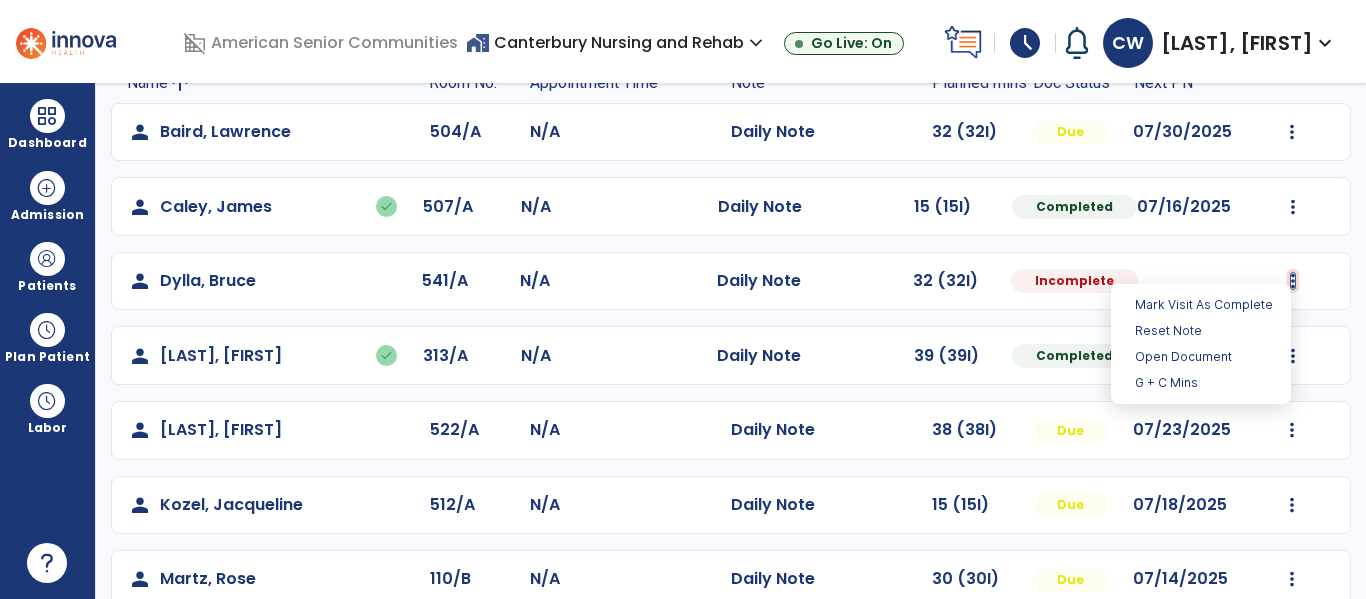 scroll, scrollTop: 152, scrollLeft: 0, axis: vertical 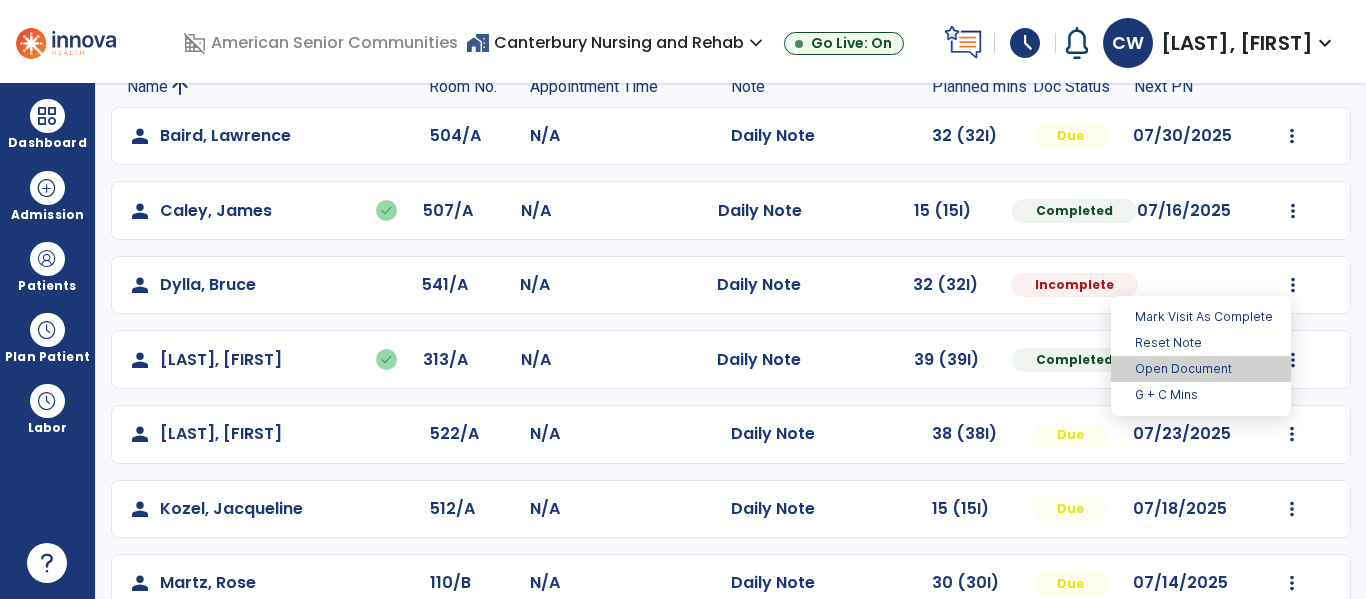 click on "Open Document" at bounding box center [1201, 369] 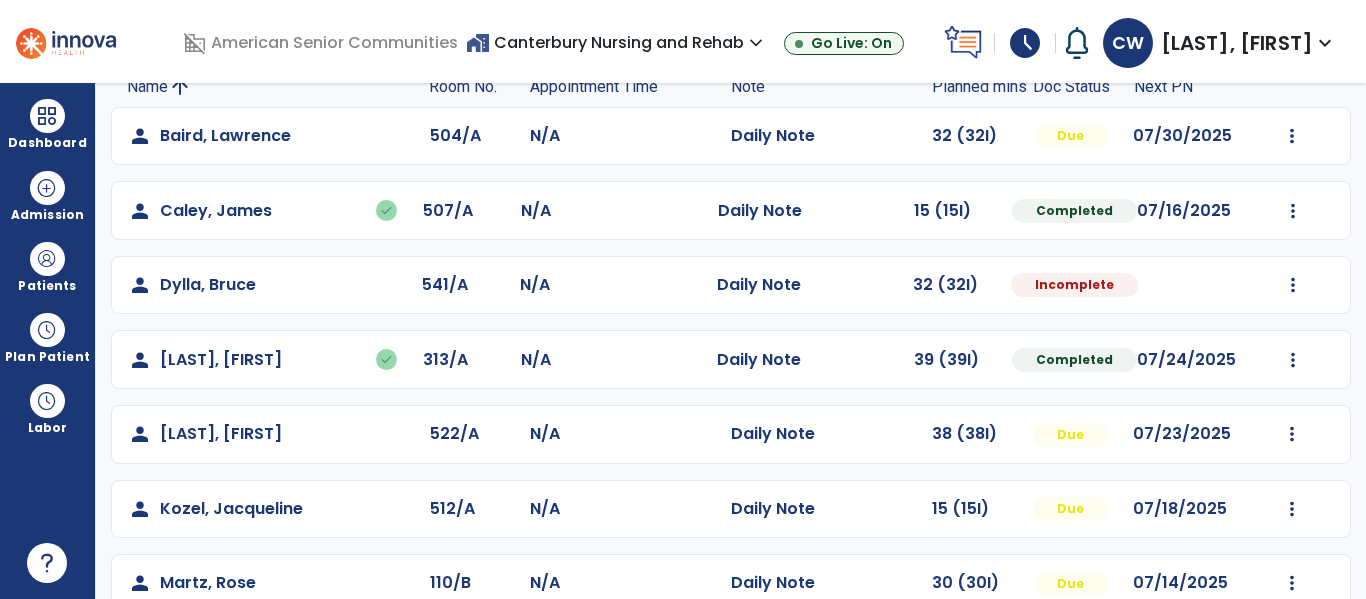 select on "*" 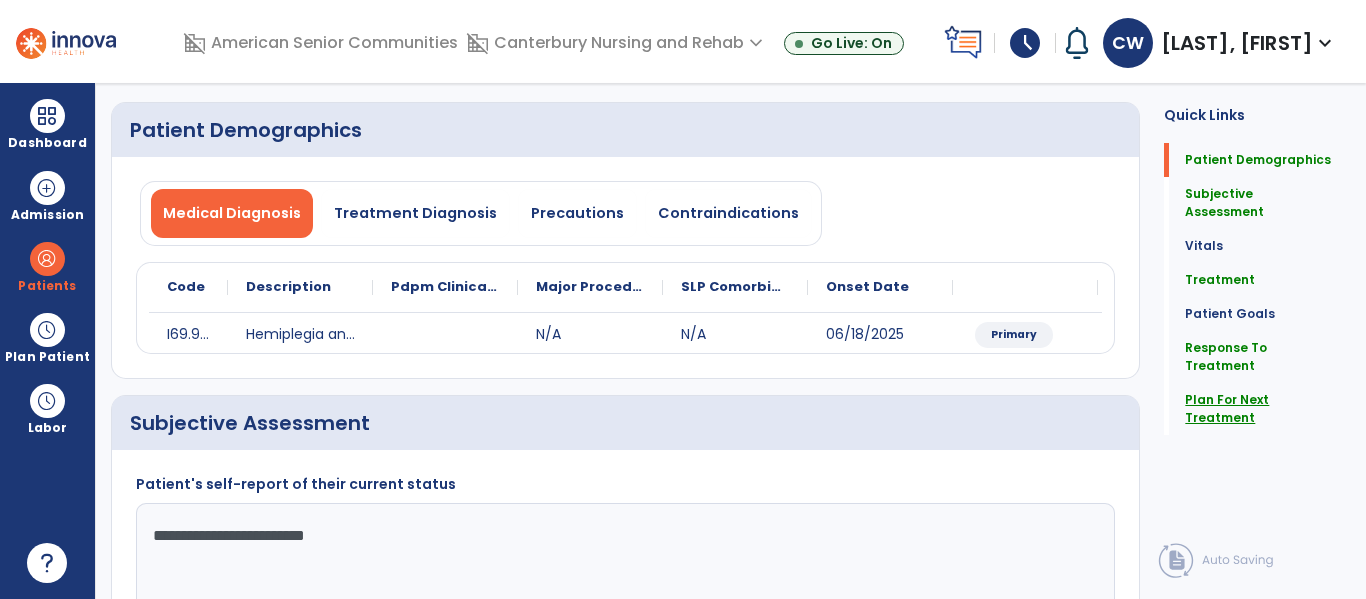 click on "Plan For Next Treatment" 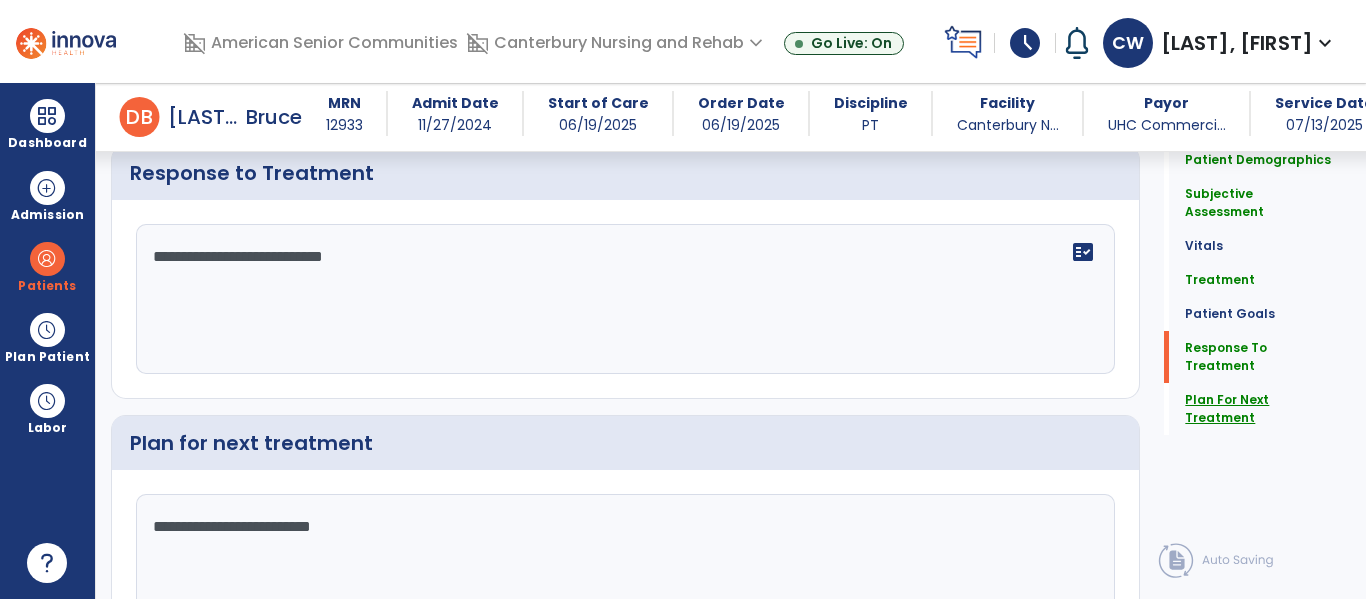 scroll, scrollTop: 2839, scrollLeft: 0, axis: vertical 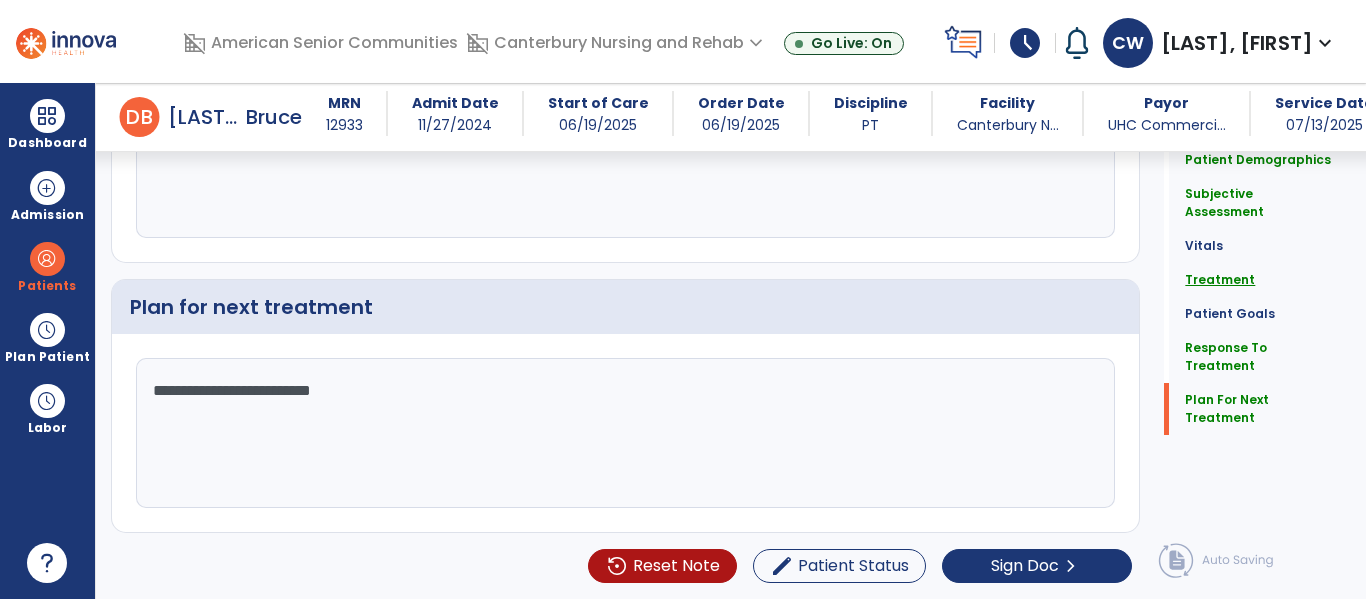click on "Treatment" 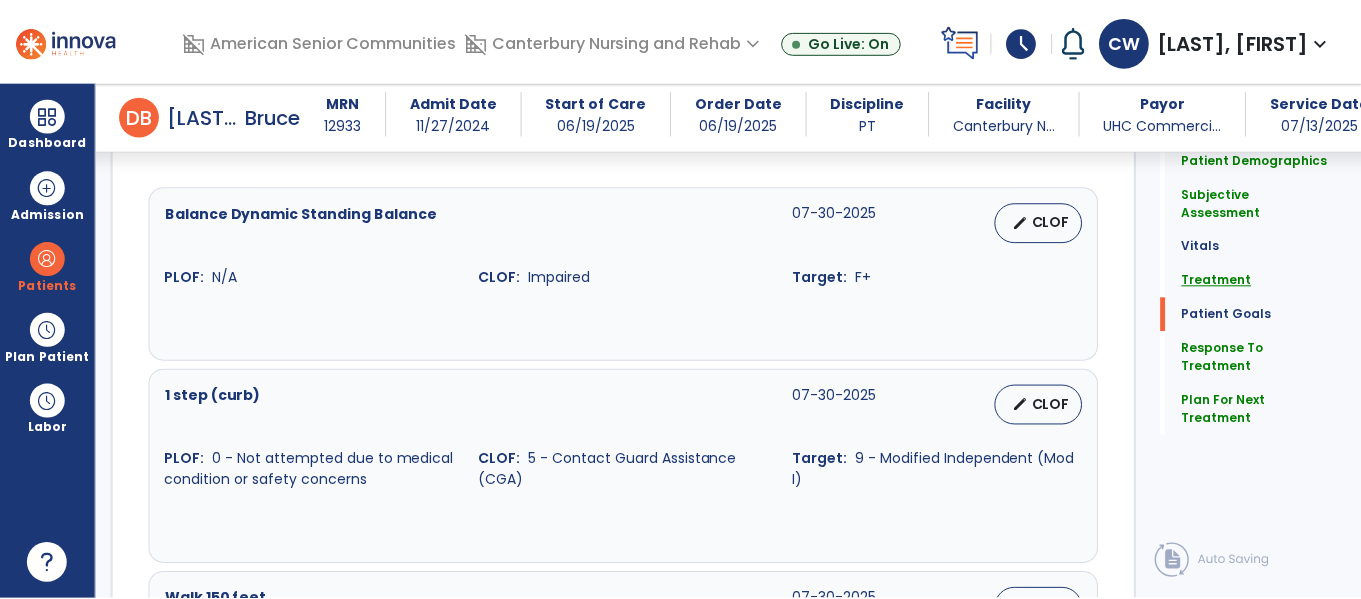 scroll, scrollTop: 1128, scrollLeft: 0, axis: vertical 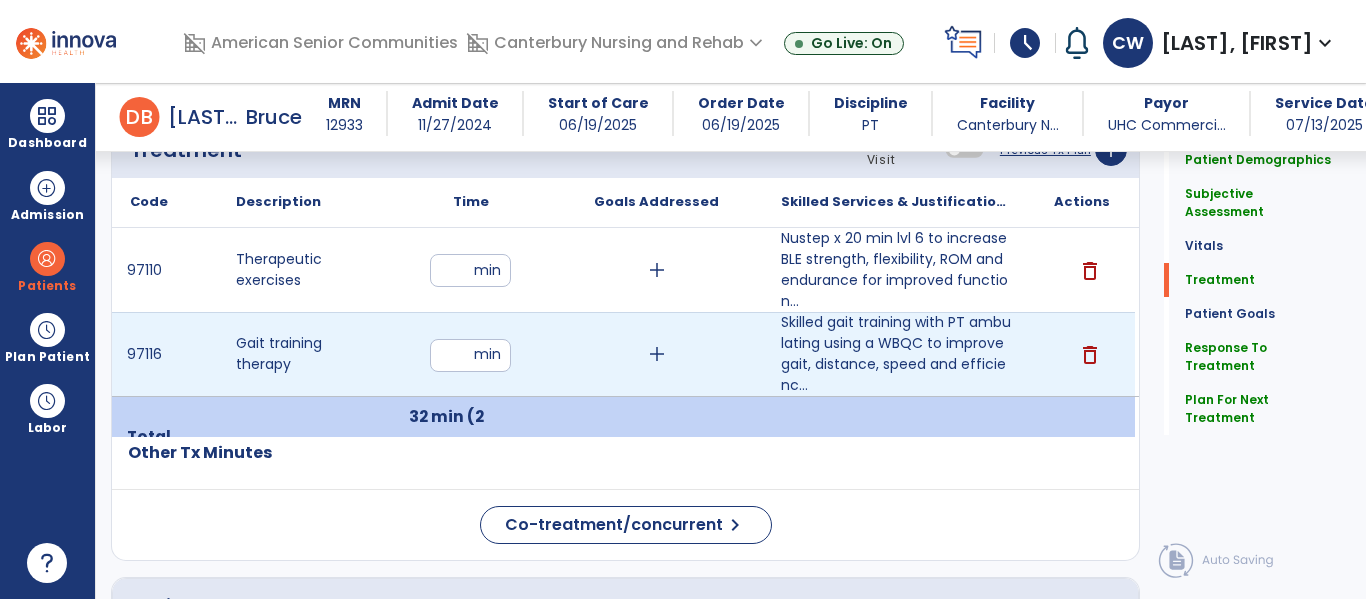 click on "delete" at bounding box center [1090, 355] 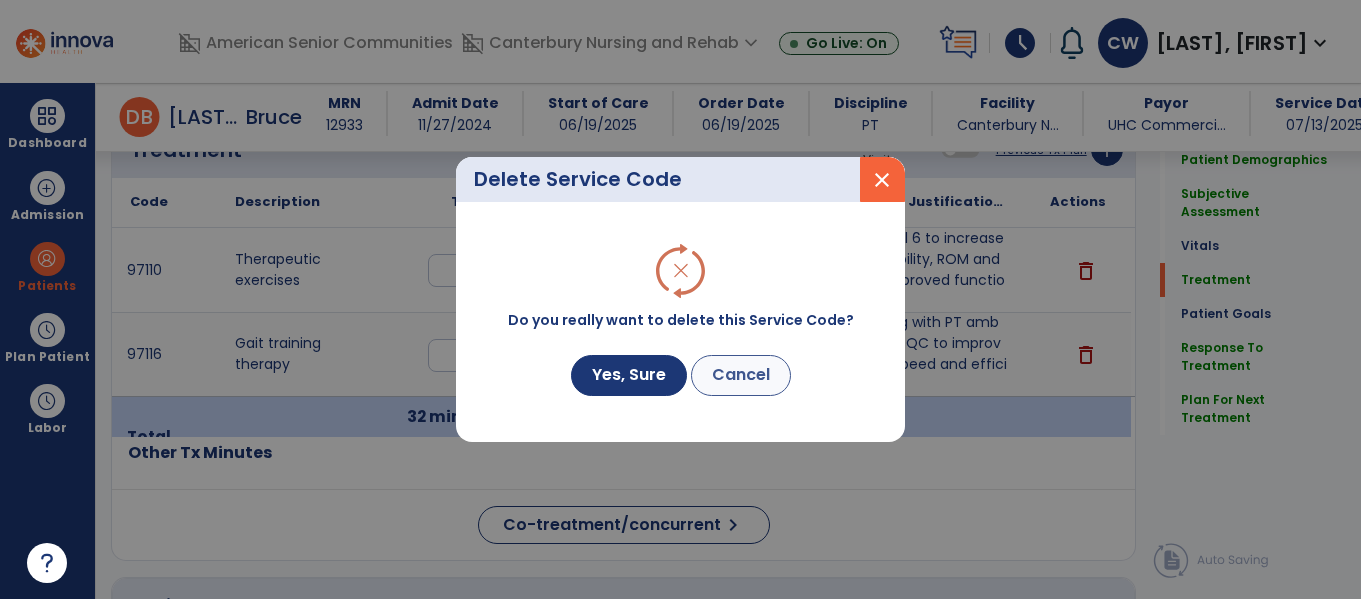 scroll, scrollTop: 1128, scrollLeft: 0, axis: vertical 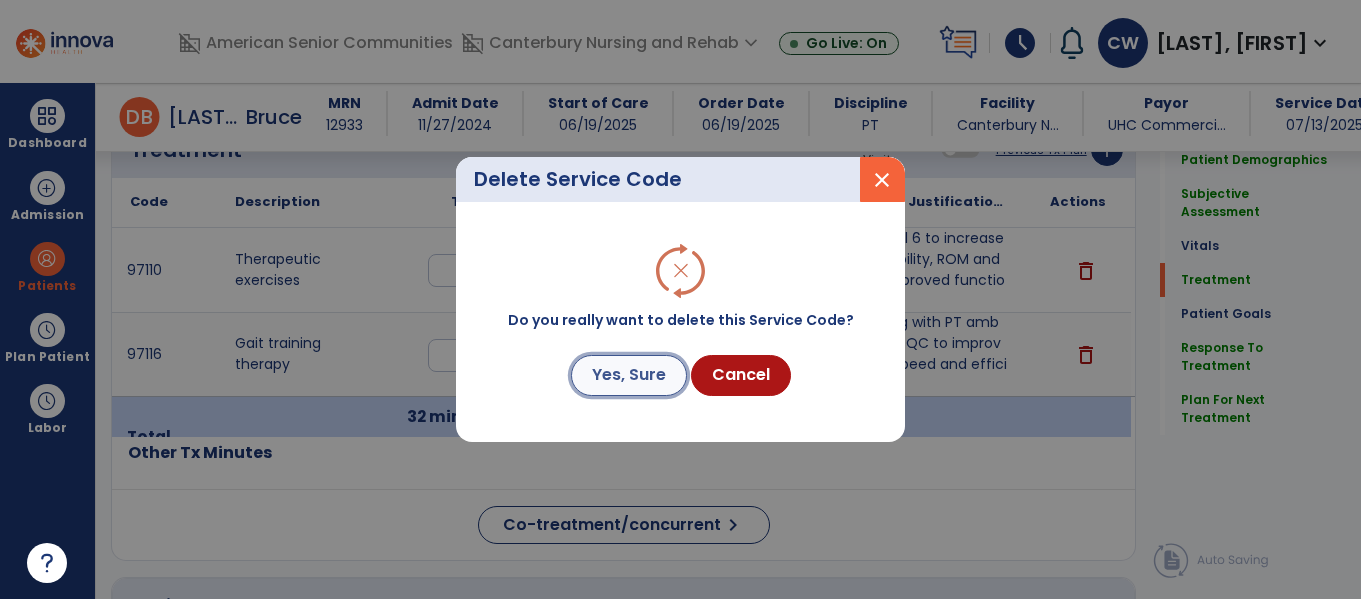 click on "Yes, Sure" at bounding box center [629, 375] 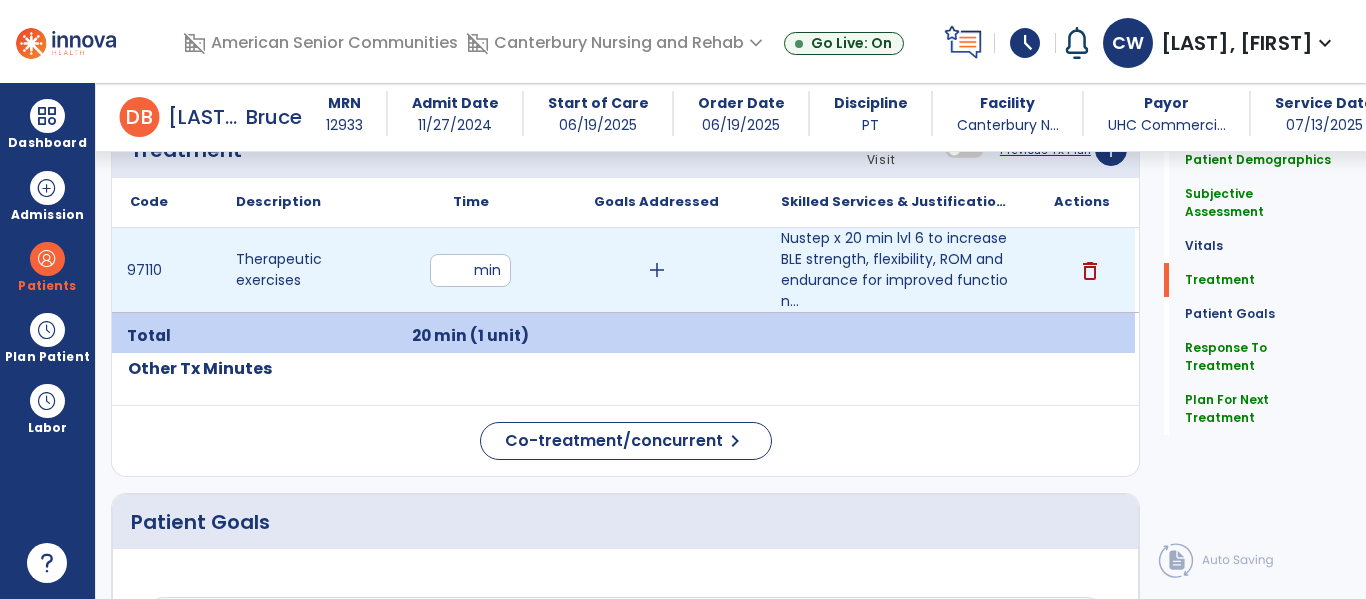 click on "**" at bounding box center [470, 270] 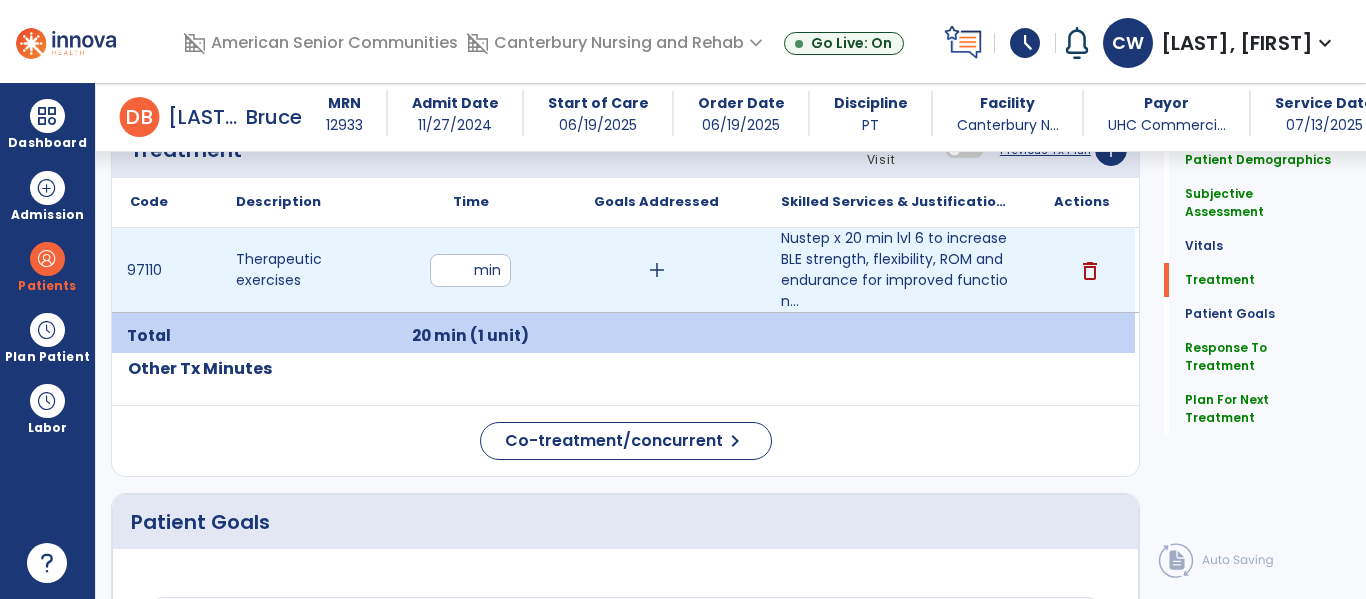 click on "**" at bounding box center (470, 270) 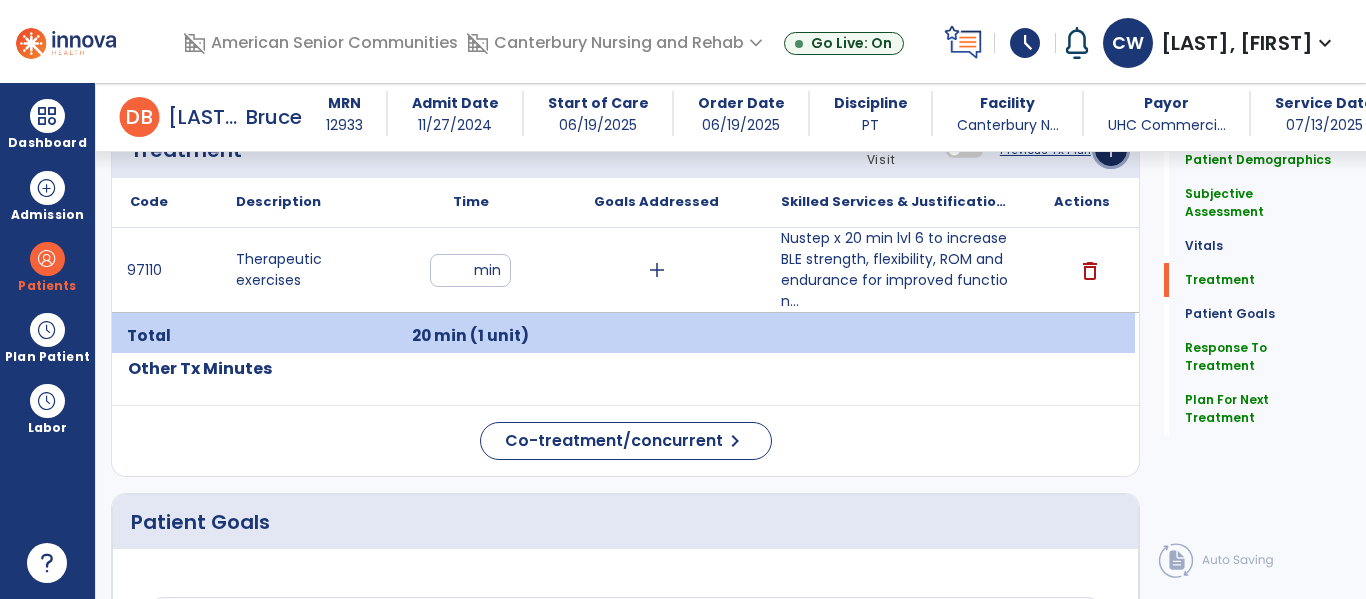 click on "add" 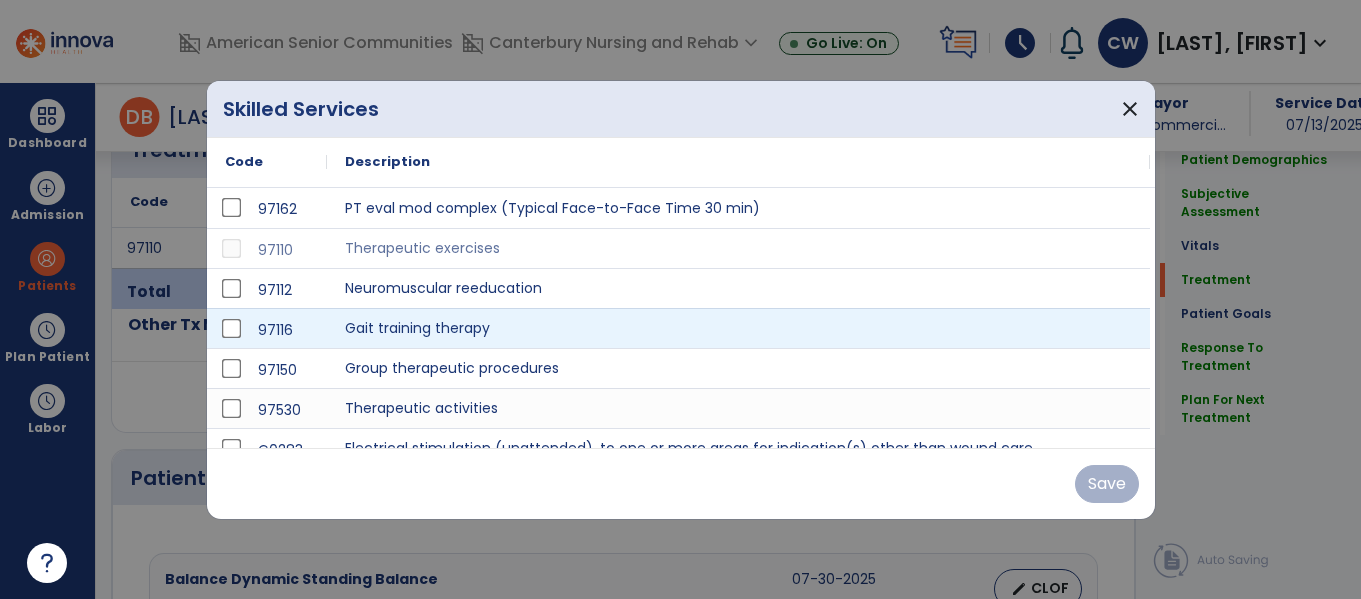 scroll, scrollTop: 1128, scrollLeft: 0, axis: vertical 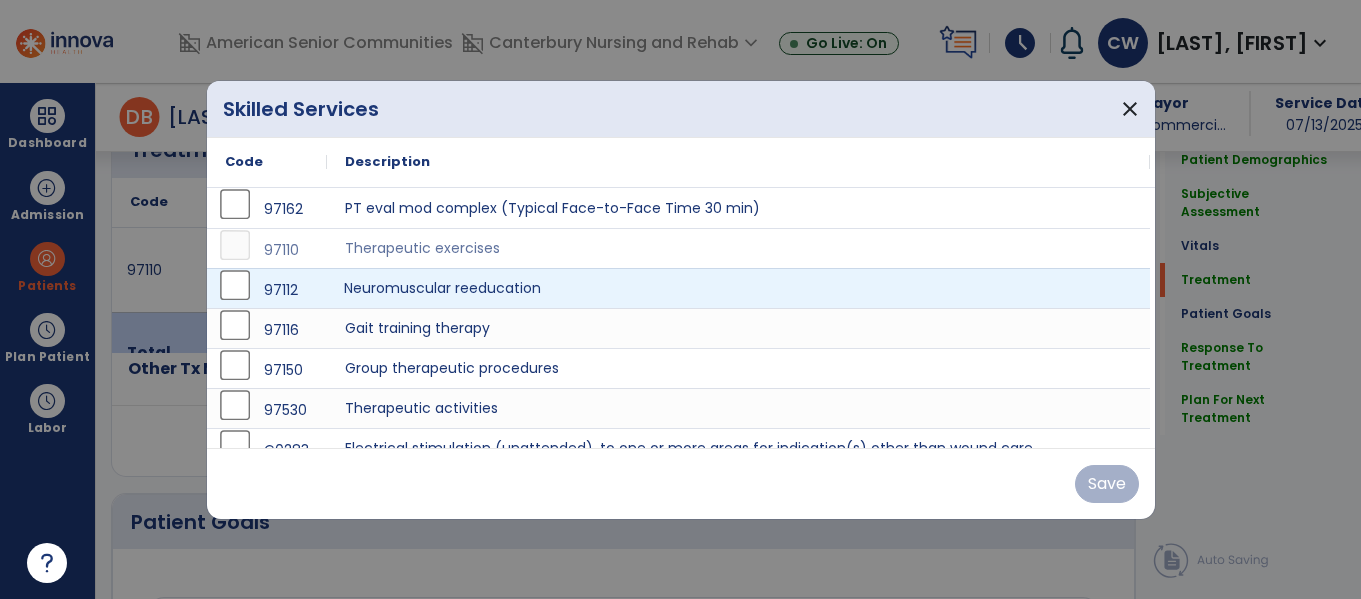 click on "Neuromuscular reeducation" at bounding box center (738, 288) 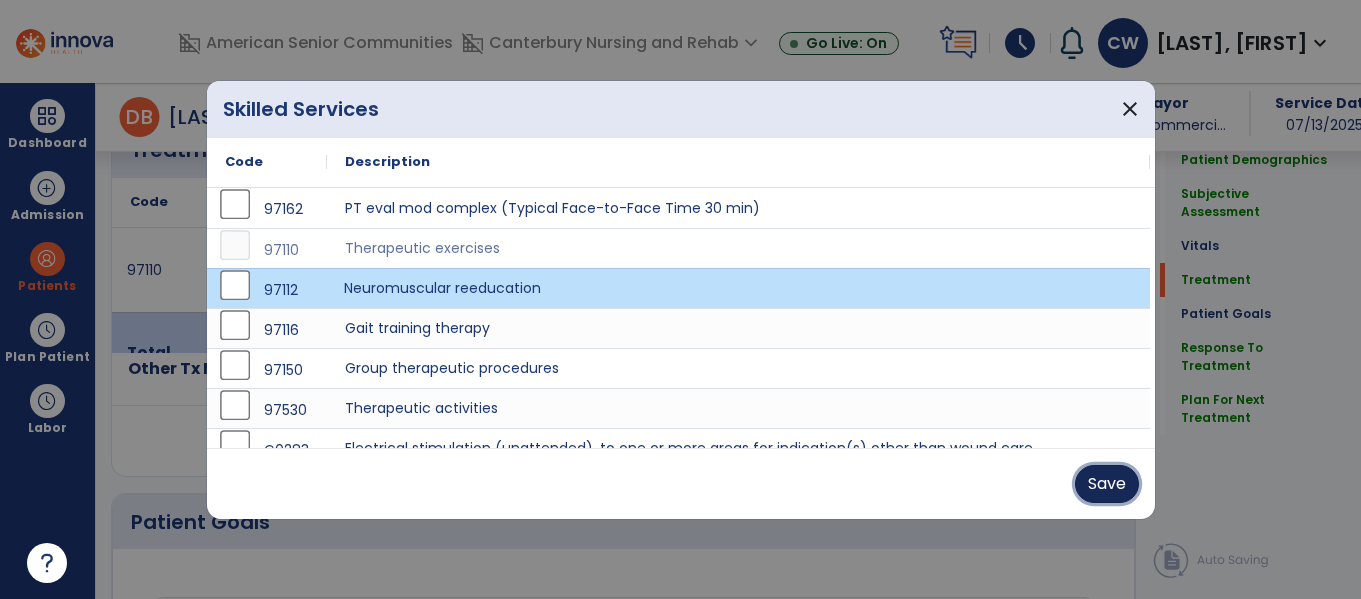 click on "Save" at bounding box center (1107, 484) 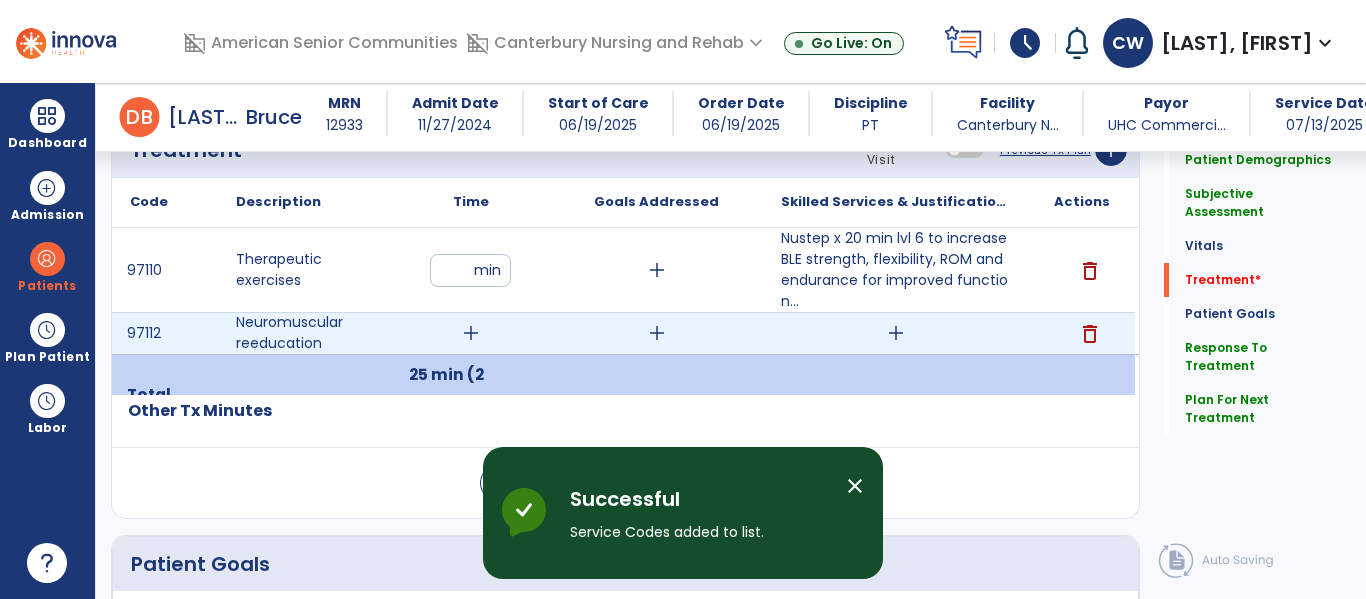 click on "add" at bounding box center [471, 333] 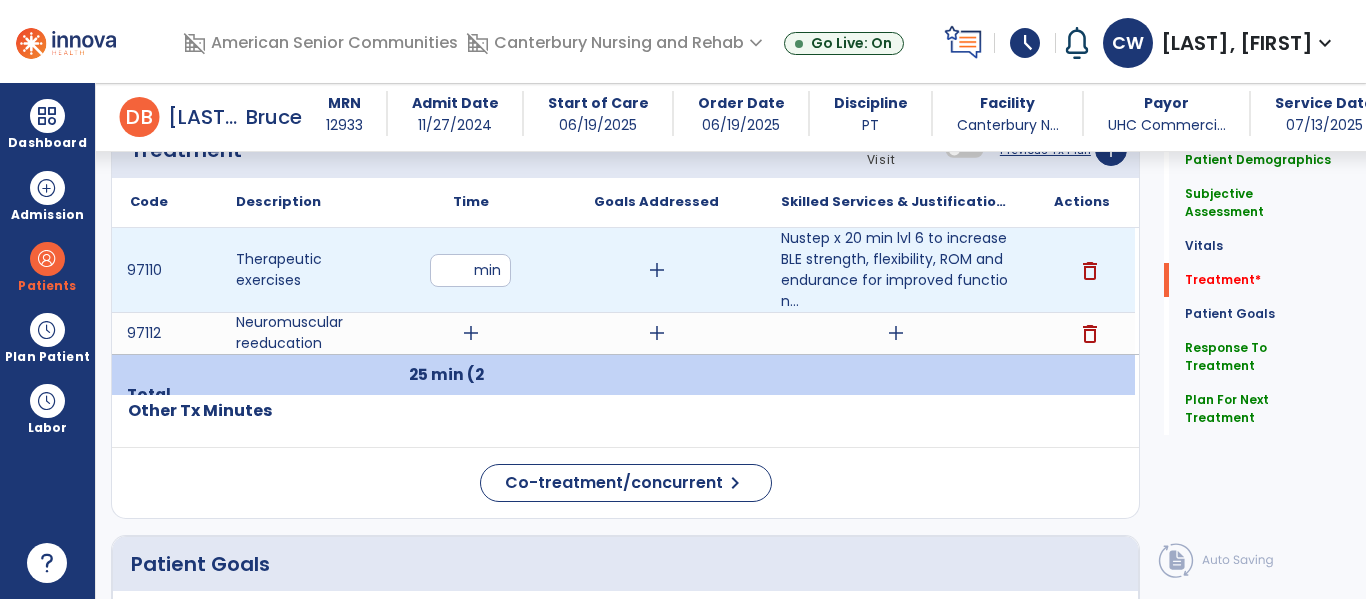 click on "**" at bounding box center [470, 270] 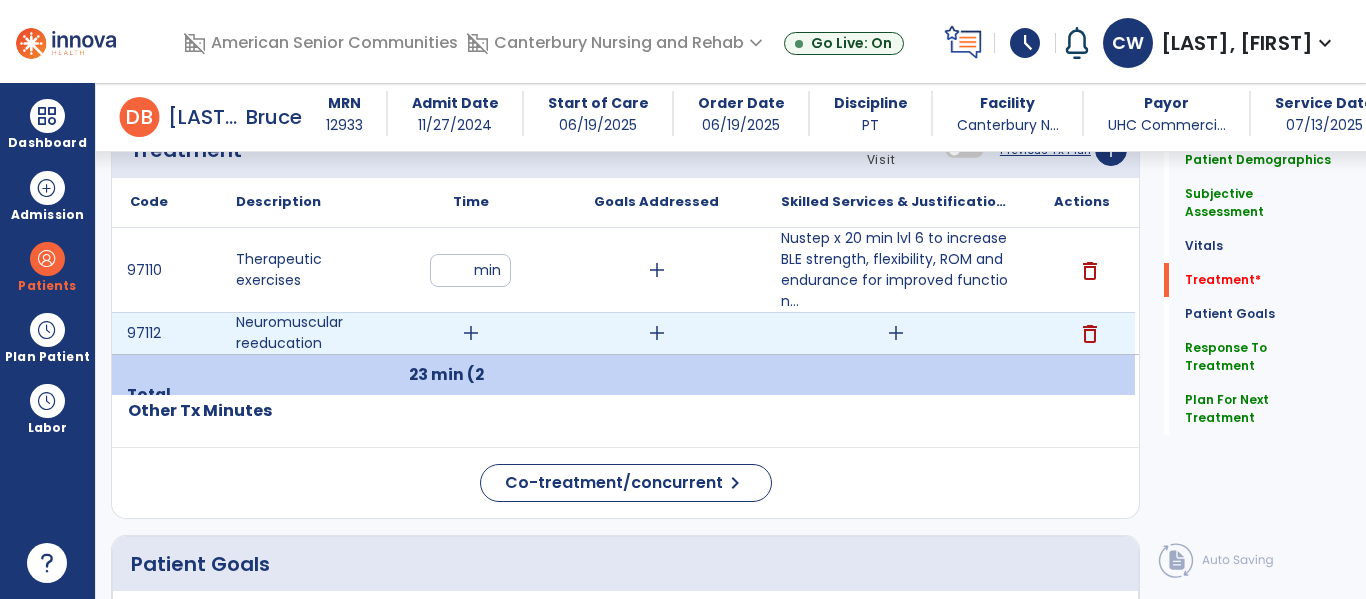 click on "add" at bounding box center (471, 333) 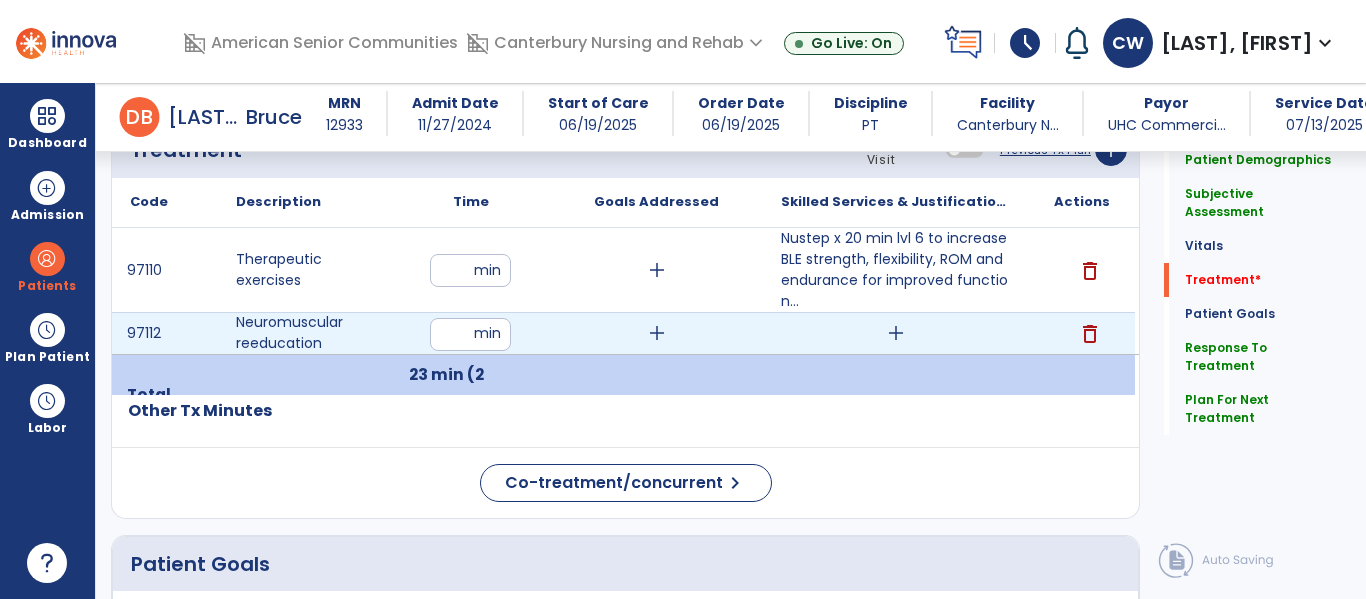 type on "*" 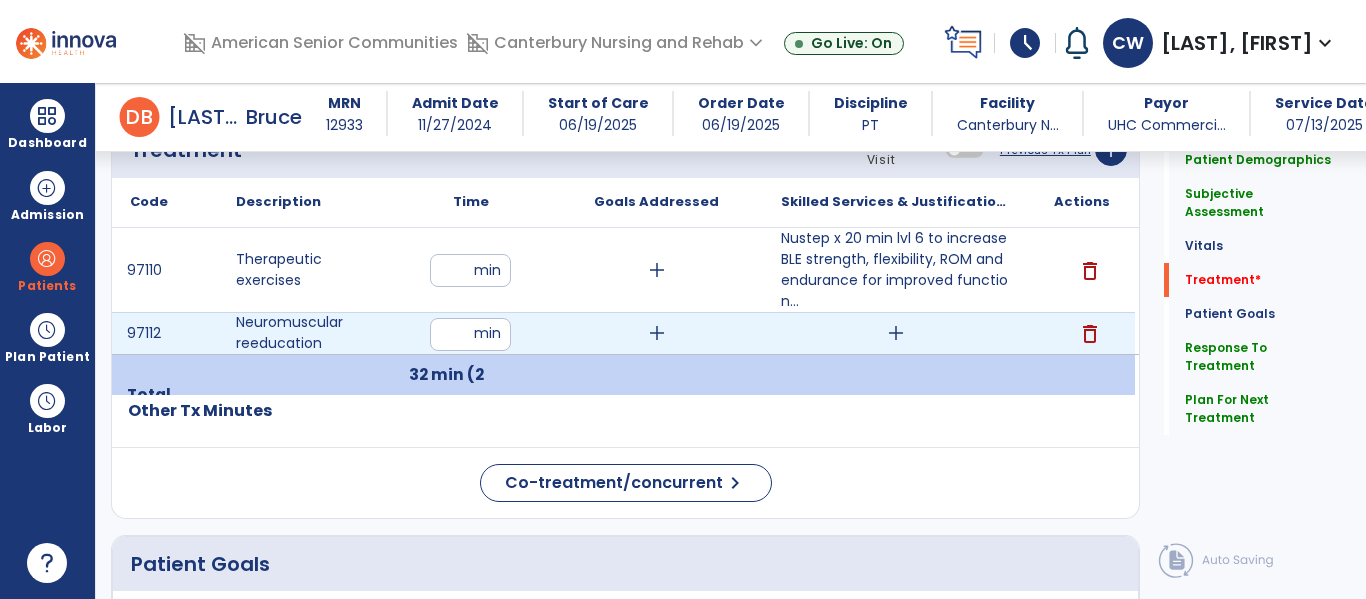 click on "add" at bounding box center (896, 333) 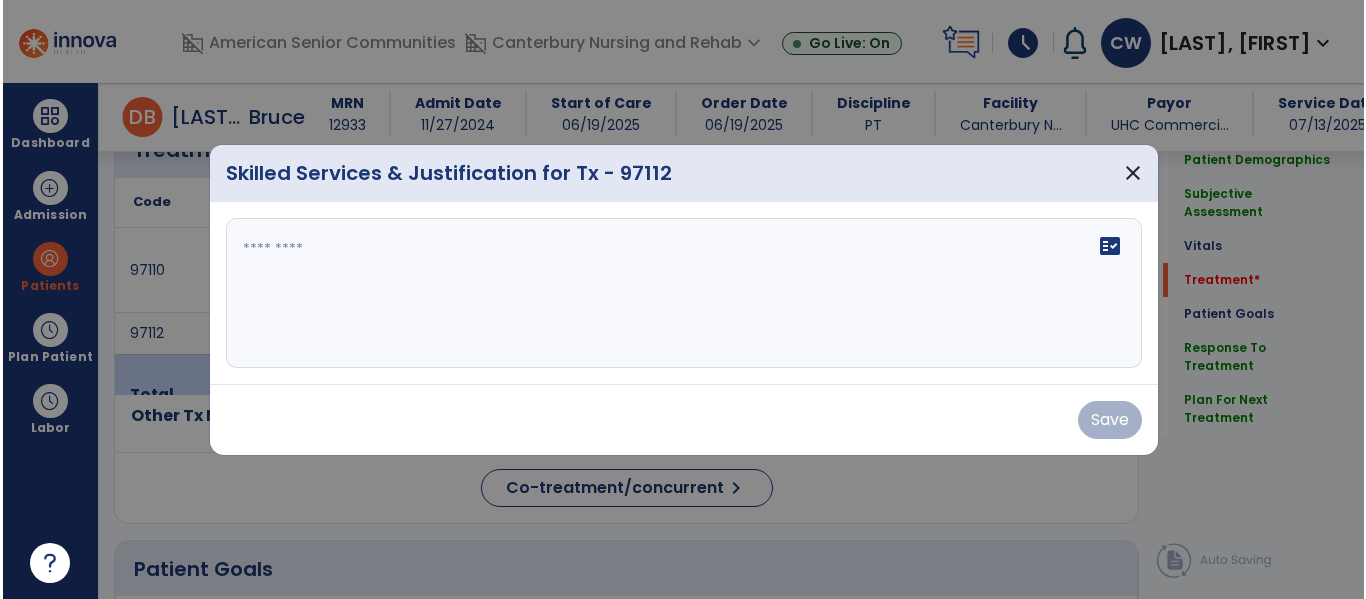 scroll, scrollTop: 1128, scrollLeft: 0, axis: vertical 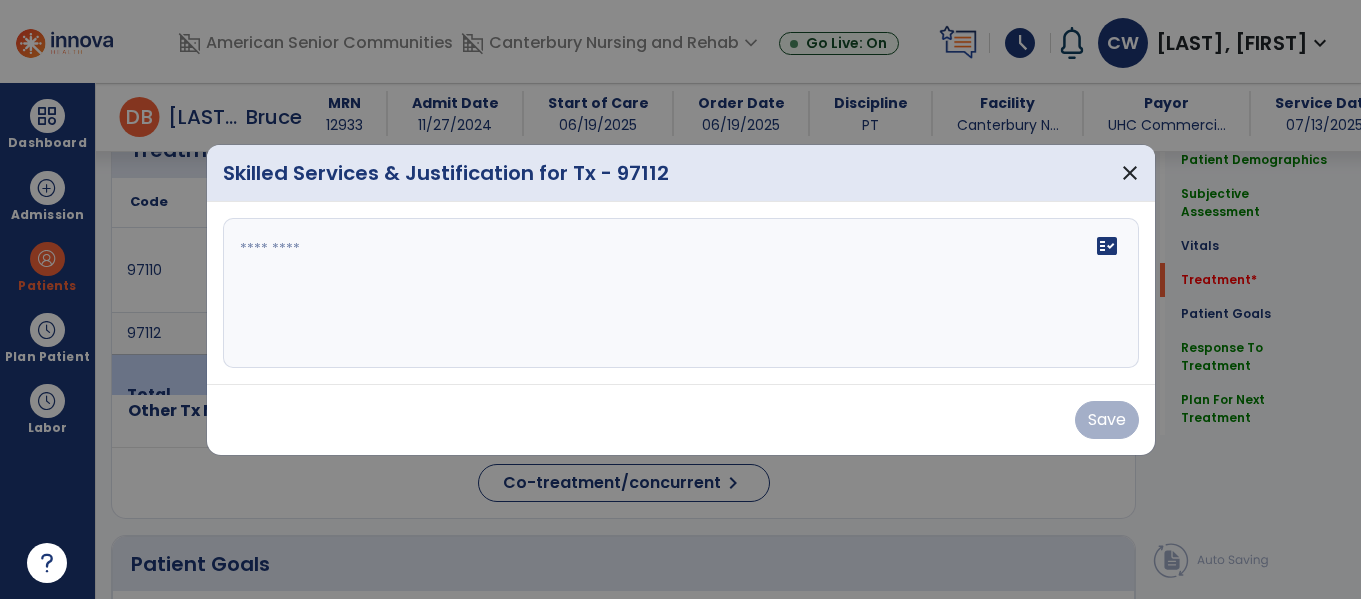 click on "fact_check" at bounding box center (681, 293) 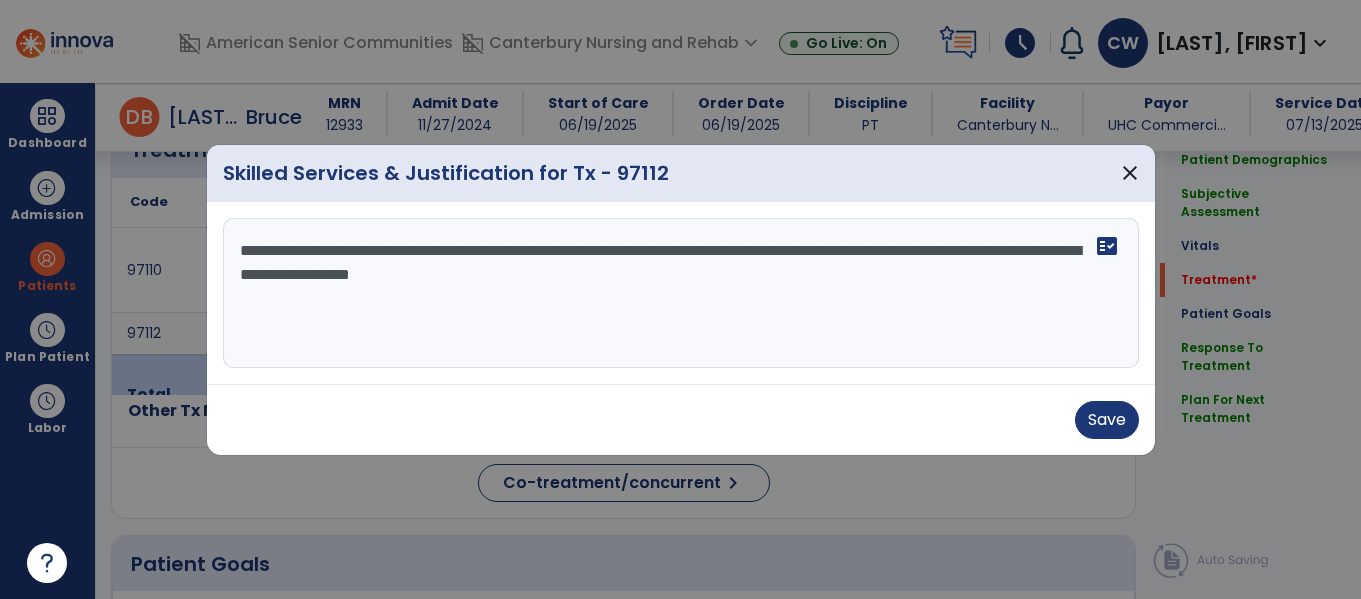 type on "**********" 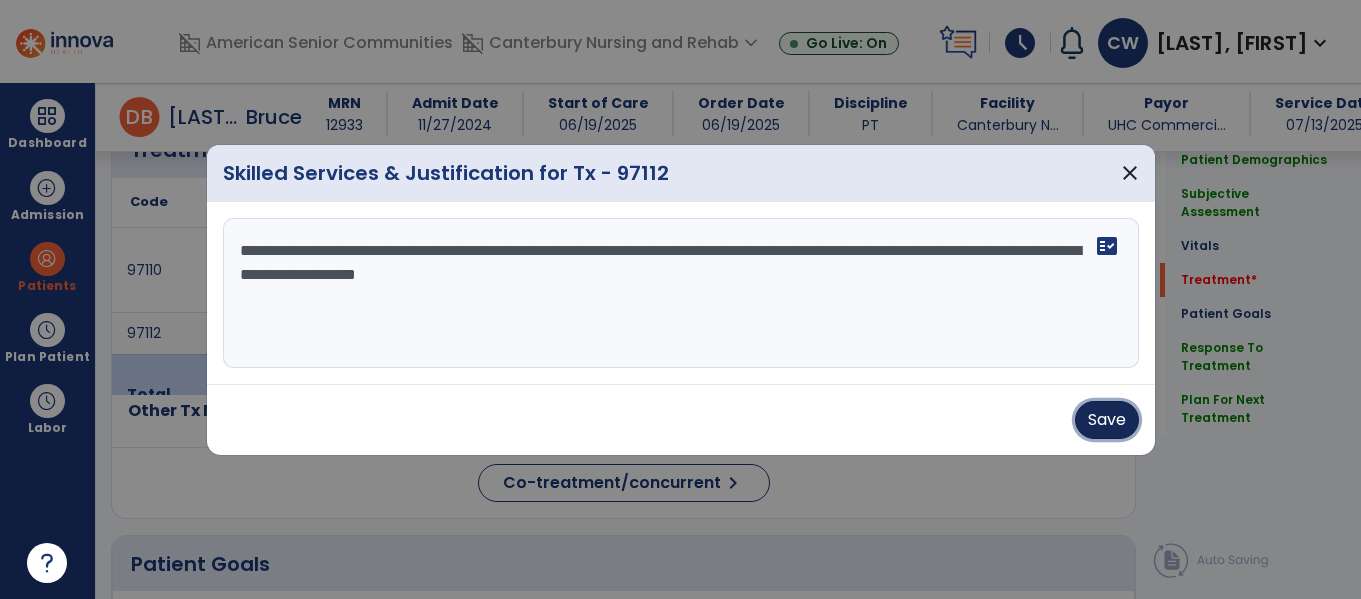 click on "Save" at bounding box center [1107, 420] 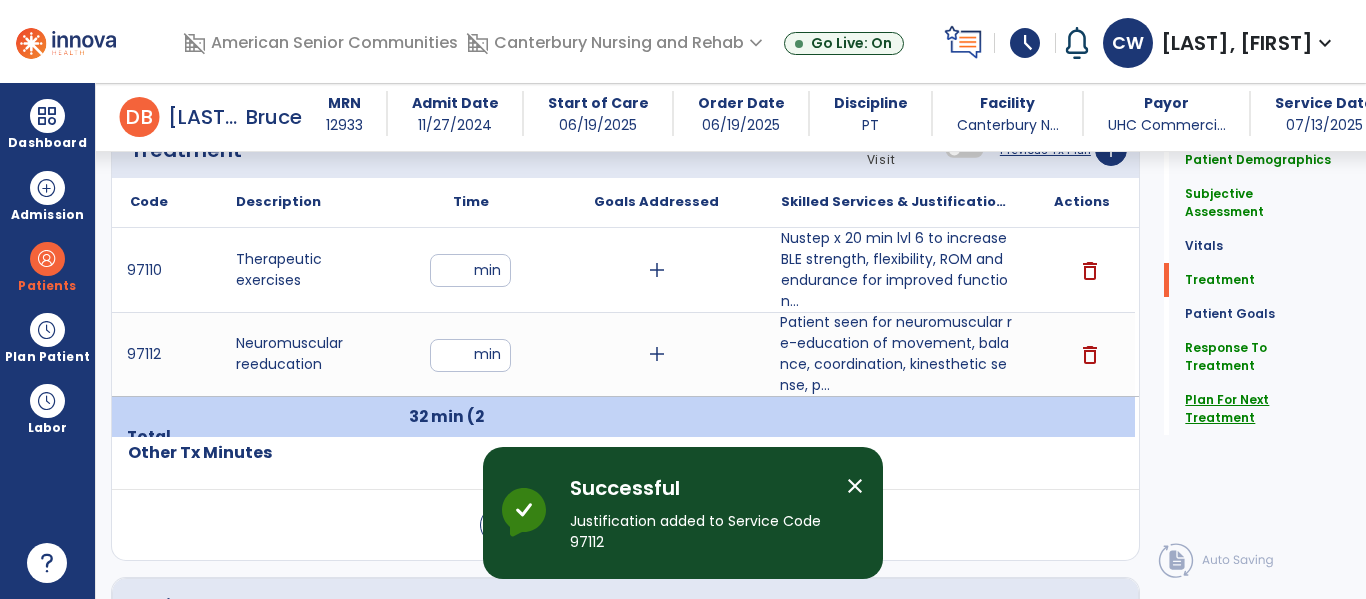 click on "Plan For Next Treatment" 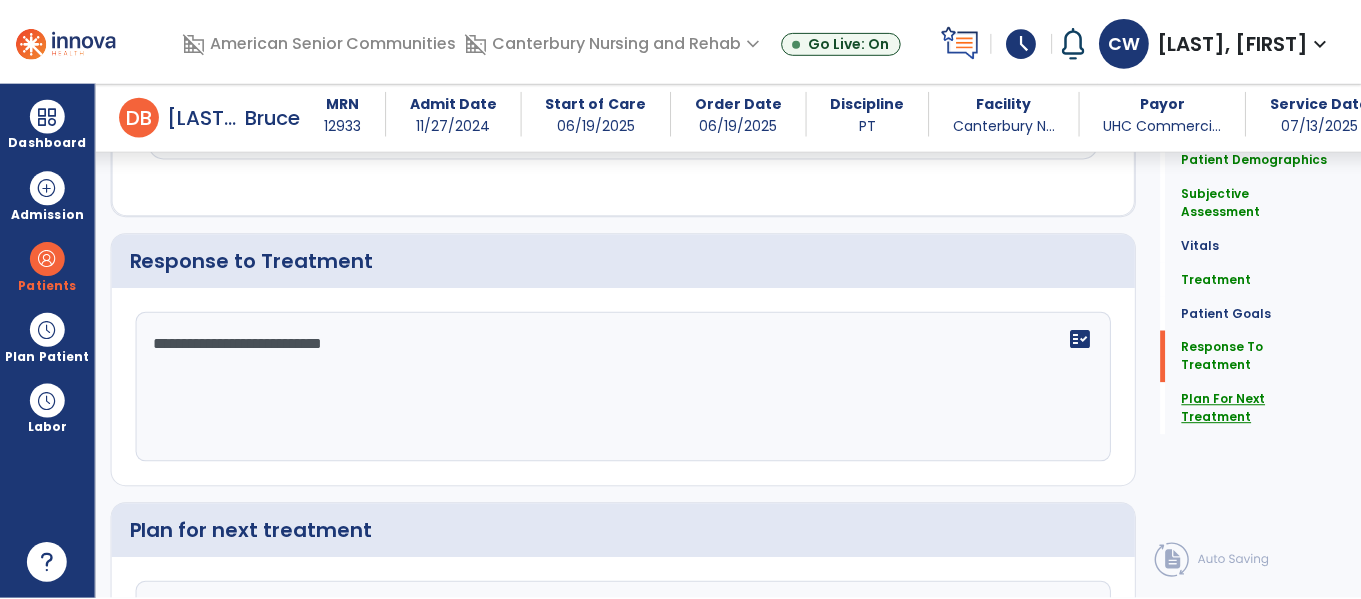 scroll, scrollTop: 2839, scrollLeft: 0, axis: vertical 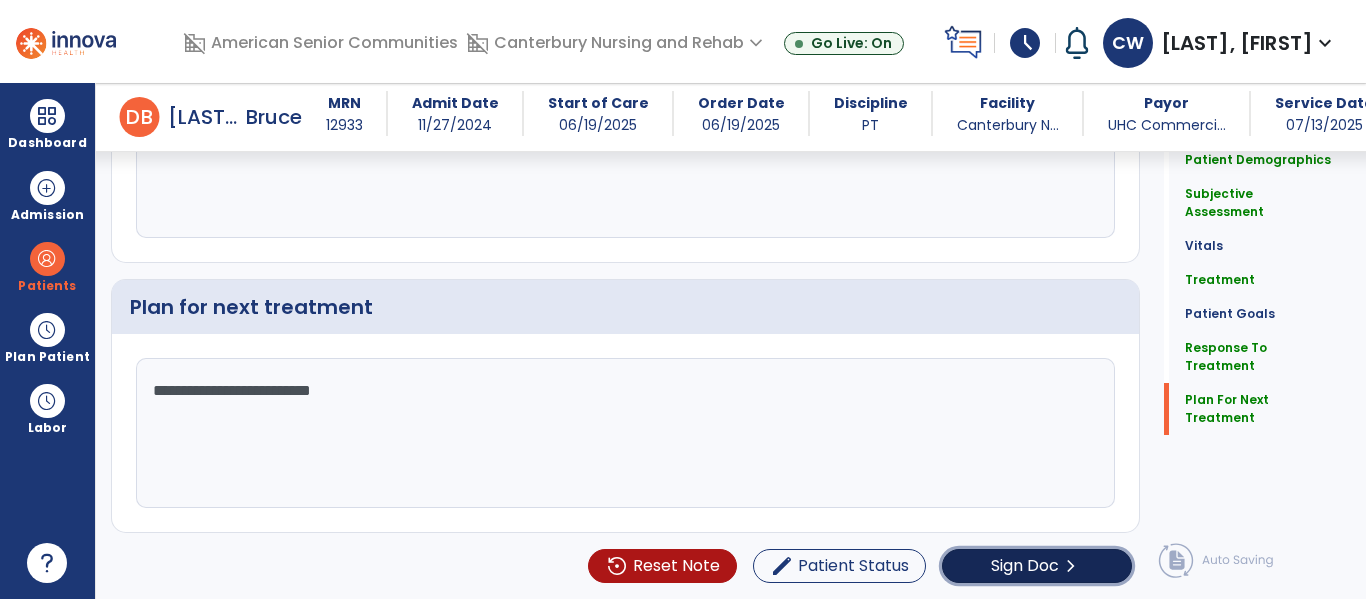 click on "Sign Doc" 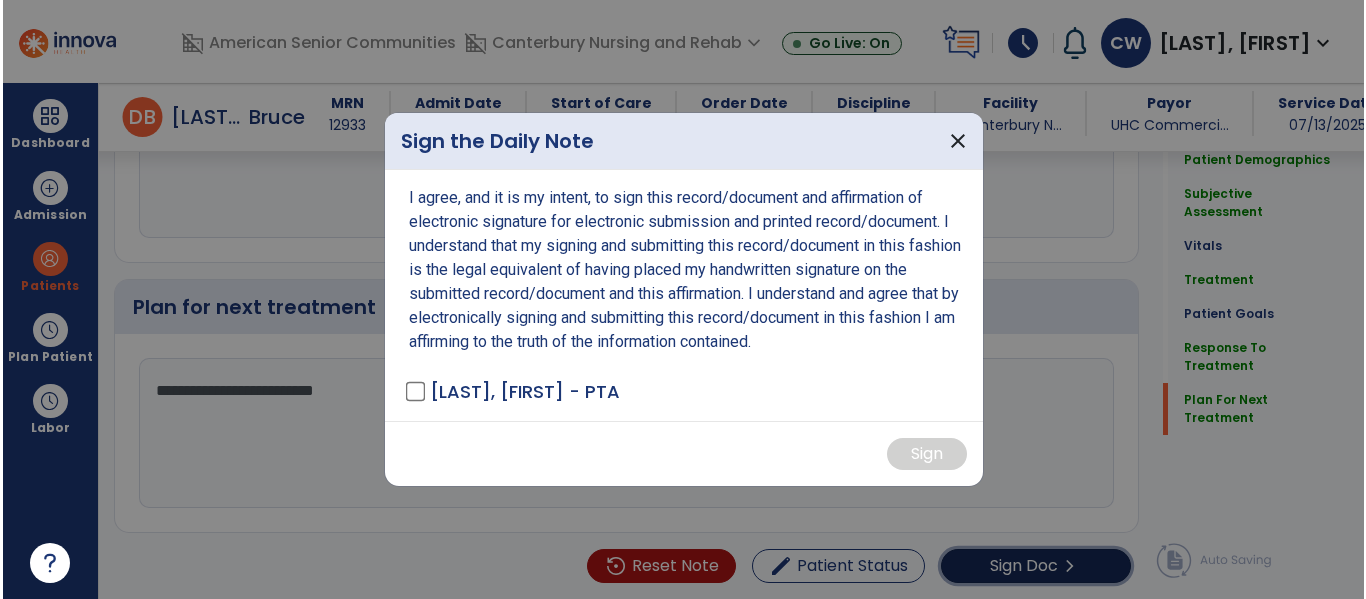 scroll, scrollTop: 2839, scrollLeft: 0, axis: vertical 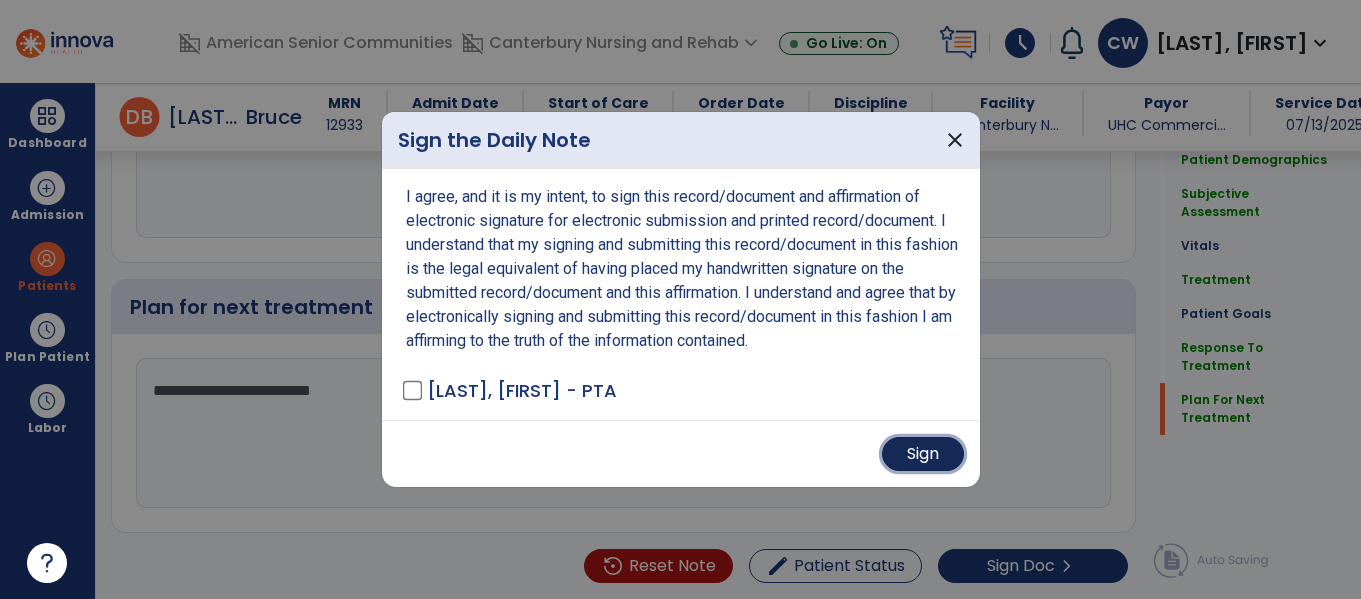 click on "Sign" at bounding box center (923, 454) 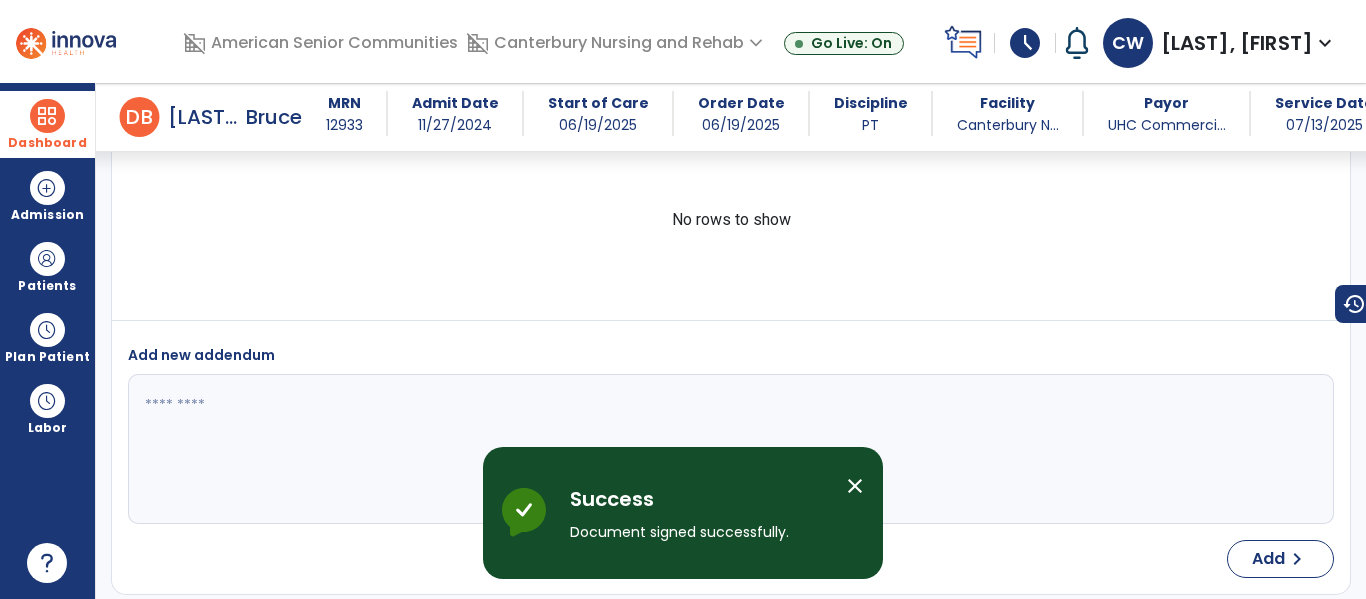 click on "Dashboard" at bounding box center [47, 124] 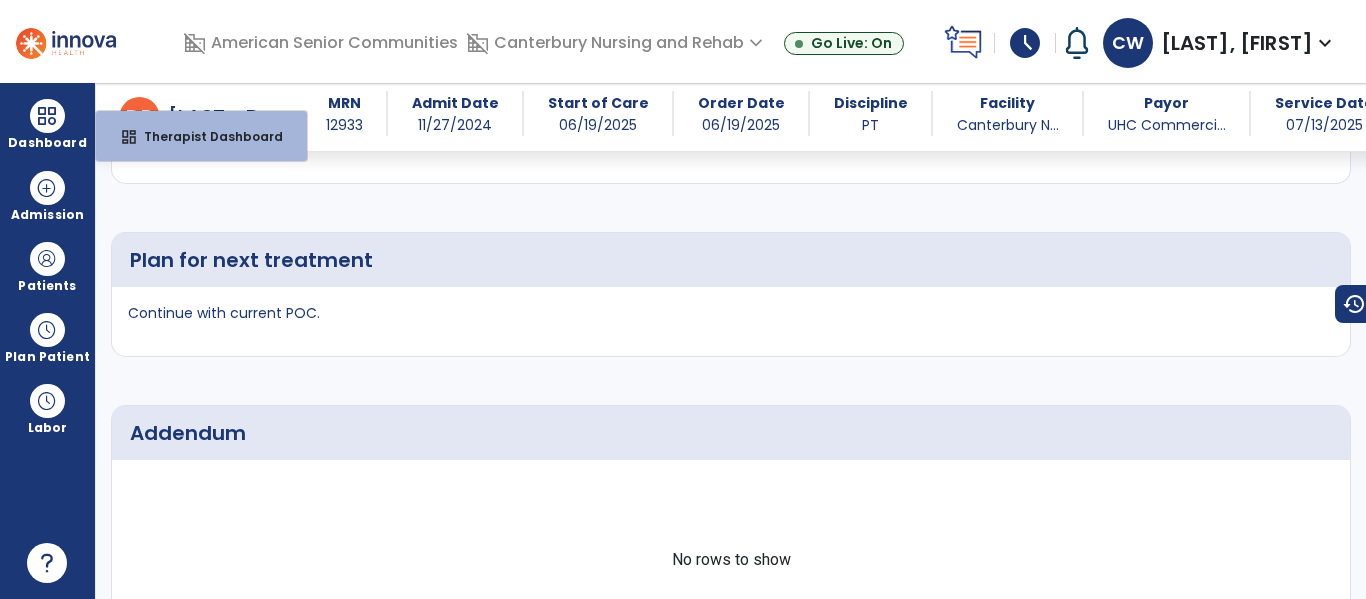 scroll, scrollTop: 3710, scrollLeft: 0, axis: vertical 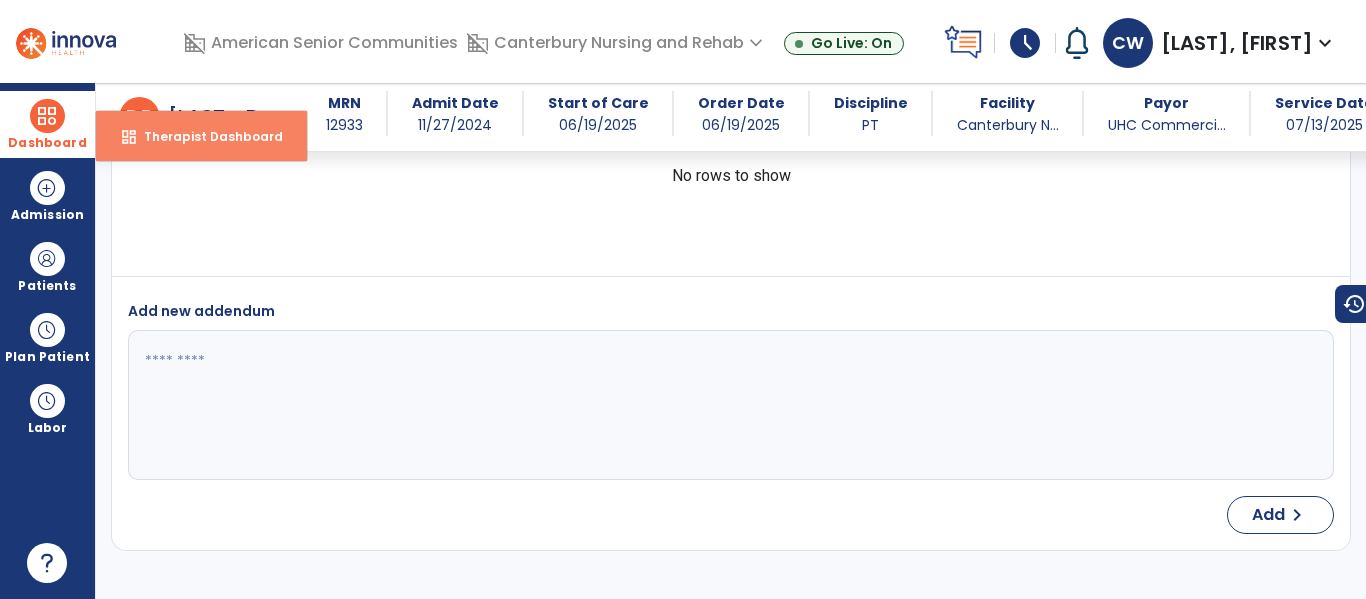click on "Therapist Dashboard" at bounding box center [205, 136] 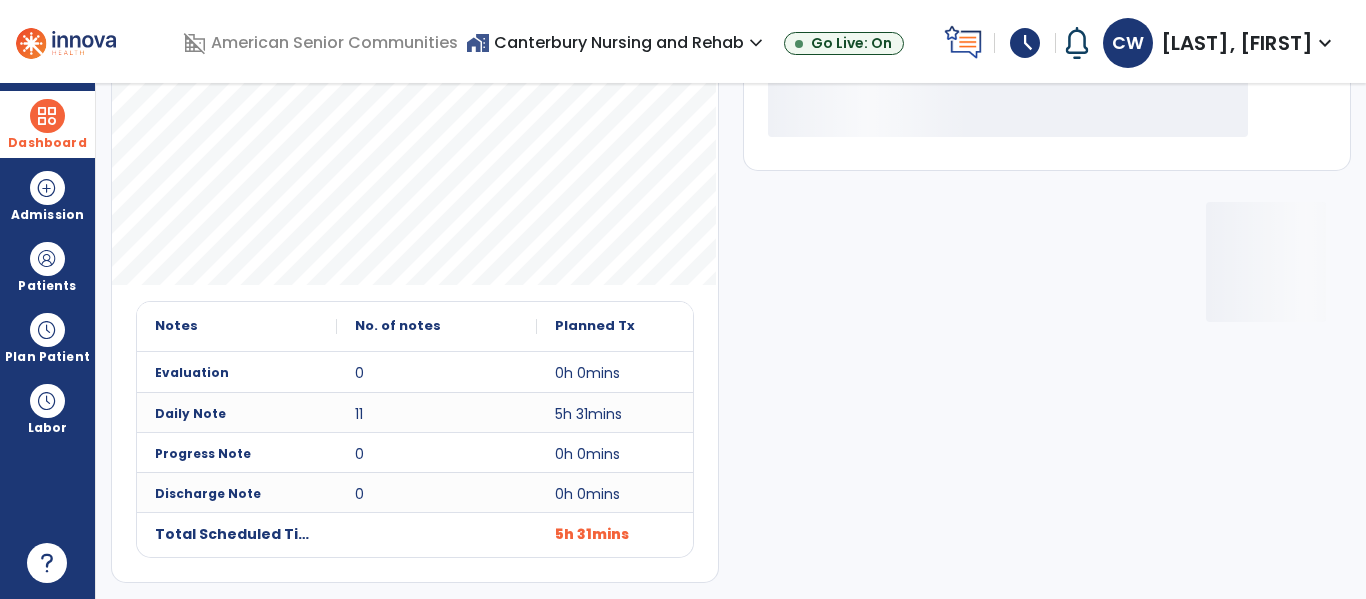 scroll, scrollTop: 276, scrollLeft: 0, axis: vertical 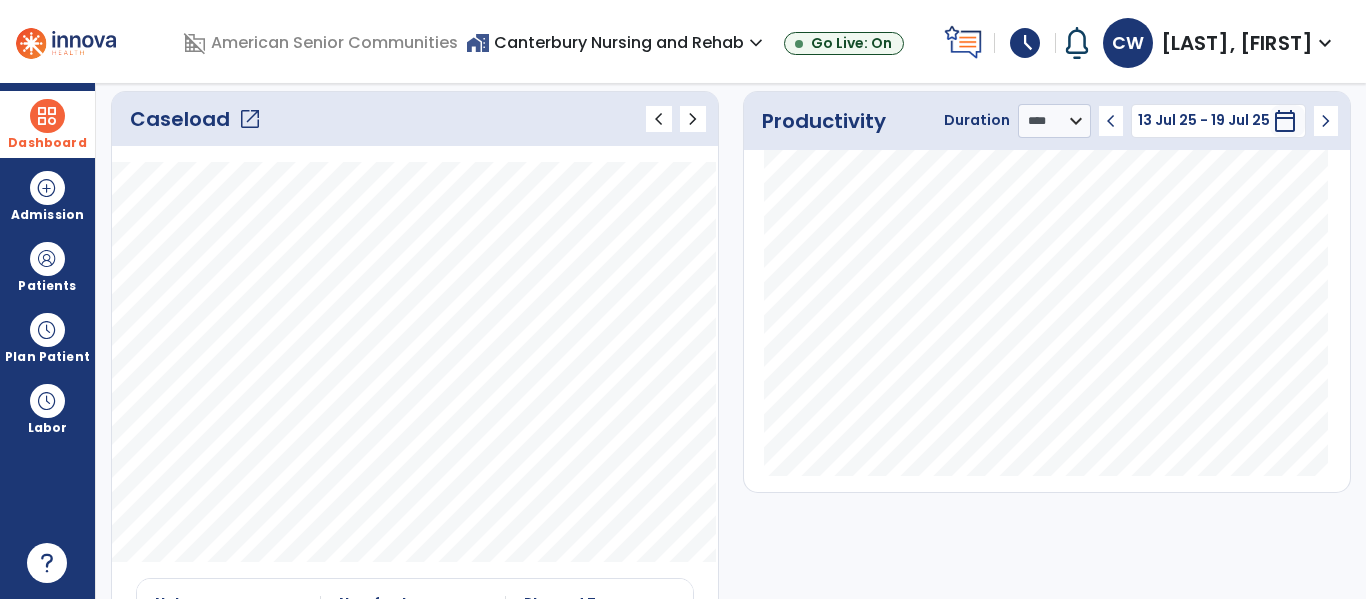 click on "open_in_new" 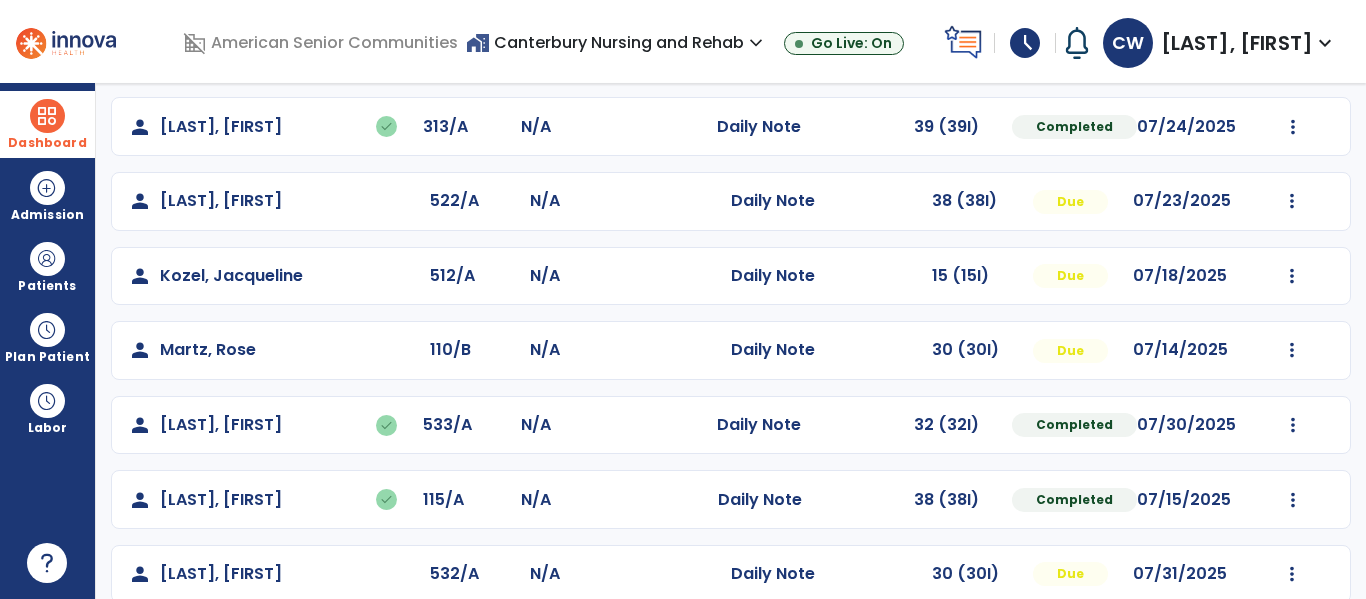 scroll, scrollTop: 488, scrollLeft: 0, axis: vertical 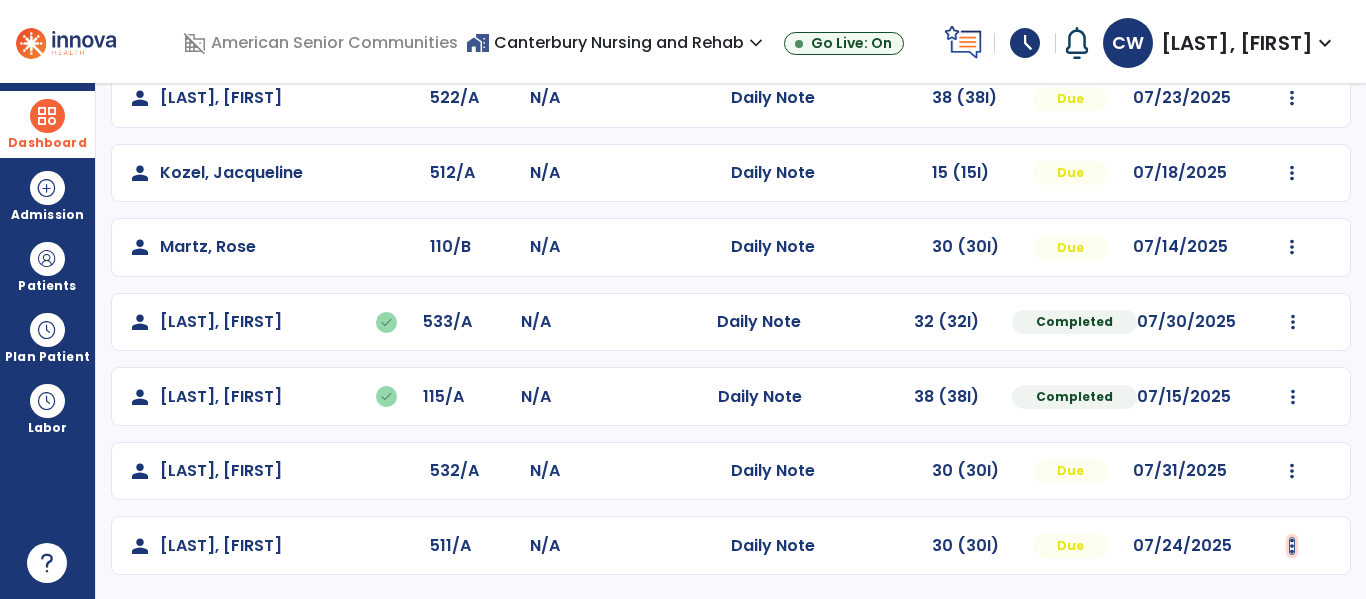click at bounding box center (1292, -200) 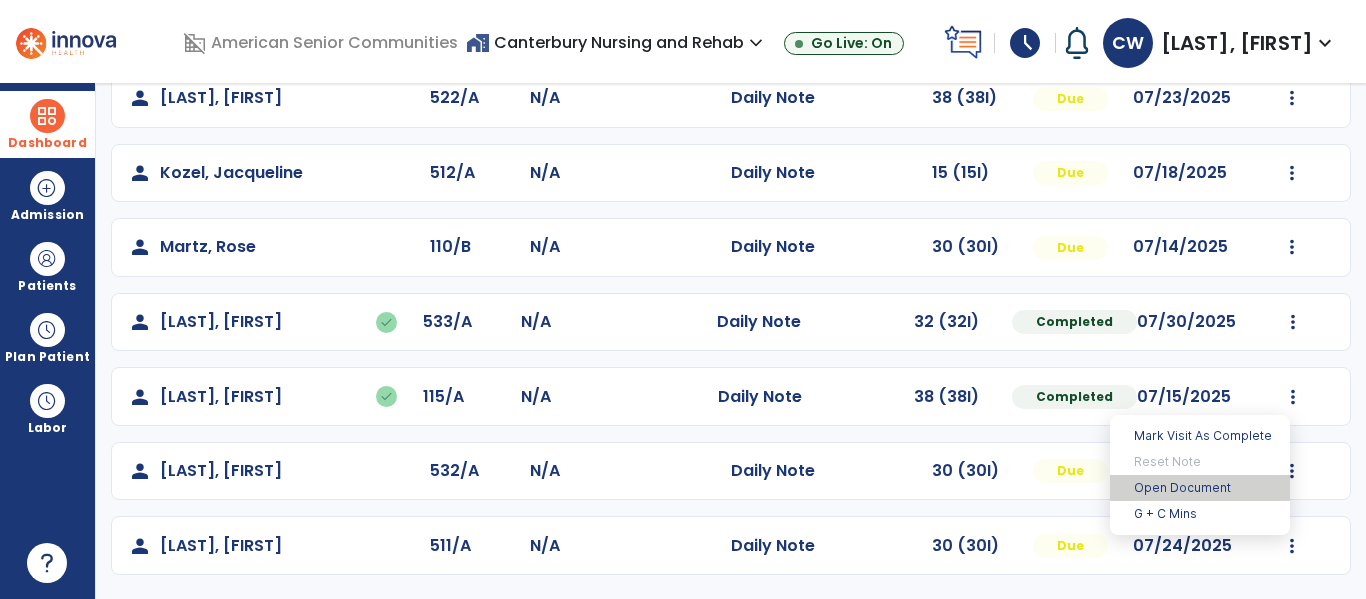 click on "Open Document" at bounding box center (1200, 488) 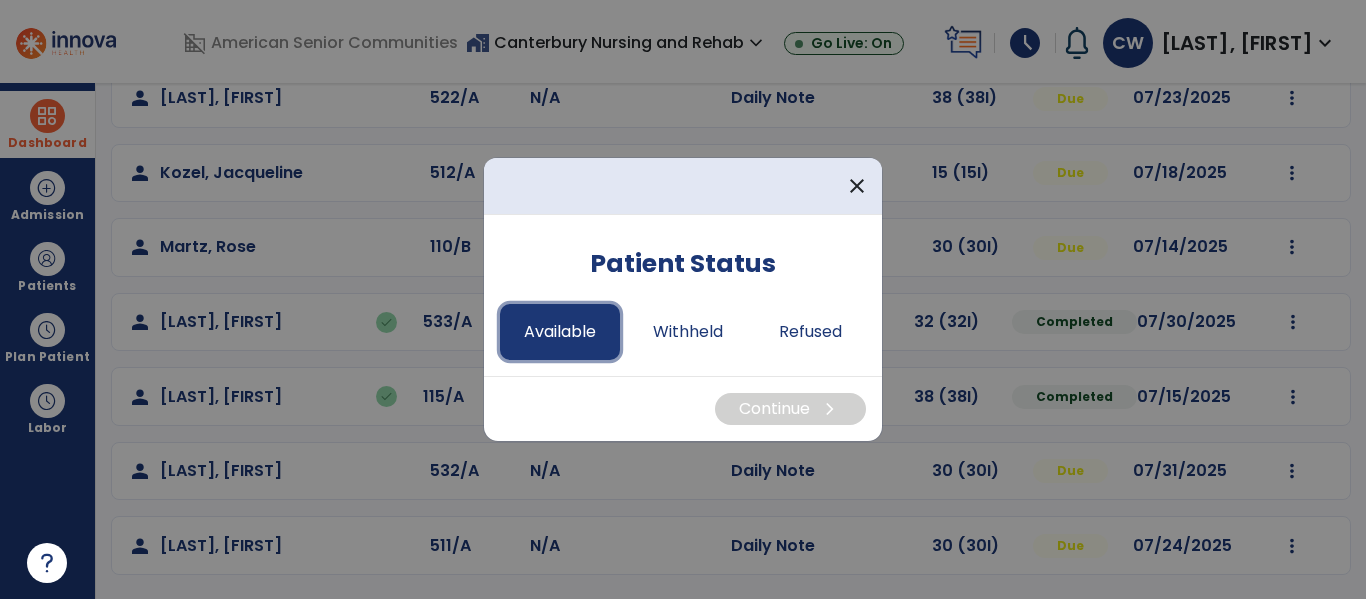 click on "Available" at bounding box center (560, 332) 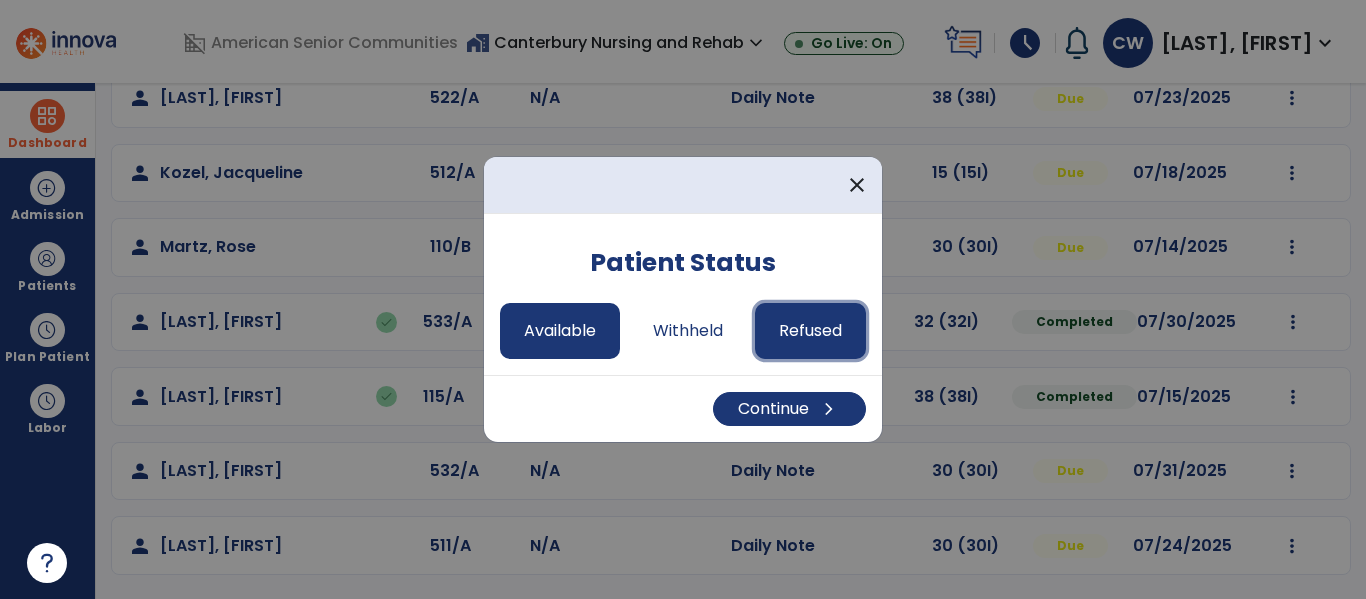 click on "Refused" at bounding box center (810, 331) 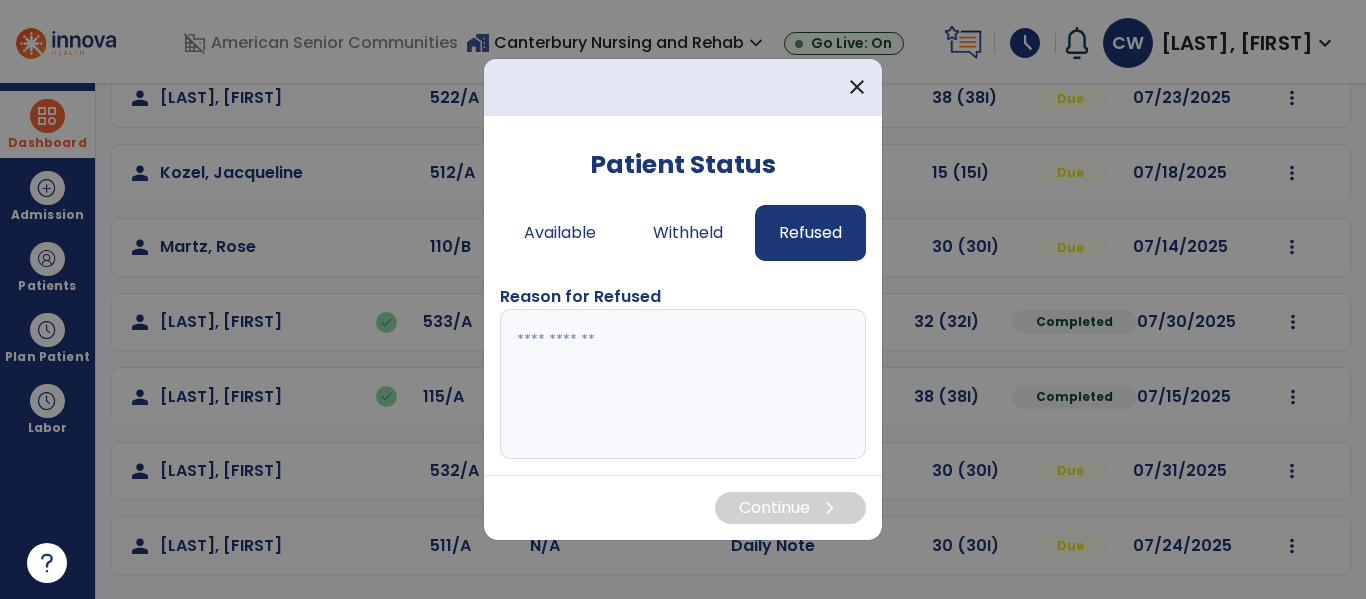 click at bounding box center [683, 384] 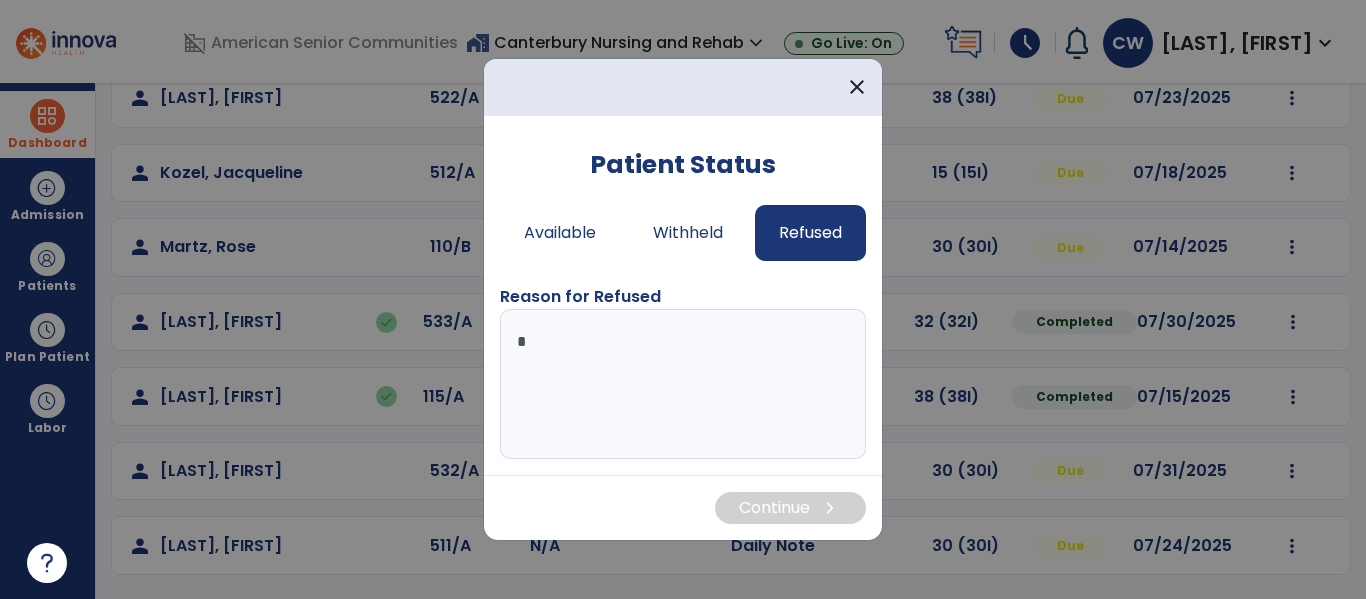 type on "**" 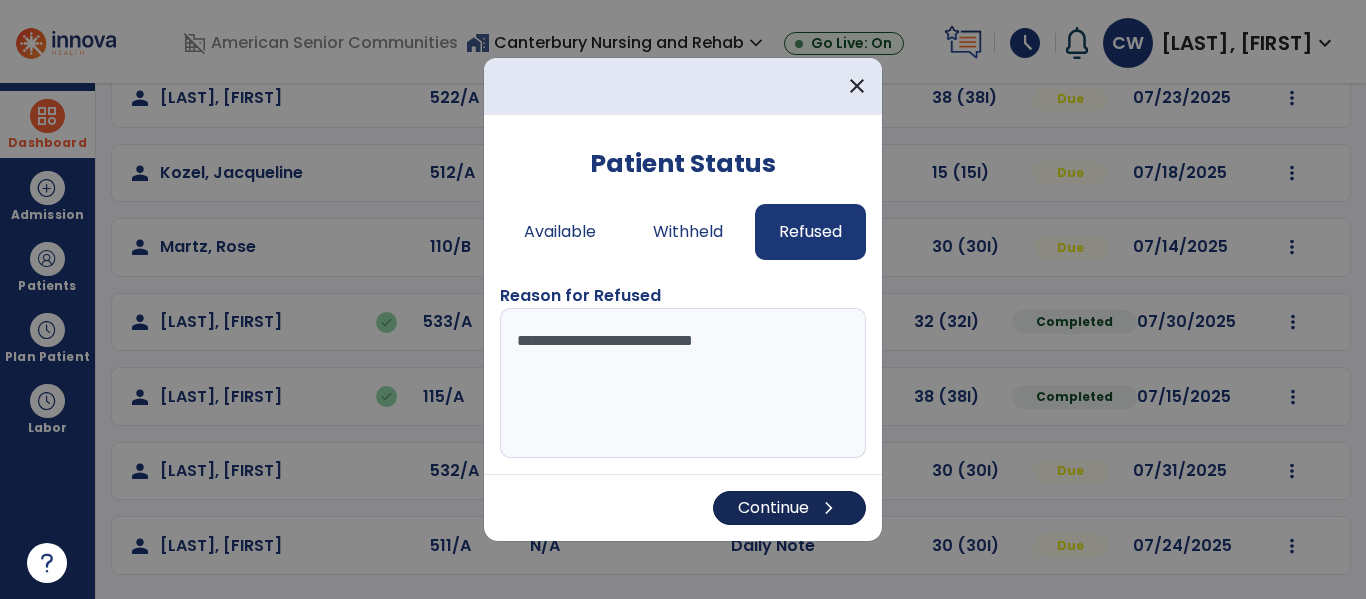 type on "**********" 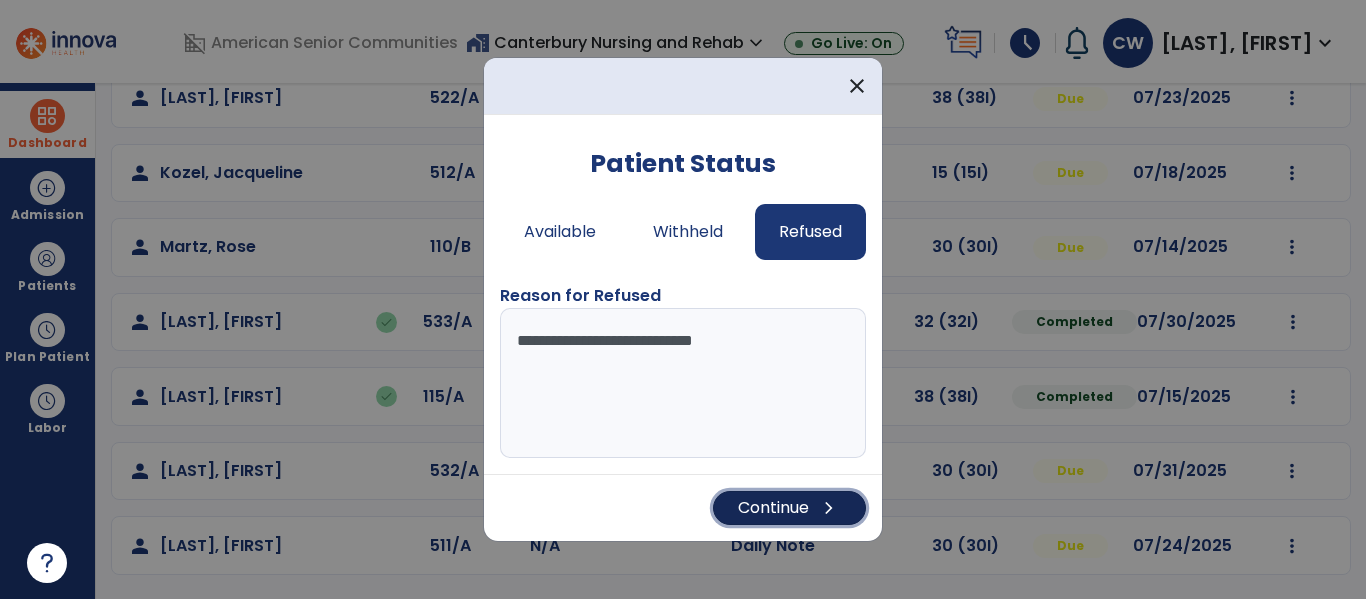 click on "Continue   chevron_right" at bounding box center [789, 508] 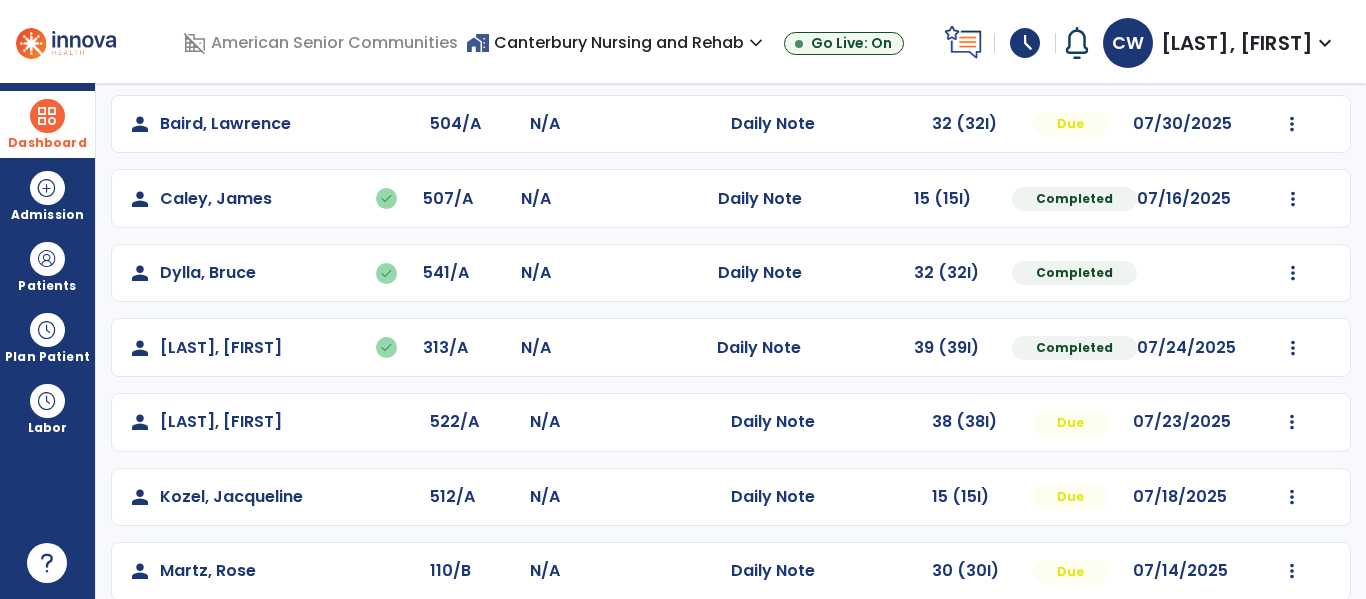 scroll, scrollTop: 167, scrollLeft: 0, axis: vertical 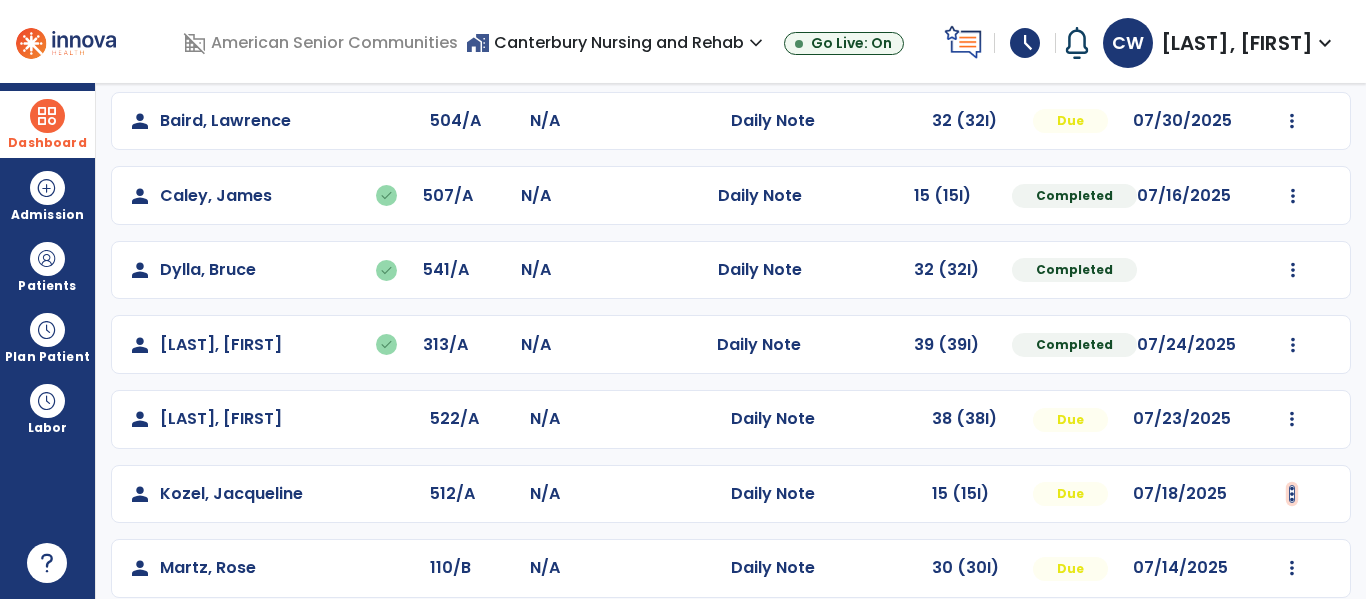click at bounding box center [1292, 121] 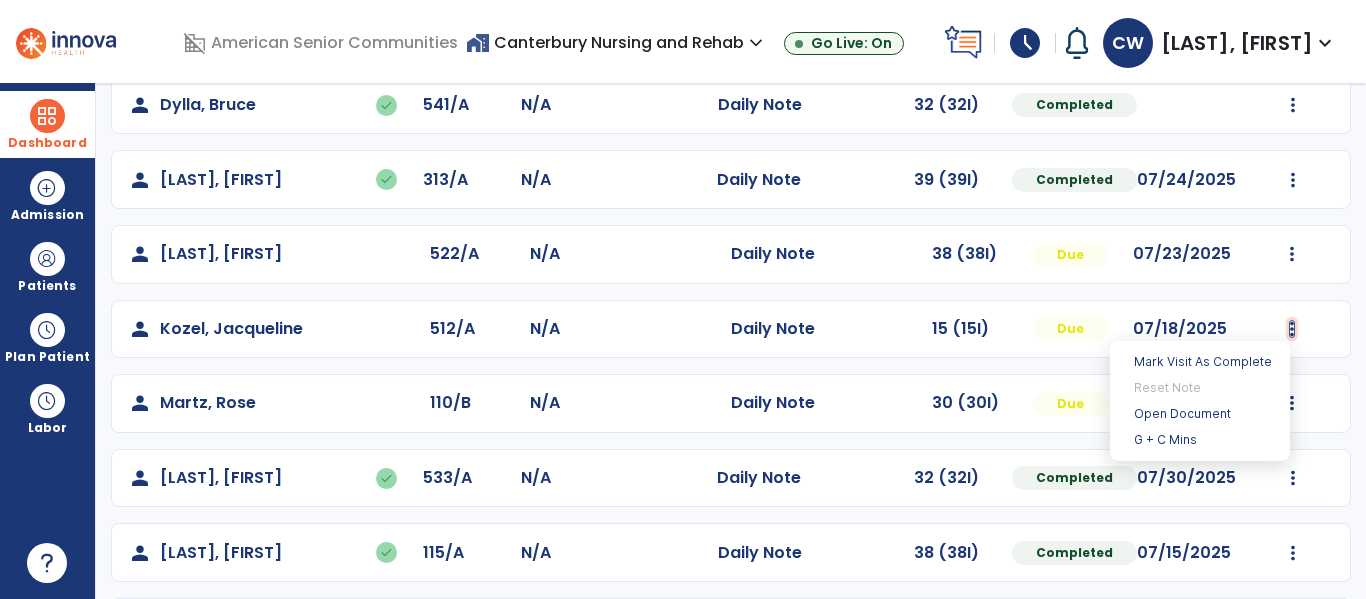 scroll, scrollTop: 331, scrollLeft: 0, axis: vertical 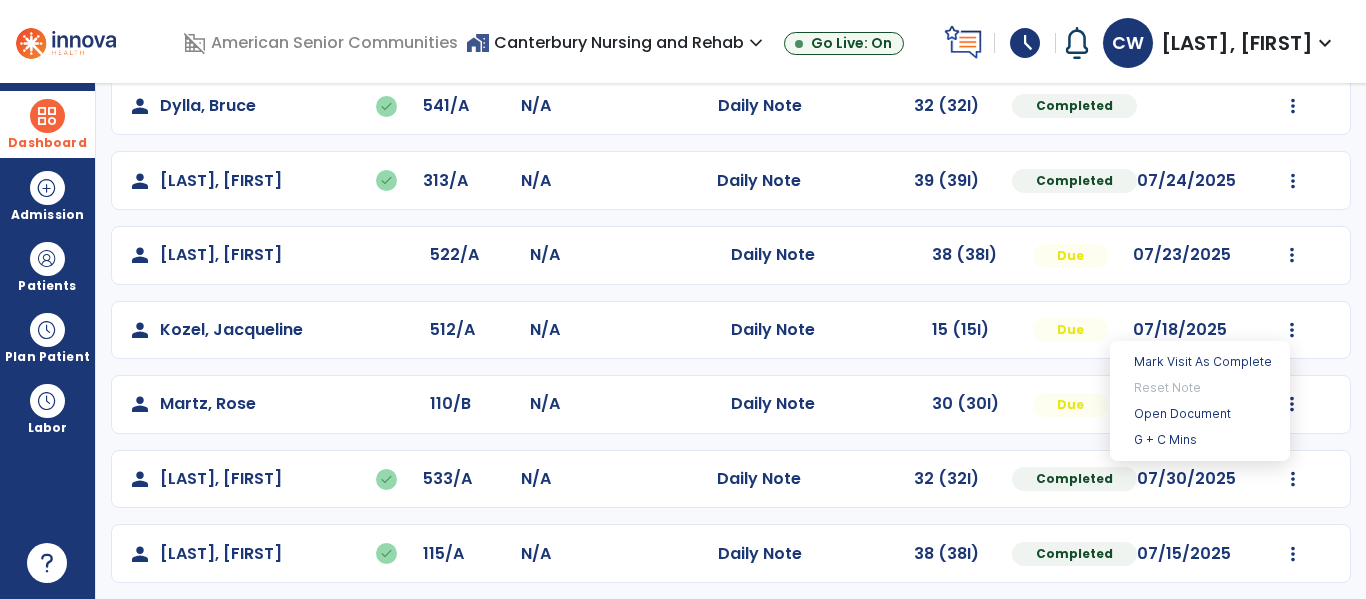 click on "person   [LAST], [FIRST]  504/A N/A  Daily Note   32 (32I)  Due 07/30/2025  Mark Visit As Complete   Reset Note   Open Document   G + C Mins   person   [LAST], [FIRST]   done  507/A N/A  Daily Note   15 (15I)  Completed 07/16/2025  Undo Visit Status   Reset Note   Open Document   G + C Mins   person   [LAST], [FIRST]   done  541/A N/A  Daily Note   32 (32I)  Completed  Undo Visit Status   Reset Note   Open Document   G + C Mins   person   [LAST], [FIRST]   done  313/A N/A  Daily Note   39 (39I)  Completed 07/24/2025  Undo Visit Status   Reset Note   Open Document   G + C Mins   person   [LAST], [FIRST]  522/A N/A  Daily Note   38 (38I)  Due 07/23/2025  Mark Visit As Complete   Reset Note   Open Document   G + C Mins   person   [LAST], [FIRST]  512/A N/A  Daily Note   15 (15I)  Due 07/18/2025  person   [LAST], [FIRST]  110/B N/A  Daily Note   30 (30I)  Due 07/14/2025  Mark Visit As Complete   Reset Note   Open Document   G + C Mins   person   [LAST], [FIRST]   done  533/A N/A  Daily Note   32 (32I)  Completed" 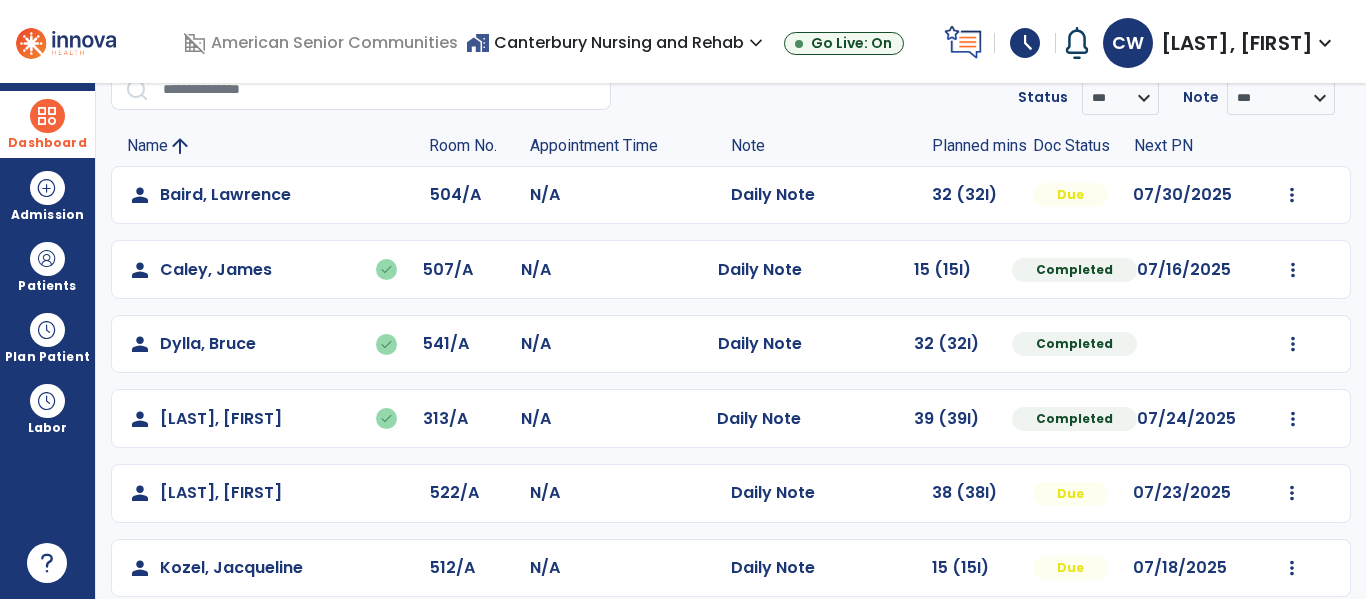 scroll, scrollTop: 99, scrollLeft: 0, axis: vertical 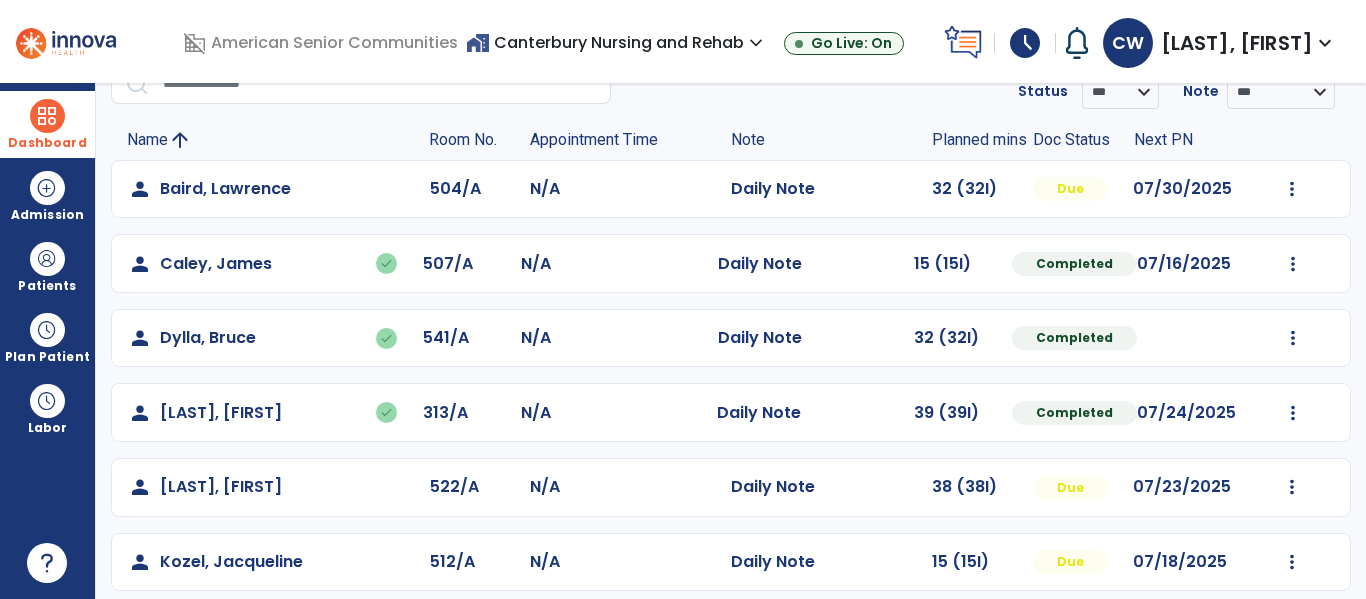click on "Due" 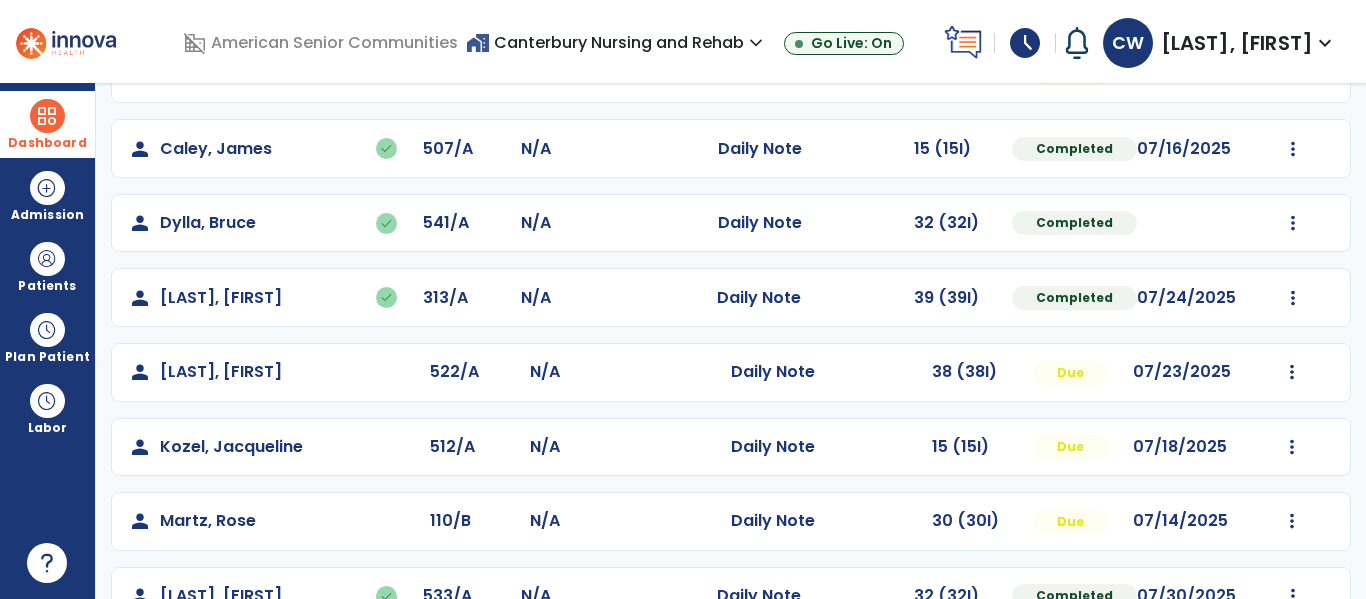 scroll, scrollTop: 217, scrollLeft: 0, axis: vertical 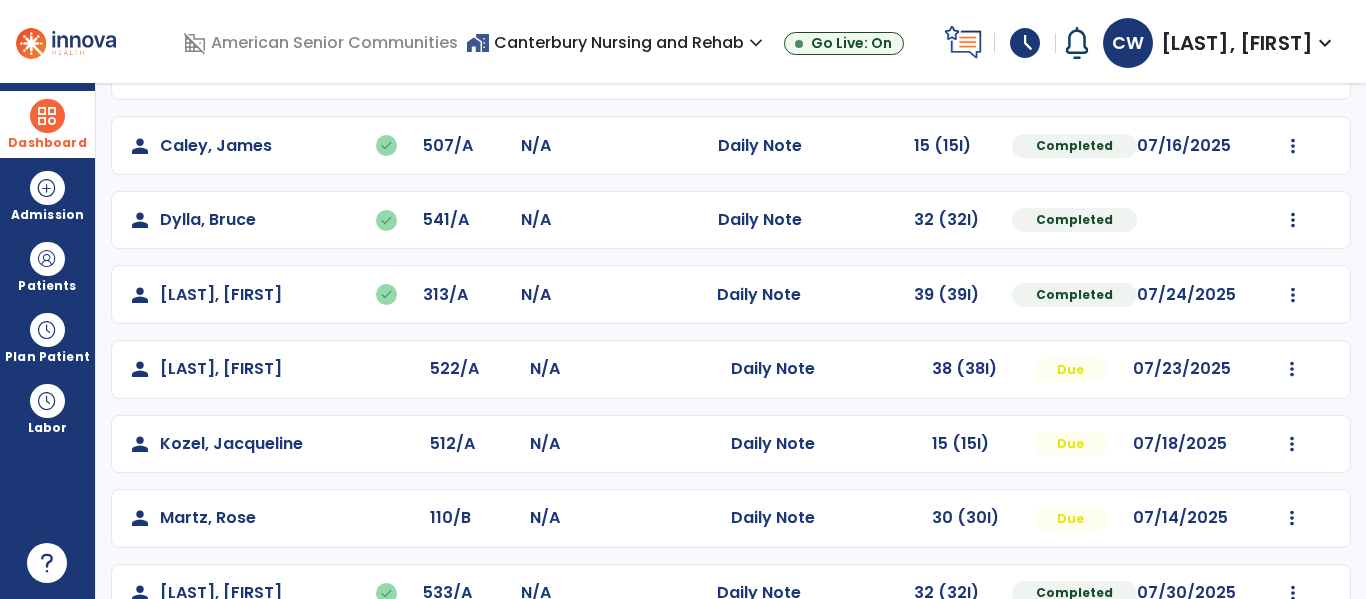 click on "**********" at bounding box center (731, 341) 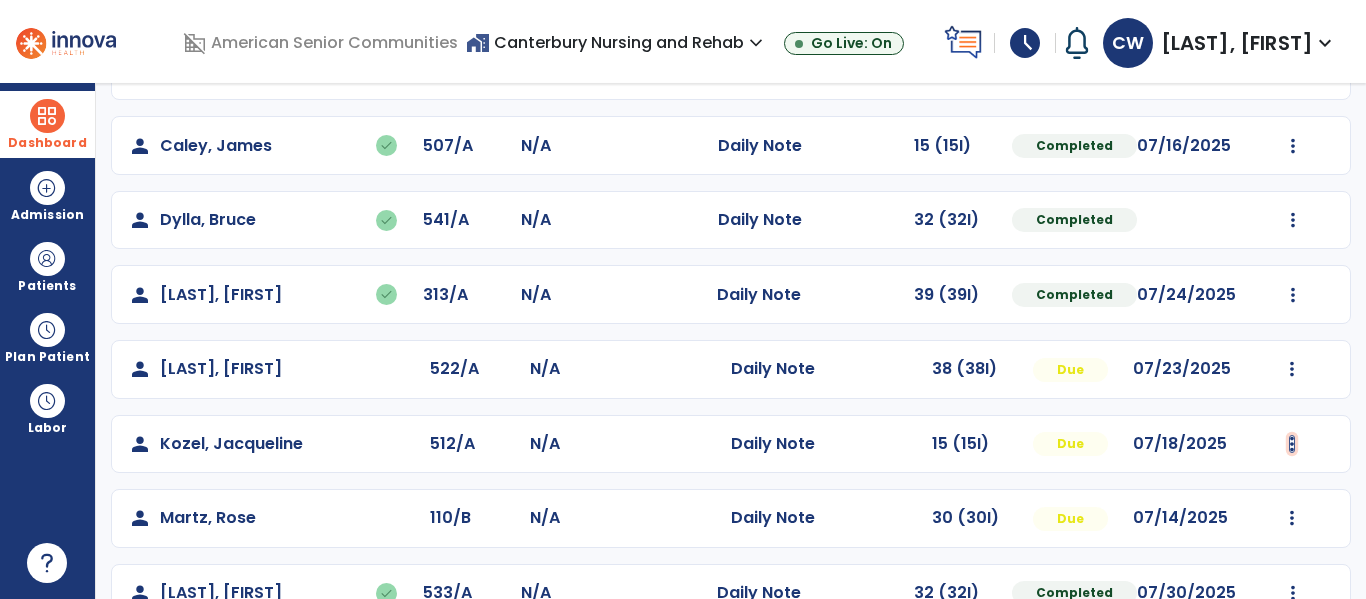 click at bounding box center [1292, 71] 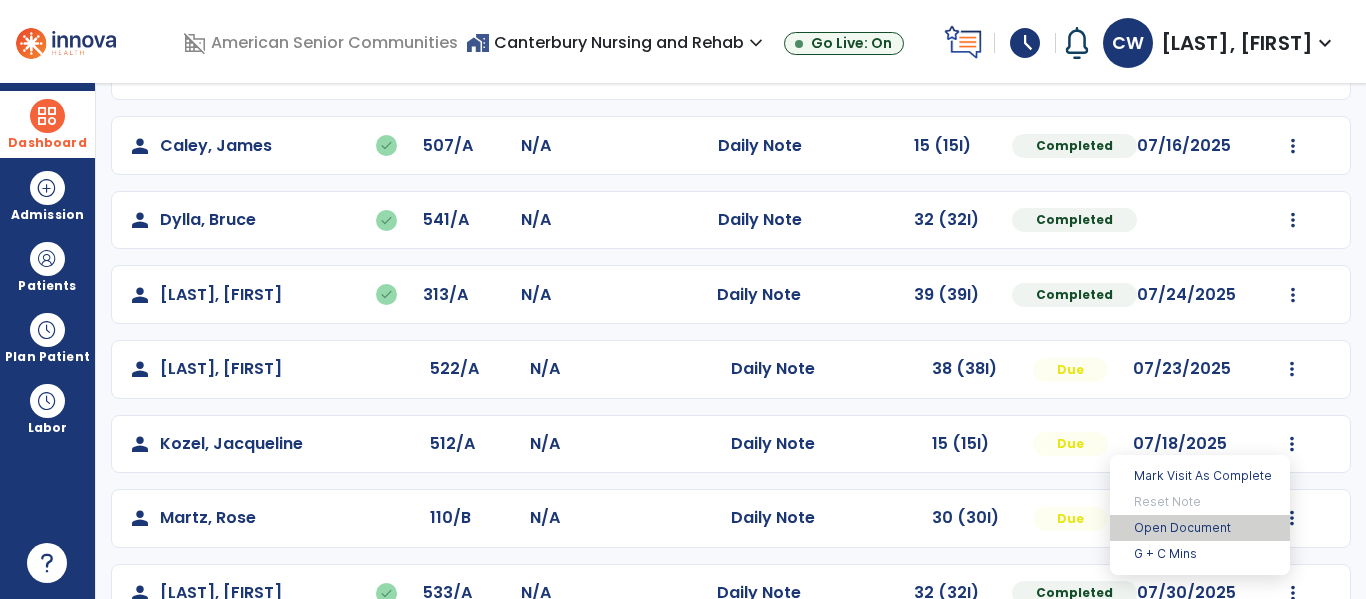 click on "Open Document" at bounding box center [1200, 528] 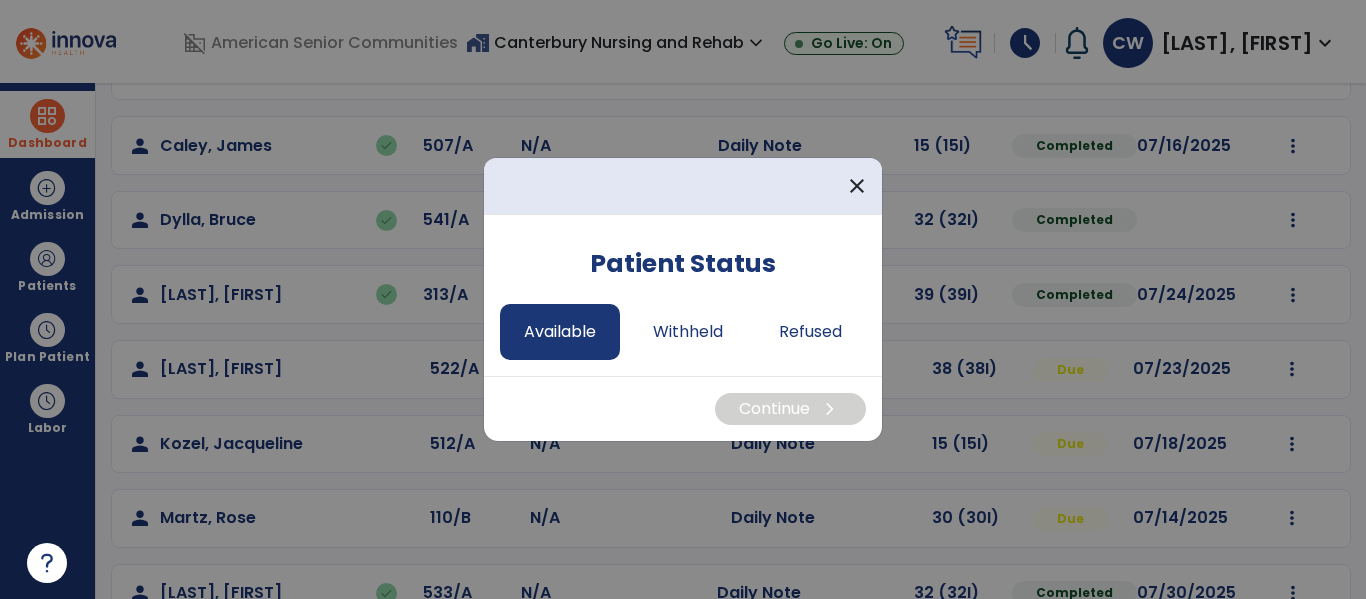 click on "Available" at bounding box center (560, 332) 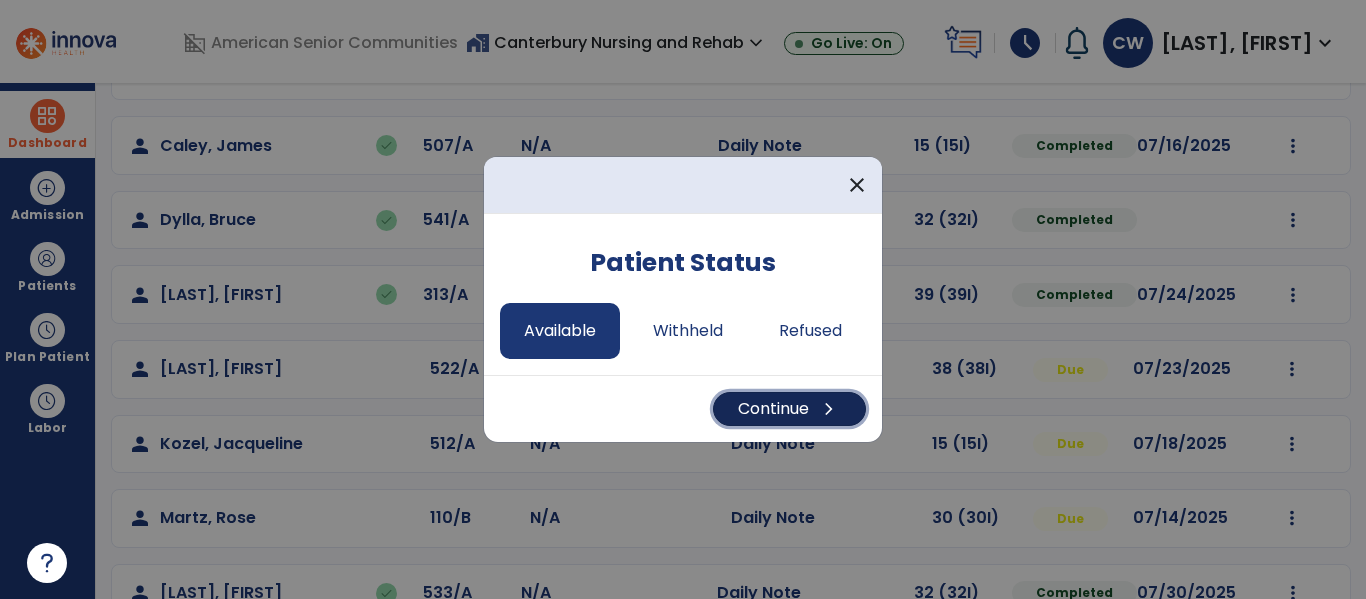 click on "chevron_right" at bounding box center (829, 409) 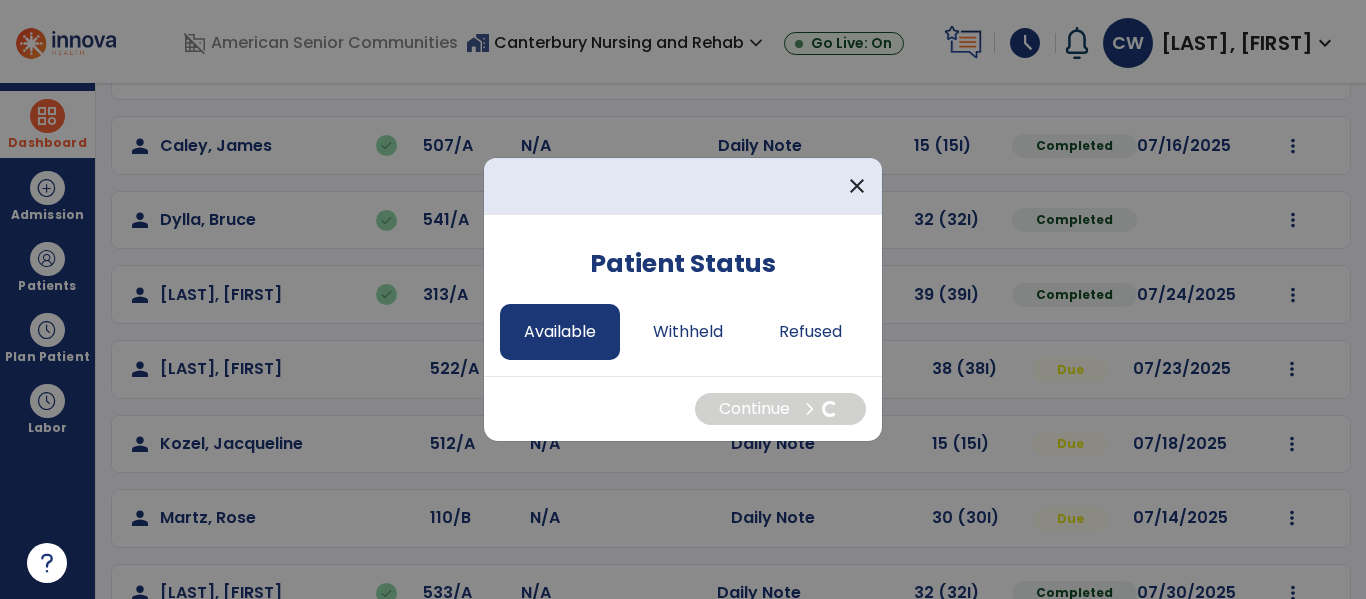select on "*" 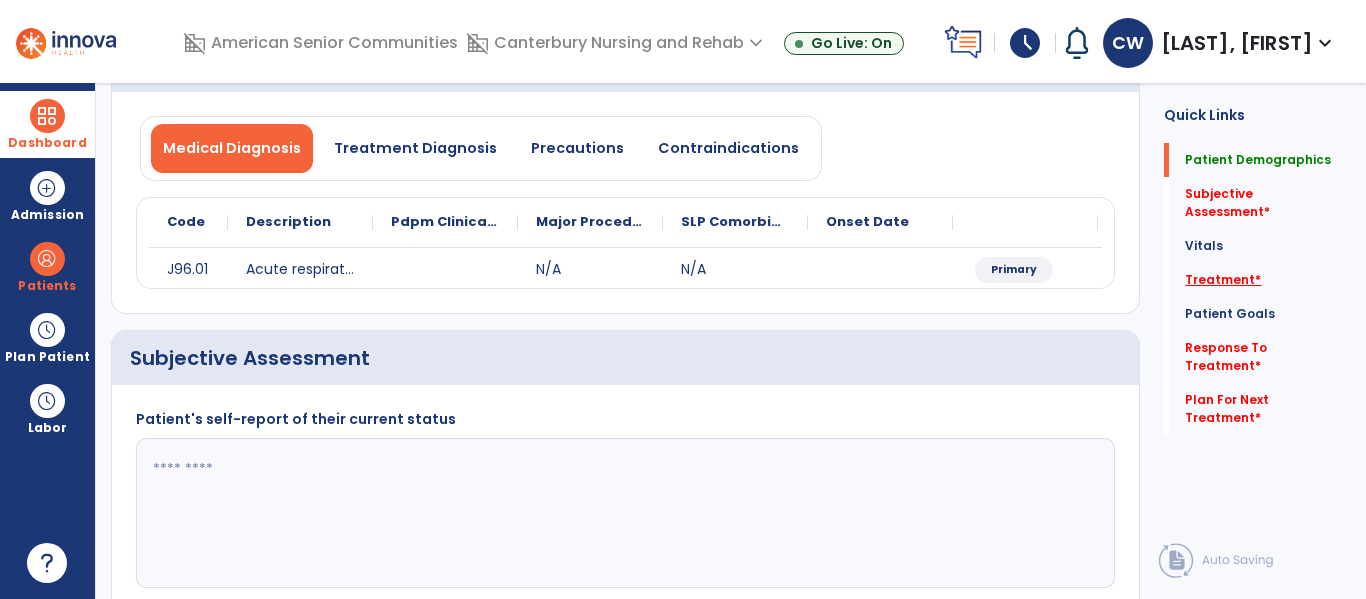 click on "Treatment   *" 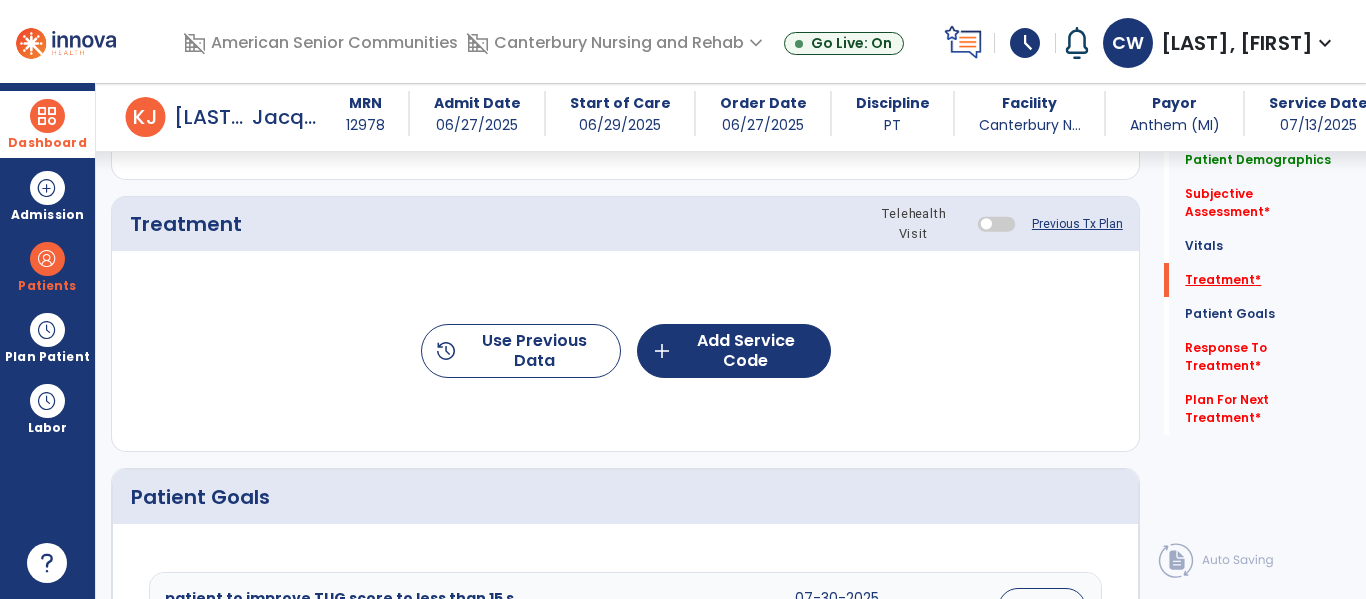 scroll, scrollTop: 1055, scrollLeft: 0, axis: vertical 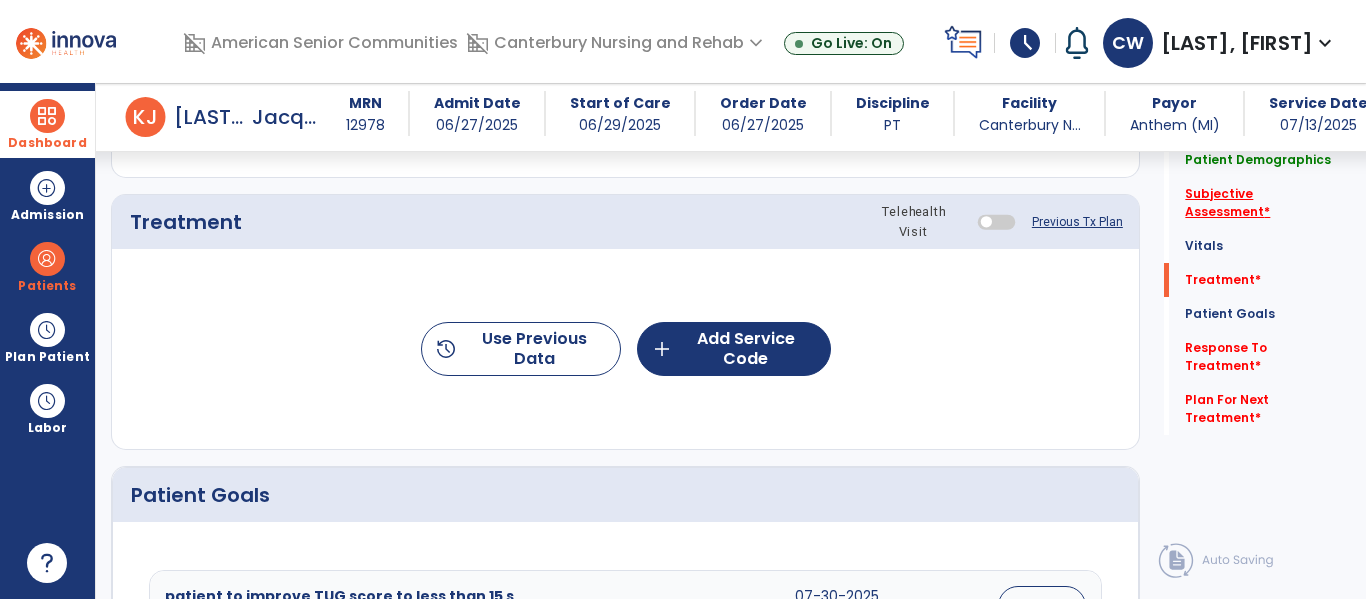 click on "Subjective Assessment   *" 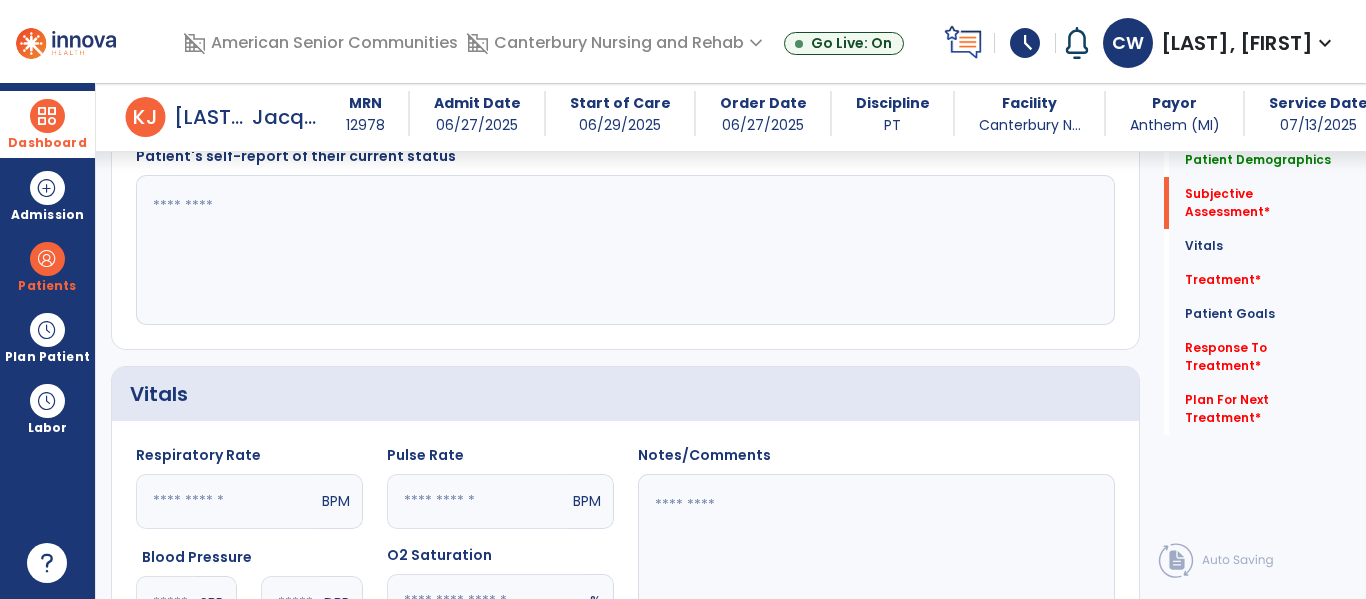 scroll, scrollTop: 328, scrollLeft: 0, axis: vertical 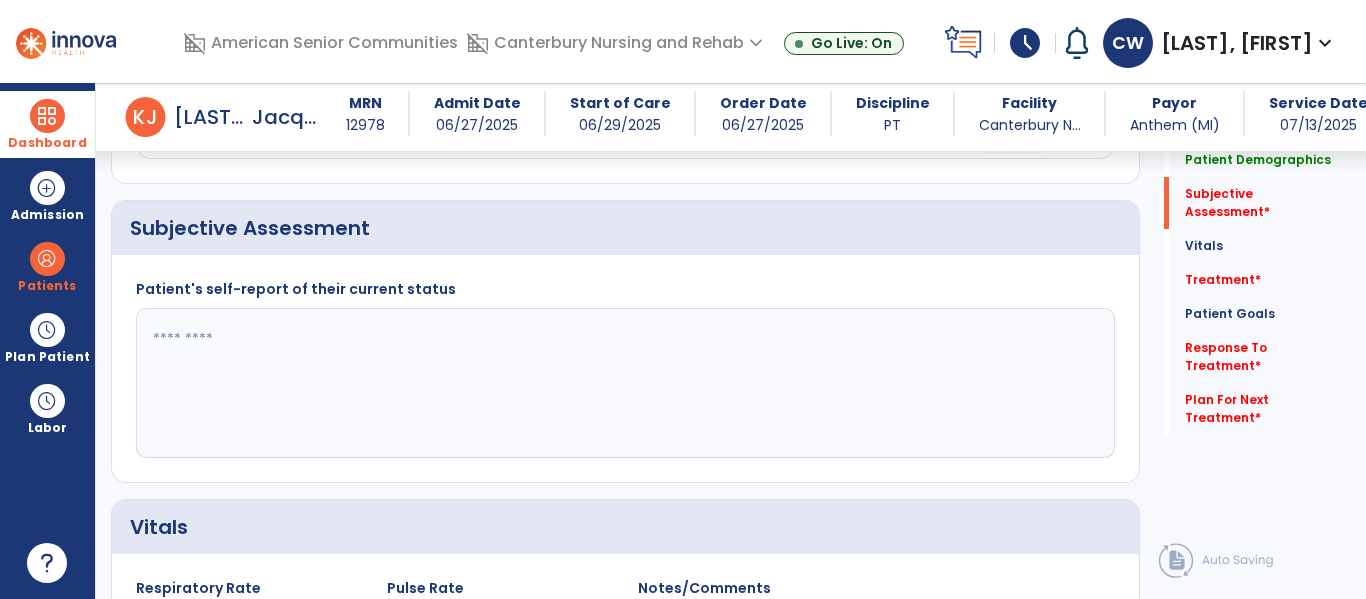 click 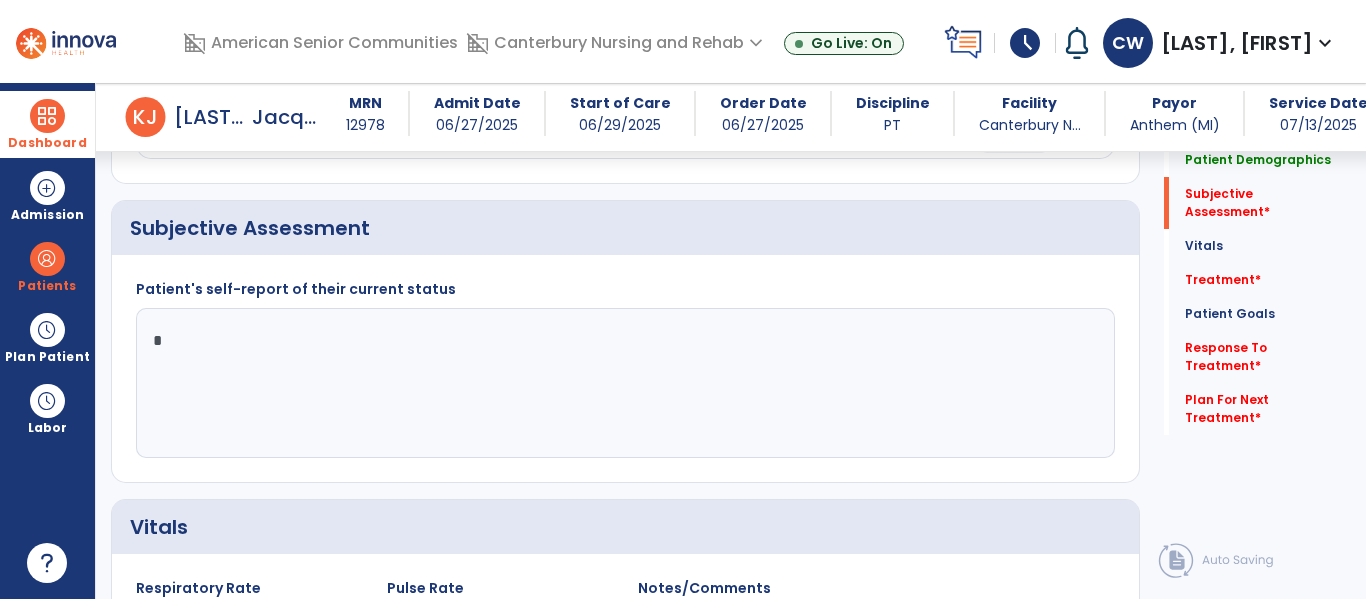 type on "**" 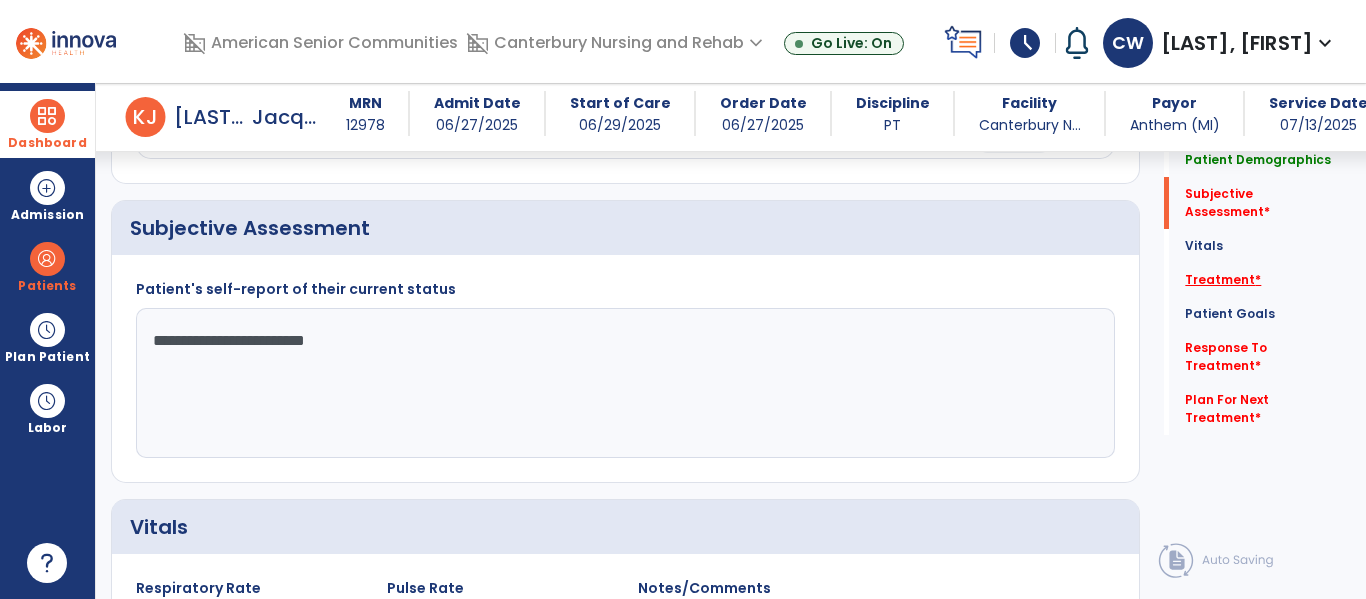 type on "**********" 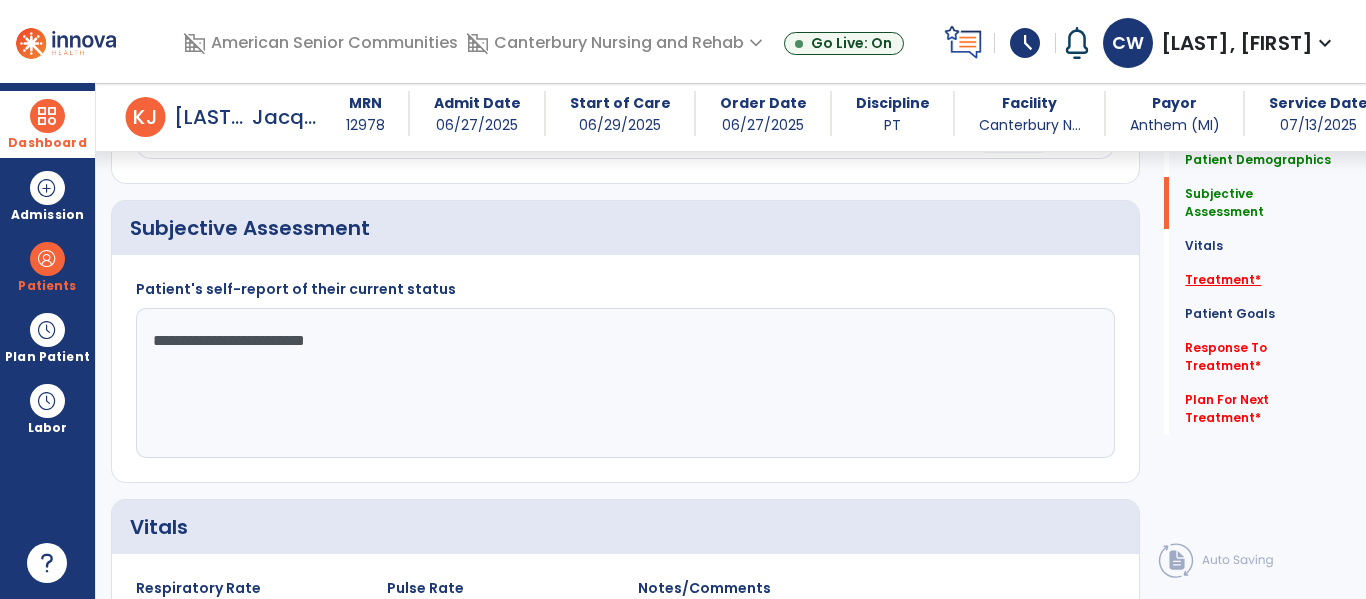 click on "Treatment   *" 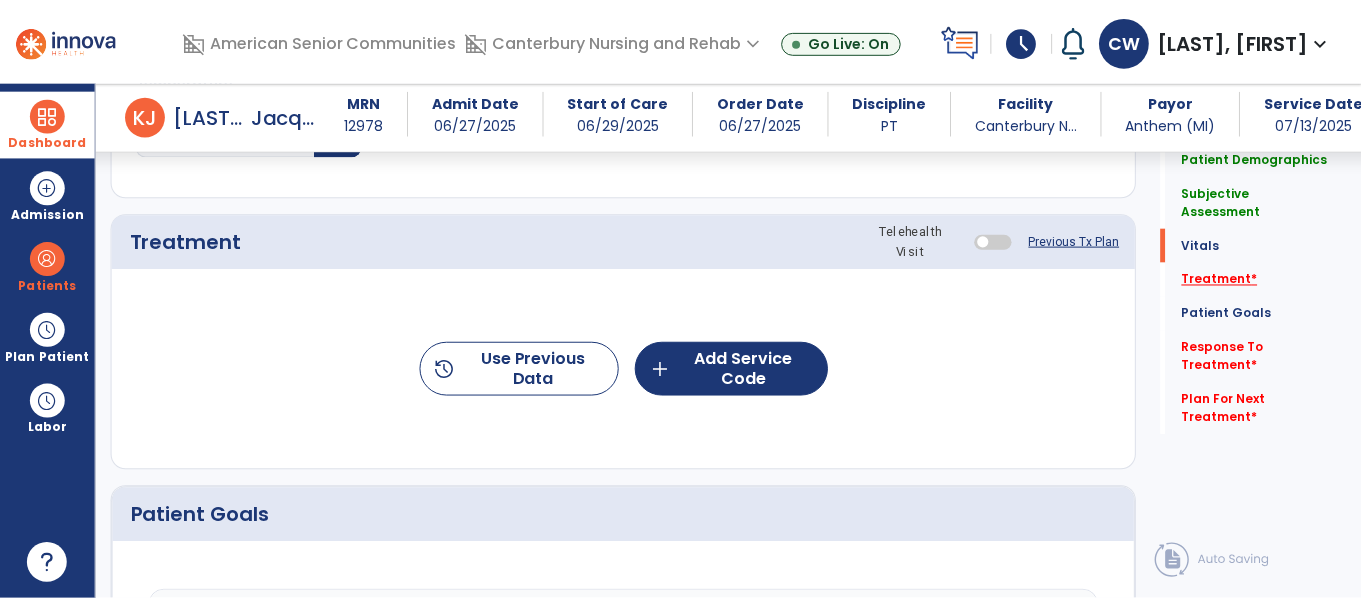 scroll, scrollTop: 1036, scrollLeft: 0, axis: vertical 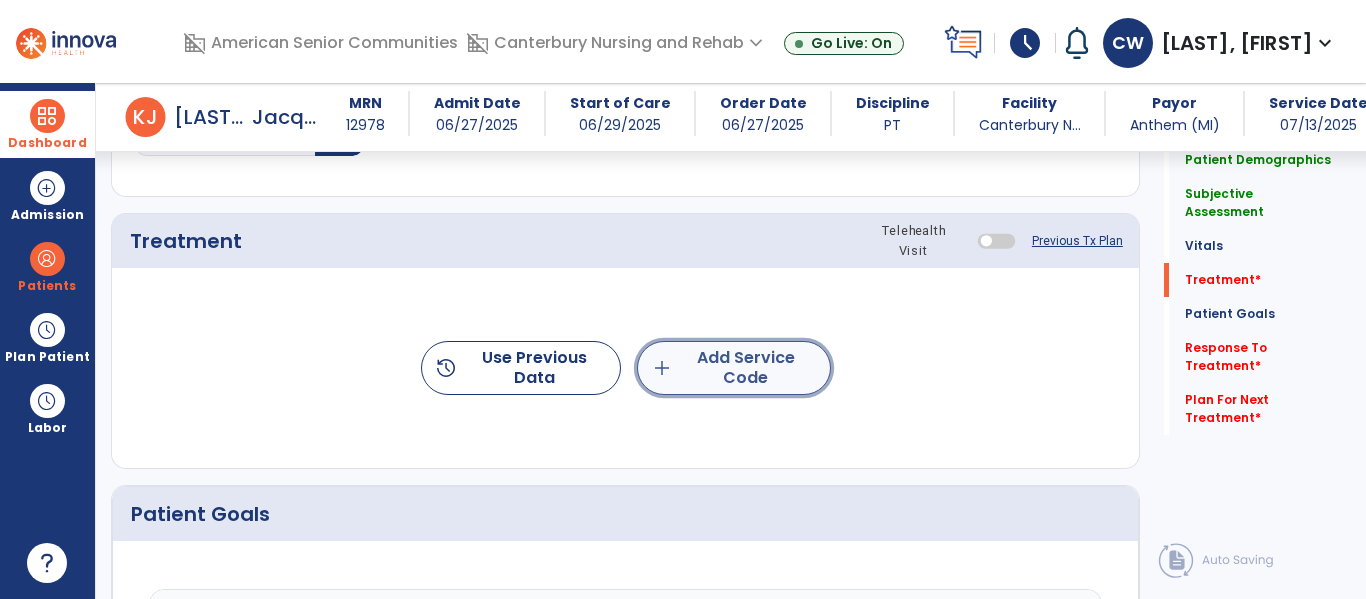 click on "add  Add Service Code" 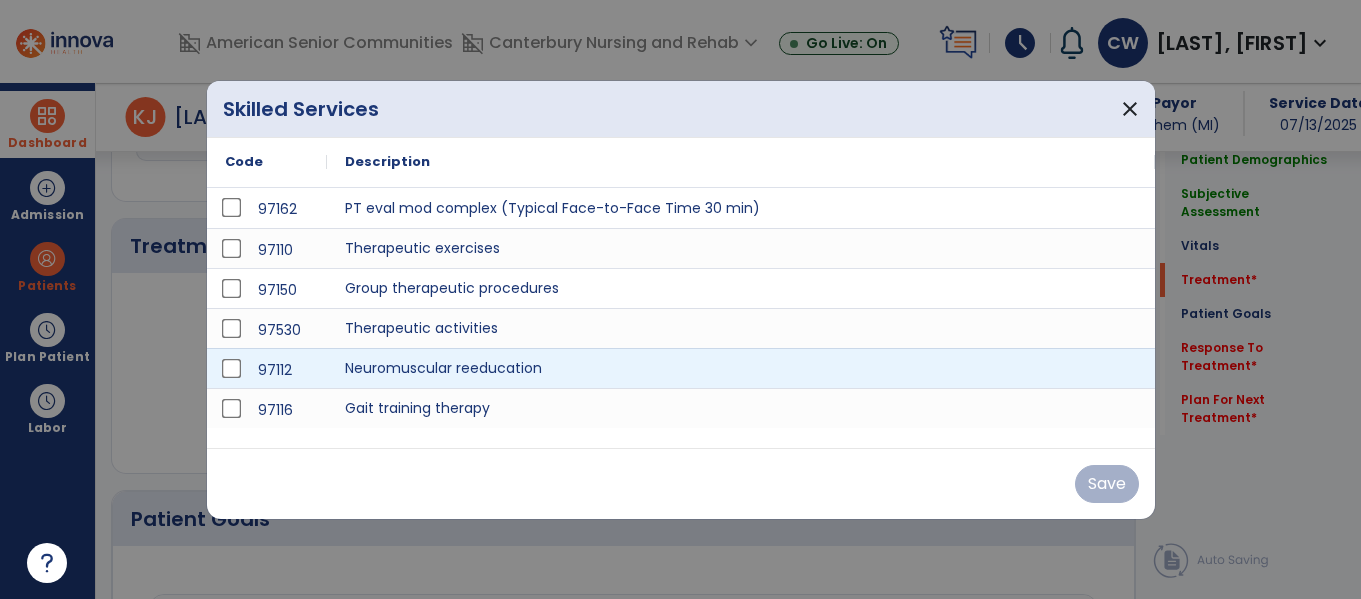 scroll, scrollTop: 1036, scrollLeft: 0, axis: vertical 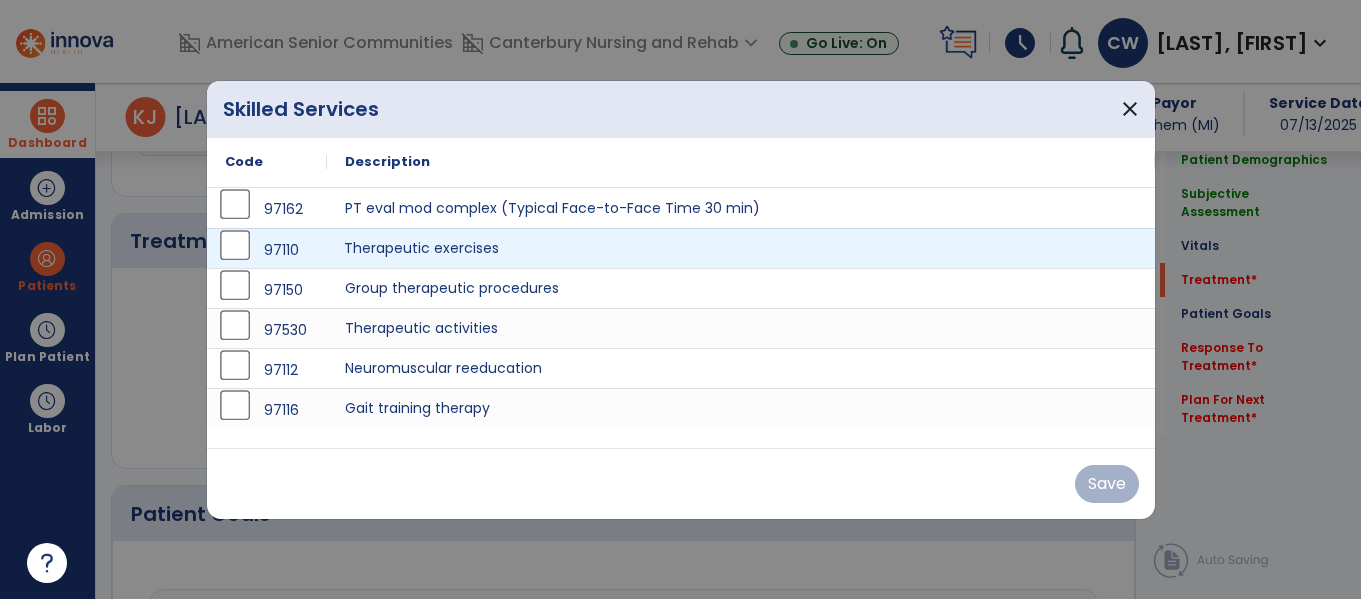 click on "Therapeutic exercises" at bounding box center [741, 248] 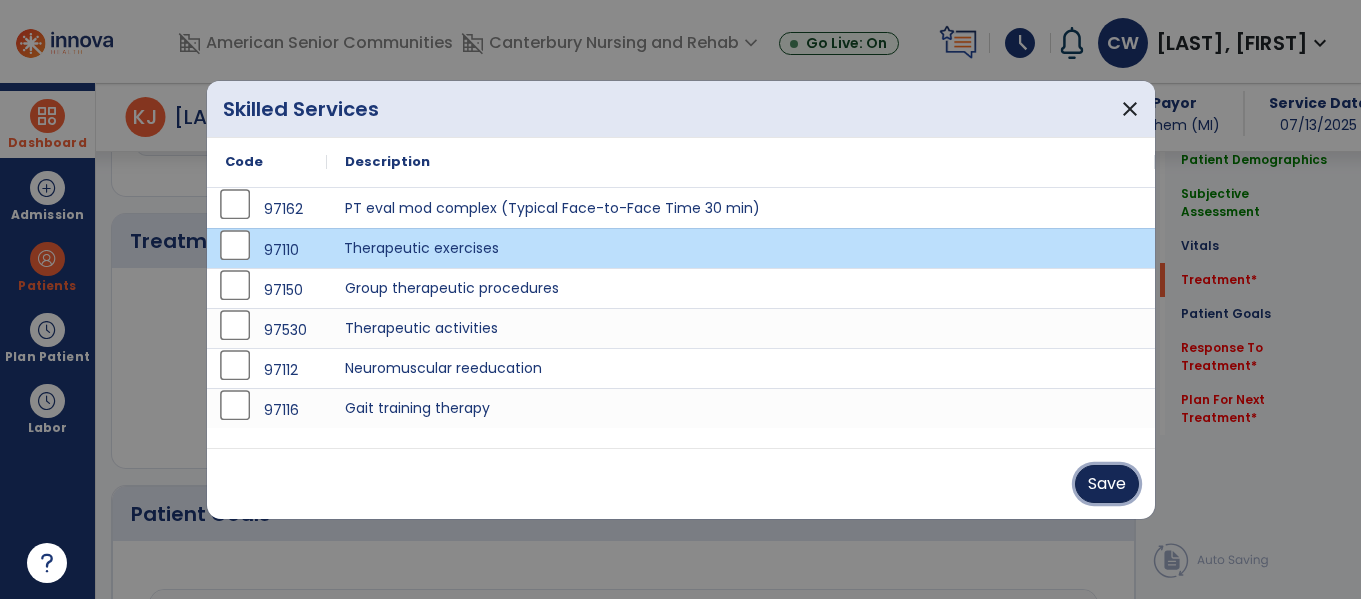 click on "Save" at bounding box center (1107, 484) 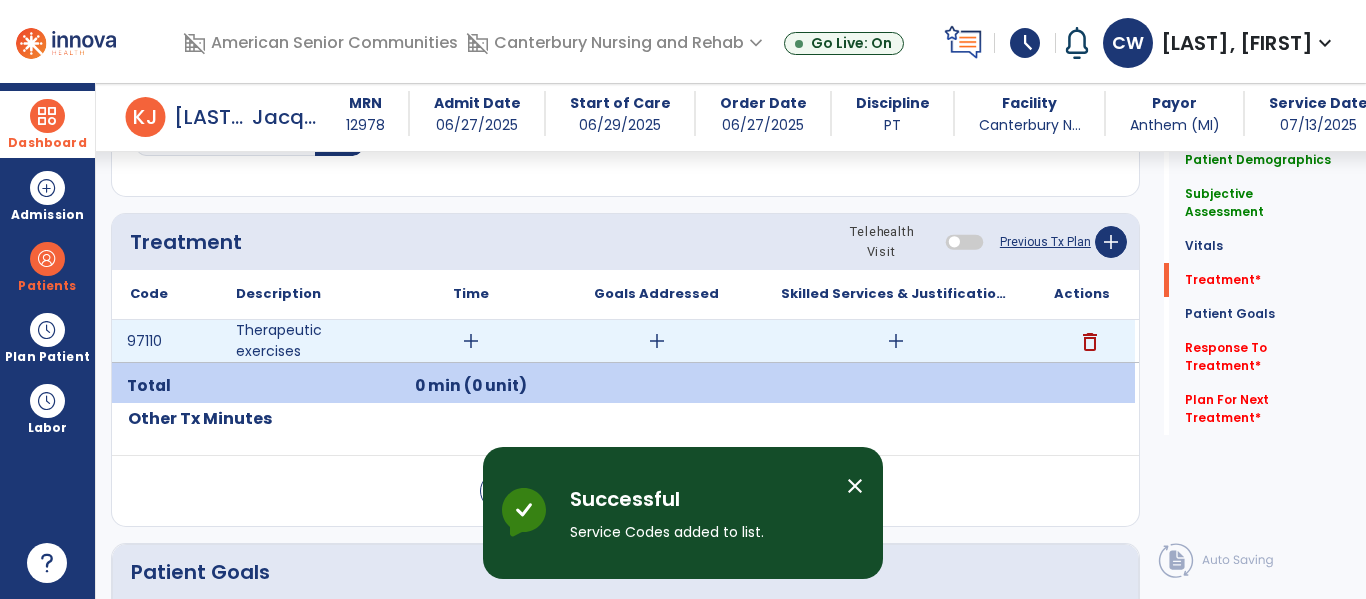 click on "add" at bounding box center [471, 341] 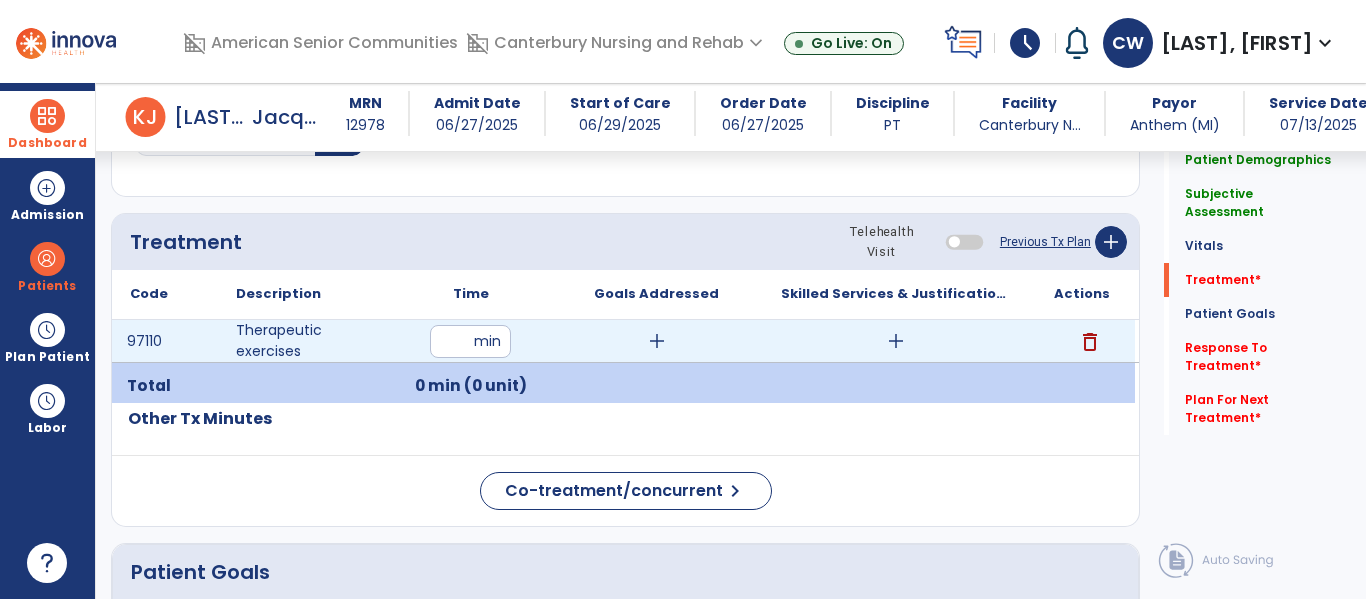 type on "**" 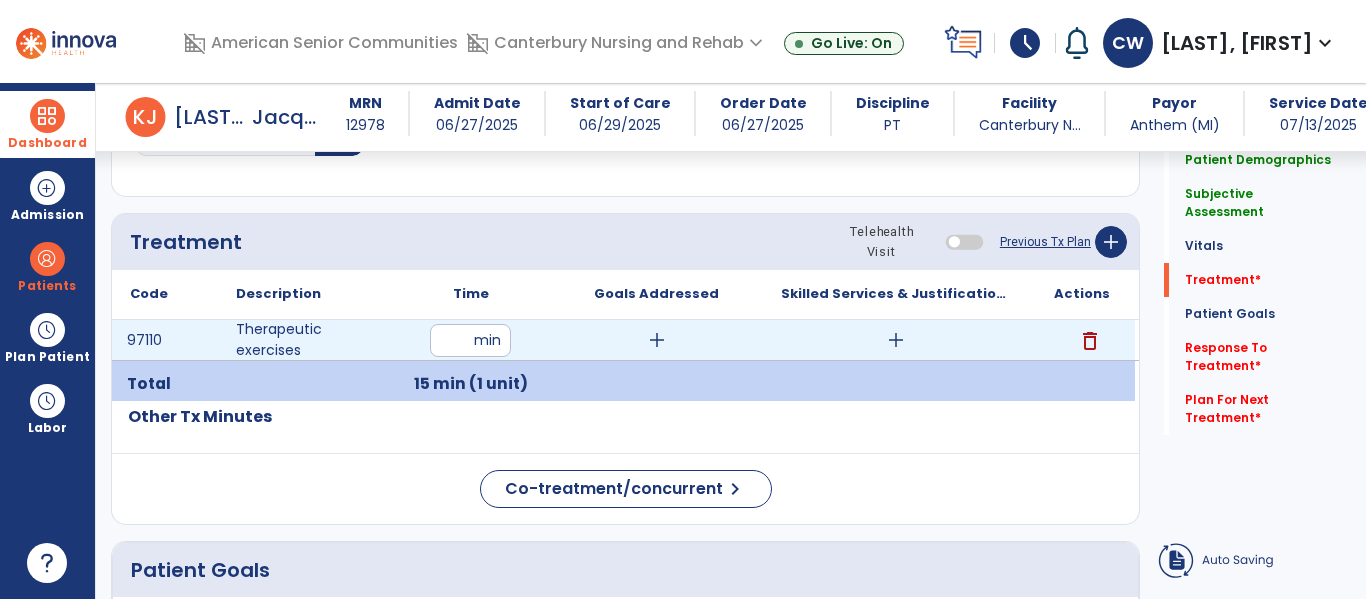 click on "add" at bounding box center (896, 340) 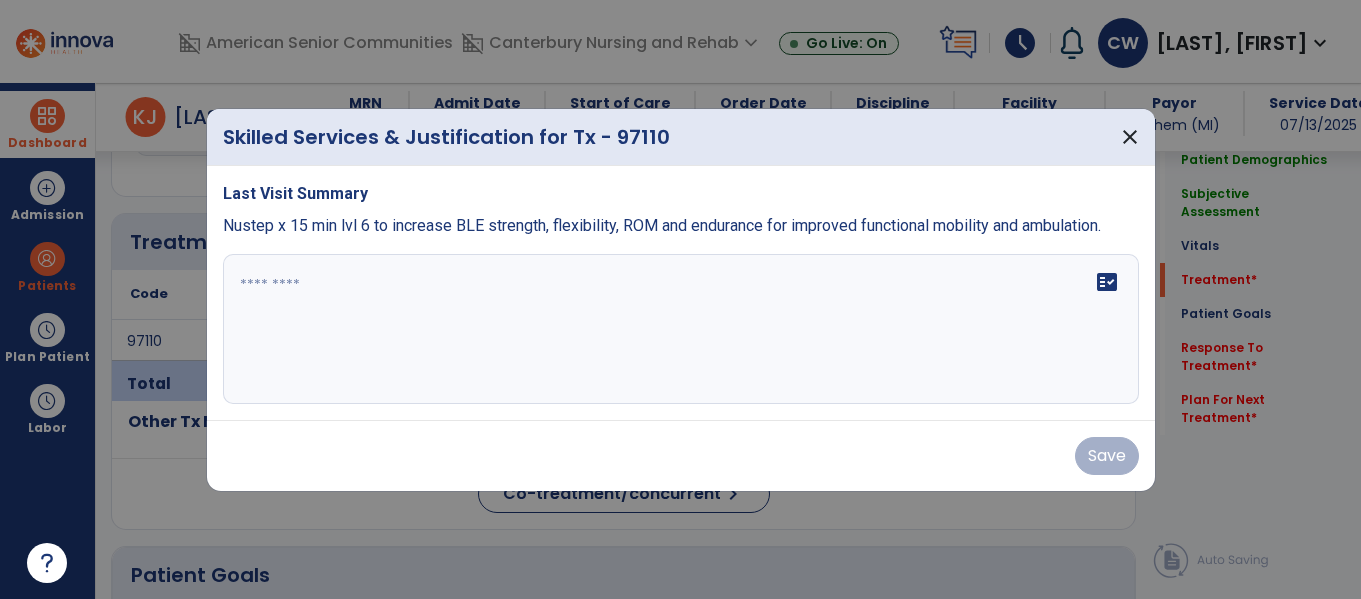 click on "fact_check" at bounding box center [681, 329] 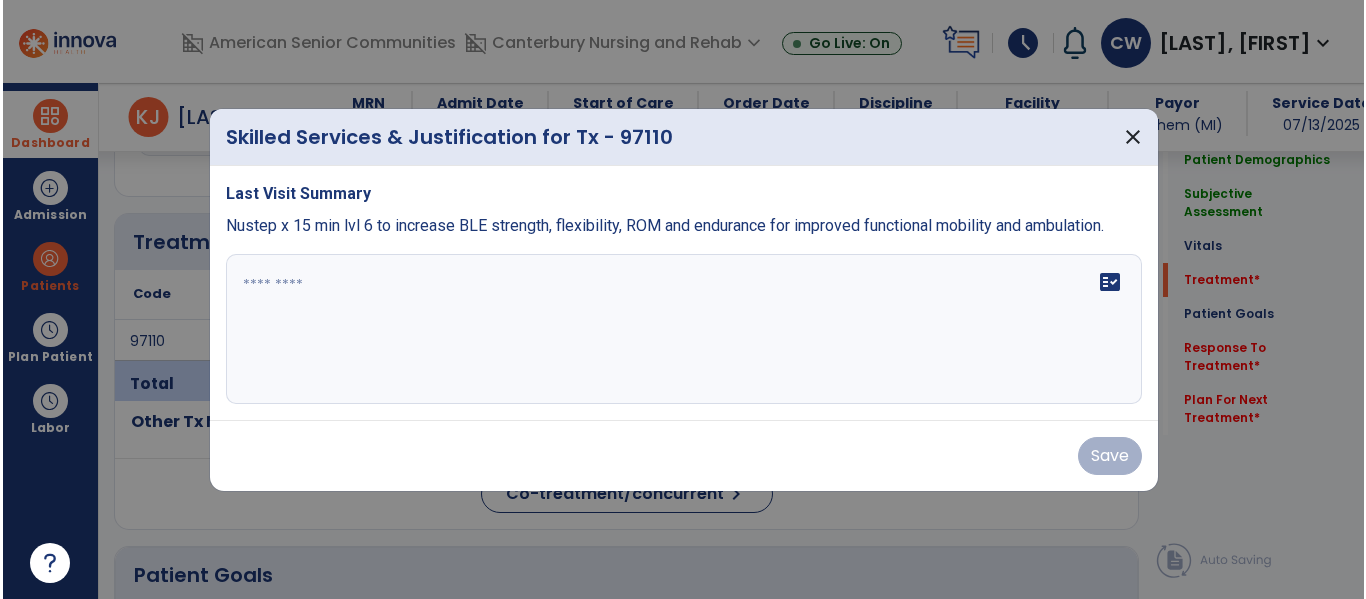 scroll, scrollTop: 1036, scrollLeft: 0, axis: vertical 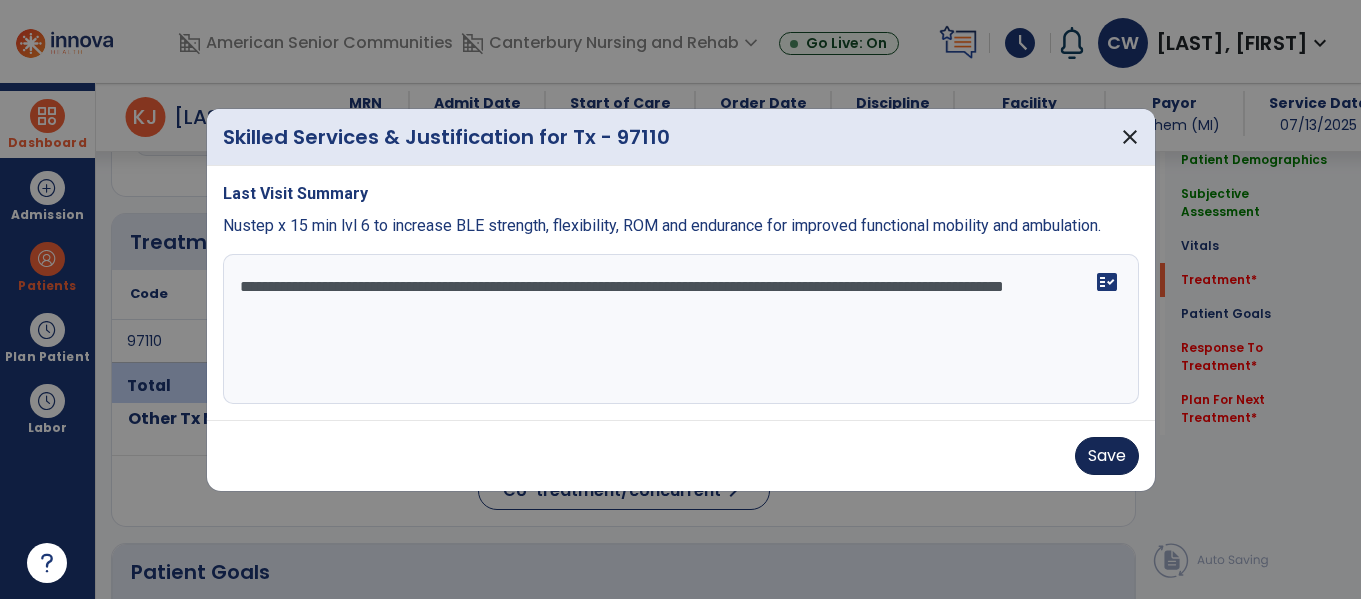type on "**********" 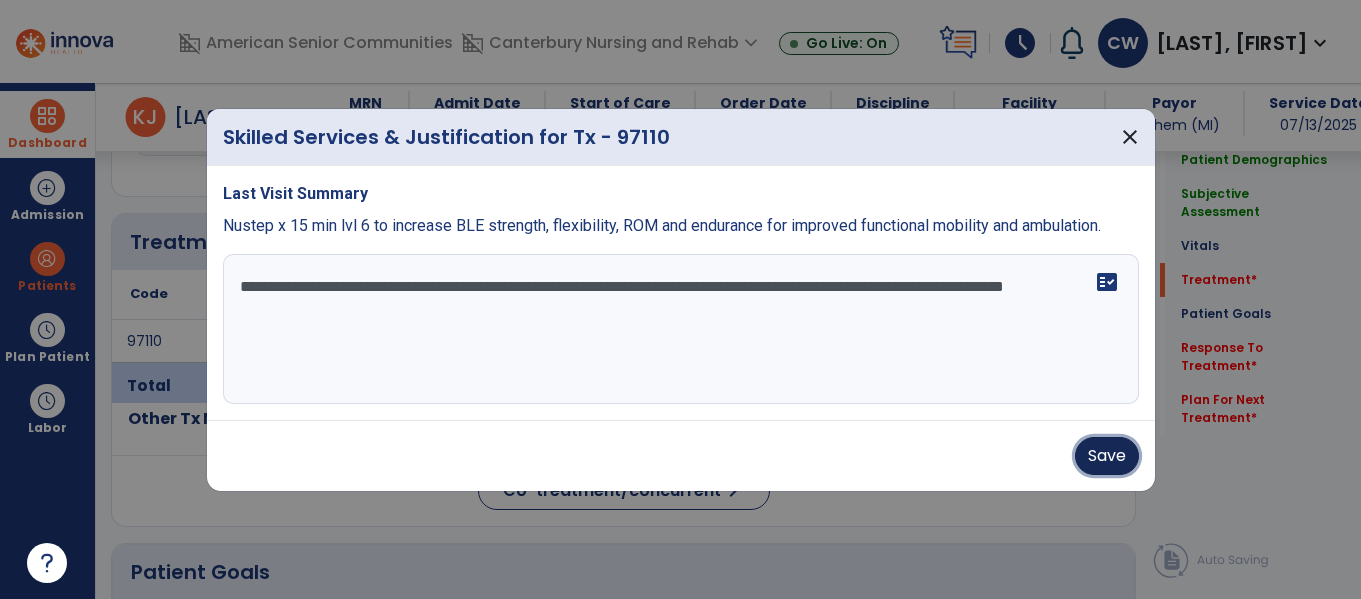 click on "Save" at bounding box center [1107, 456] 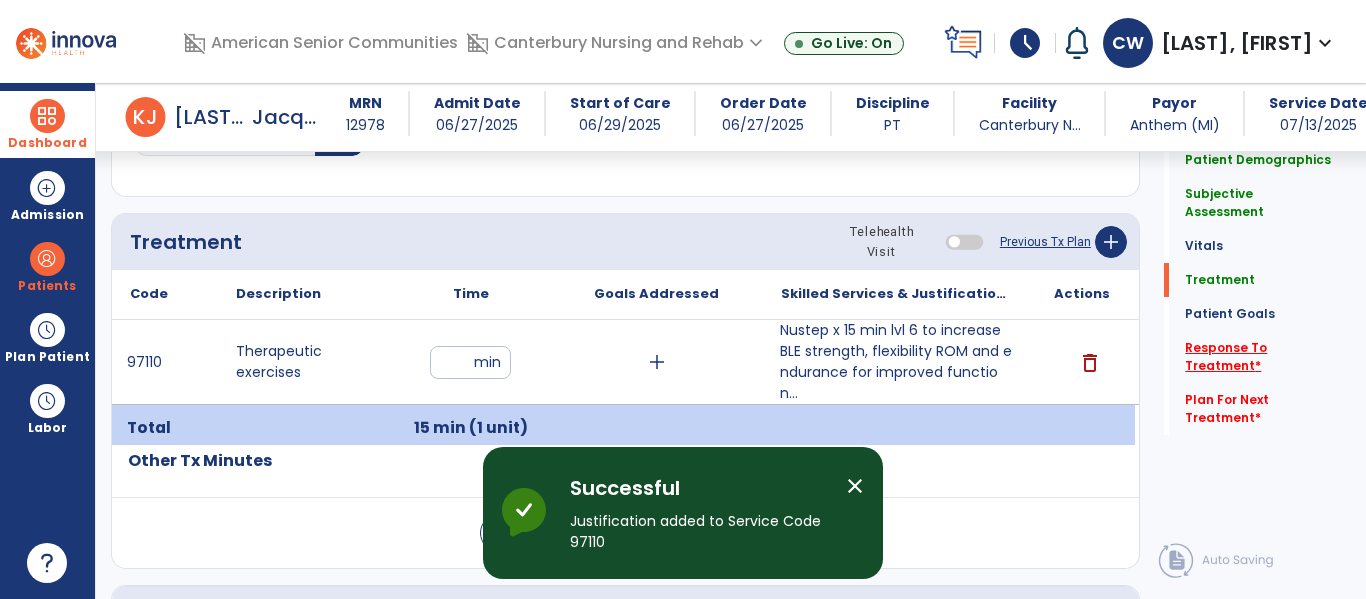 click on "Response To Treatment   *" 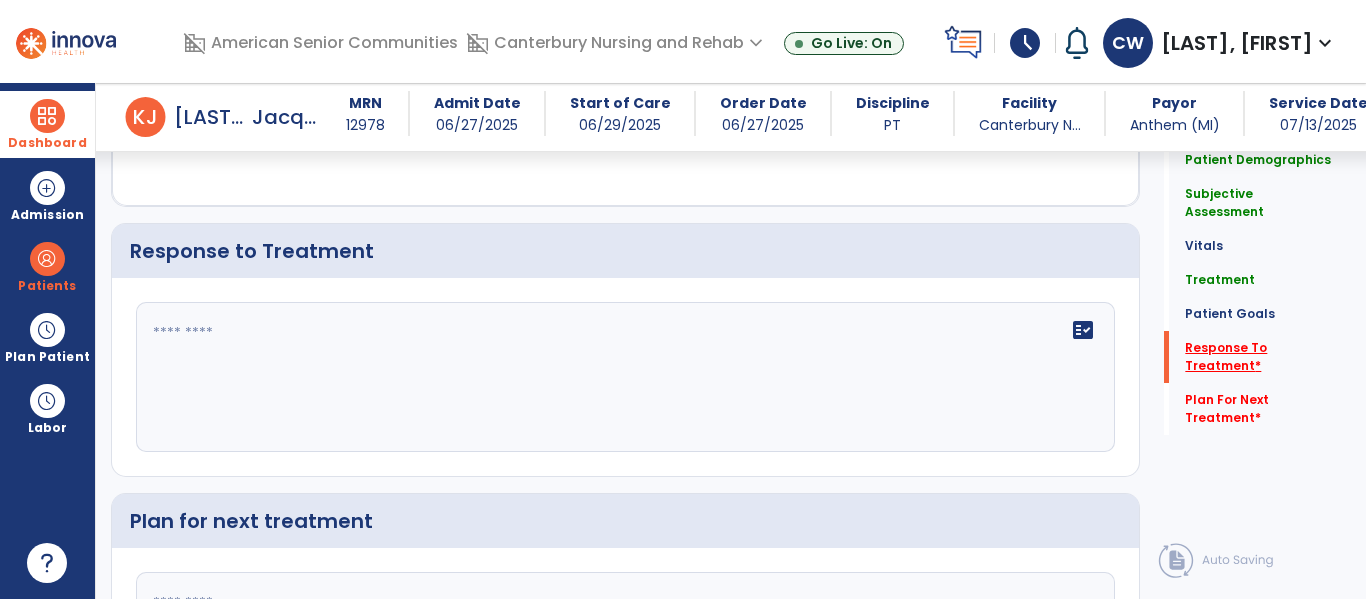 scroll, scrollTop: 2414, scrollLeft: 0, axis: vertical 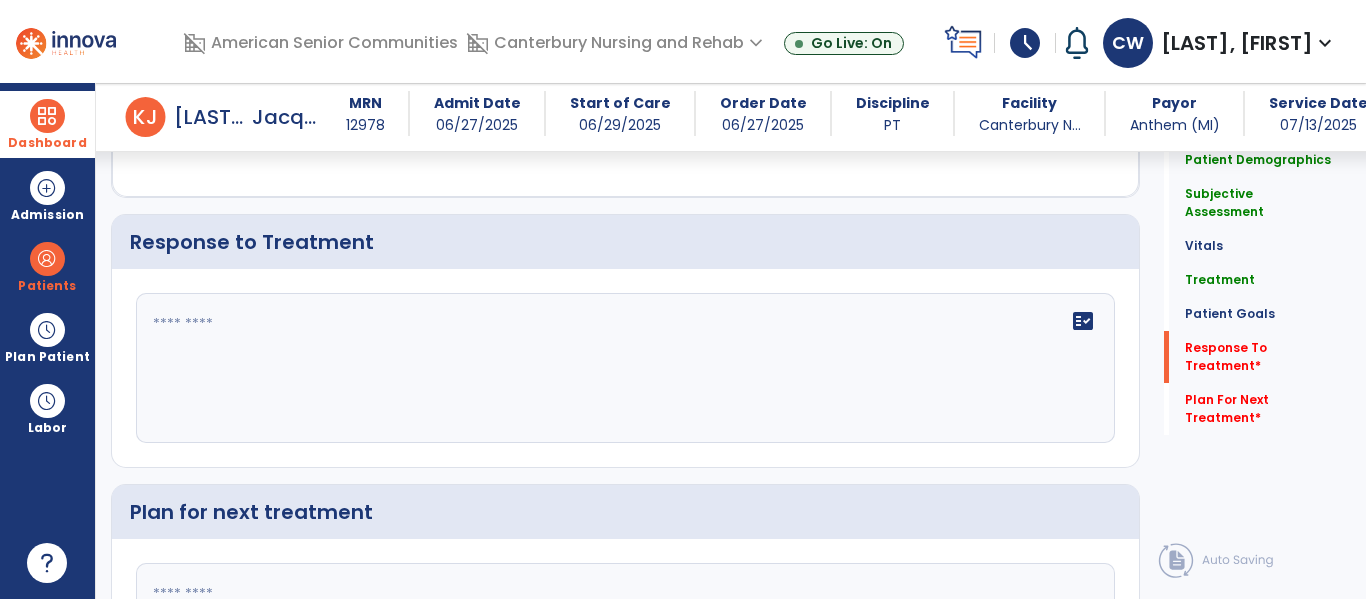 click 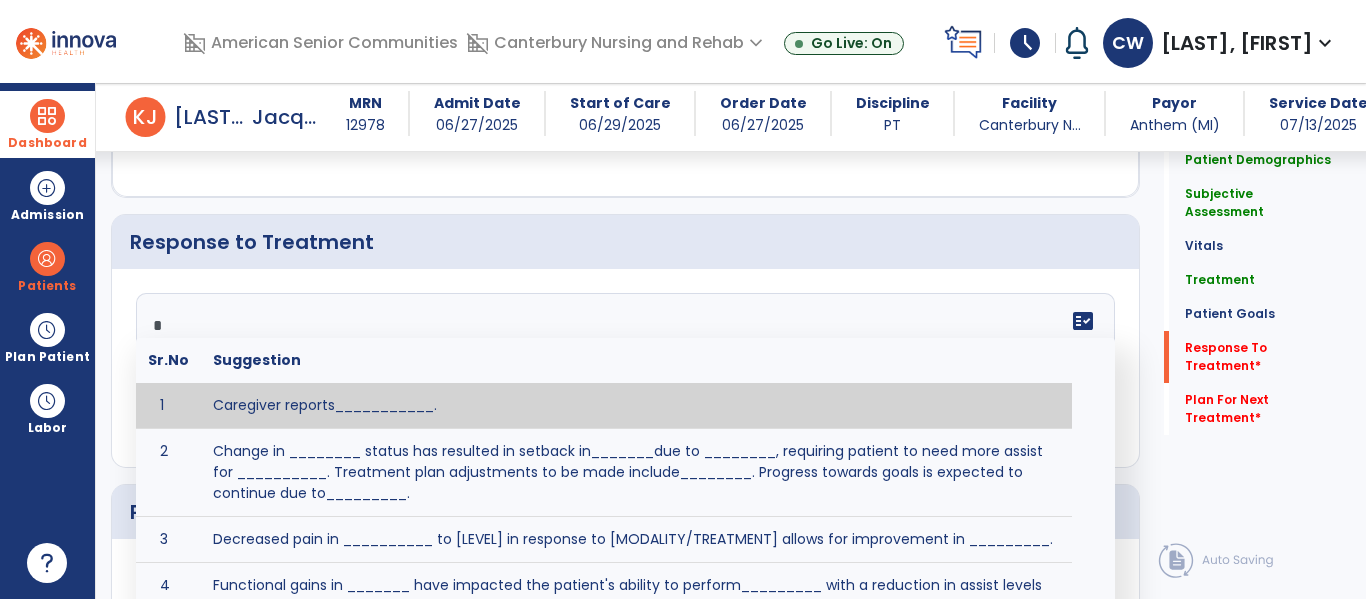 type on "**" 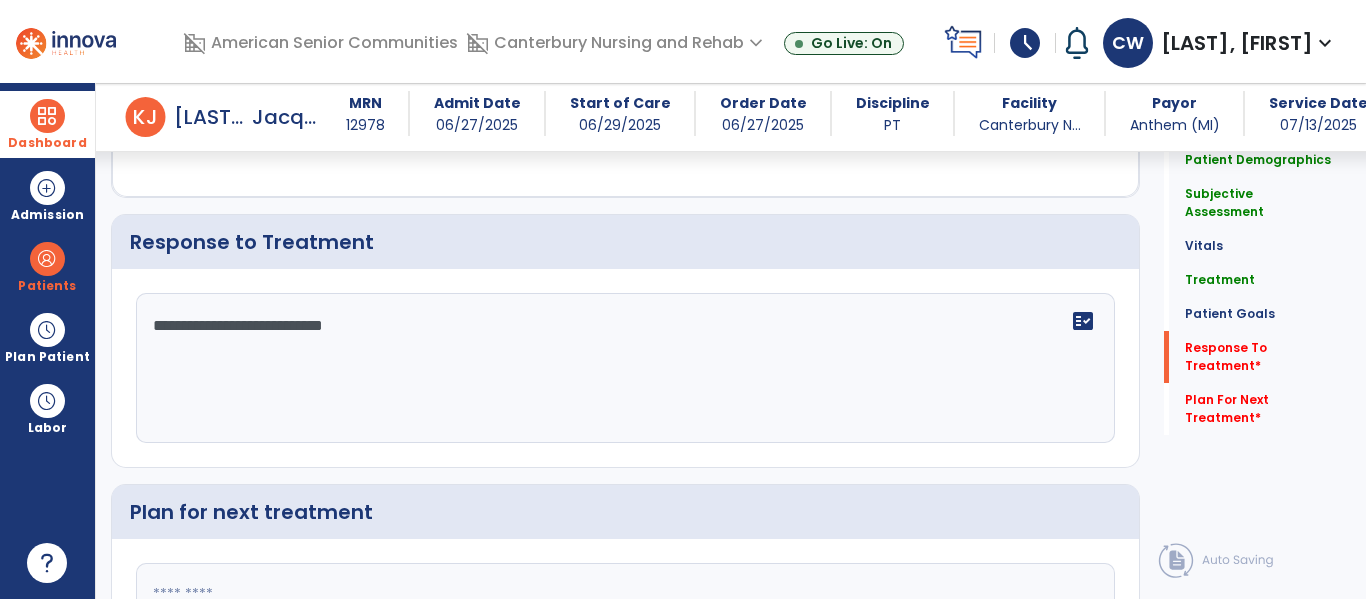 type on "**********" 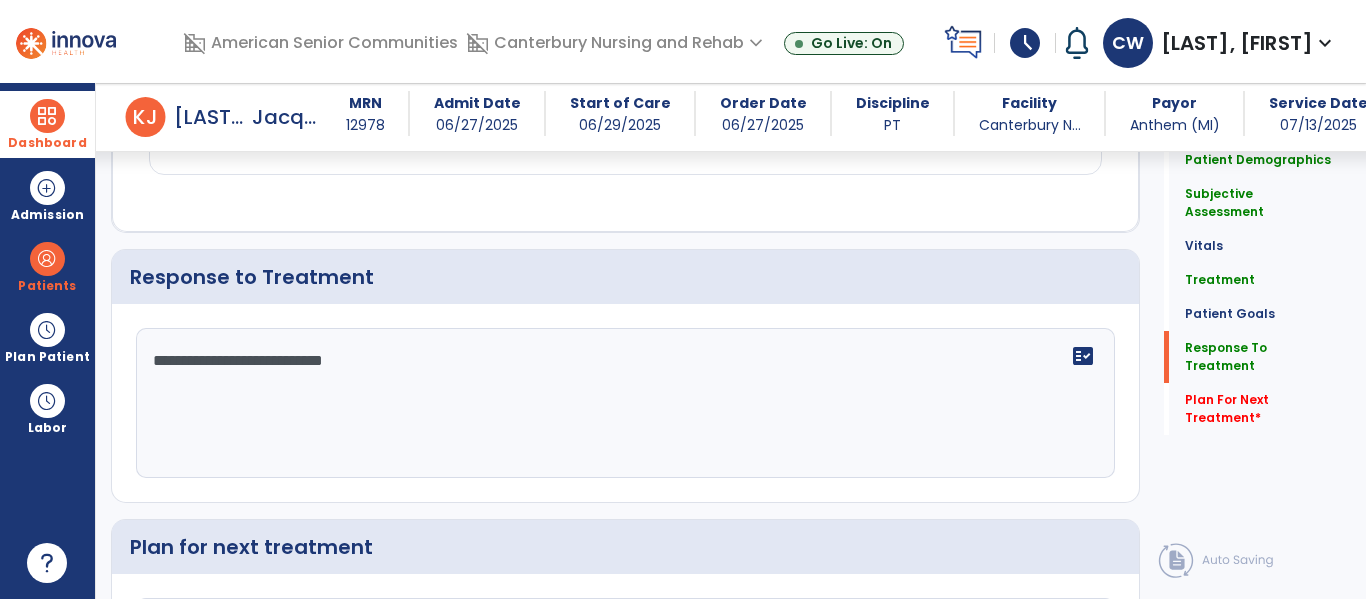scroll, scrollTop: 2423, scrollLeft: 0, axis: vertical 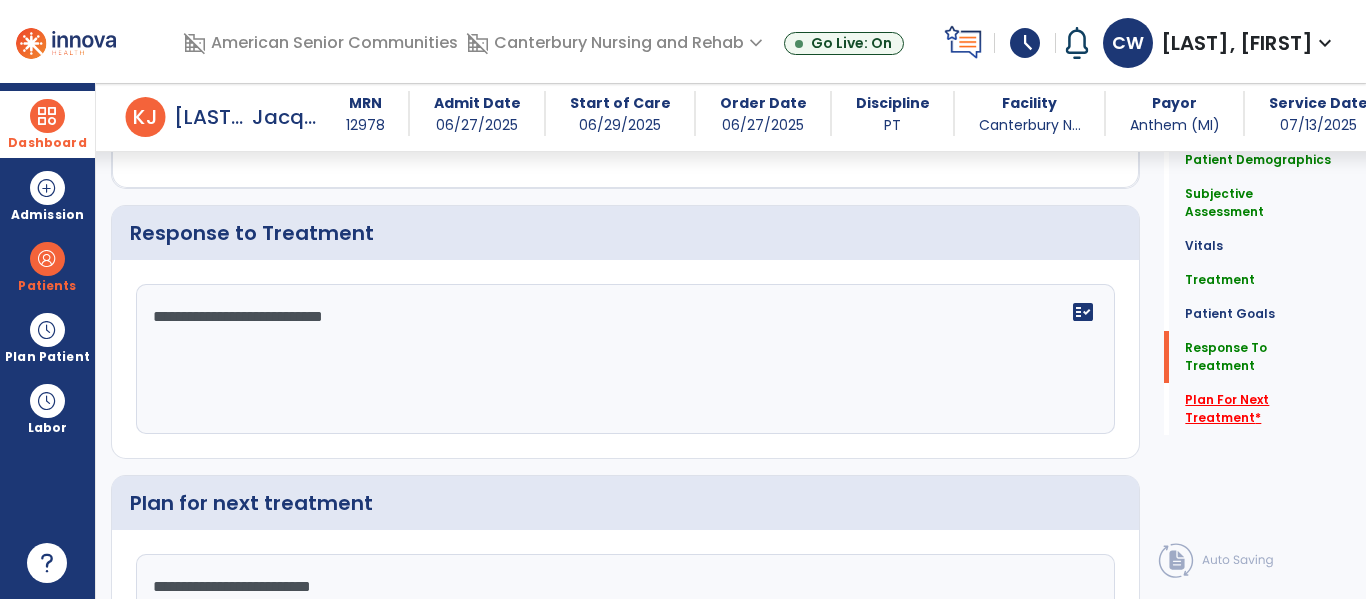 type on "**********" 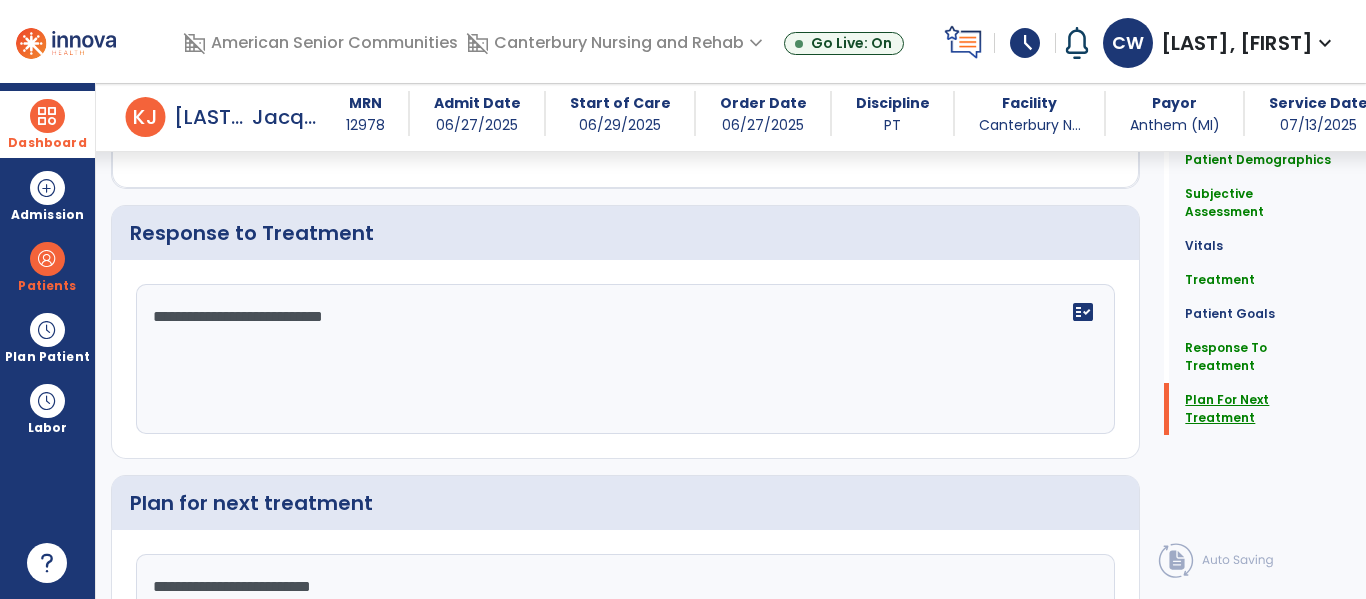 scroll, scrollTop: 2619, scrollLeft: 0, axis: vertical 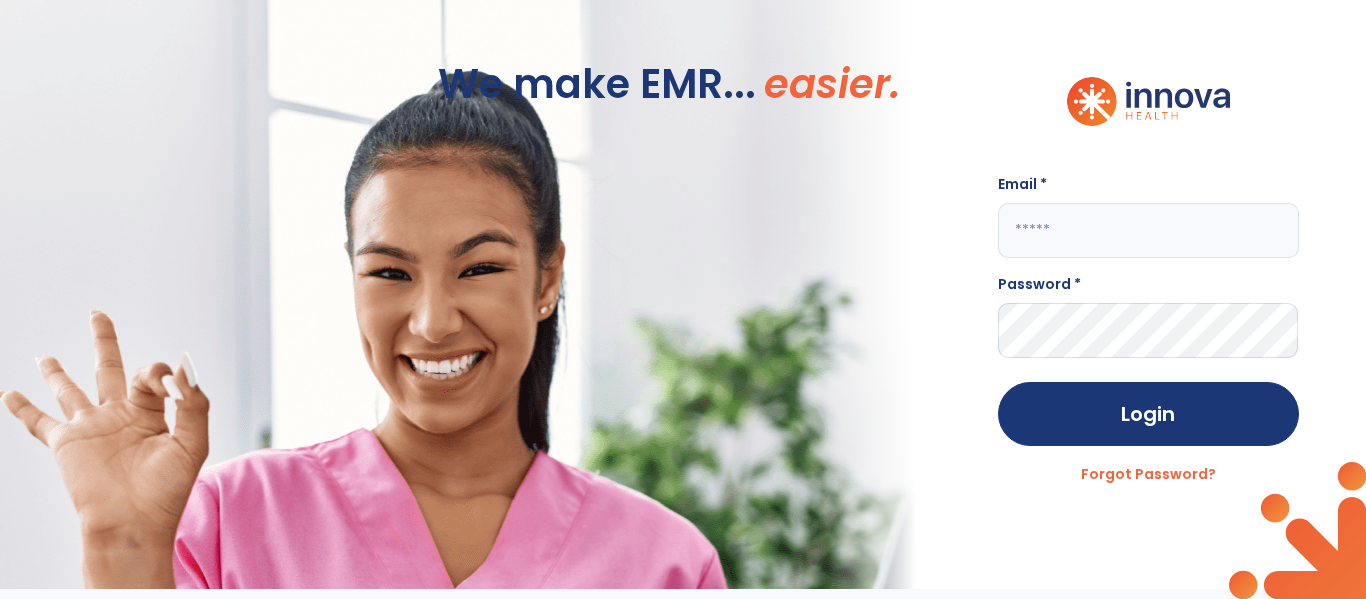 click 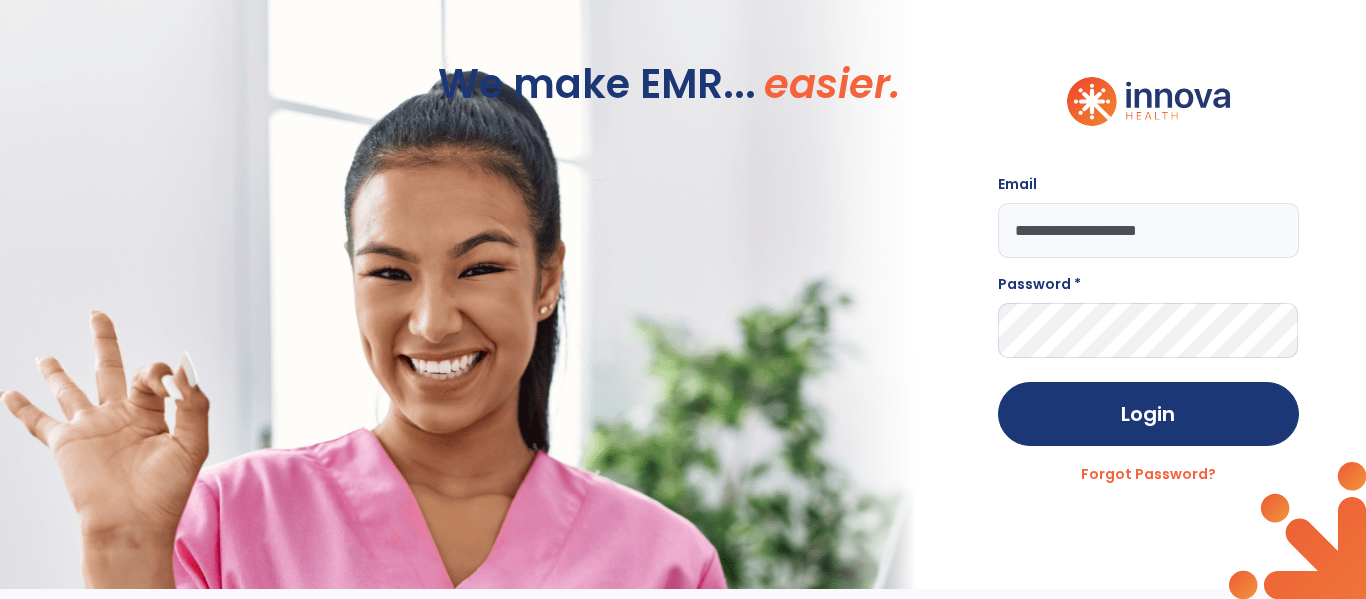 type on "**********" 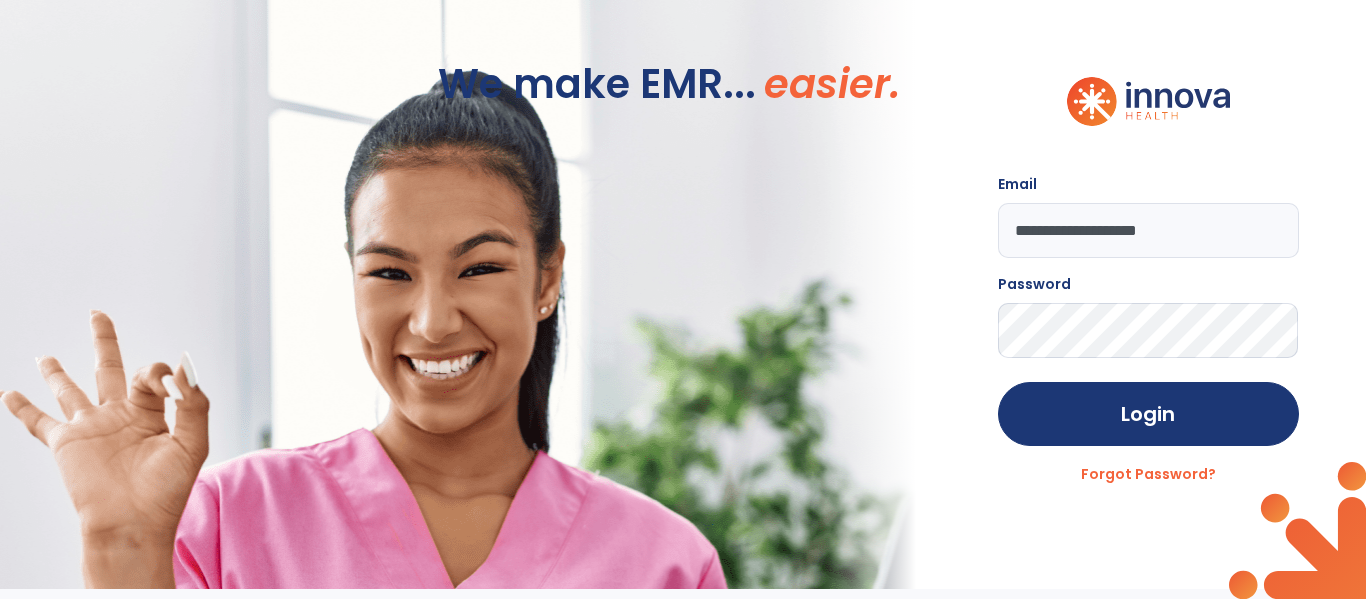click on "Login" 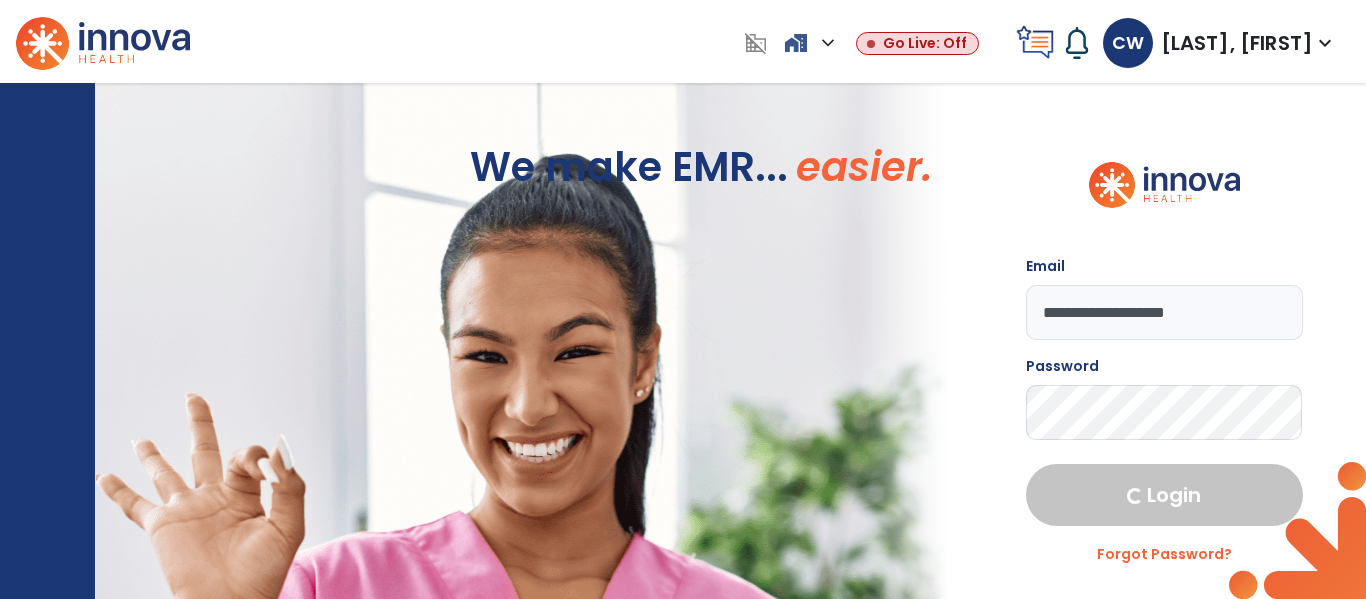 select on "****" 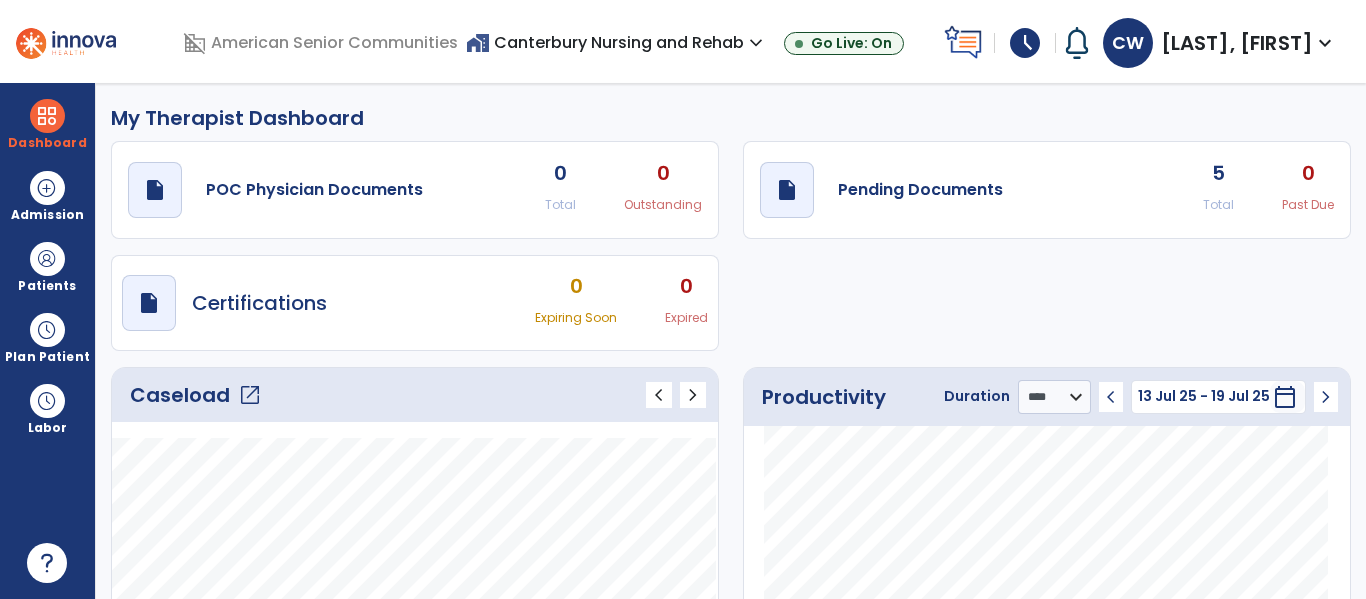 click on "open_in_new" 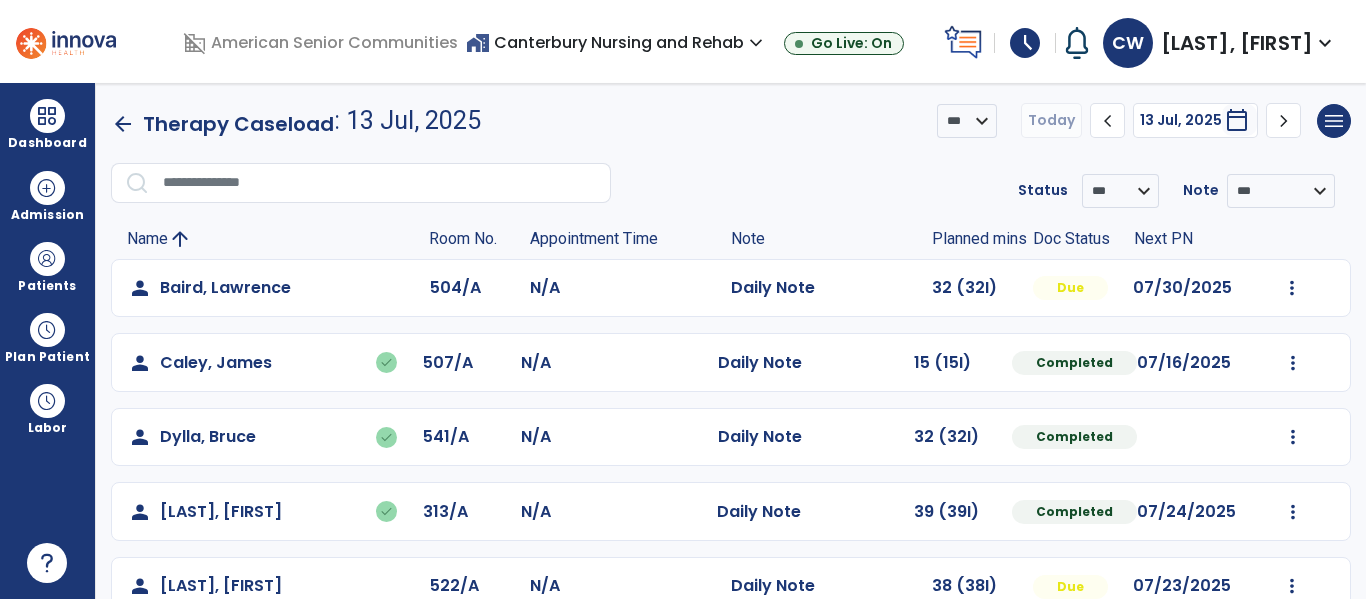 scroll, scrollTop: 0, scrollLeft: 0, axis: both 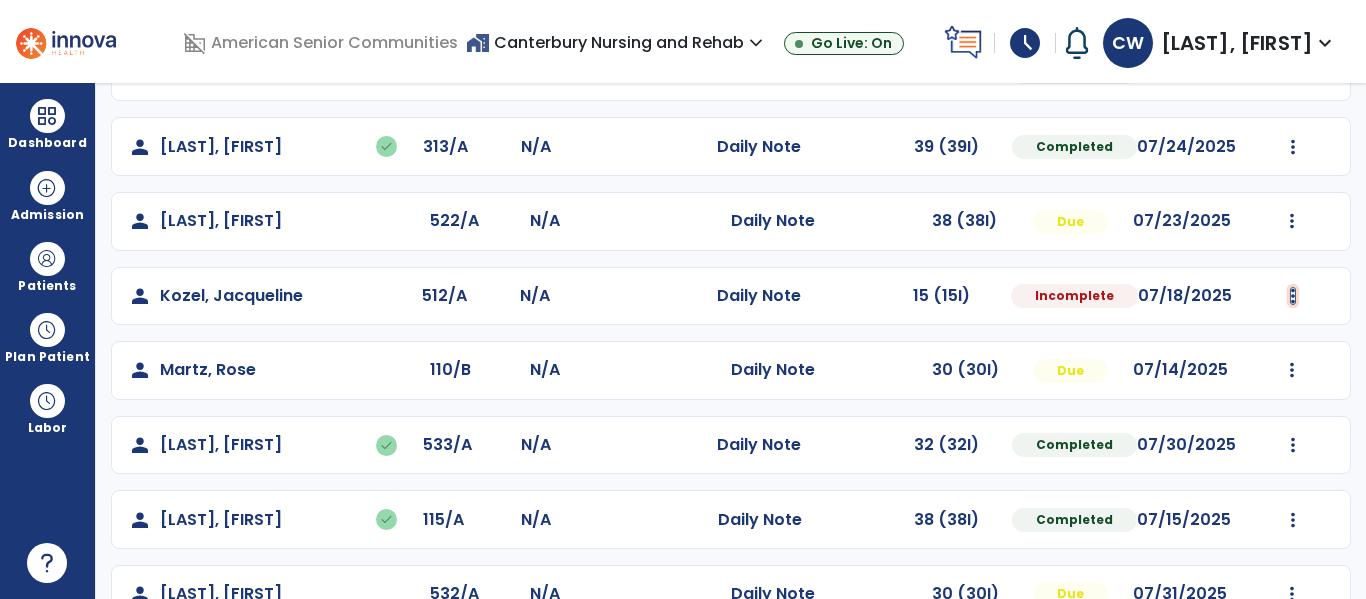 click at bounding box center (1292, -77) 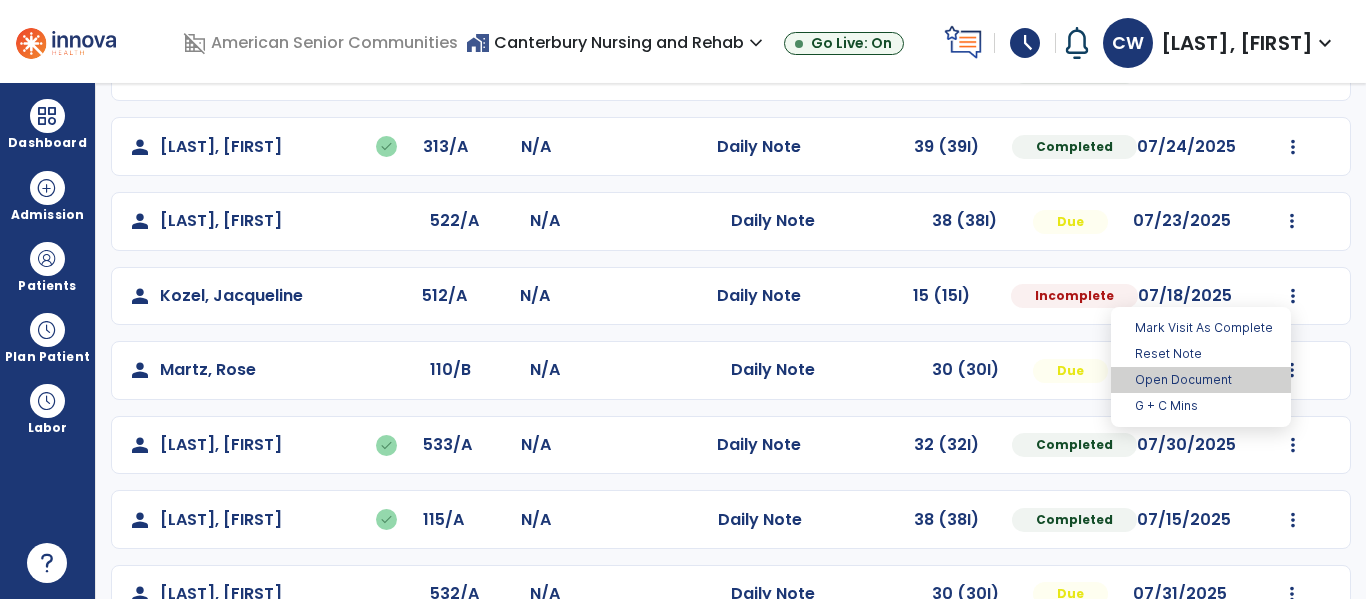 click on "Open Document" at bounding box center [1201, 380] 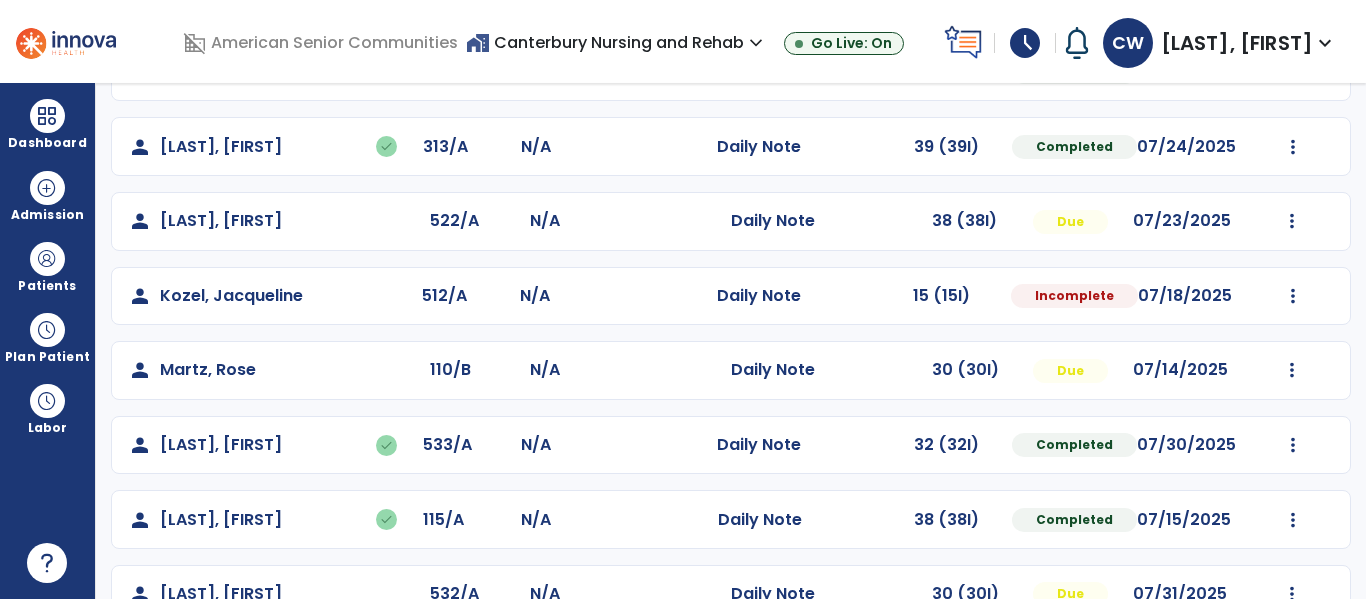 select on "*" 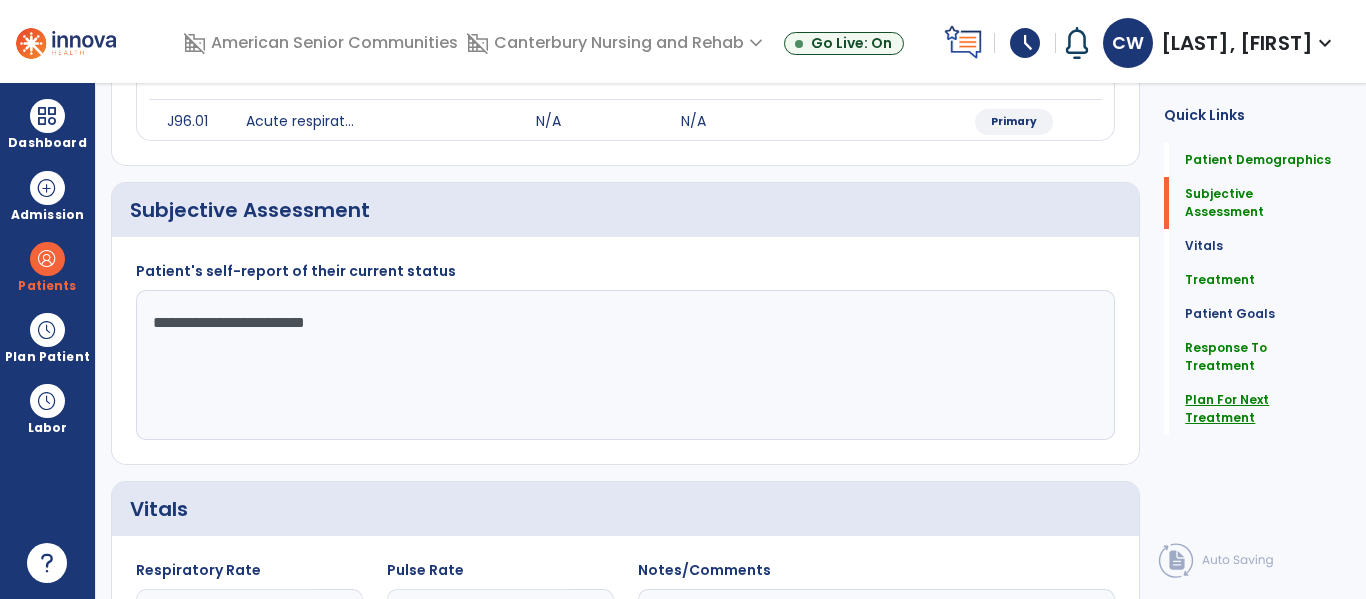 click on "Plan For Next Treatment" 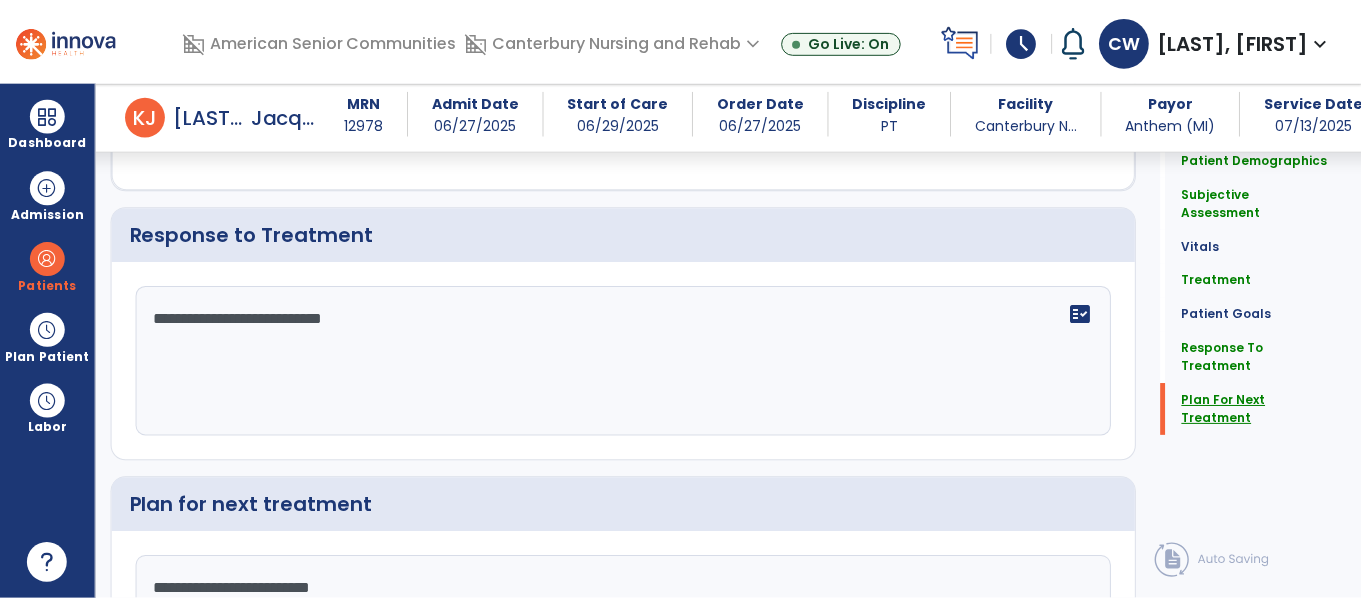 scroll, scrollTop: 2619, scrollLeft: 0, axis: vertical 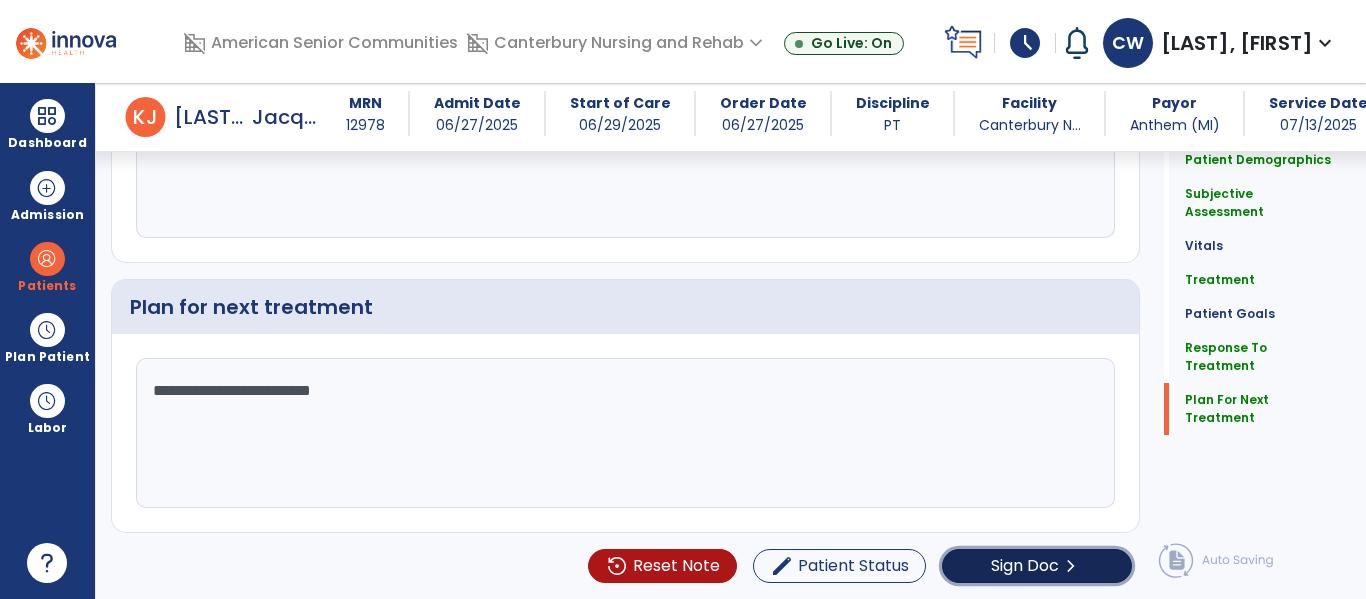 click on "chevron_right" 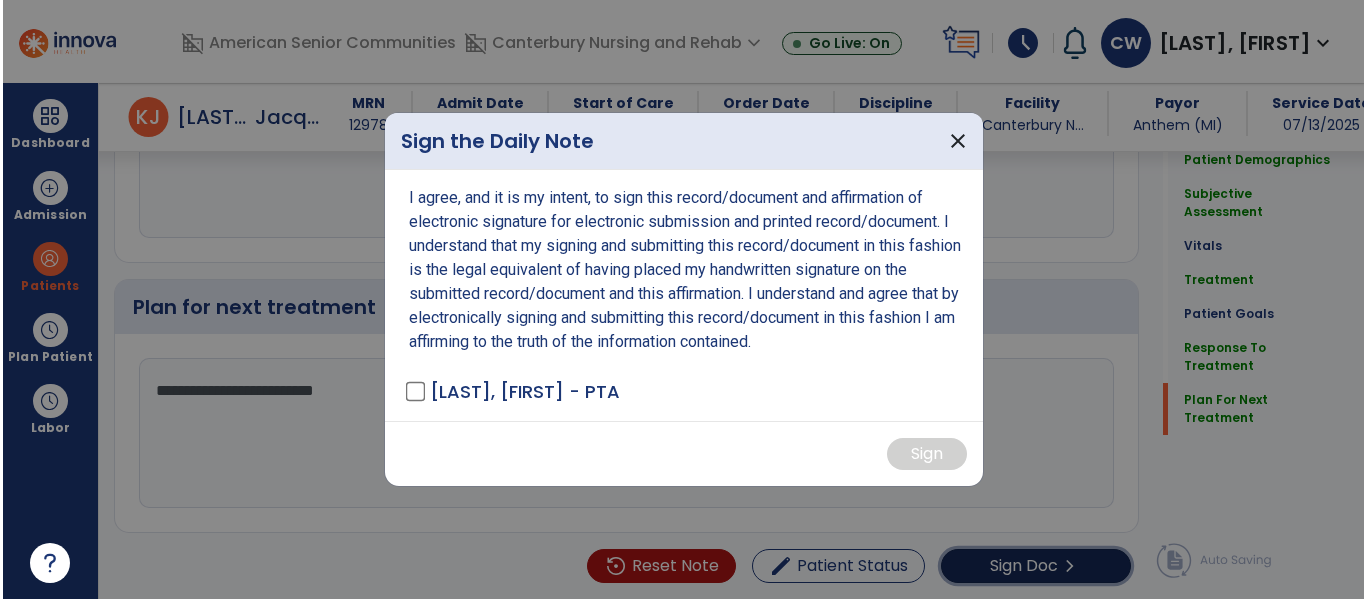 scroll, scrollTop: 2619, scrollLeft: 0, axis: vertical 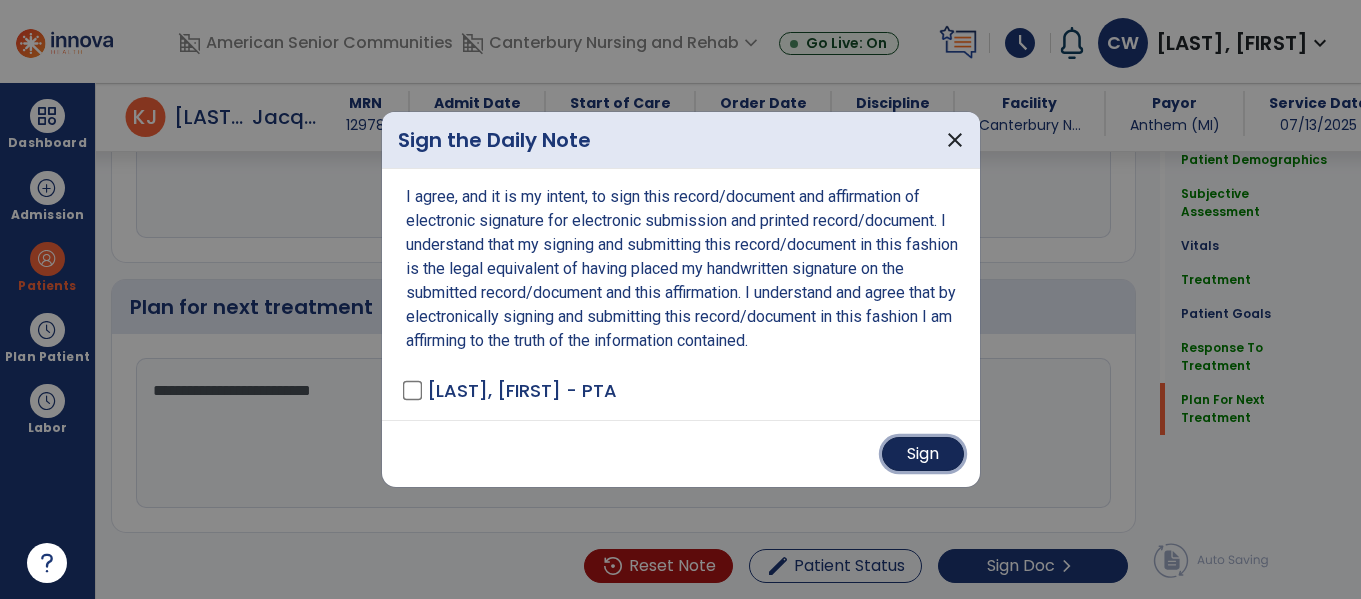 click on "Sign" at bounding box center (923, 454) 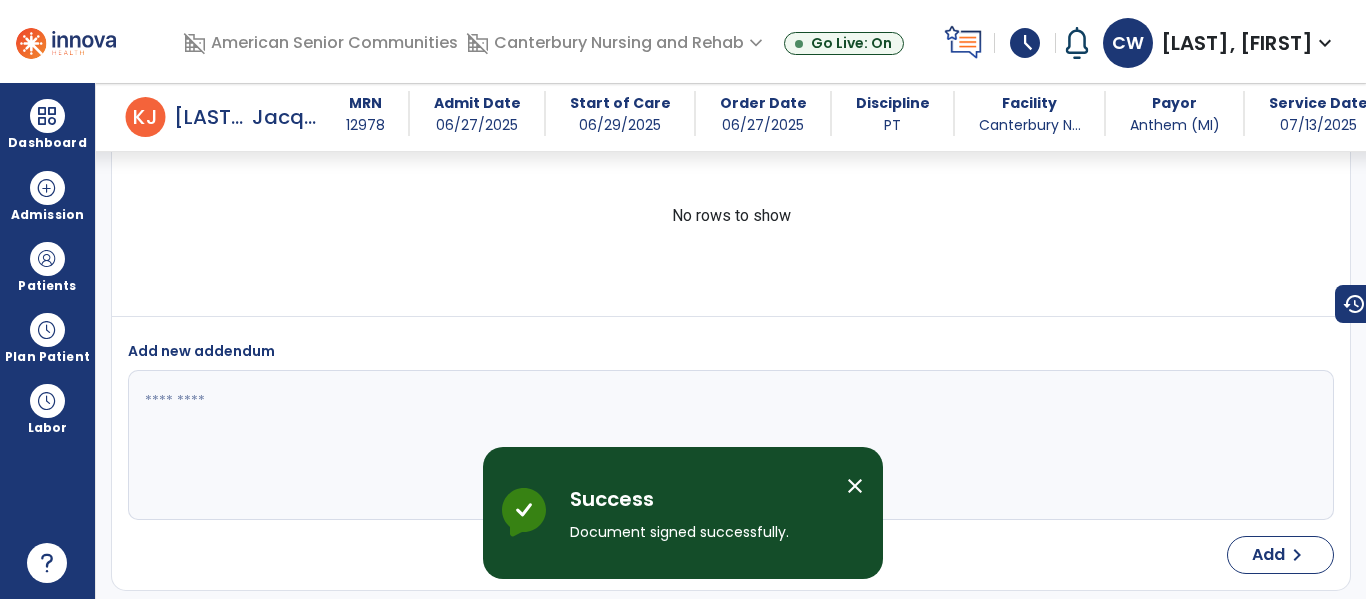 scroll, scrollTop: 3478, scrollLeft: 0, axis: vertical 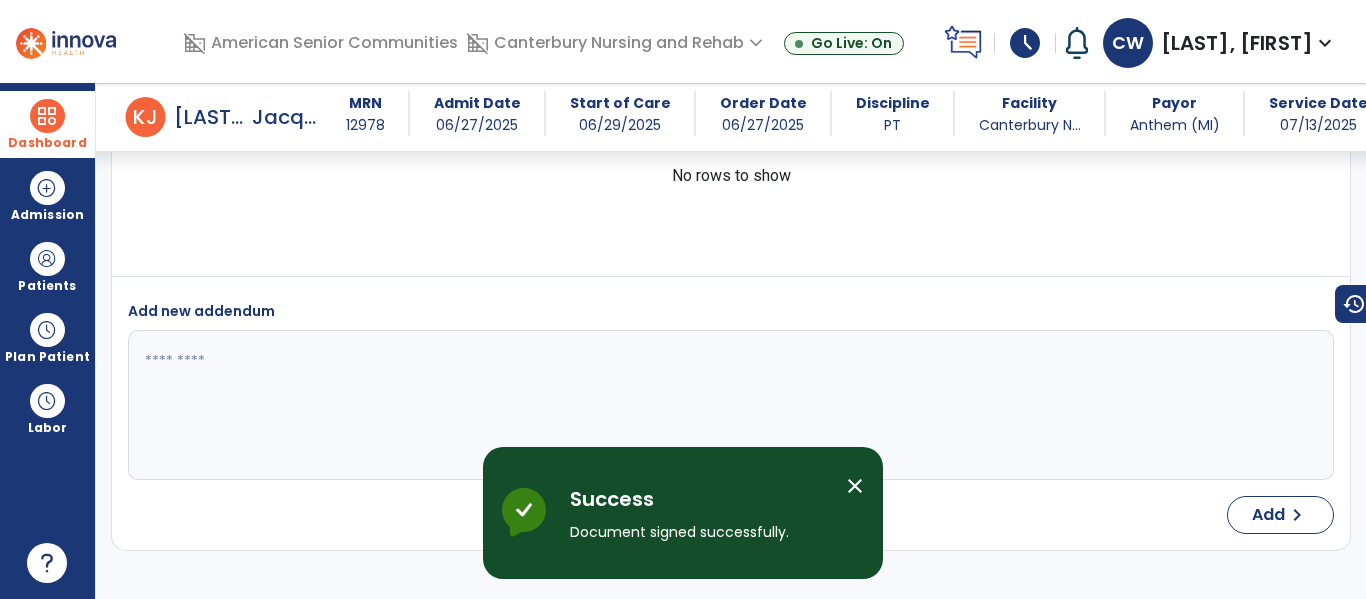 click at bounding box center [47, 116] 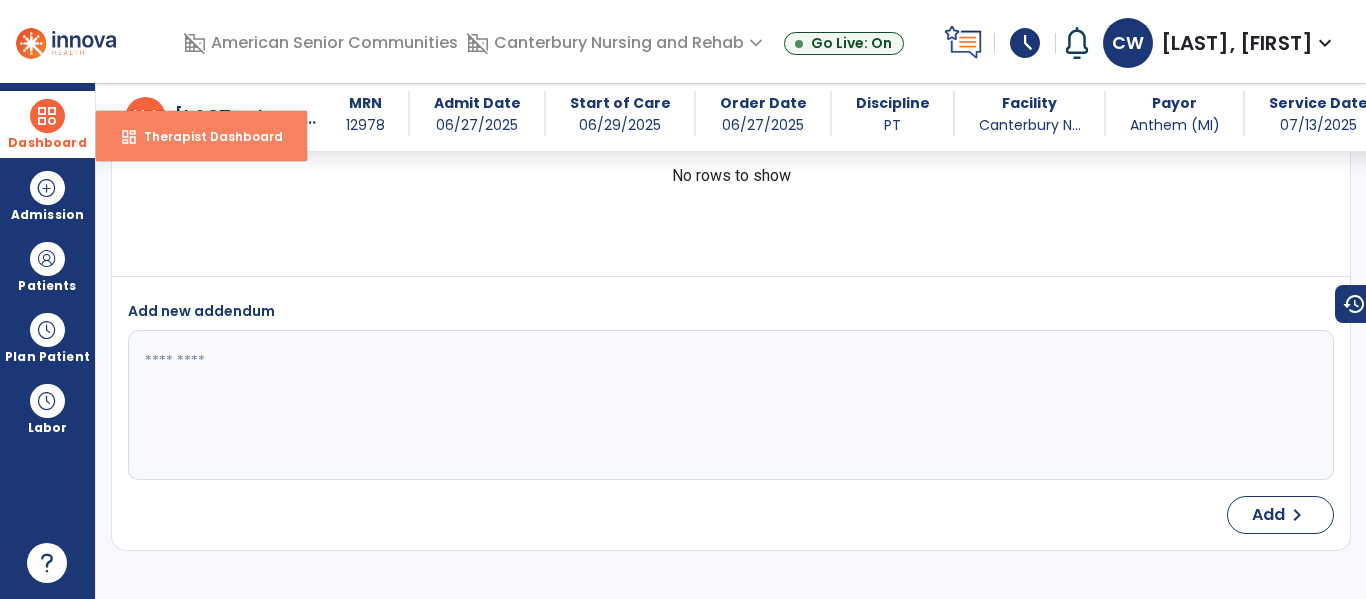 click on "Therapist Dashboard" at bounding box center (205, 136) 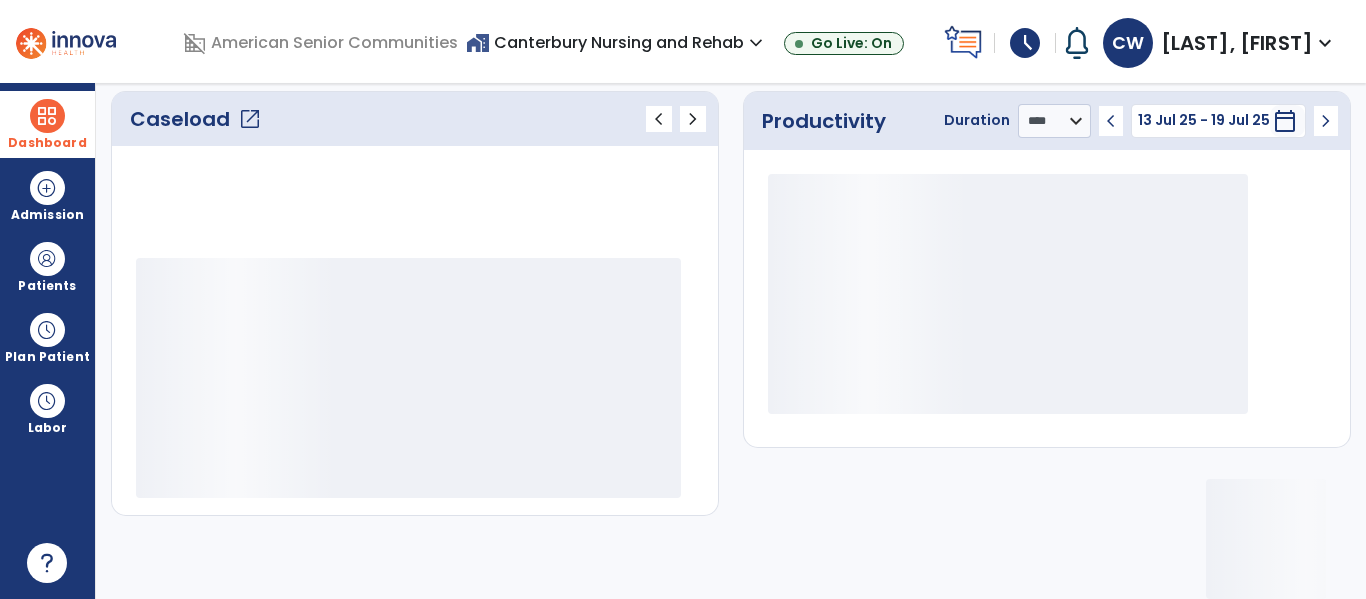 scroll, scrollTop: 276, scrollLeft: 0, axis: vertical 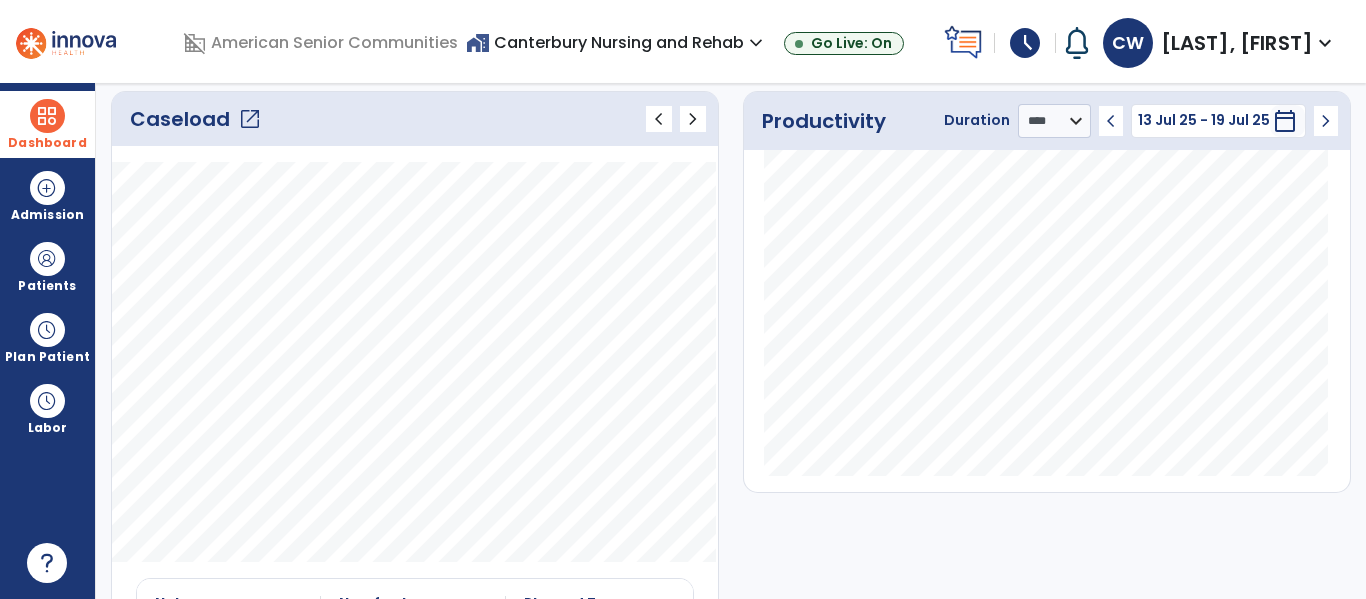 click on "open_in_new" 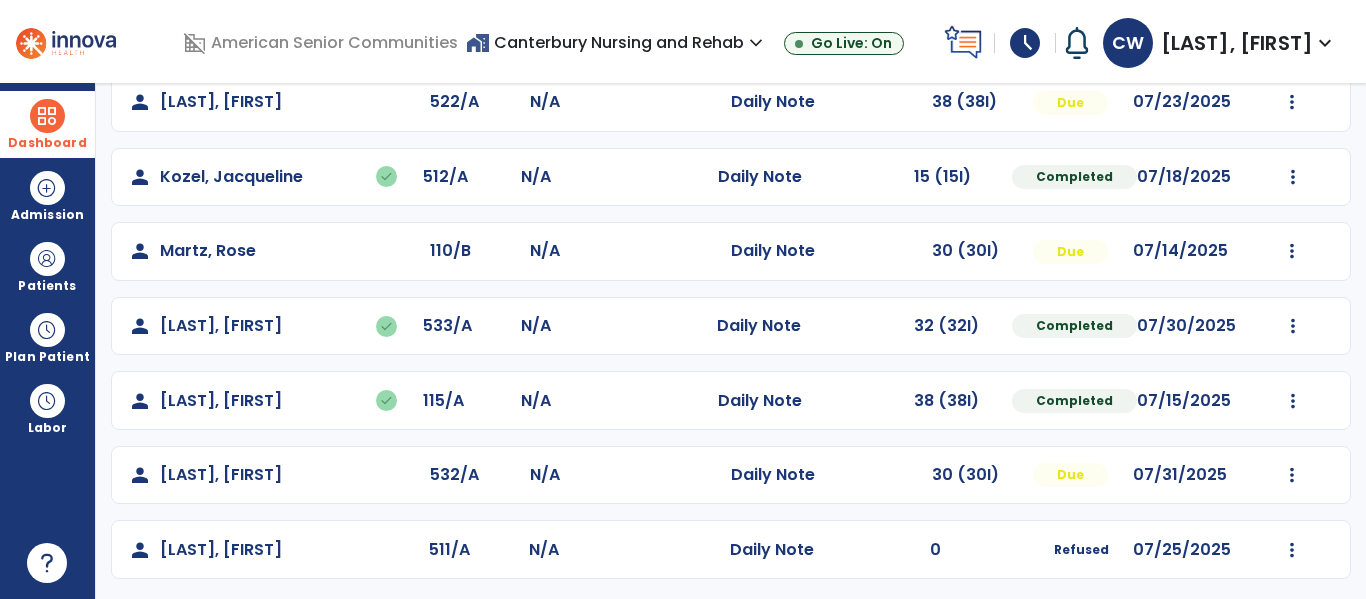scroll, scrollTop: 488, scrollLeft: 0, axis: vertical 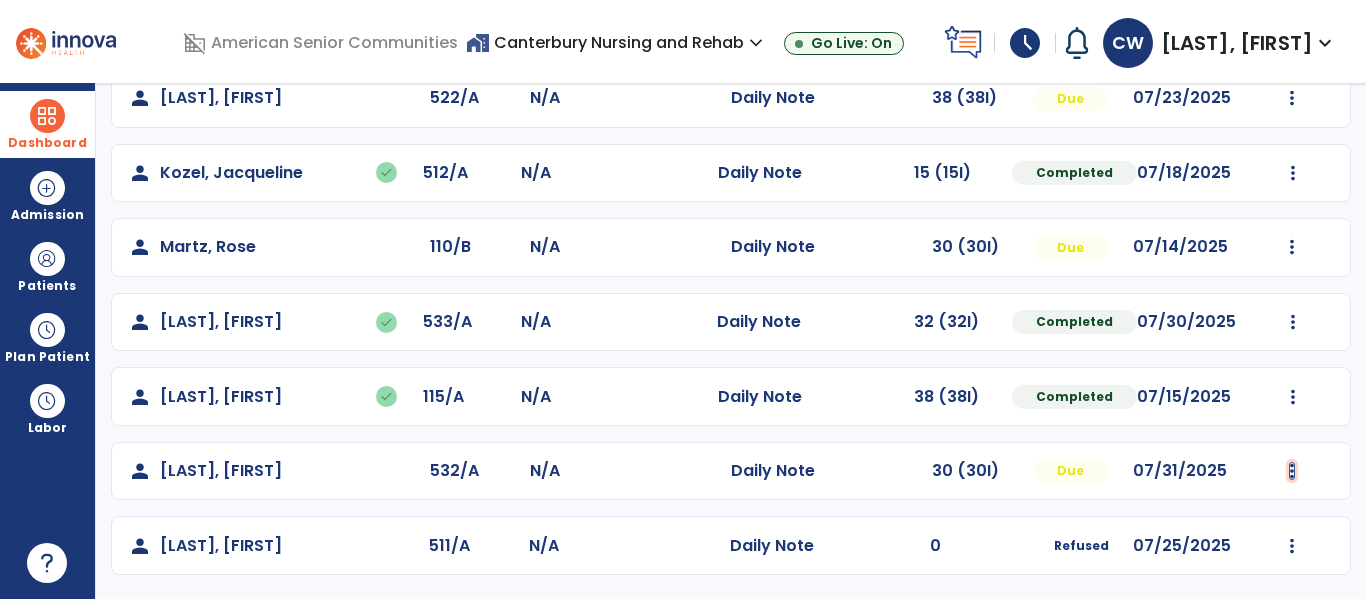 click at bounding box center (1292, -200) 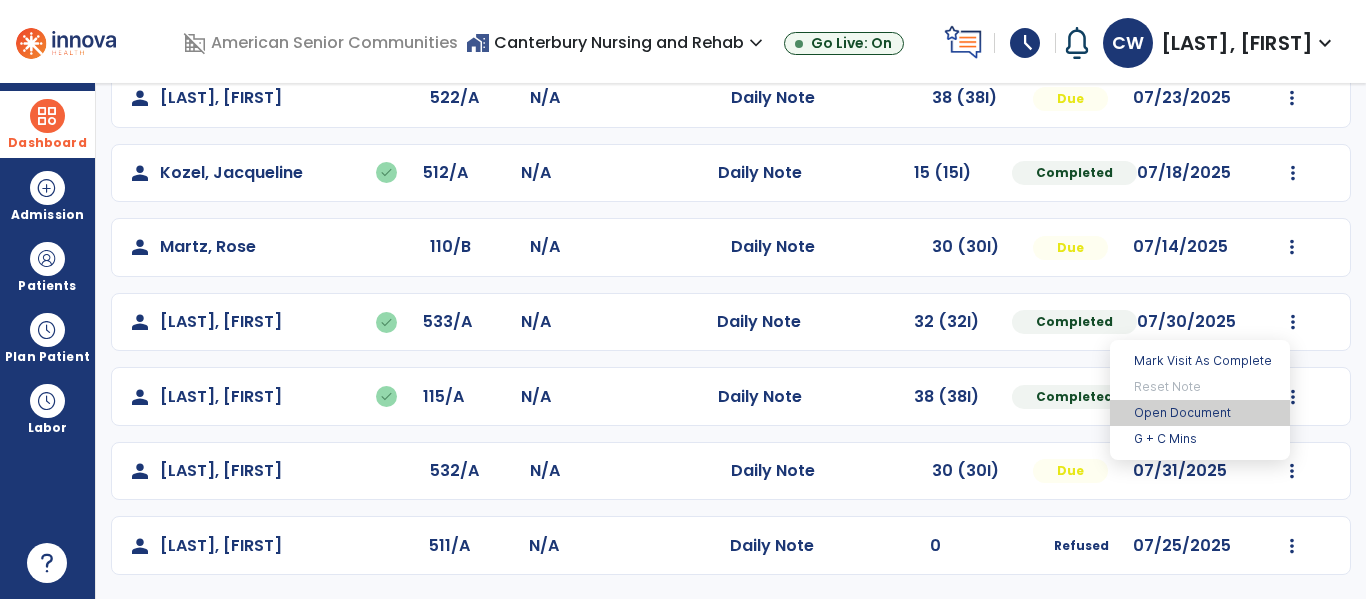 click on "Open Document" at bounding box center [1200, 413] 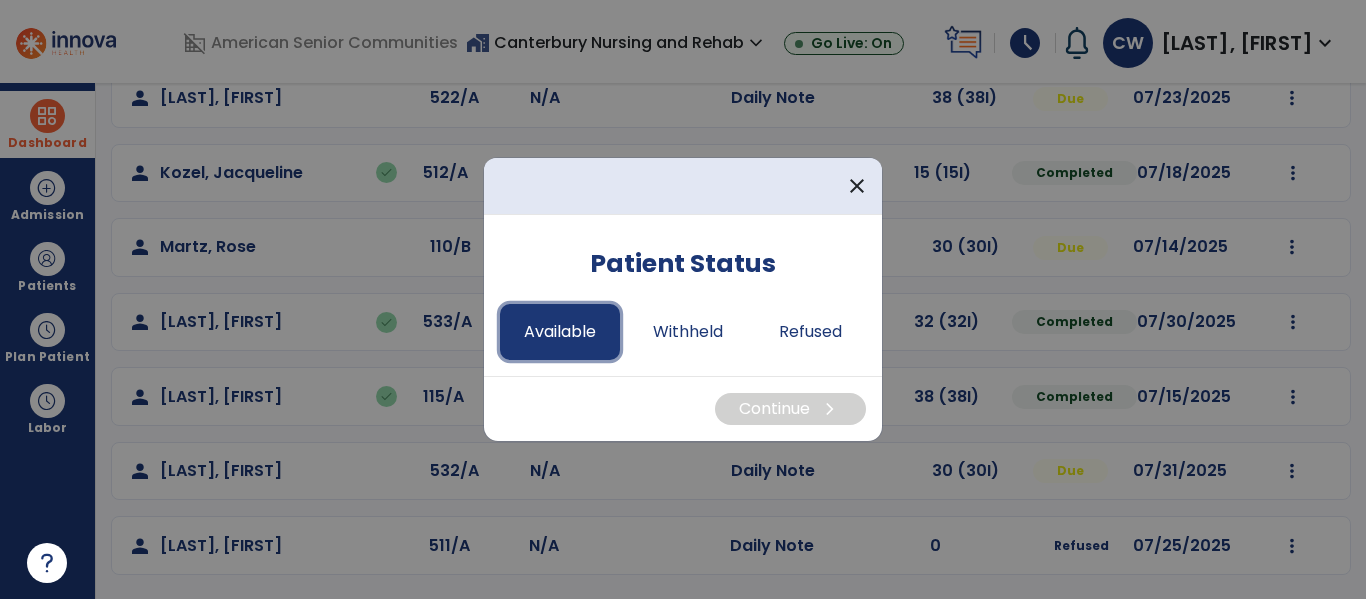 click on "Available" at bounding box center [560, 332] 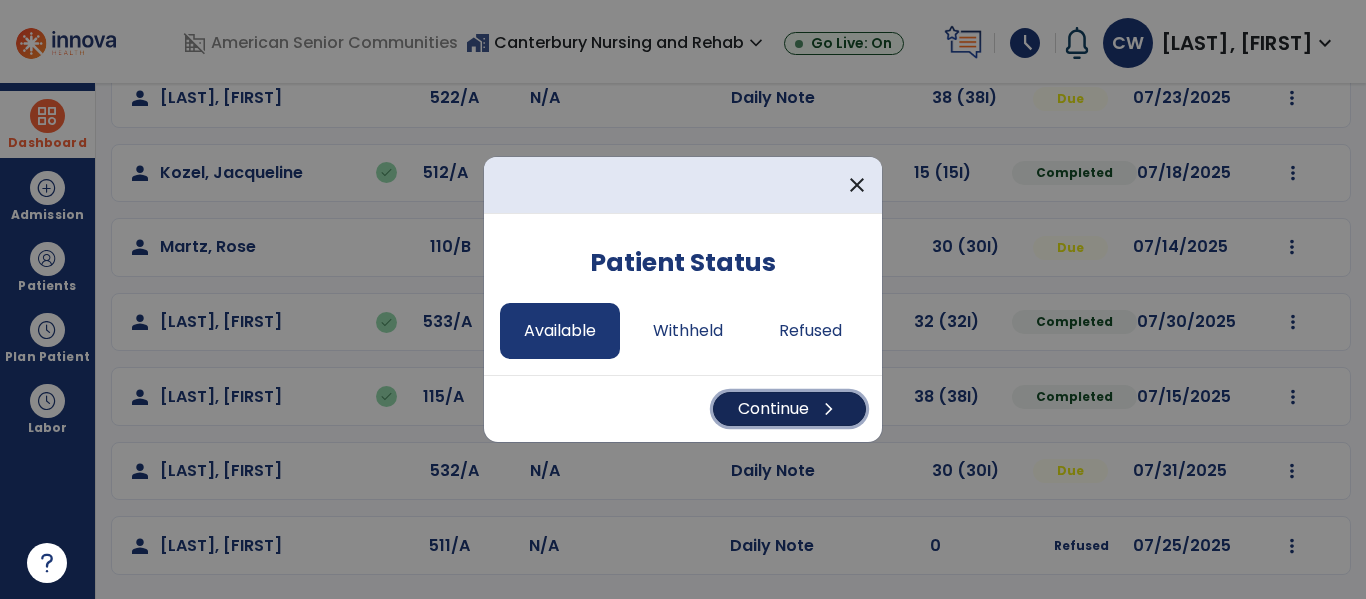 click on "Continue   chevron_right" at bounding box center (789, 409) 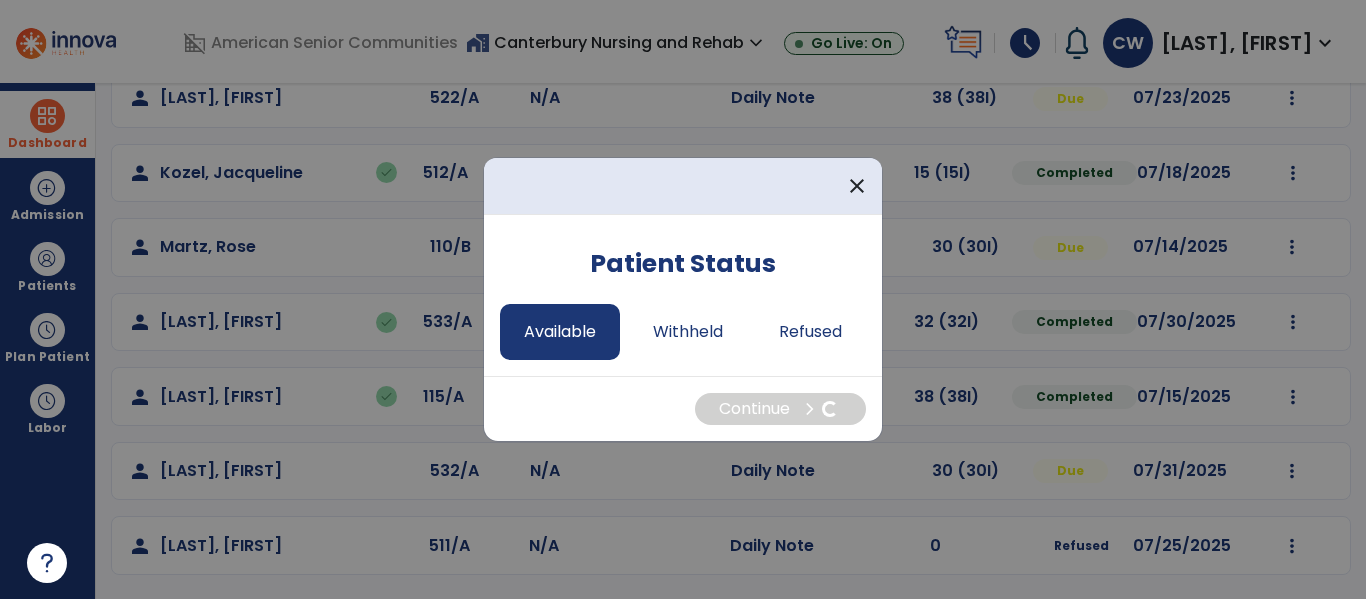 select on "*" 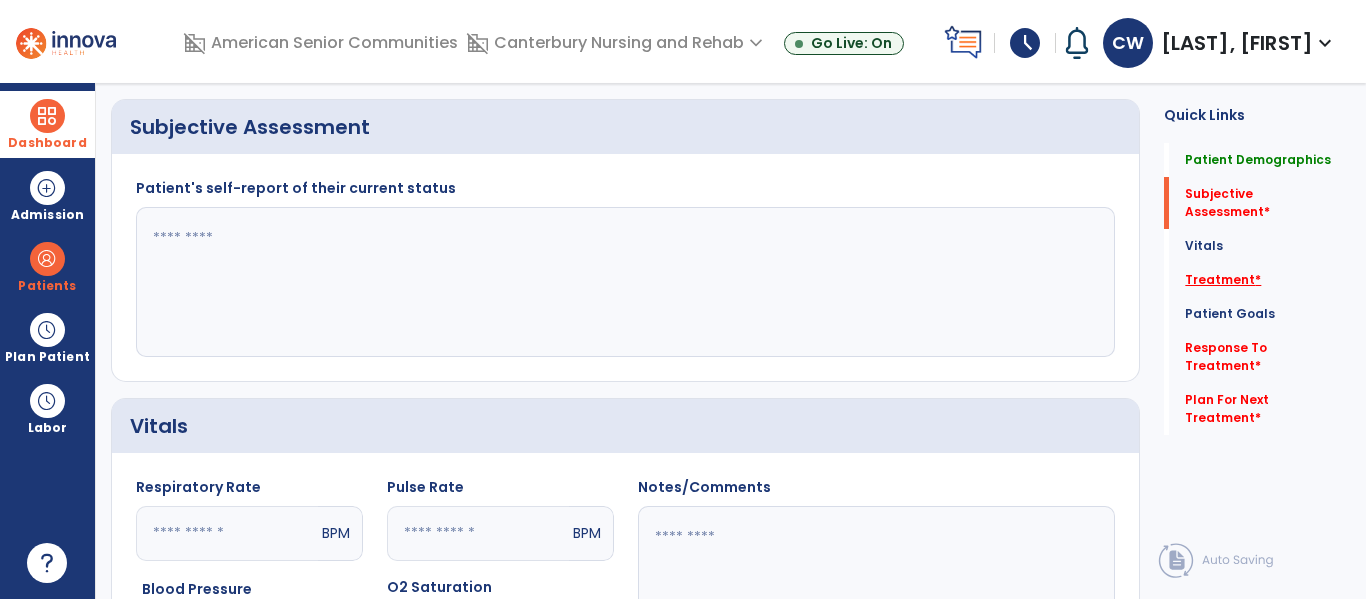 click on "Treatment   *" 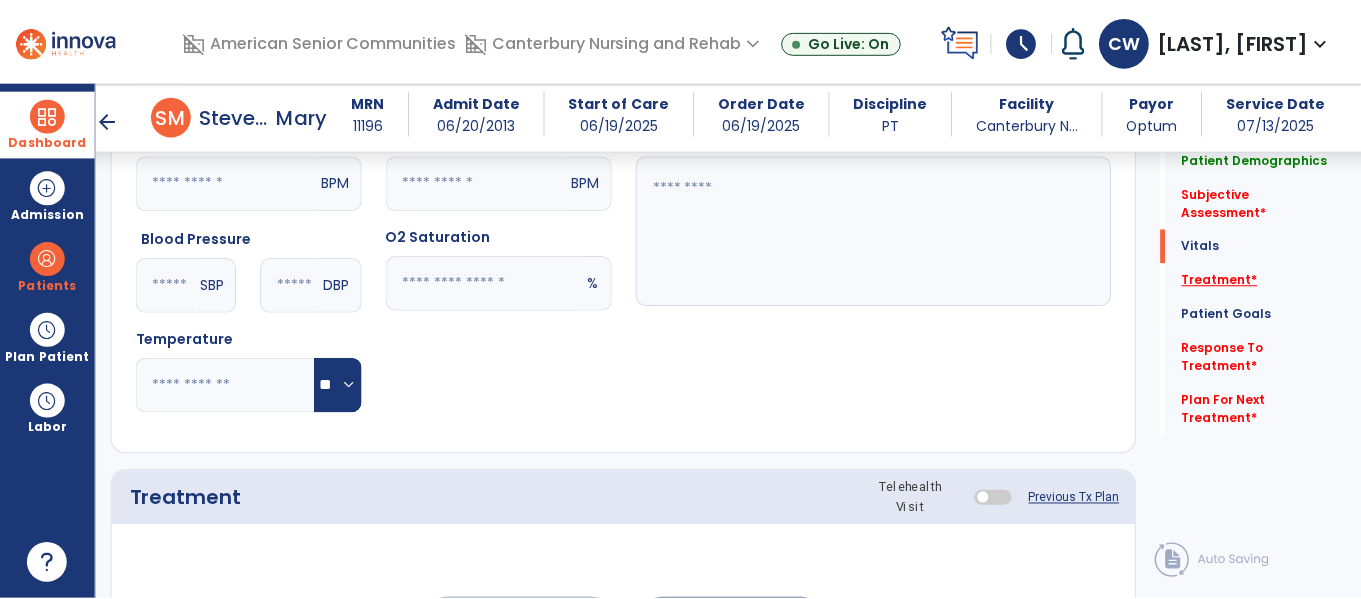 scroll, scrollTop: 1095, scrollLeft: 0, axis: vertical 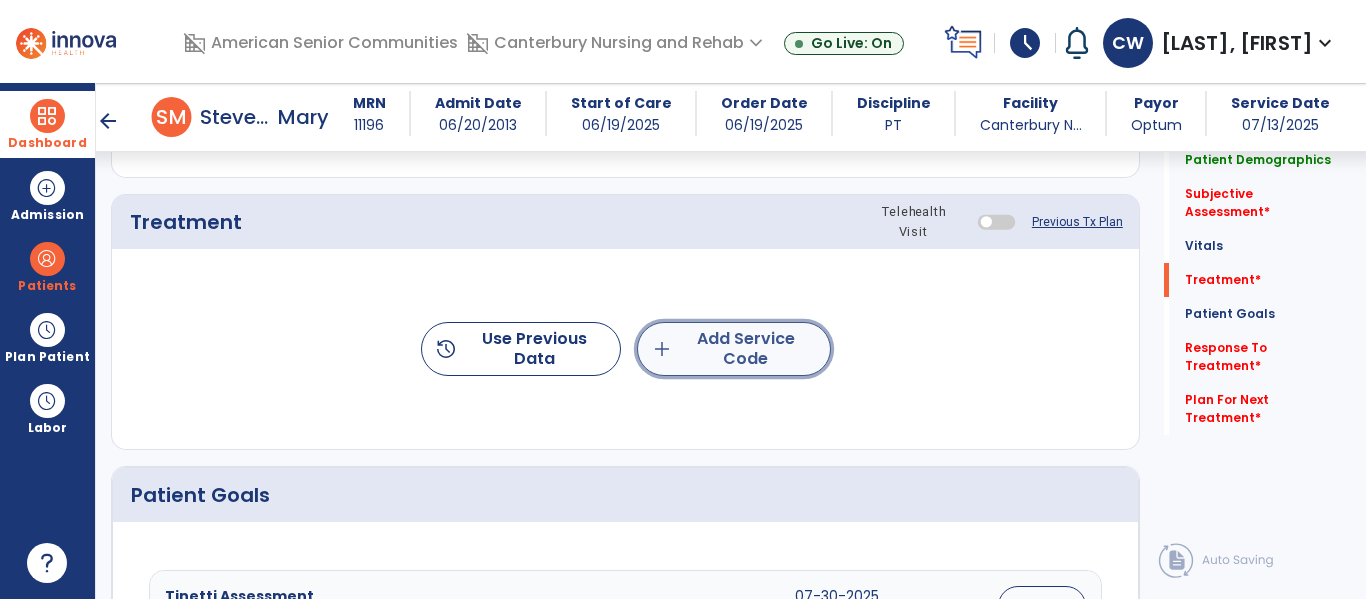 click on "add  Add Service Code" 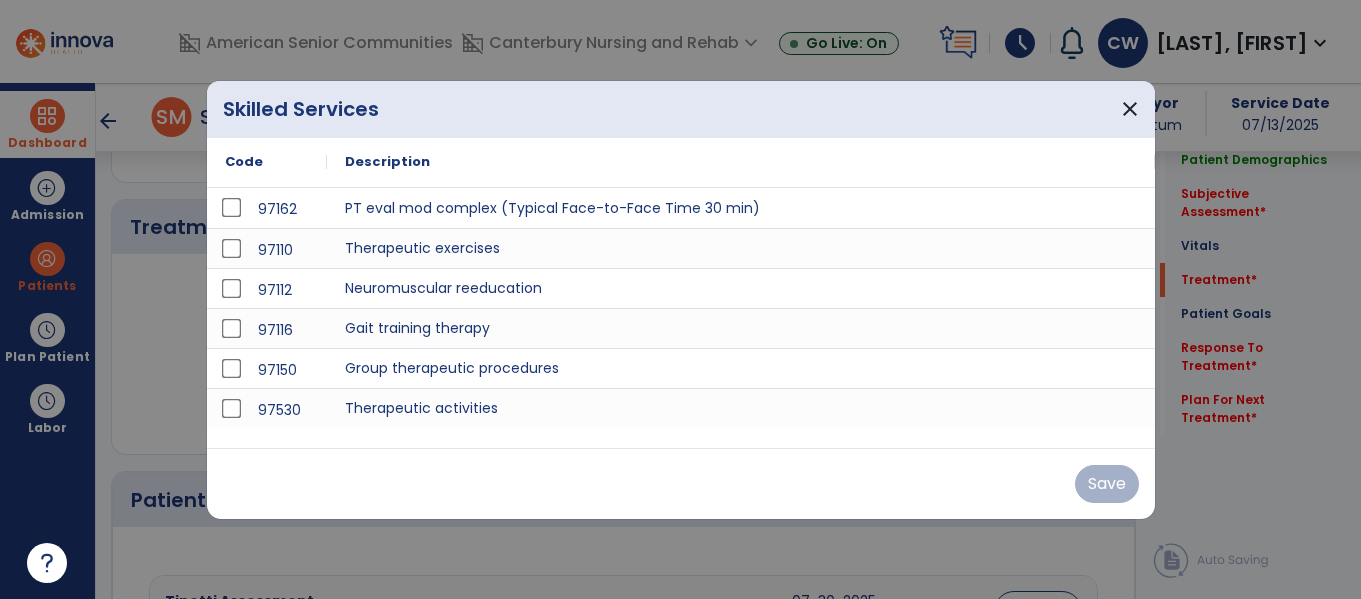 scroll, scrollTop: 1095, scrollLeft: 0, axis: vertical 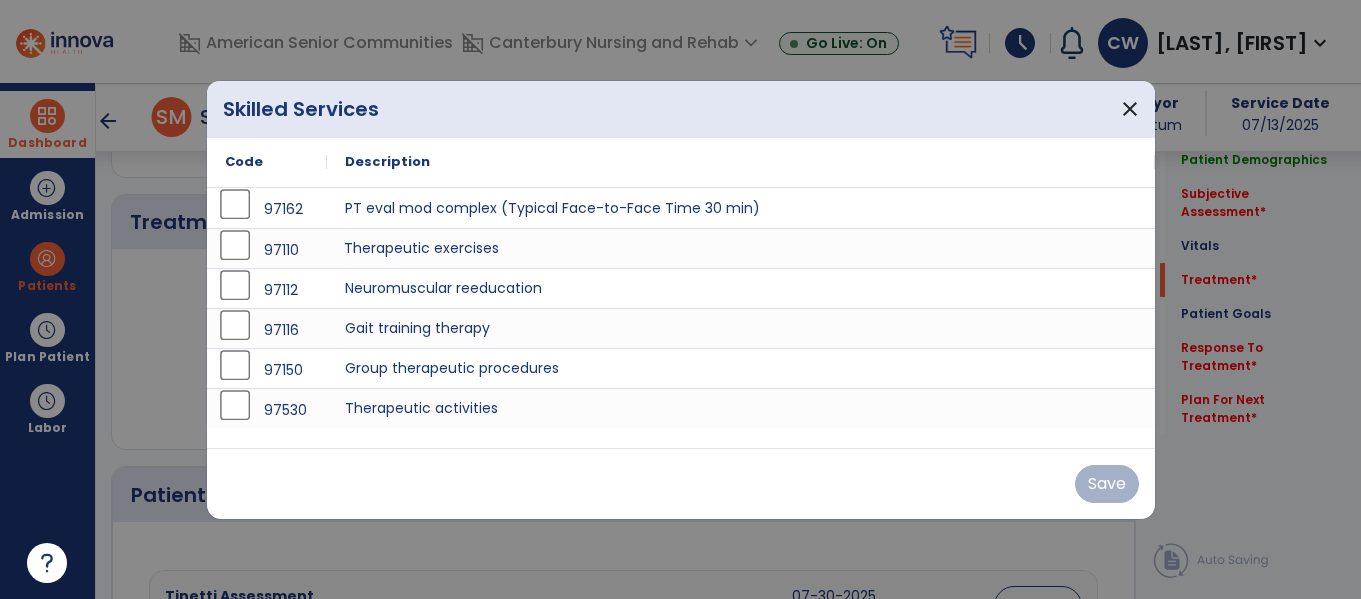 click on "Therapeutic exercises" at bounding box center [741, 248] 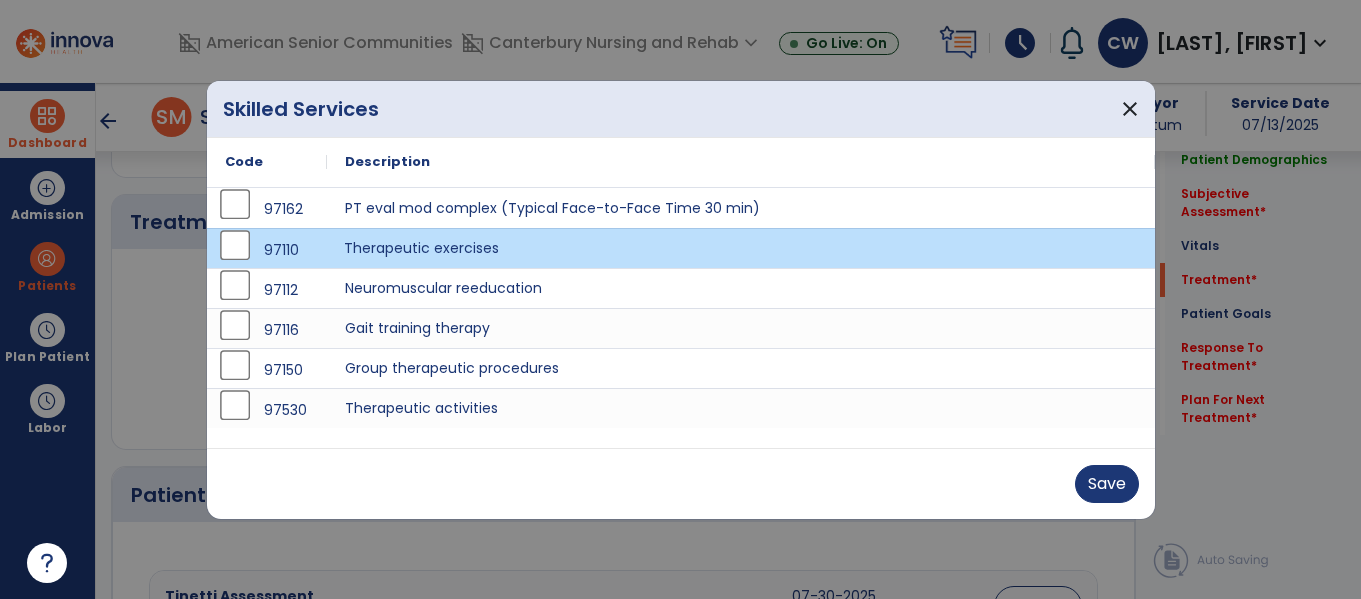 click on "Therapeutic exercises" at bounding box center [741, 248] 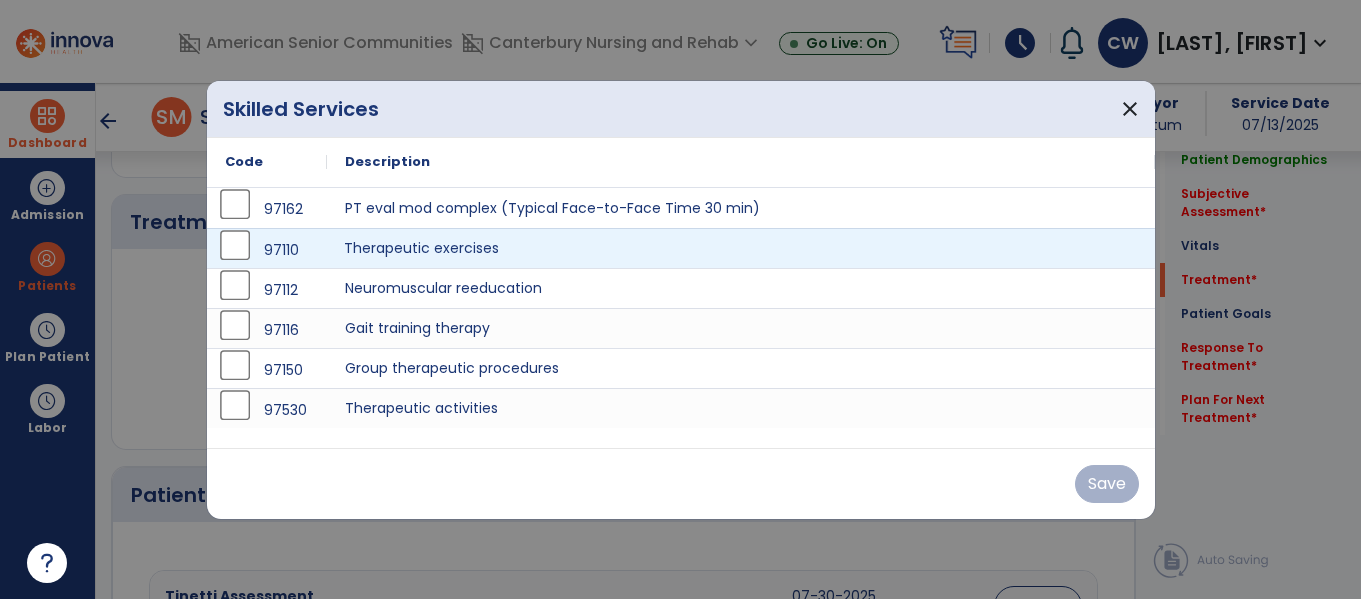 click on "Therapeutic exercises" at bounding box center (741, 248) 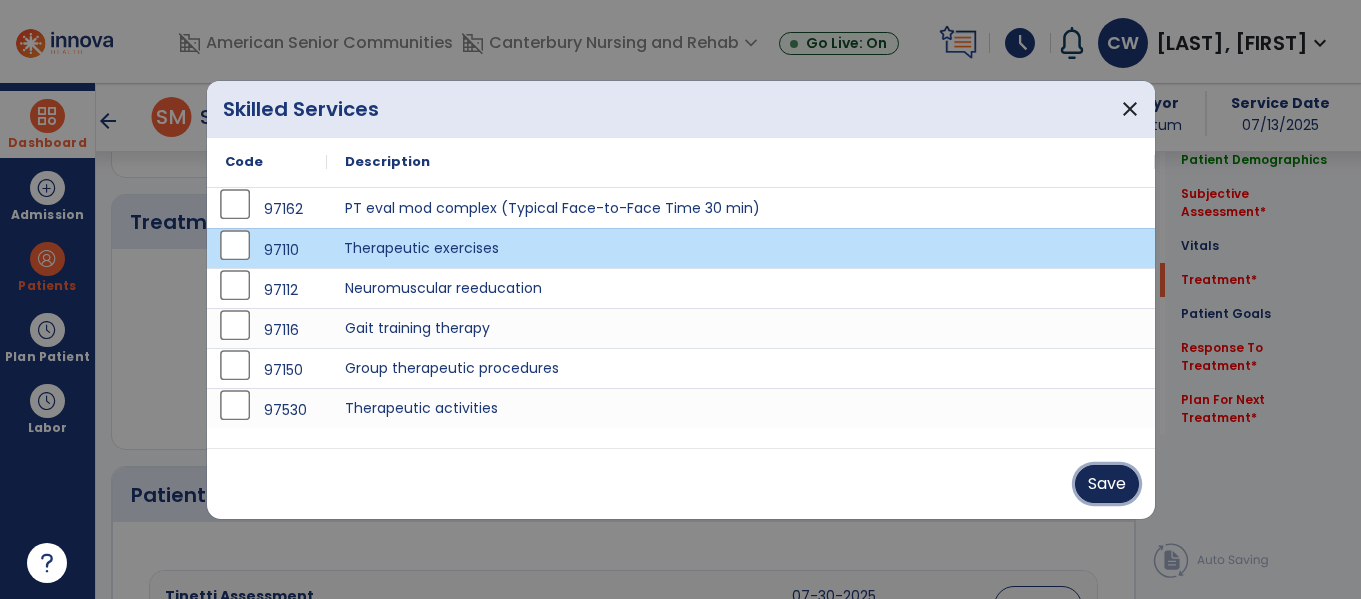 click on "Save" at bounding box center [1107, 484] 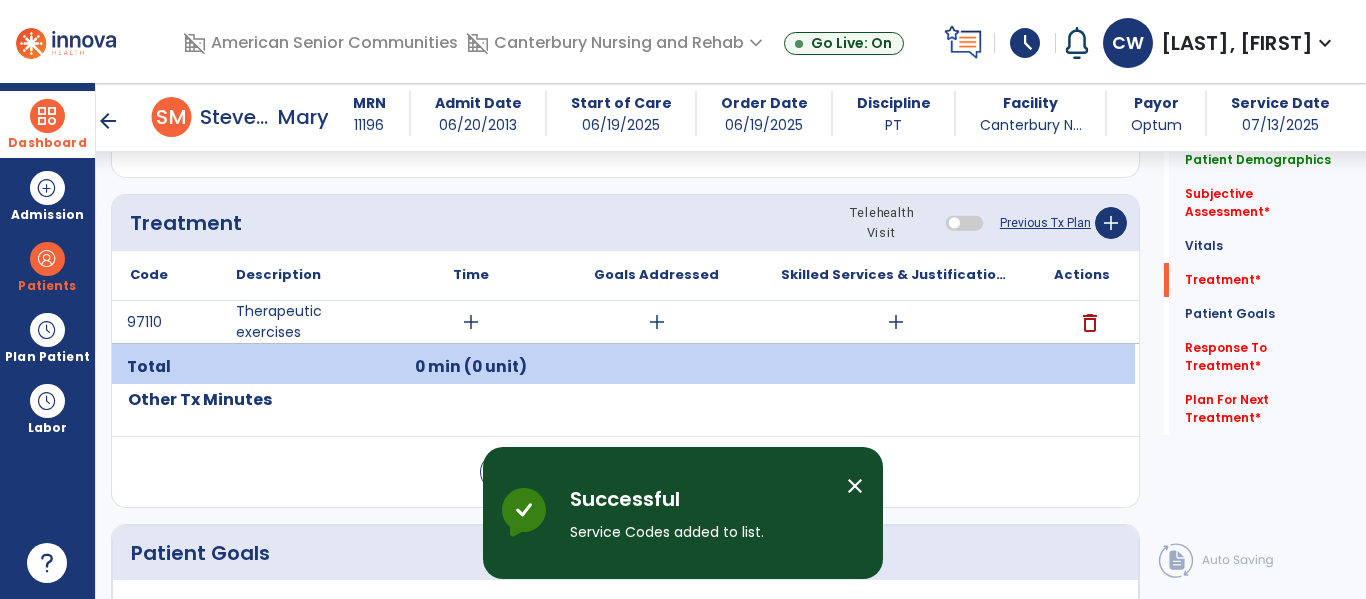 click on "add" at bounding box center [896, 322] 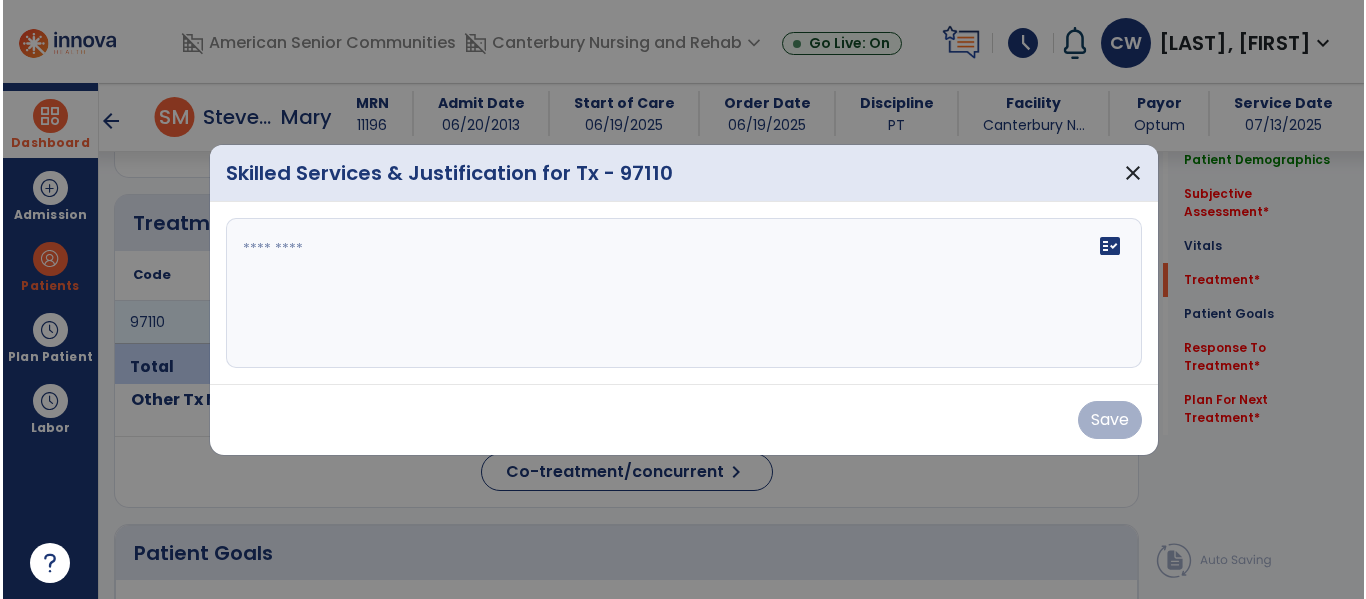 scroll, scrollTop: 1095, scrollLeft: 0, axis: vertical 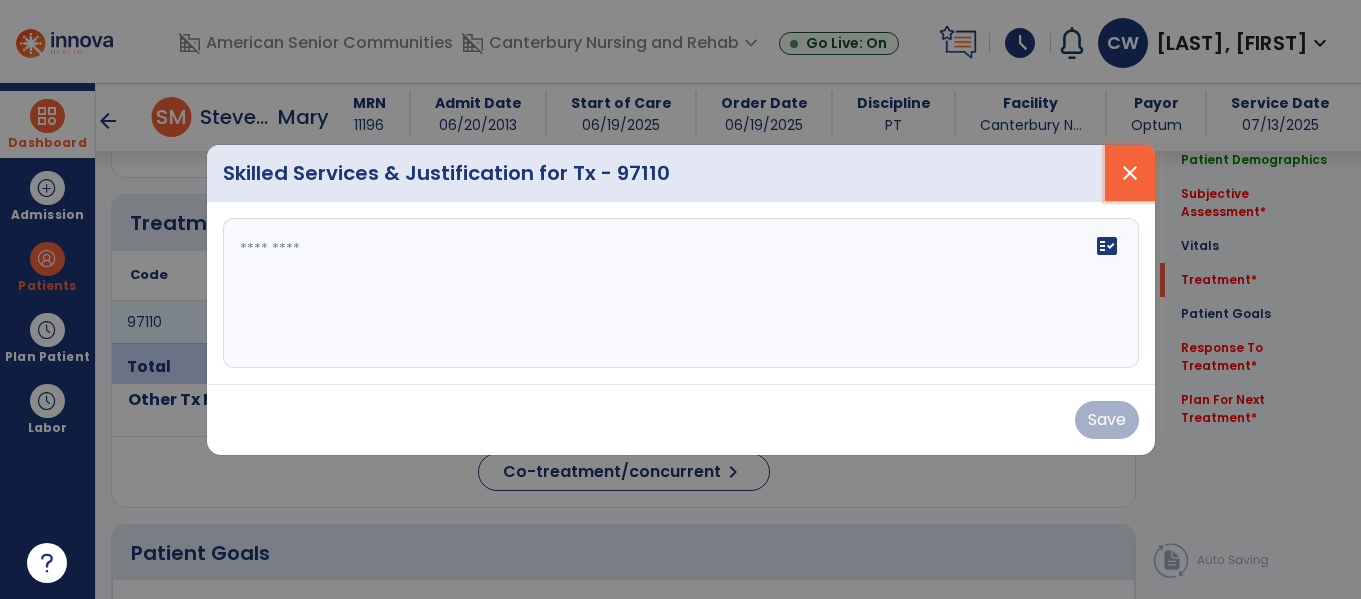 click on "close" at bounding box center (1130, 173) 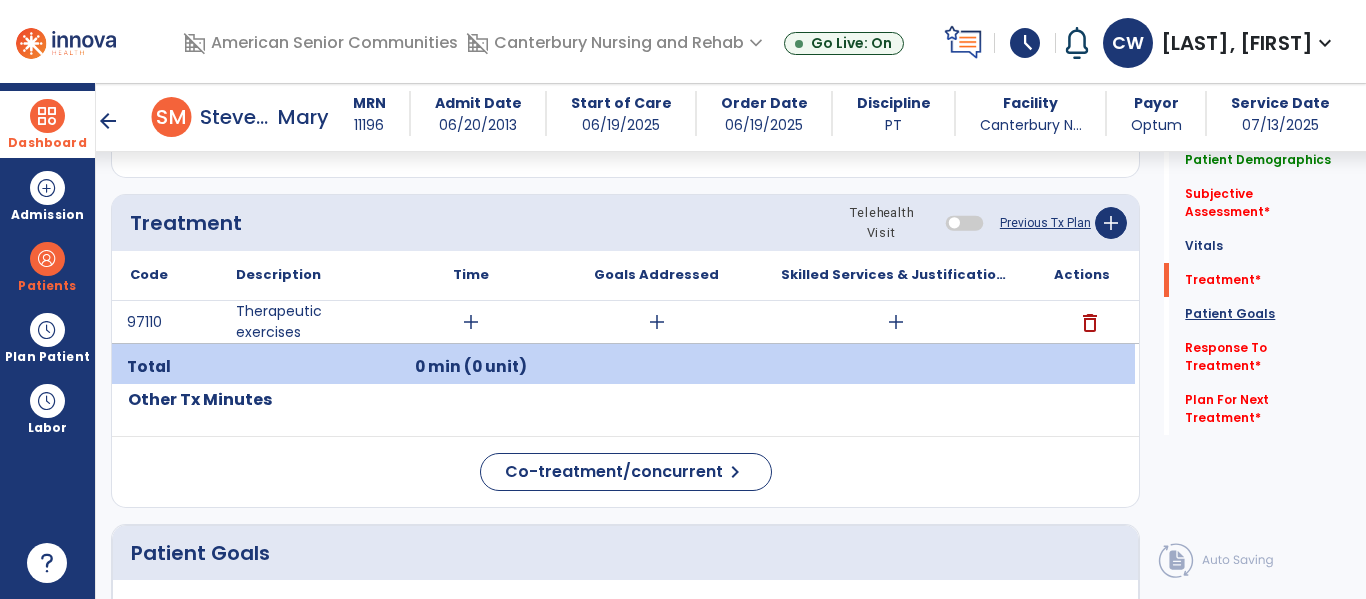 click on "Patient Goals" 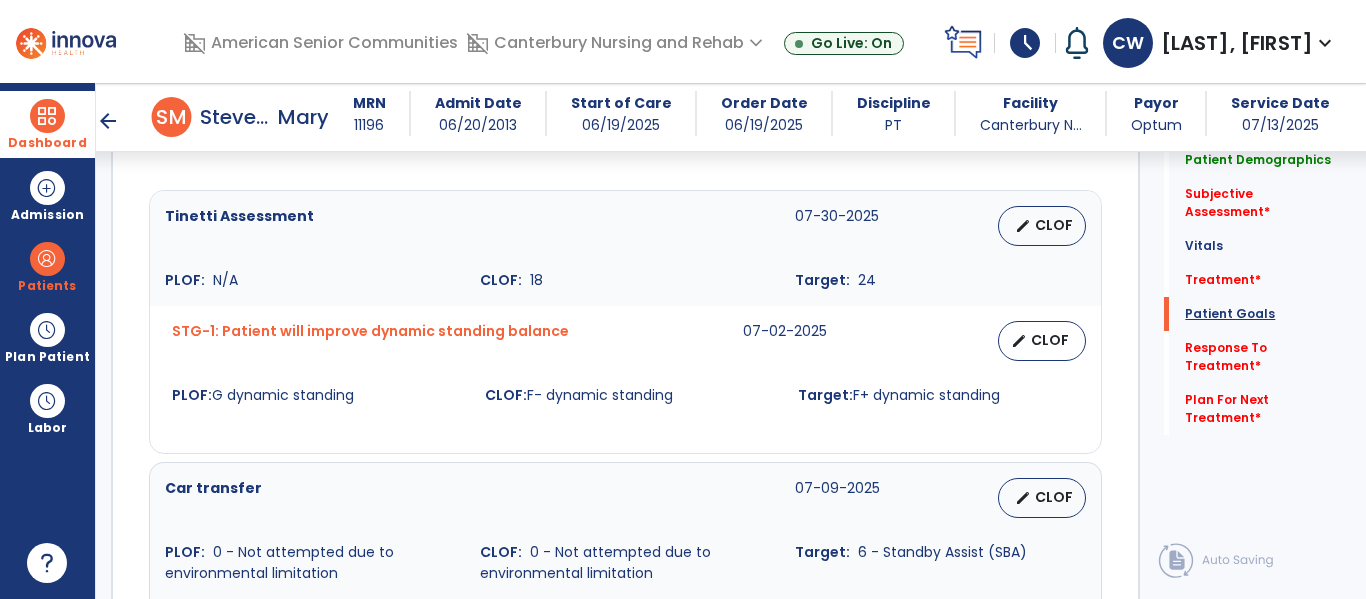 scroll, scrollTop: 1541, scrollLeft: 0, axis: vertical 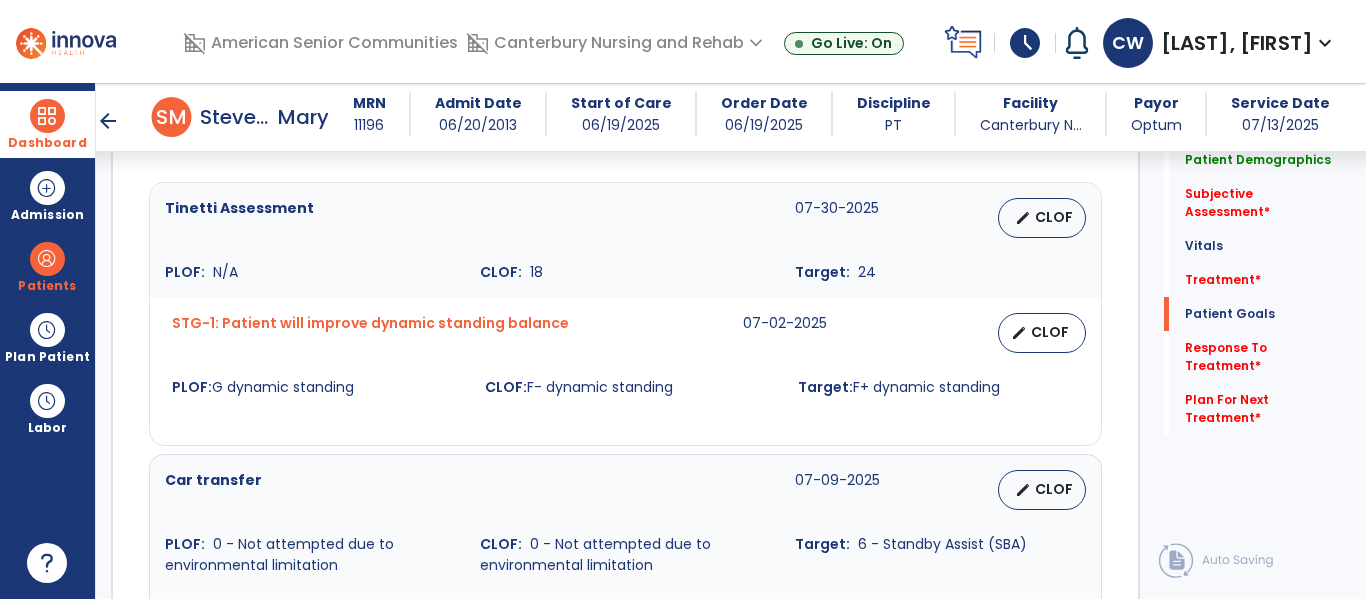 click on "arrow_back" at bounding box center [108, 121] 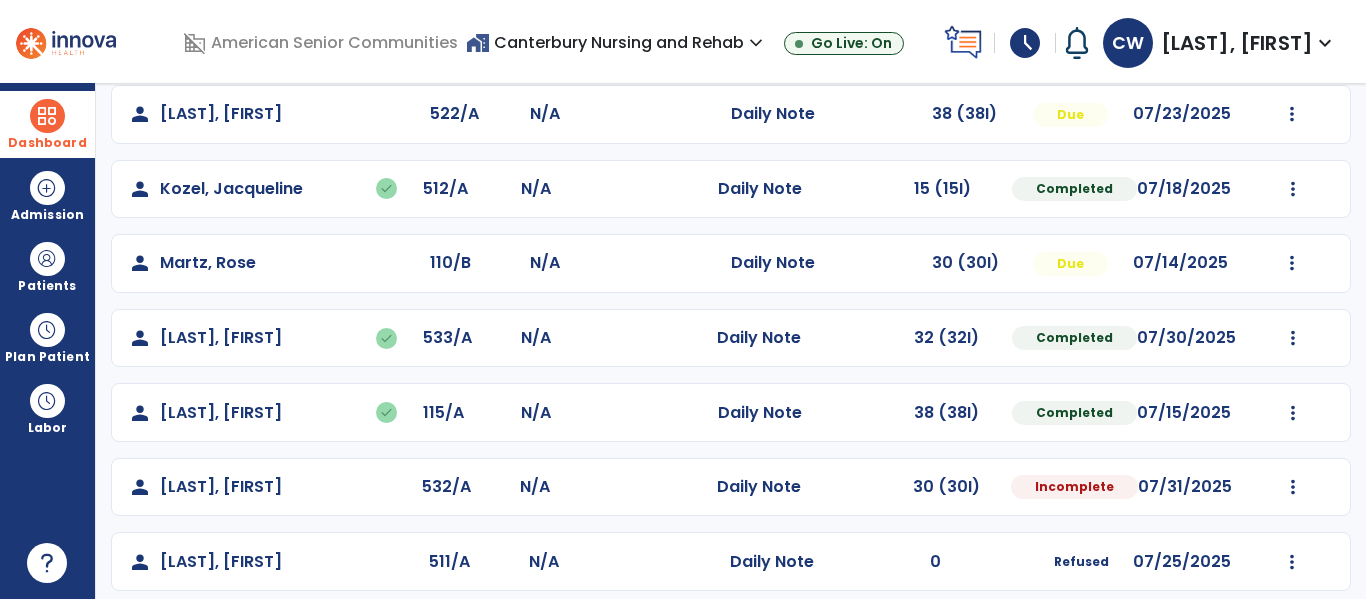 scroll, scrollTop: 488, scrollLeft: 0, axis: vertical 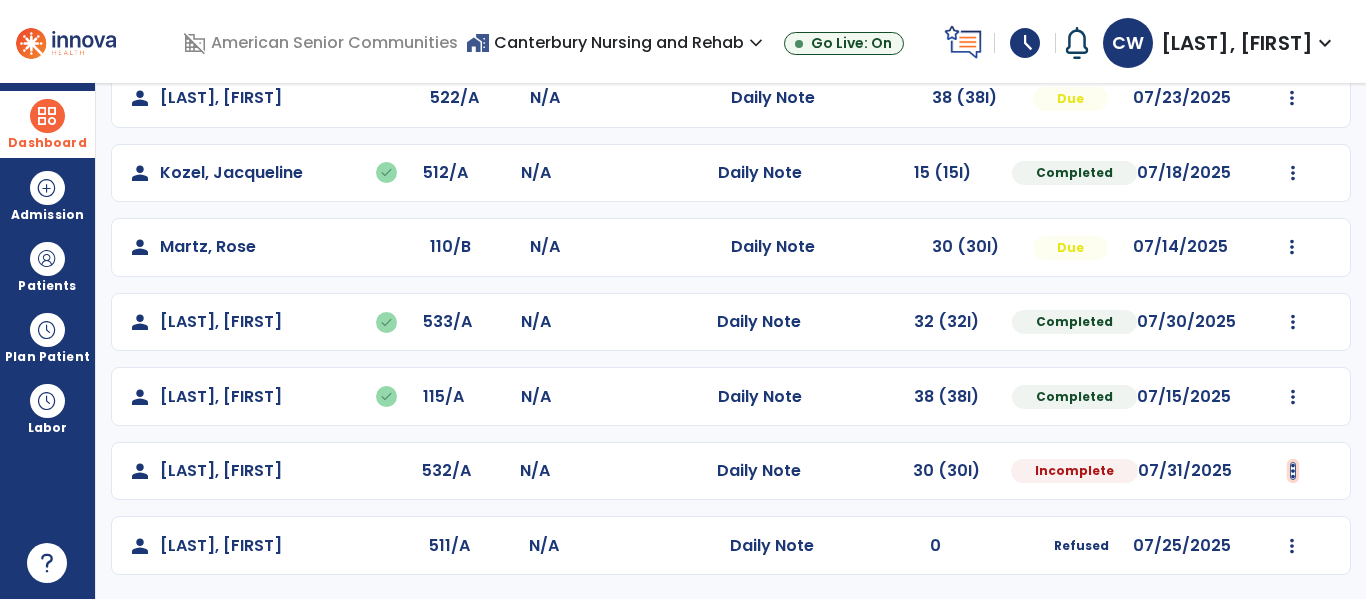 click at bounding box center (1292, -200) 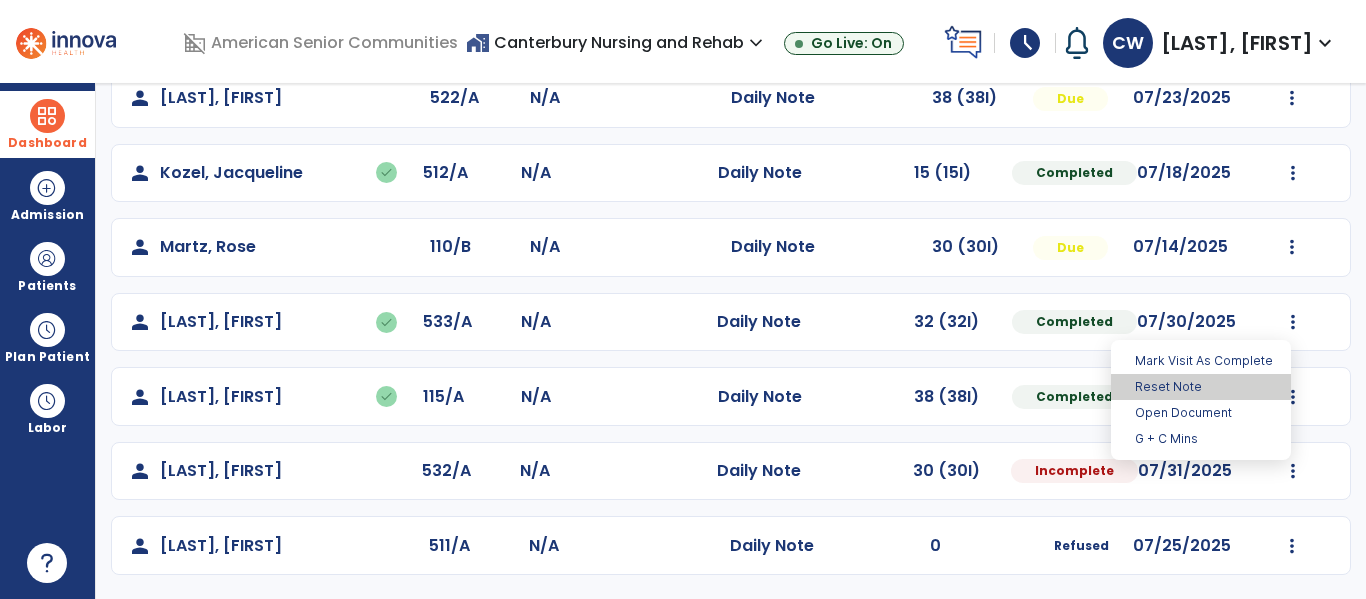 click on "Reset Note" at bounding box center [1201, 387] 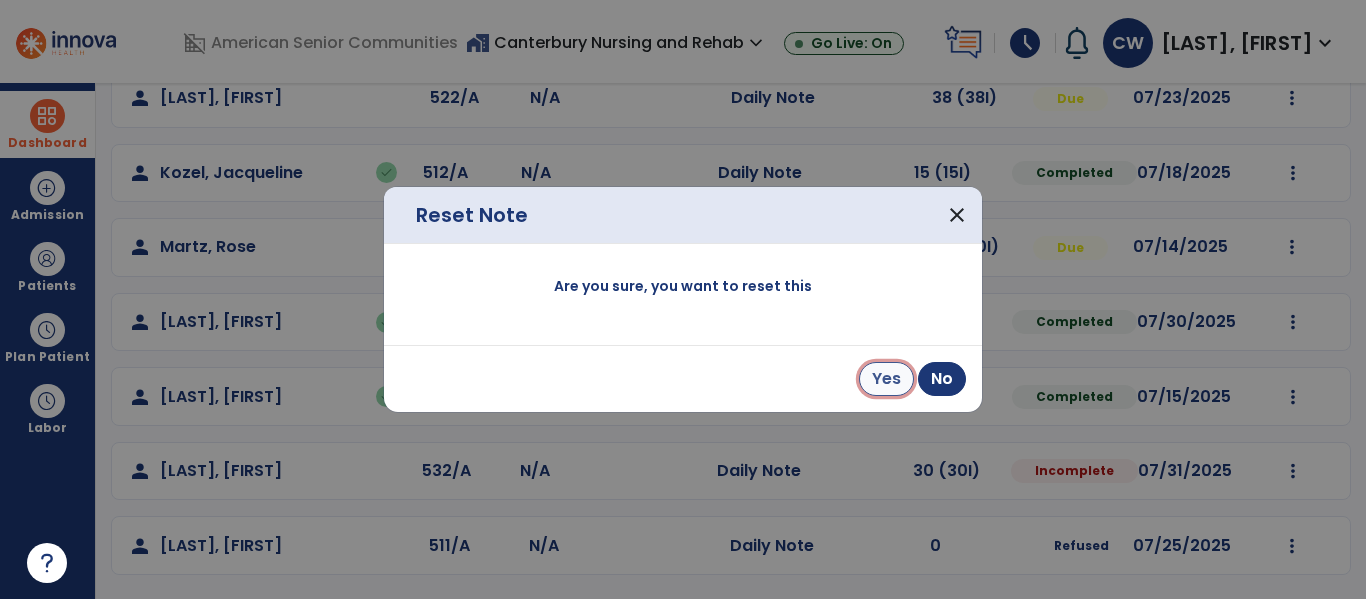 click on "Yes" at bounding box center (886, 379) 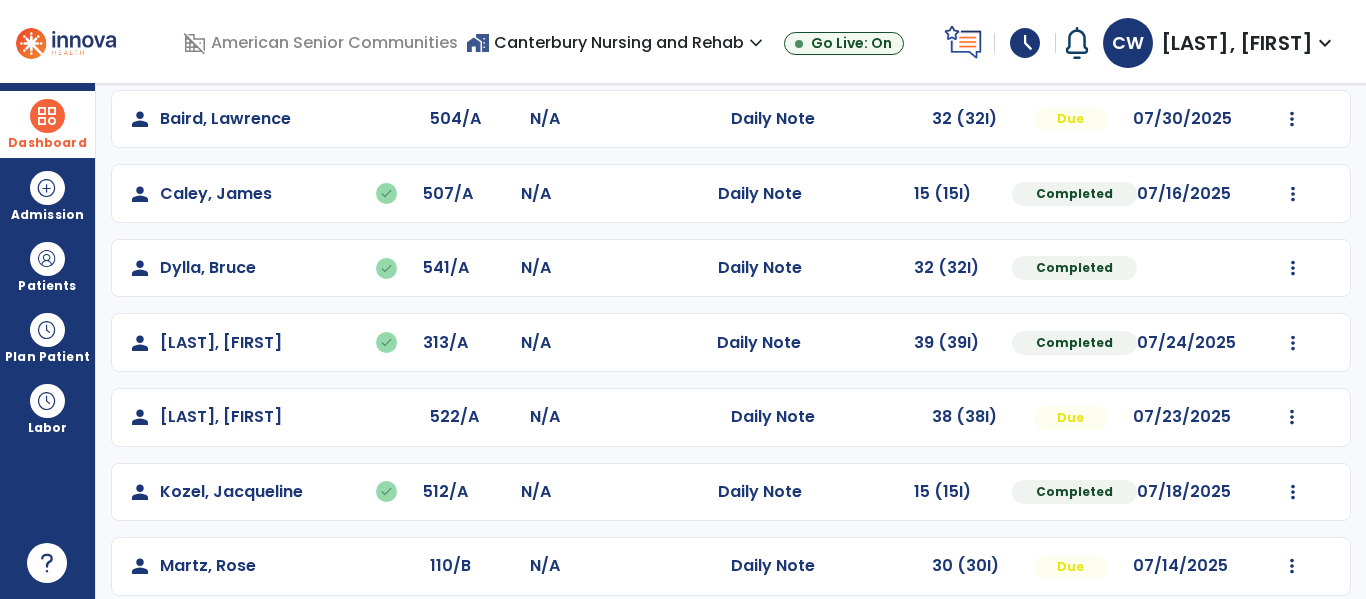 scroll, scrollTop: 168, scrollLeft: 0, axis: vertical 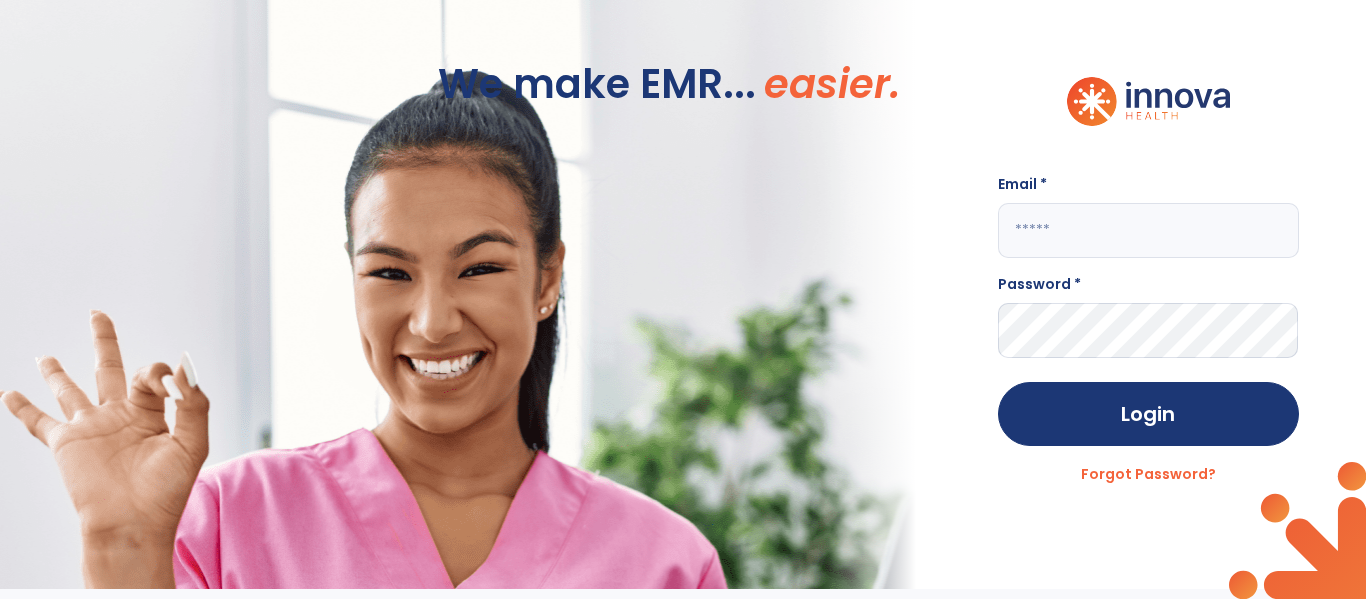 click 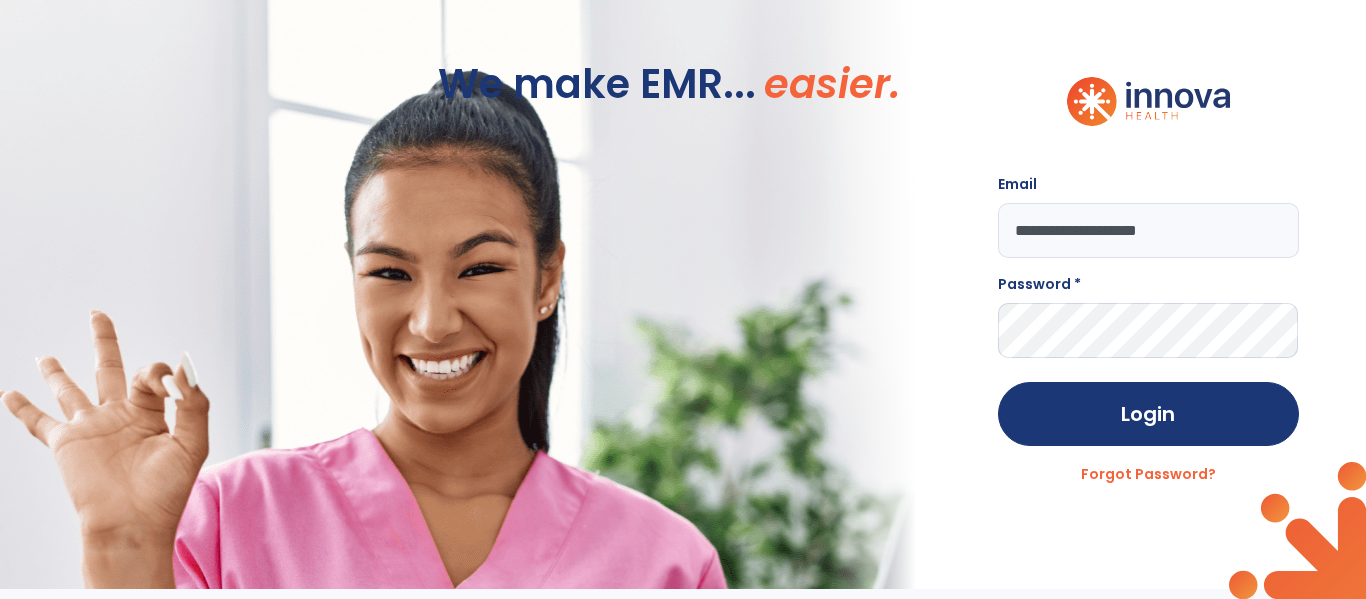 type on "**********" 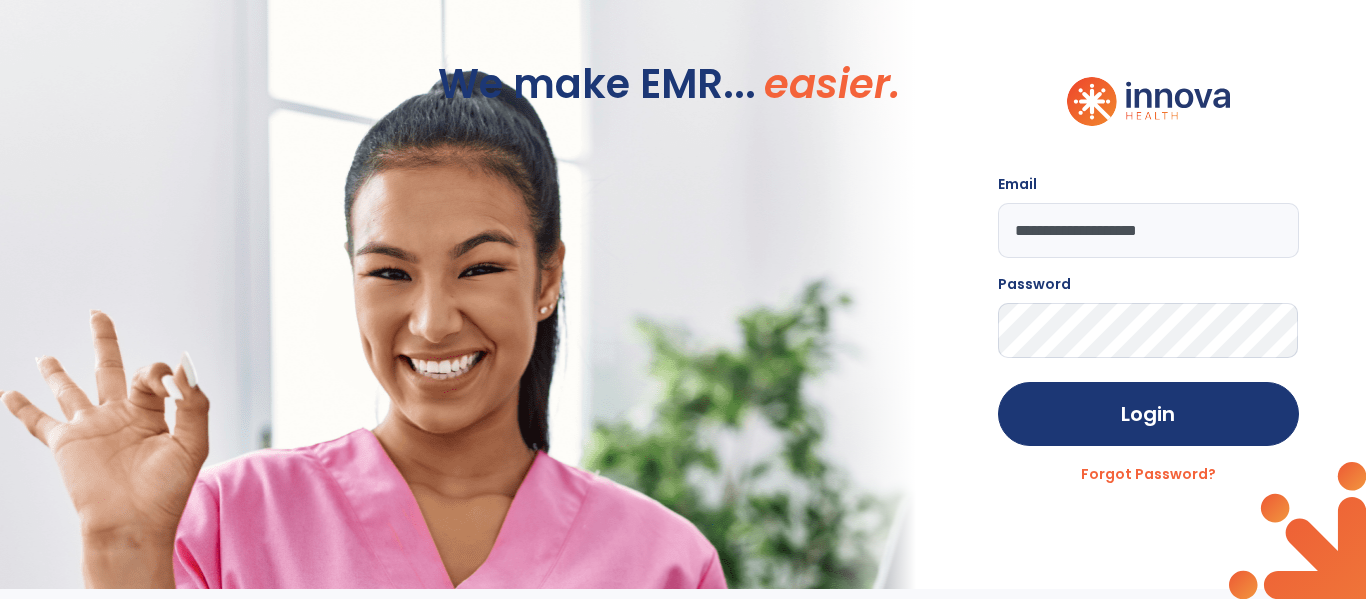 click on "Login" 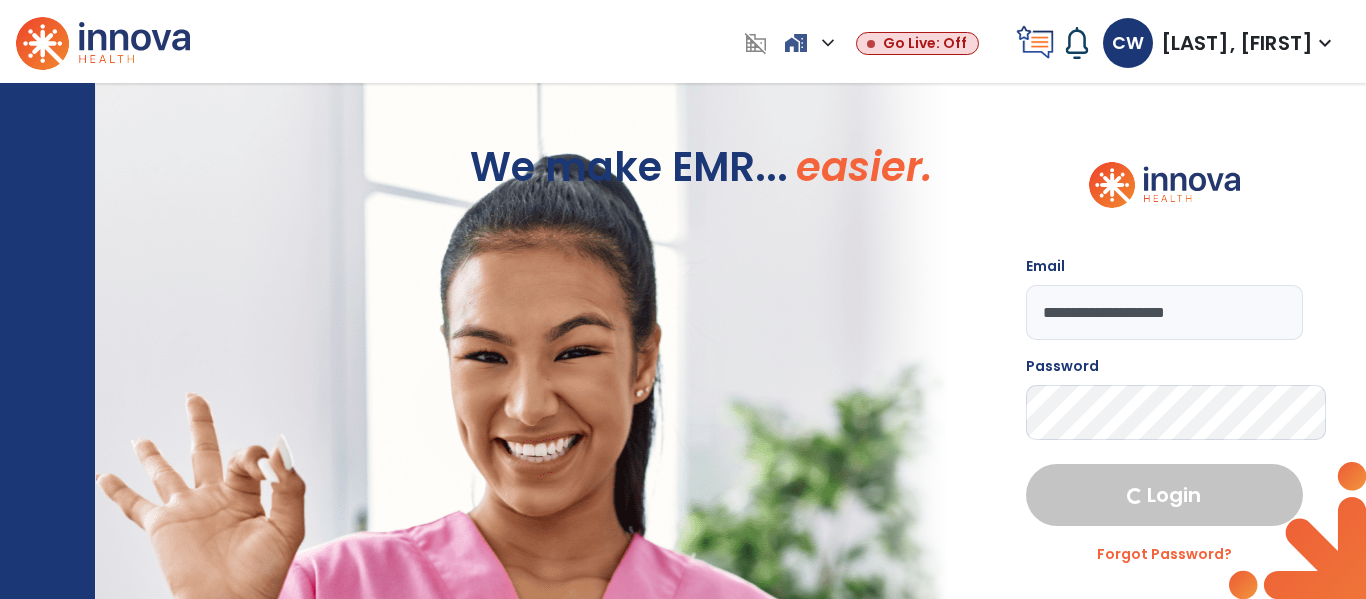 select on "****" 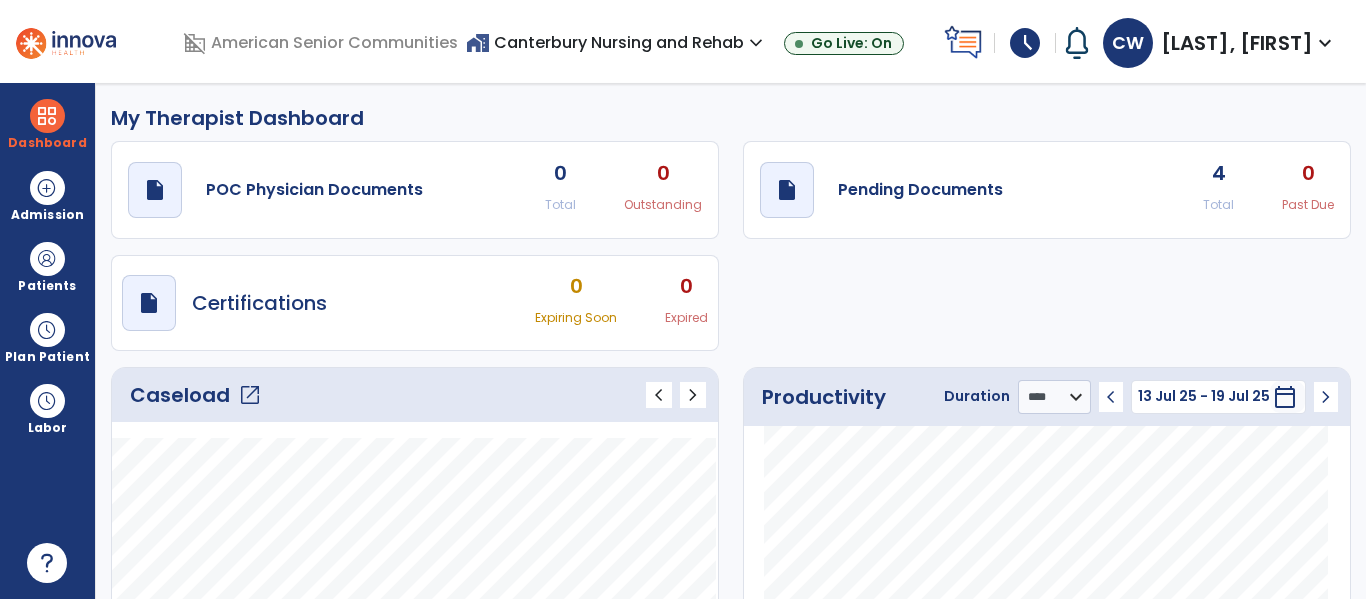 click on "open_in_new" 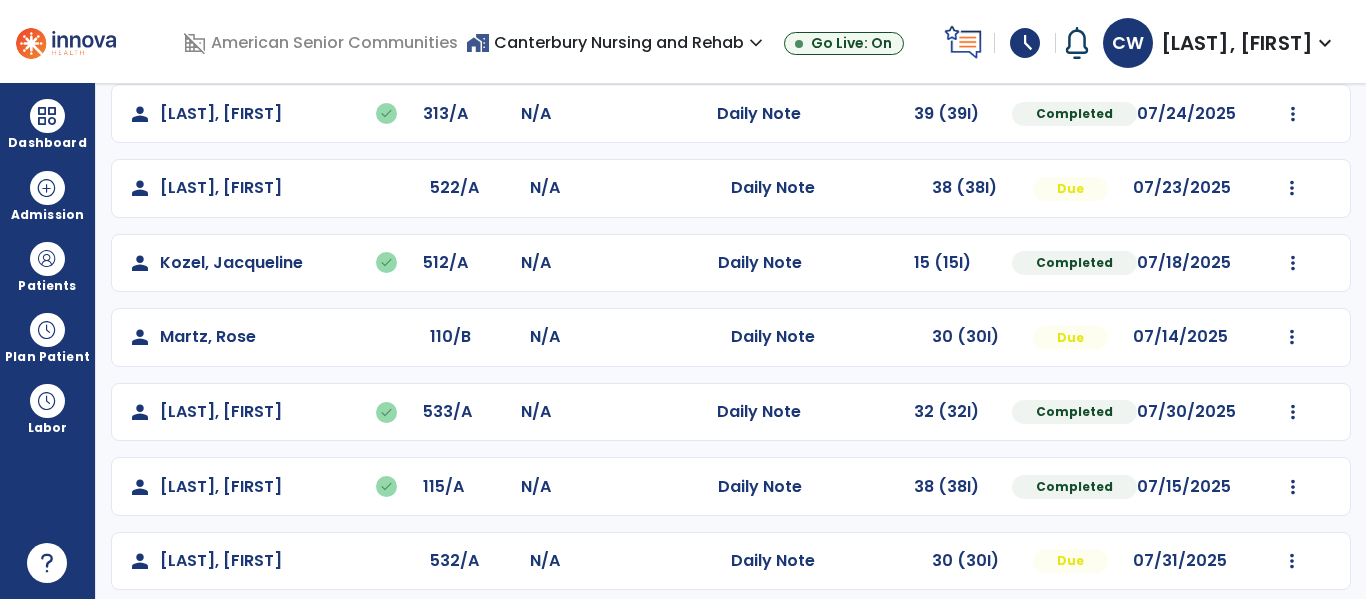 scroll, scrollTop: 488, scrollLeft: 0, axis: vertical 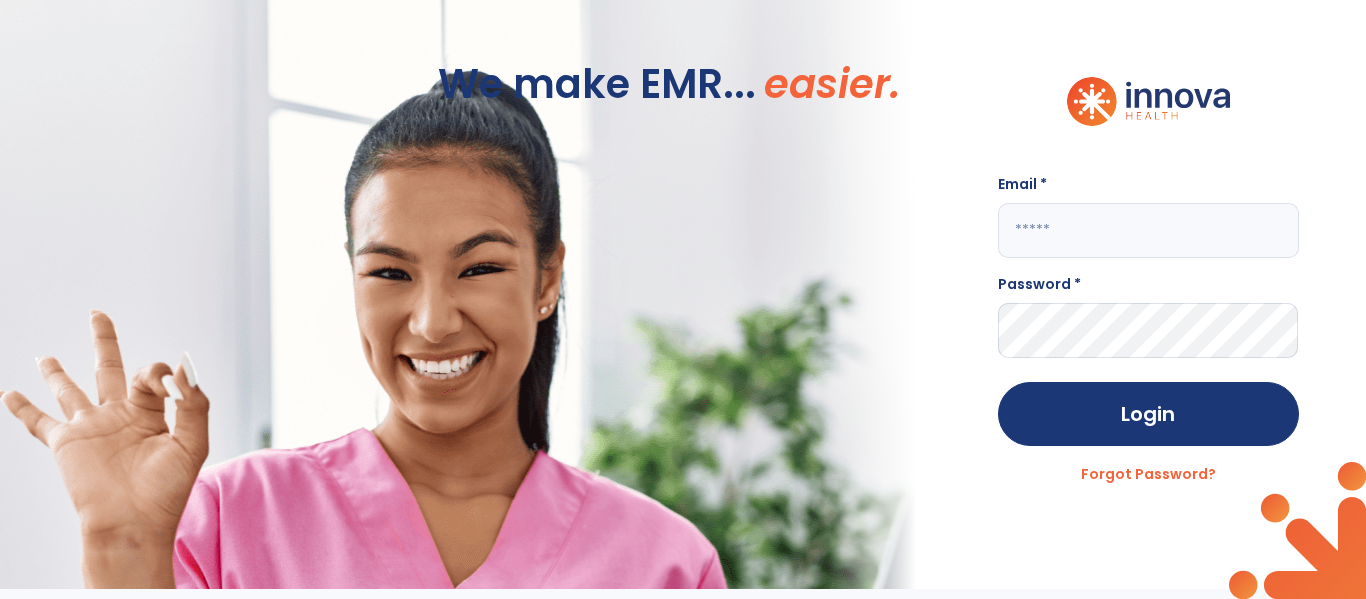 click 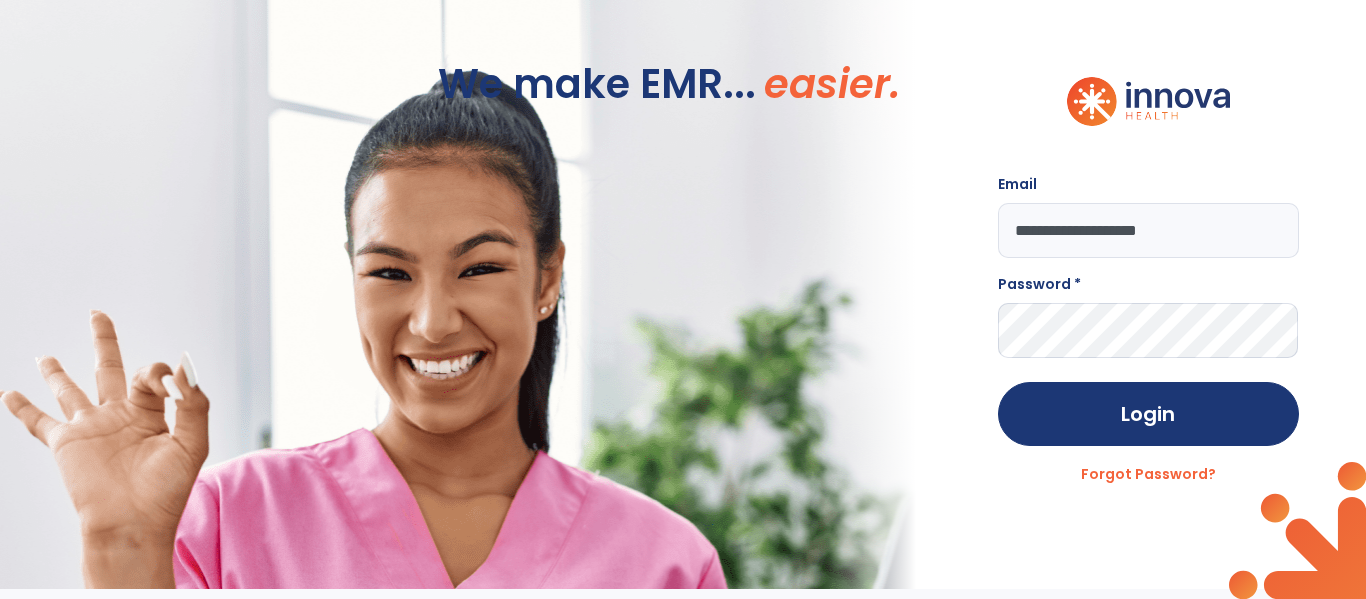 type on "**********" 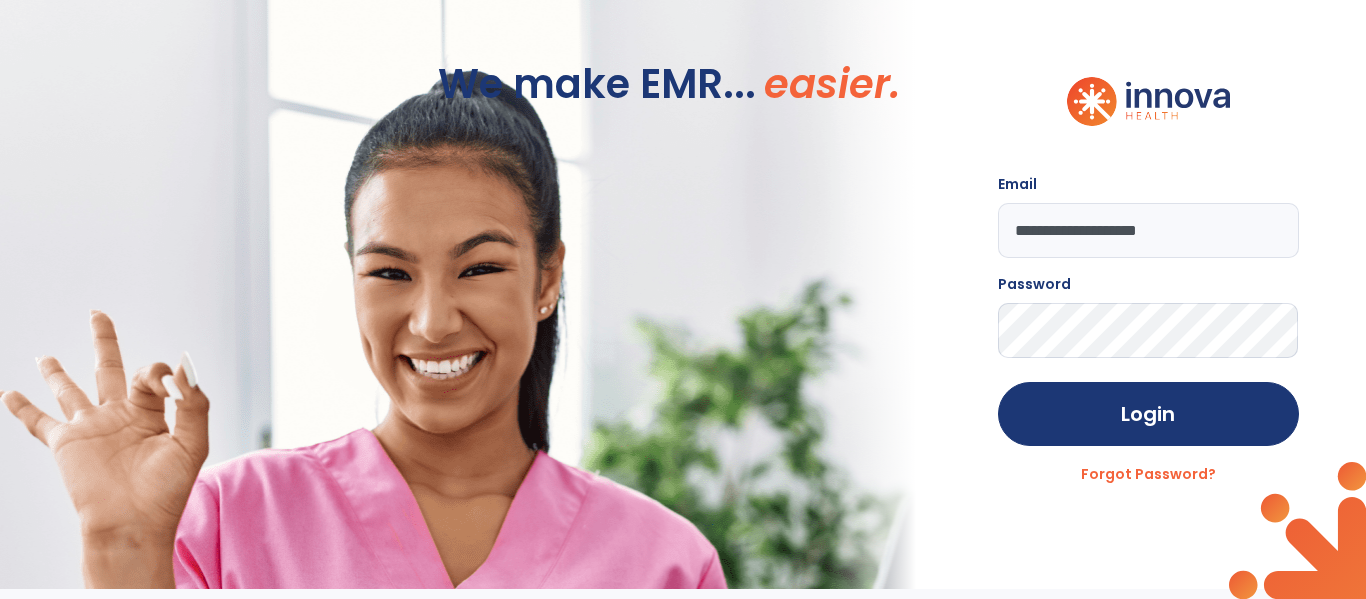 click on "Login" 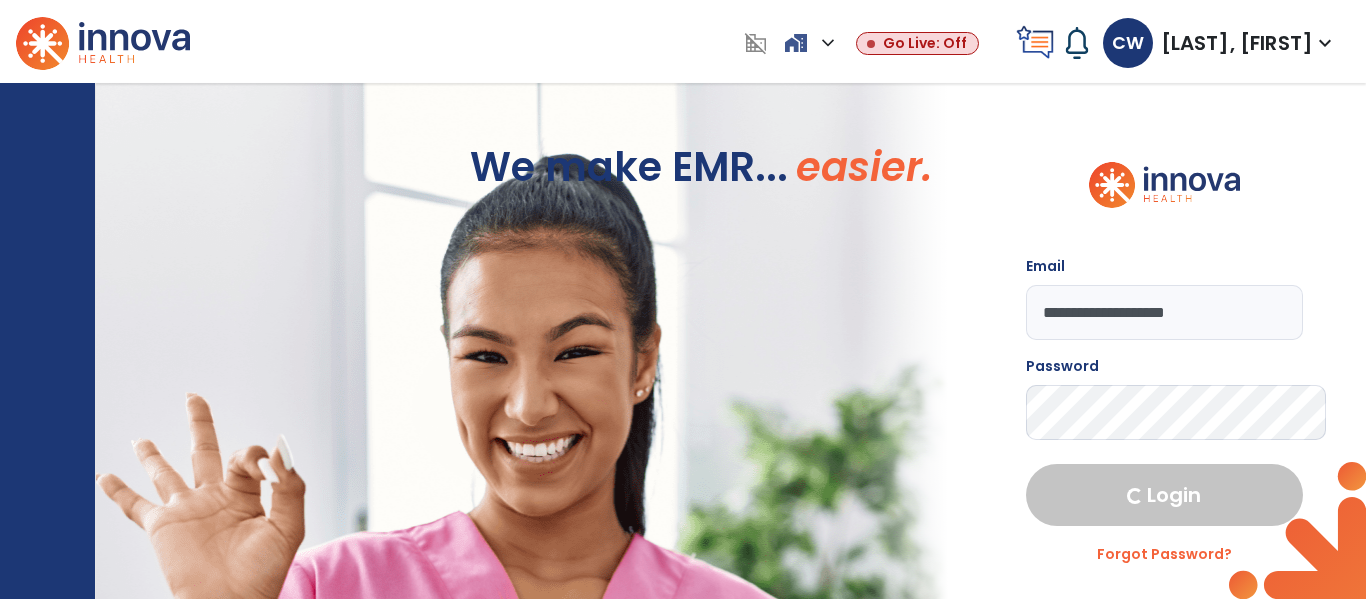 select on "****" 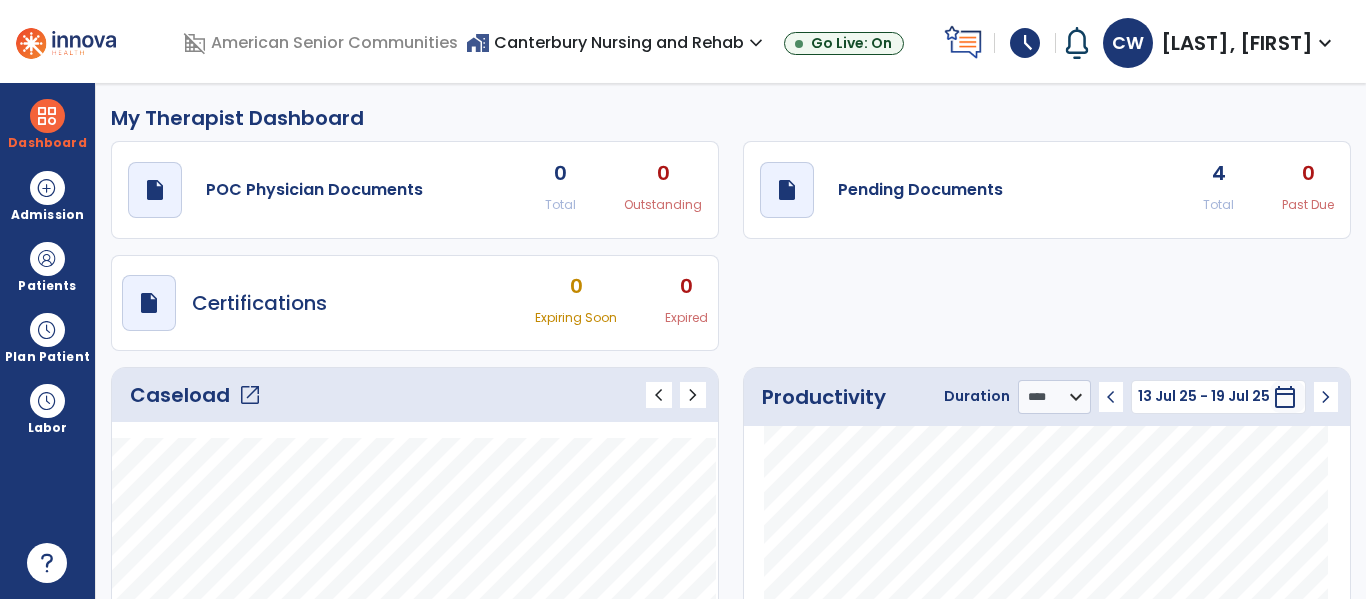 click on "open_in_new" 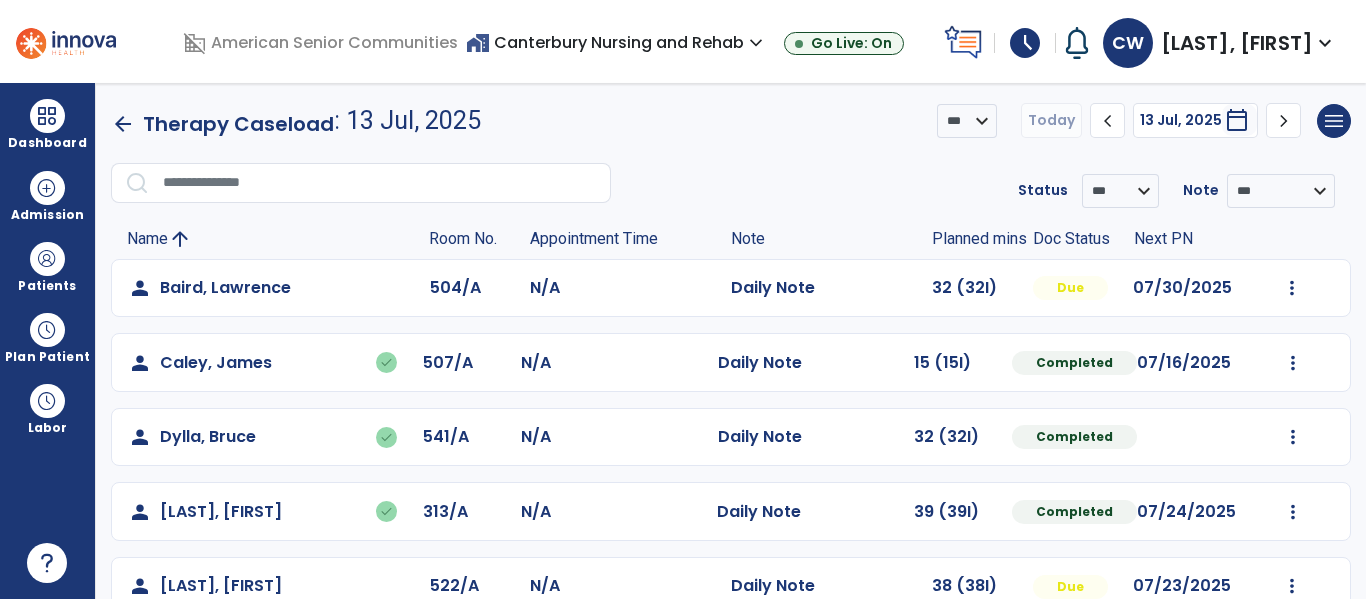 click on "Mark Visit As Complete   Reset Note   Open Document   G + C Mins" 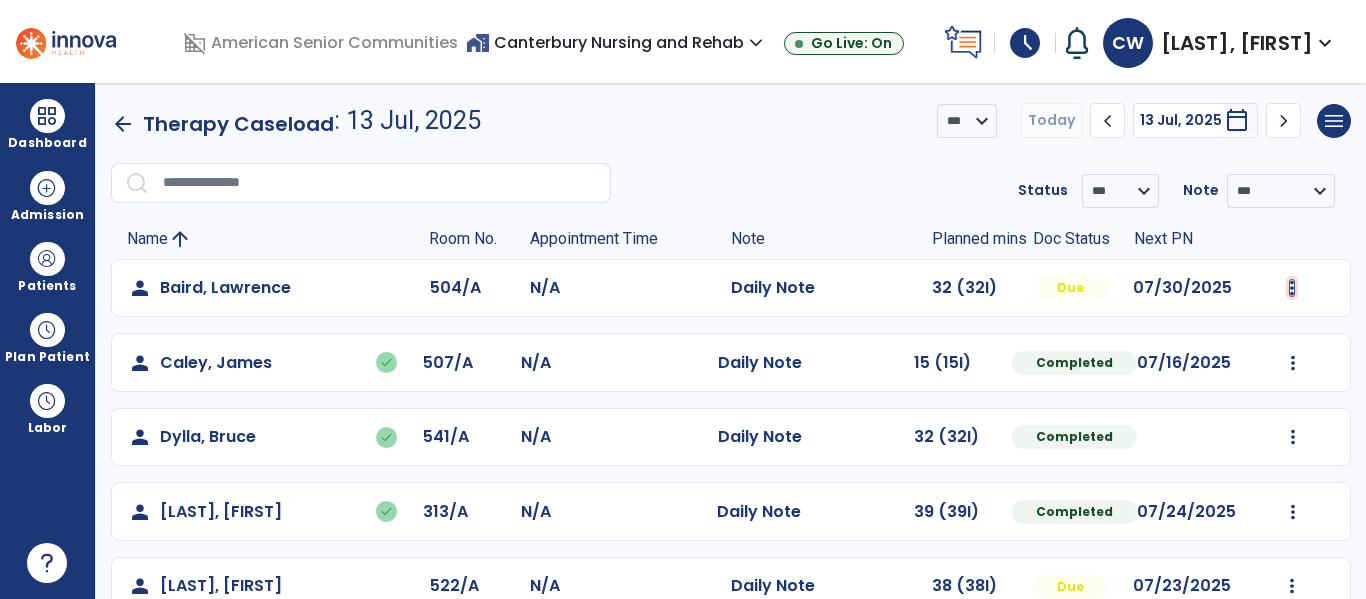 click at bounding box center (1292, 288) 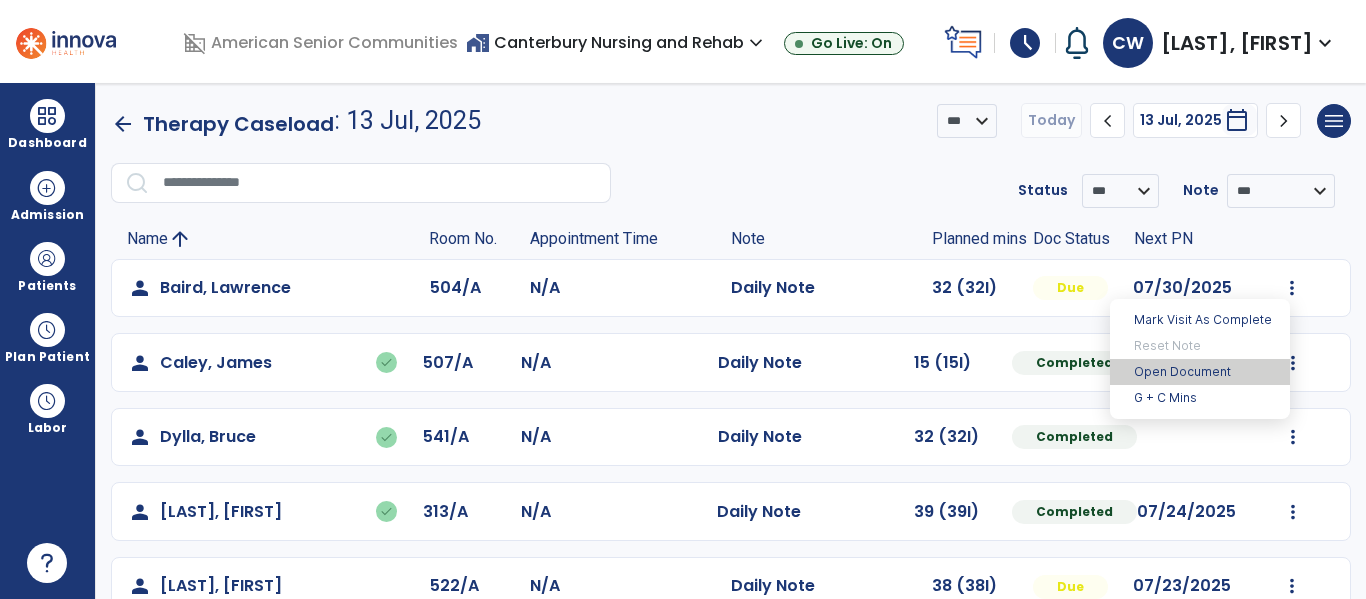 click on "Open Document" at bounding box center [1200, 372] 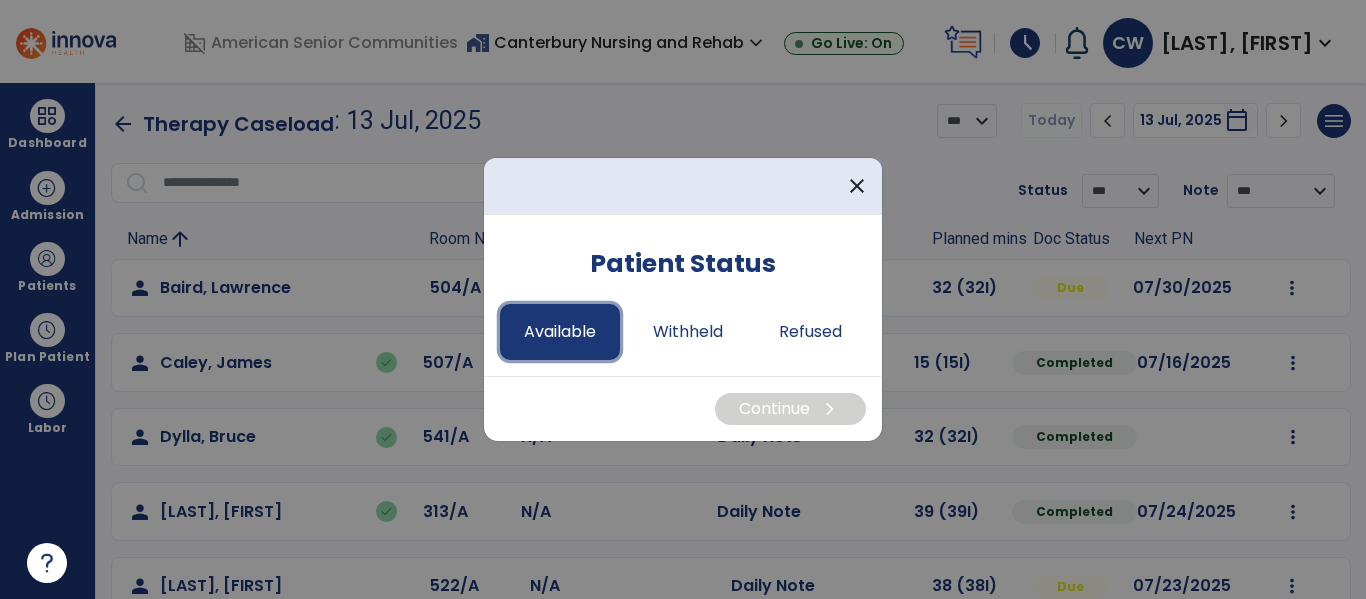 click on "Available" at bounding box center (560, 332) 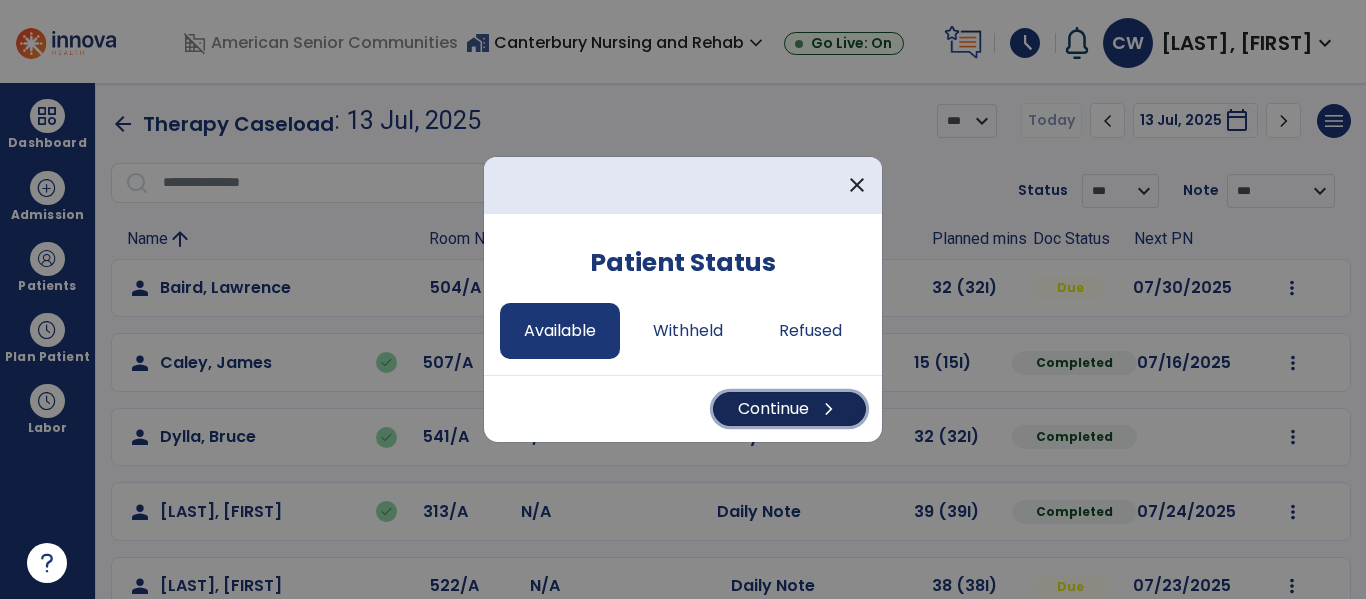 click on "Continue   chevron_right" at bounding box center (789, 409) 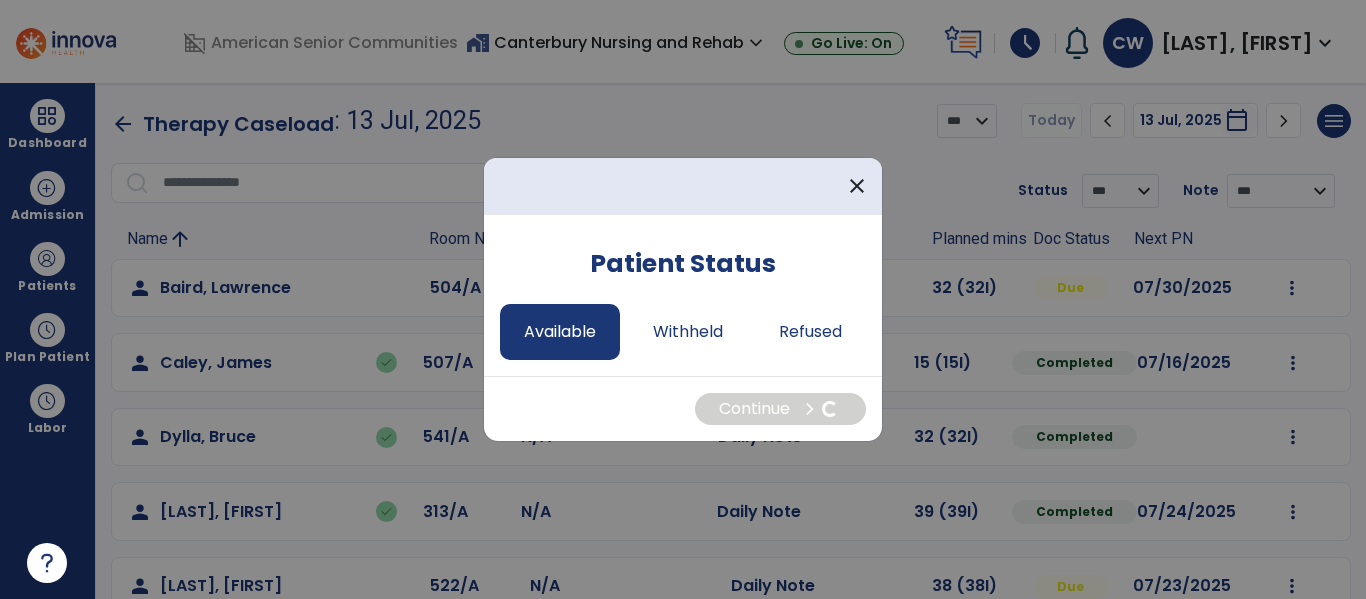 select on "*" 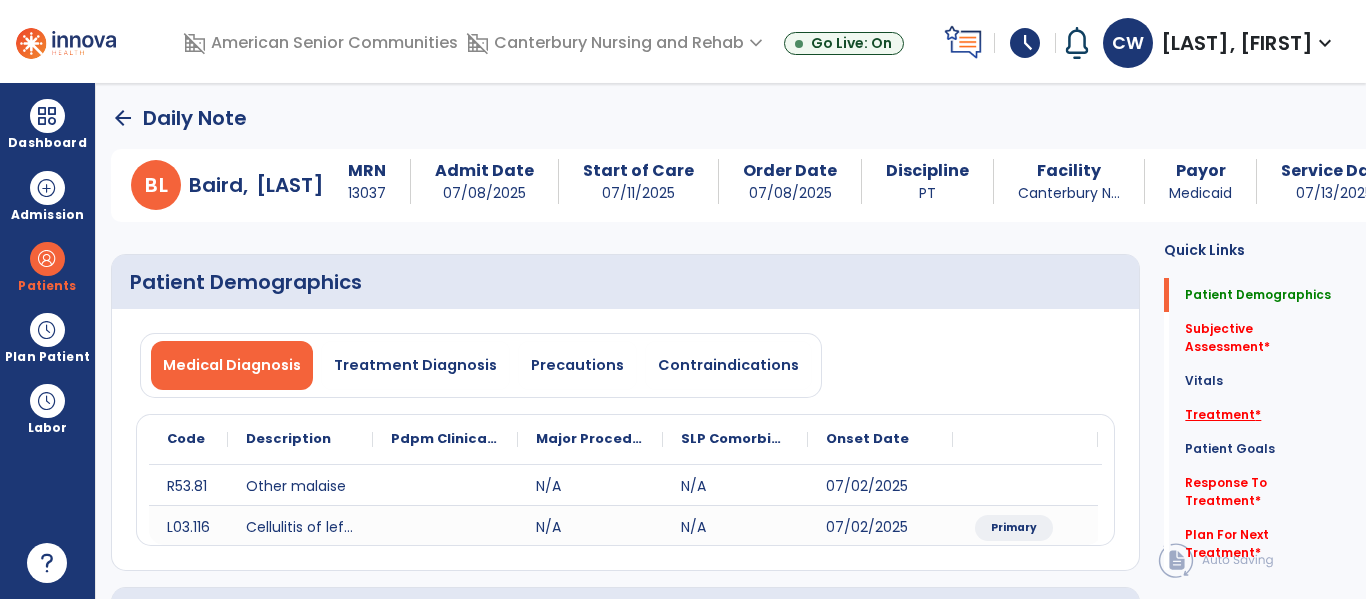 click on "Treatment   *" 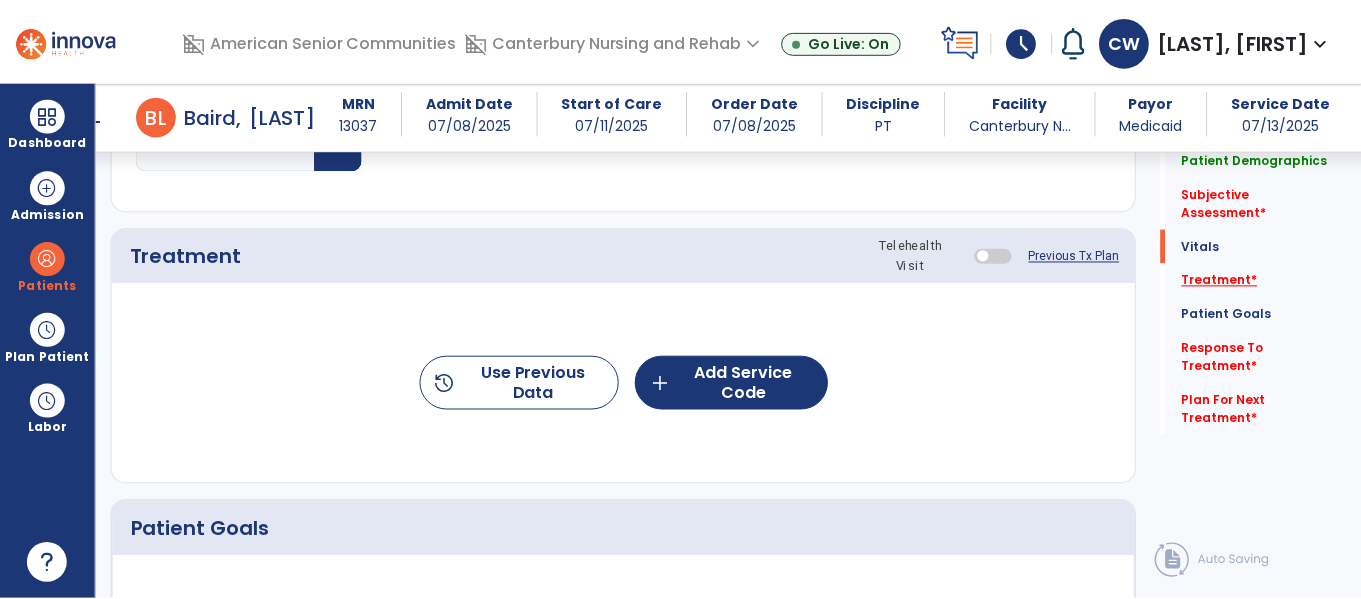 scroll, scrollTop: 1095, scrollLeft: 0, axis: vertical 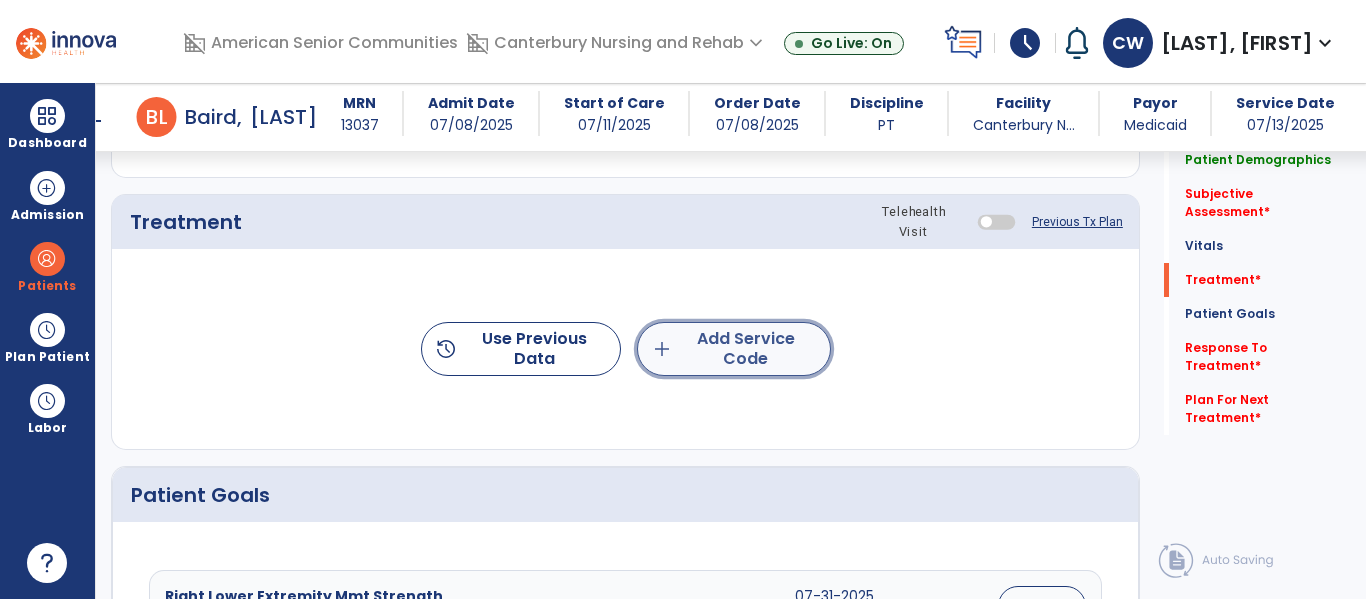click on "add  Add Service Code" 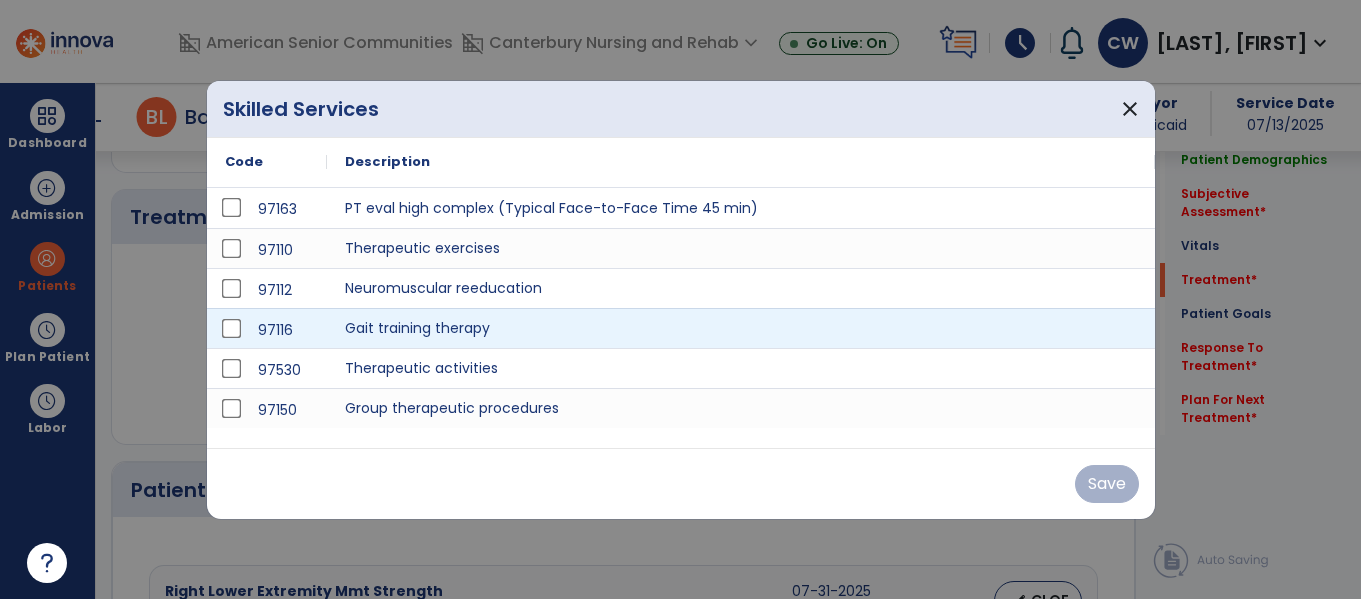 scroll, scrollTop: 1095, scrollLeft: 0, axis: vertical 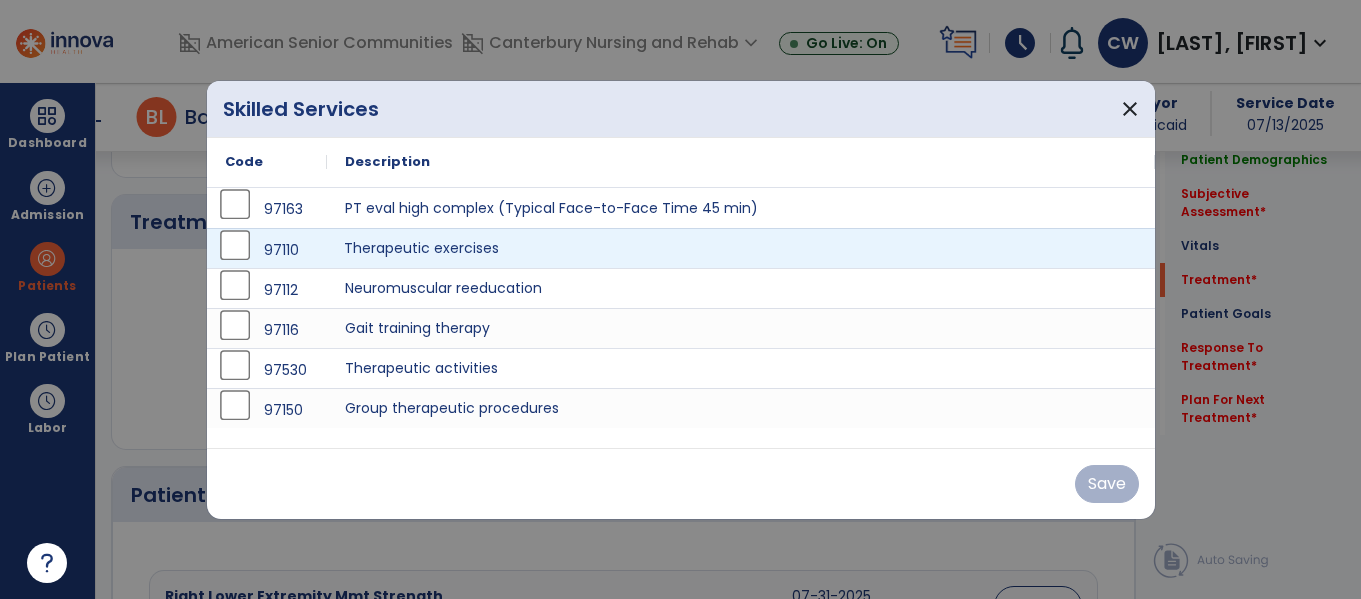 click on "Therapeutic exercises" at bounding box center [741, 248] 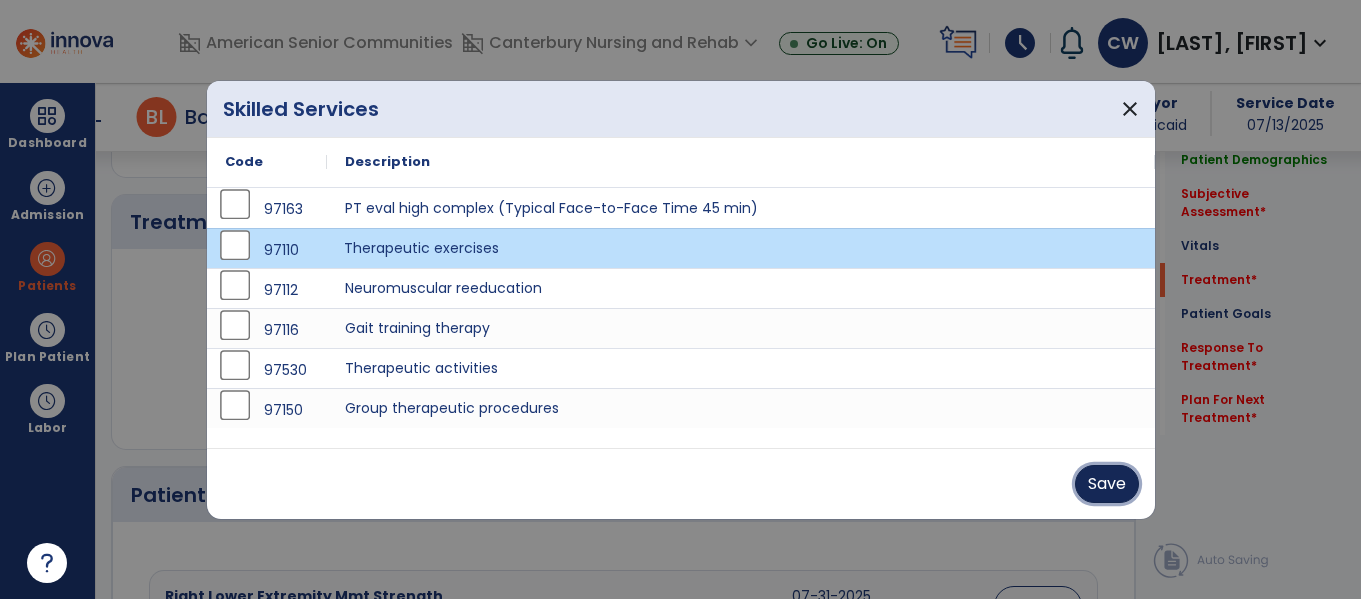 click on "Save" at bounding box center [1107, 484] 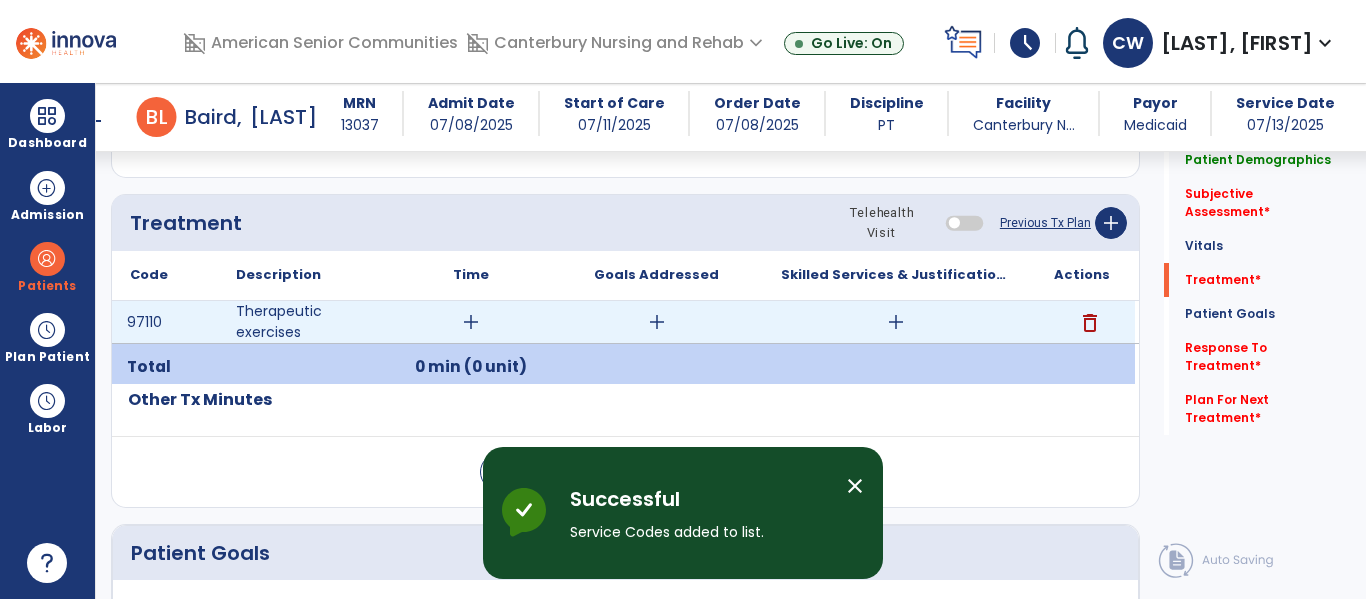 click on "add" at bounding box center (896, 322) 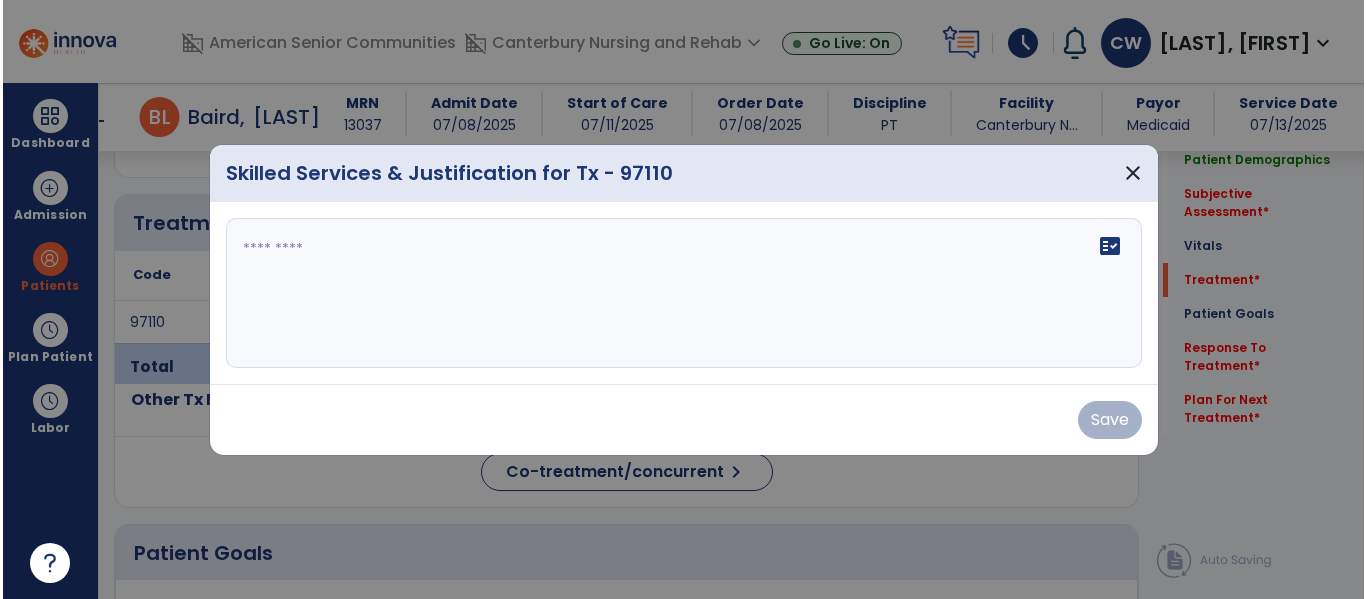 scroll, scrollTop: 1095, scrollLeft: 0, axis: vertical 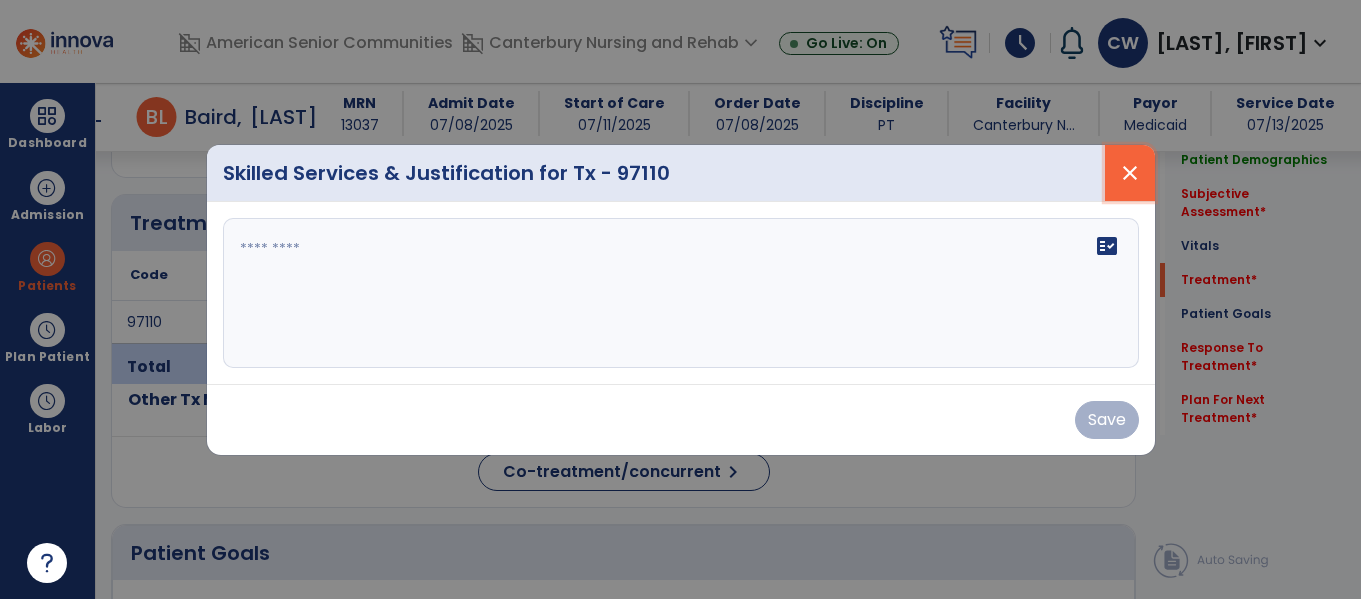 click on "close" at bounding box center (1130, 173) 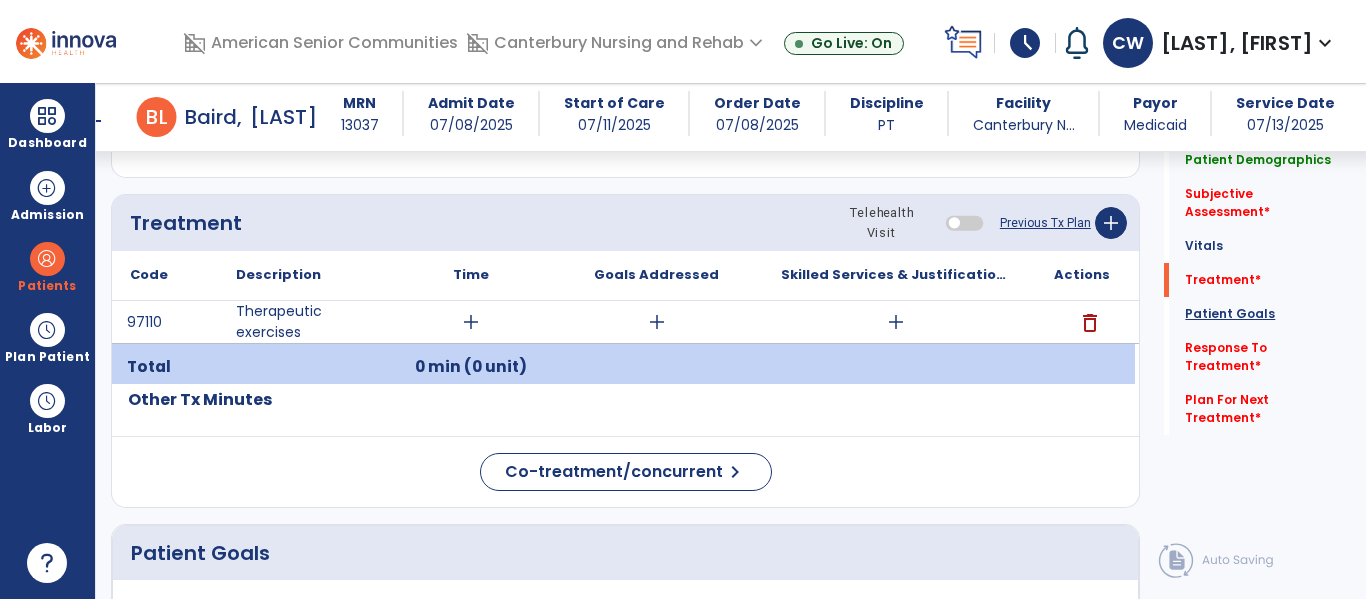 click on "Patient Goals" 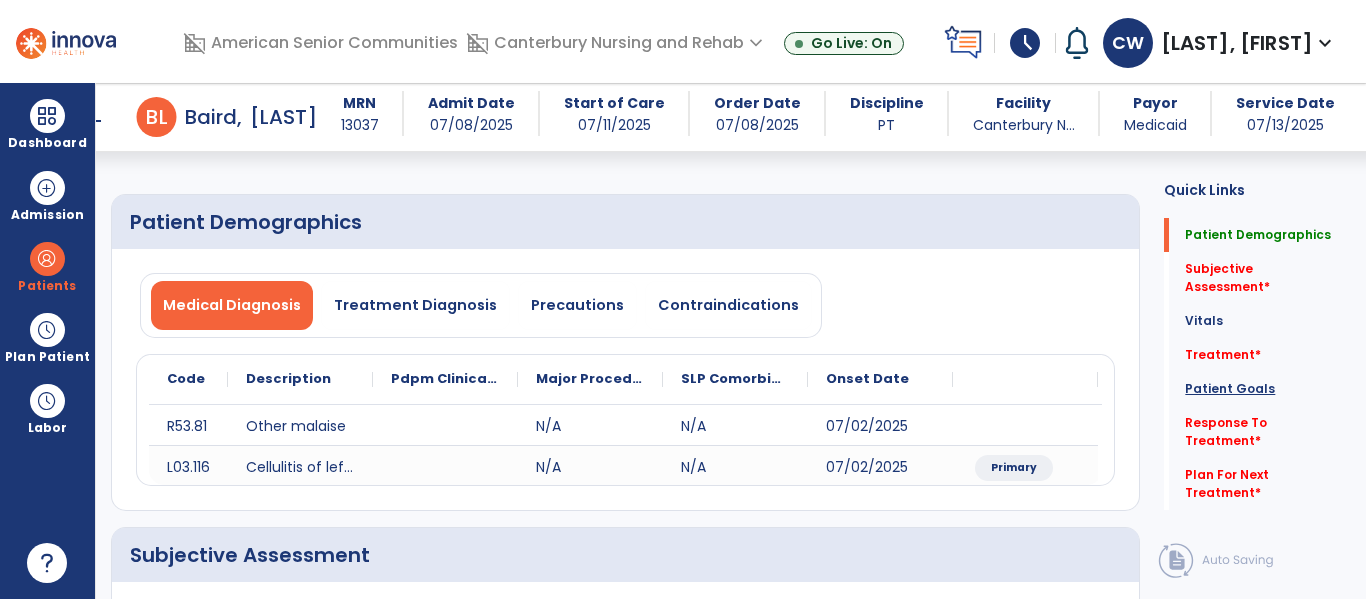 scroll, scrollTop: 0, scrollLeft: 0, axis: both 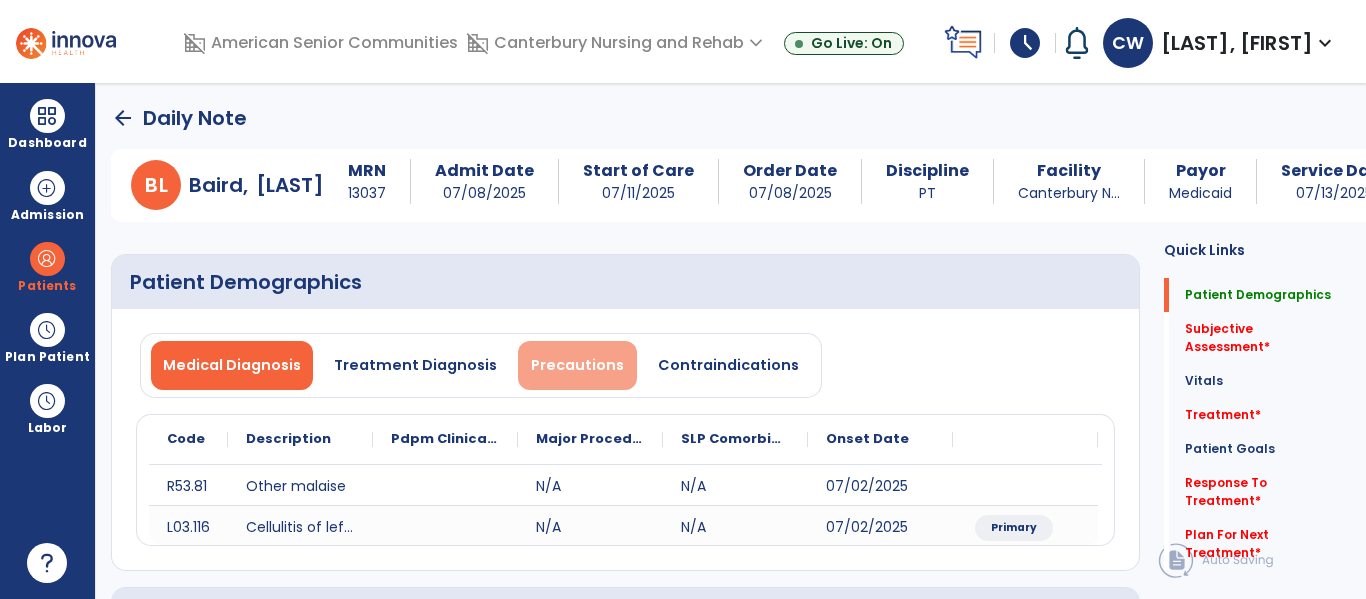 click on "Precautions" at bounding box center [577, 365] 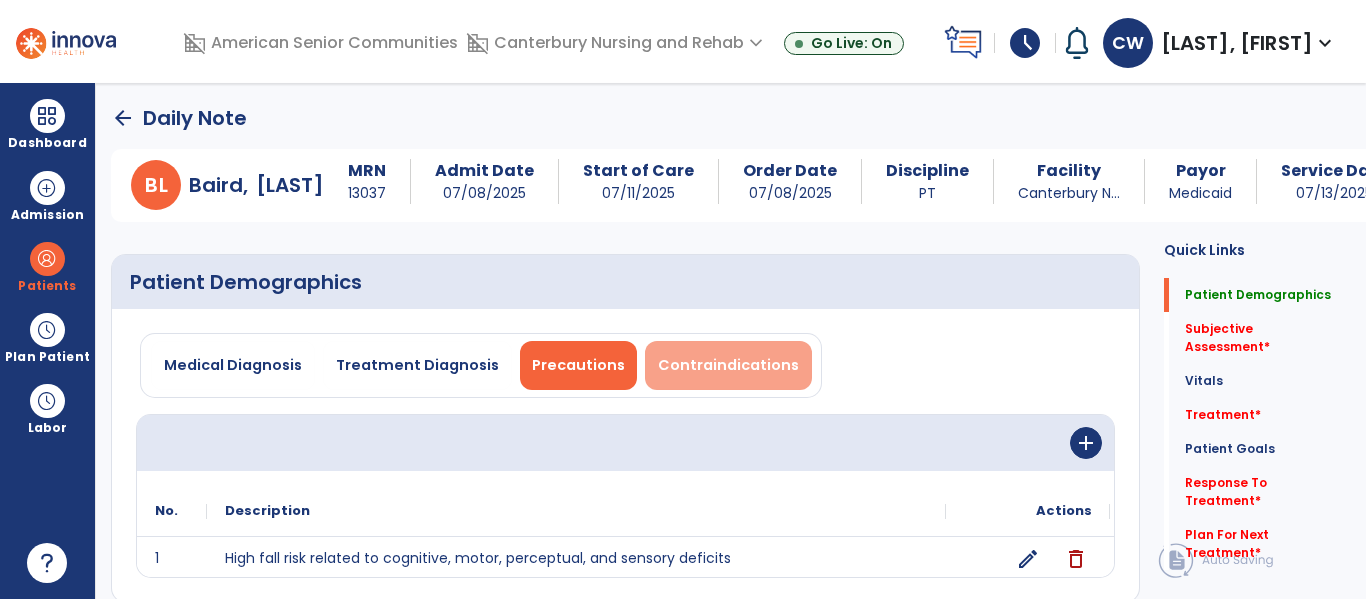 click on "Contraindications" at bounding box center (728, 365) 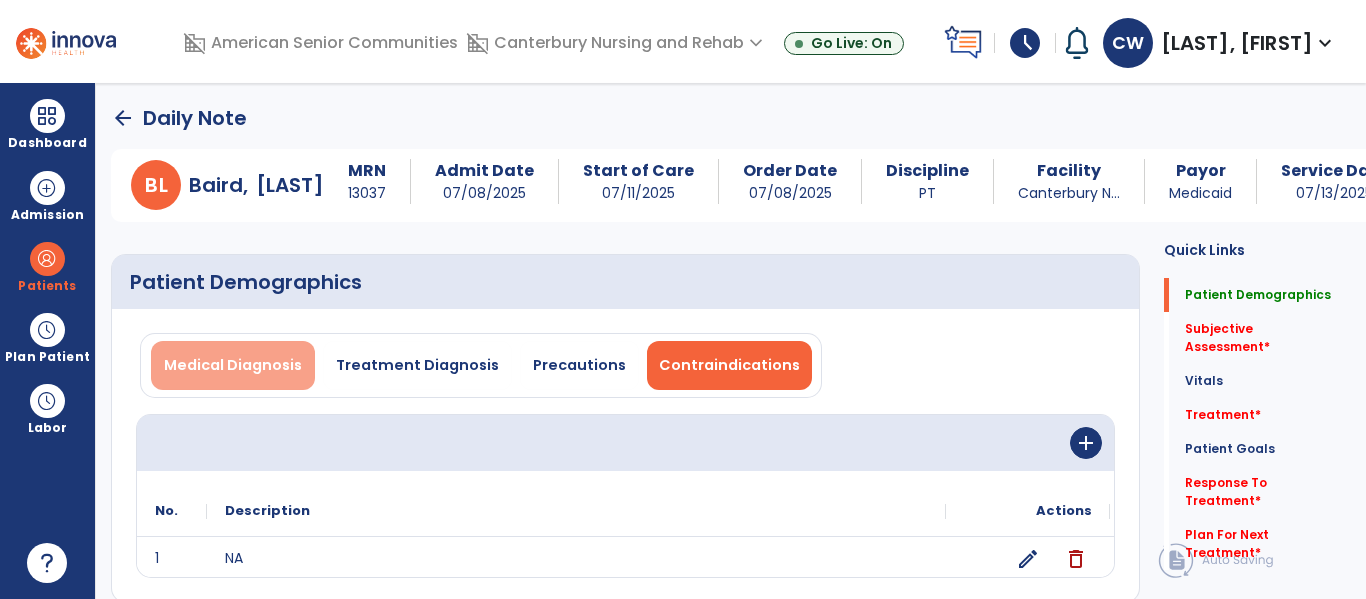 click on "Medical Diagnosis" at bounding box center [233, 365] 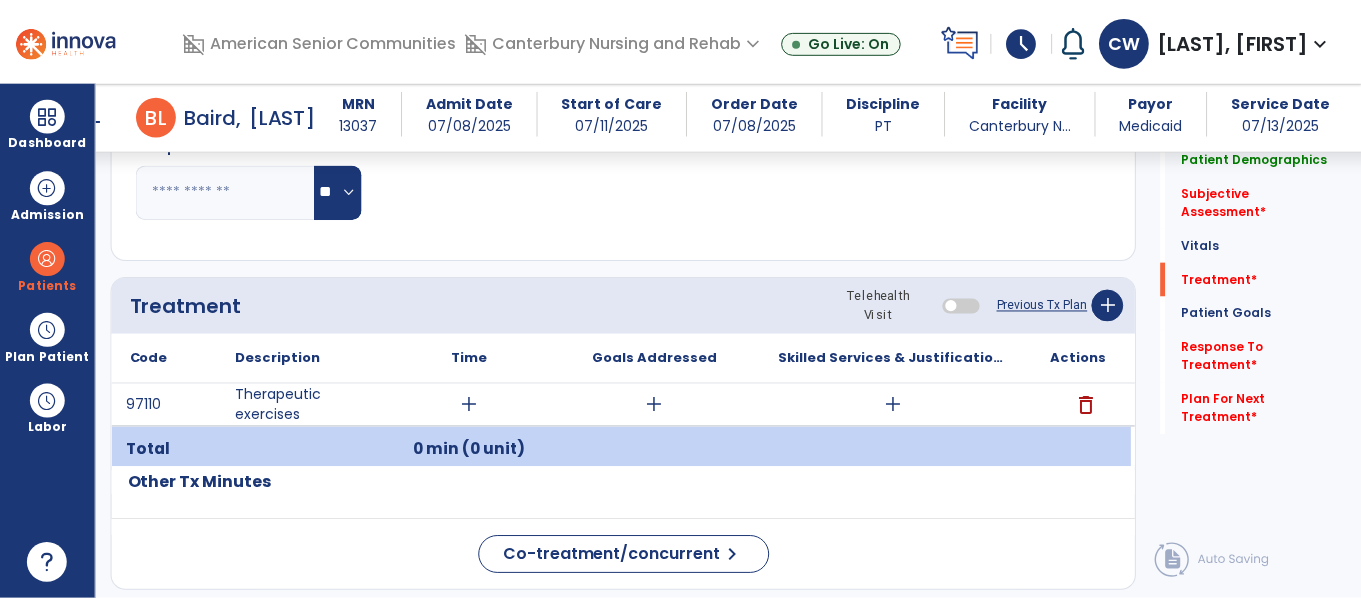 scroll, scrollTop: 1011, scrollLeft: 0, axis: vertical 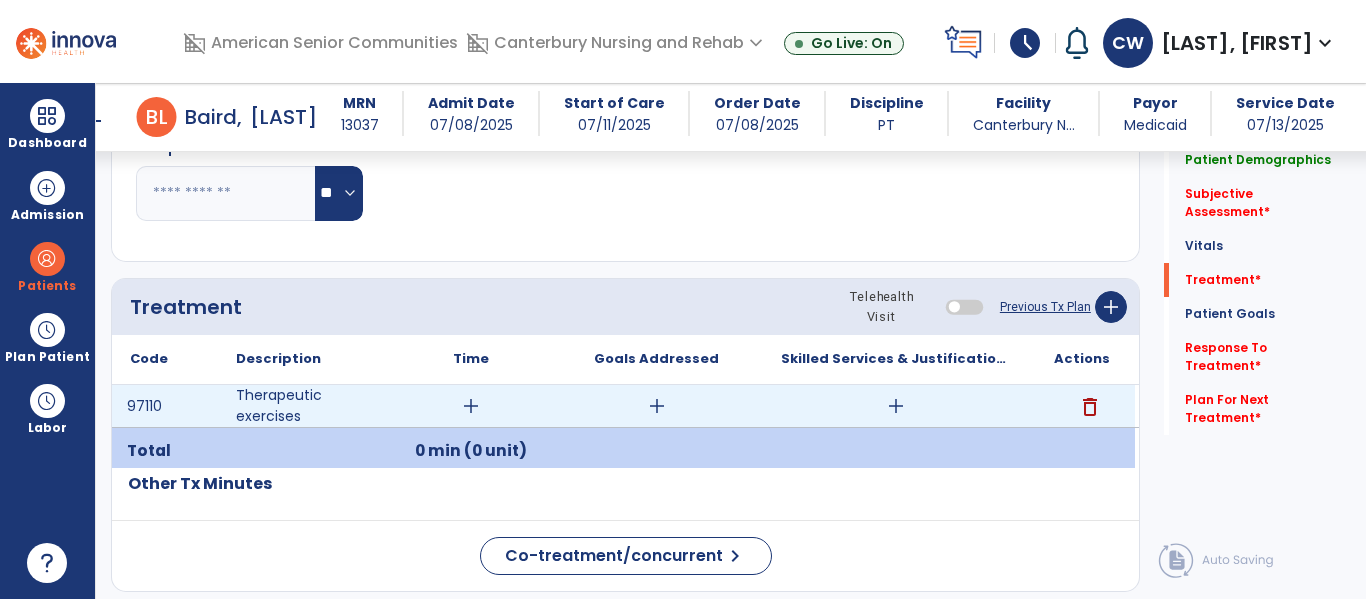 click on "add" at bounding box center [471, 406] 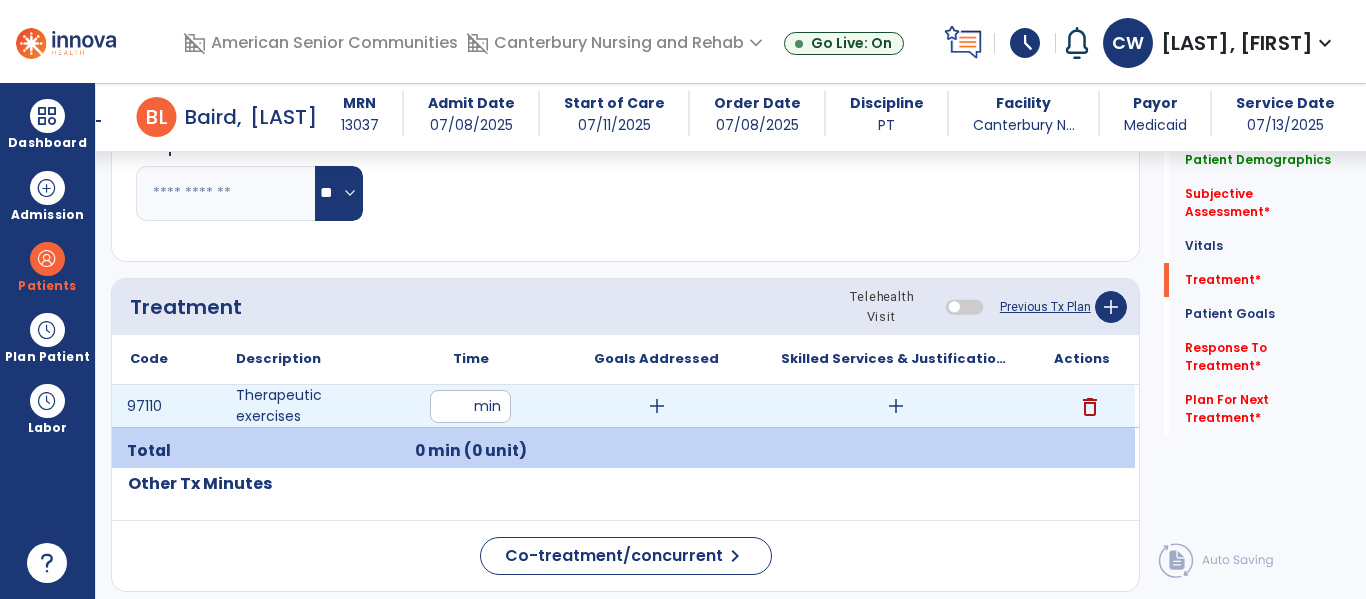 type on "**" 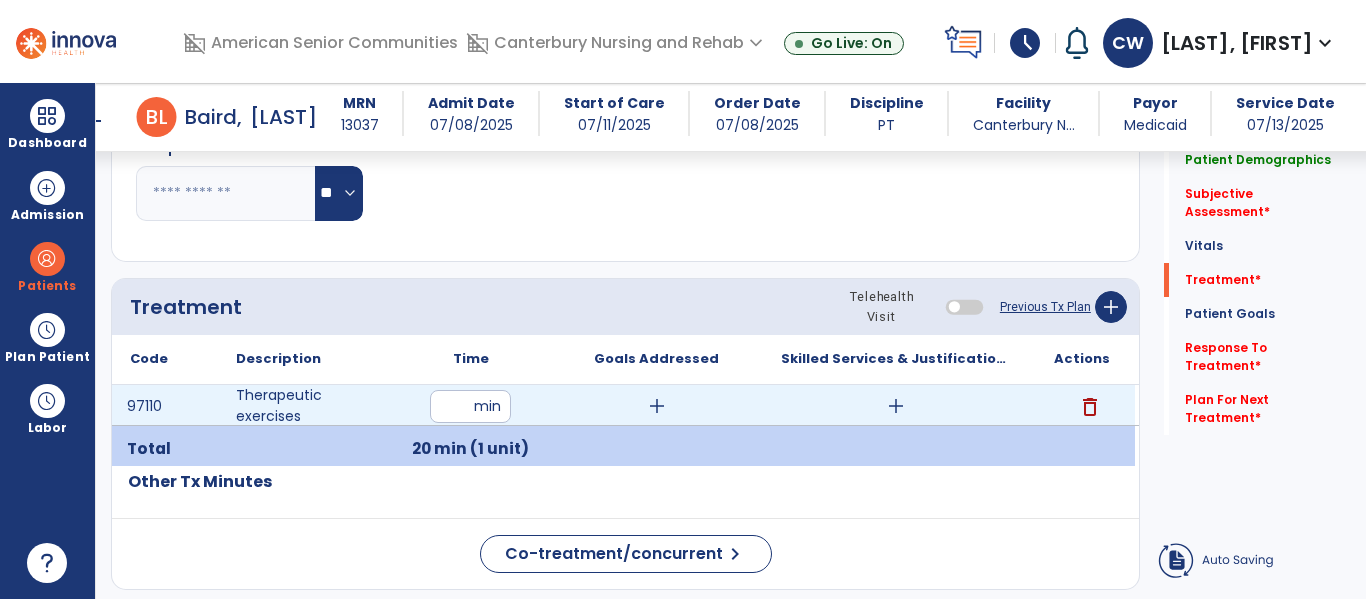 click on "add" at bounding box center [896, 406] 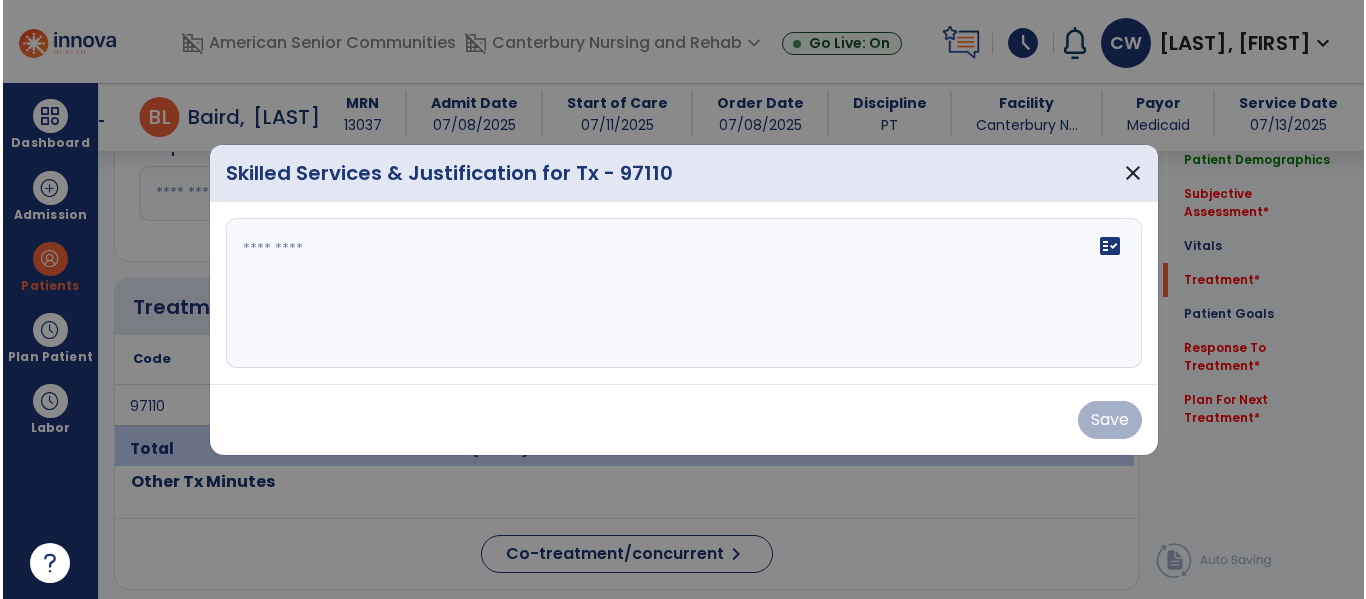 scroll, scrollTop: 1011, scrollLeft: 0, axis: vertical 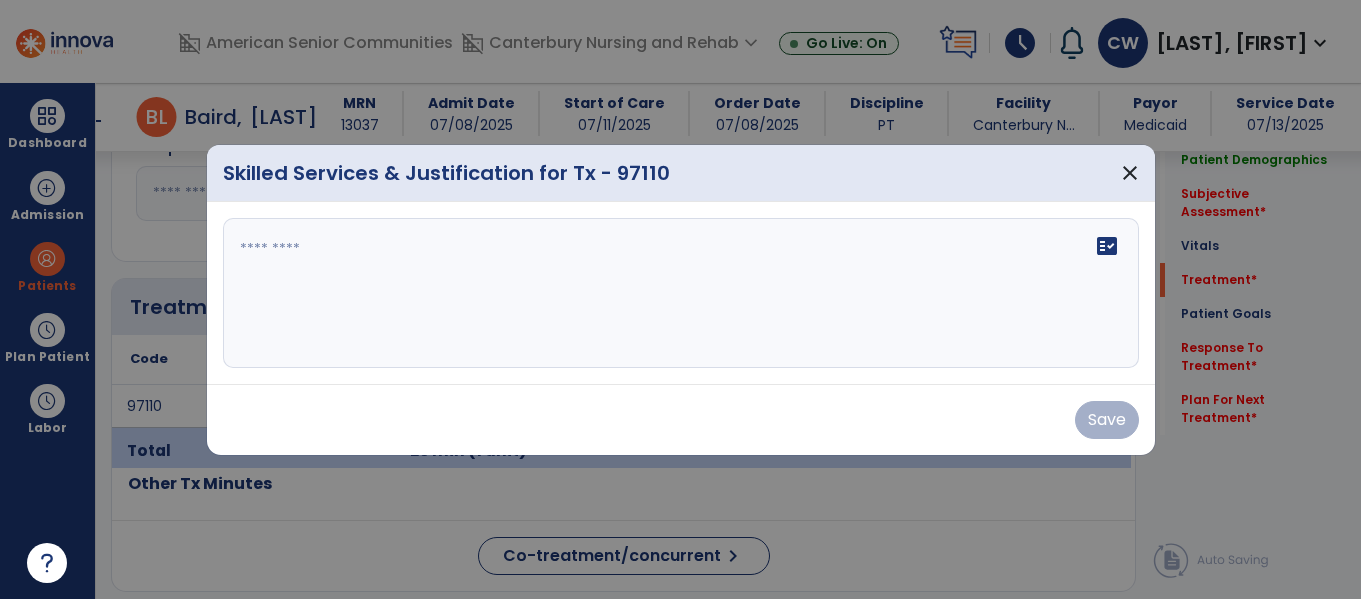 click at bounding box center (681, 293) 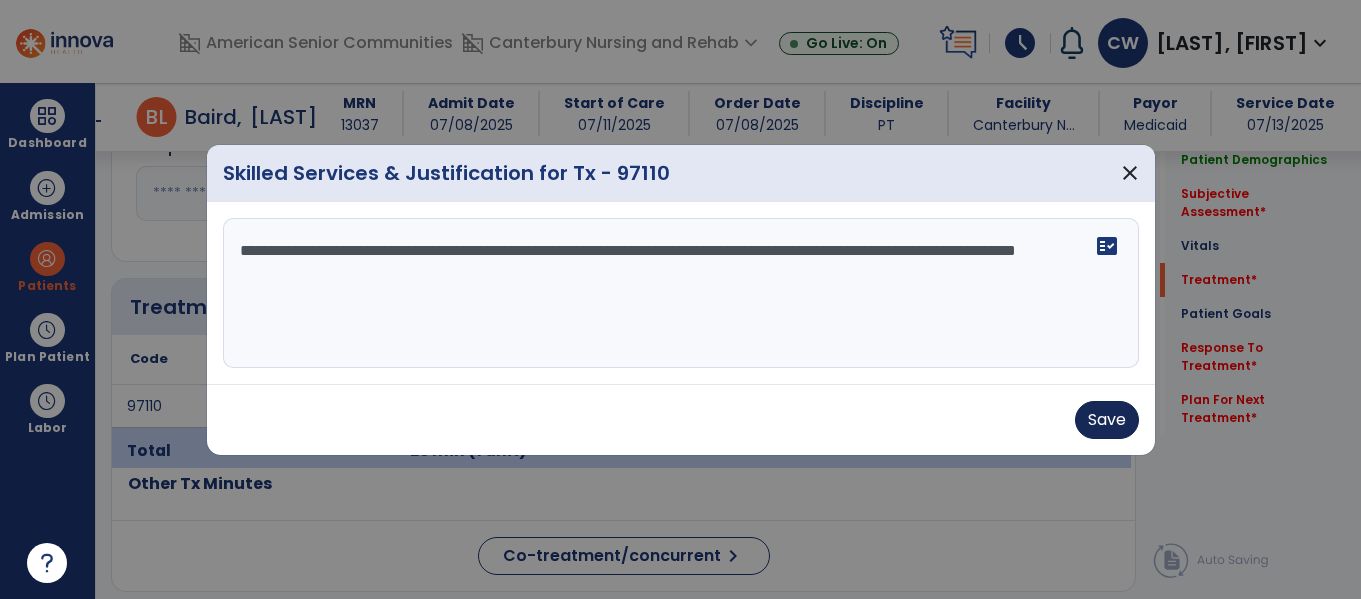 type on "**********" 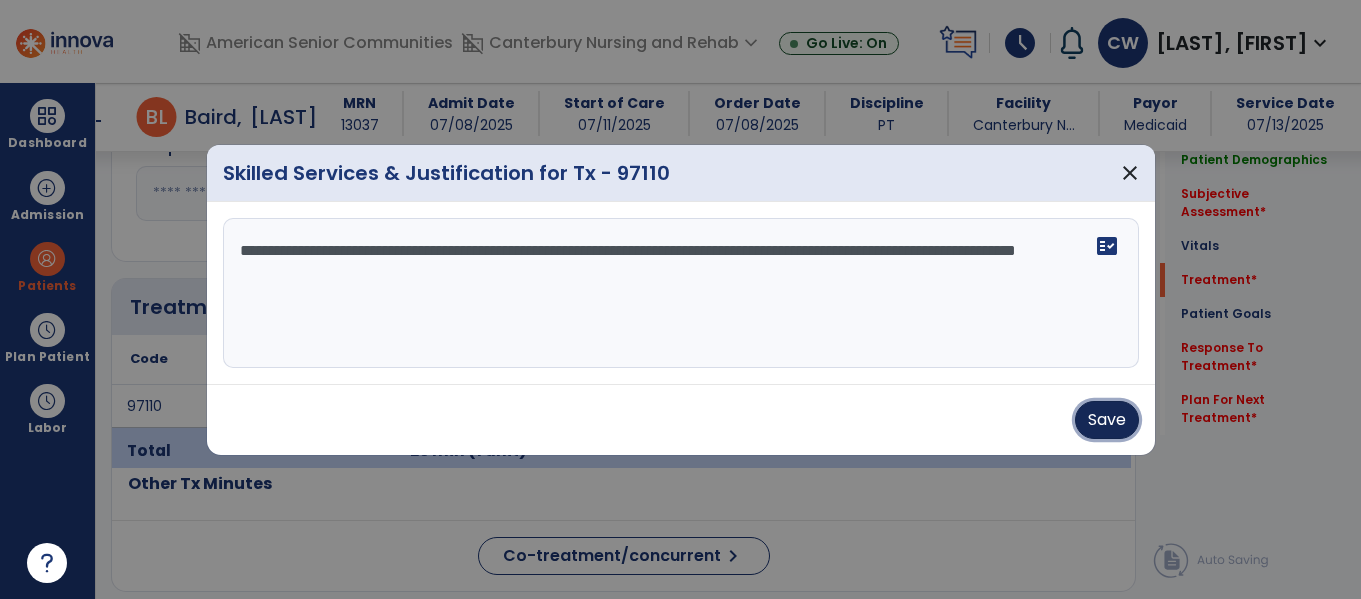 click on "Save" at bounding box center (1107, 420) 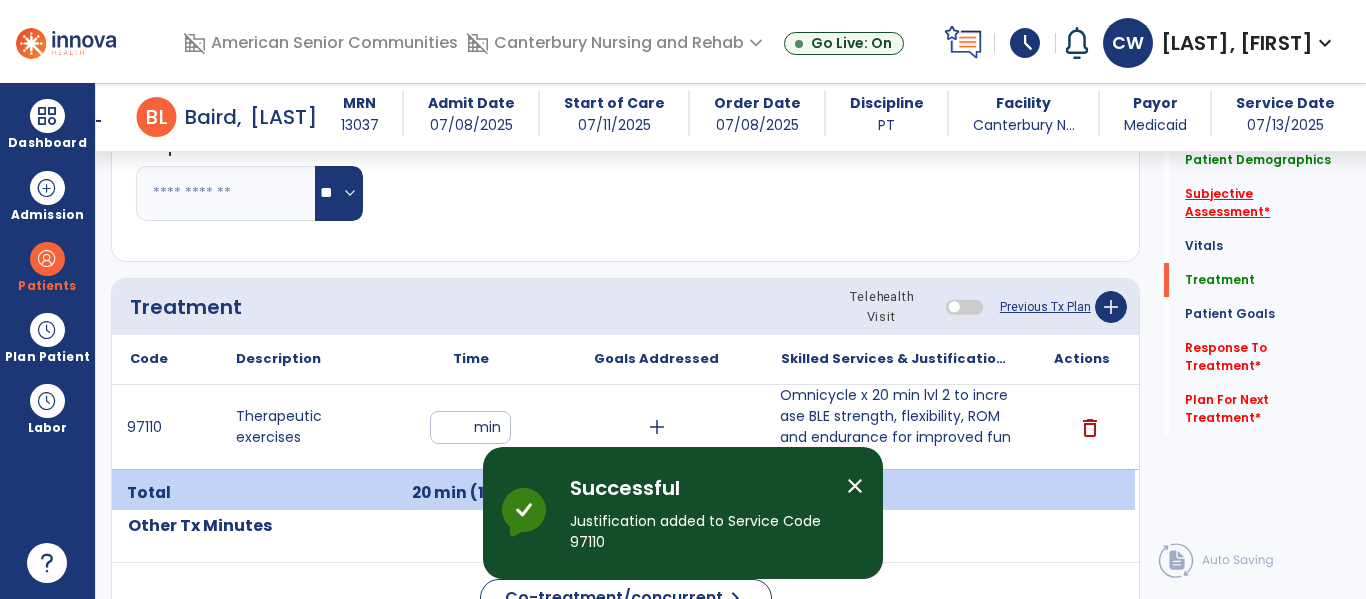 click on "Subjective Assessment   *" 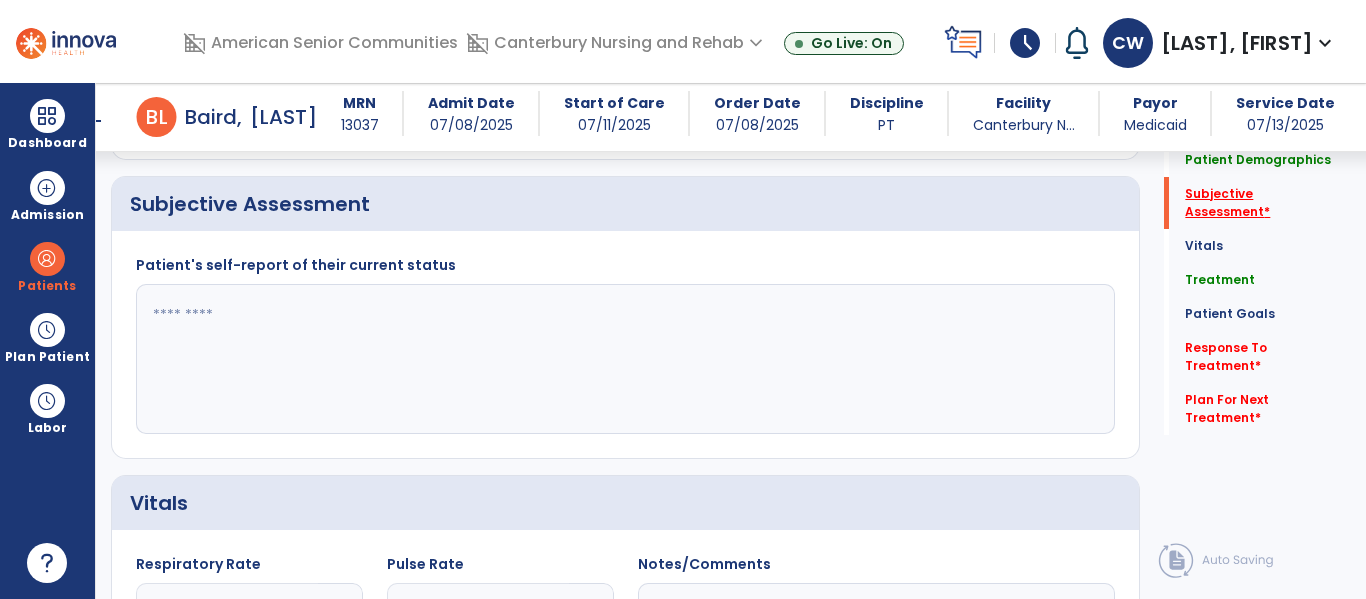 scroll, scrollTop: 368, scrollLeft: 0, axis: vertical 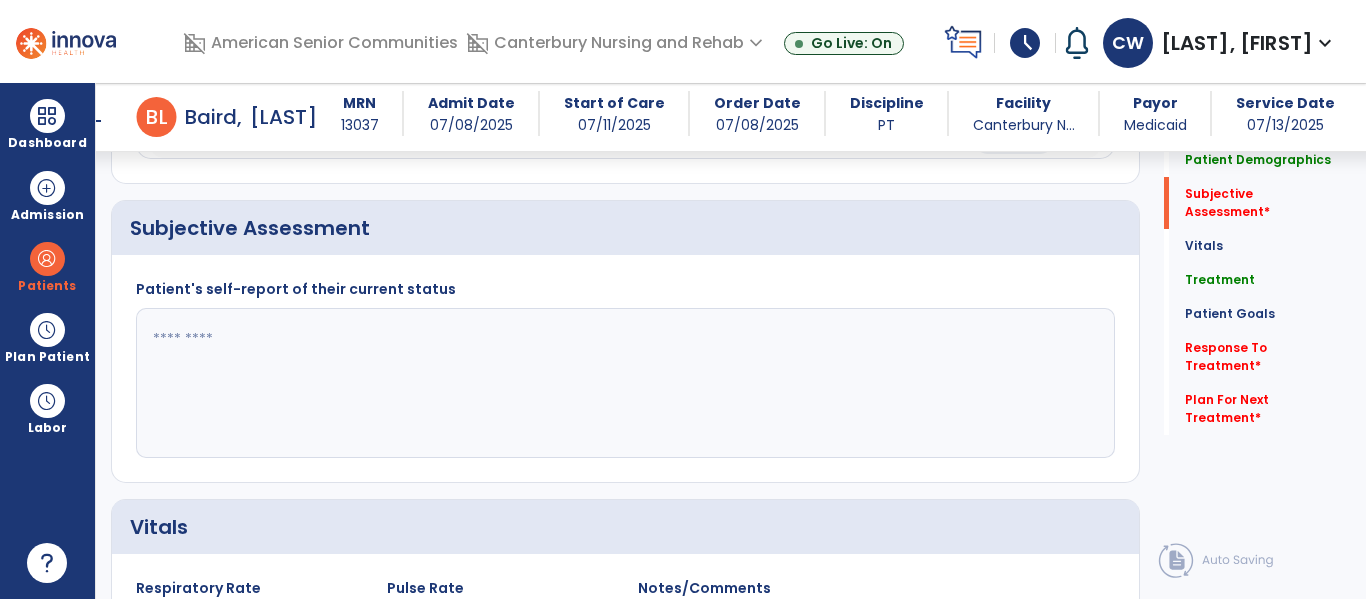 click 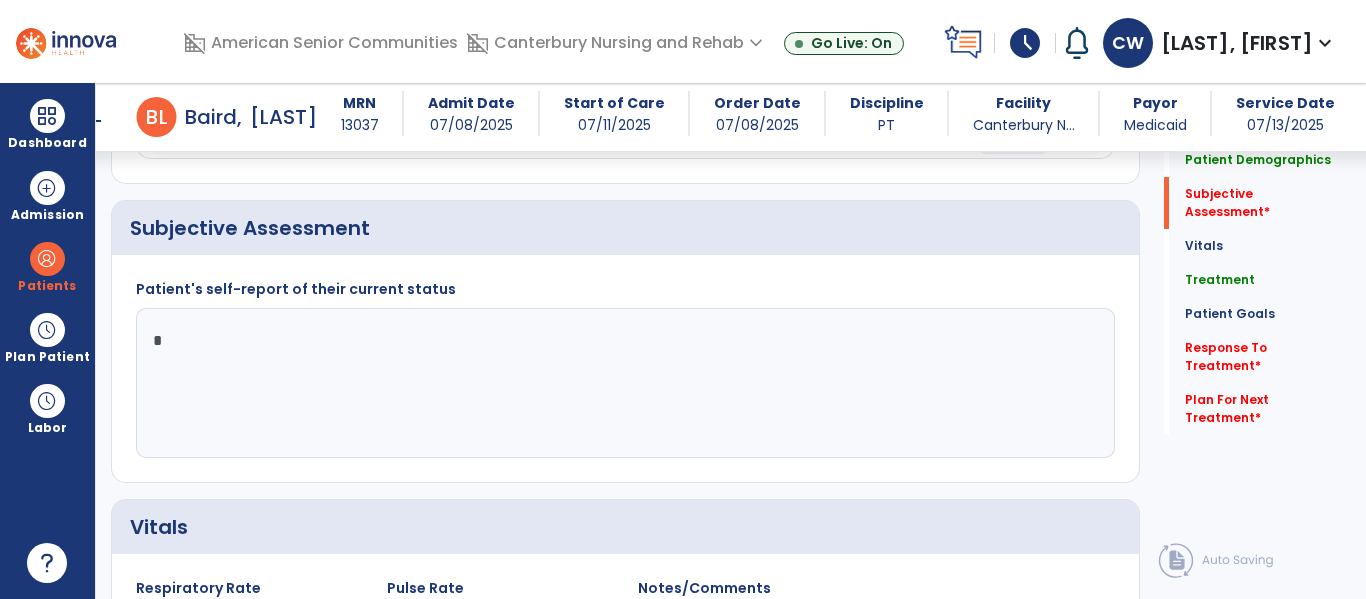 type on "**" 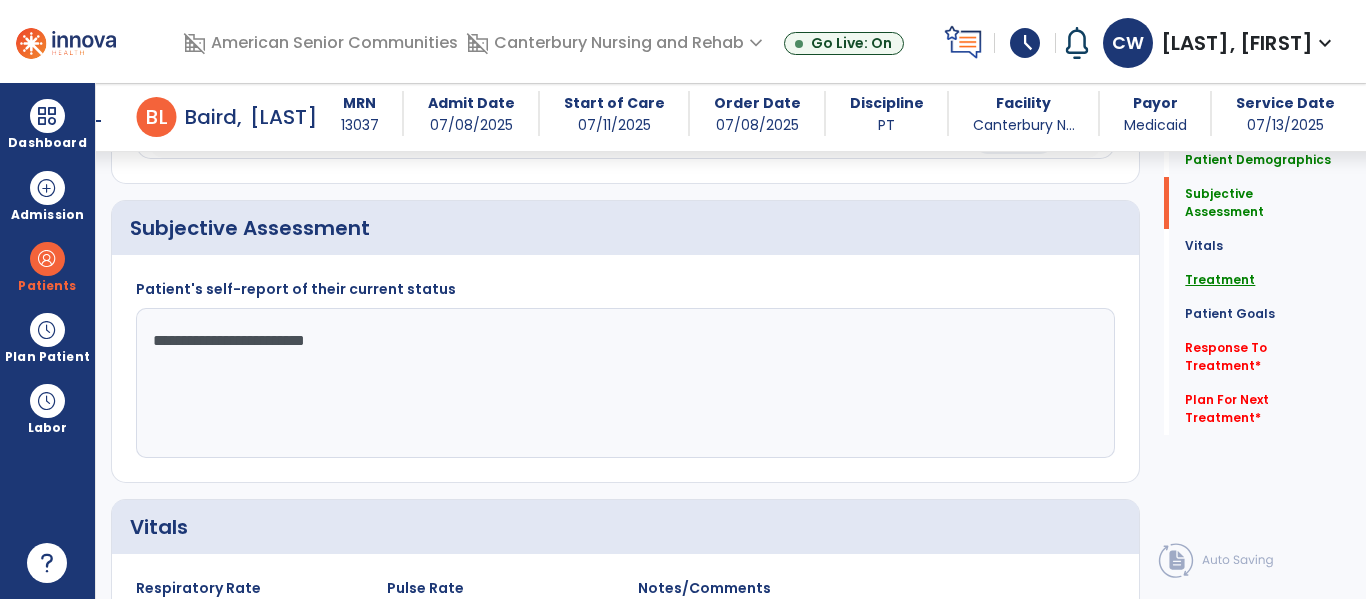 type on "**********" 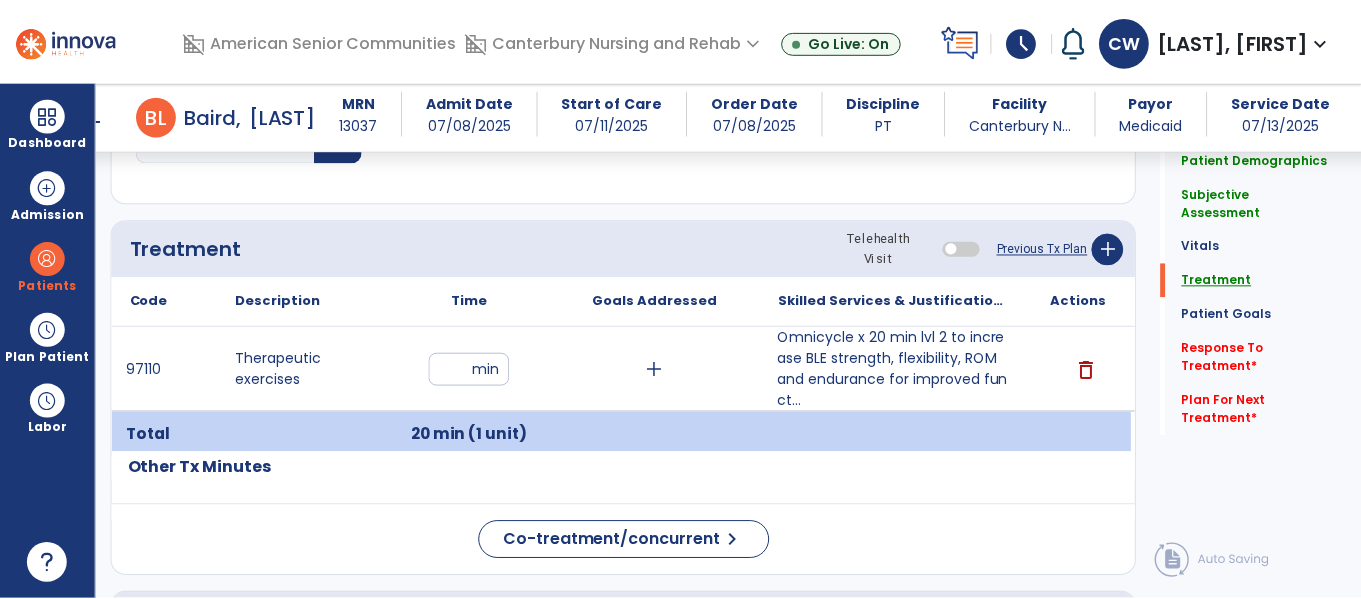 scroll, scrollTop: 1104, scrollLeft: 0, axis: vertical 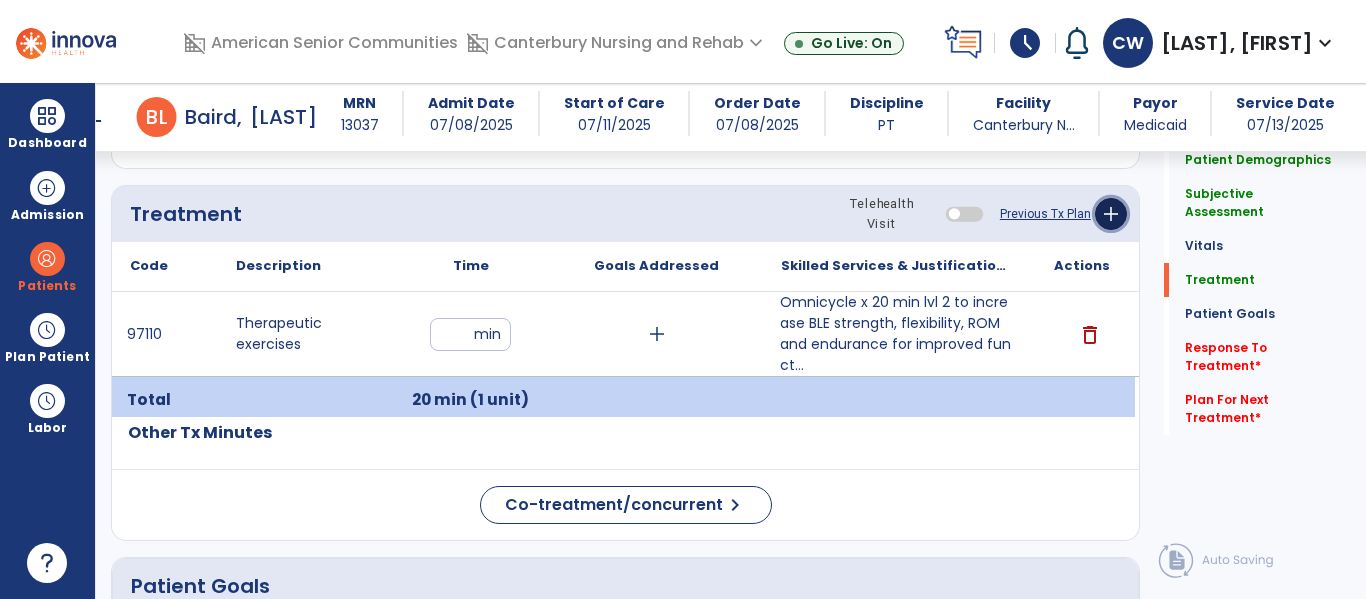 click on "add" 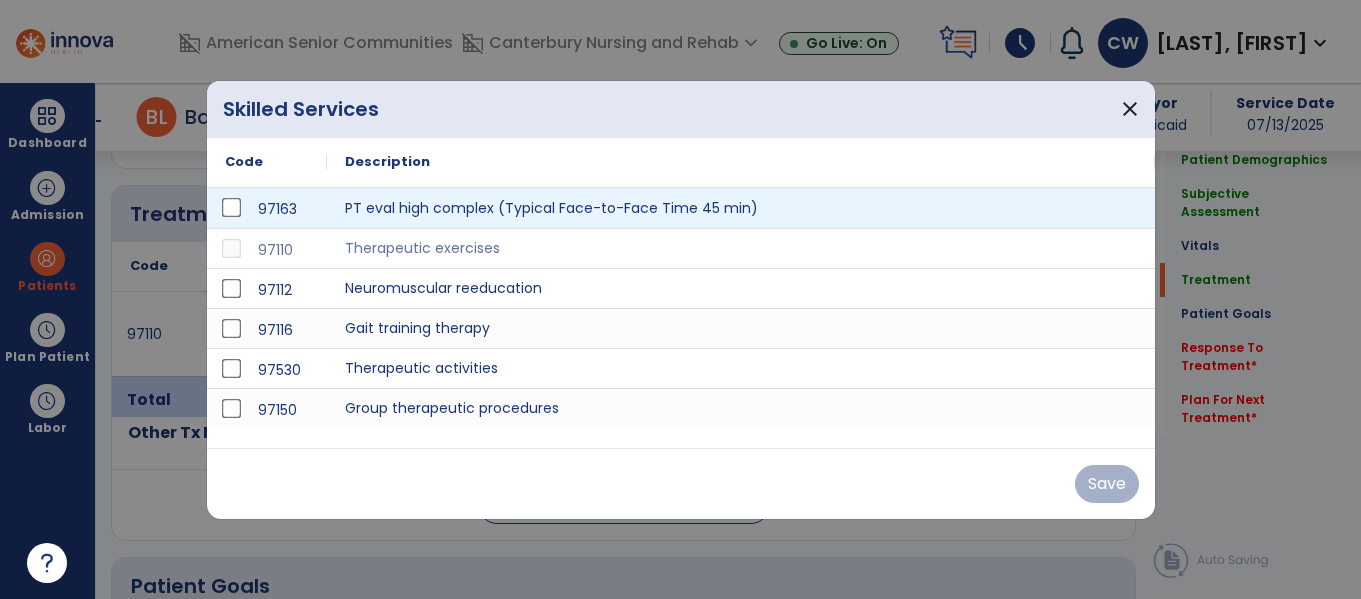 scroll, scrollTop: 1104, scrollLeft: 0, axis: vertical 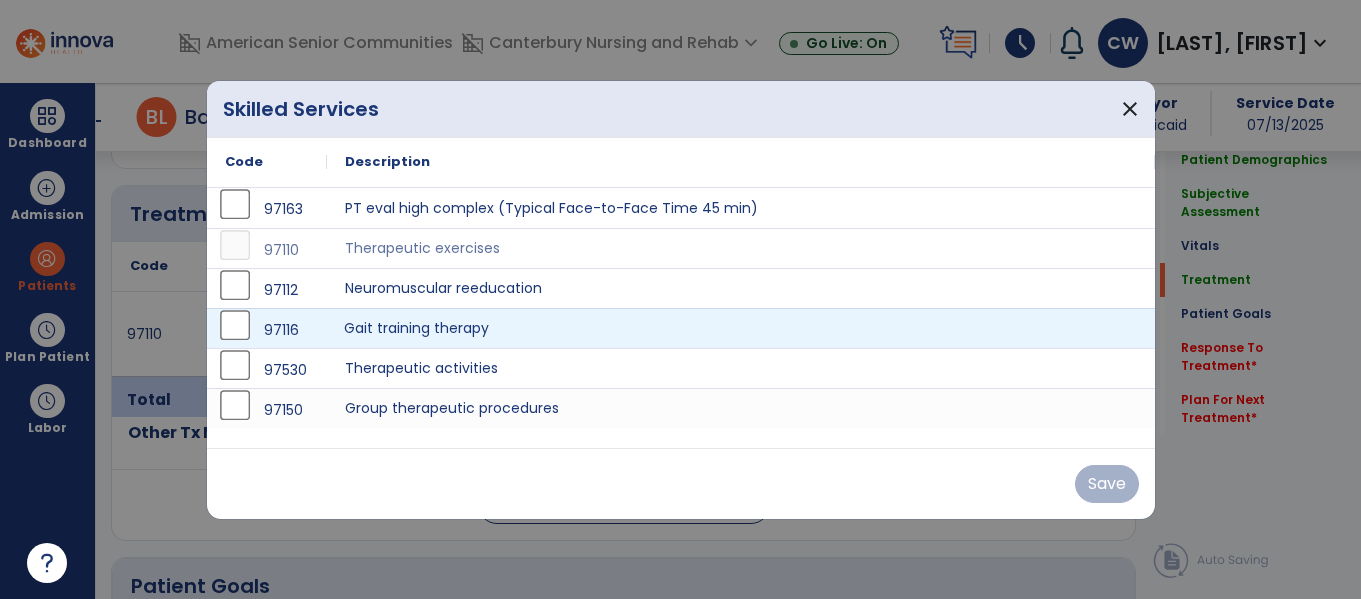 click on "Gait training therapy" at bounding box center (741, 328) 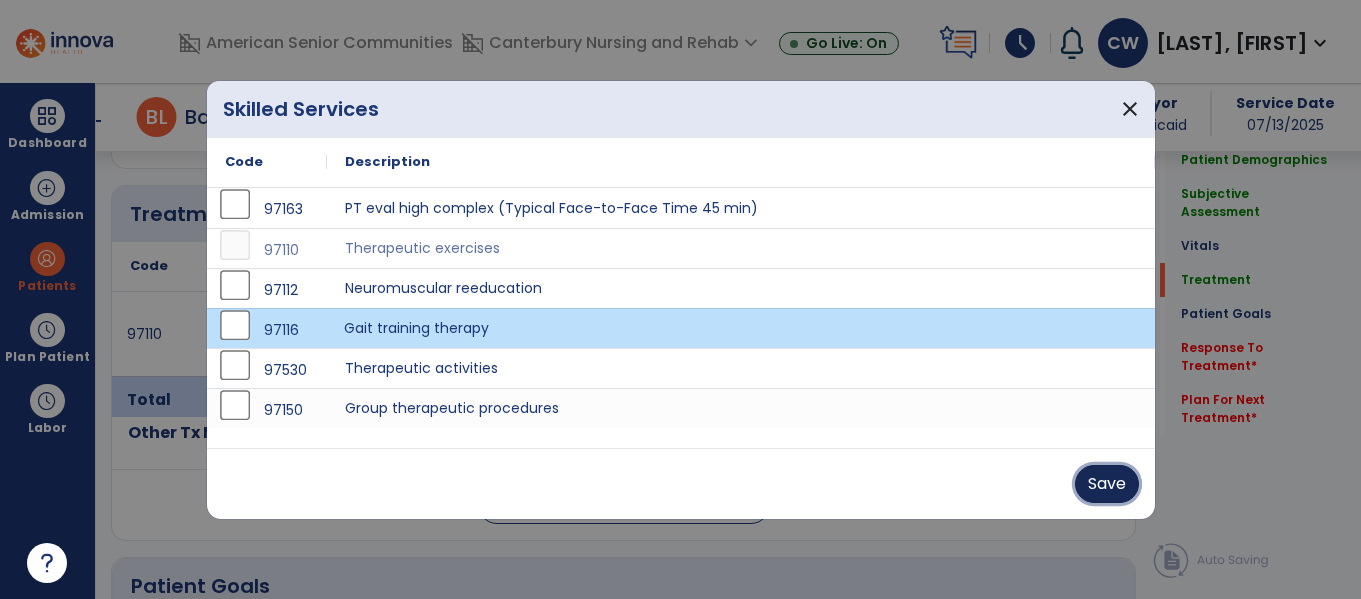 click on "Save" at bounding box center [1107, 484] 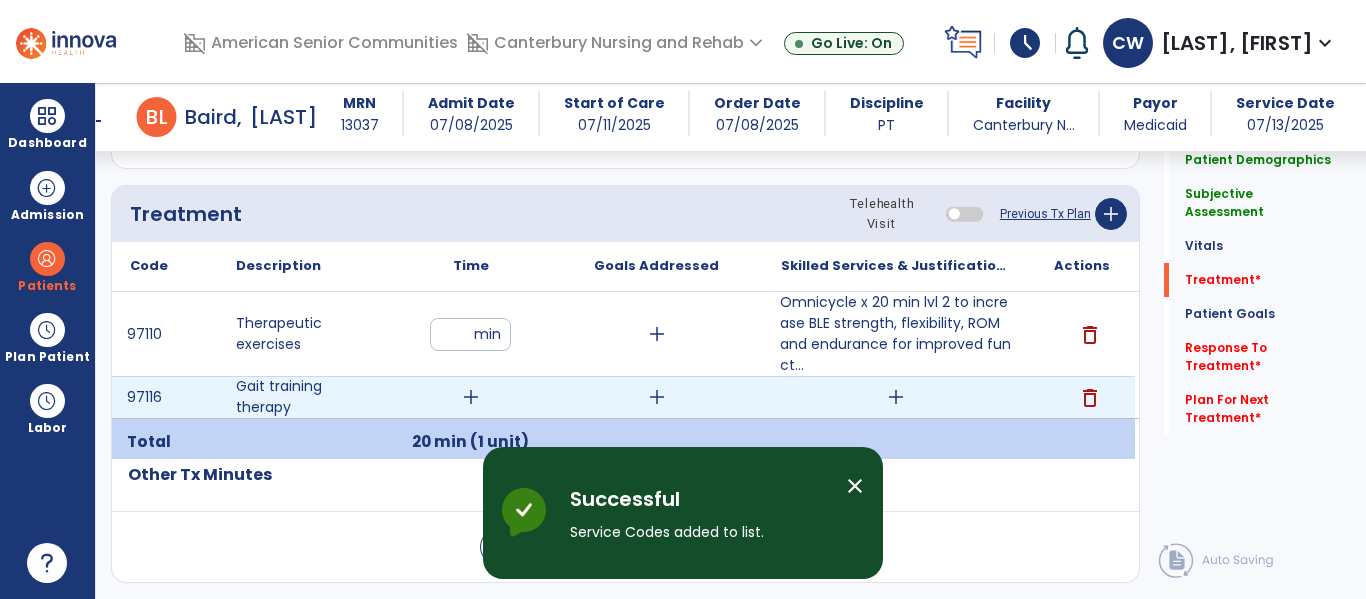 click on "add" at bounding box center [471, 397] 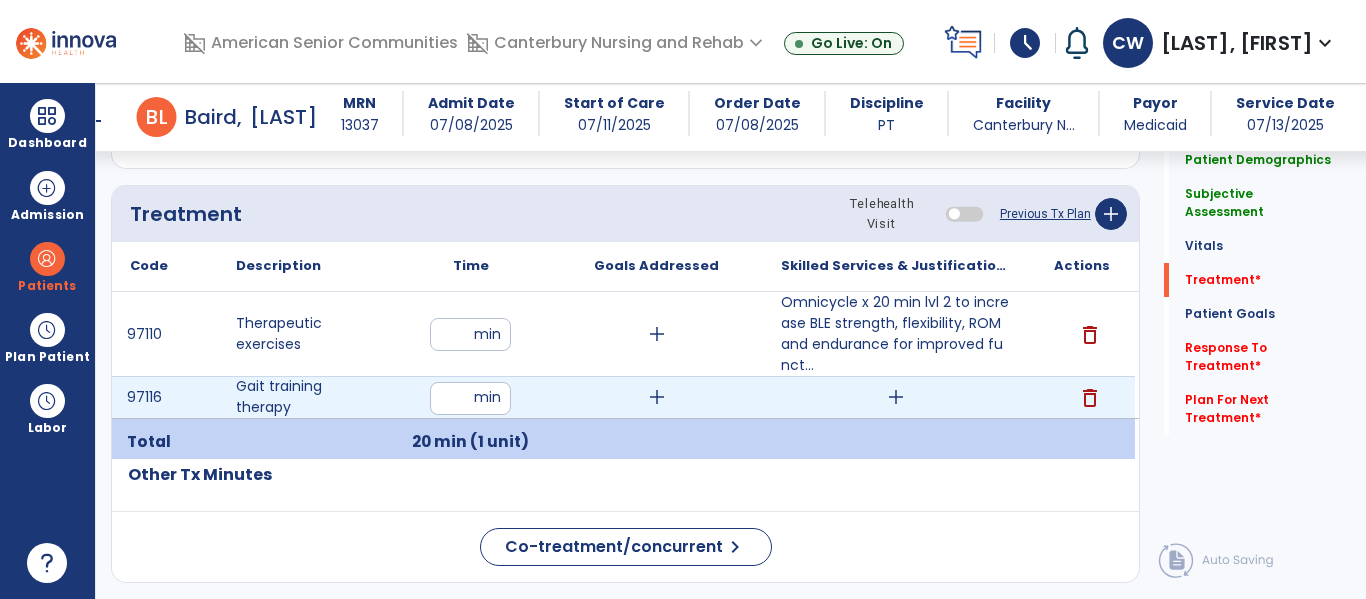 type on "**" 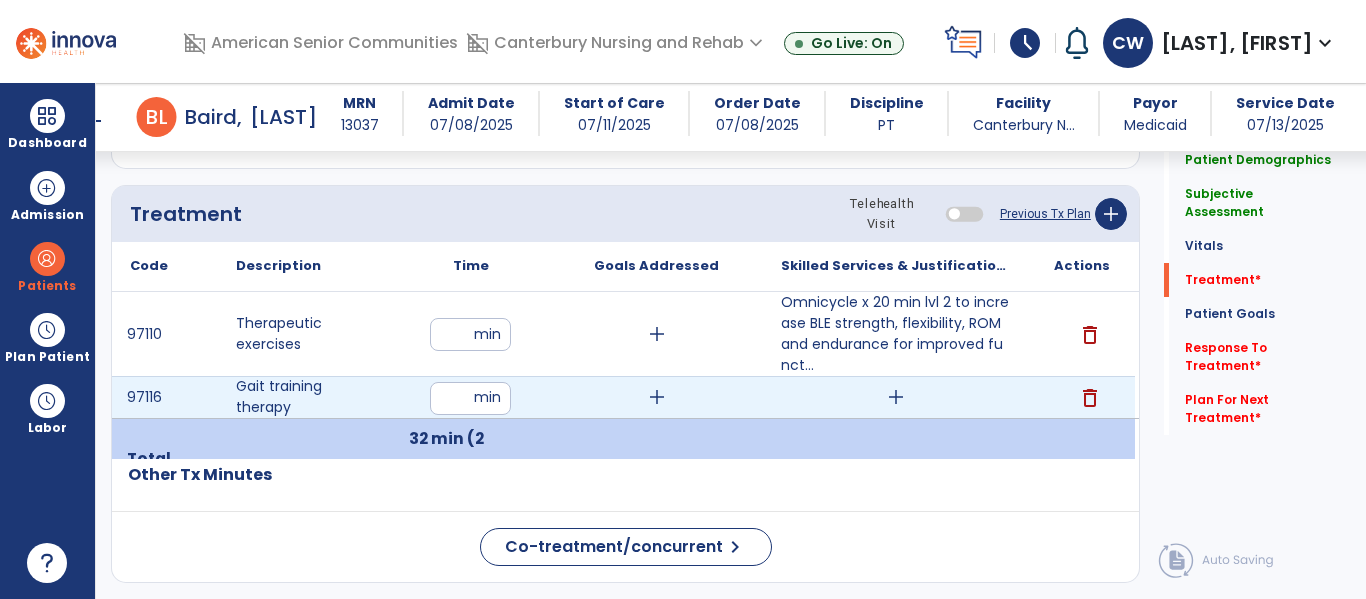 click on "add" at bounding box center (896, 397) 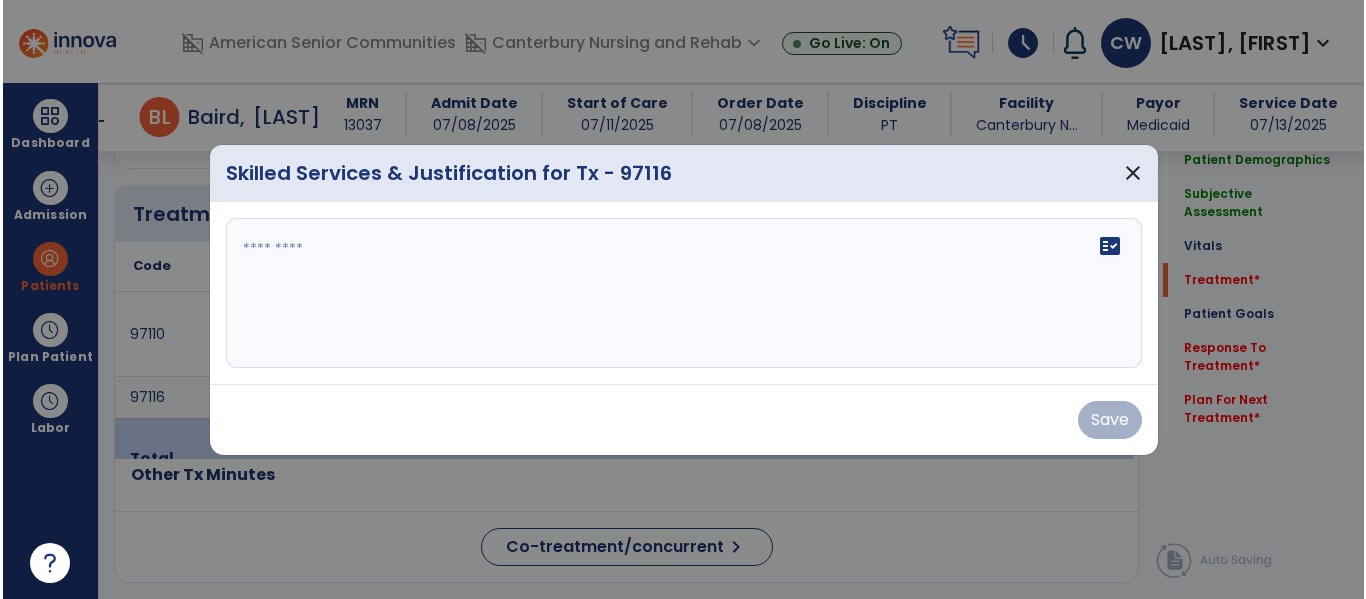 scroll, scrollTop: 1104, scrollLeft: 0, axis: vertical 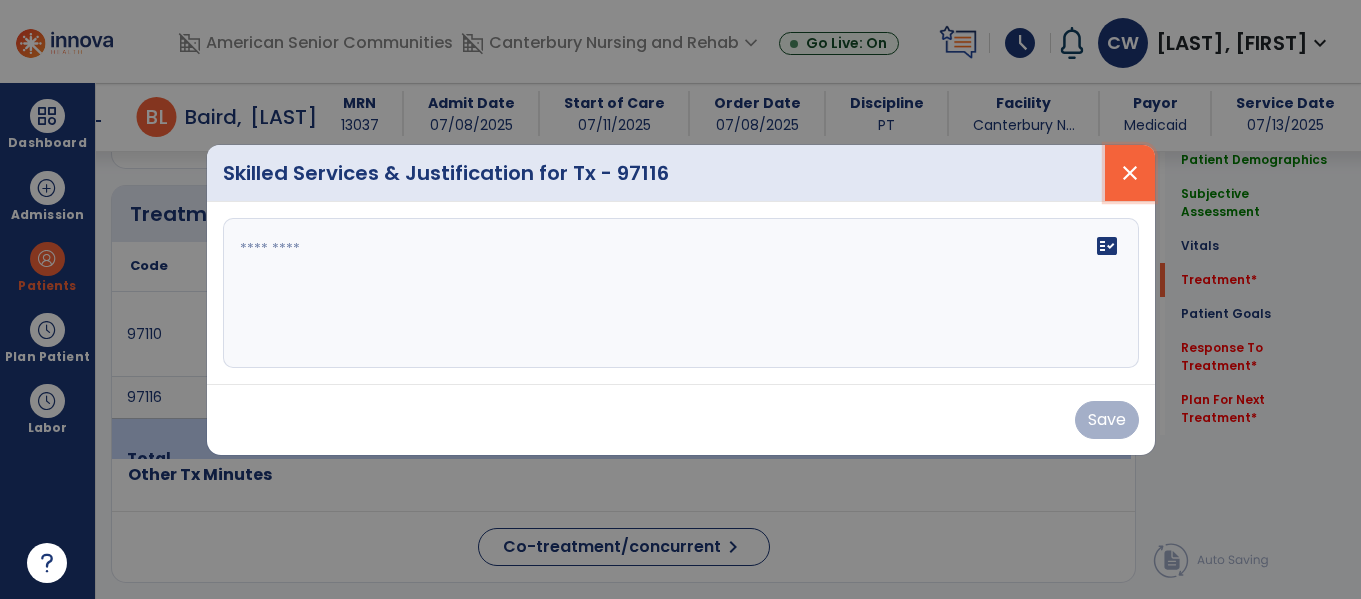 click on "close" at bounding box center [1130, 173] 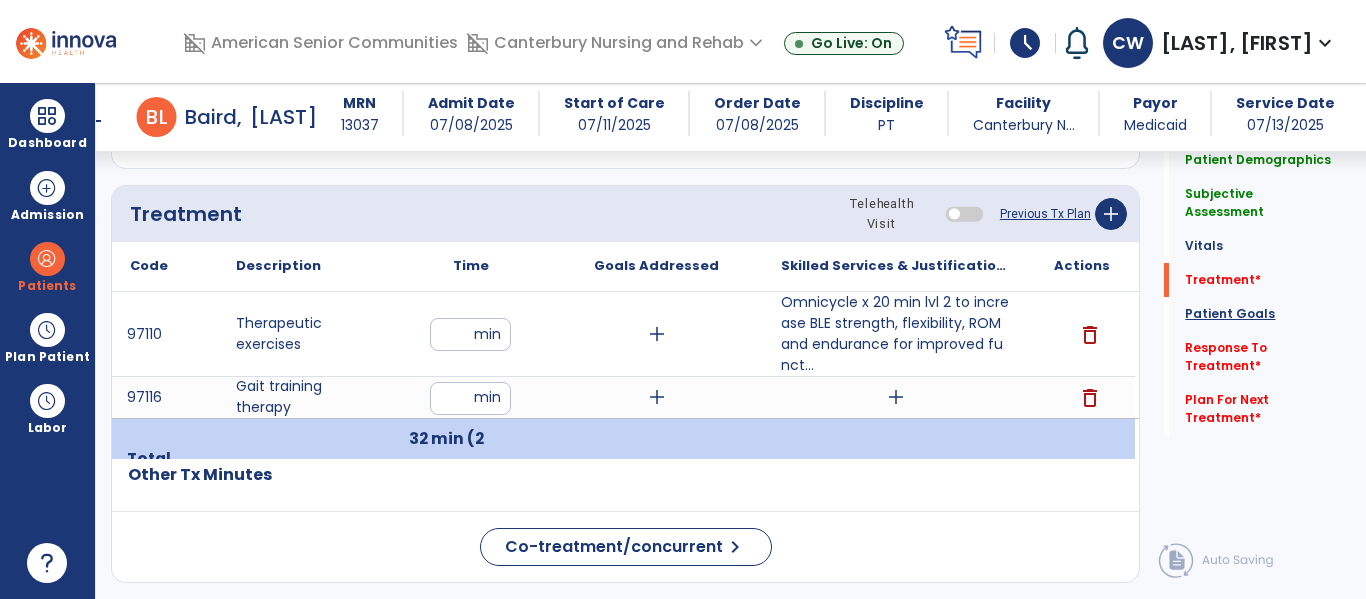 click on "Patient Goals" 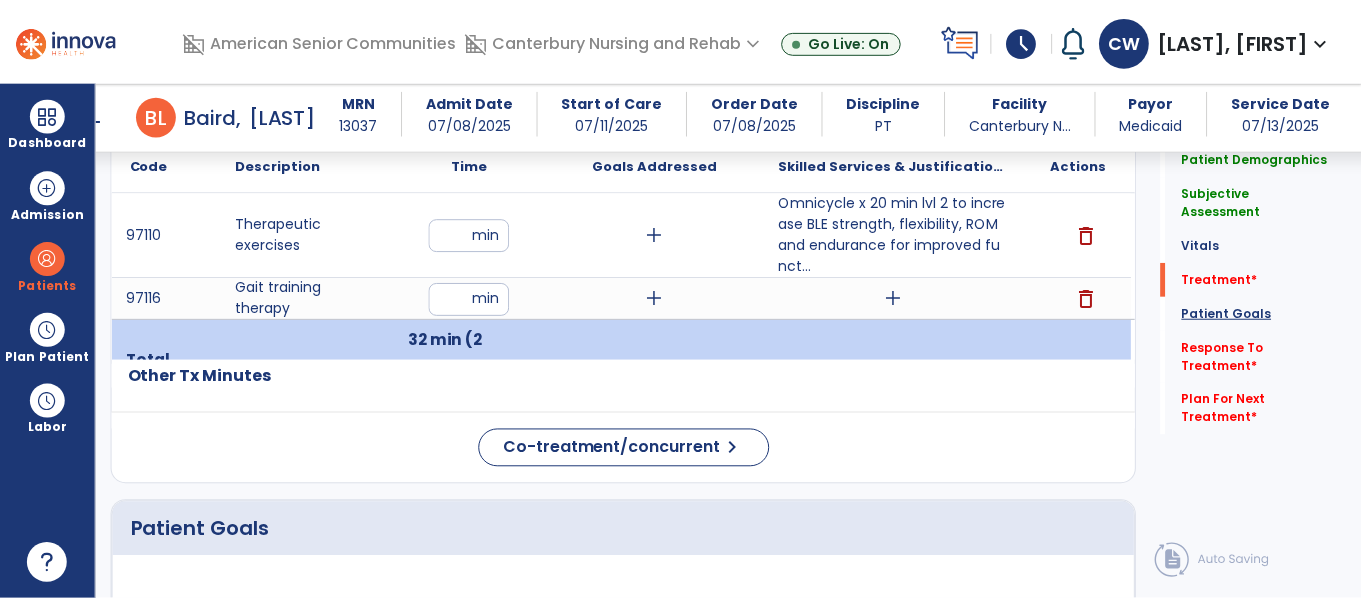 scroll, scrollTop: 1192, scrollLeft: 0, axis: vertical 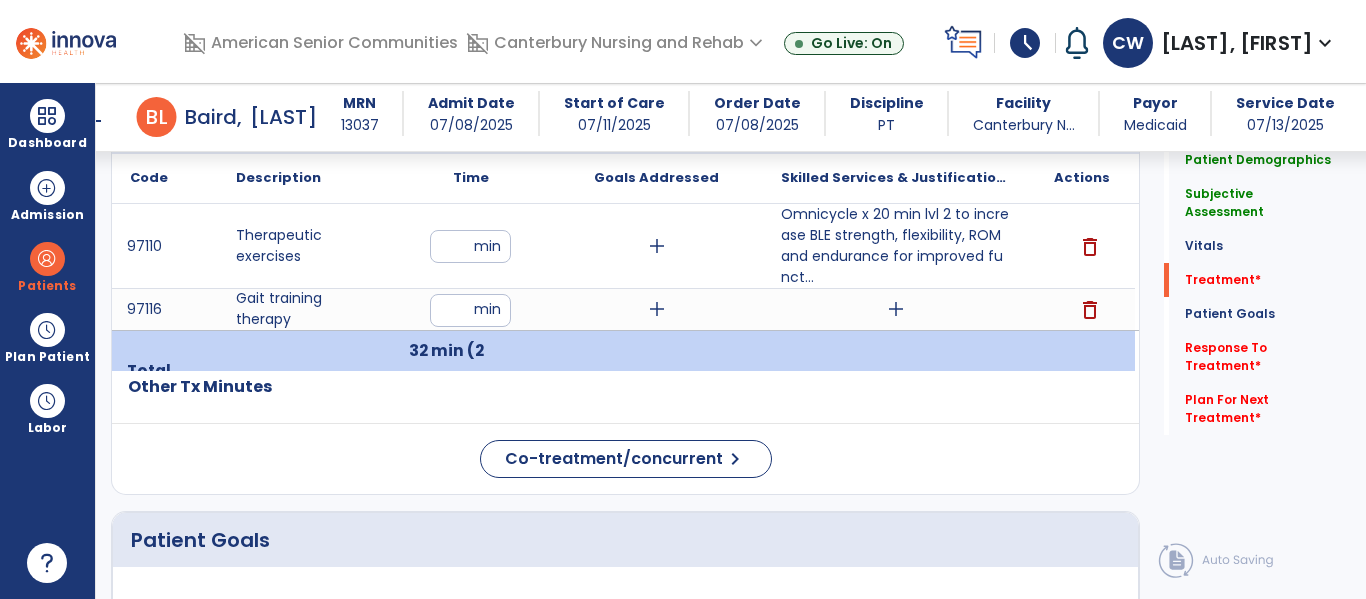 click on "delete" at bounding box center (1090, 310) 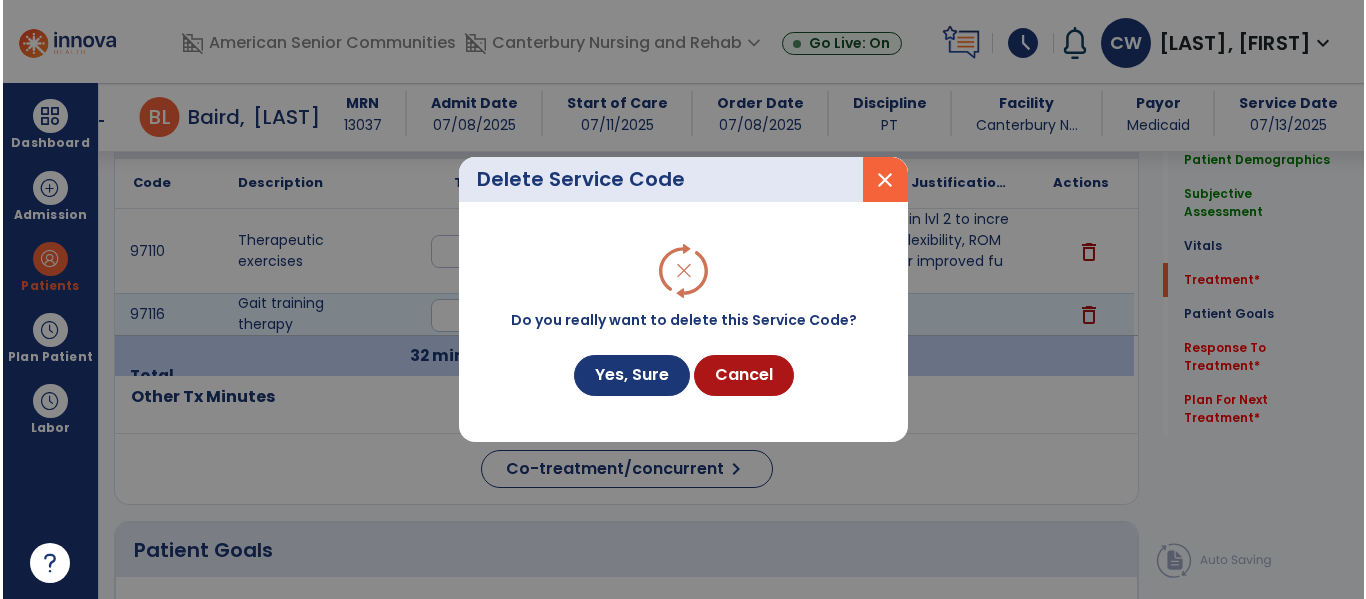 scroll, scrollTop: 1192, scrollLeft: 0, axis: vertical 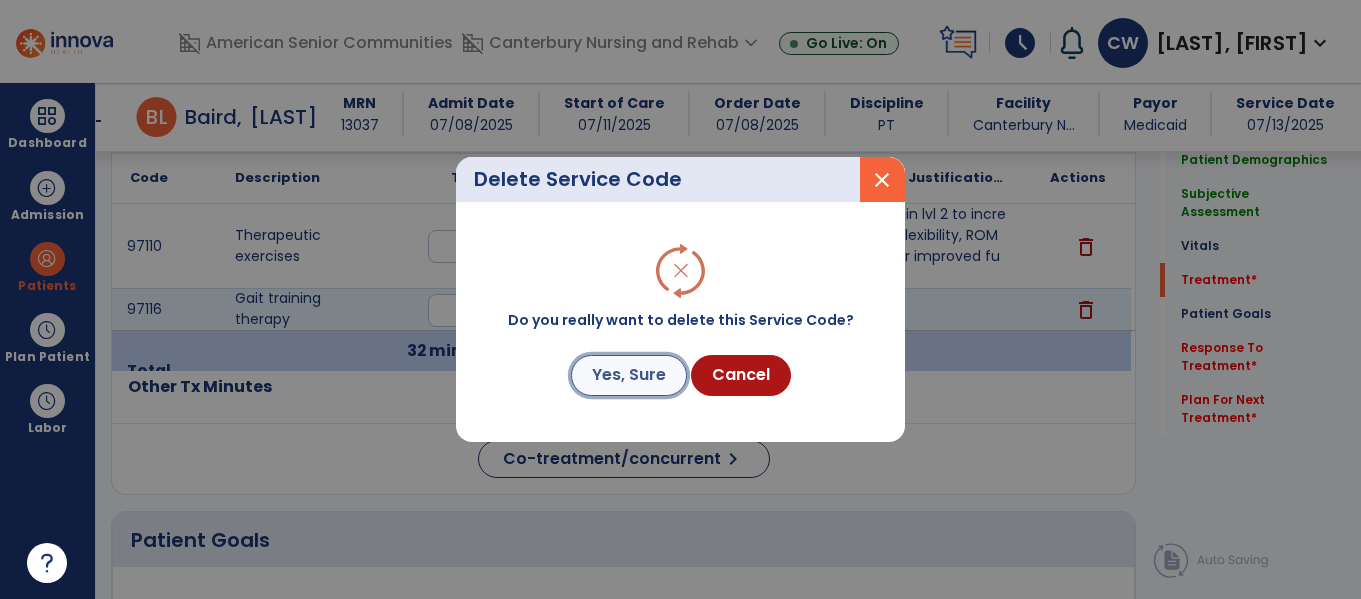 click on "Yes, Sure" at bounding box center [629, 375] 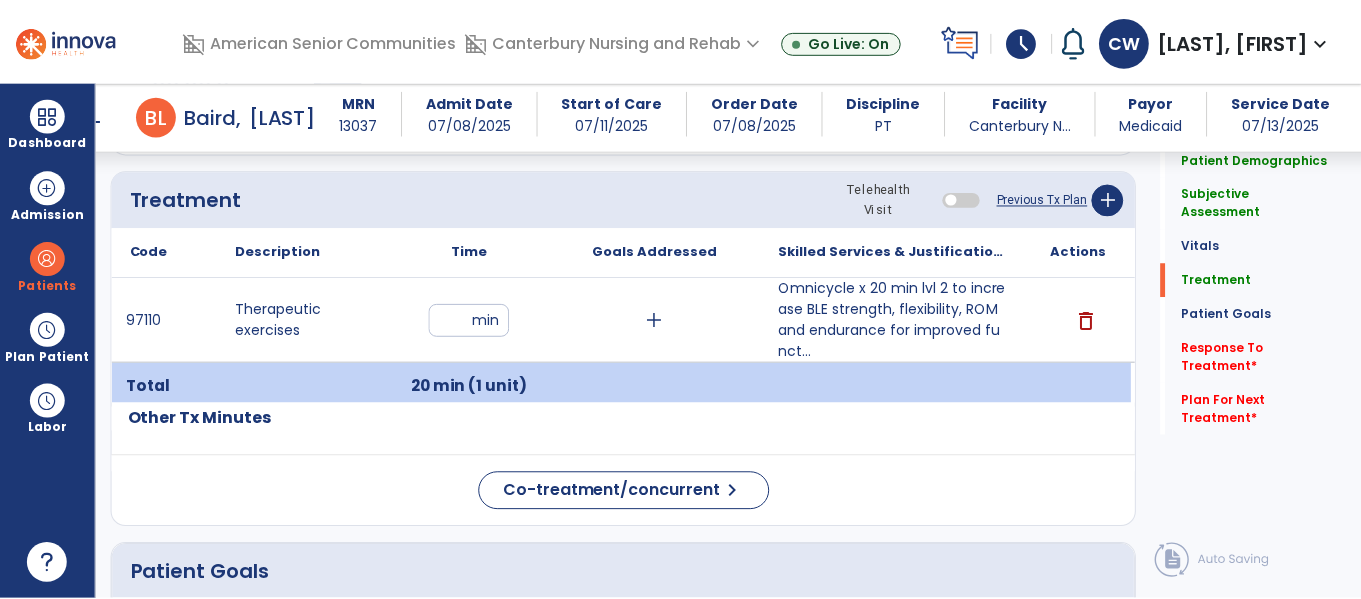 scroll, scrollTop: 1126, scrollLeft: 0, axis: vertical 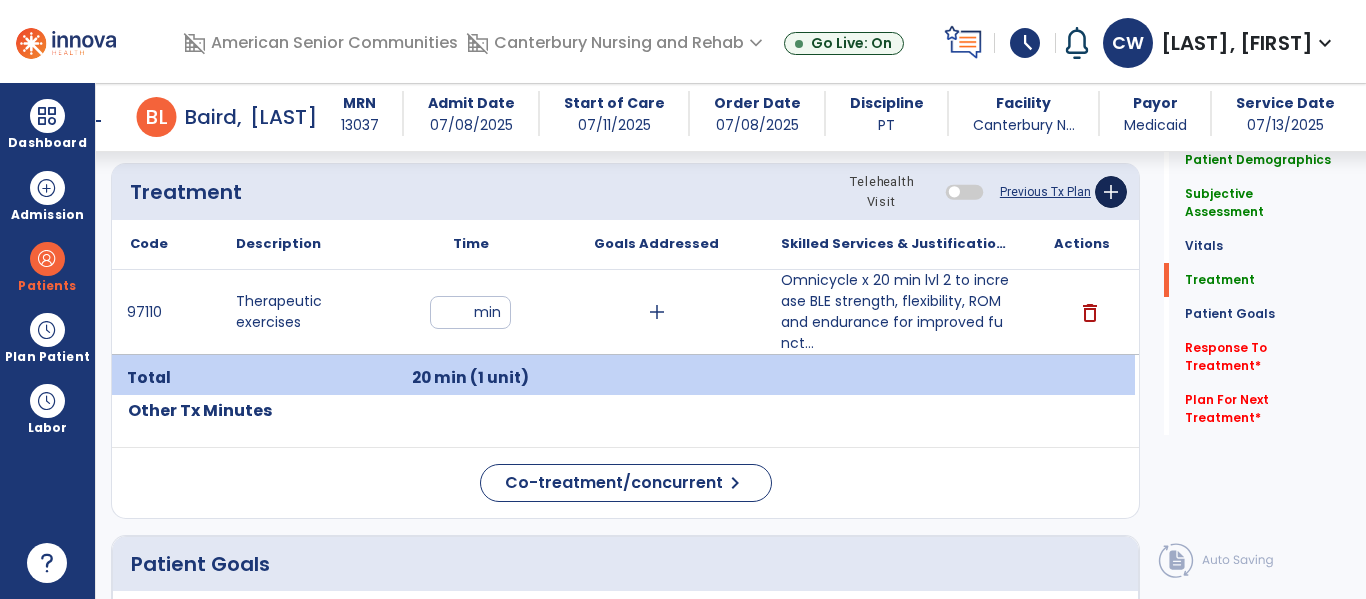 click on "add" 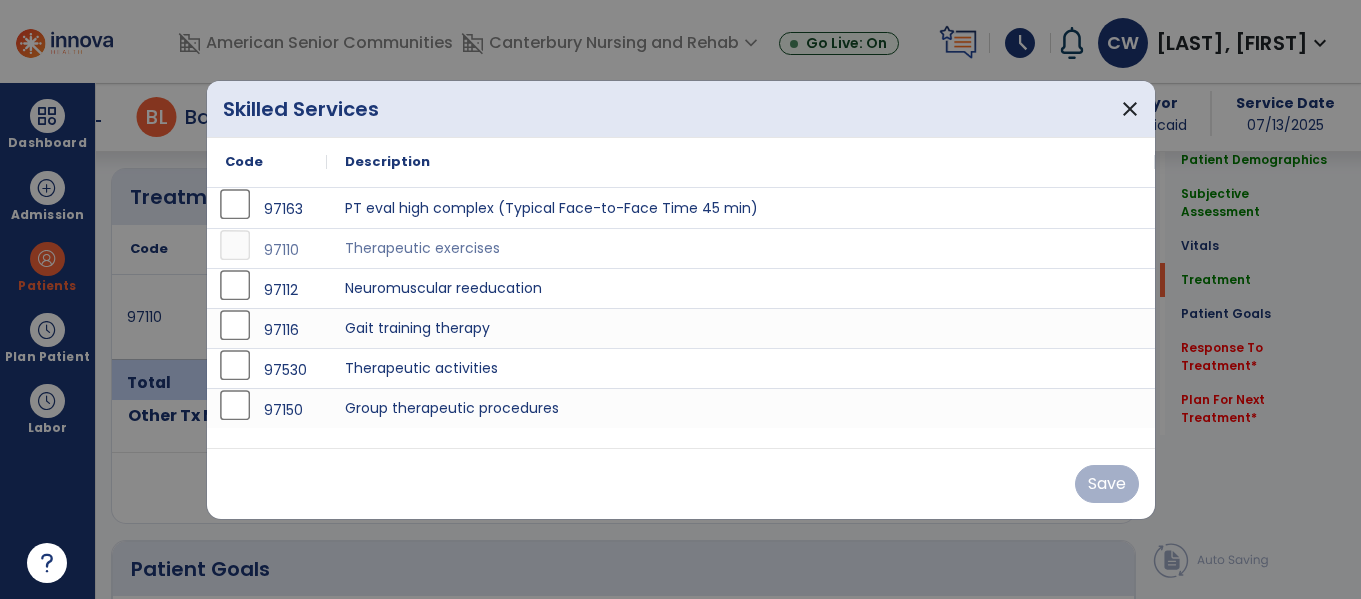 scroll, scrollTop: 1126, scrollLeft: 0, axis: vertical 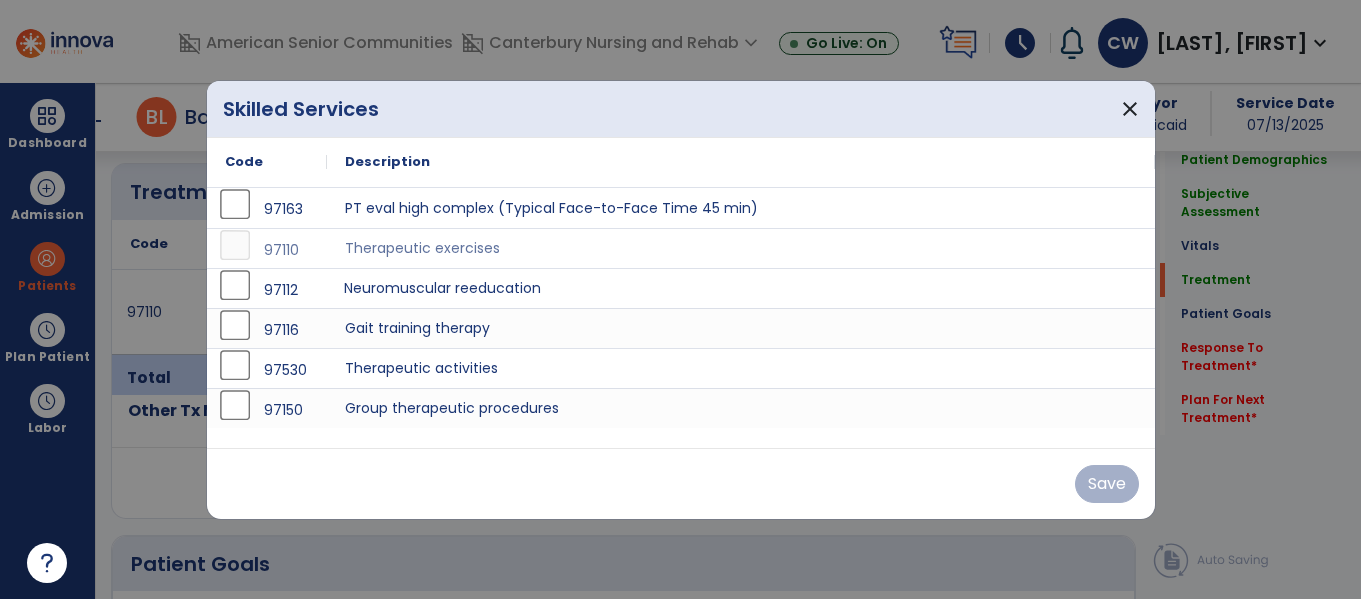 click on "Neuromuscular reeducation" at bounding box center [741, 288] 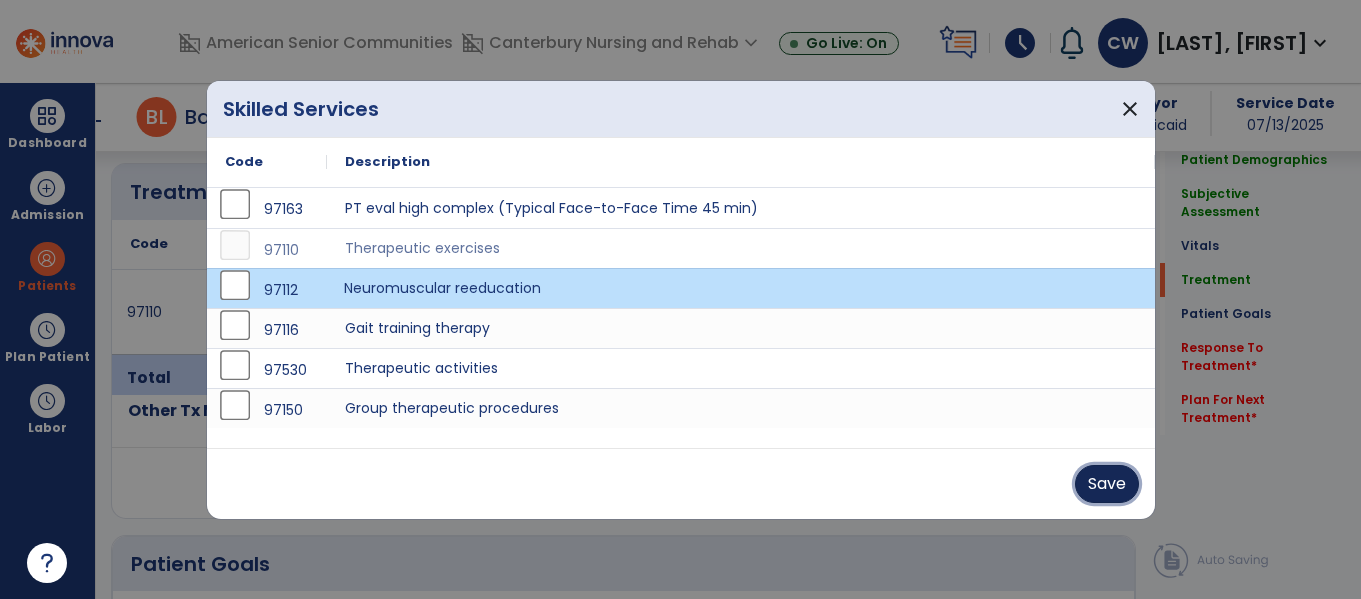 click on "Save" at bounding box center (1107, 484) 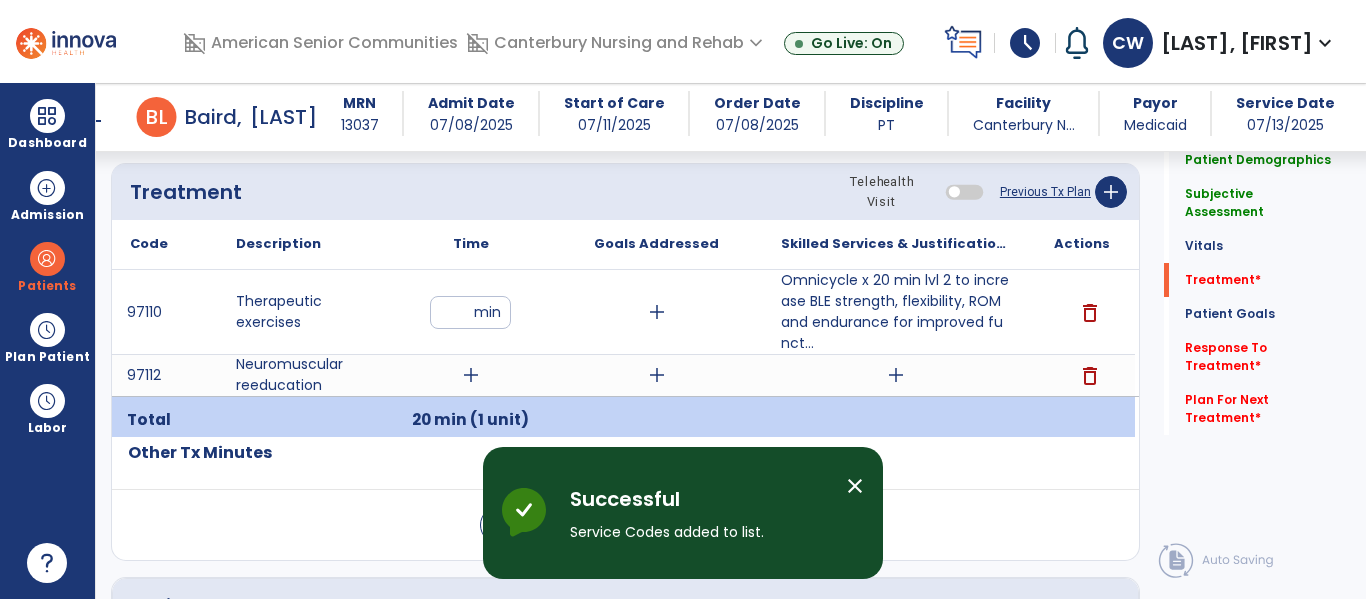click on "add" at bounding box center (471, 375) 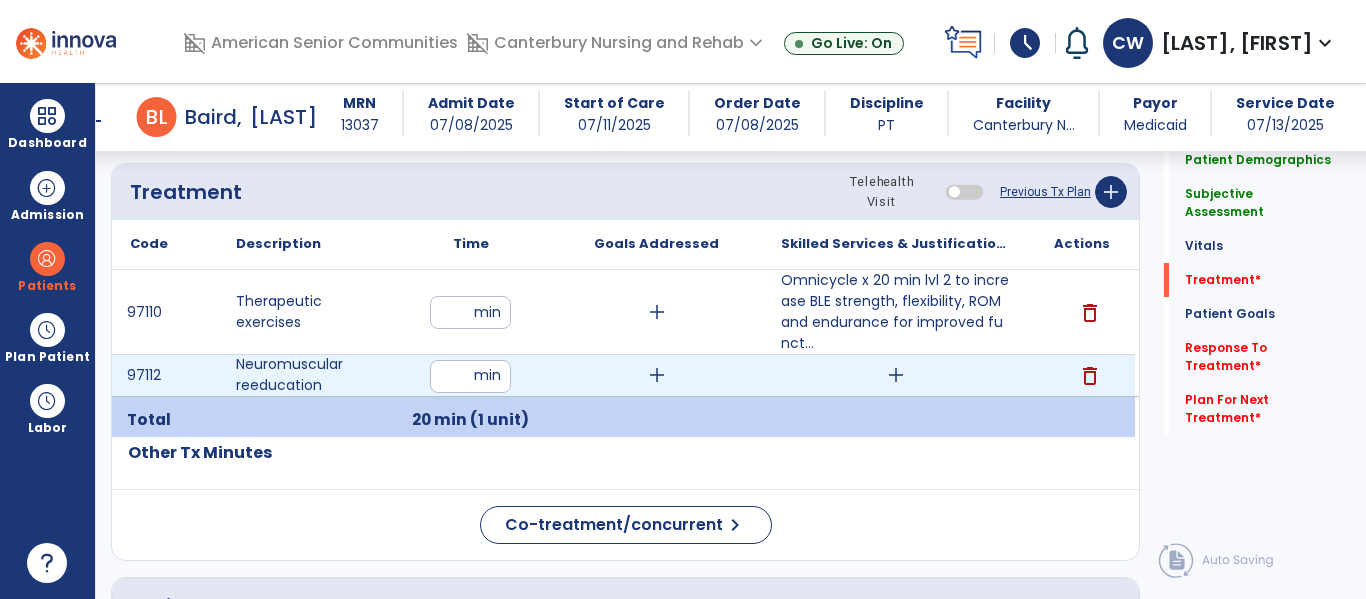 type on "**" 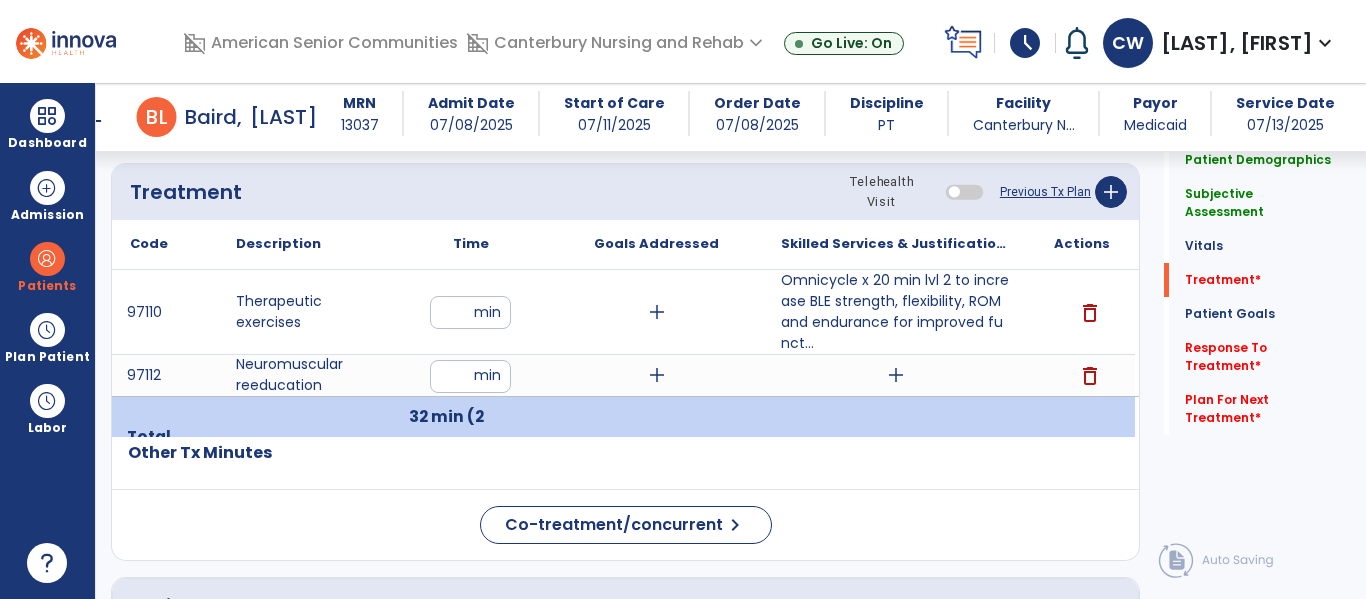 click on "add" at bounding box center [896, 375] 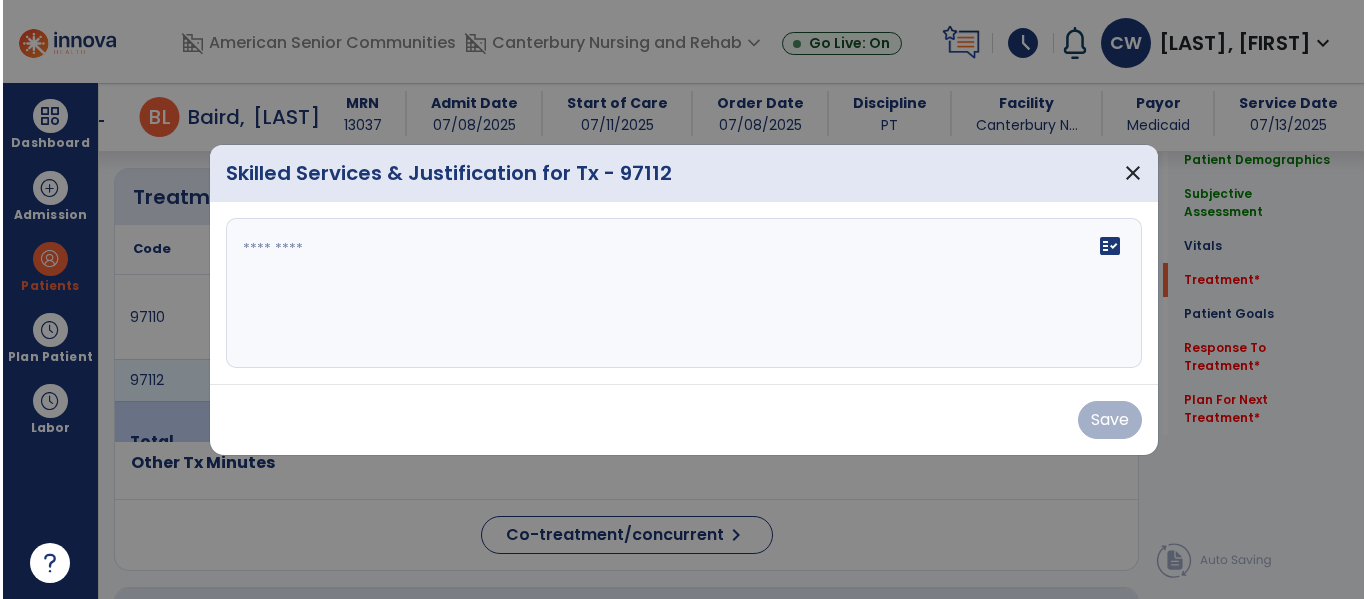 scroll, scrollTop: 1126, scrollLeft: 0, axis: vertical 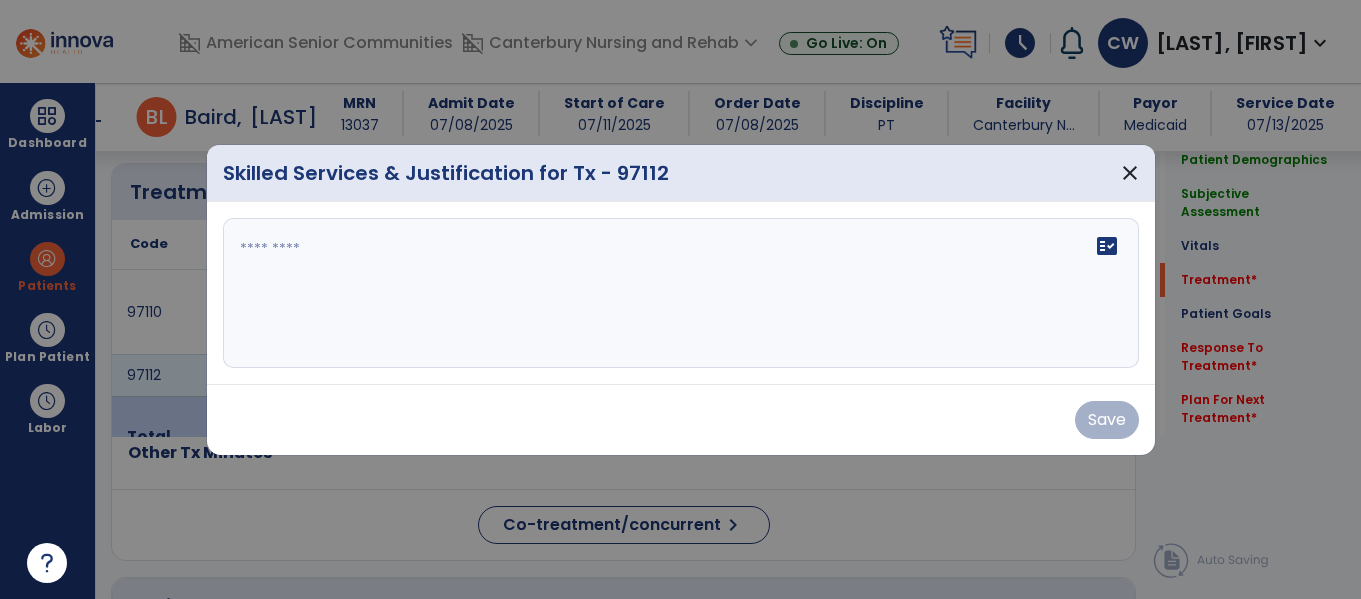 click on "fact_check" at bounding box center (681, 293) 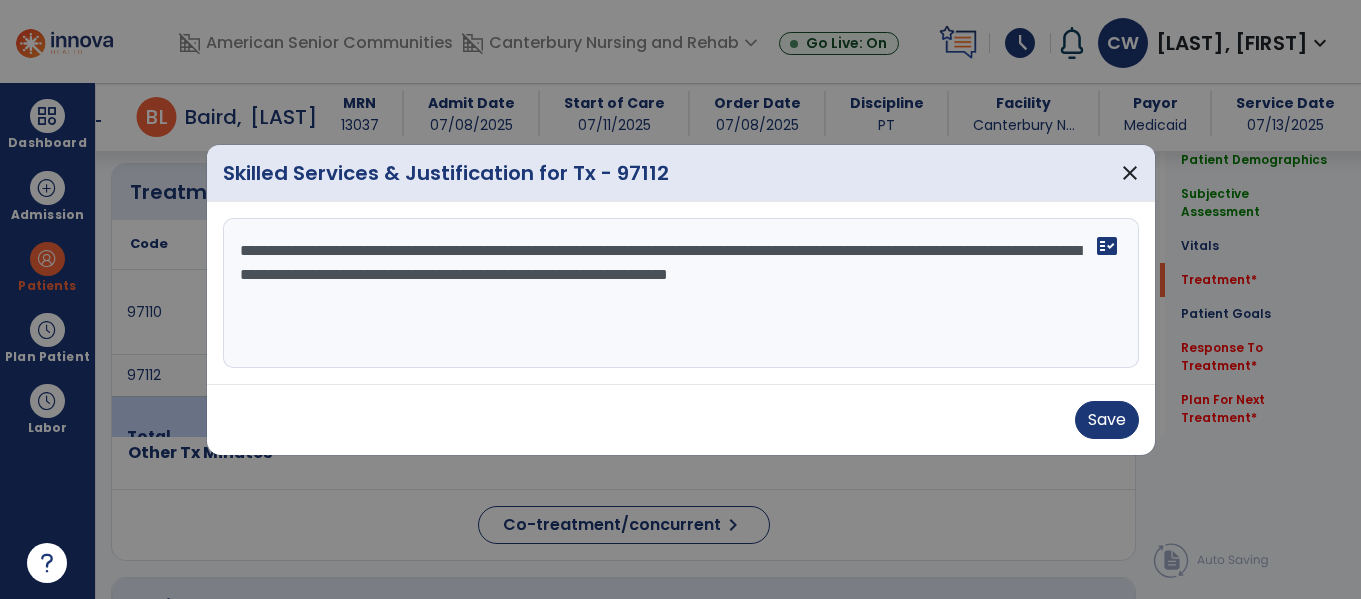click on "**********" at bounding box center [681, 293] 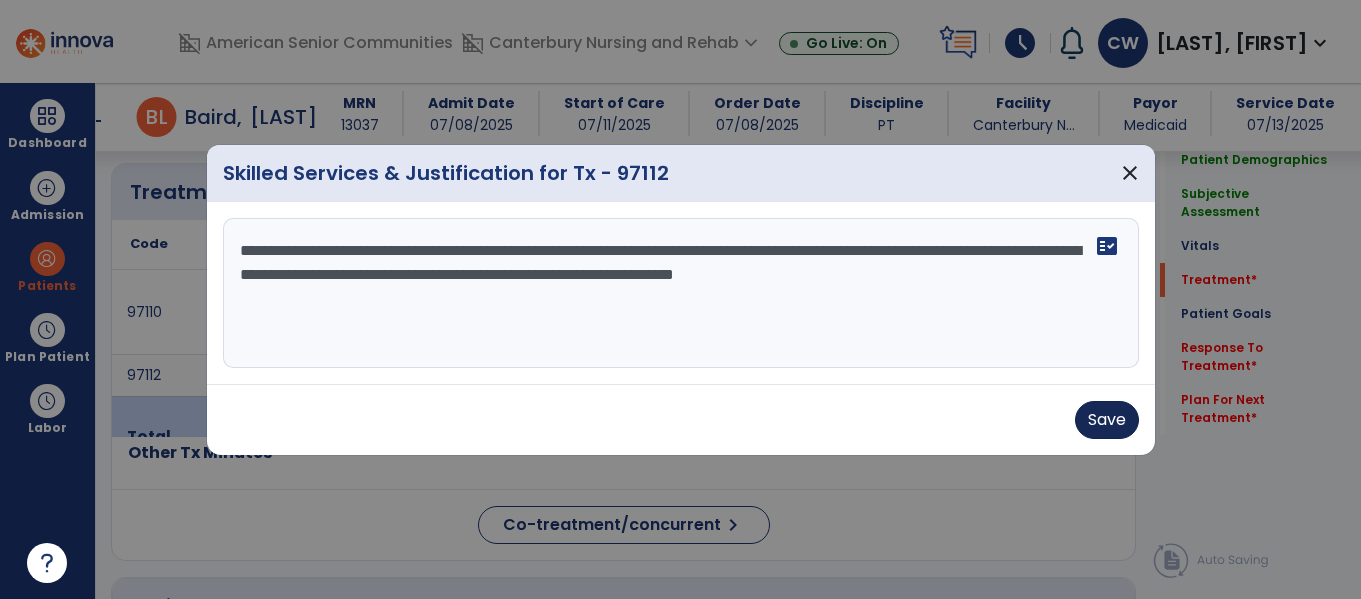 type on "**********" 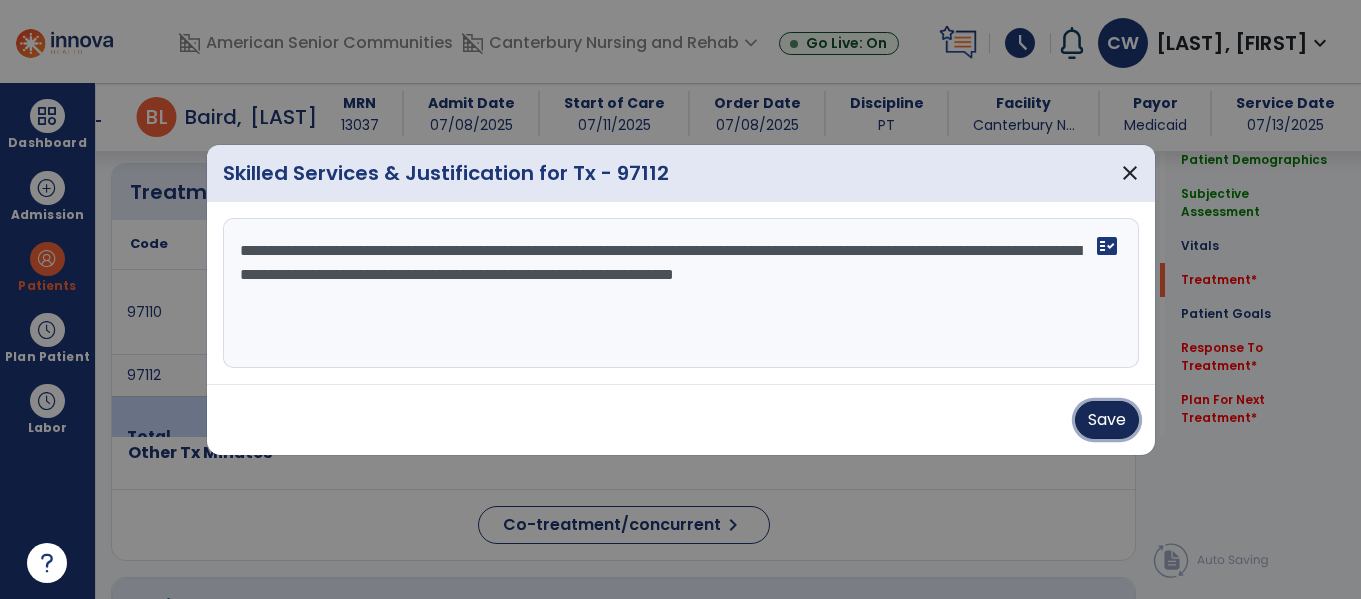 click on "Save" at bounding box center (1107, 420) 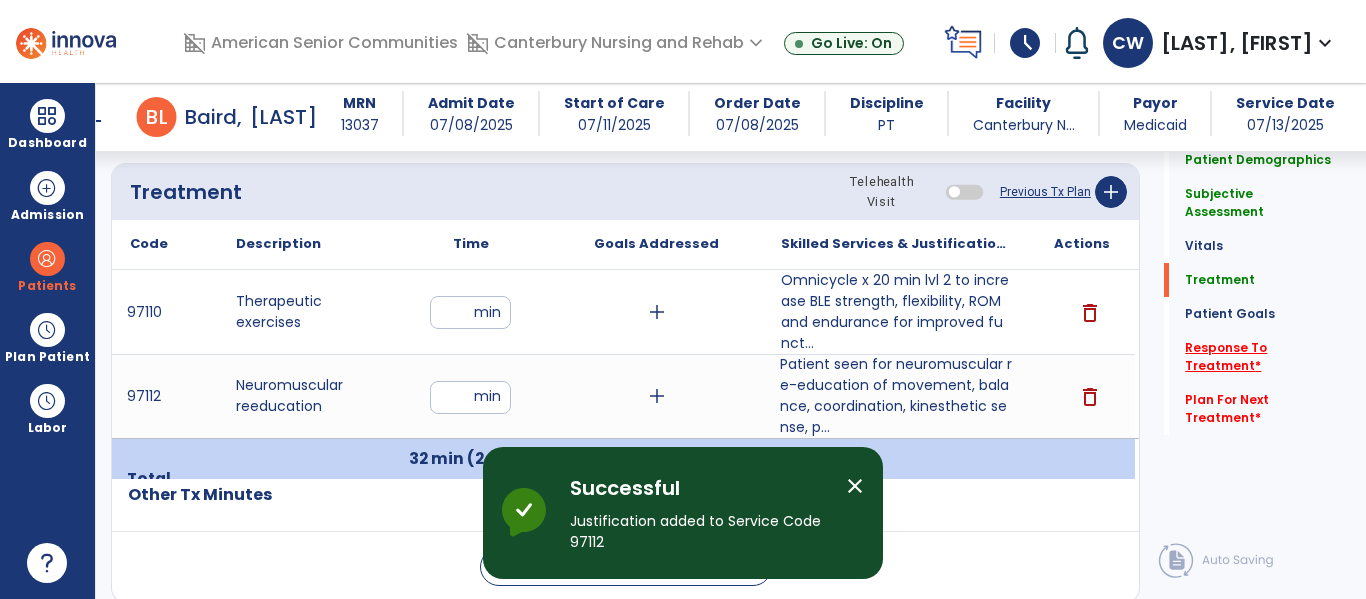 click on "Response To Treatment   *" 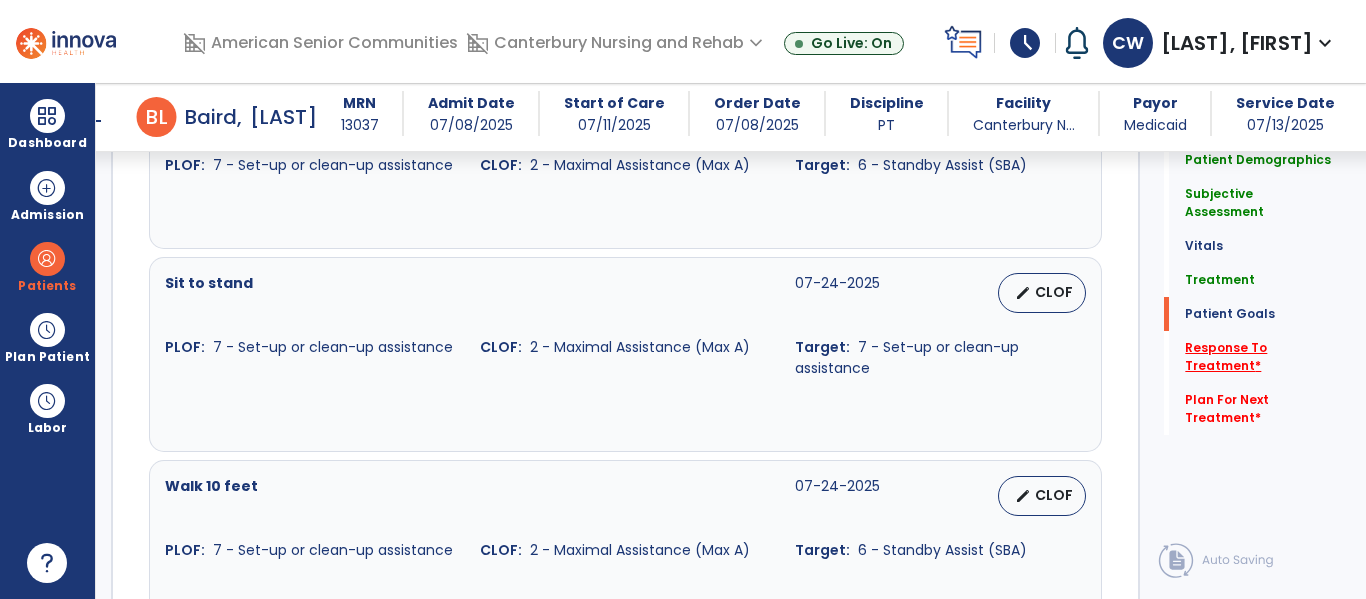 scroll, scrollTop: 3220, scrollLeft: 0, axis: vertical 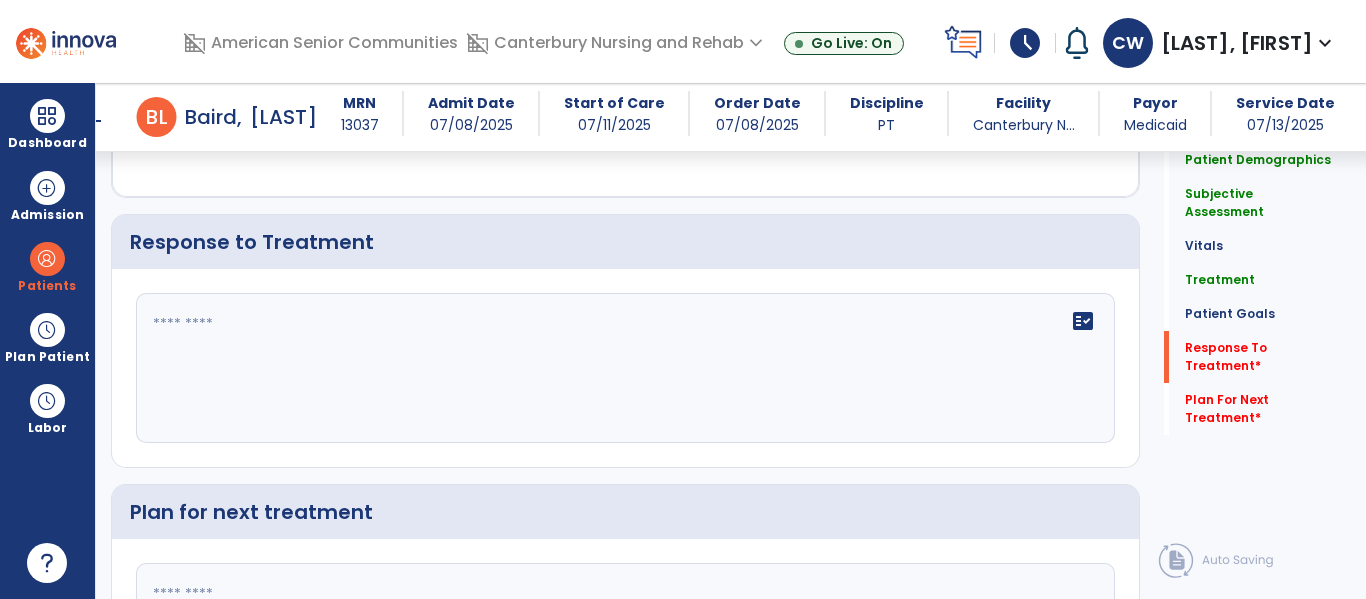 click on "fact_check" 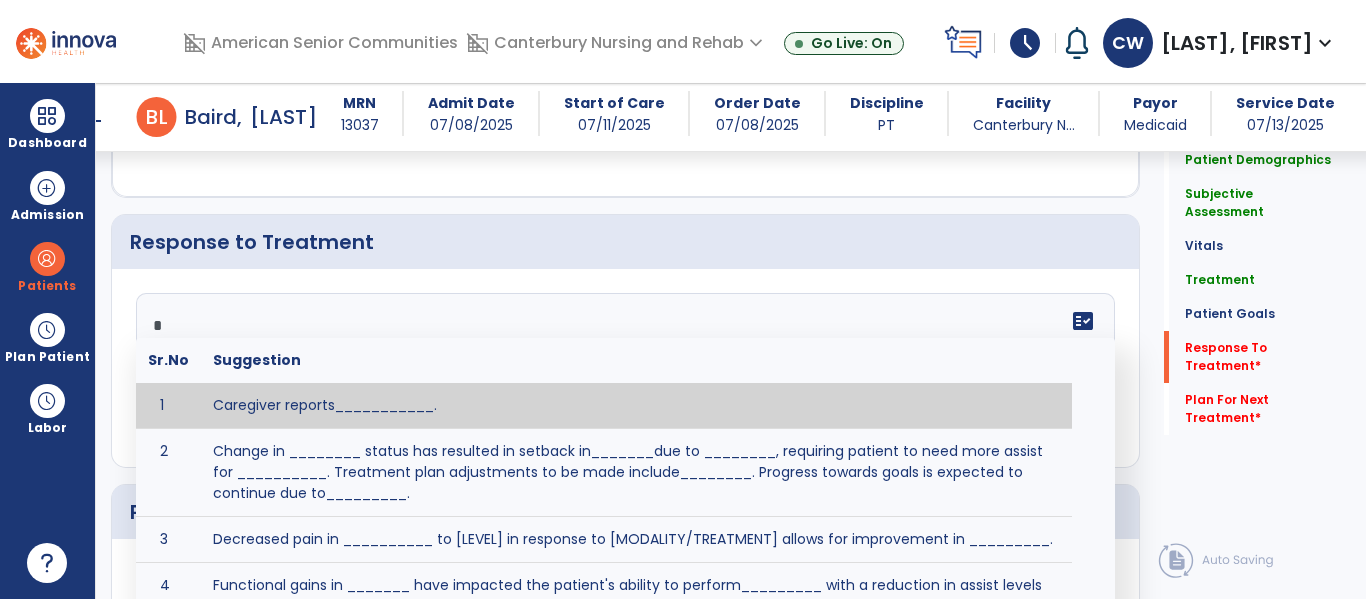 type on "**" 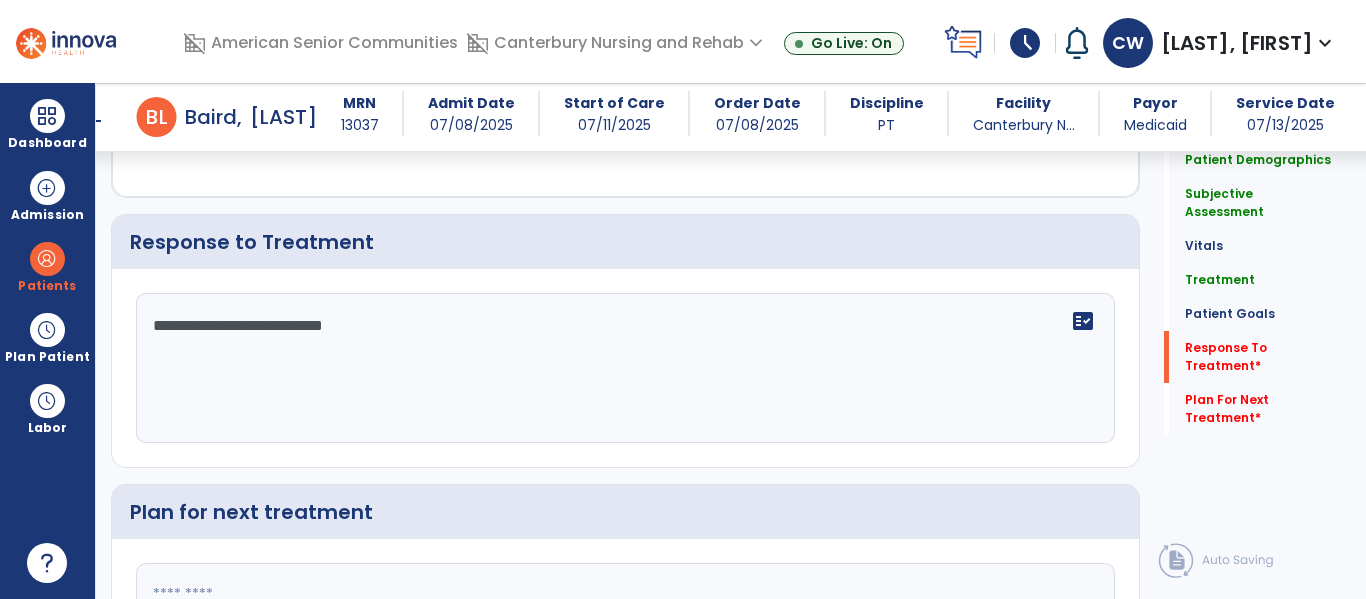 type on "**********" 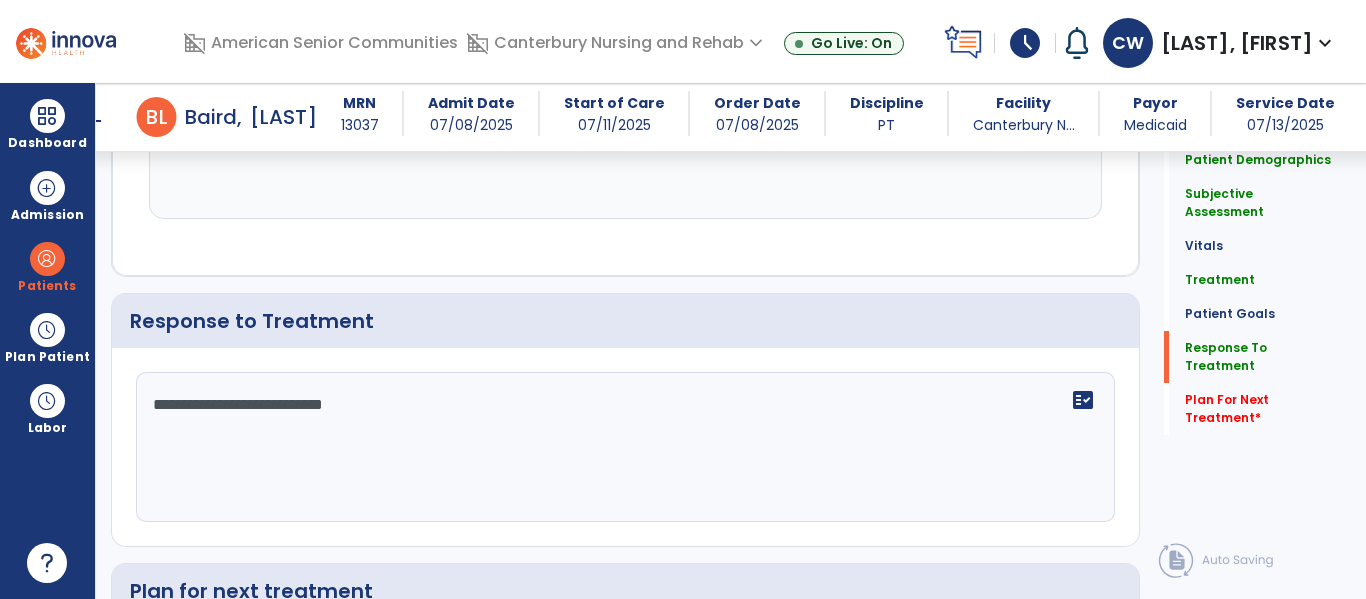 scroll, scrollTop: 3229, scrollLeft: 0, axis: vertical 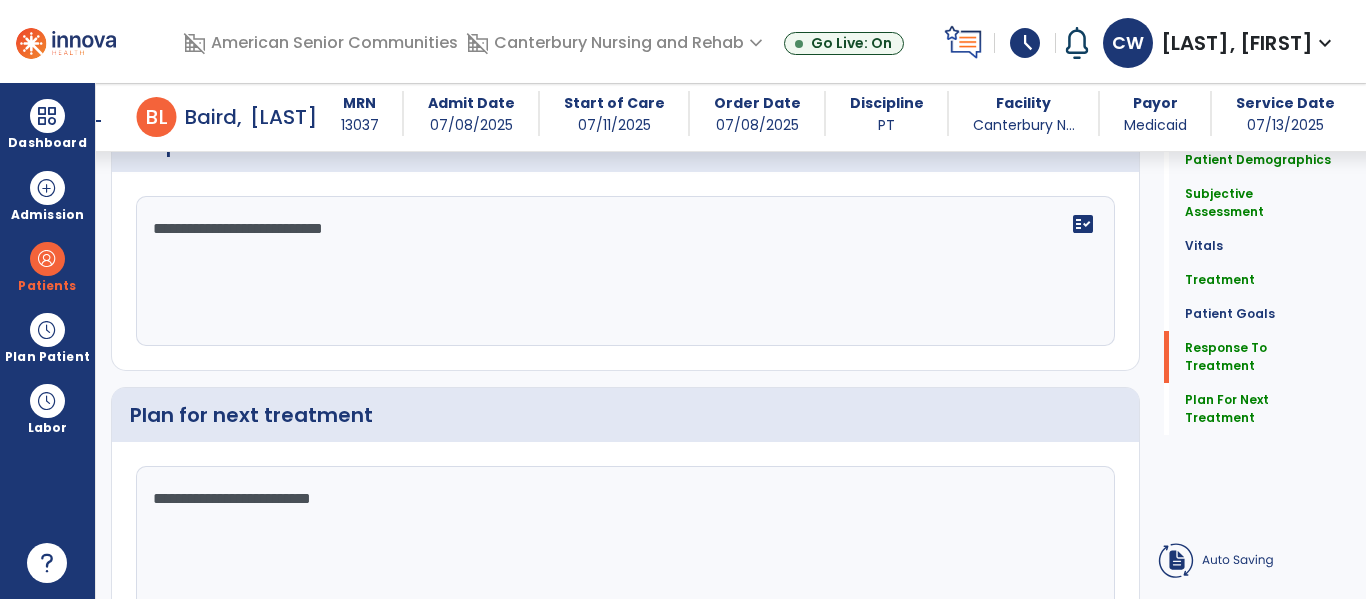 type on "**********" 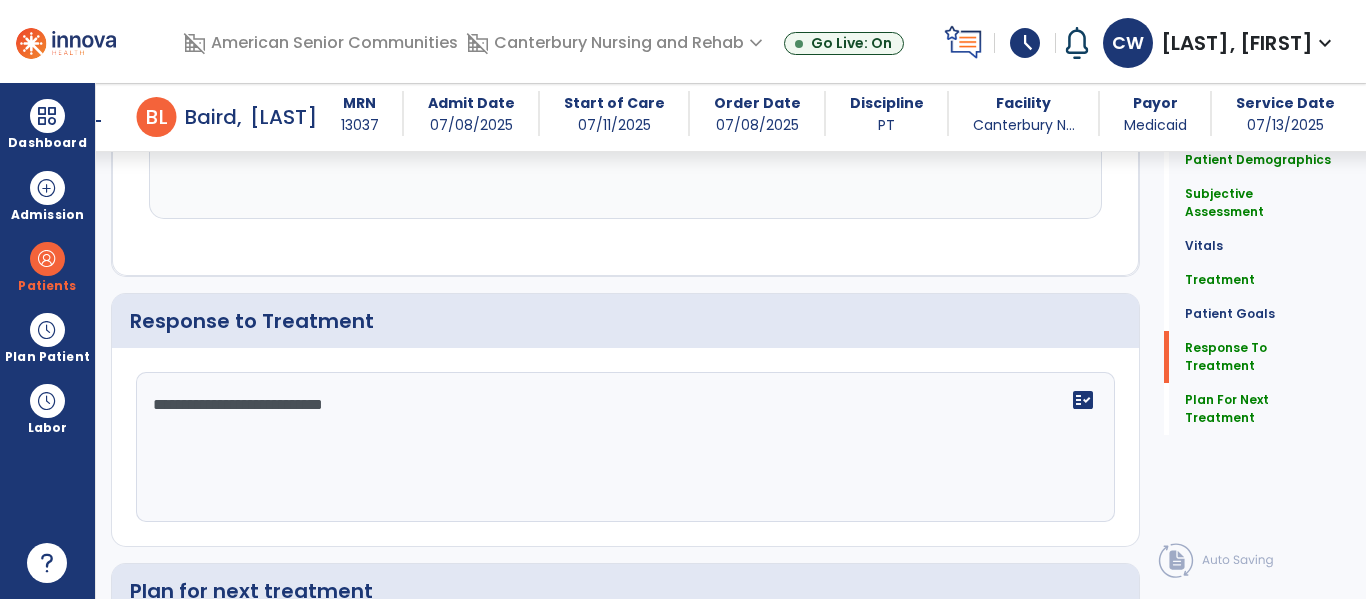 scroll, scrollTop: 3229, scrollLeft: 0, axis: vertical 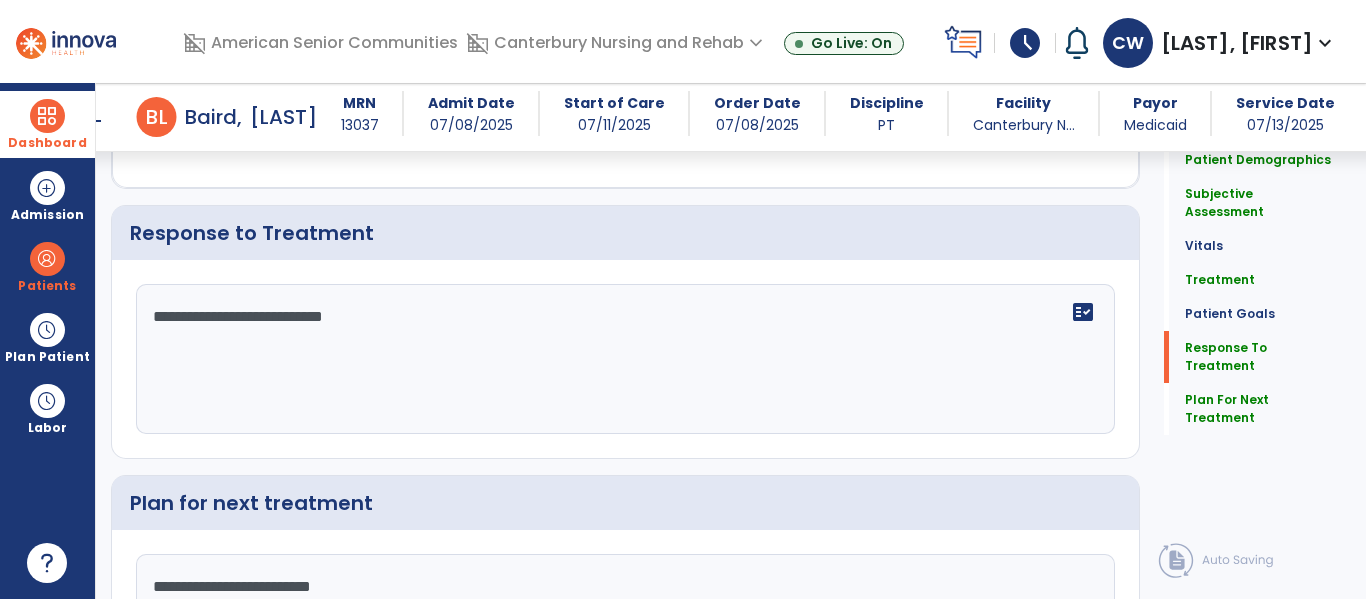 click on "Dashboard" at bounding box center [47, 143] 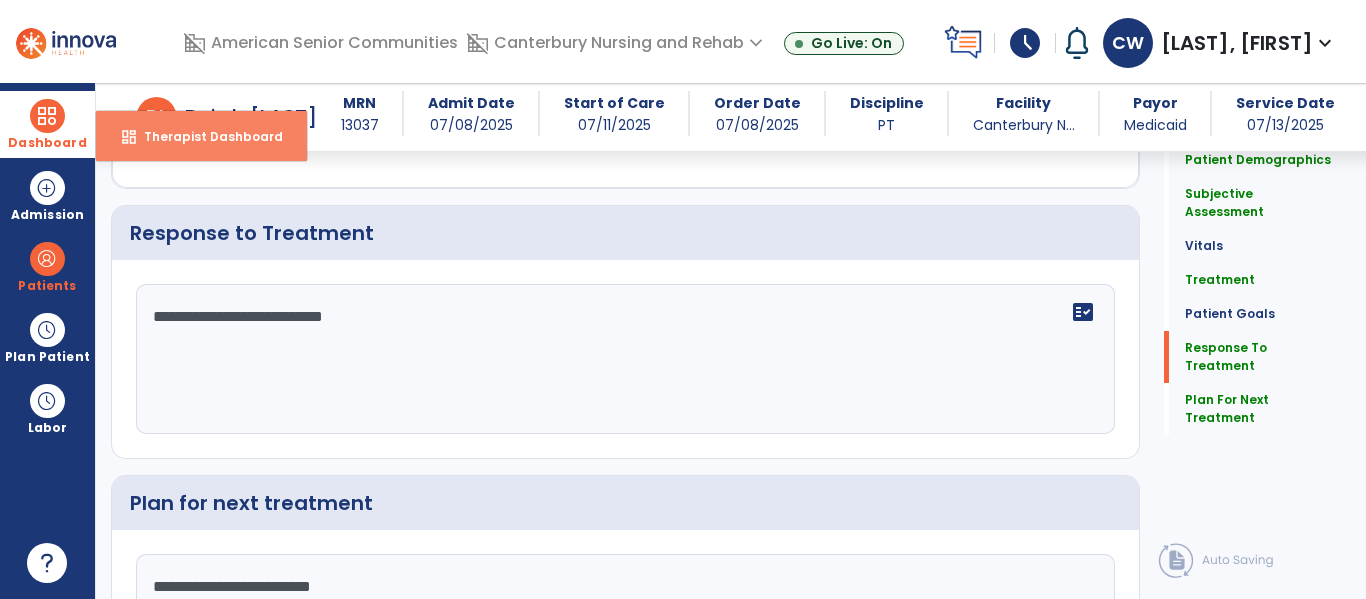 click on "dashboard" at bounding box center [129, 137] 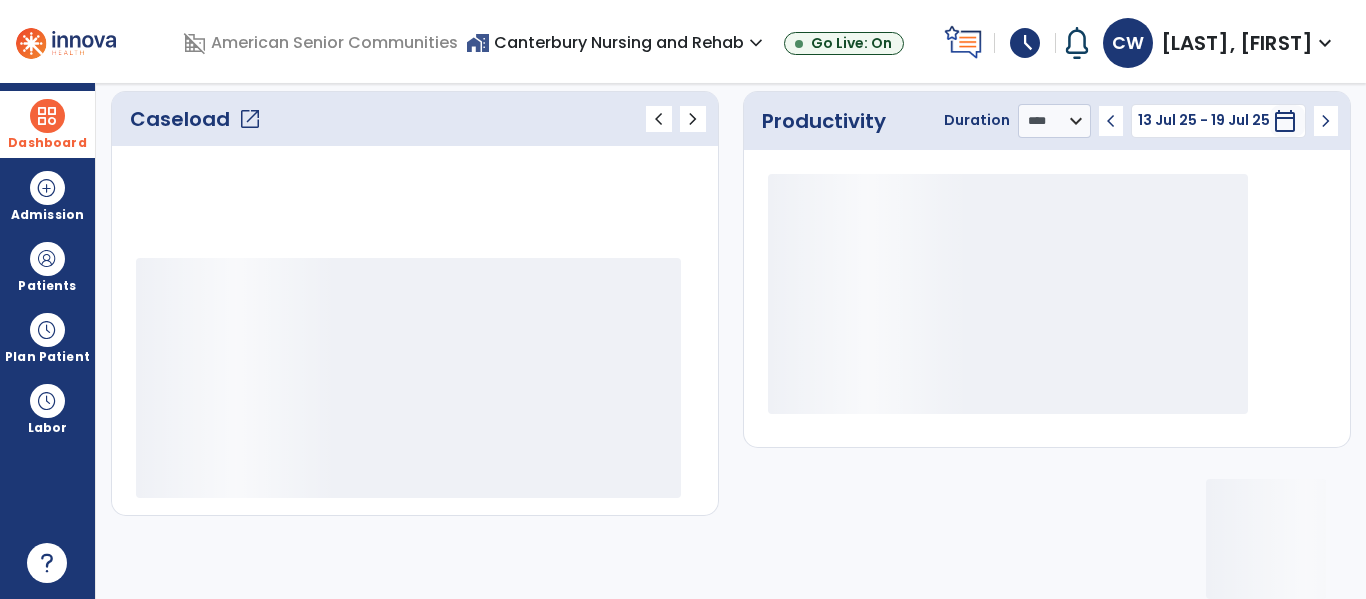 scroll, scrollTop: 276, scrollLeft: 0, axis: vertical 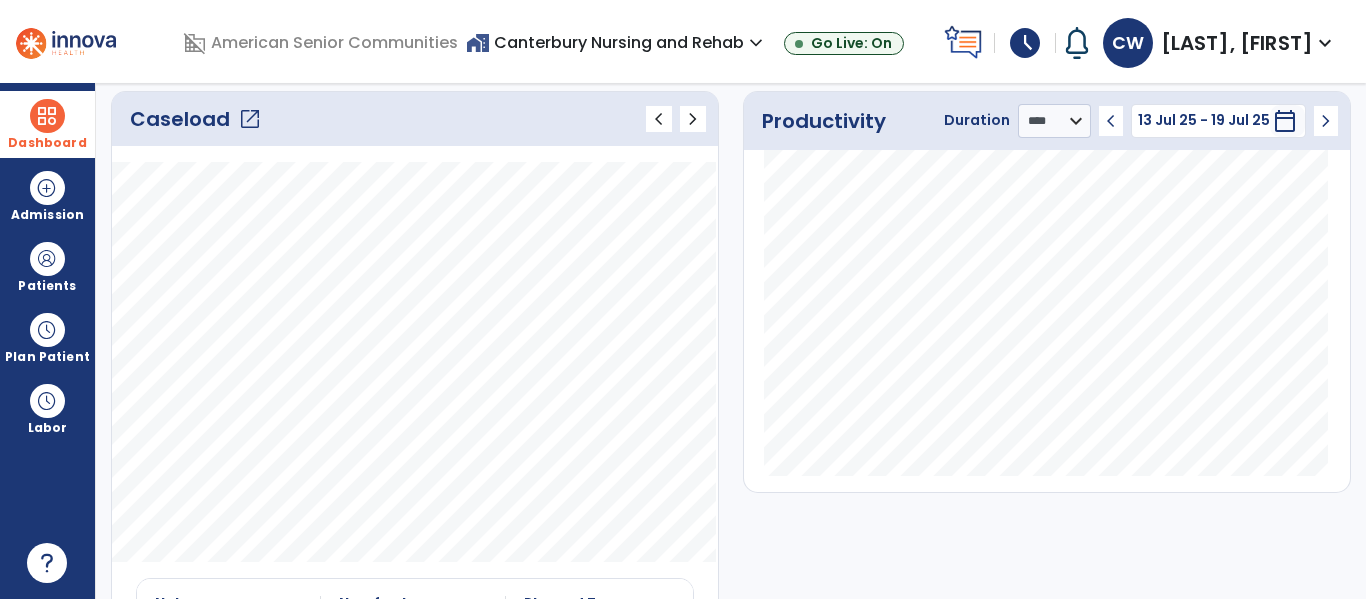 click on "open_in_new" 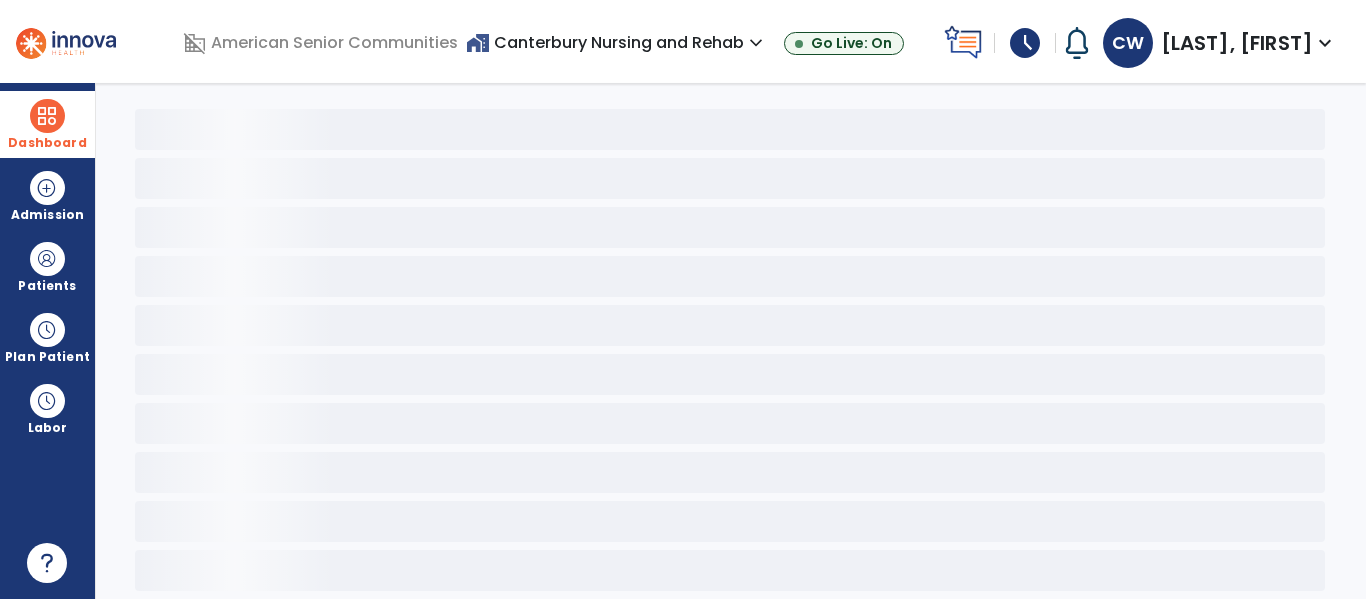 scroll, scrollTop: 78, scrollLeft: 0, axis: vertical 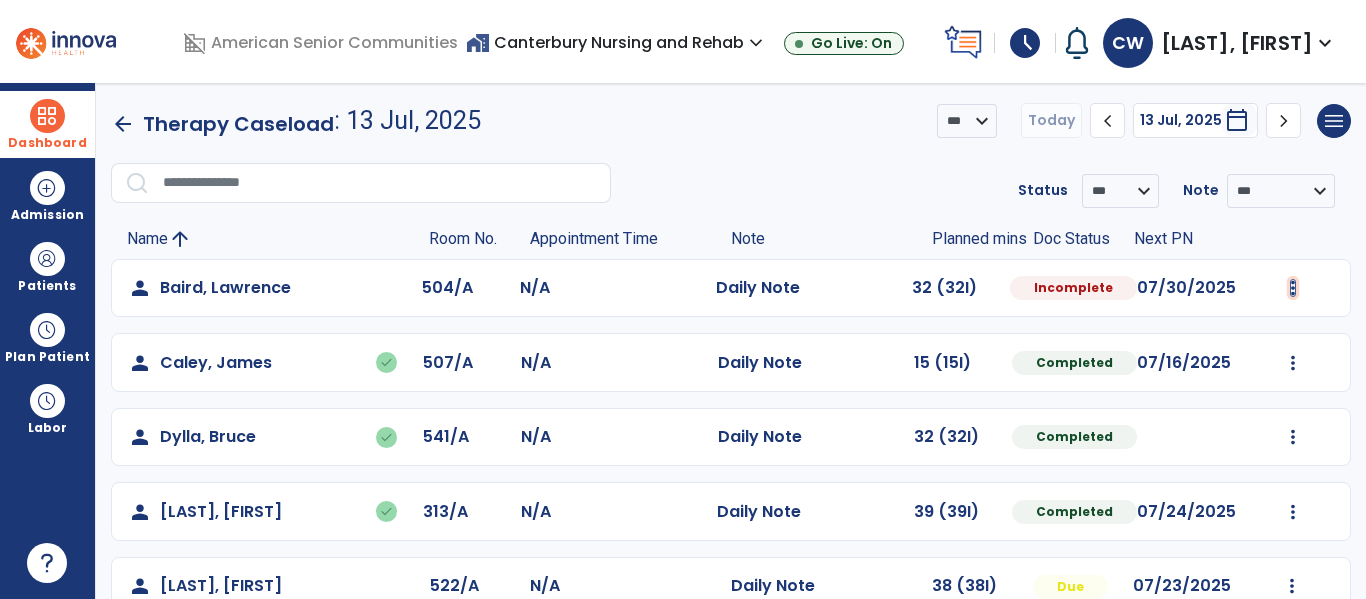 click at bounding box center [1293, 288] 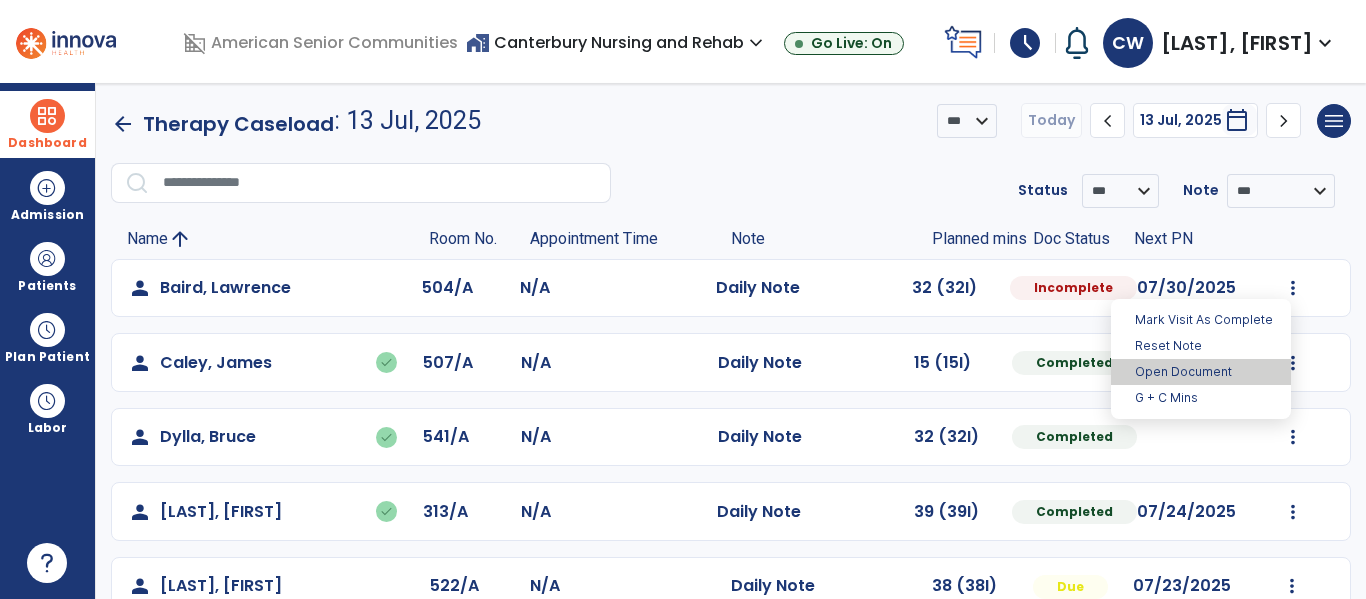 click on "Open Document" at bounding box center [1201, 372] 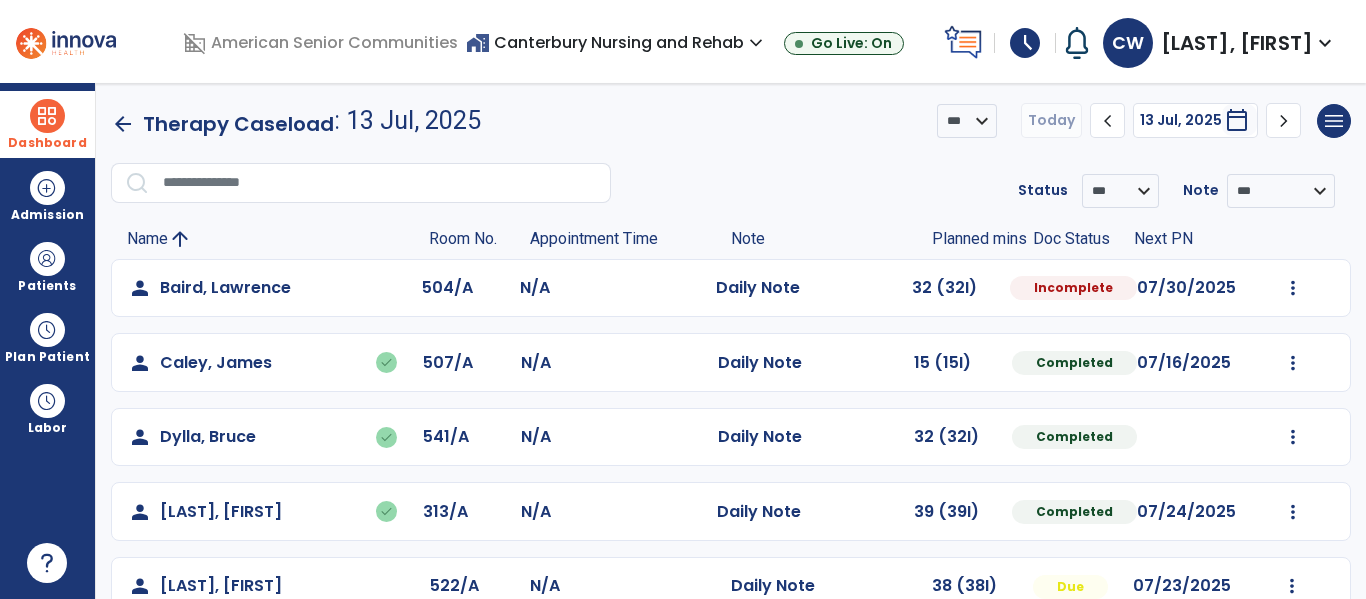 select on "*" 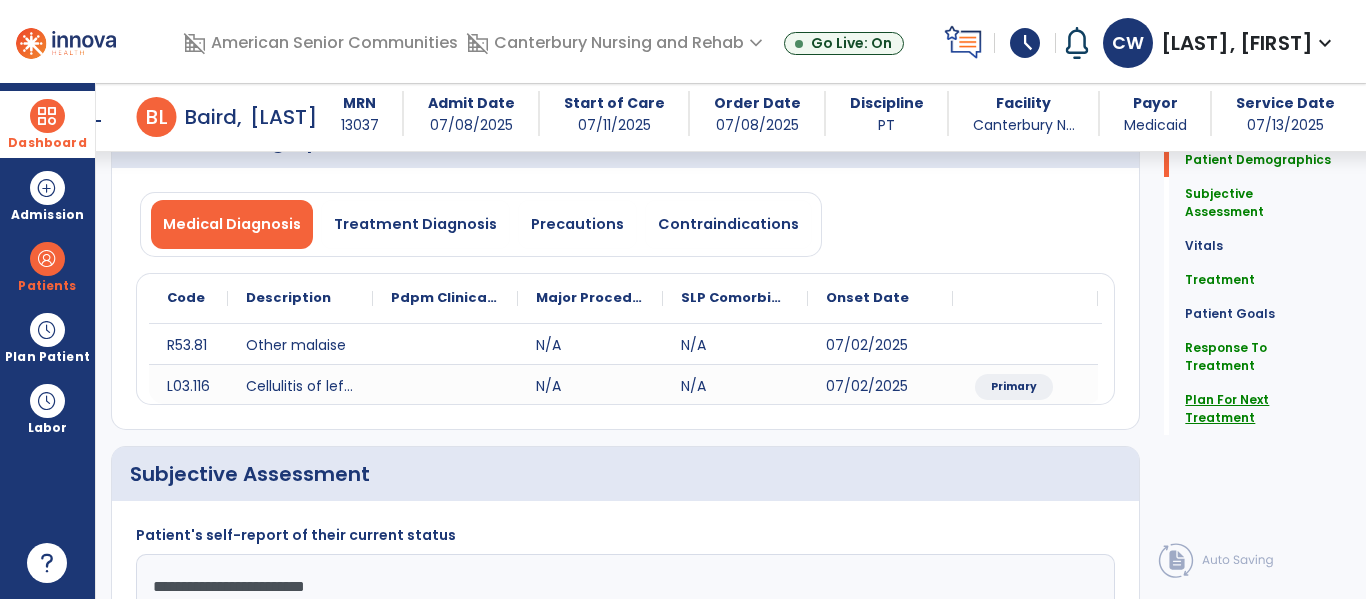 click on "Plan For Next Treatment" 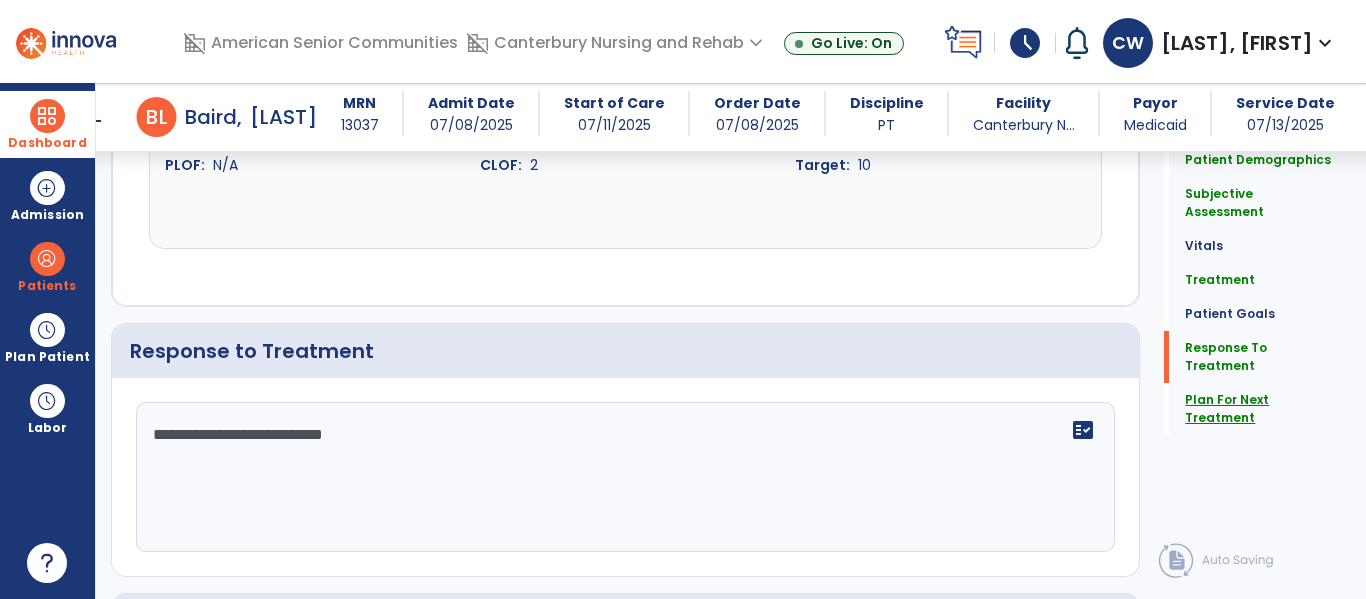scroll, scrollTop: 3425, scrollLeft: 0, axis: vertical 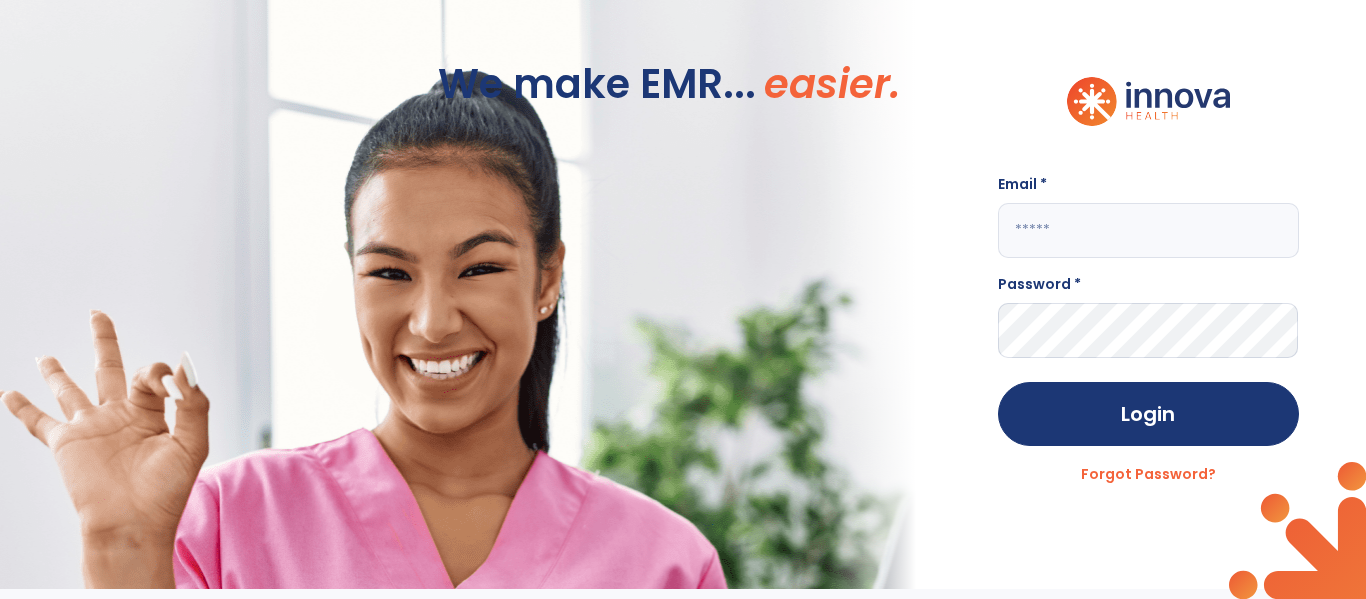 click 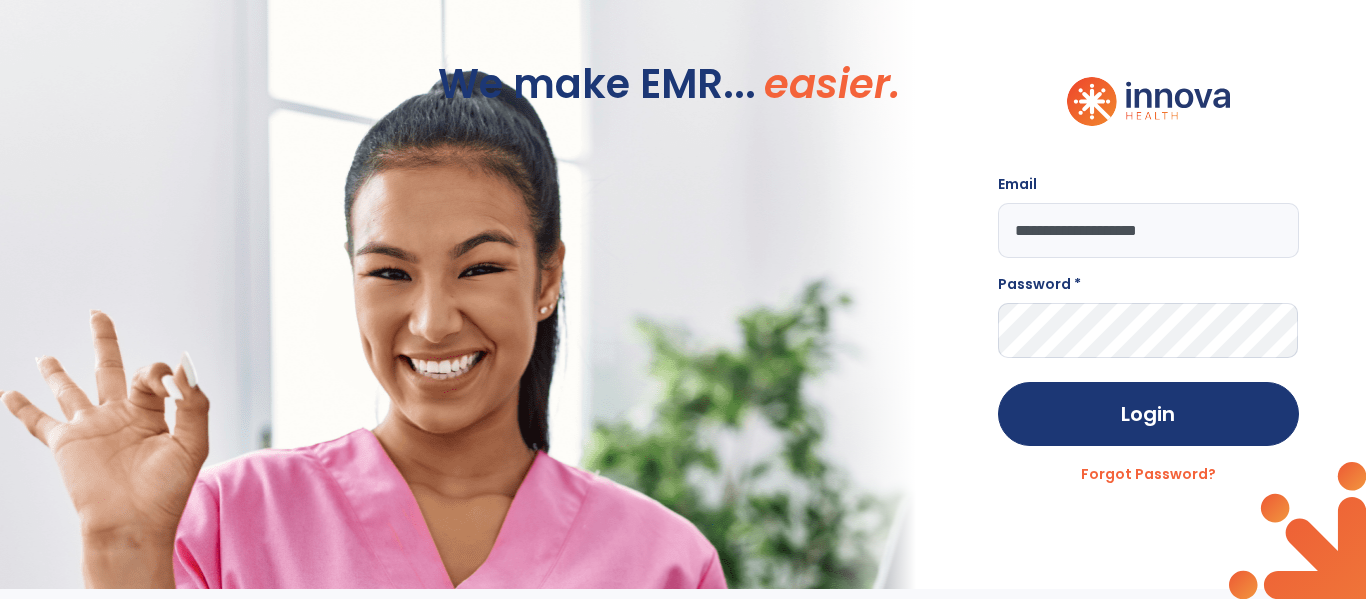 type on "**********" 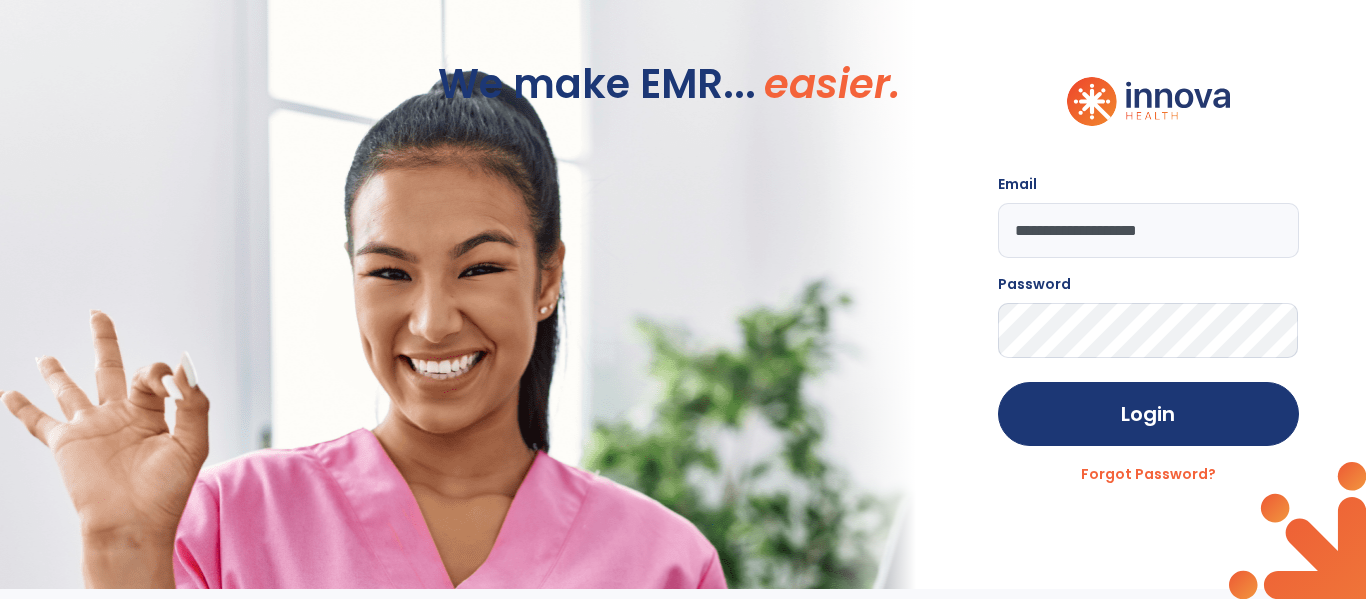 click on "Login" 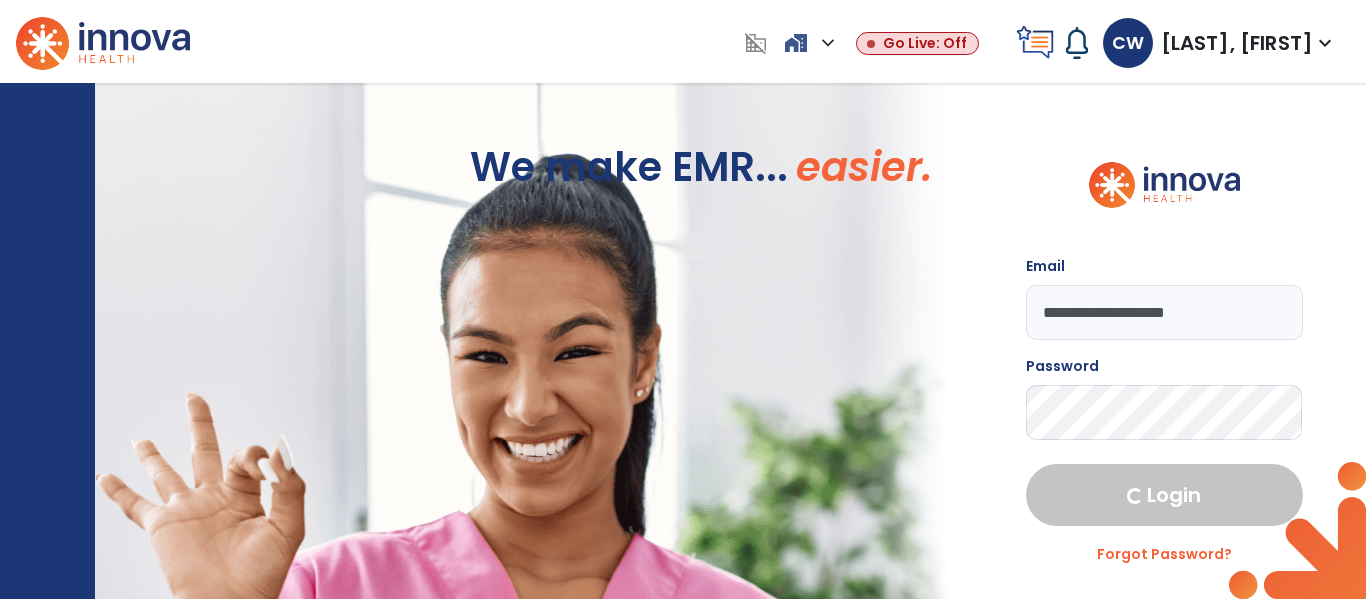 select on "****" 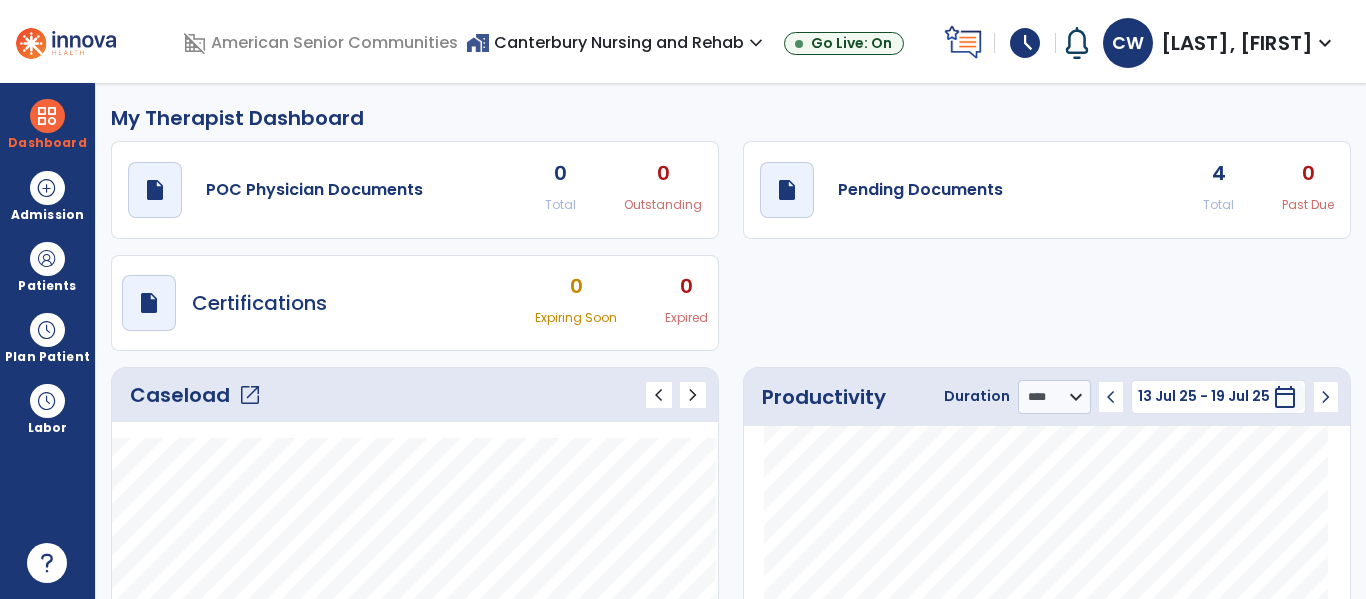 click on "open_in_new" 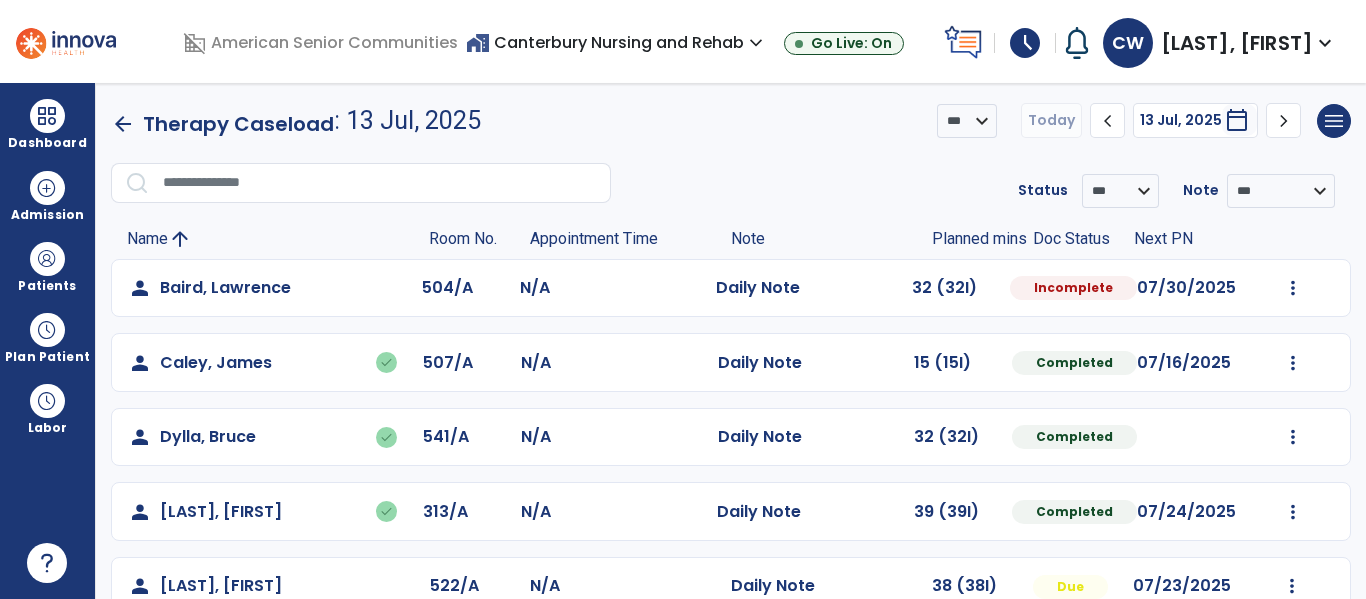 click on "Mark Visit As Complete   Reset Note   Open Document   G + C Mins" 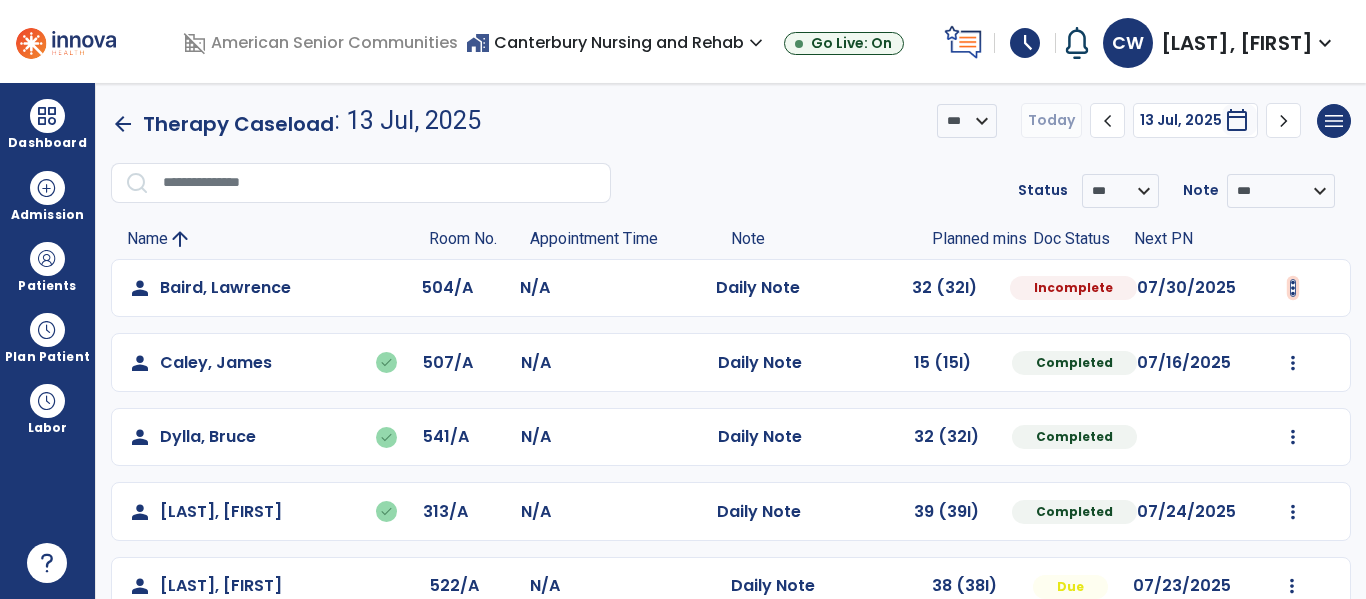 click at bounding box center [1293, 288] 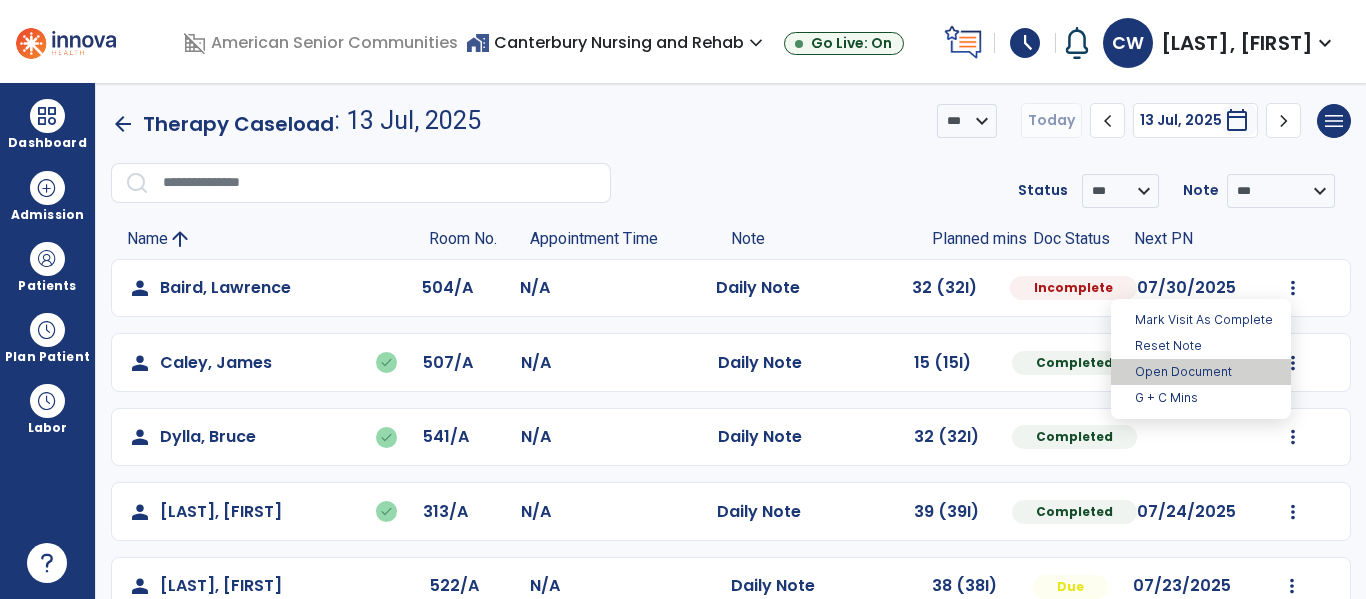click on "Open Document" at bounding box center [1201, 372] 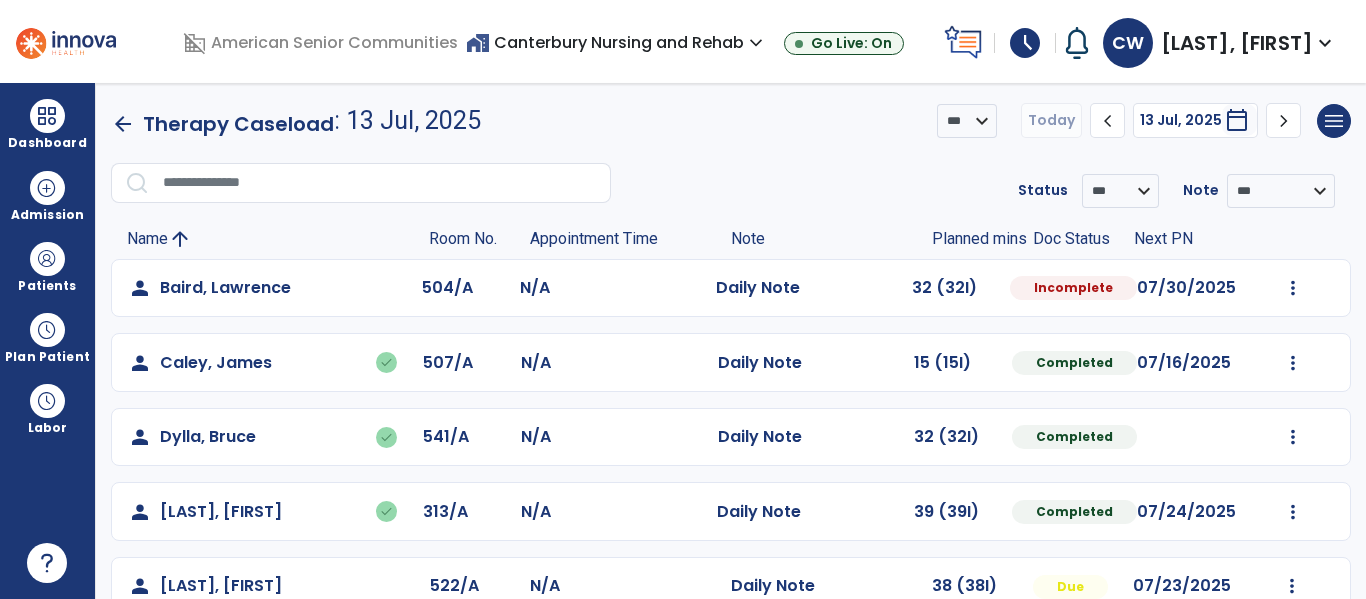 select on "*" 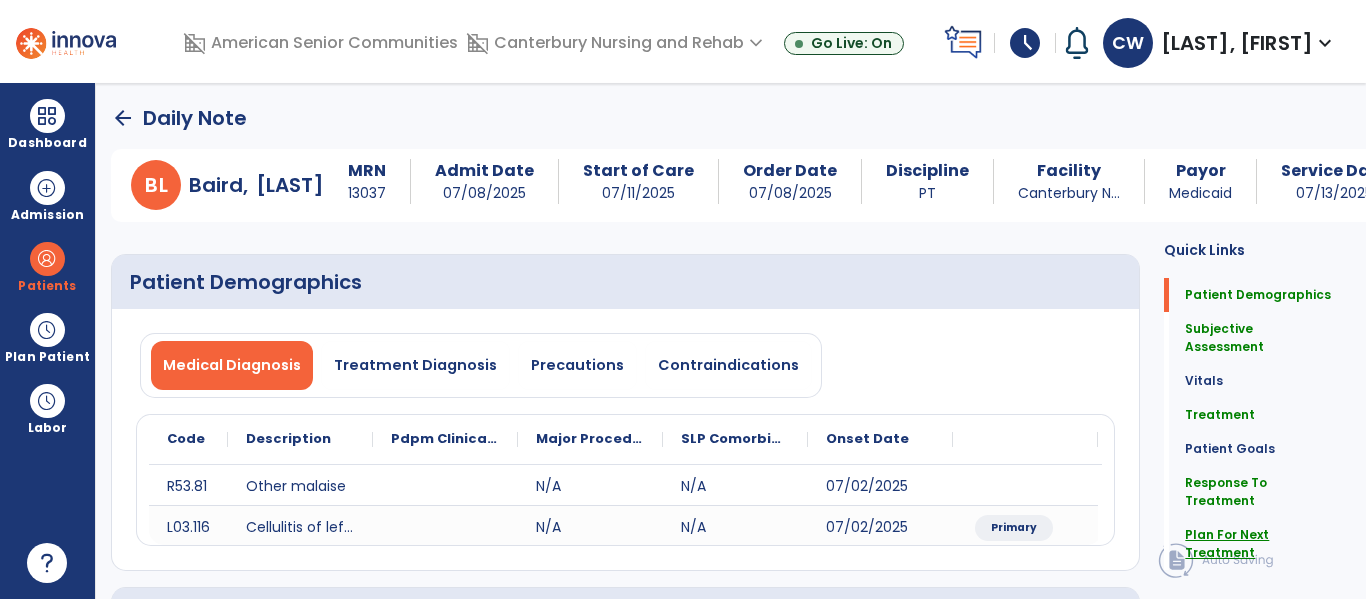 click on "Plan For Next Treatment" 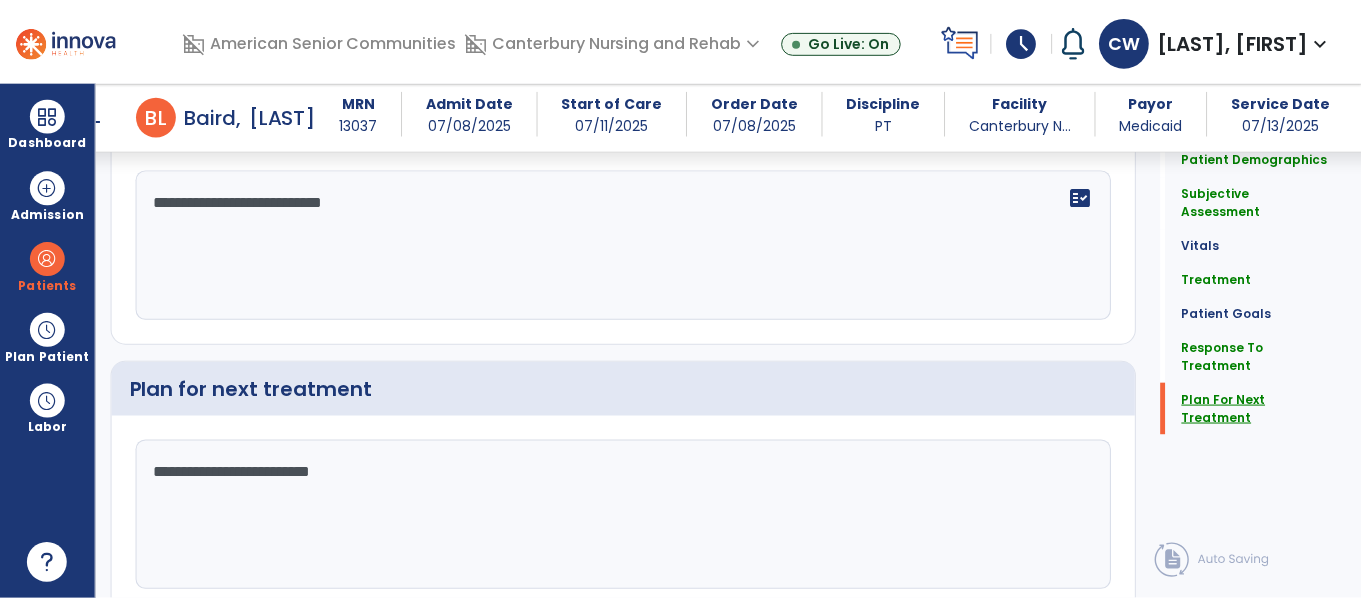scroll, scrollTop: 3425, scrollLeft: 0, axis: vertical 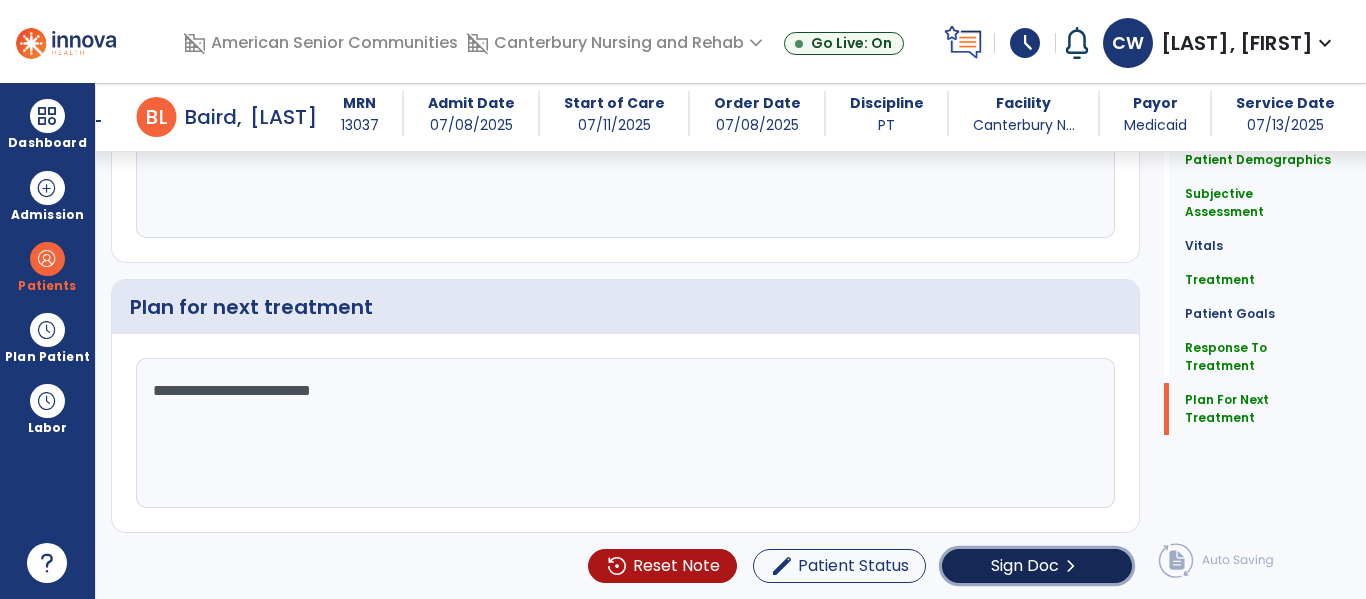 click on "Sign Doc" 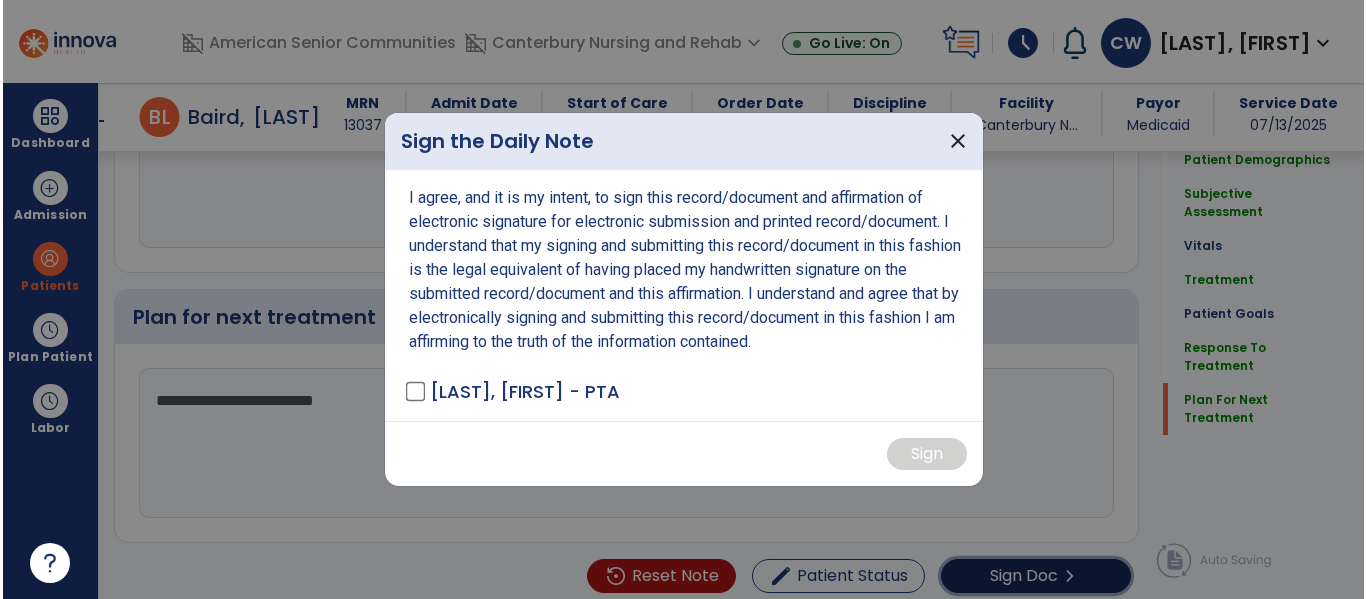 scroll, scrollTop: 3425, scrollLeft: 0, axis: vertical 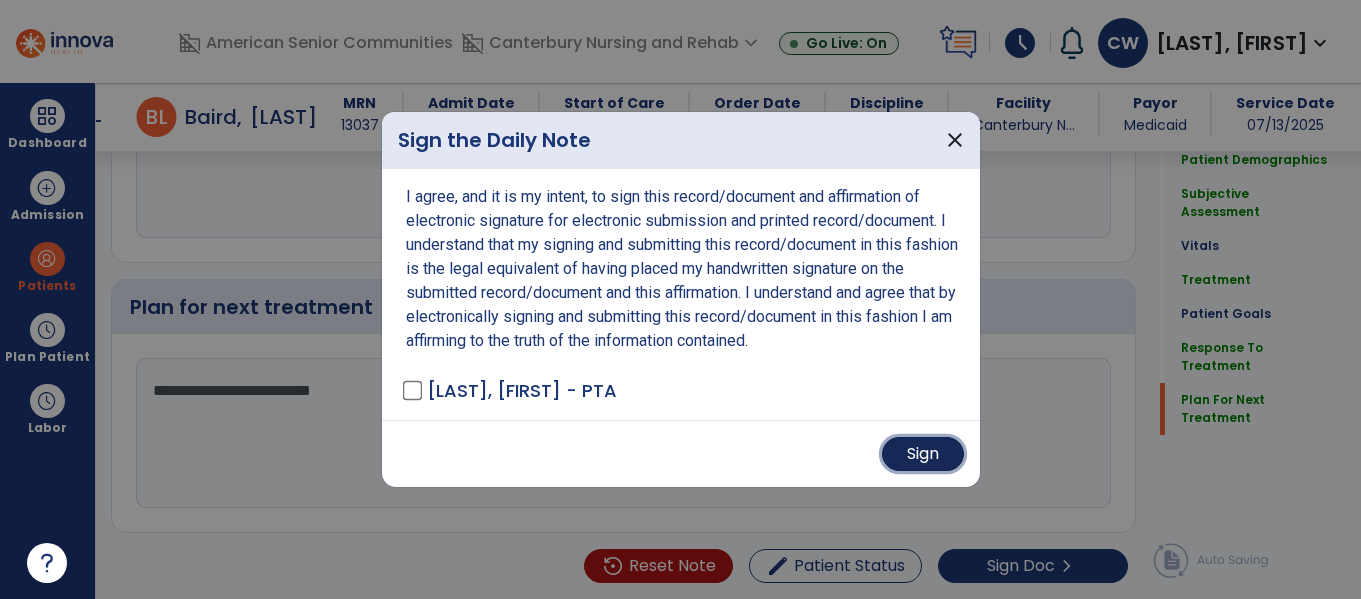 click on "Sign" at bounding box center [923, 454] 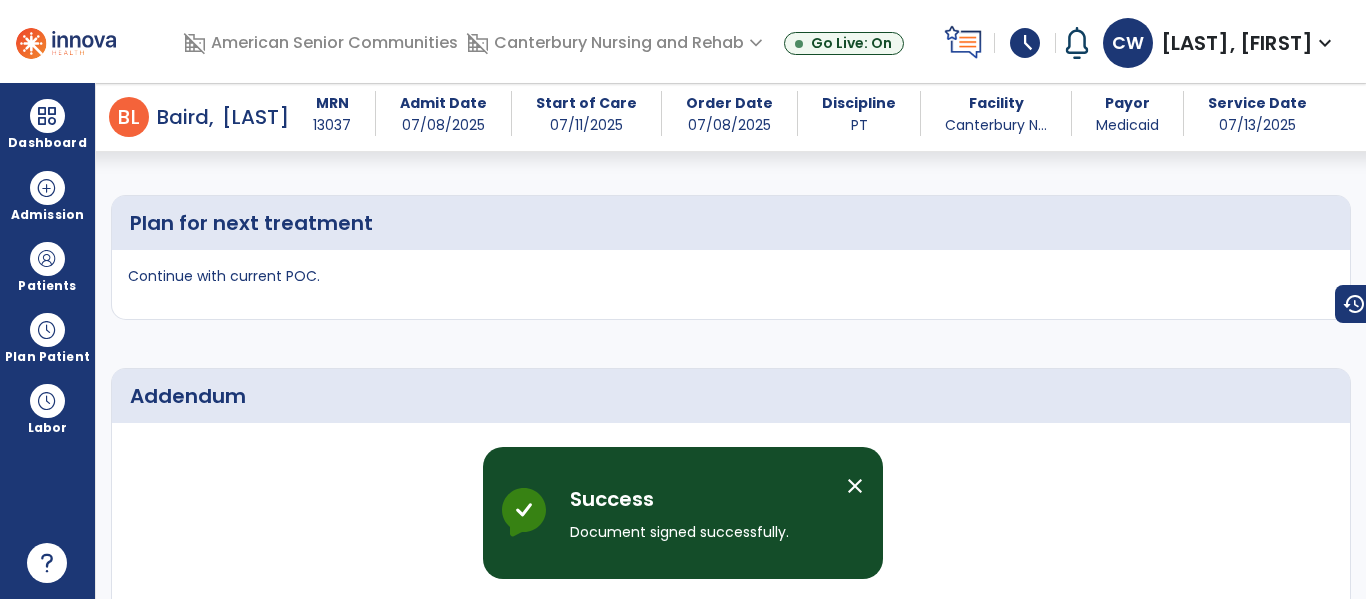 scroll, scrollTop: 4375, scrollLeft: 0, axis: vertical 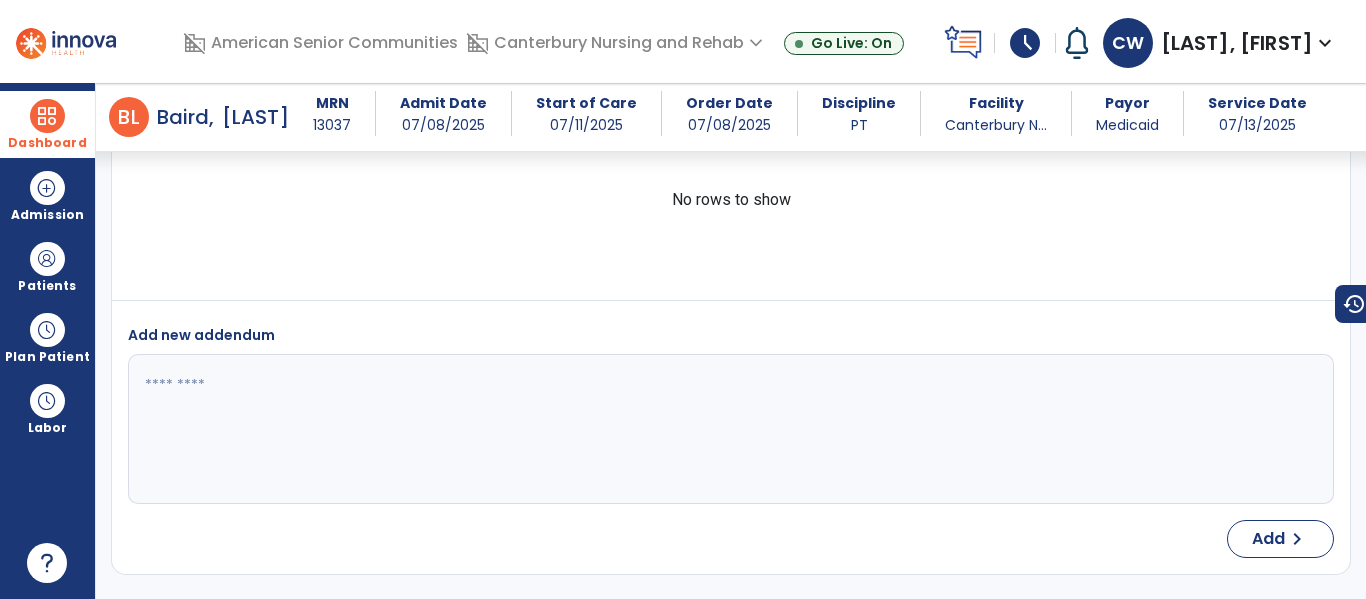 click at bounding box center (47, 116) 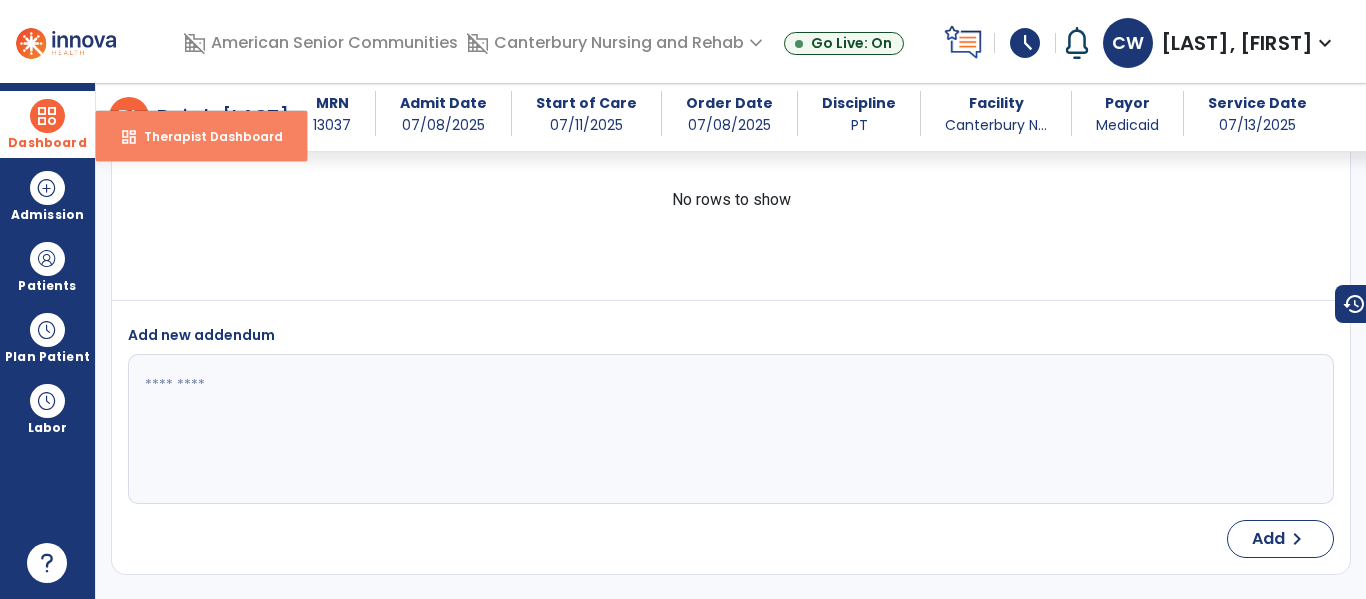 click on "Therapist Dashboard" at bounding box center (205, 136) 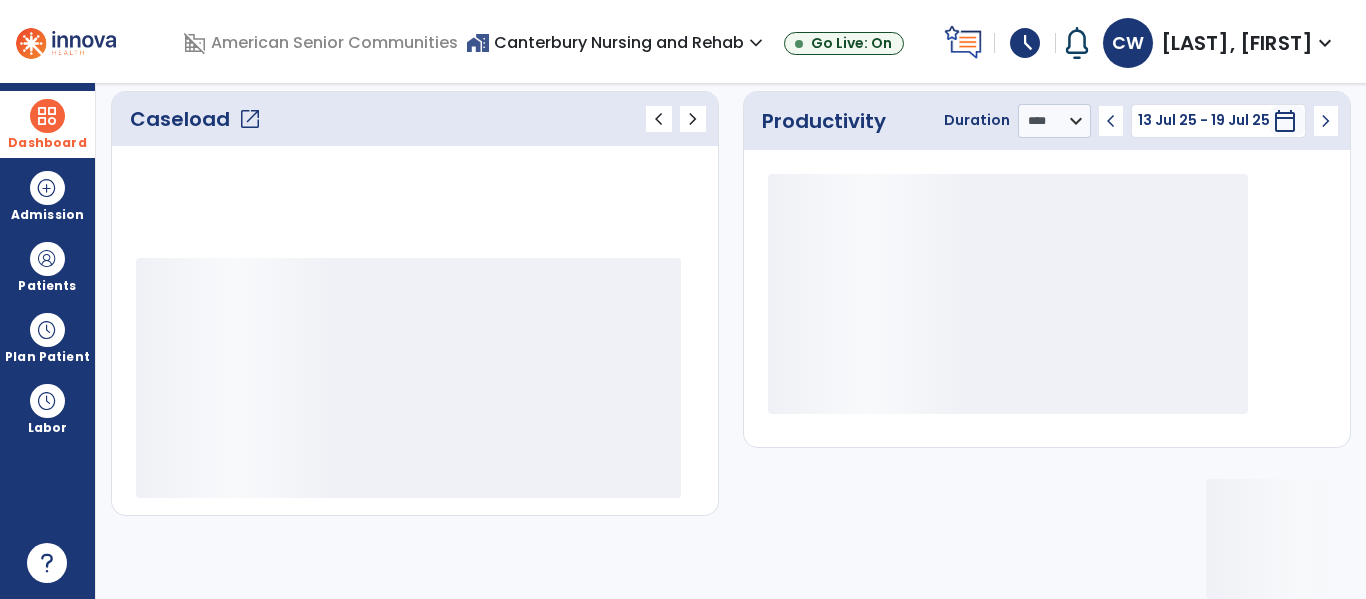 scroll, scrollTop: 276, scrollLeft: 0, axis: vertical 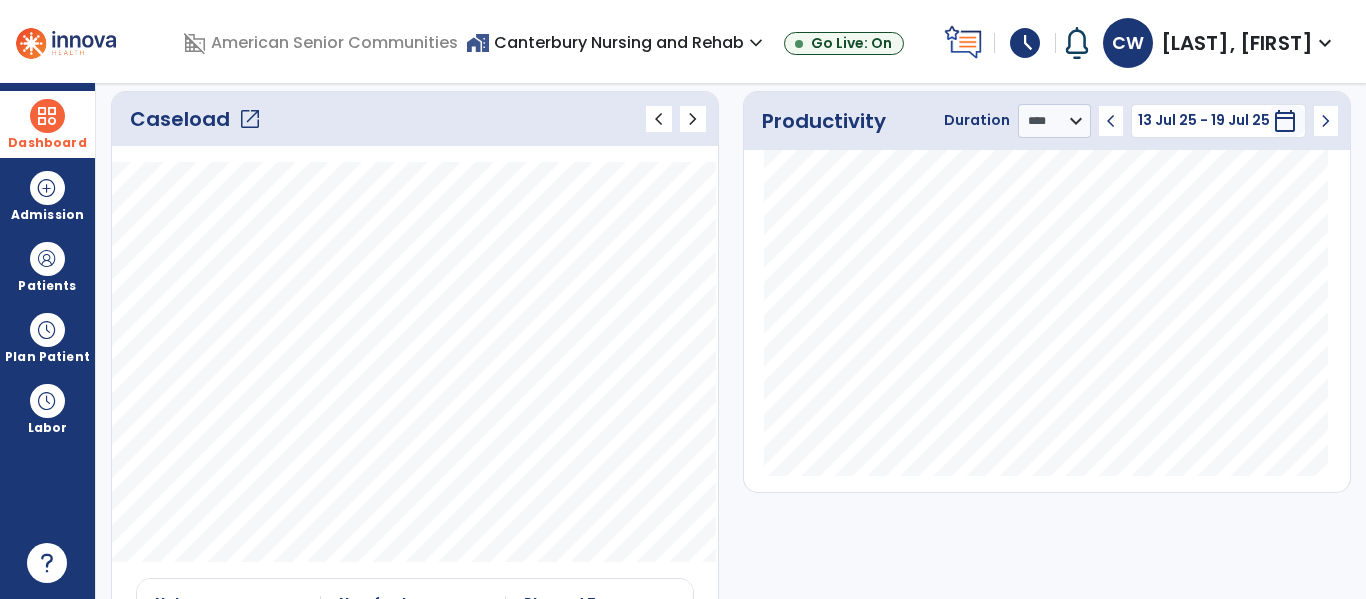 click on "open_in_new" 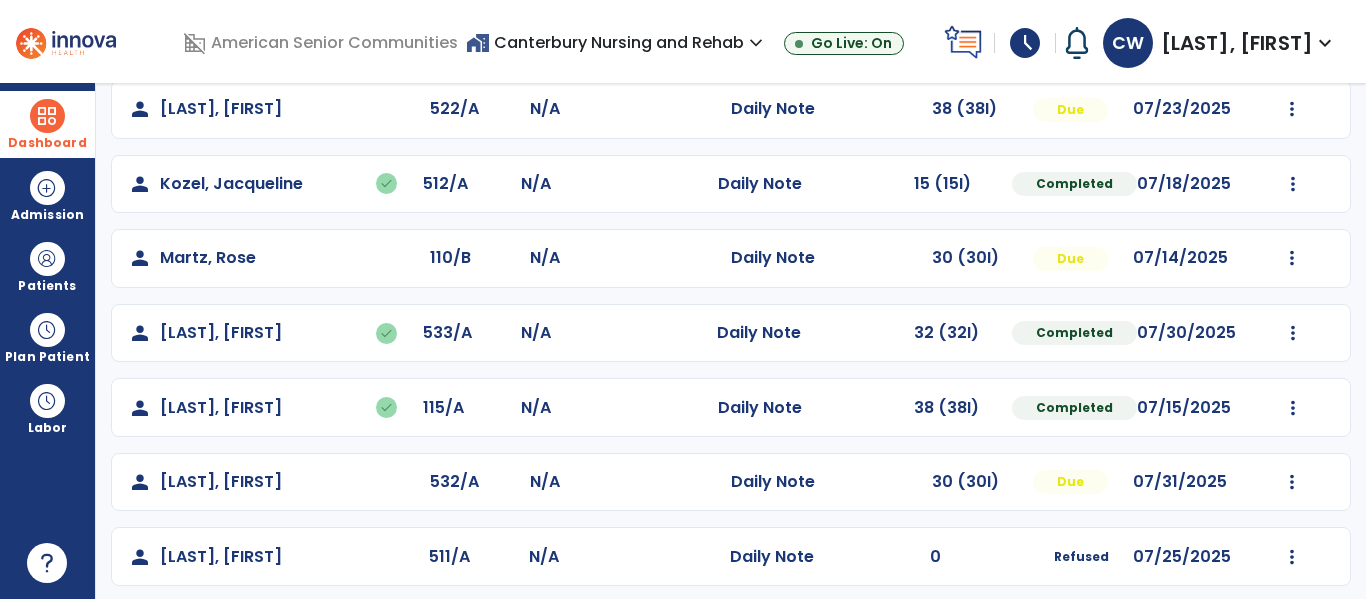 scroll, scrollTop: 488, scrollLeft: 0, axis: vertical 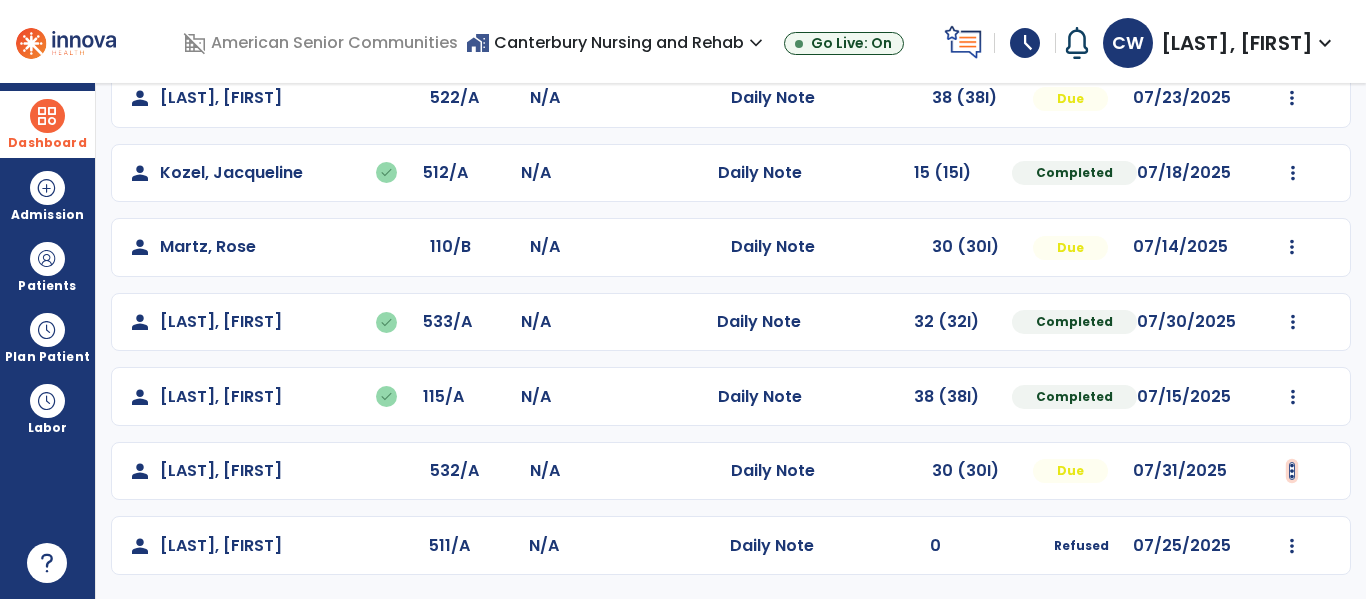 click at bounding box center [1293, -200] 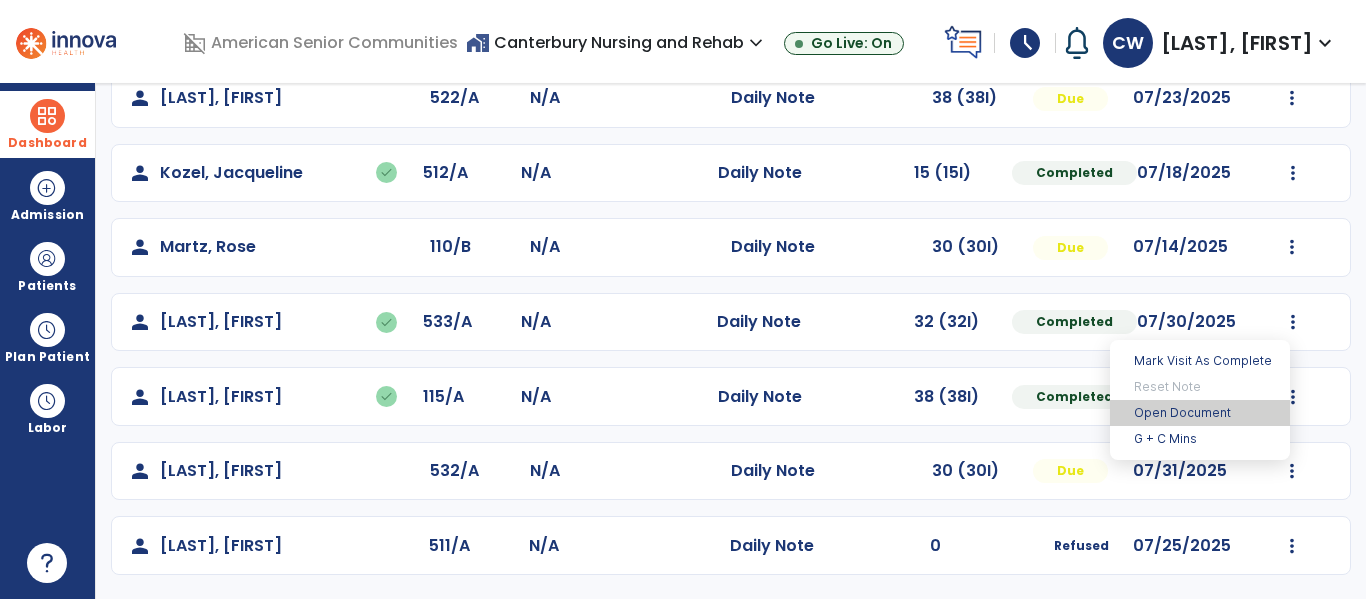click on "Open Document" at bounding box center (1200, 413) 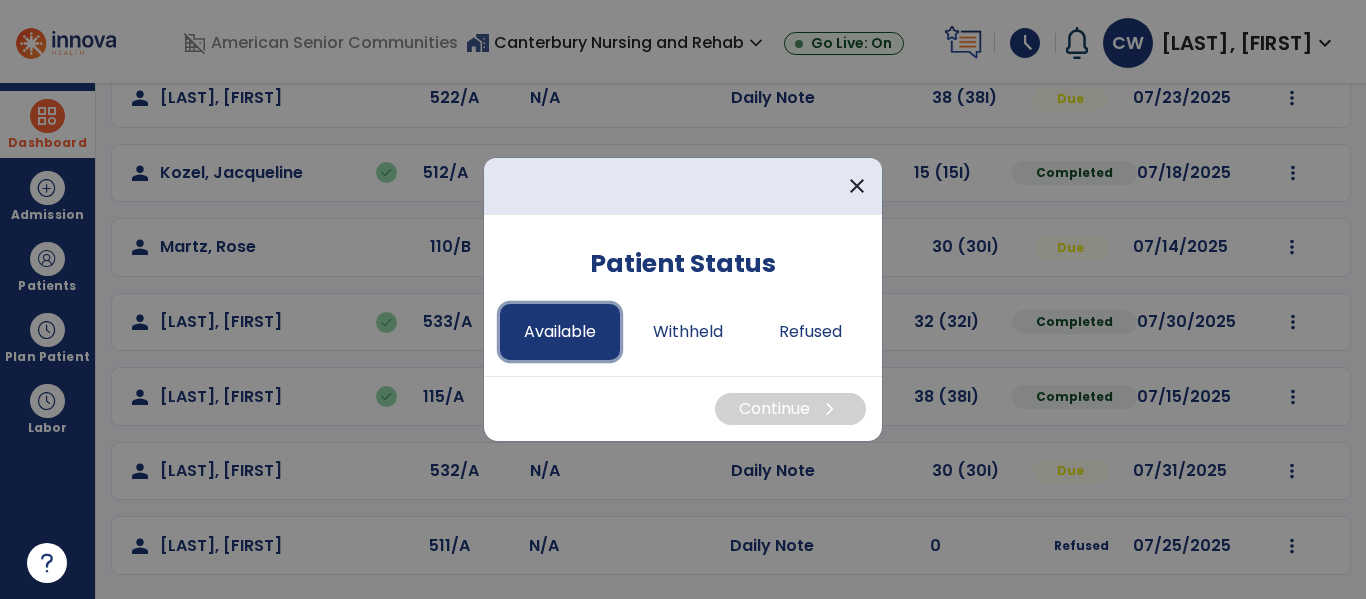 click on "Available" at bounding box center (560, 332) 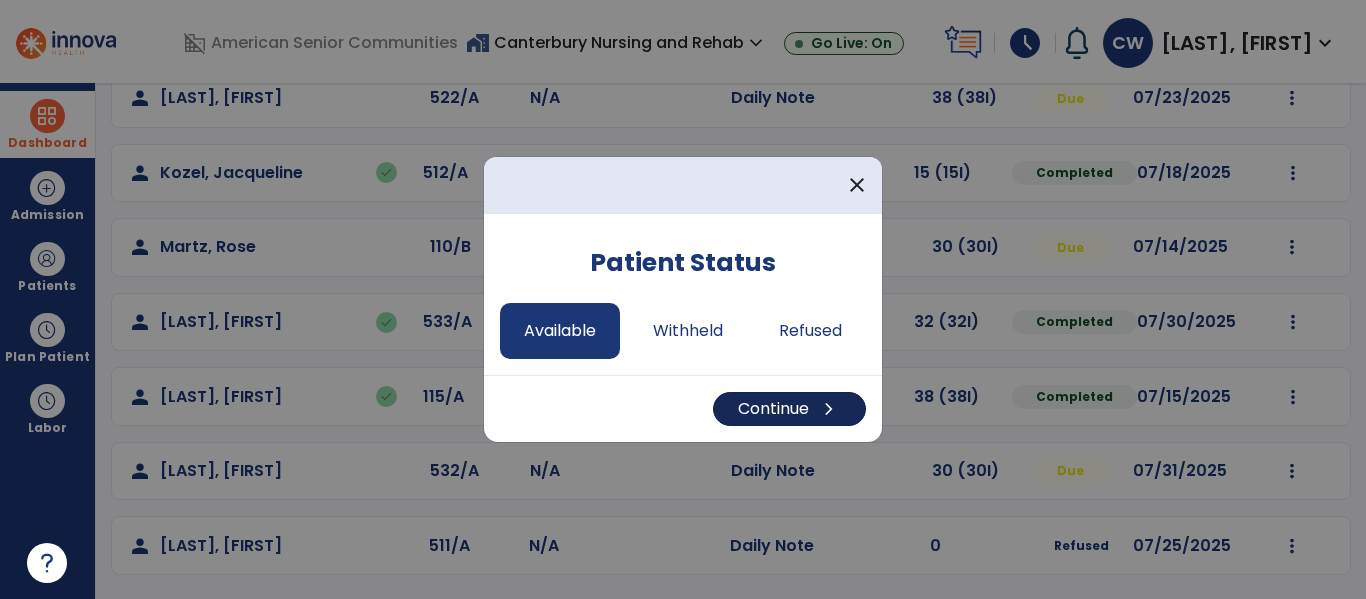 click on "chevron_right" at bounding box center [829, 409] 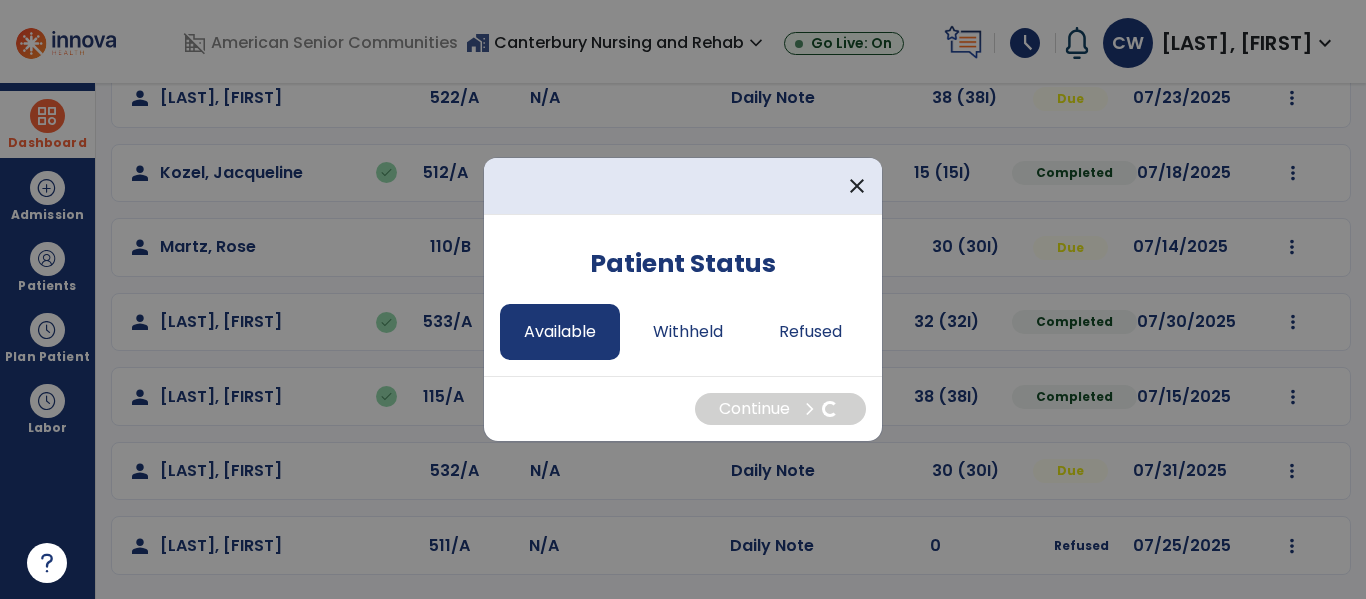 select on "*" 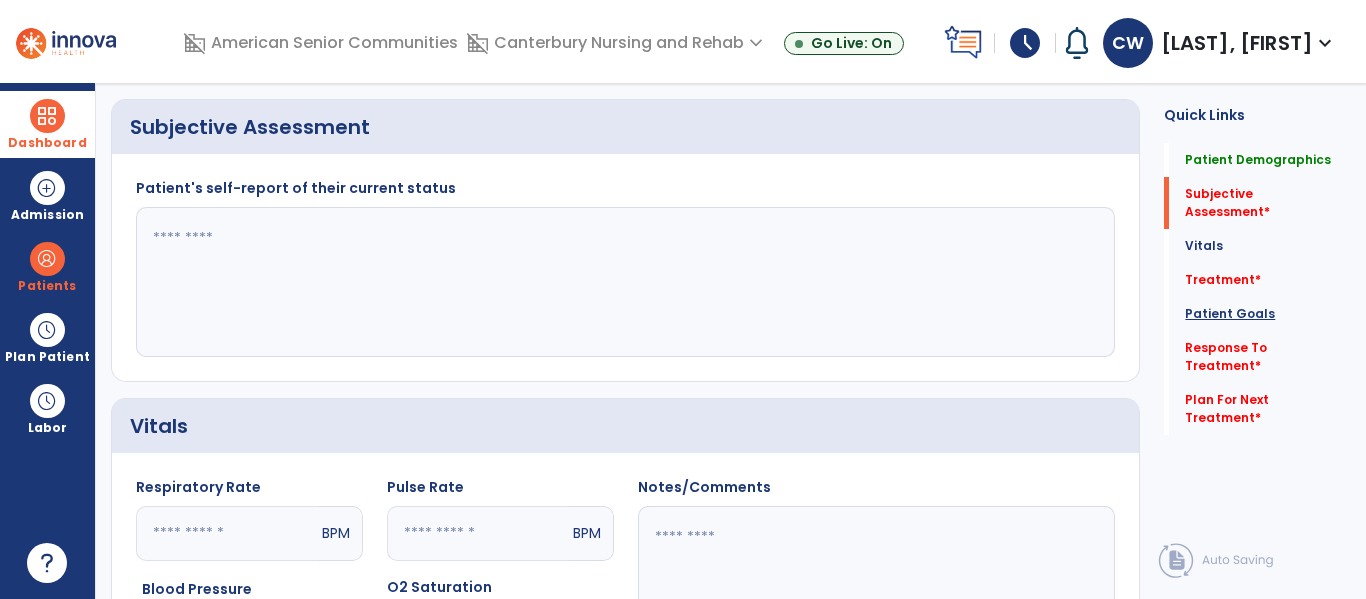 click on "Patient Goals" 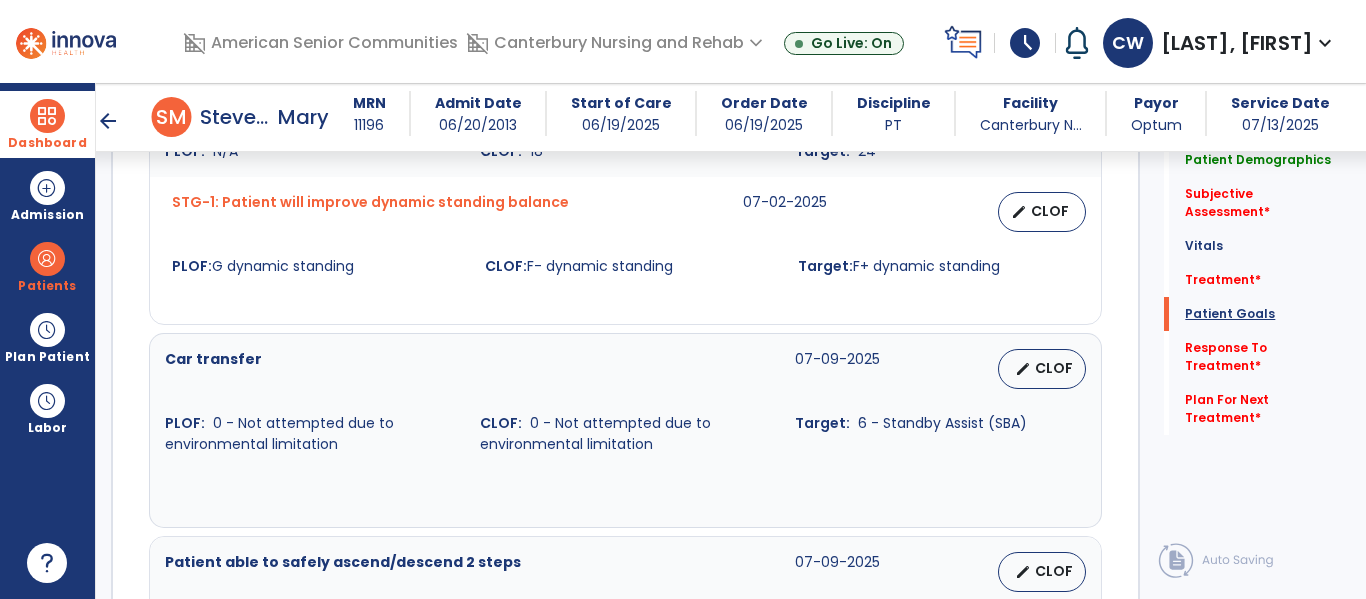 scroll, scrollTop: 1700, scrollLeft: 0, axis: vertical 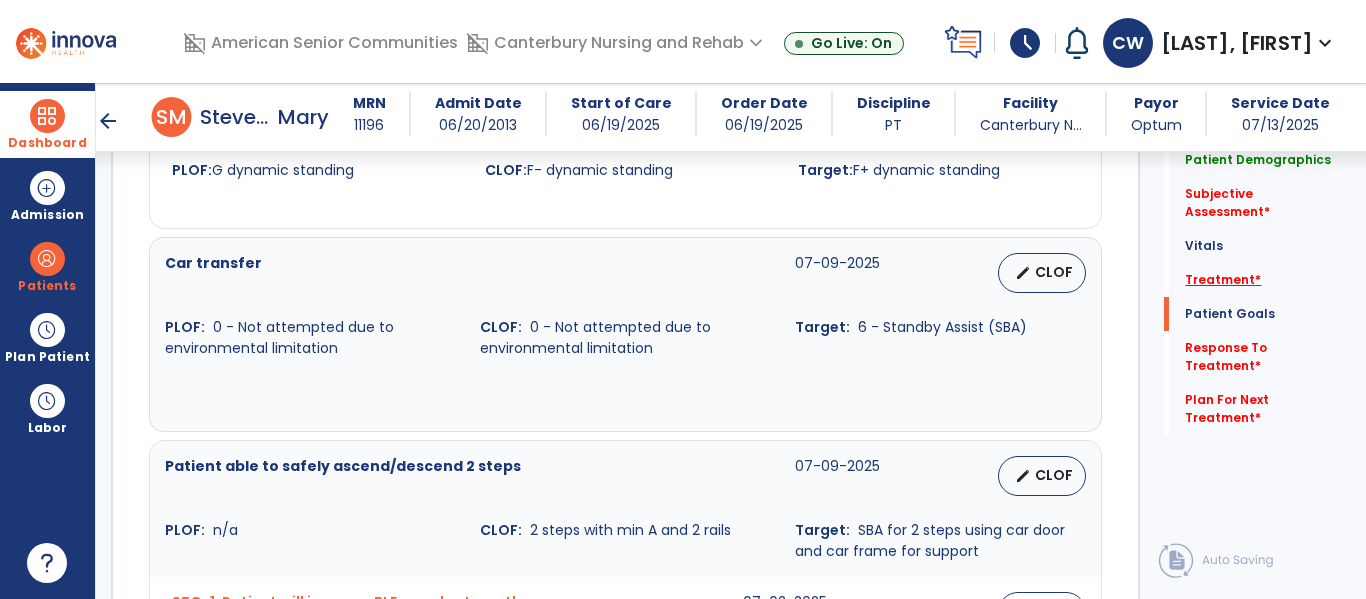 click on "Treatment   *" 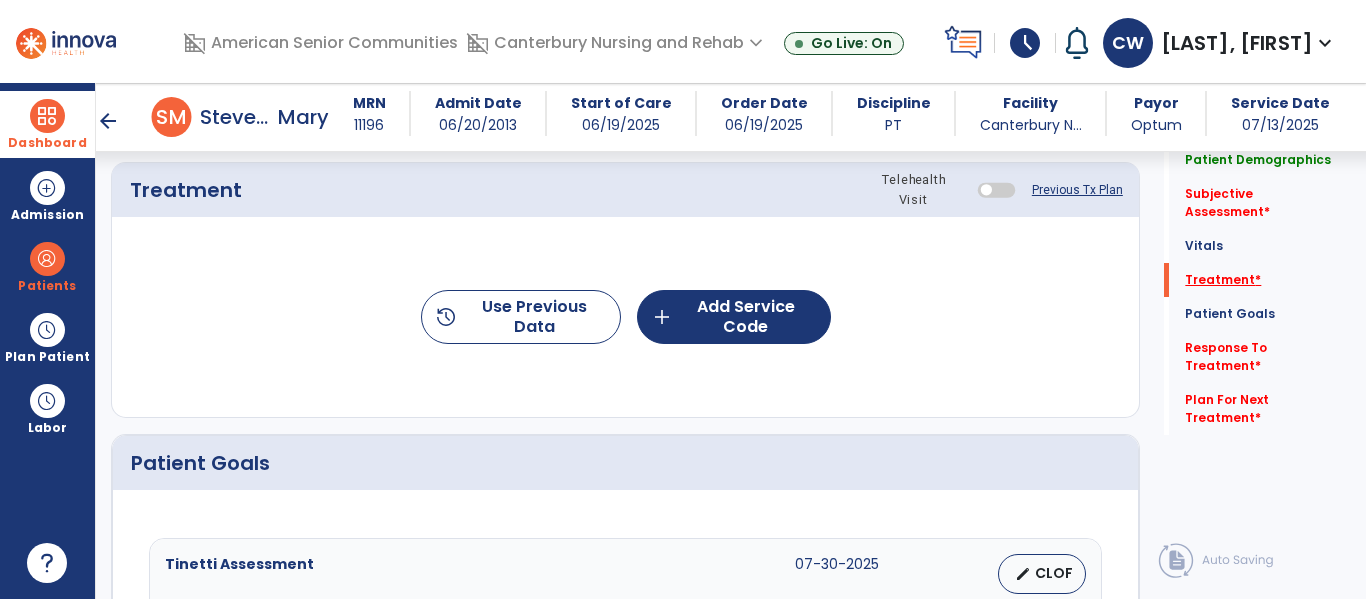 scroll, scrollTop: 1076, scrollLeft: 0, axis: vertical 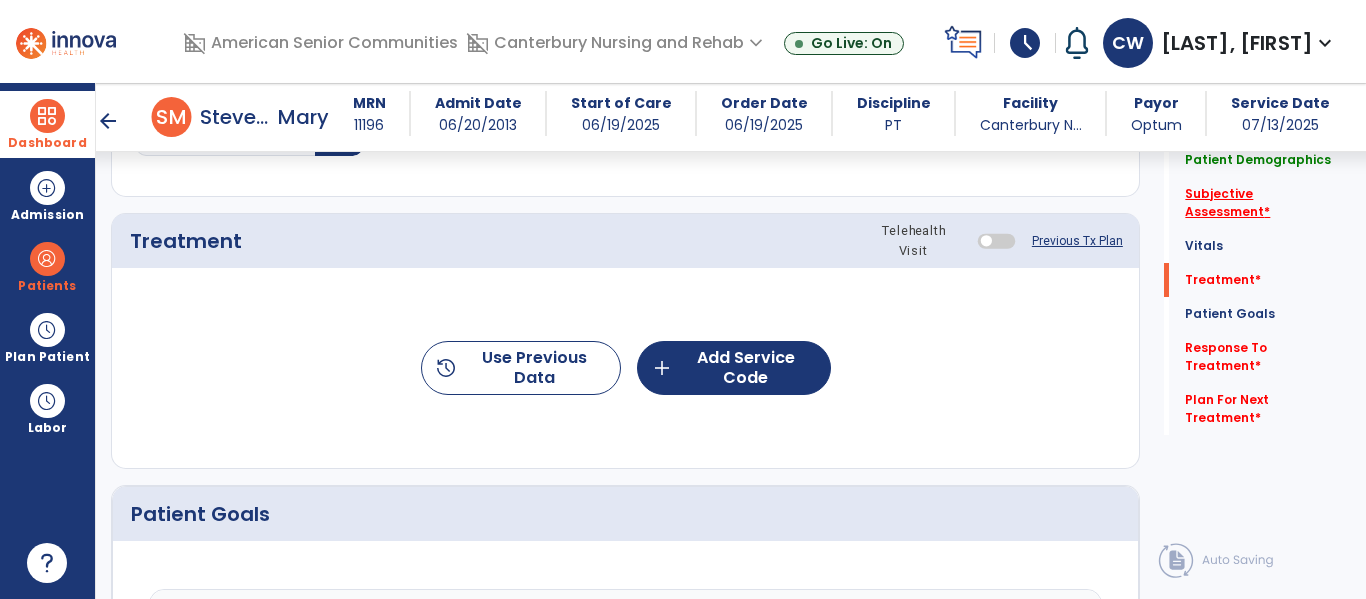 click on "Subjective Assessment   *" 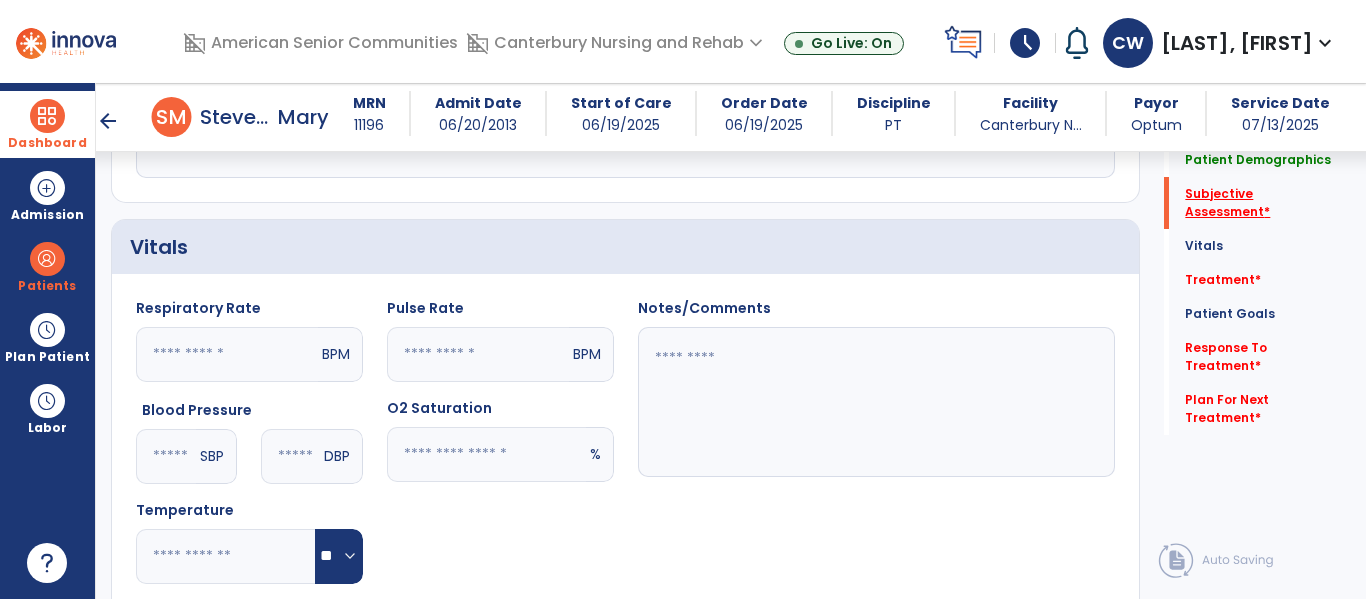 scroll, scrollTop: 368, scrollLeft: 0, axis: vertical 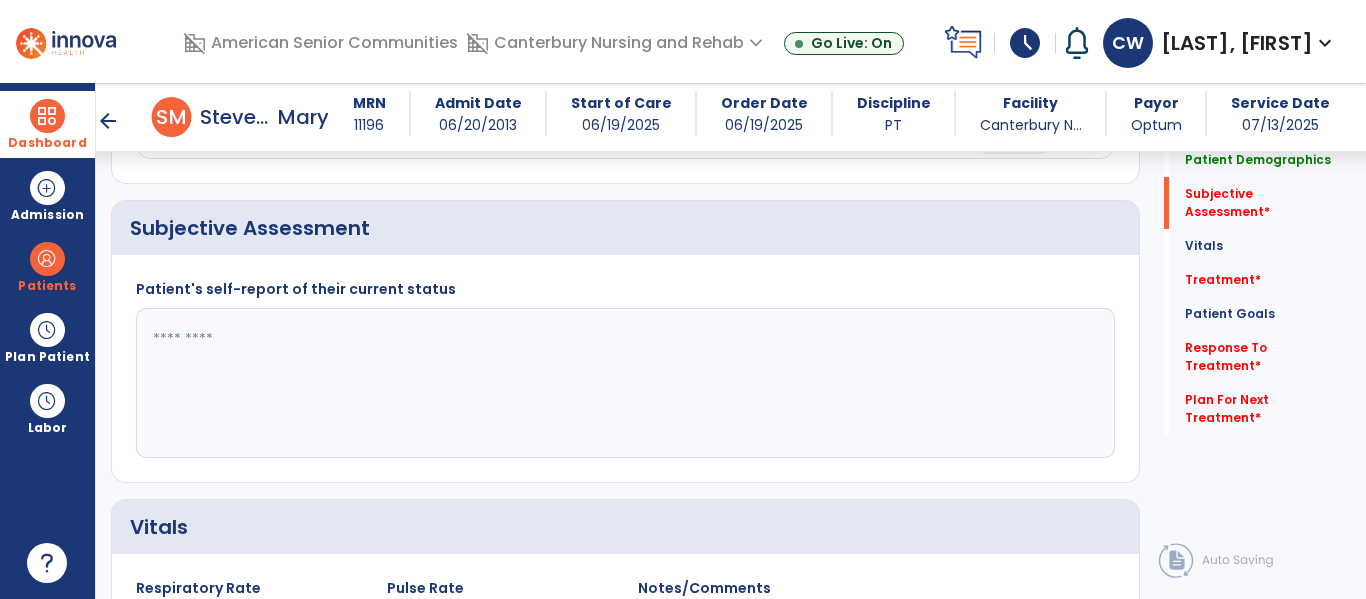 click 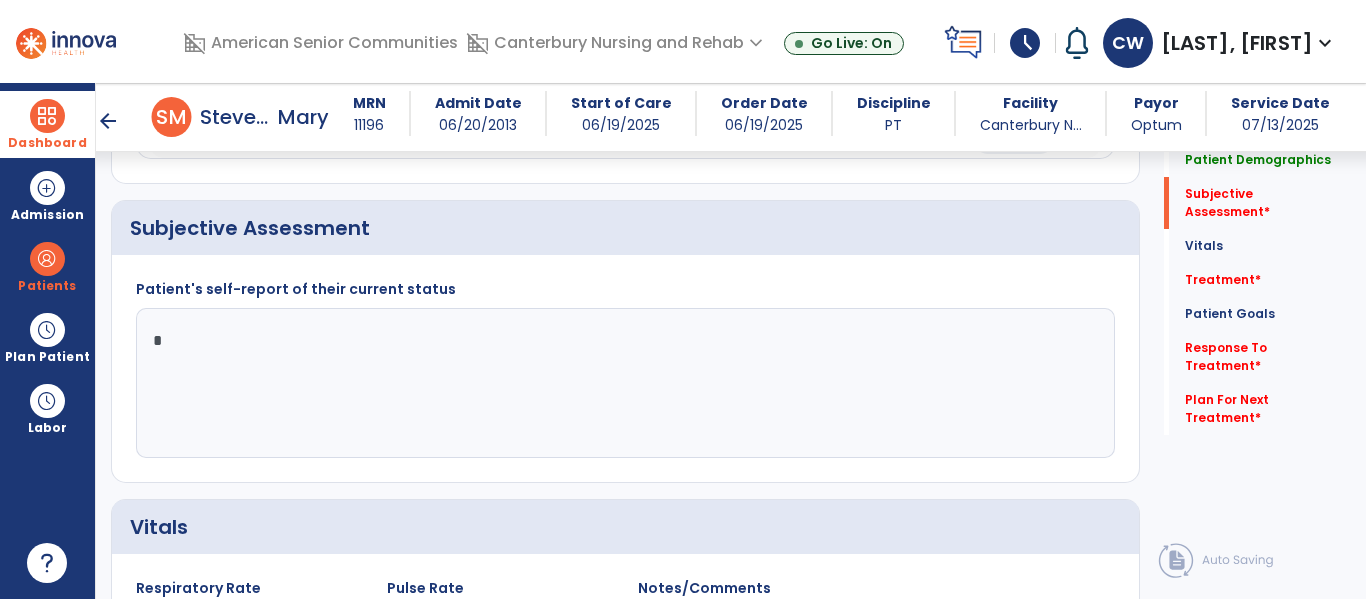 type on "**" 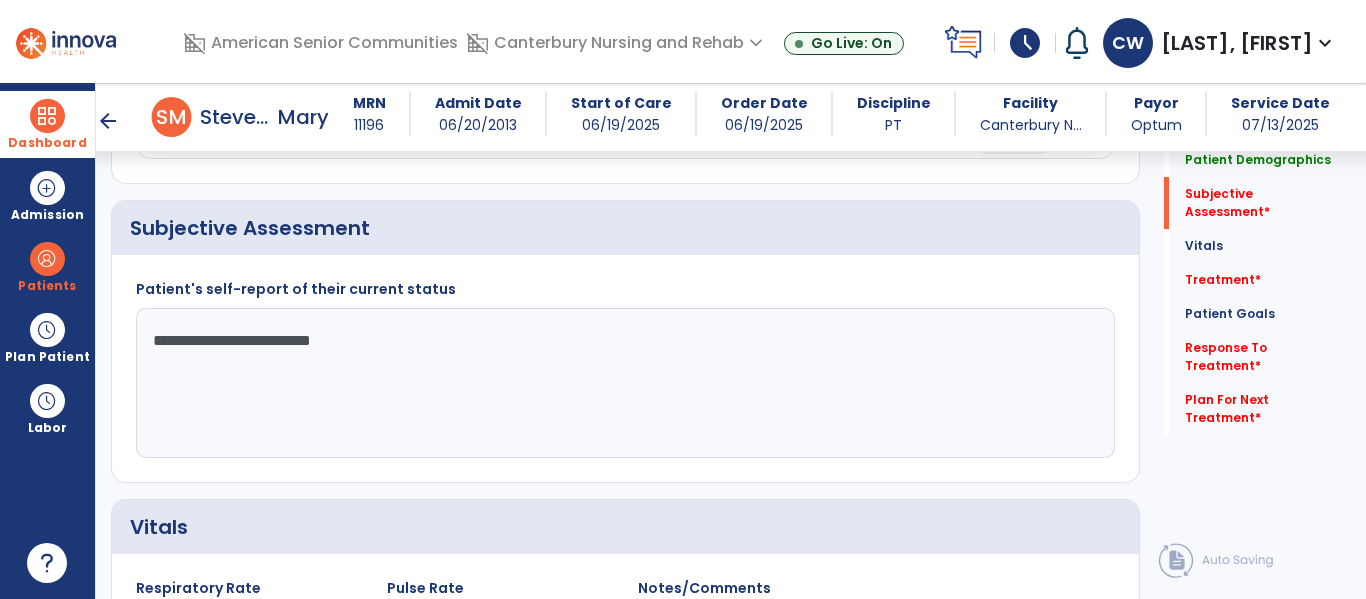 type on "**********" 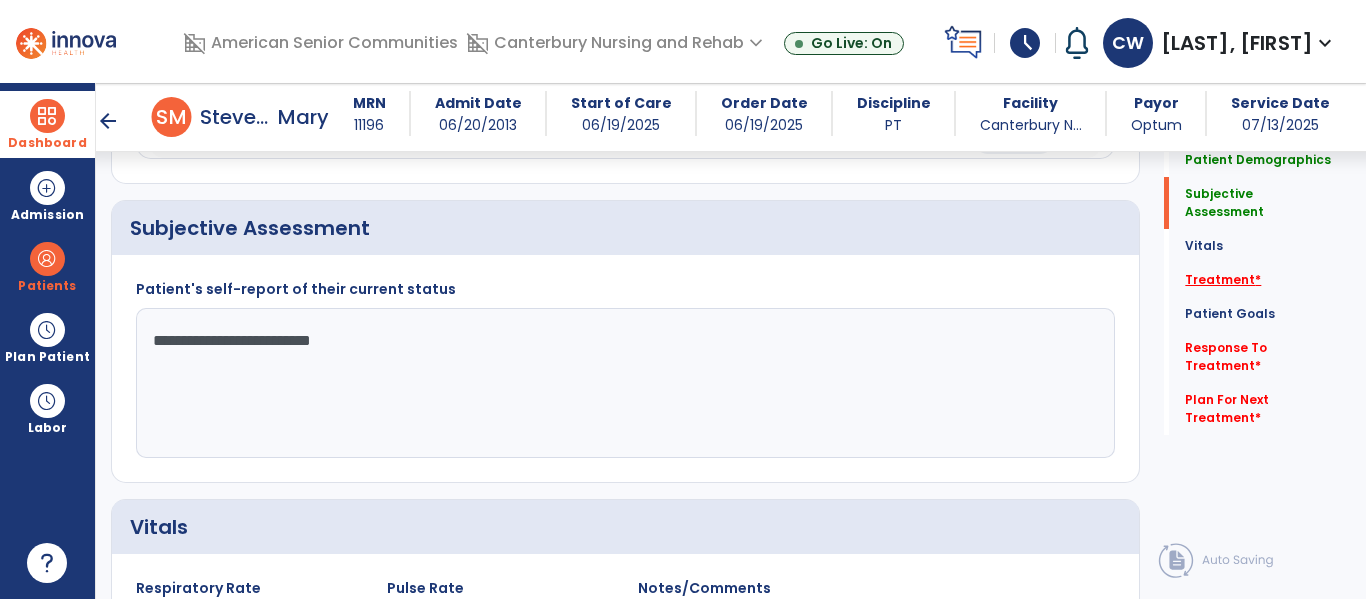 click on "Treatment   *" 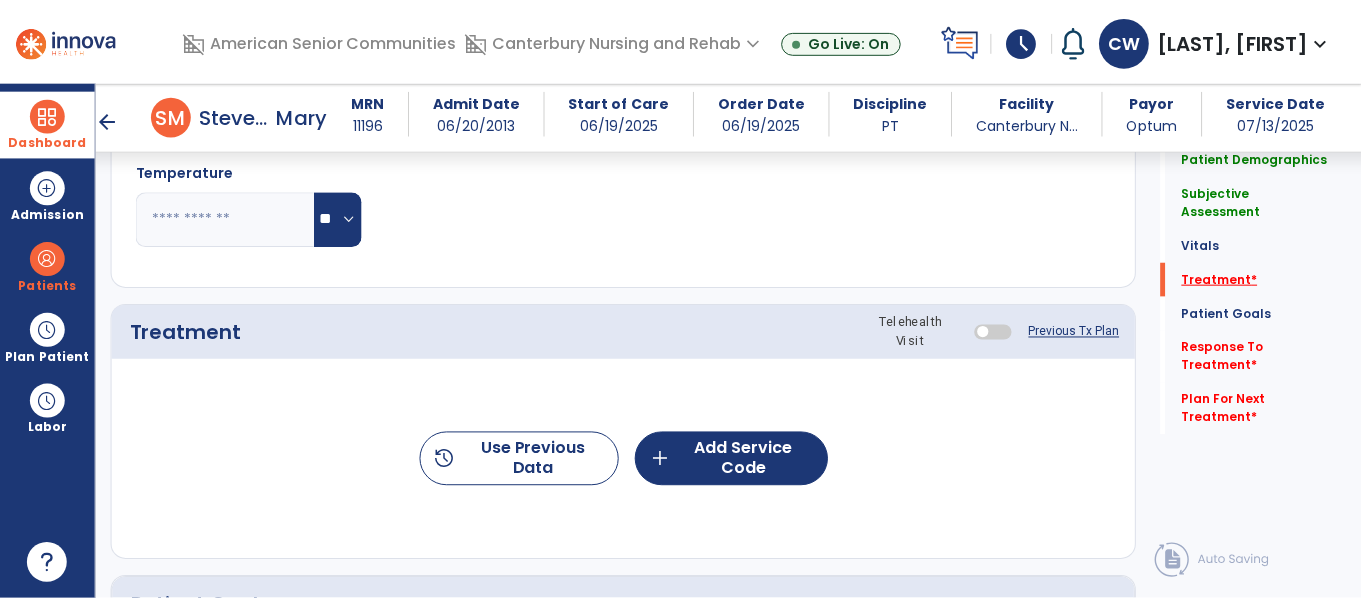 scroll, scrollTop: 1076, scrollLeft: 0, axis: vertical 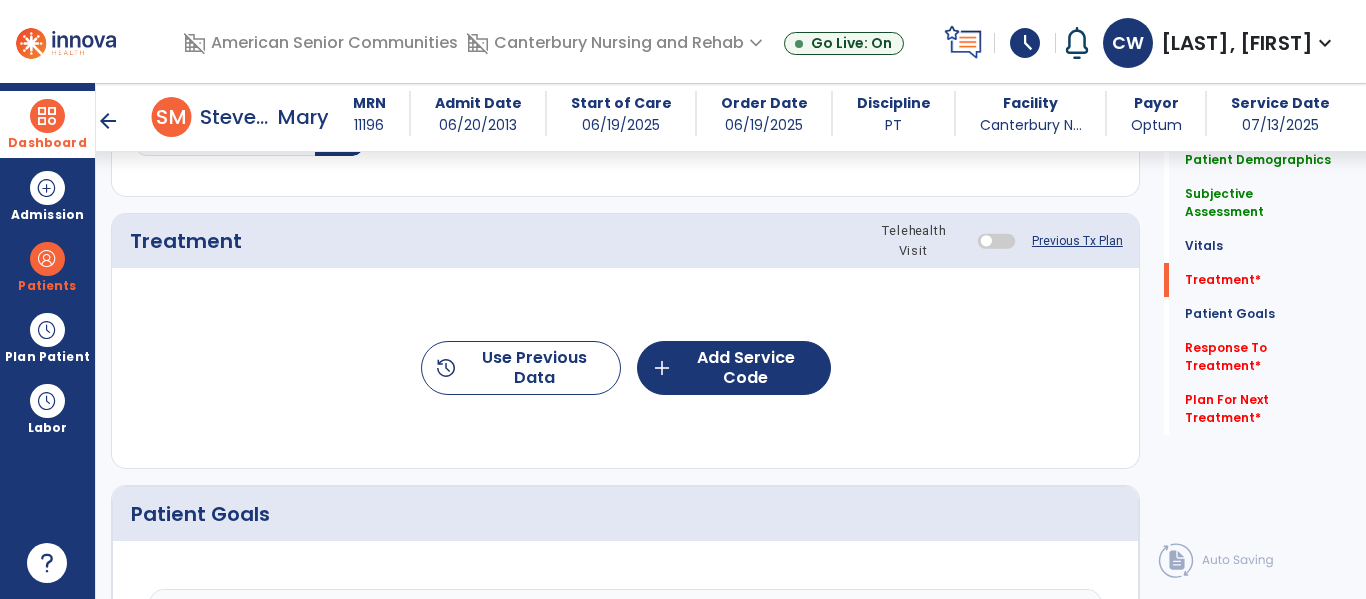 click on "history  Use Previous Data  add  Add Service Code" 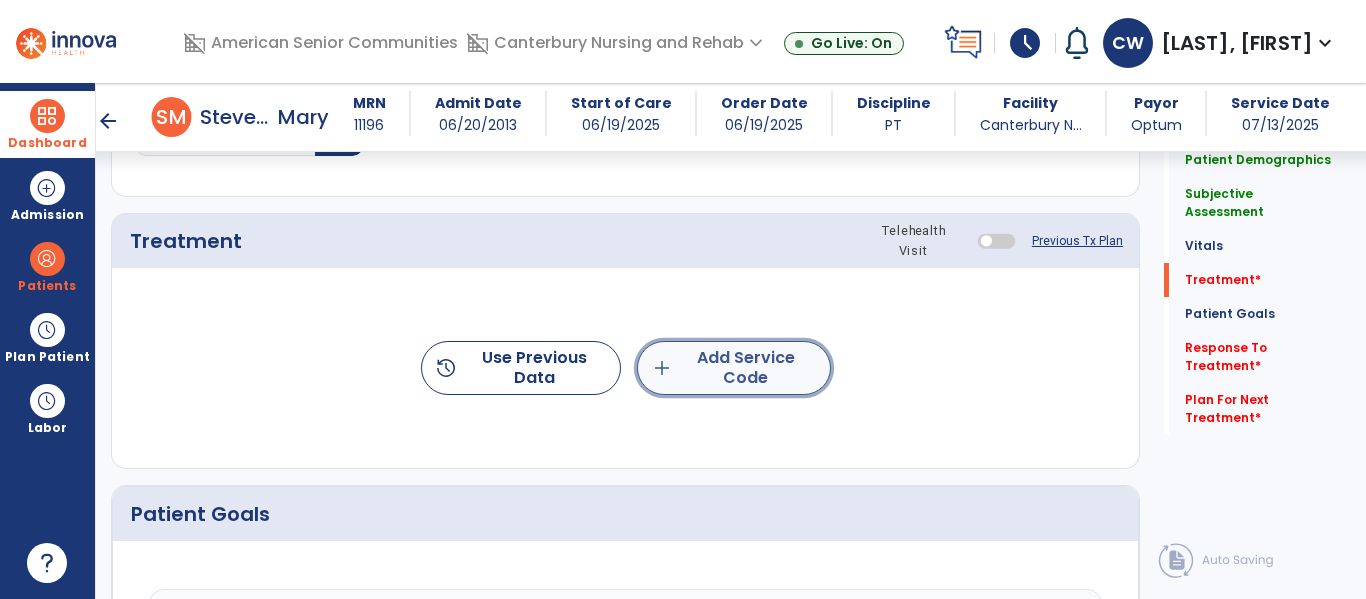 click on "add  Add Service Code" 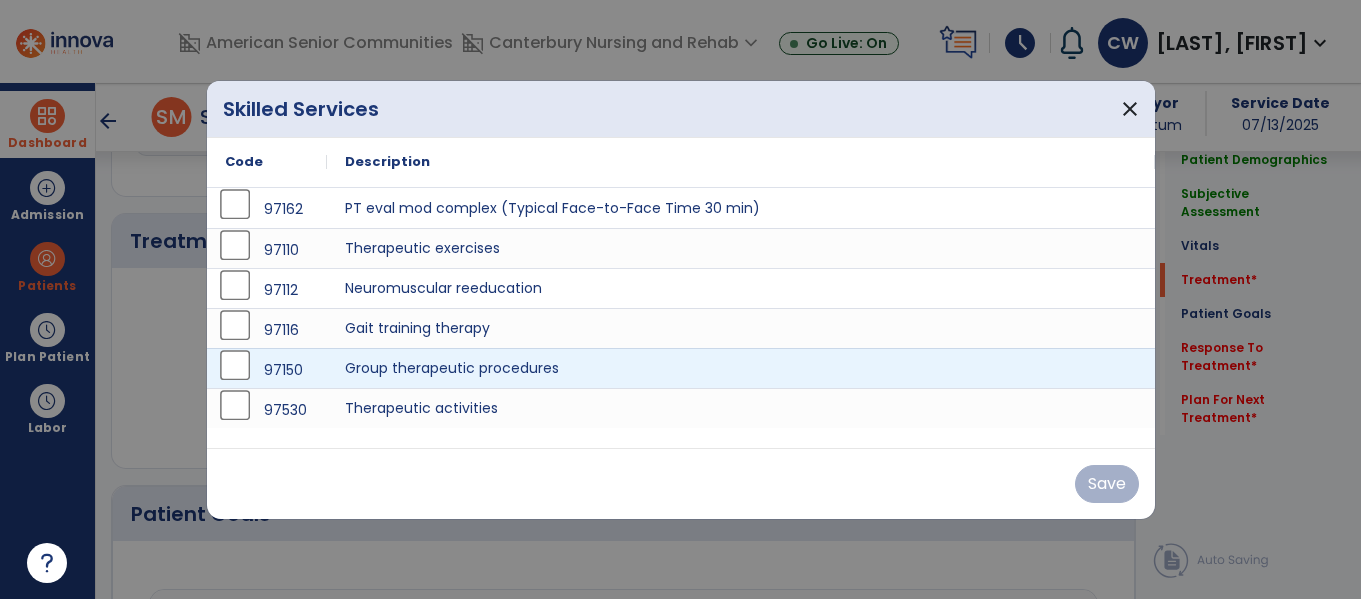 scroll, scrollTop: 1076, scrollLeft: 0, axis: vertical 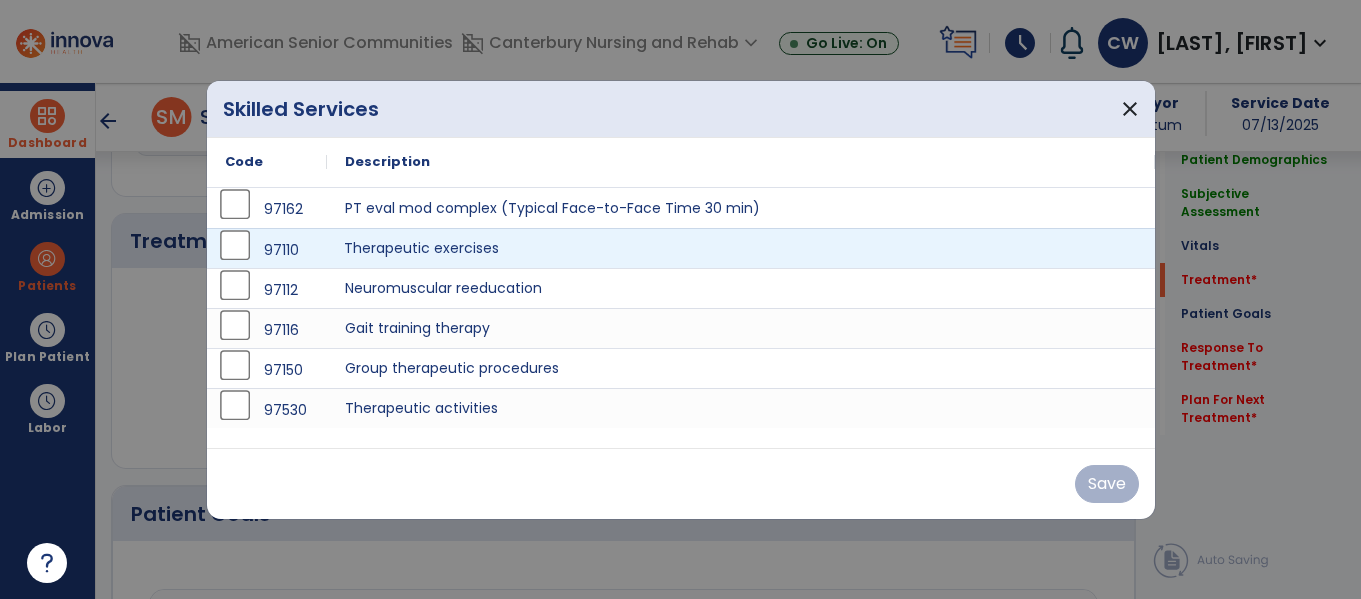 click on "Therapeutic exercises" at bounding box center (741, 248) 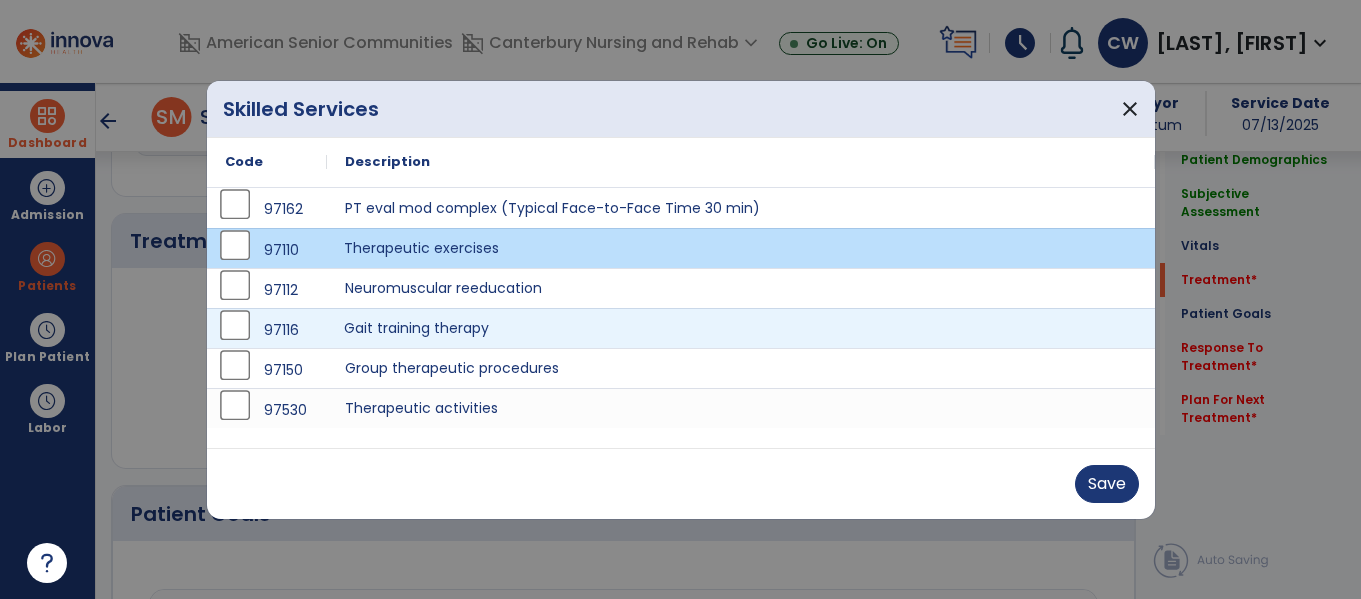 click on "Gait training therapy" at bounding box center (741, 328) 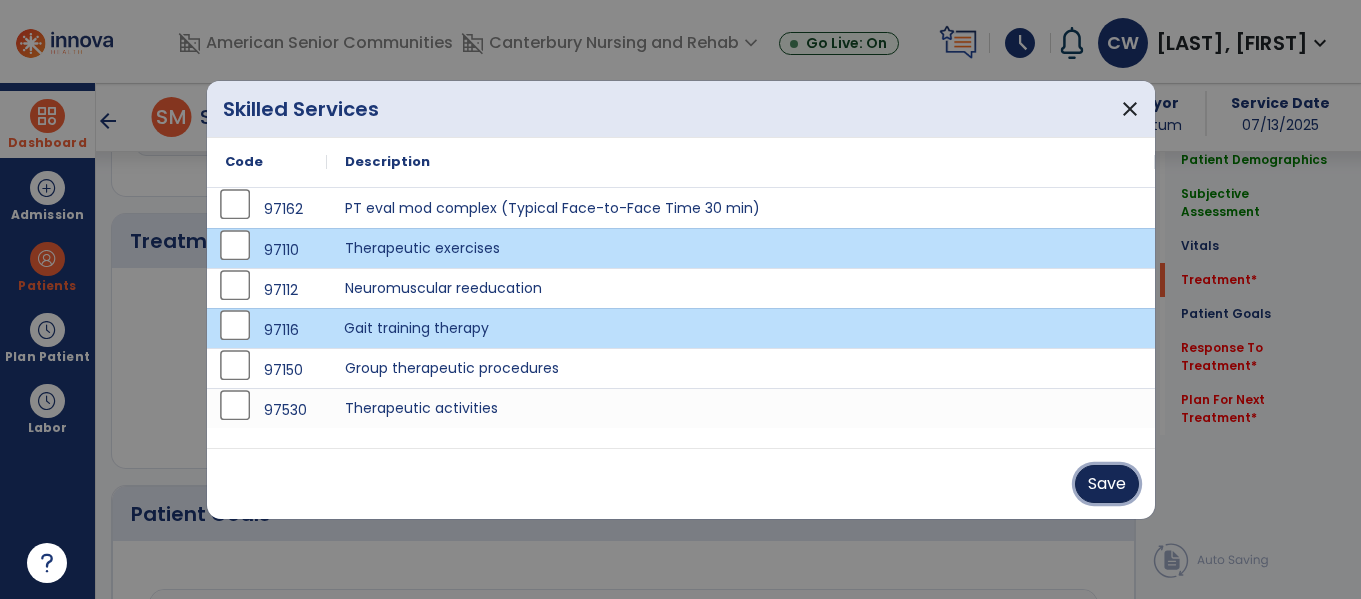 click on "Save" at bounding box center [1107, 484] 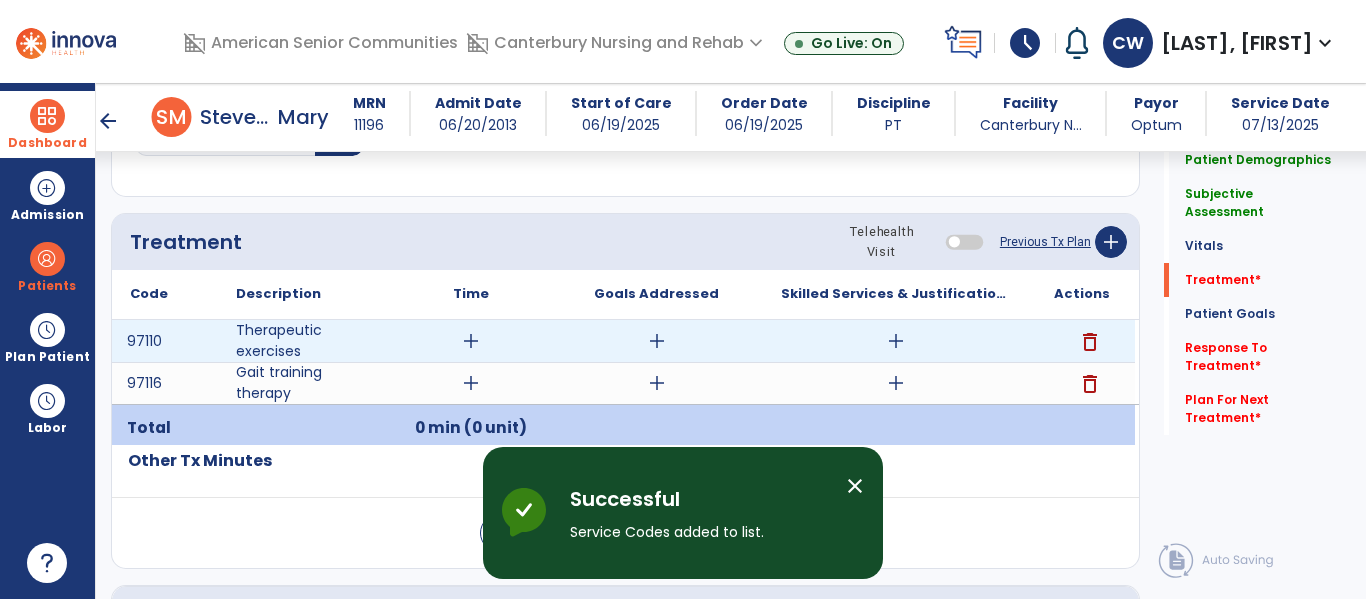 click on "add" at bounding box center [471, 341] 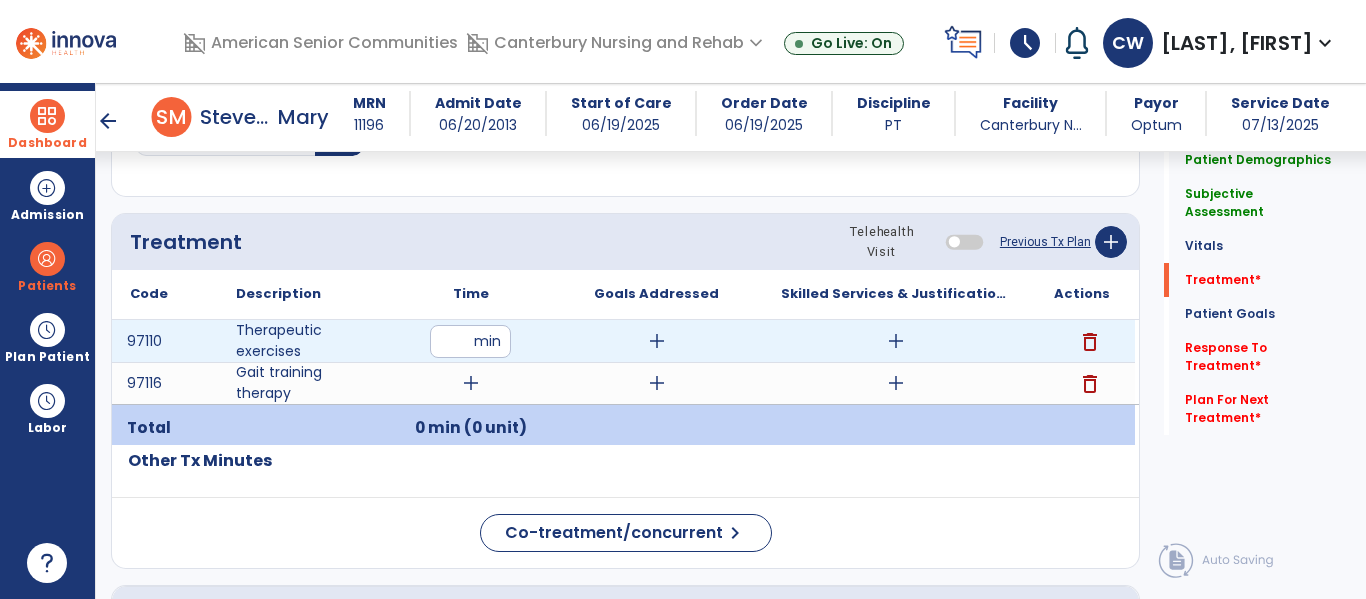 type on "**" 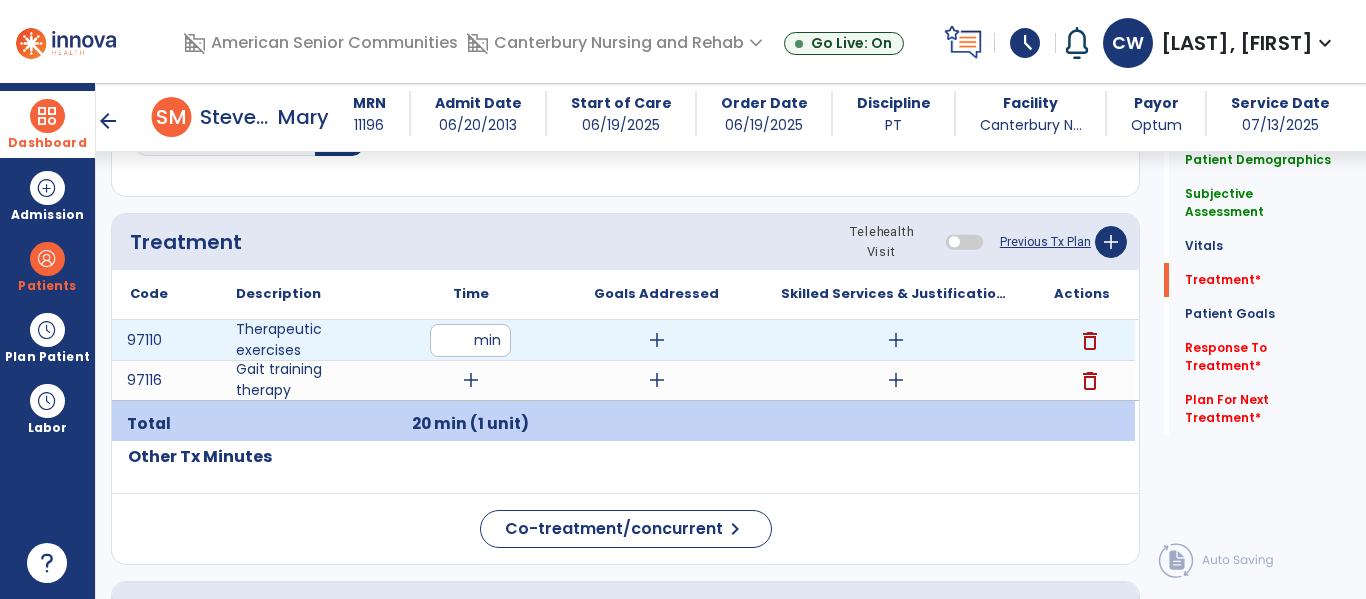 click on "add" at bounding box center [896, 340] 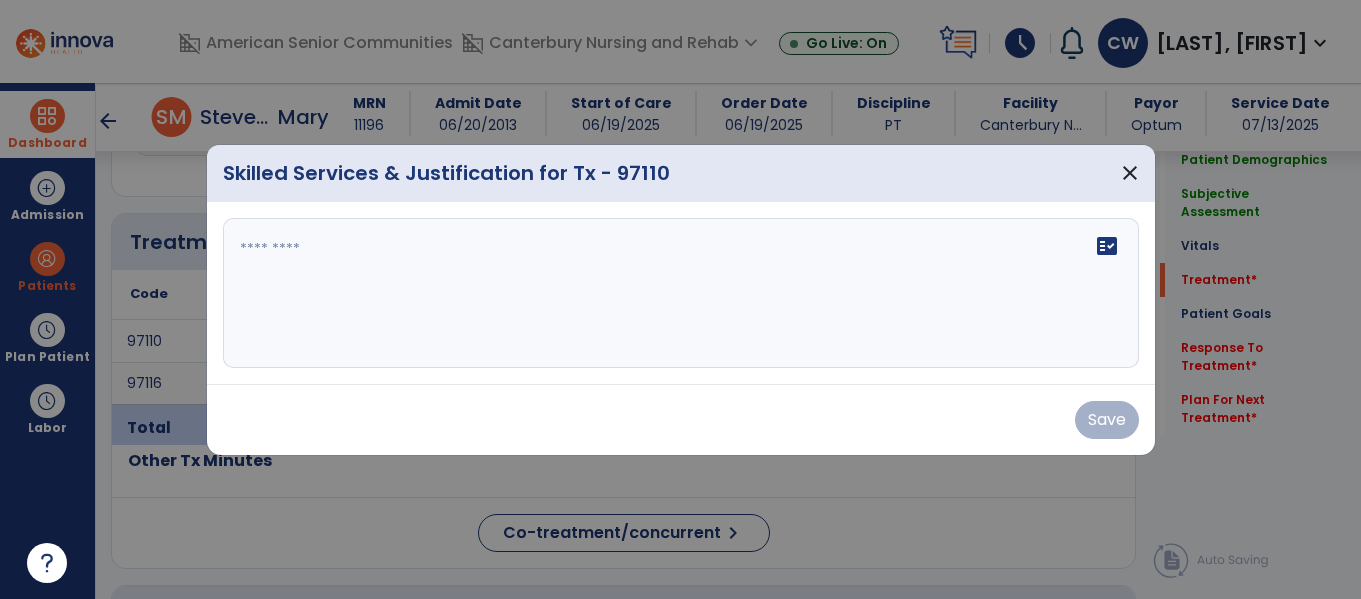 scroll, scrollTop: 1076, scrollLeft: 0, axis: vertical 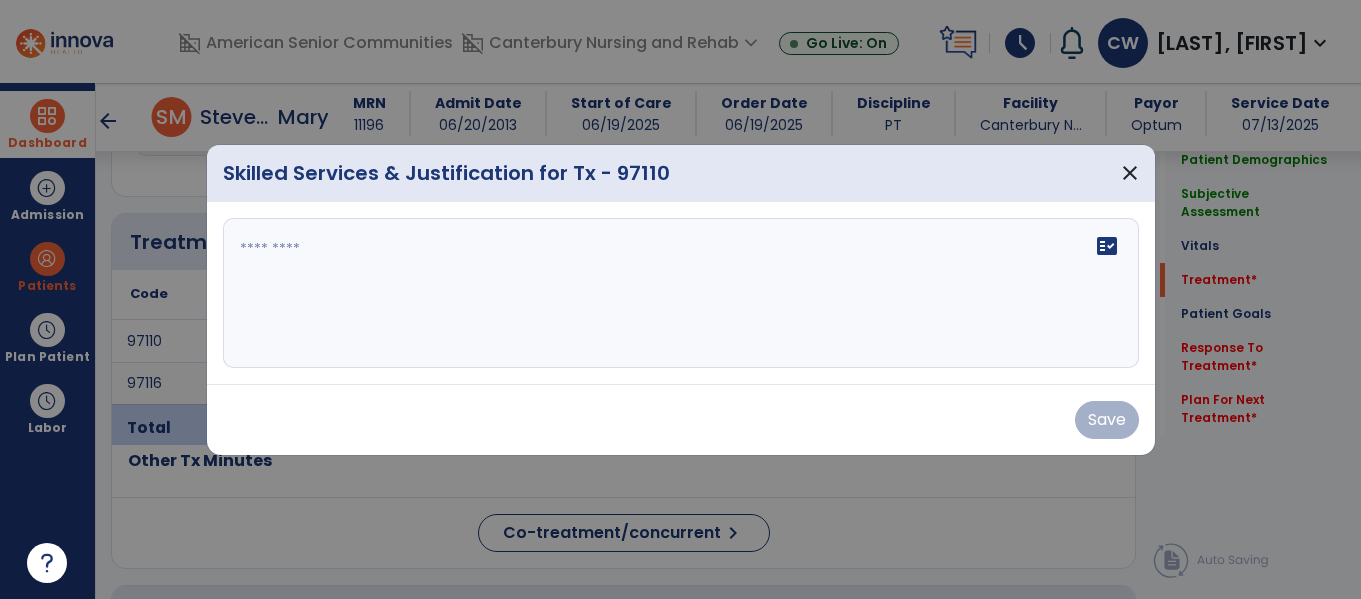 click on "fact_check" at bounding box center [681, 293] 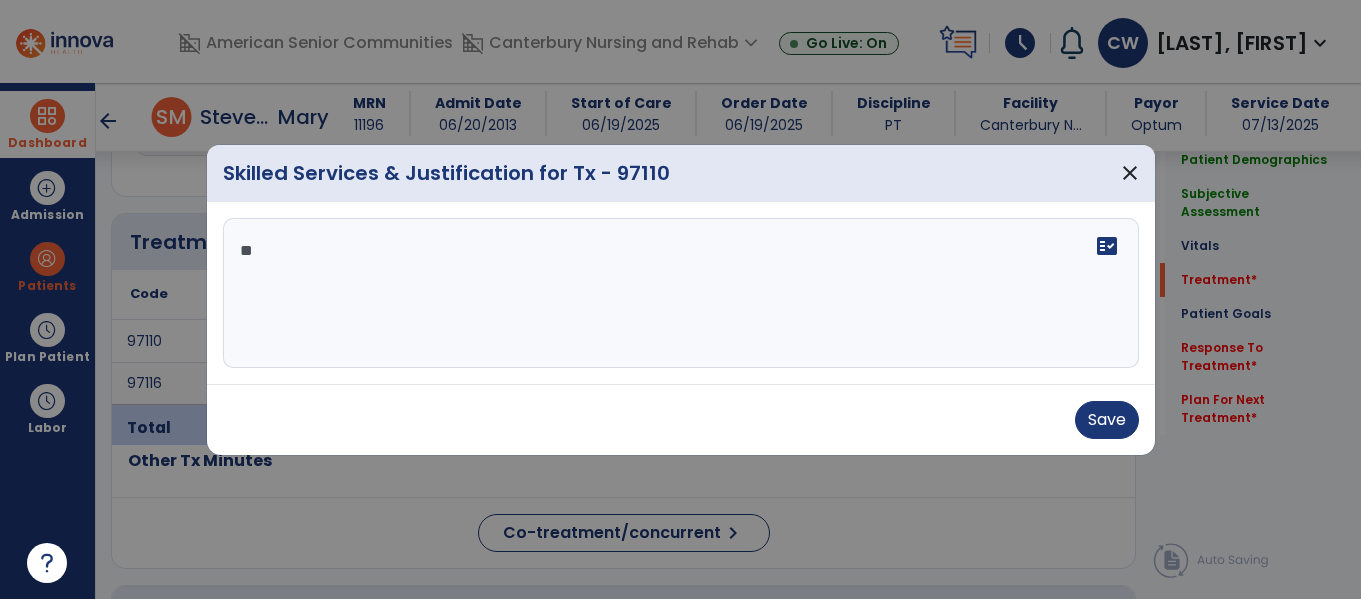 type on "*" 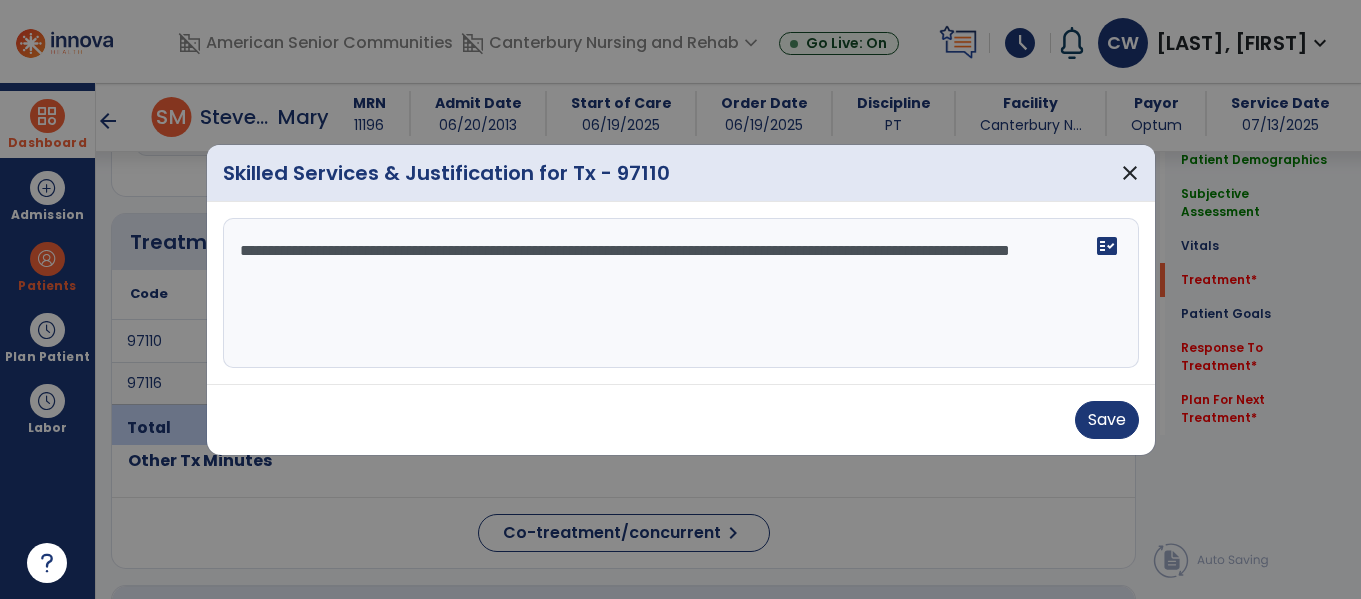 type on "**********" 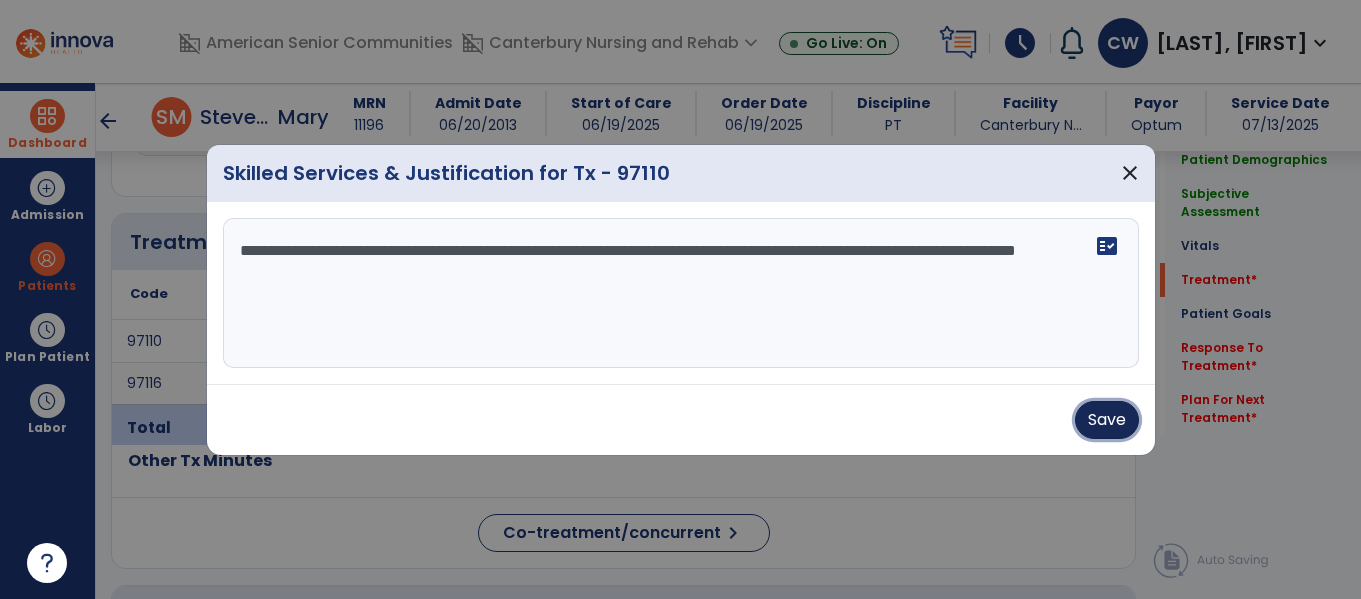 click on "Save" at bounding box center [1107, 420] 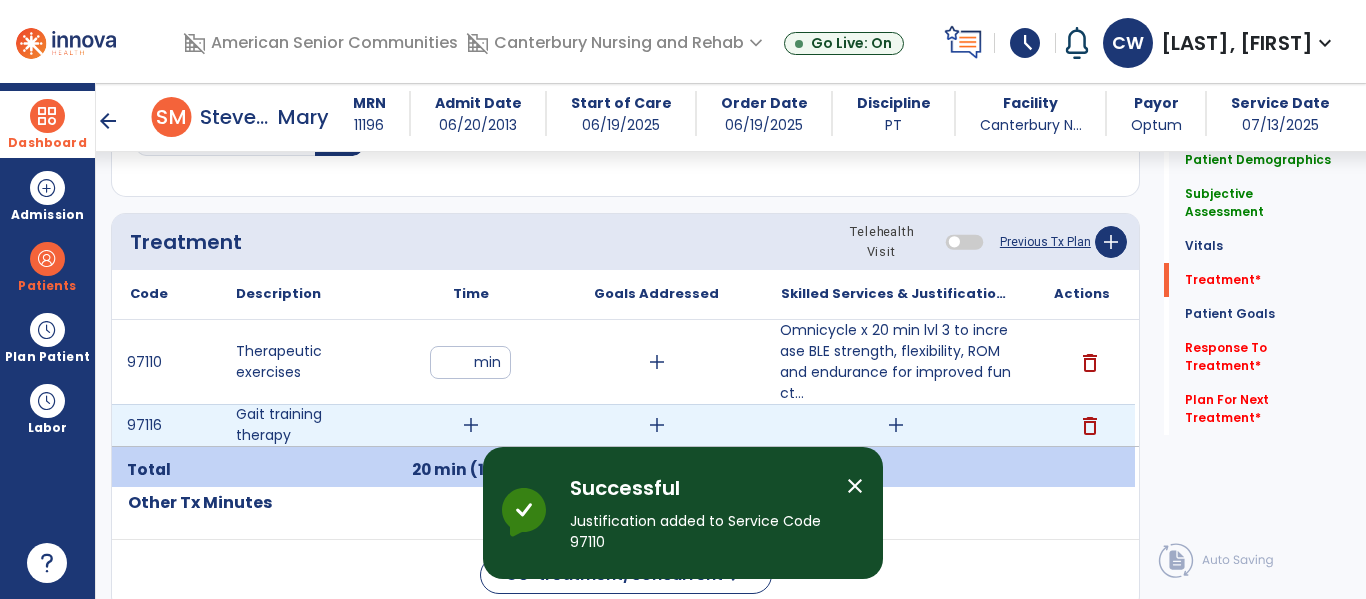 click on "add" at bounding box center [471, 425] 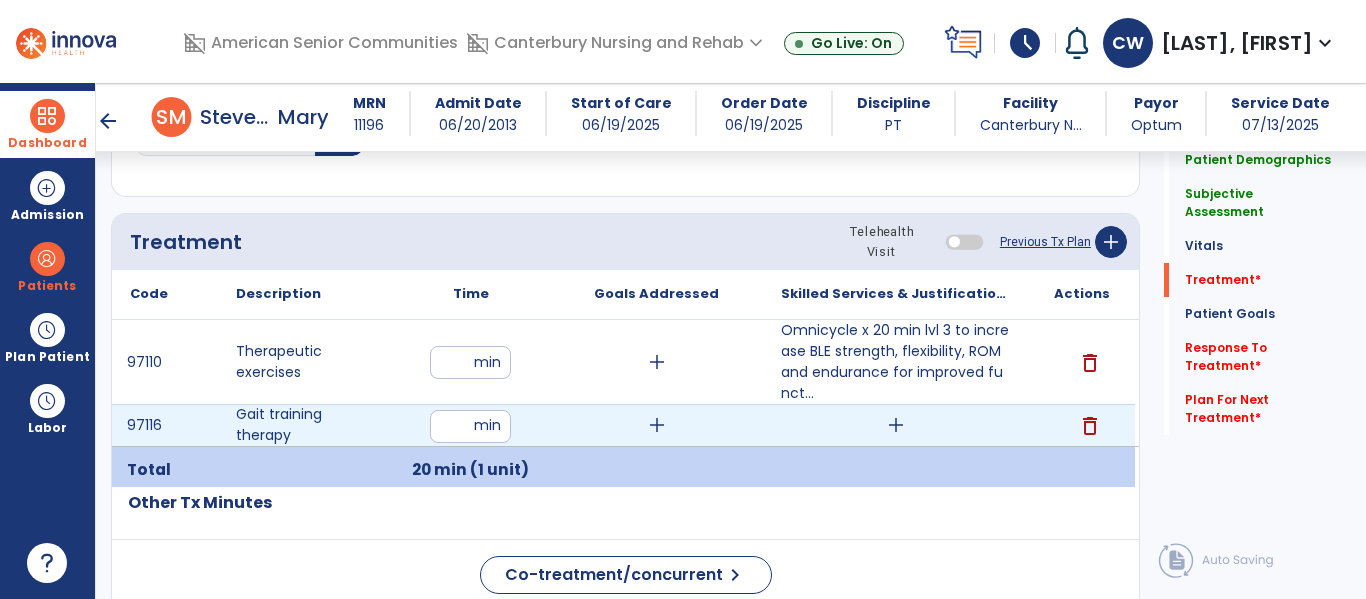 type on "**" 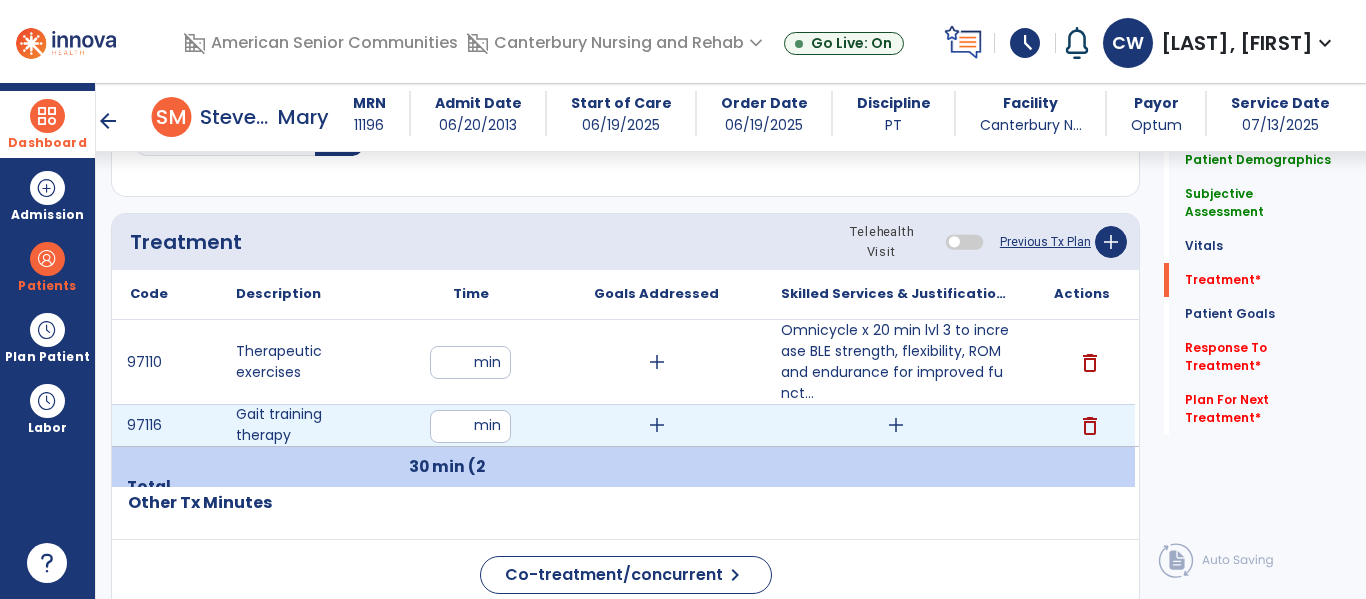 click on "add" at bounding box center [896, 425] 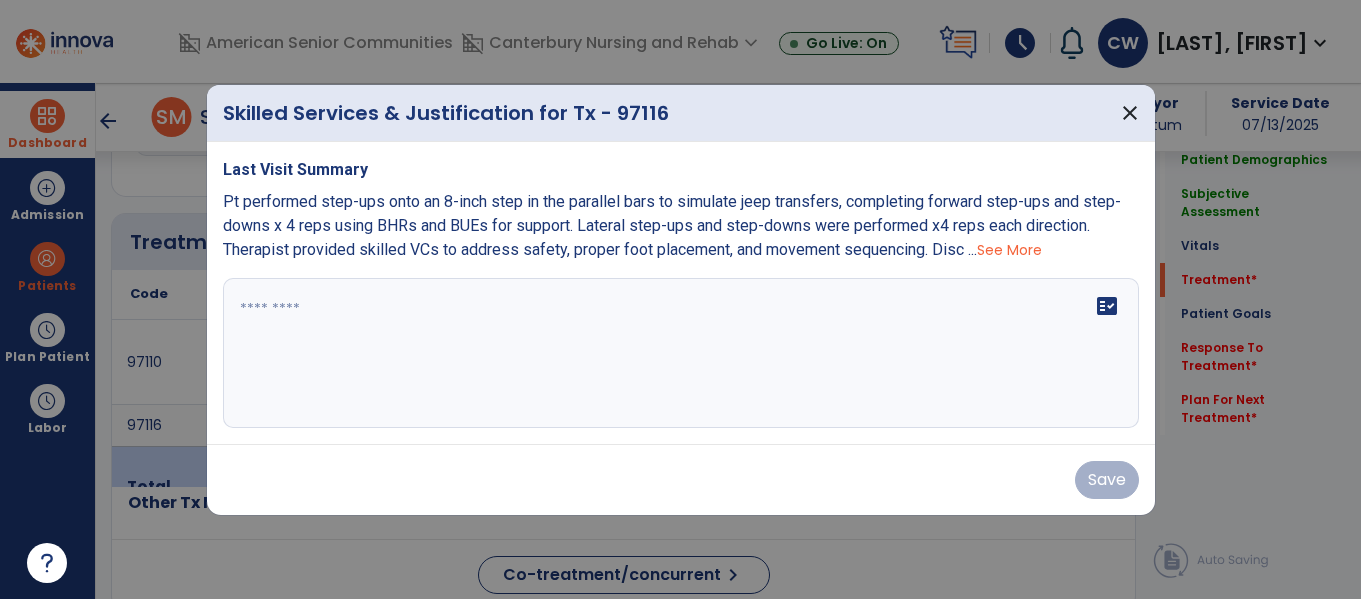 scroll, scrollTop: 1076, scrollLeft: 0, axis: vertical 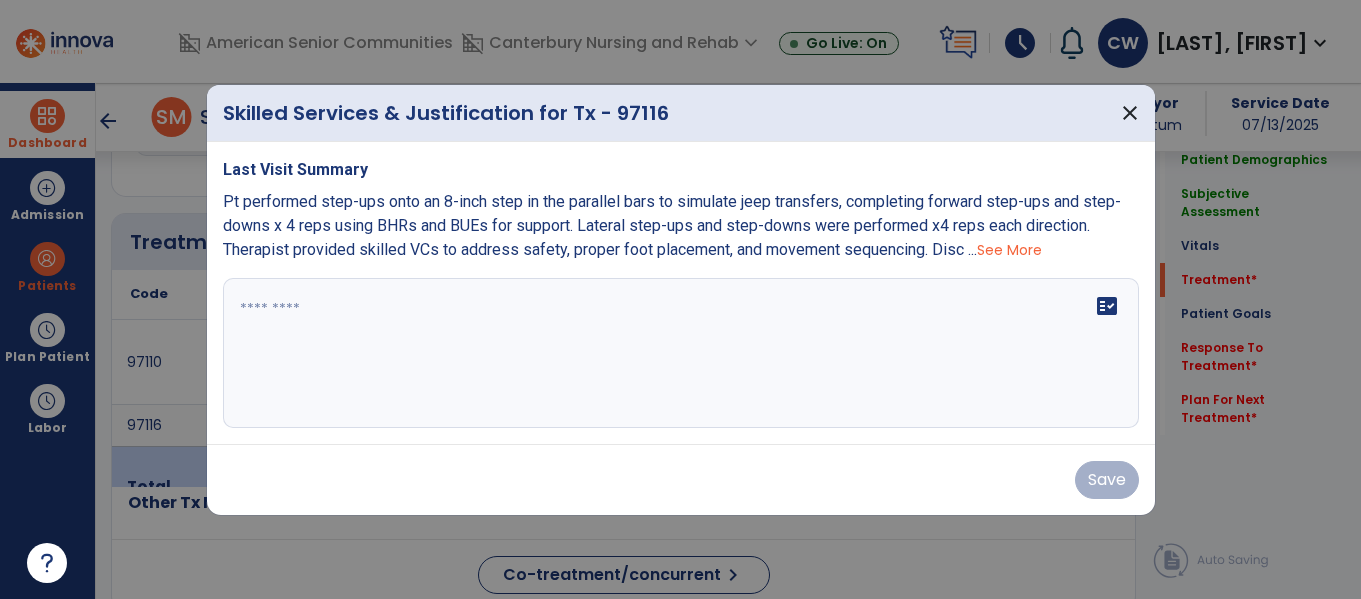 click at bounding box center [681, 353] 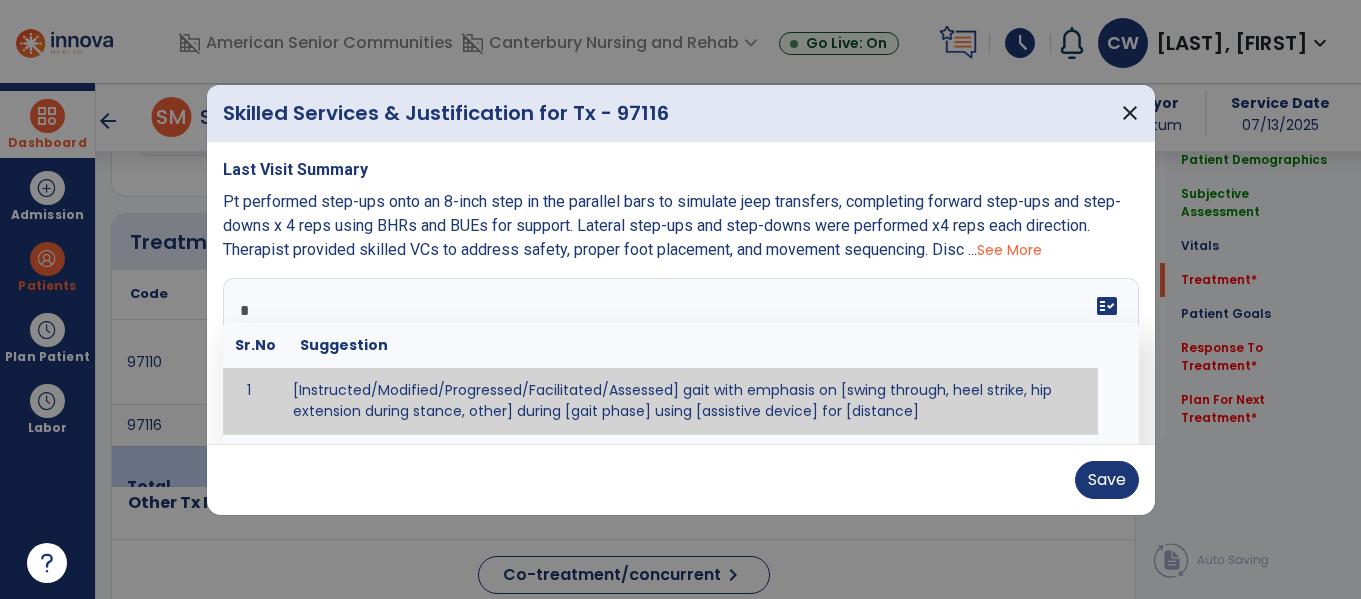 type on "**" 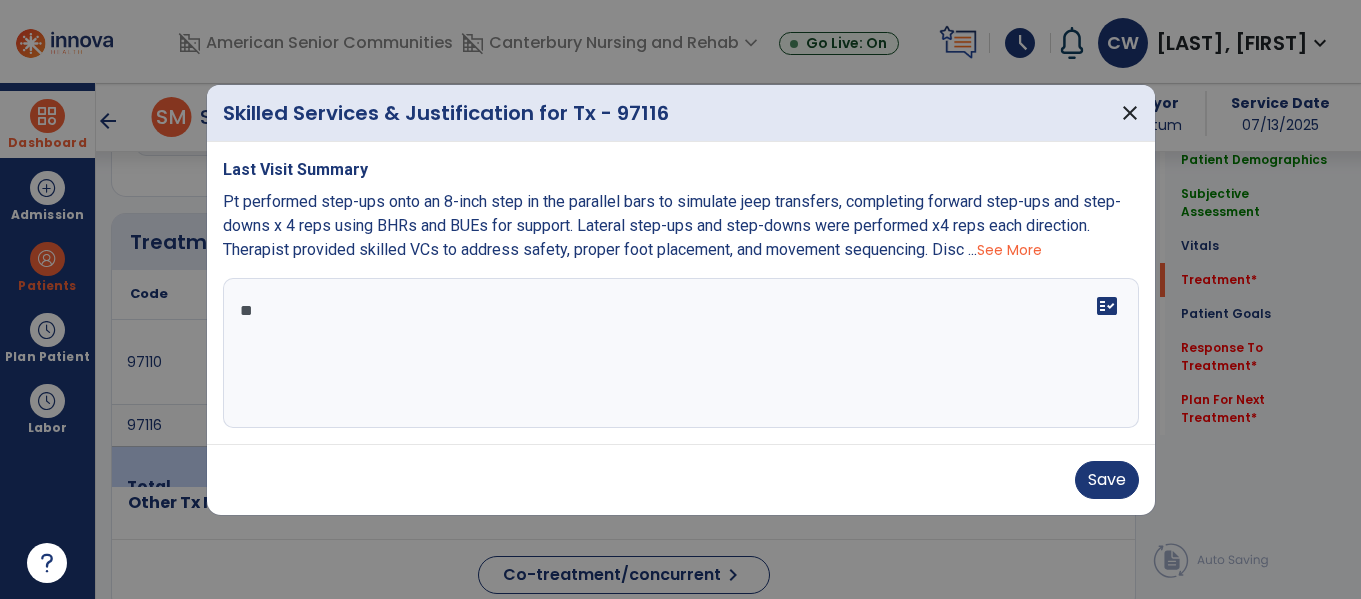 type on "*" 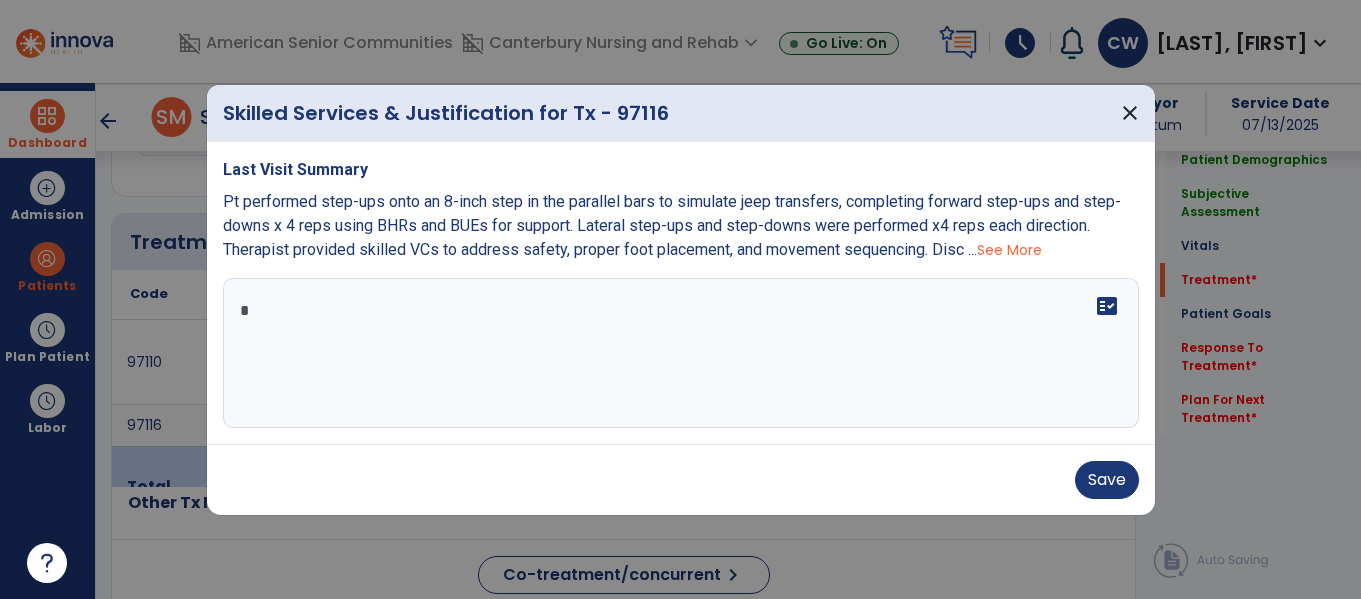 type 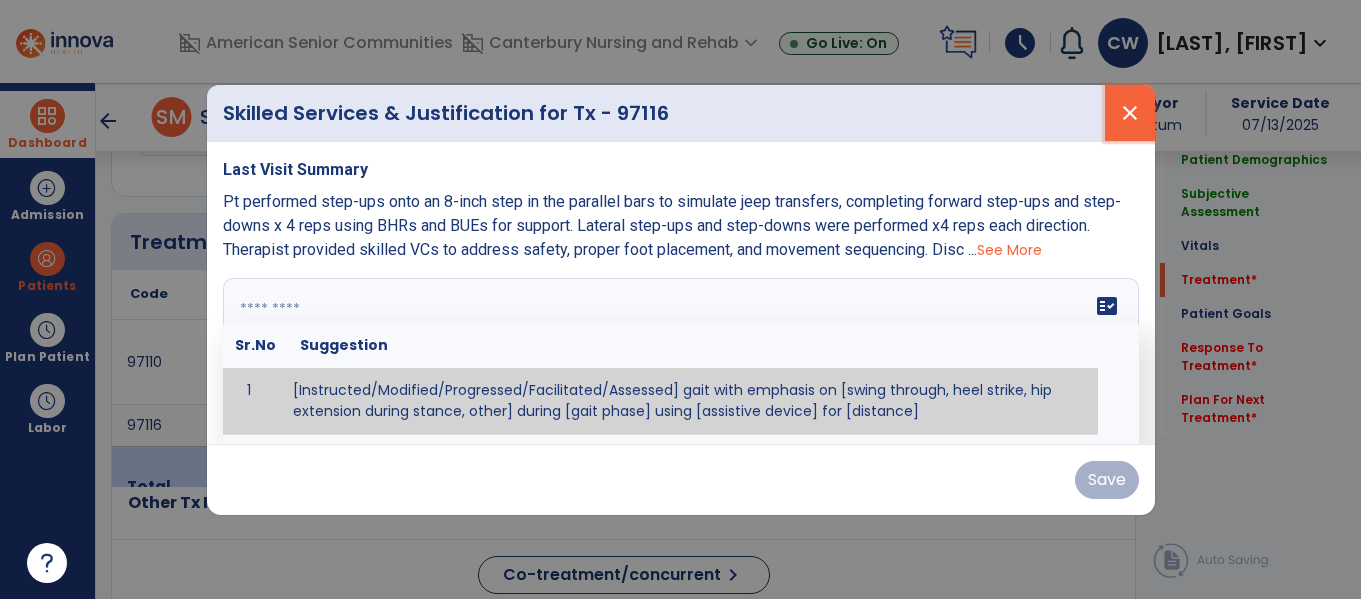 click on "close" at bounding box center [1130, 113] 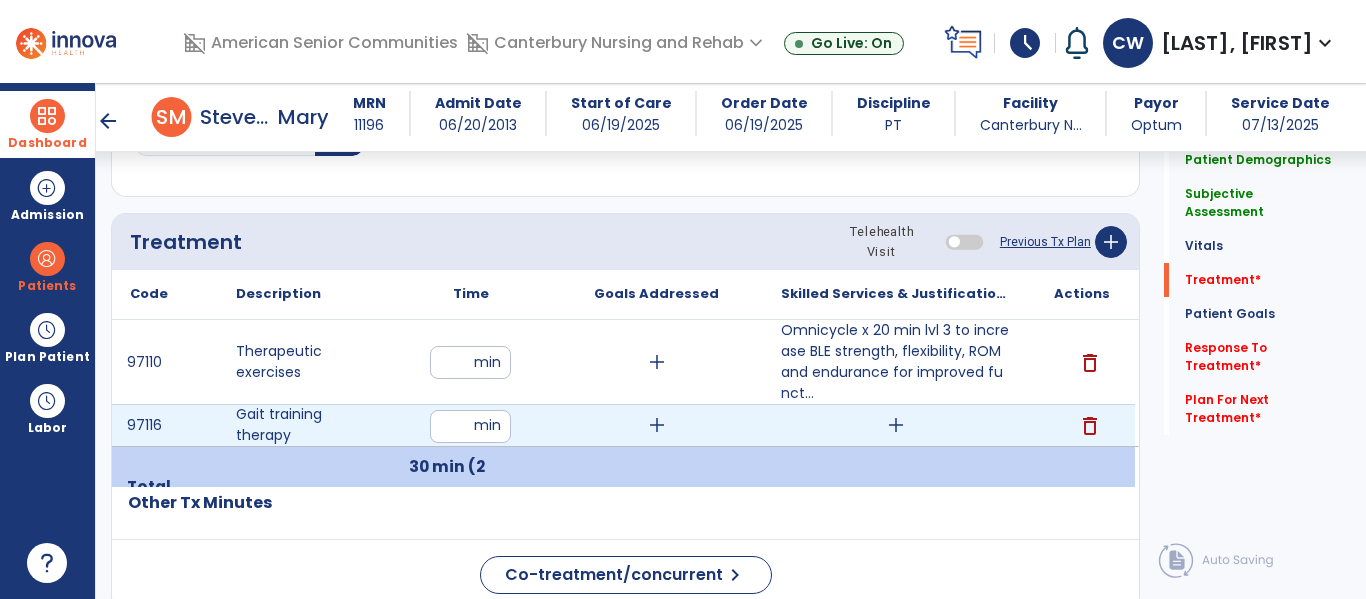 click on "delete" at bounding box center [1090, 426] 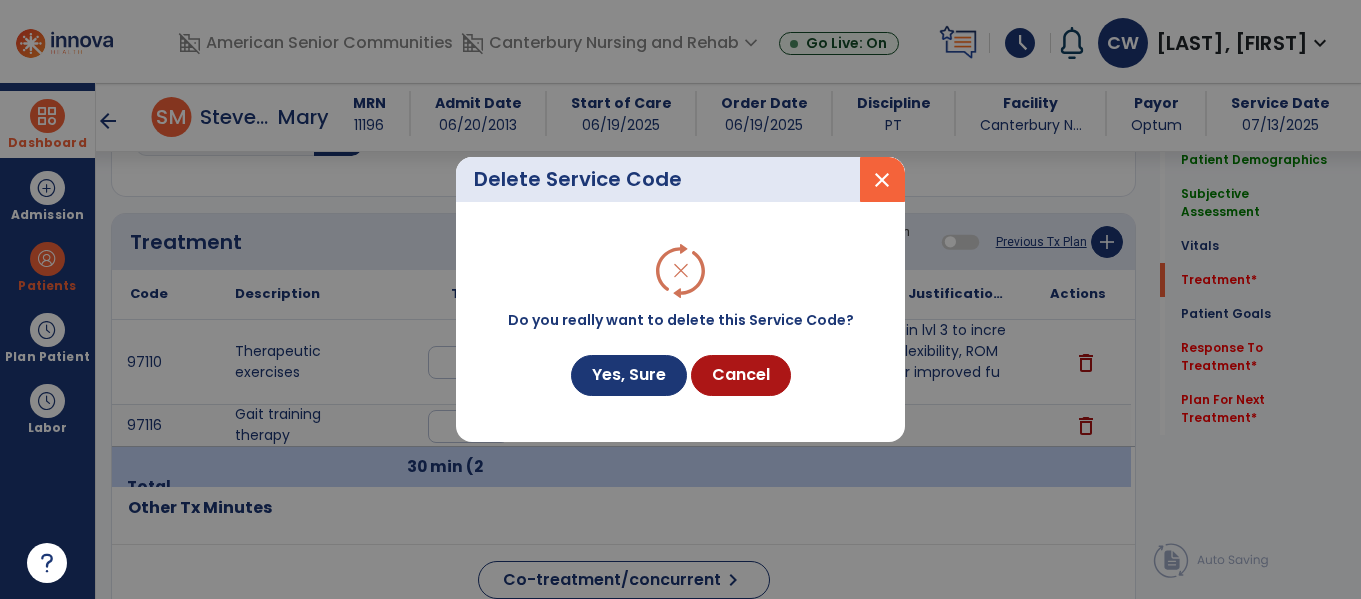 scroll, scrollTop: 1076, scrollLeft: 0, axis: vertical 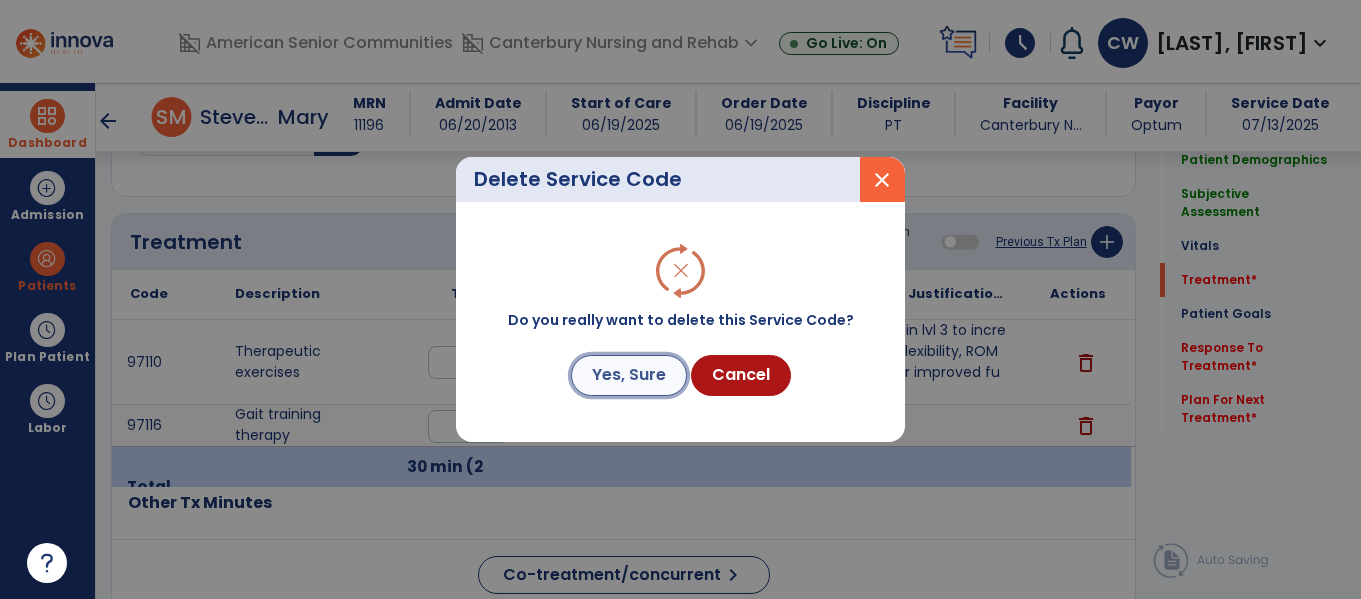 click on "Yes, Sure" at bounding box center [629, 375] 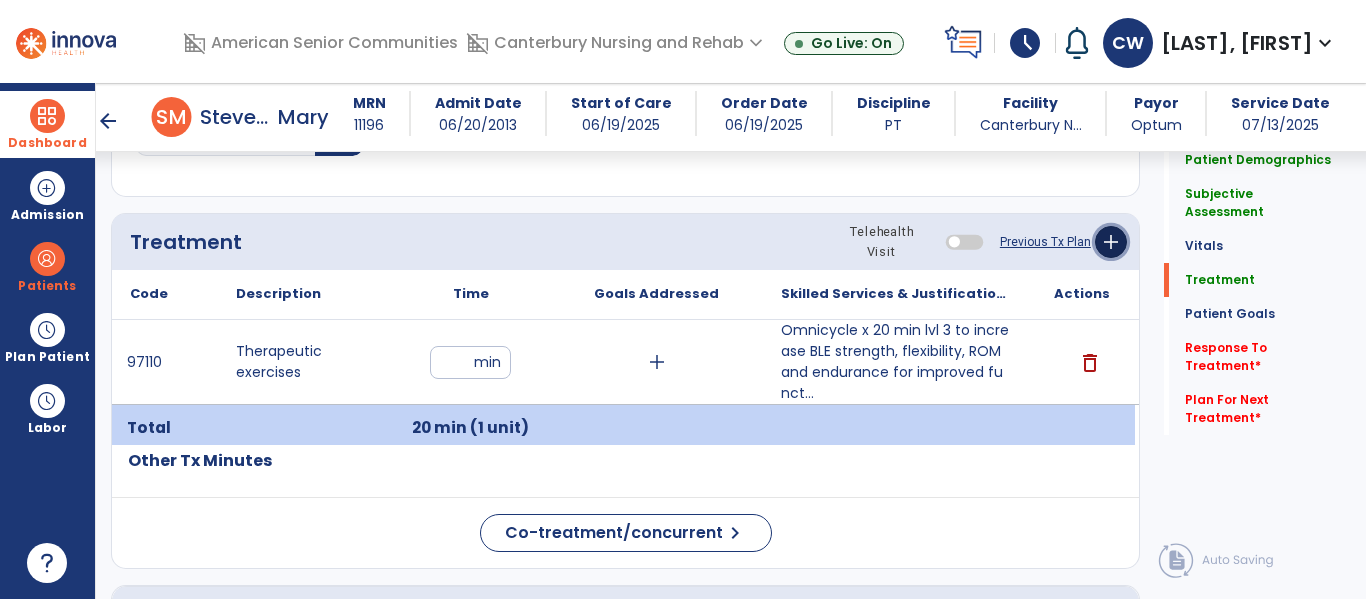 click on "add" 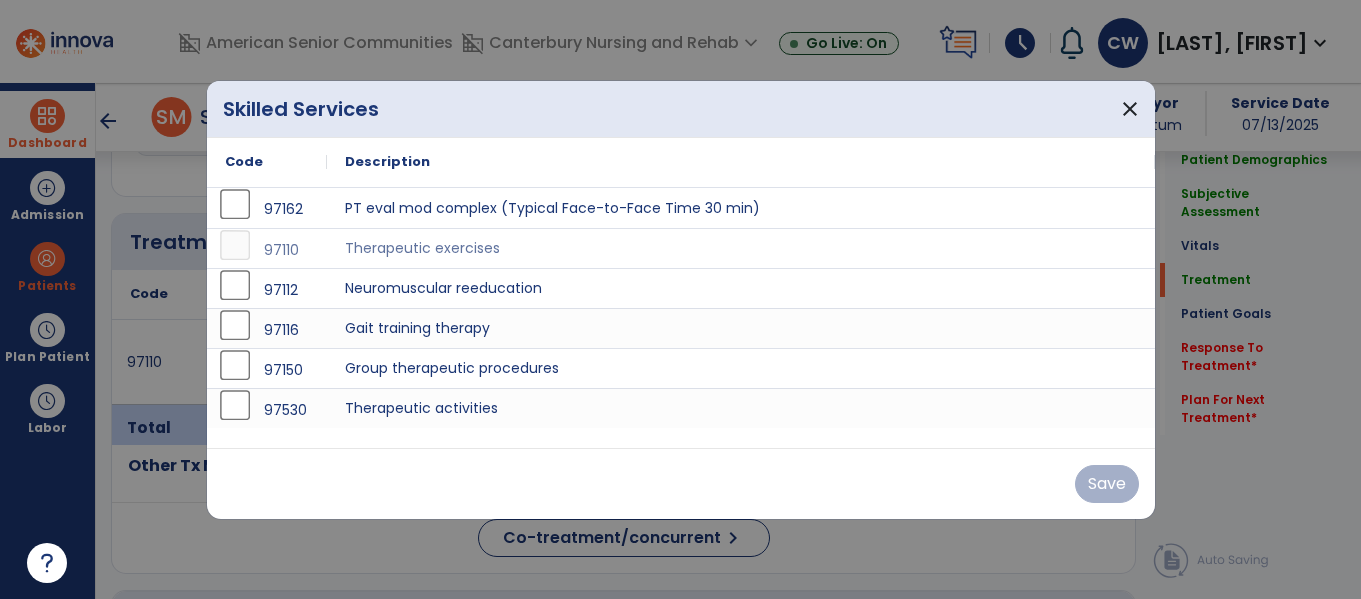scroll, scrollTop: 1076, scrollLeft: 0, axis: vertical 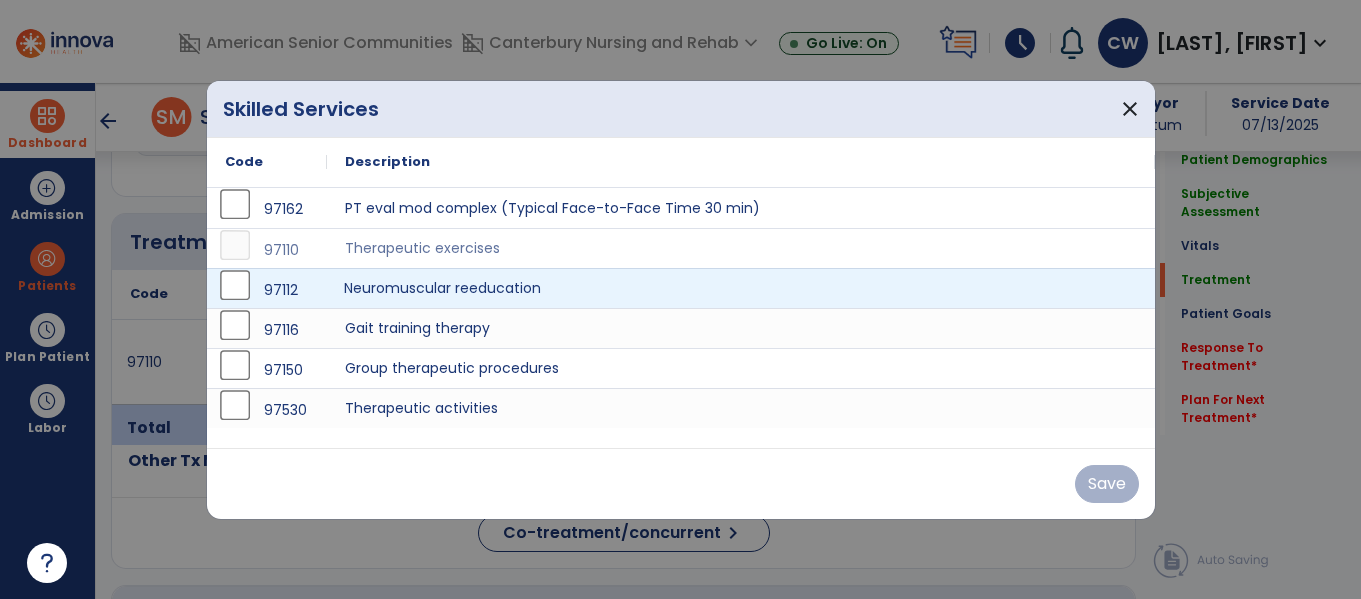 click on "Neuromuscular reeducation" at bounding box center (741, 288) 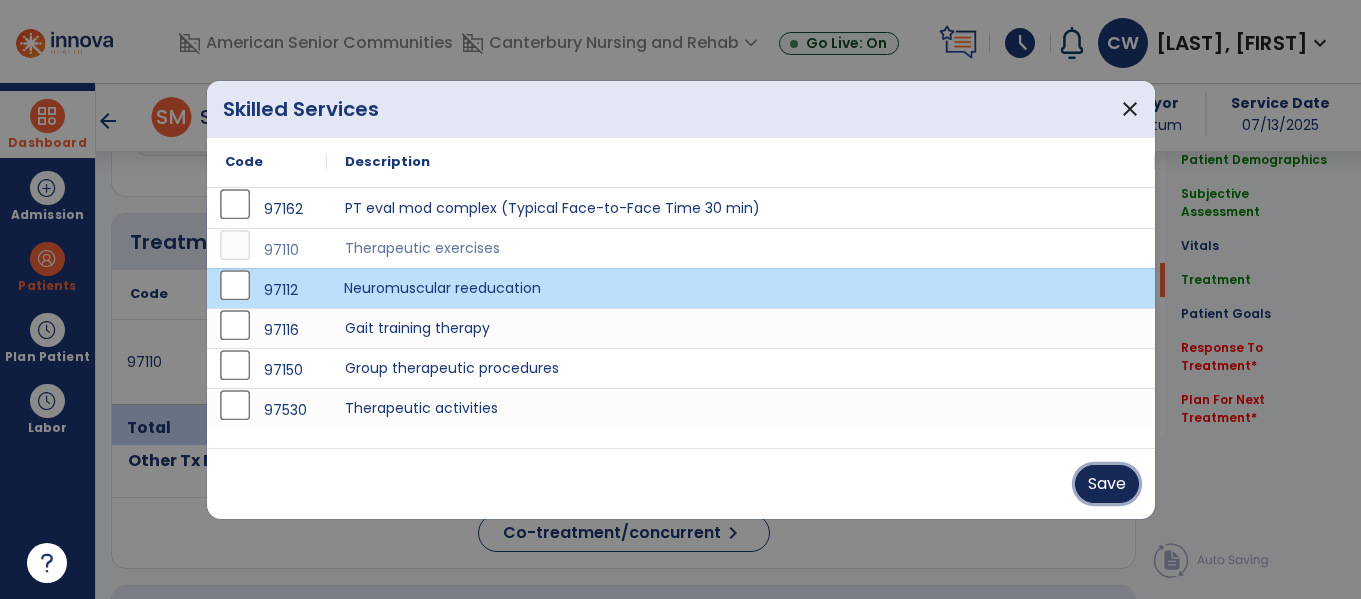click on "Save" at bounding box center (1107, 484) 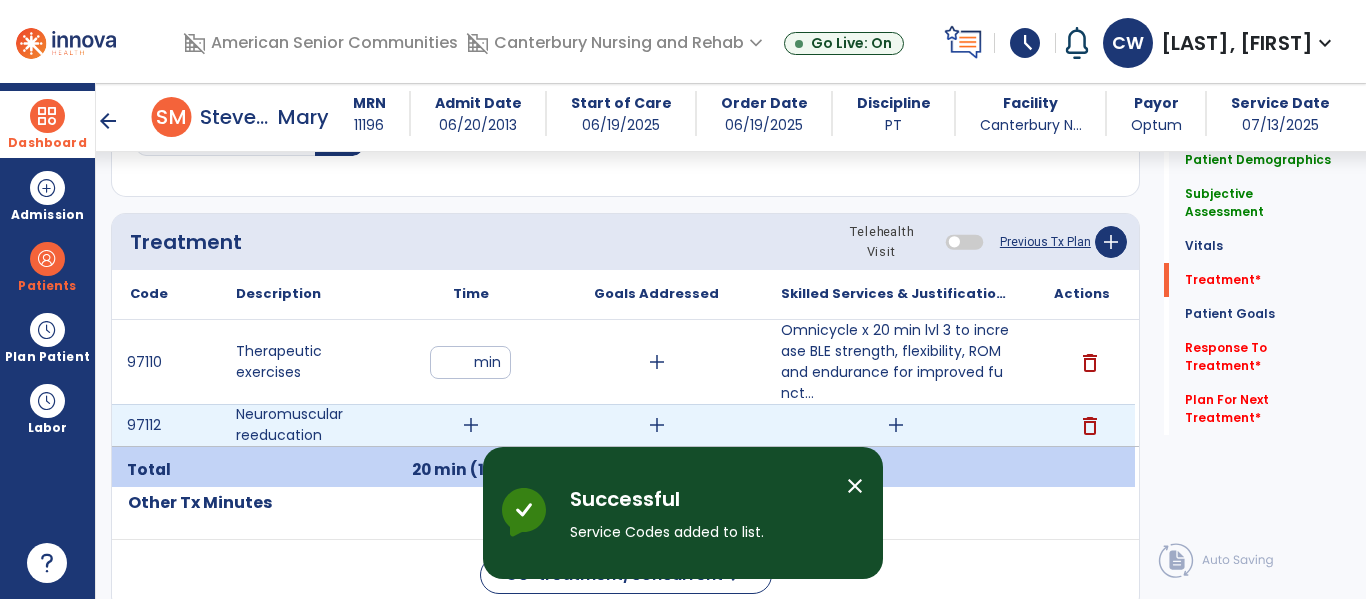 click on "add" at bounding box center [471, 425] 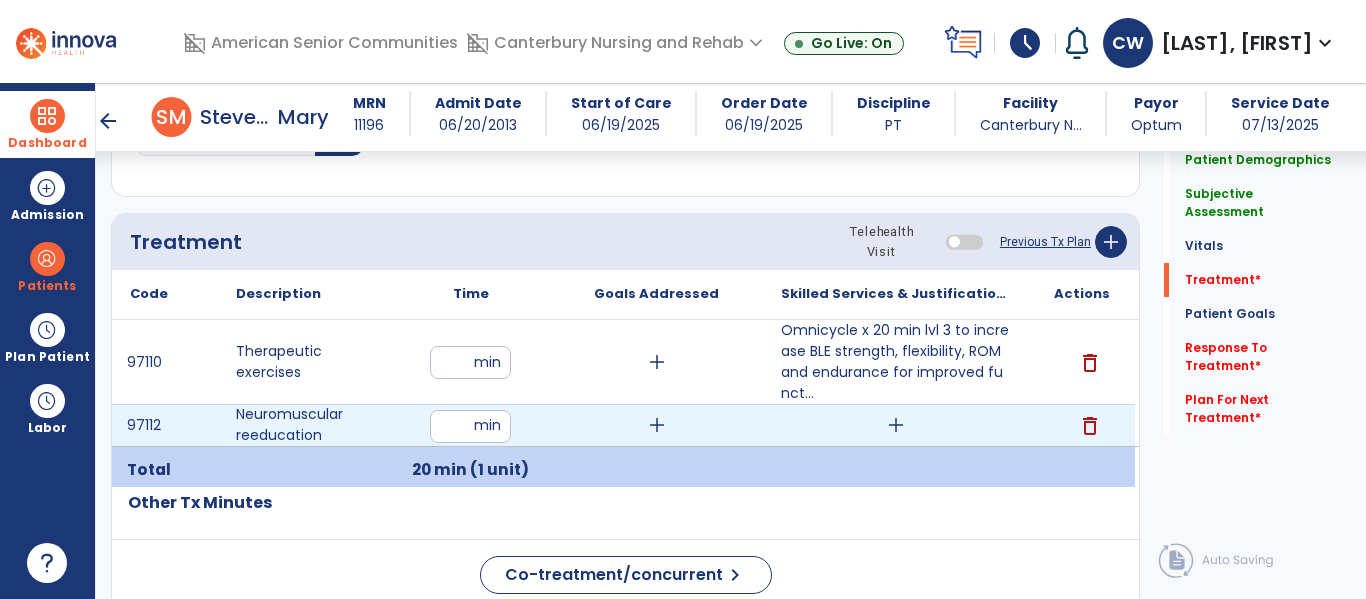 type on "**" 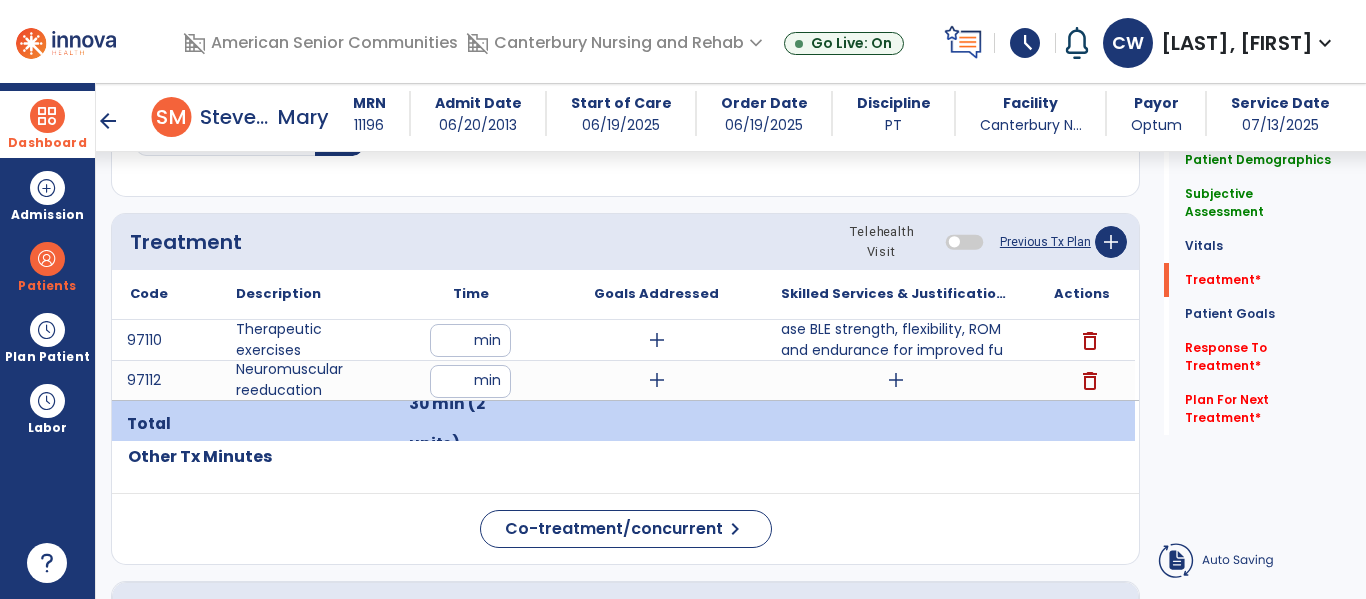 click at bounding box center (896, 424) 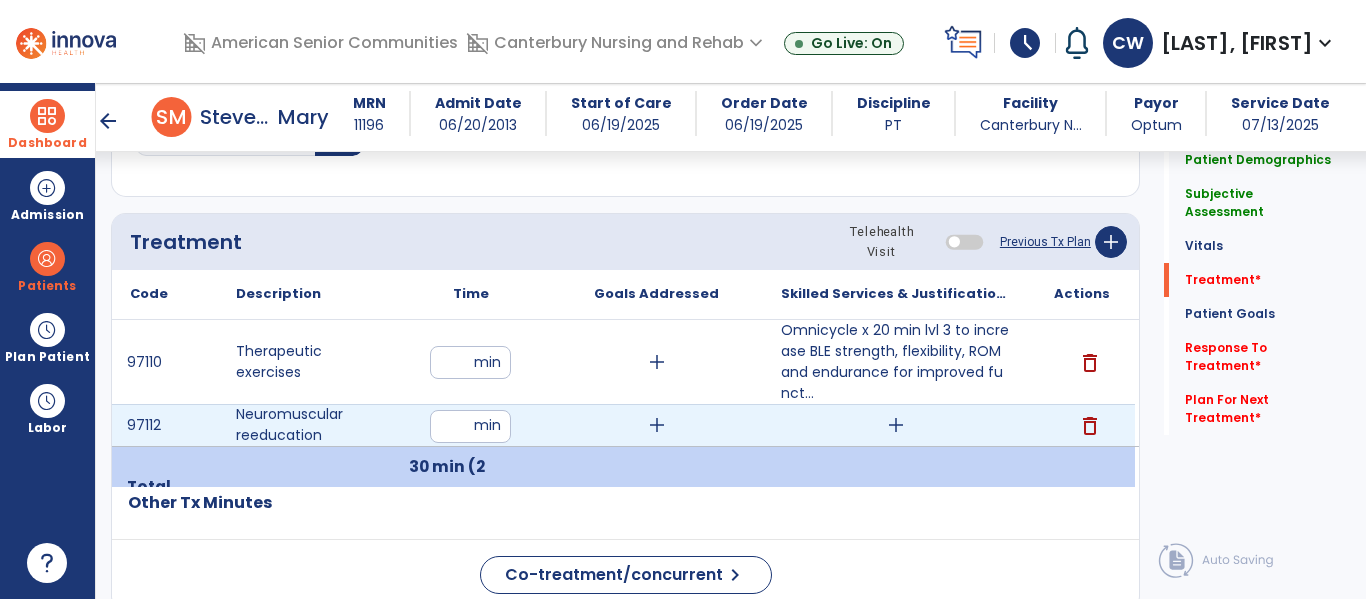 click on "add" at bounding box center [896, 425] 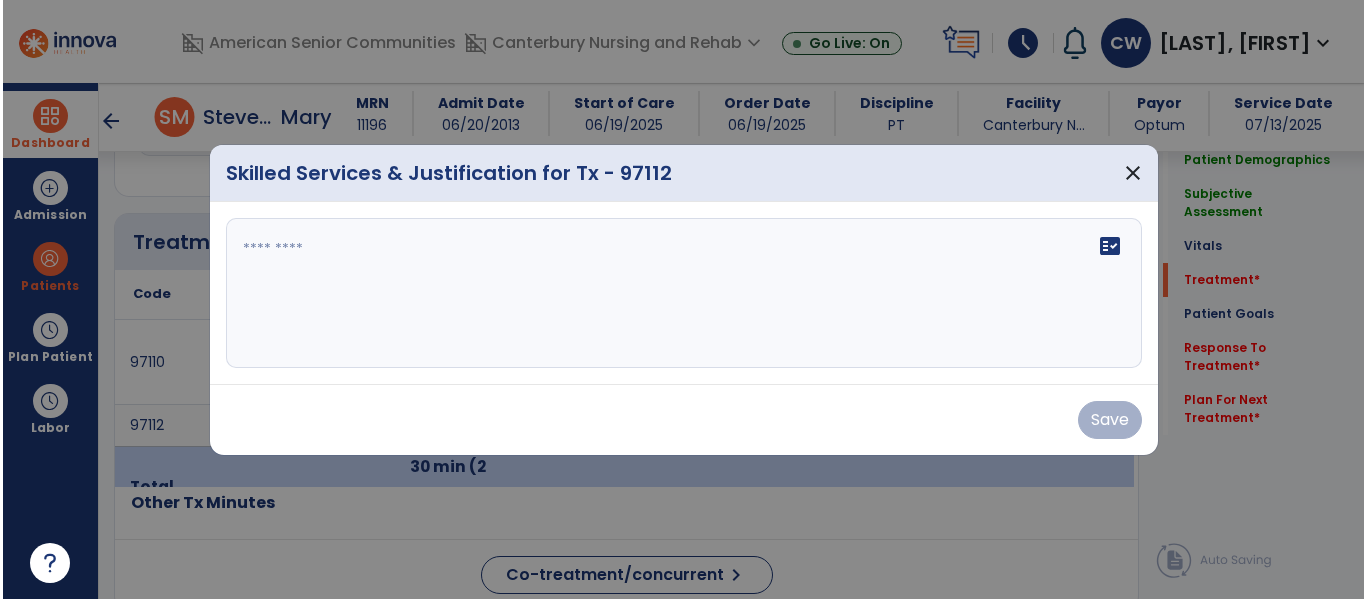 scroll, scrollTop: 1076, scrollLeft: 0, axis: vertical 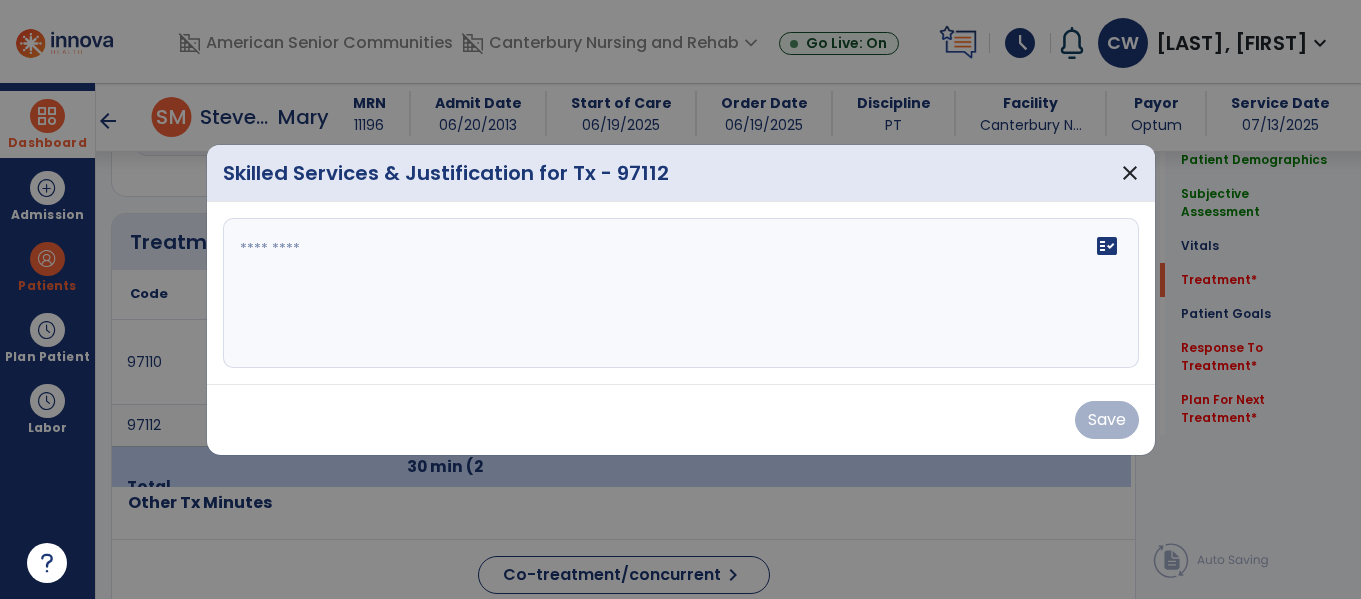 click on "fact_check" at bounding box center [681, 293] 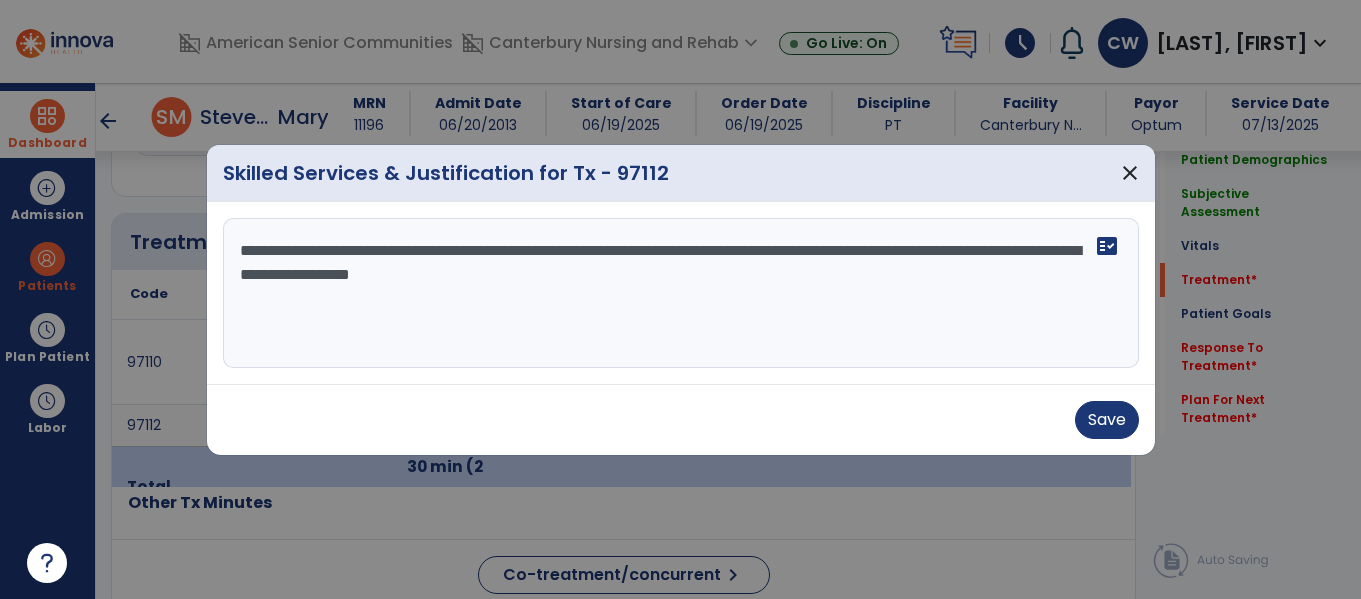 type on "**********" 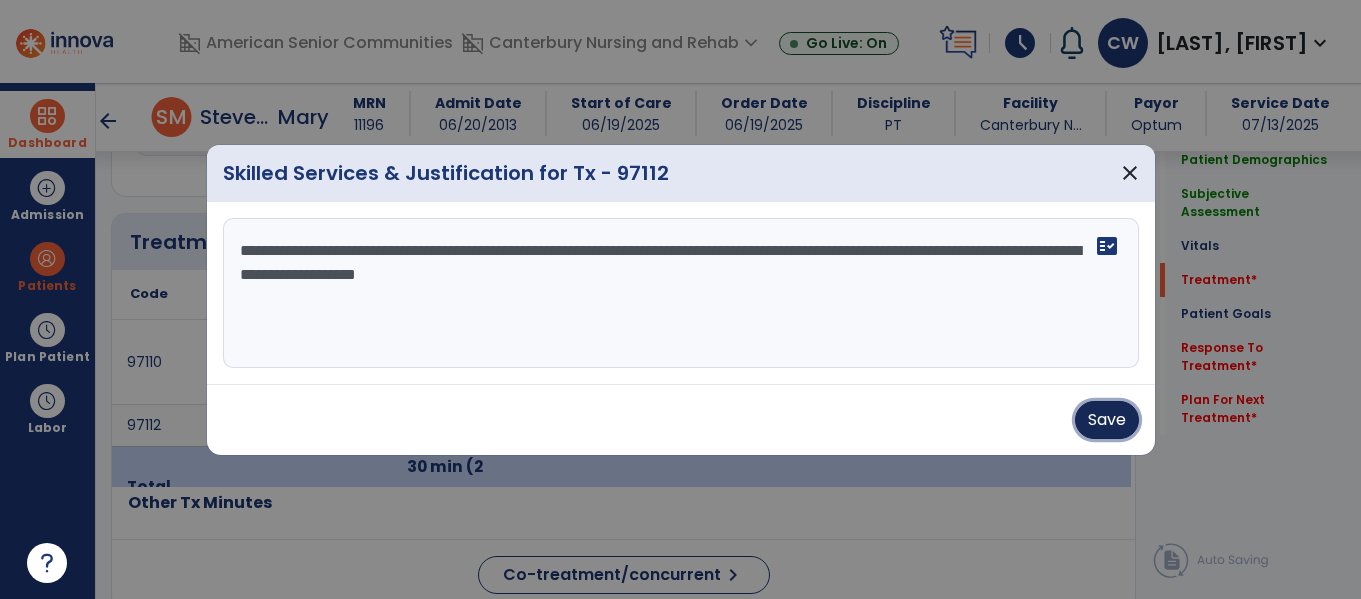 click on "Save" at bounding box center [1107, 420] 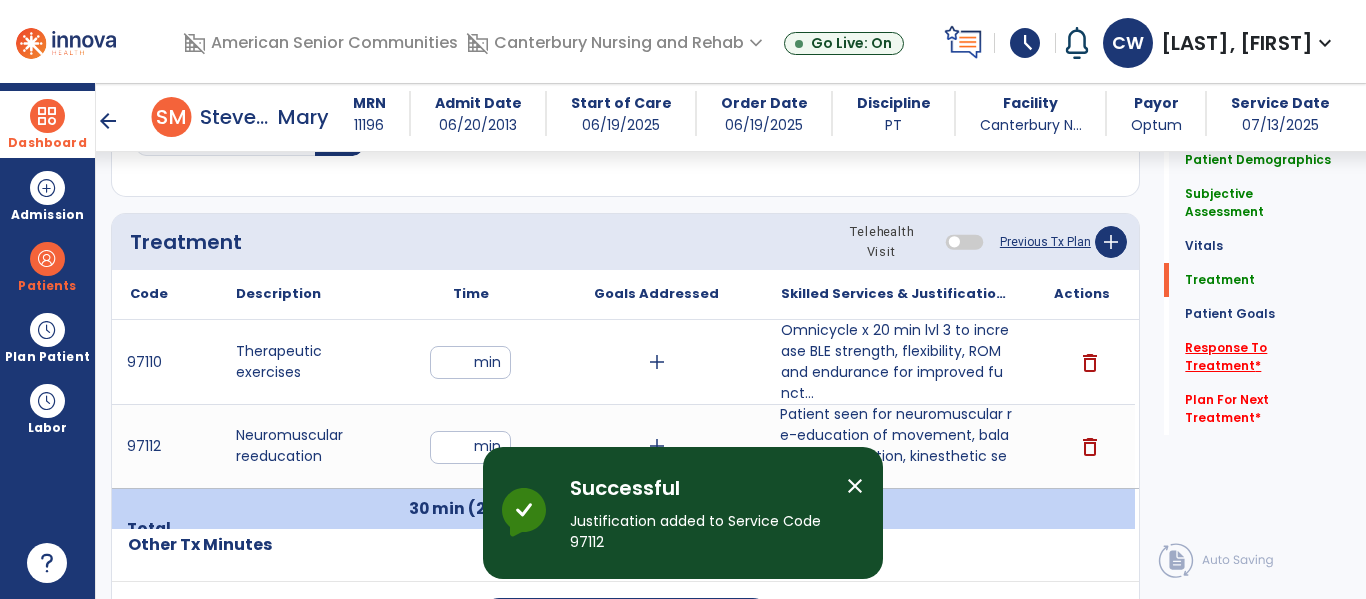 click on "Response To Treatment   *" 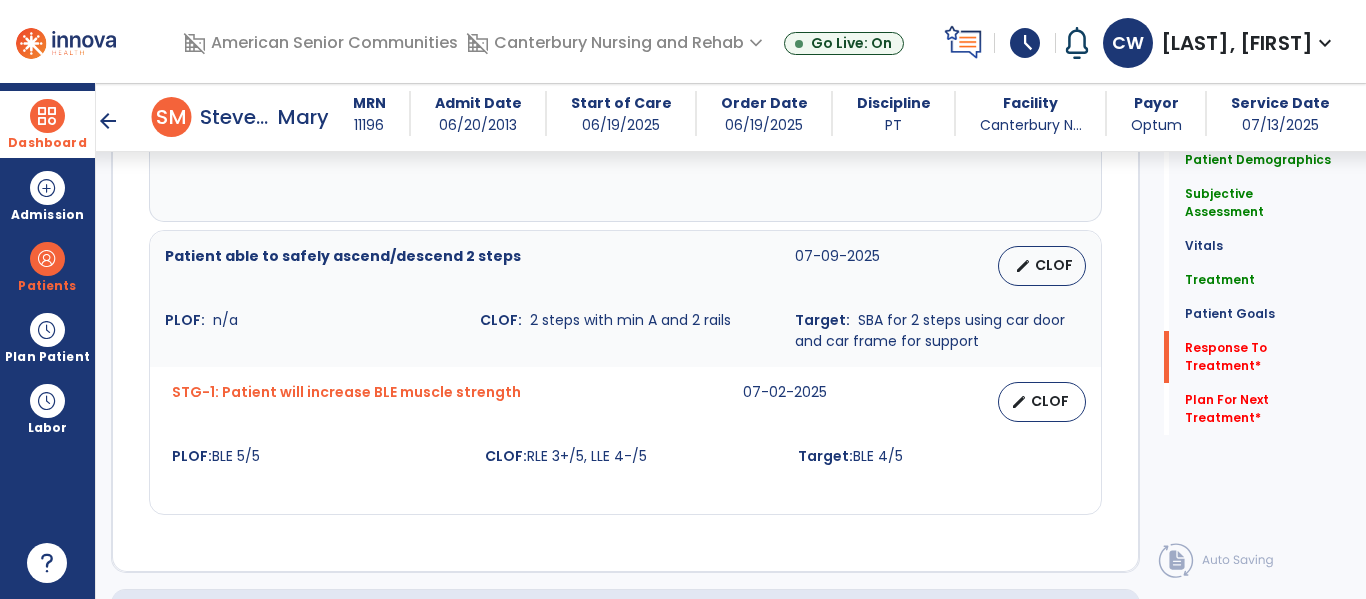 scroll, scrollTop: 2469, scrollLeft: 0, axis: vertical 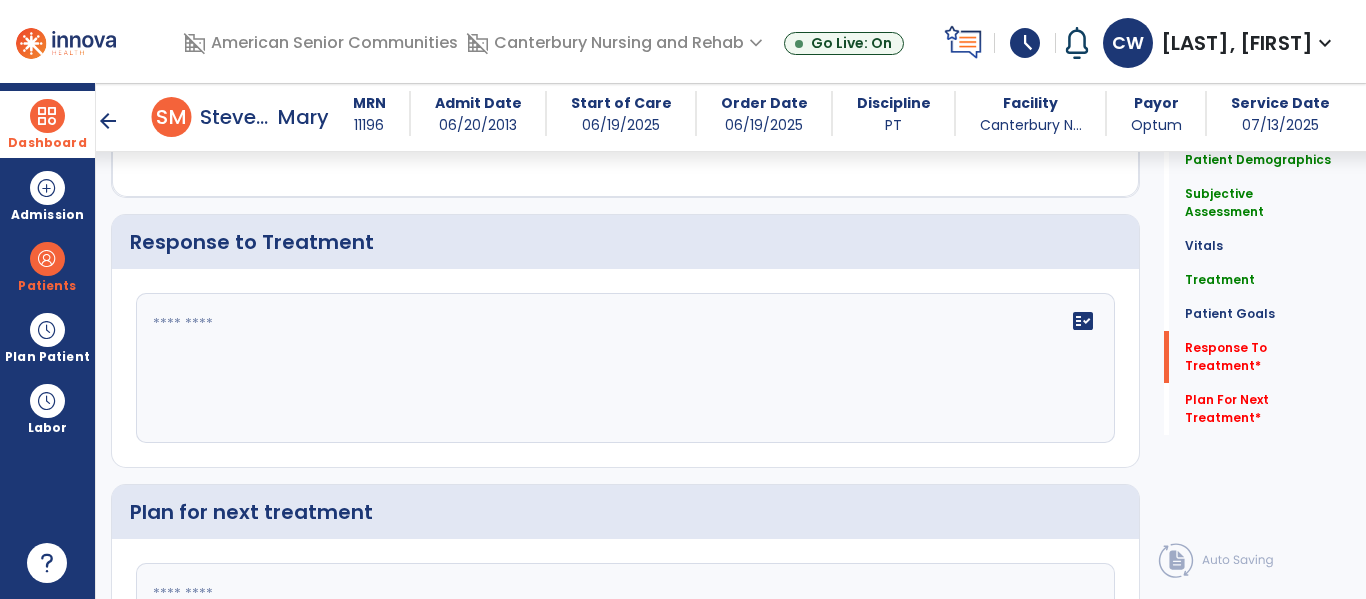 click 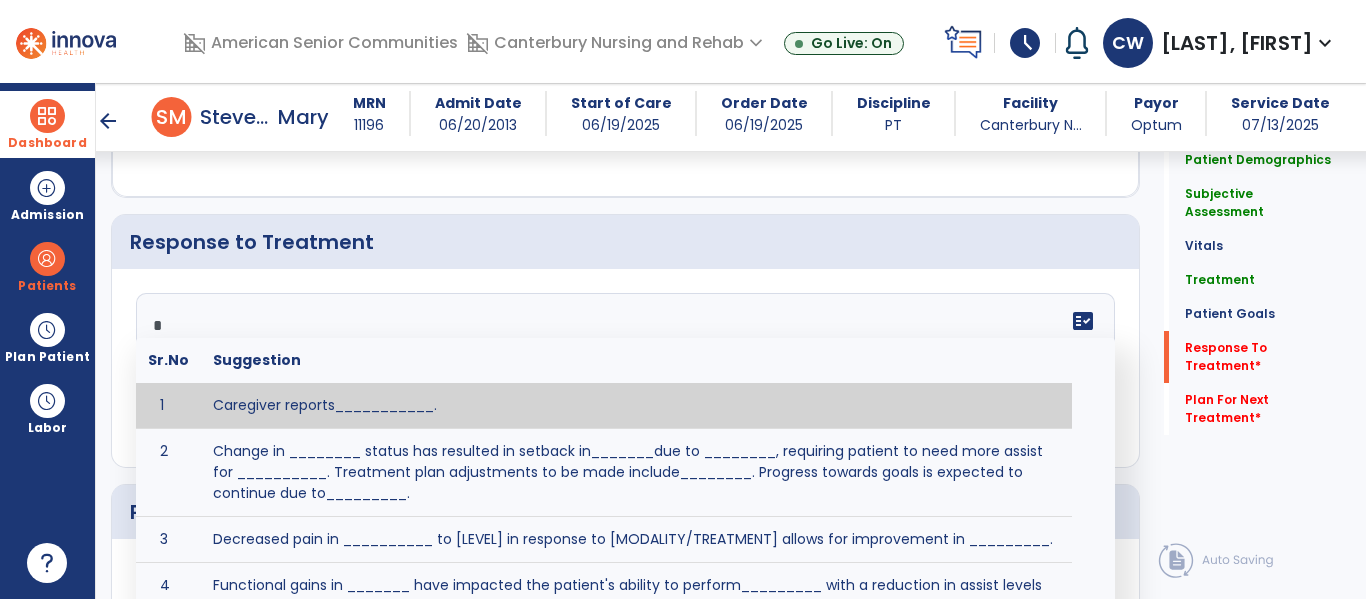 type on "**" 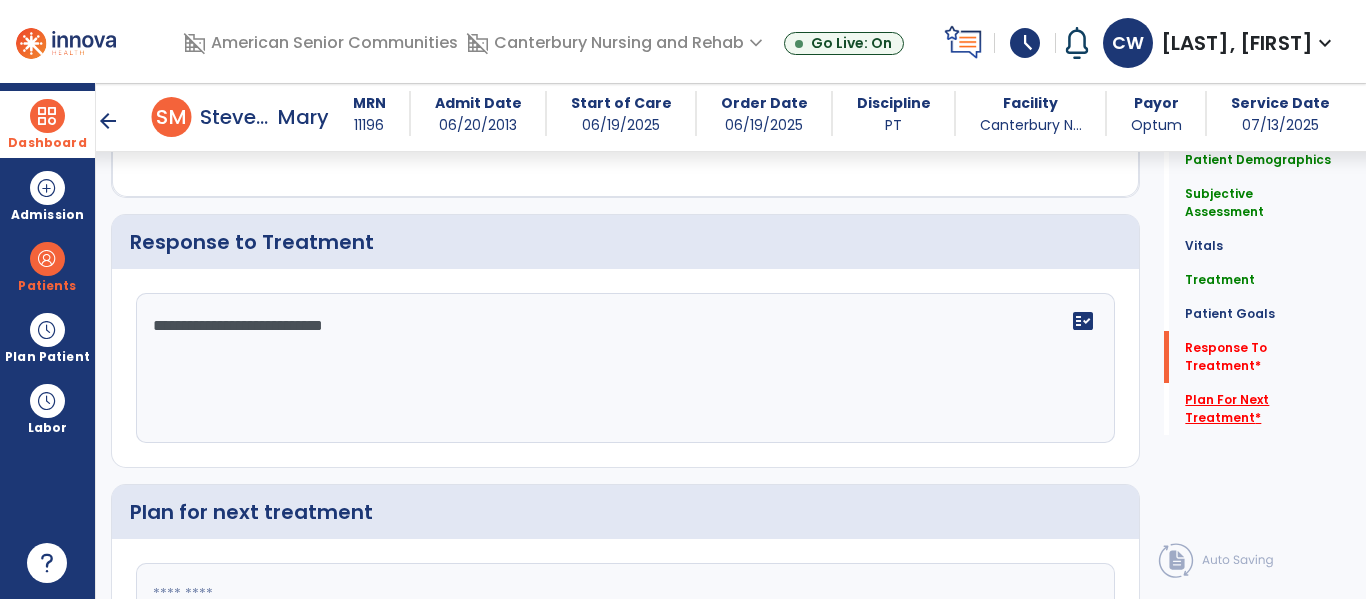 type on "**********" 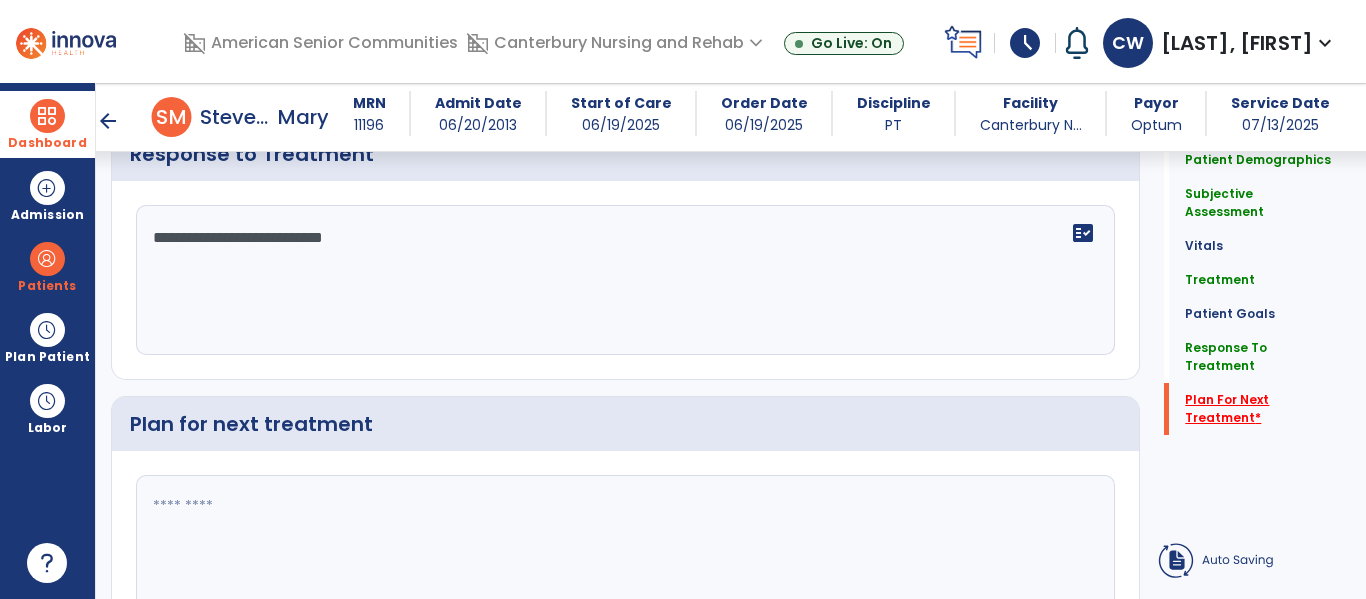 scroll, scrollTop: 2381, scrollLeft: 0, axis: vertical 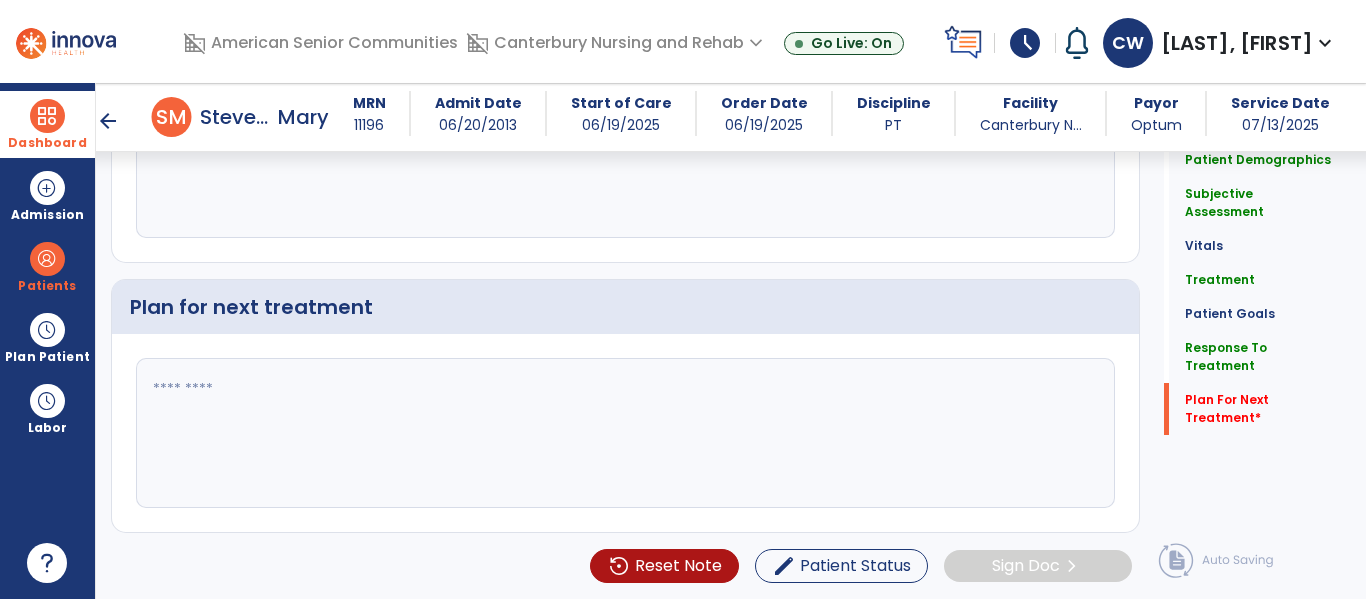click 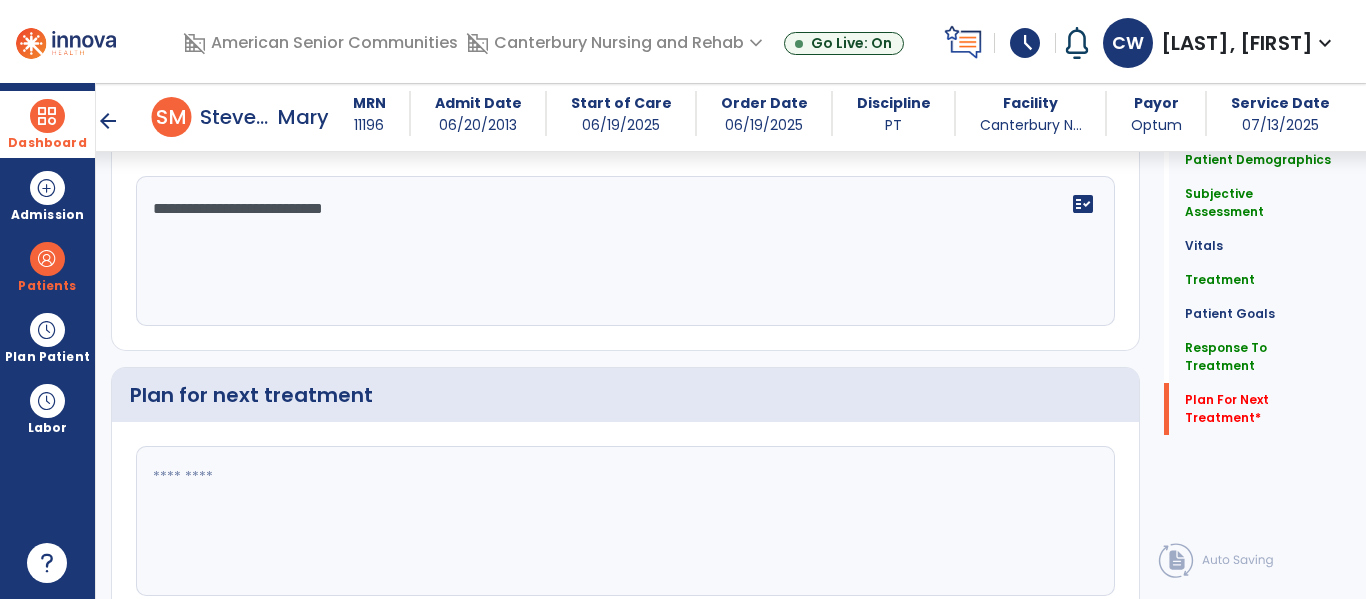 scroll, scrollTop: 2674, scrollLeft: 0, axis: vertical 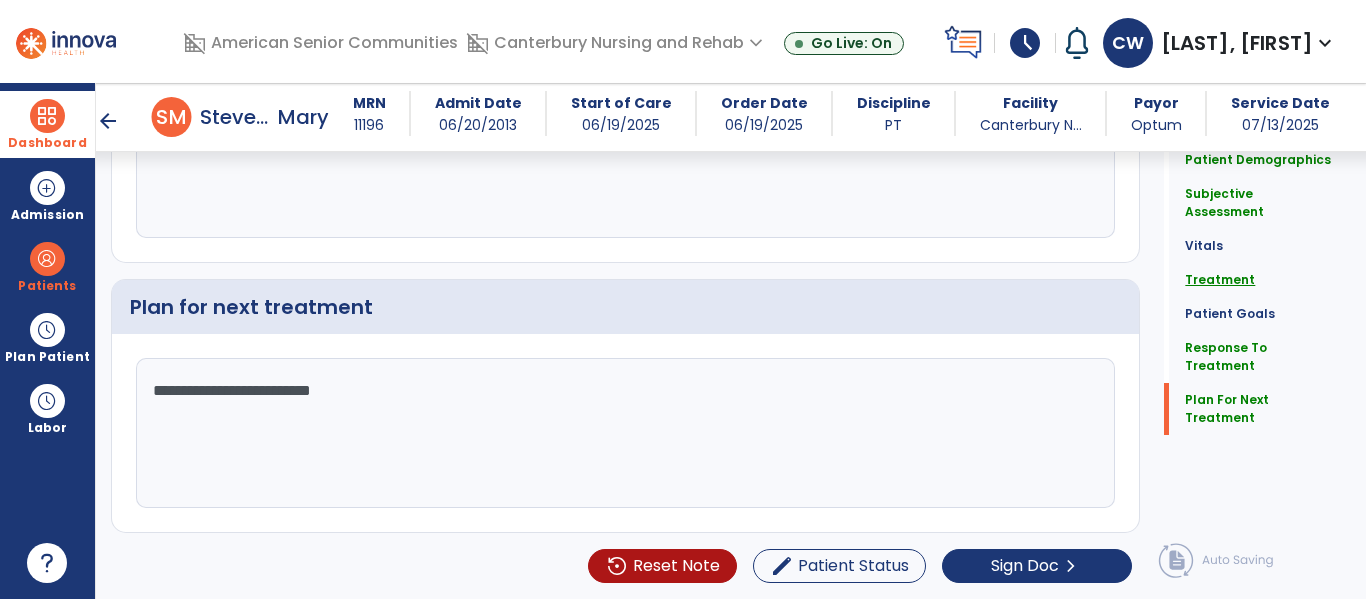 type on "**********" 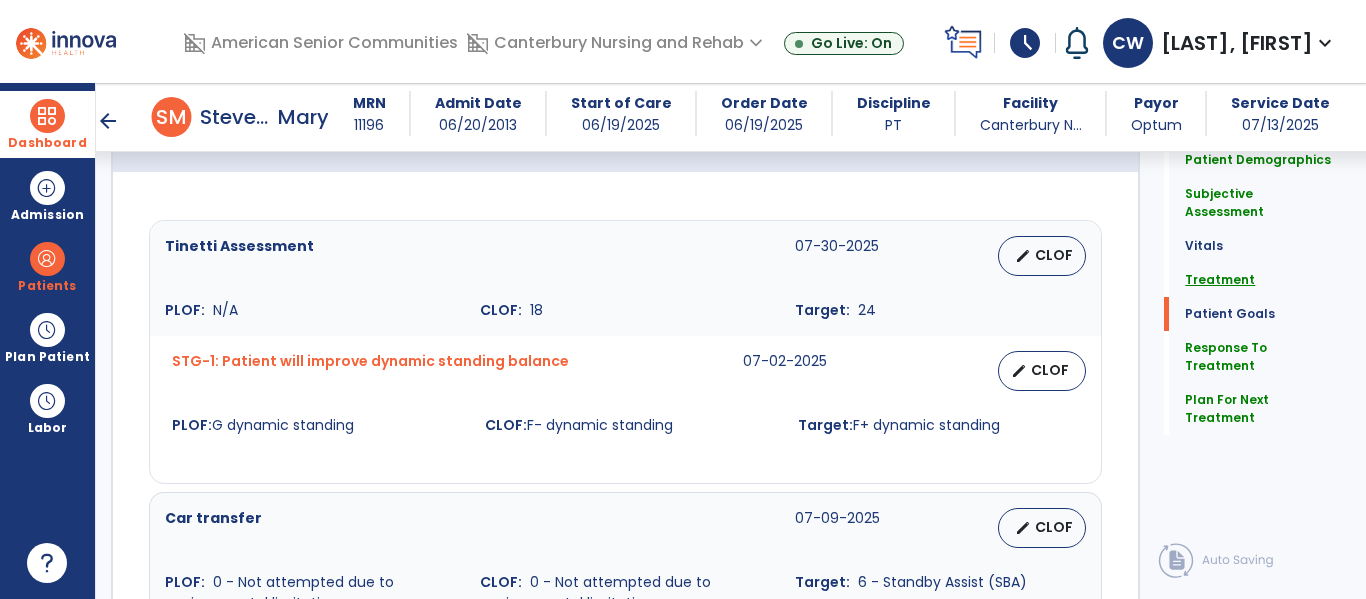 scroll, scrollTop: 1168, scrollLeft: 0, axis: vertical 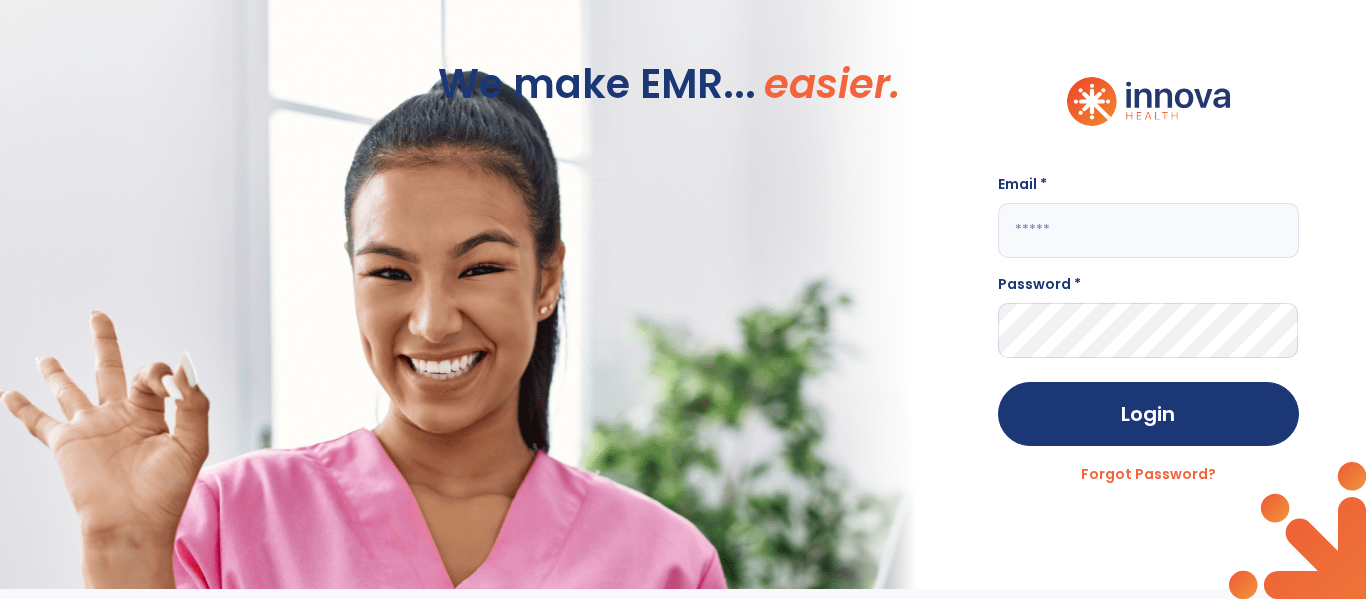 click 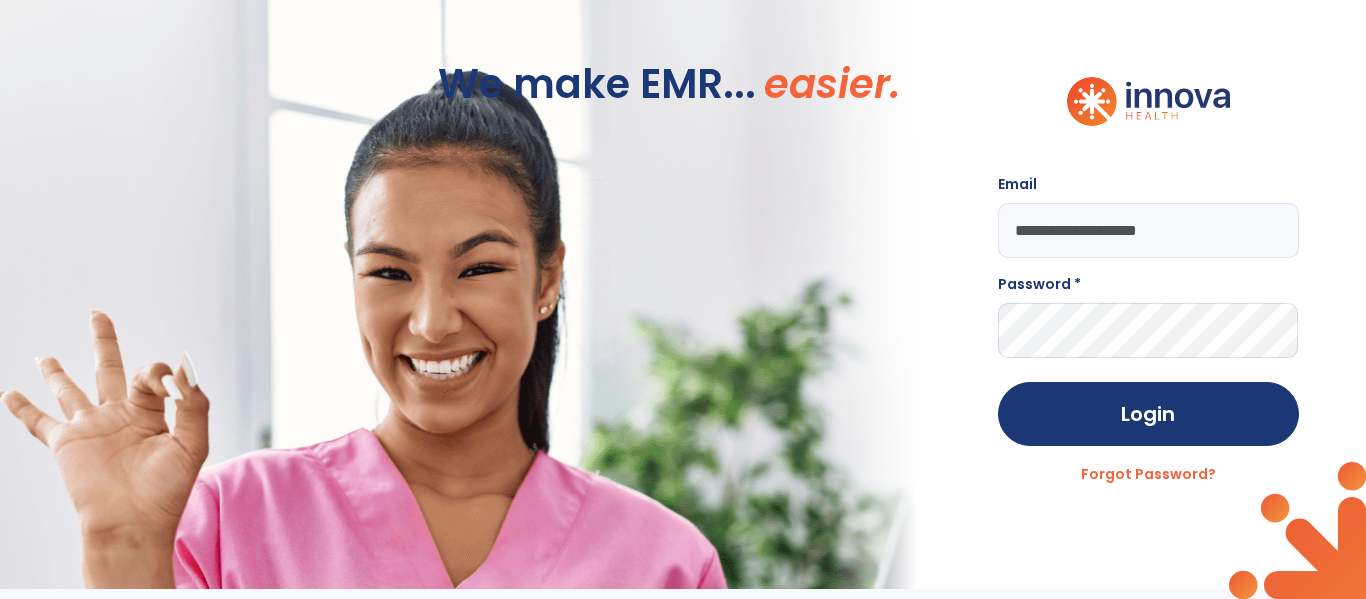 type on "**********" 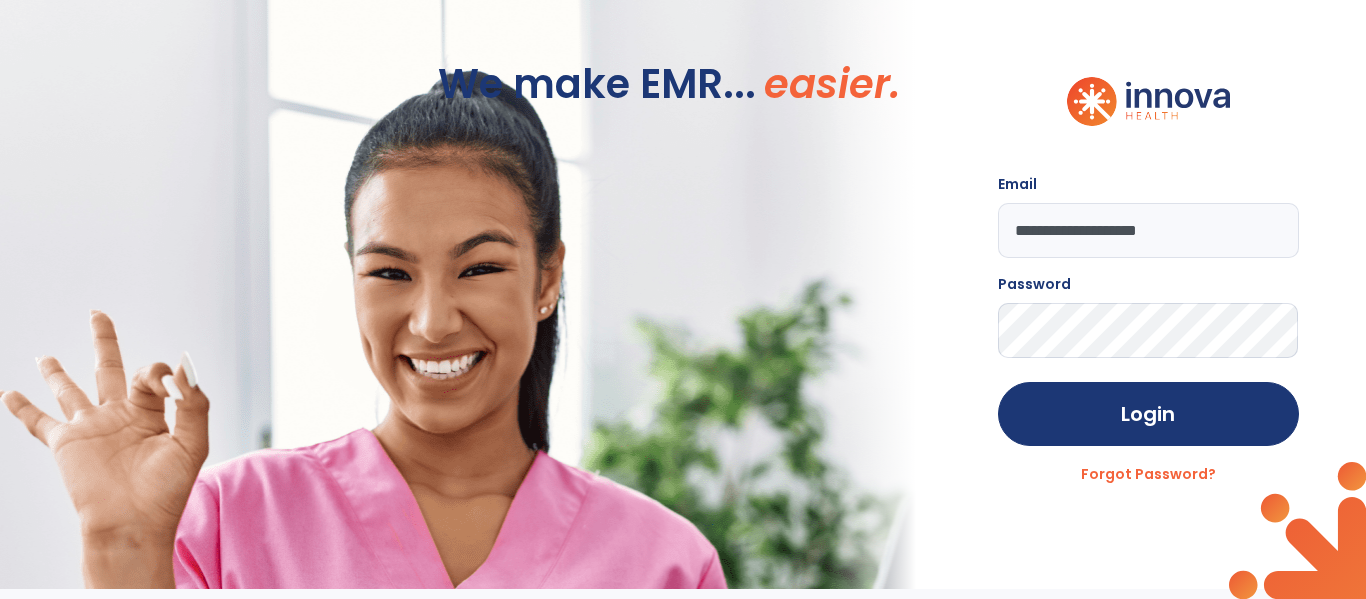 click on "Login" 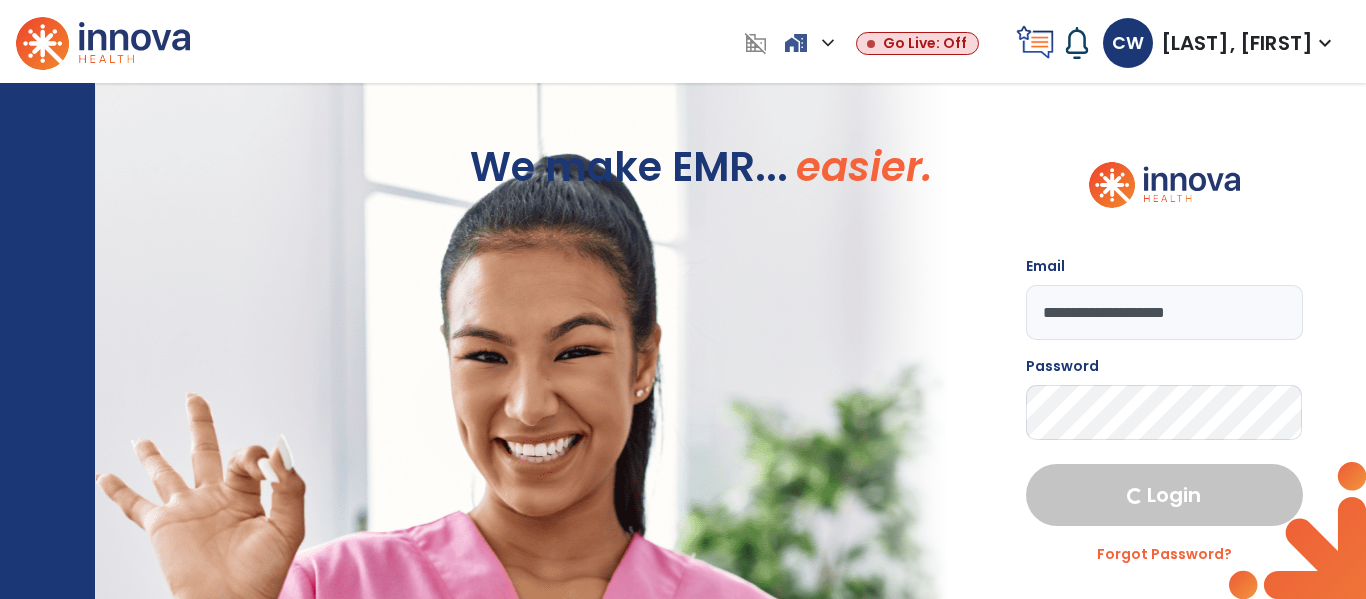 select on "****" 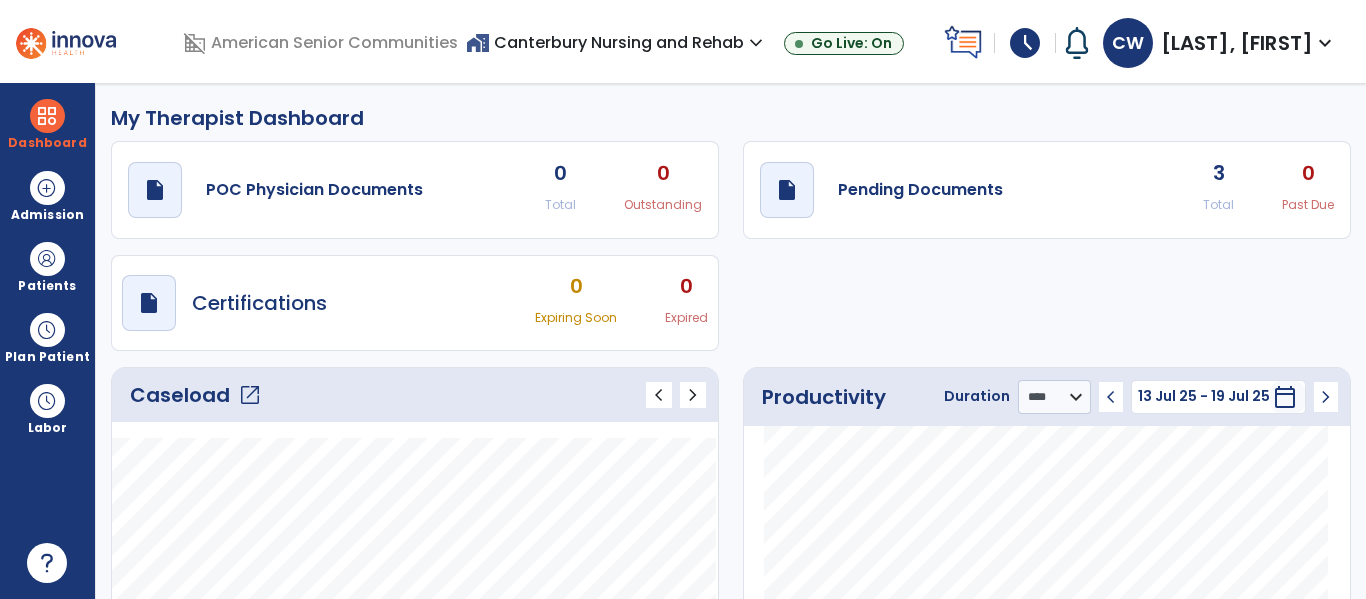 click on "open_in_new" 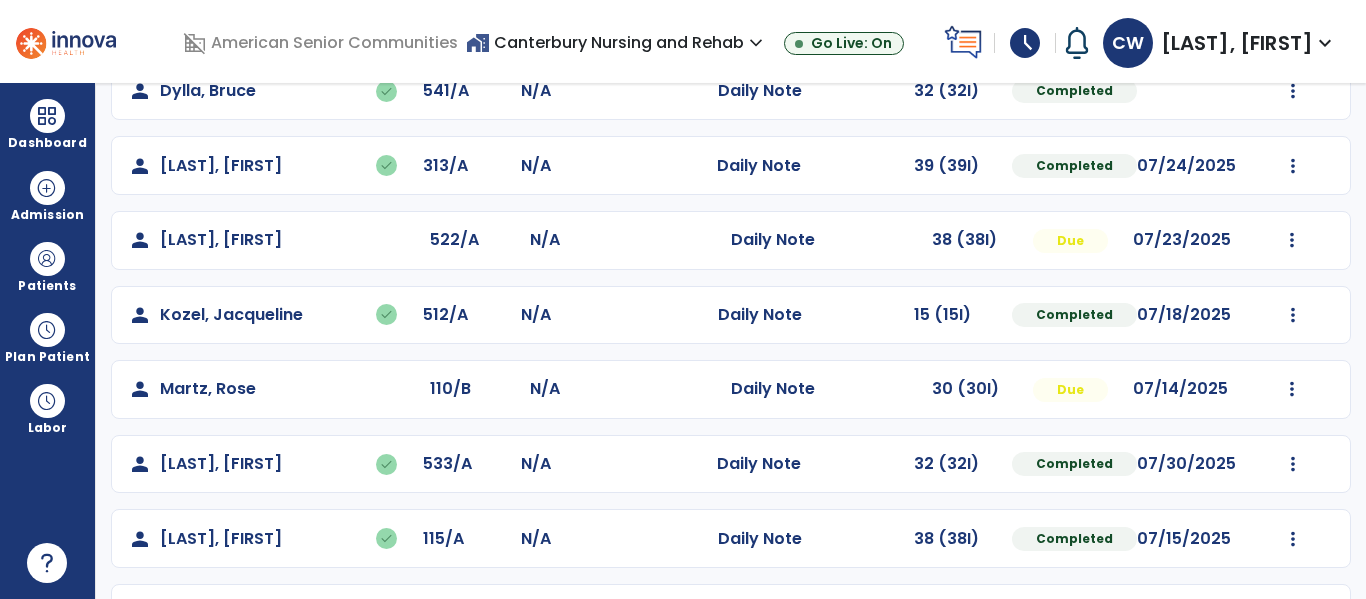 scroll, scrollTop: 488, scrollLeft: 0, axis: vertical 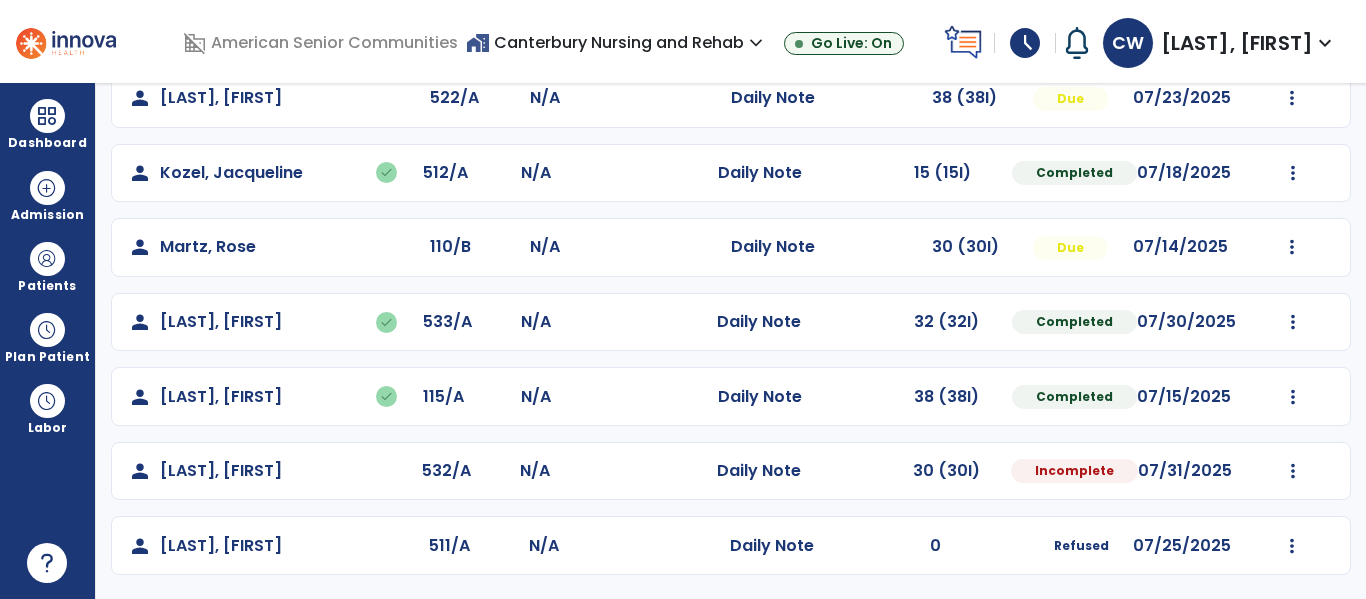 click on "Mark Visit As Complete   Reset Note   Open Document   G + C Mins" 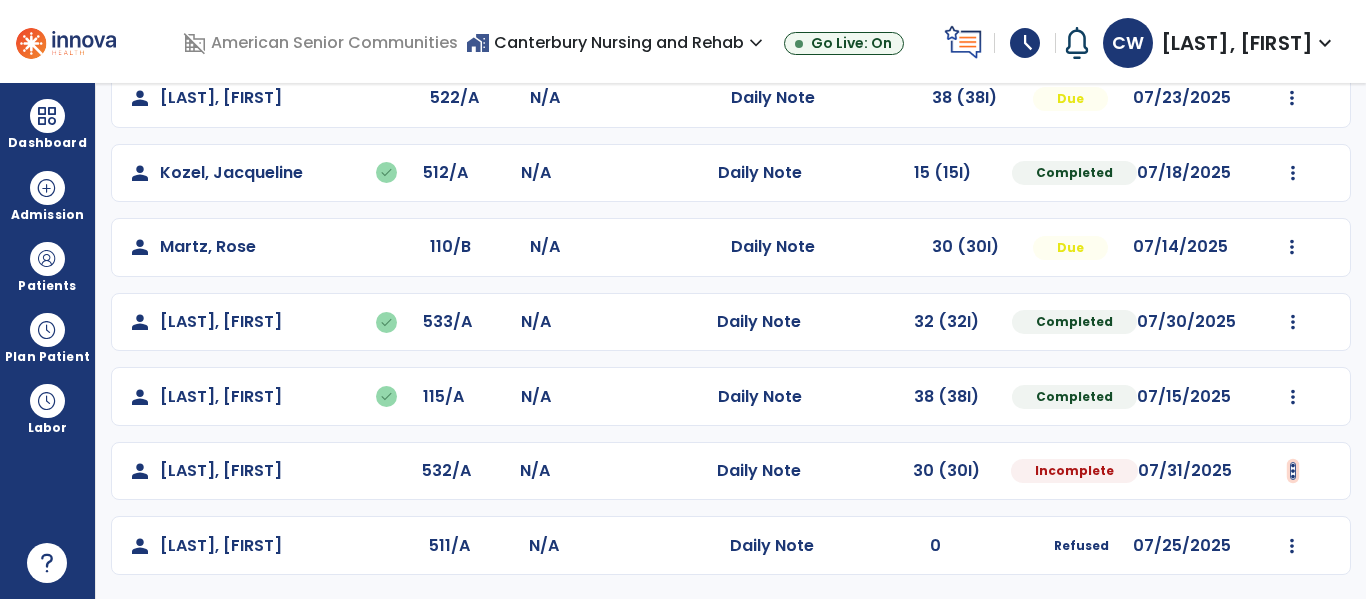 click at bounding box center (1293, -200) 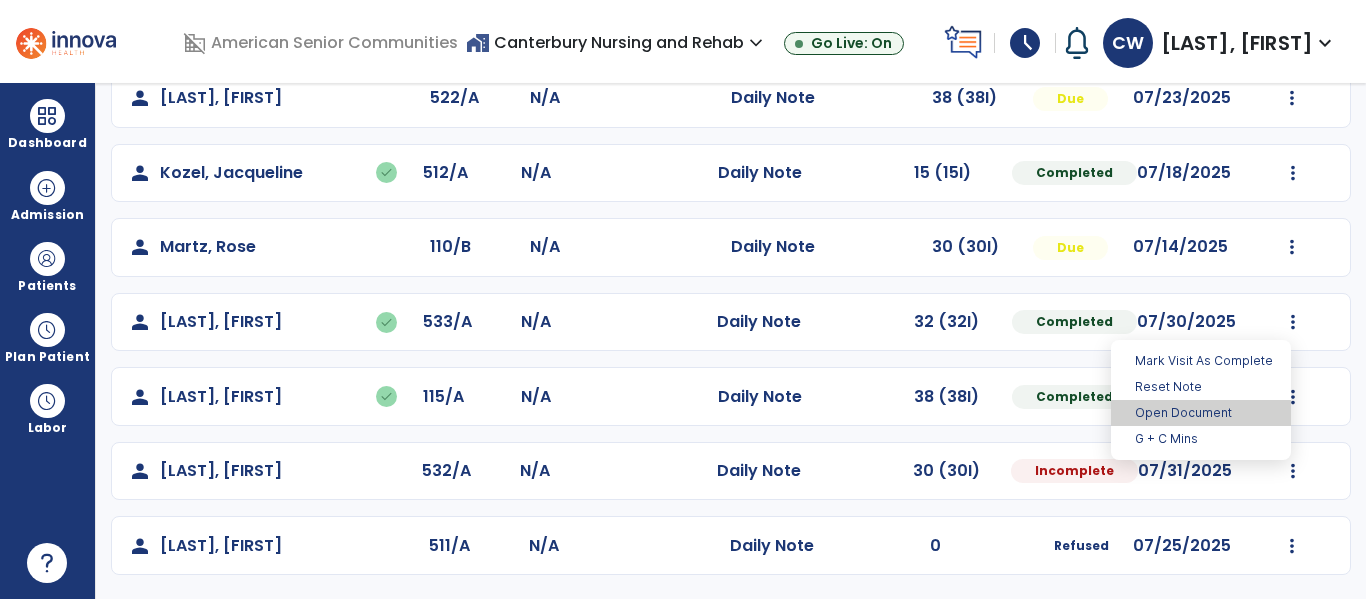 click on "Open Document" at bounding box center [1201, 413] 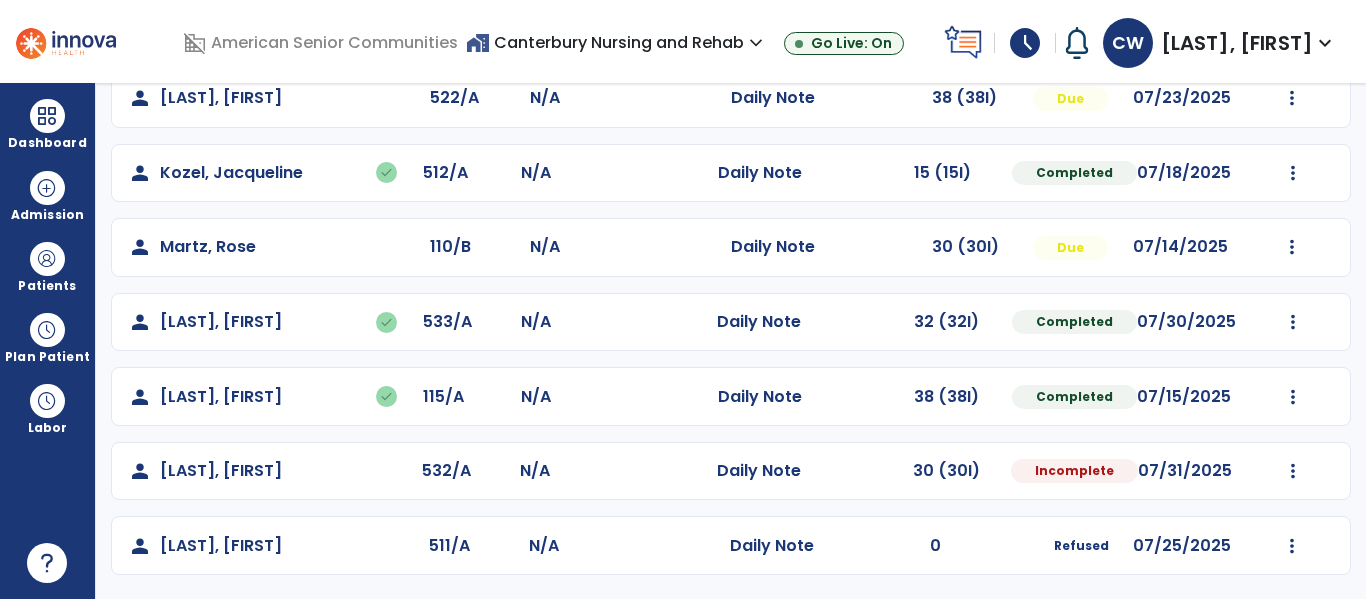 select on "*" 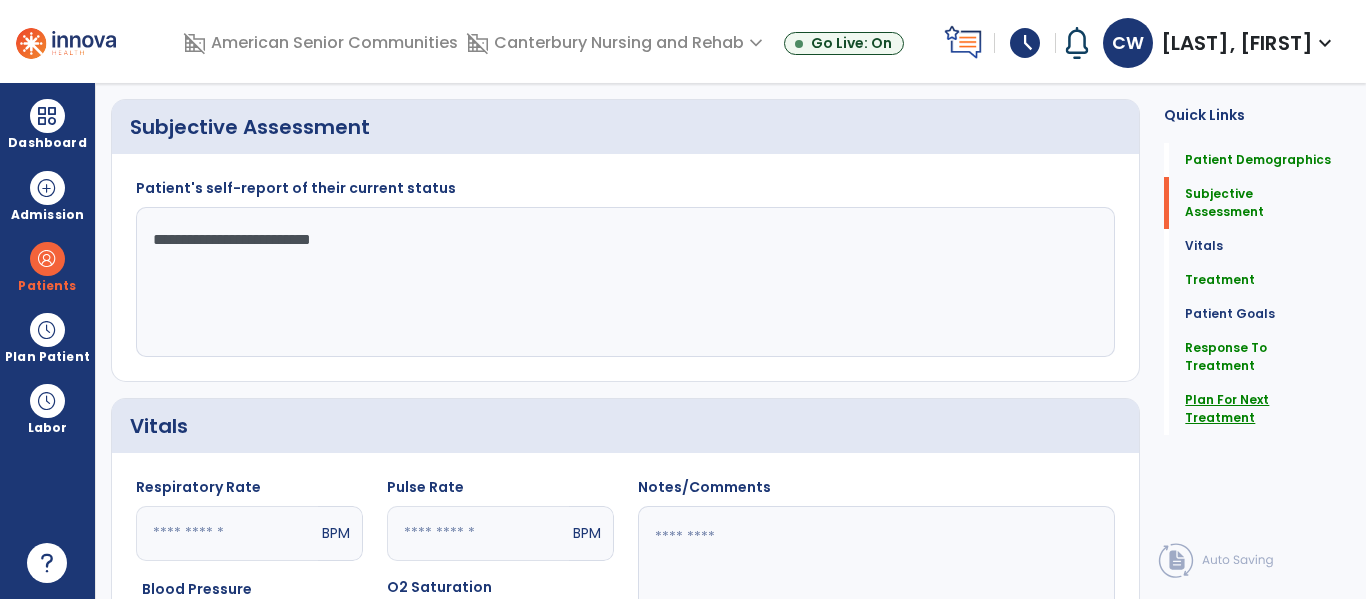 click on "Plan For Next Treatment" 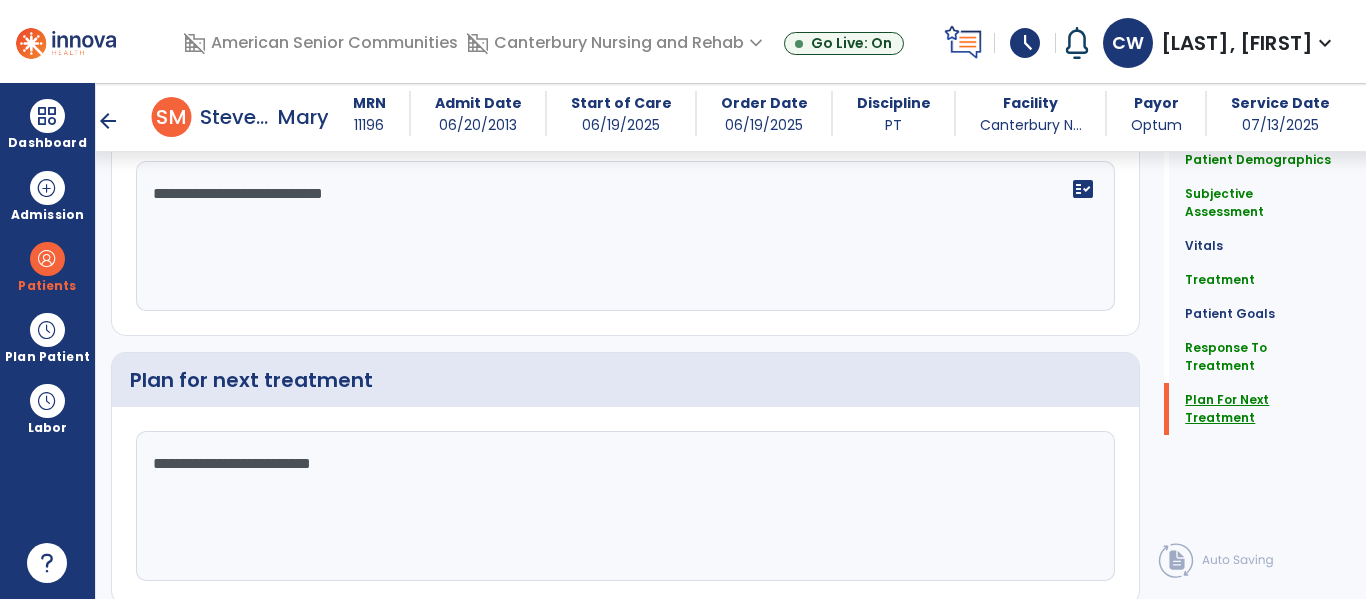 scroll, scrollTop: 2674, scrollLeft: 0, axis: vertical 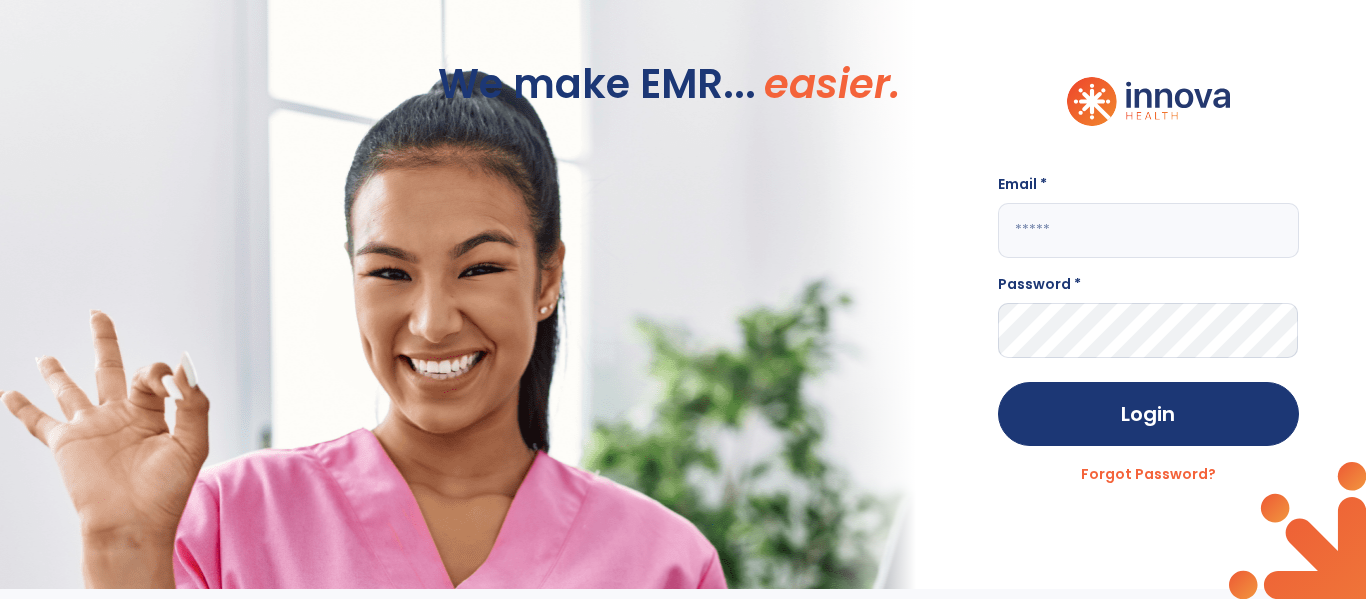 click 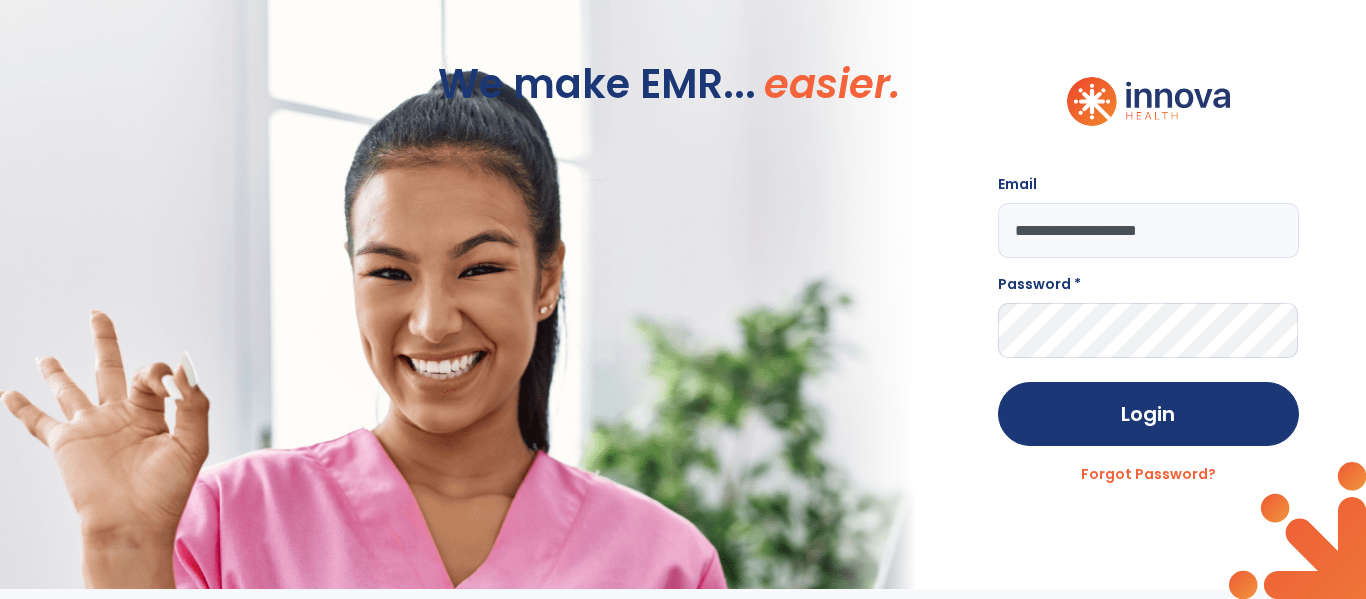 type on "**********" 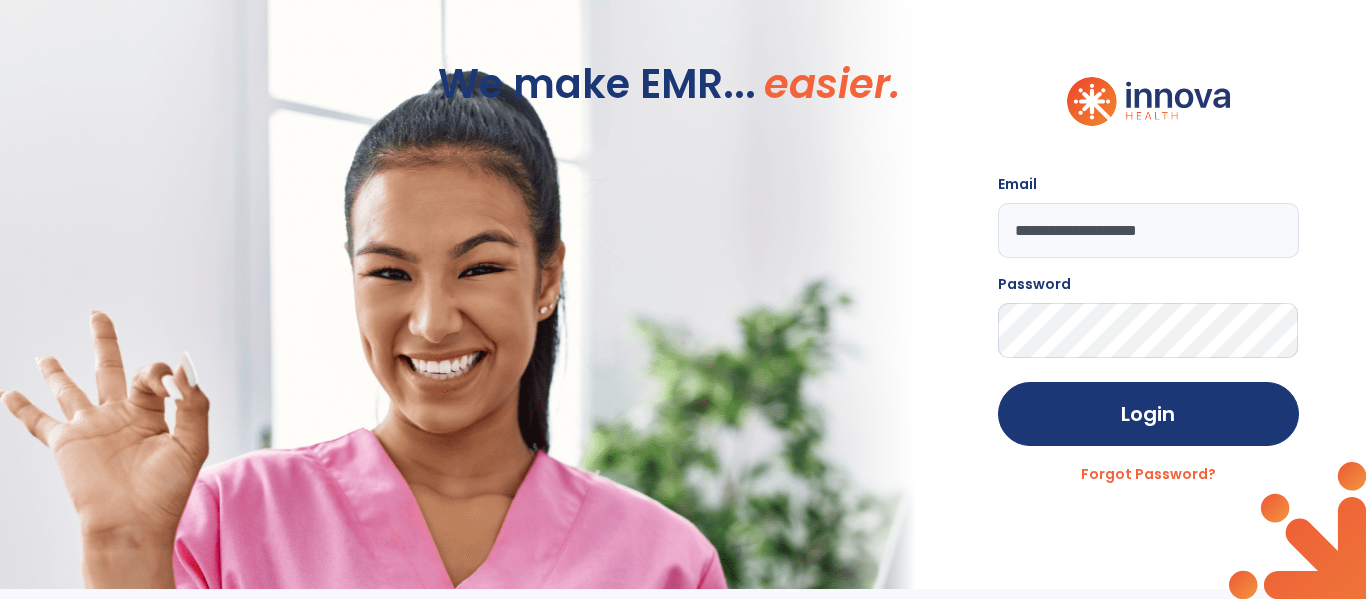 click on "Login" 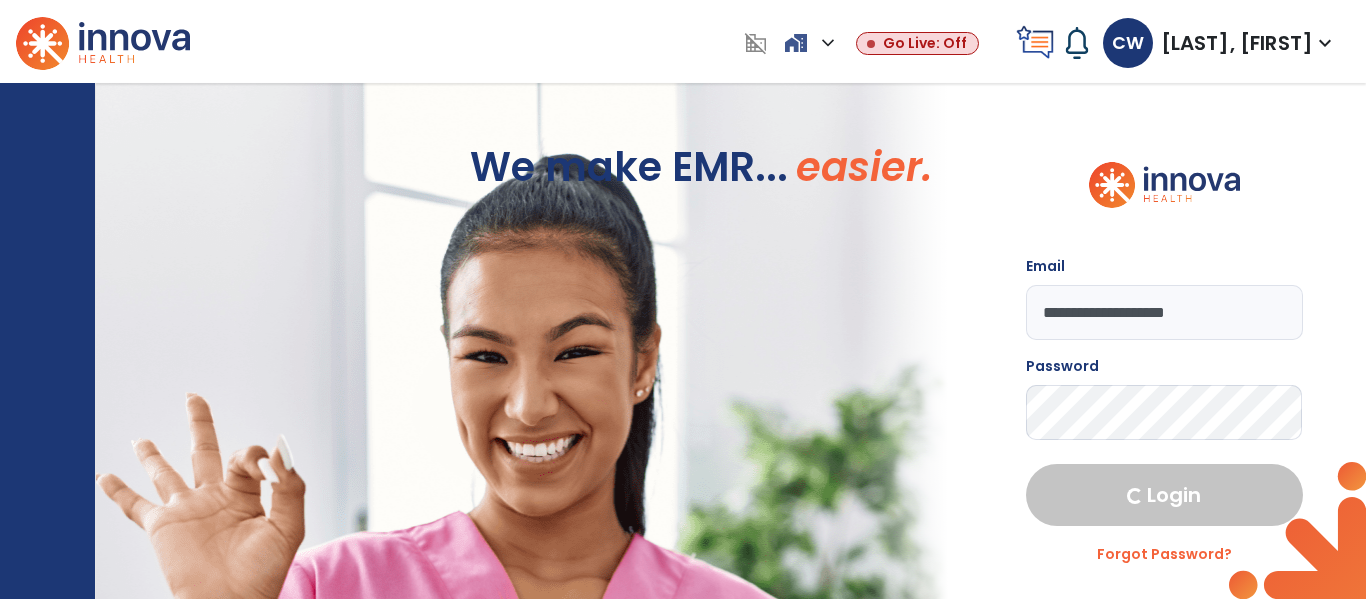 select on "****" 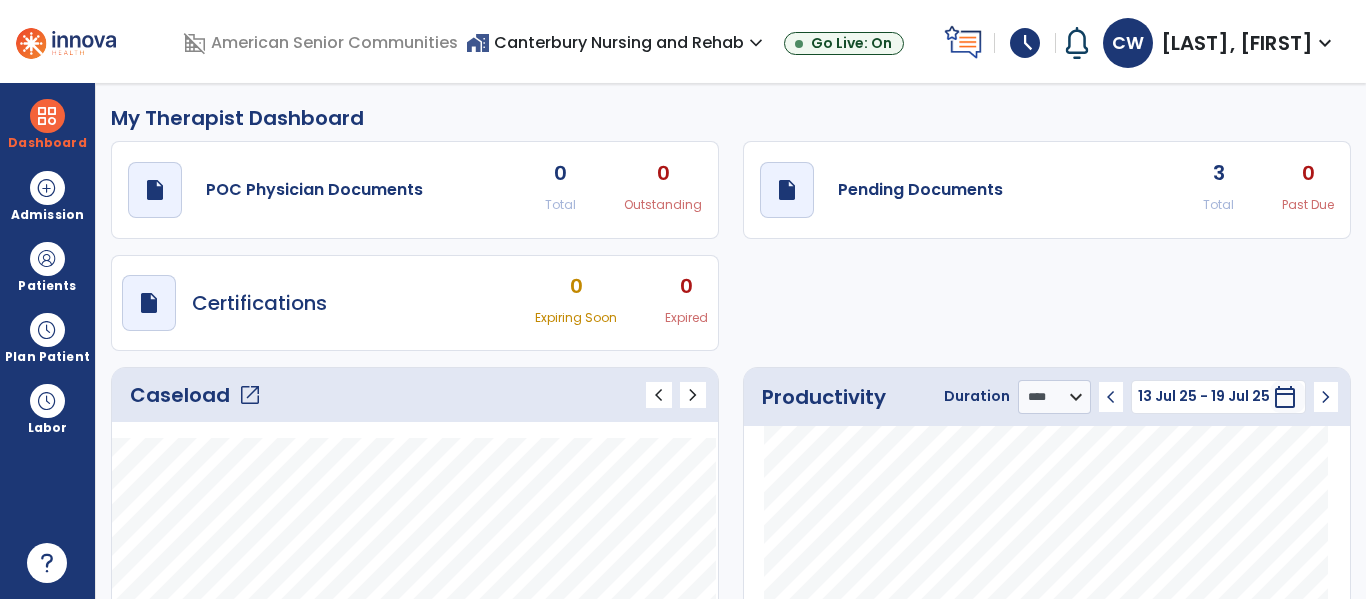 click on "open_in_new" 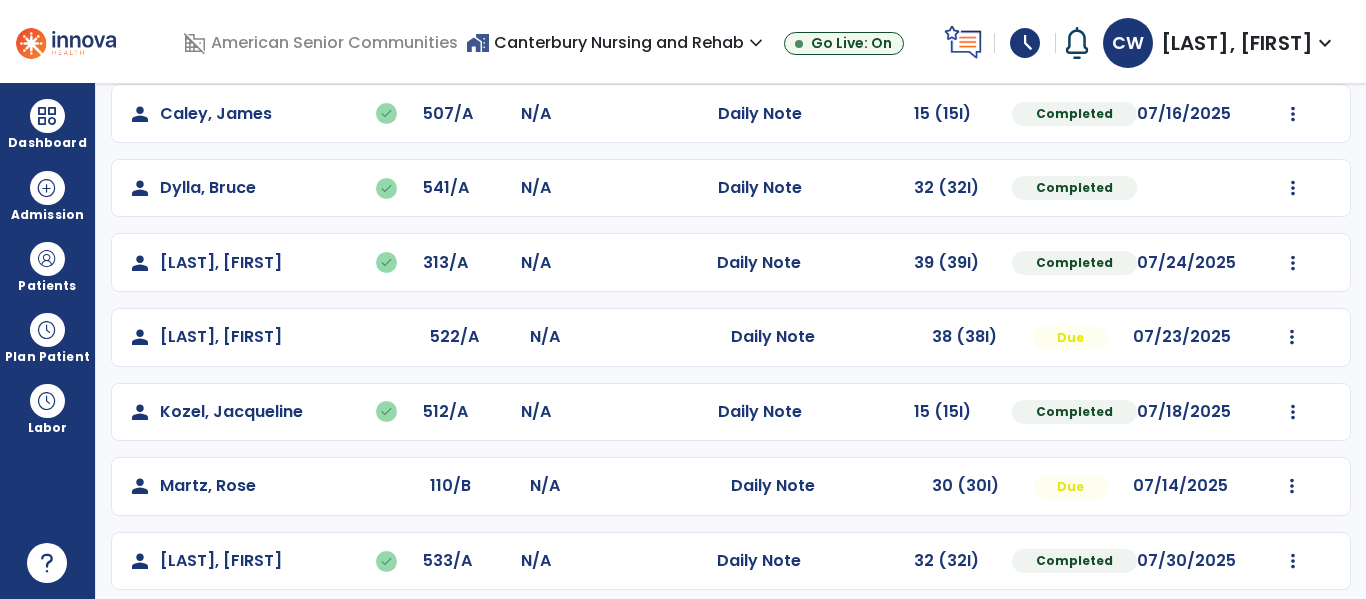 scroll, scrollTop: 266, scrollLeft: 0, axis: vertical 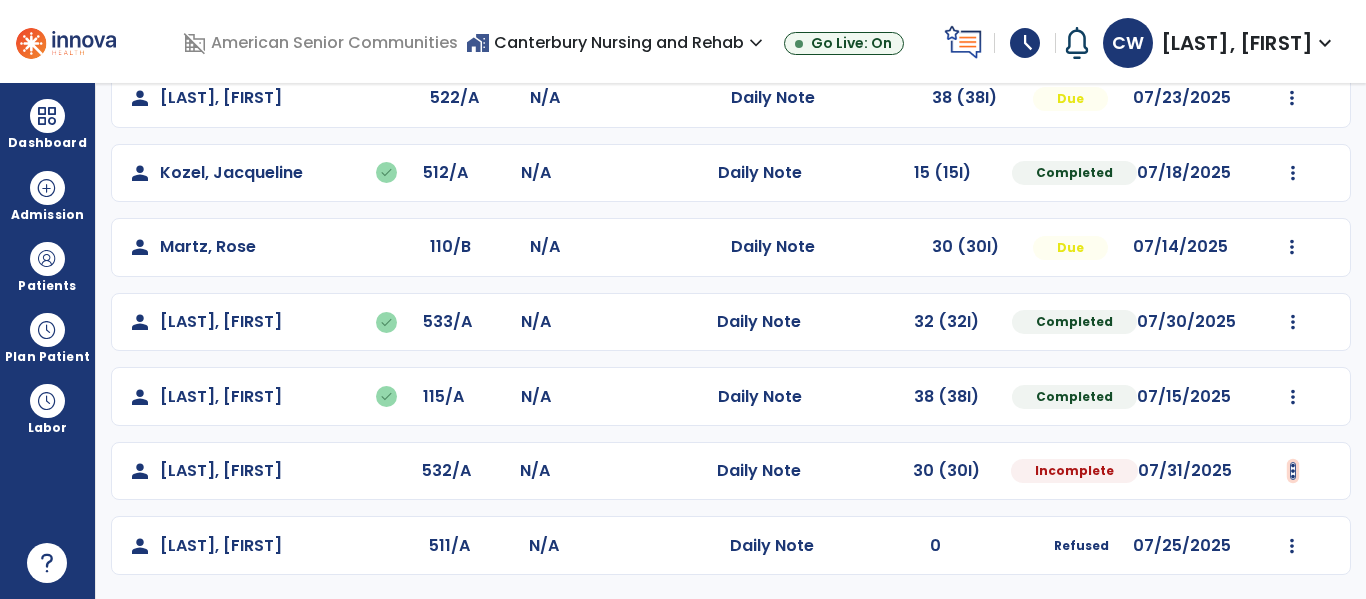 click at bounding box center [1293, -200] 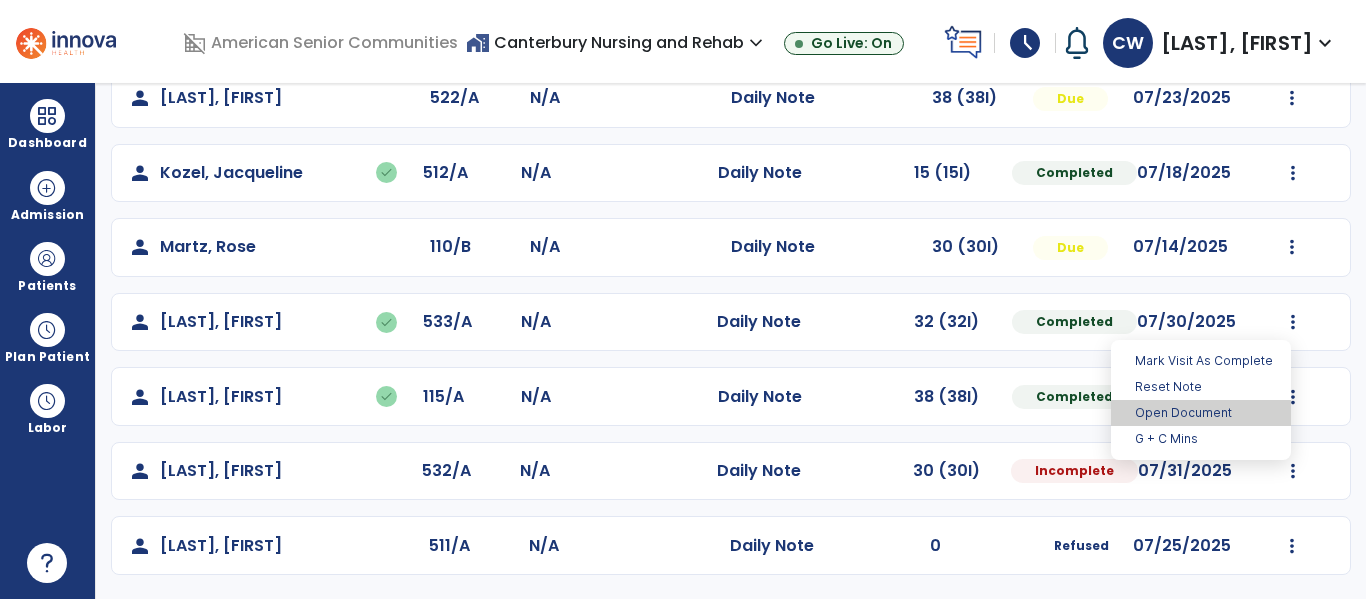 click on "Open Document" at bounding box center [1201, 413] 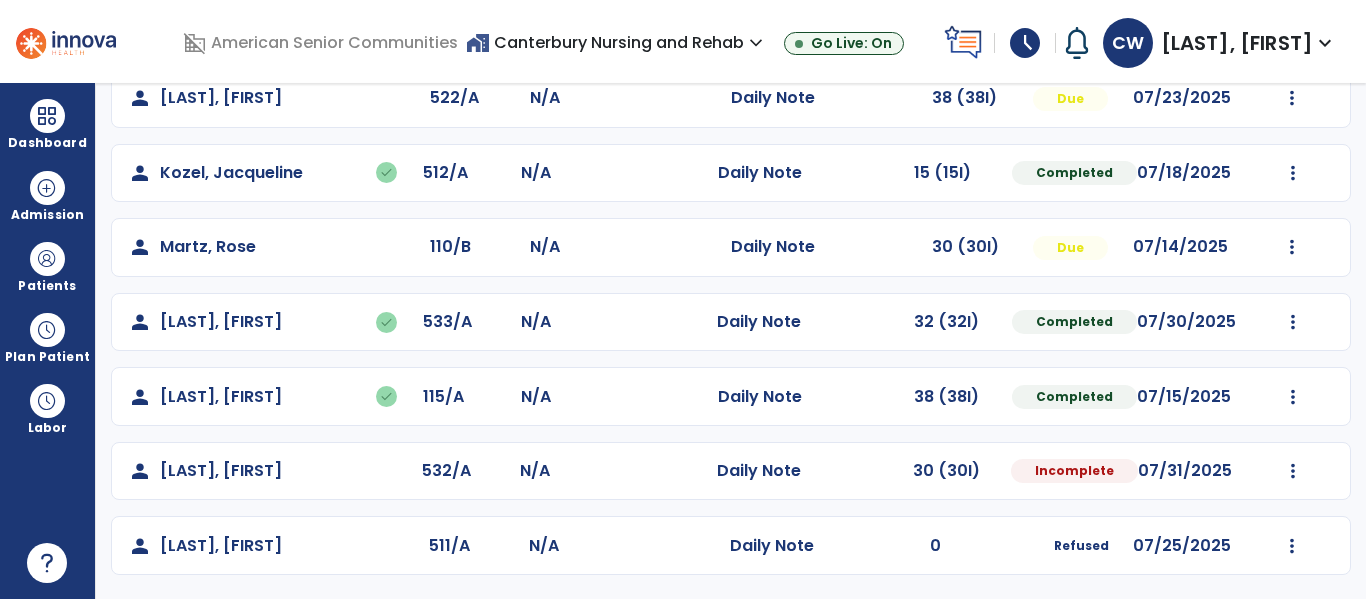 select on "*" 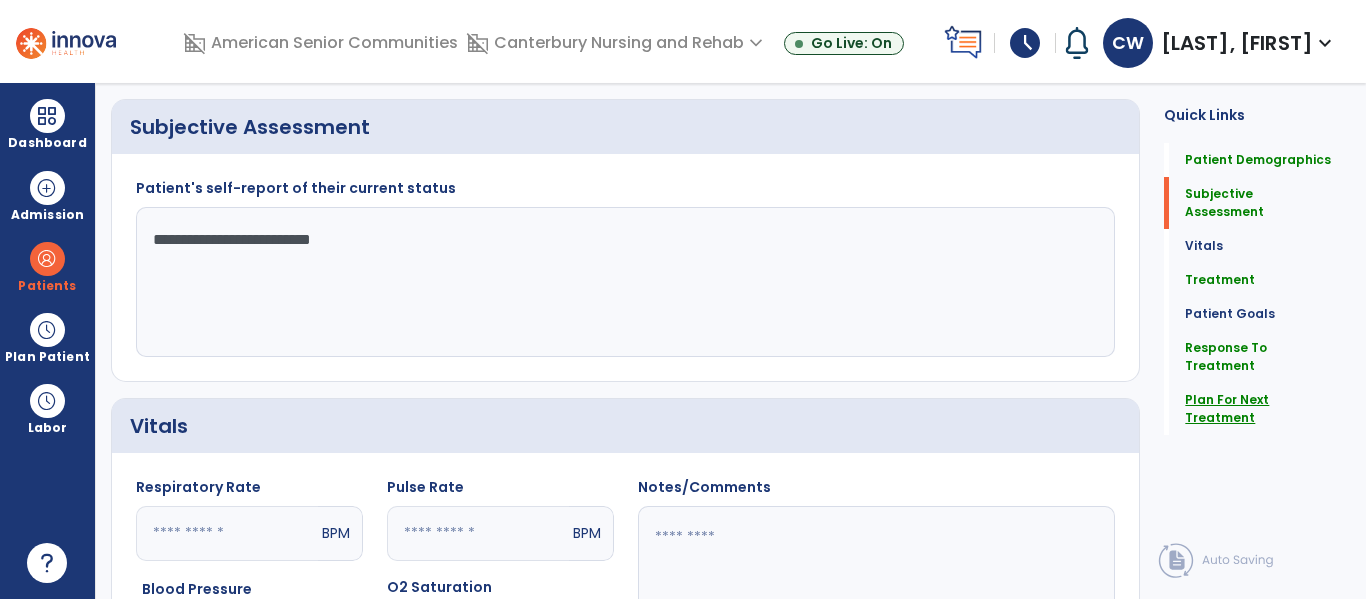click on "Plan For Next Treatment" 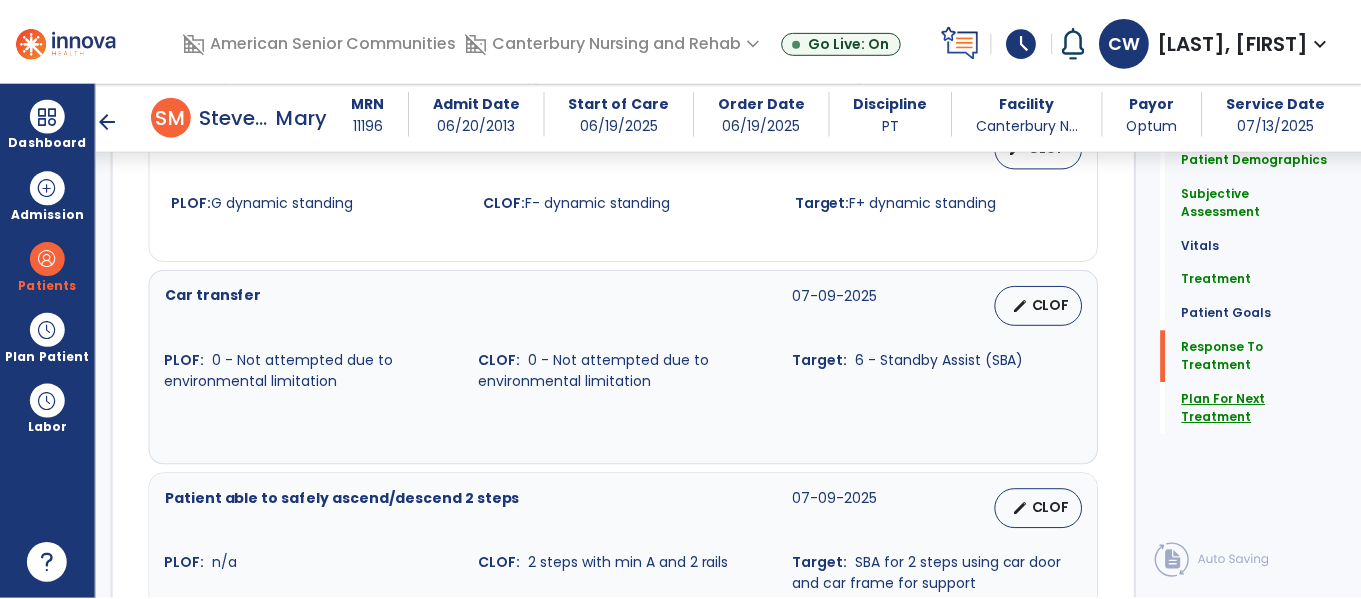 scroll, scrollTop: 2674, scrollLeft: 0, axis: vertical 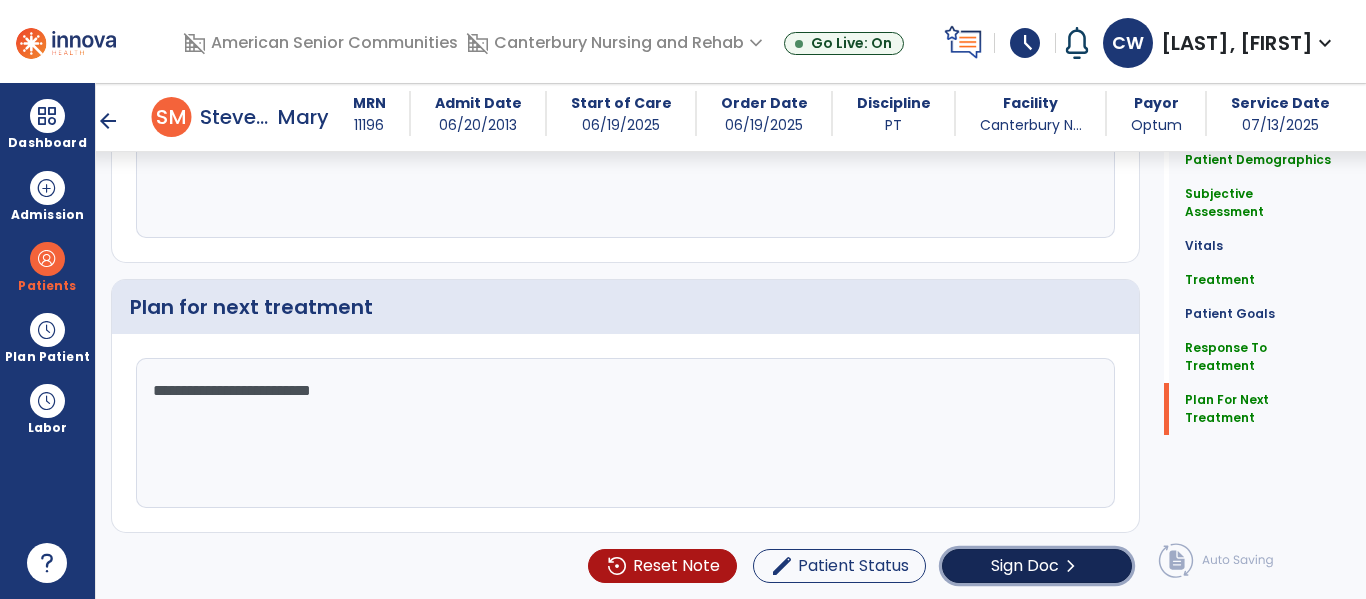 click on "chevron_right" 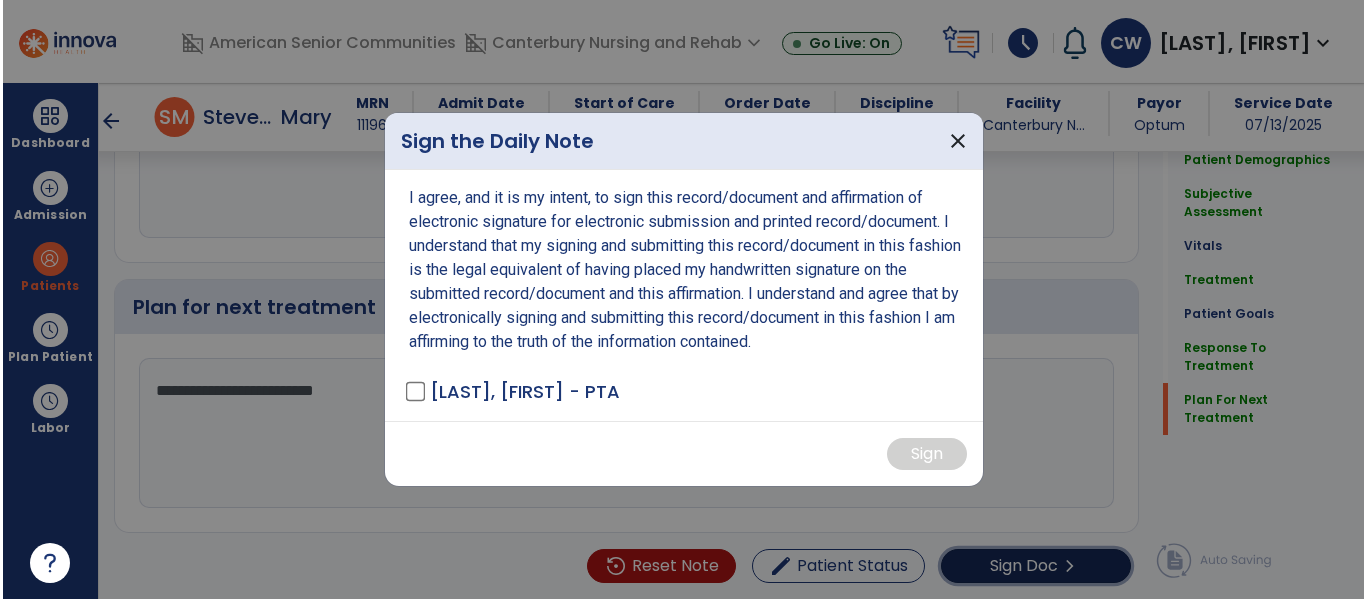 scroll, scrollTop: 2674, scrollLeft: 0, axis: vertical 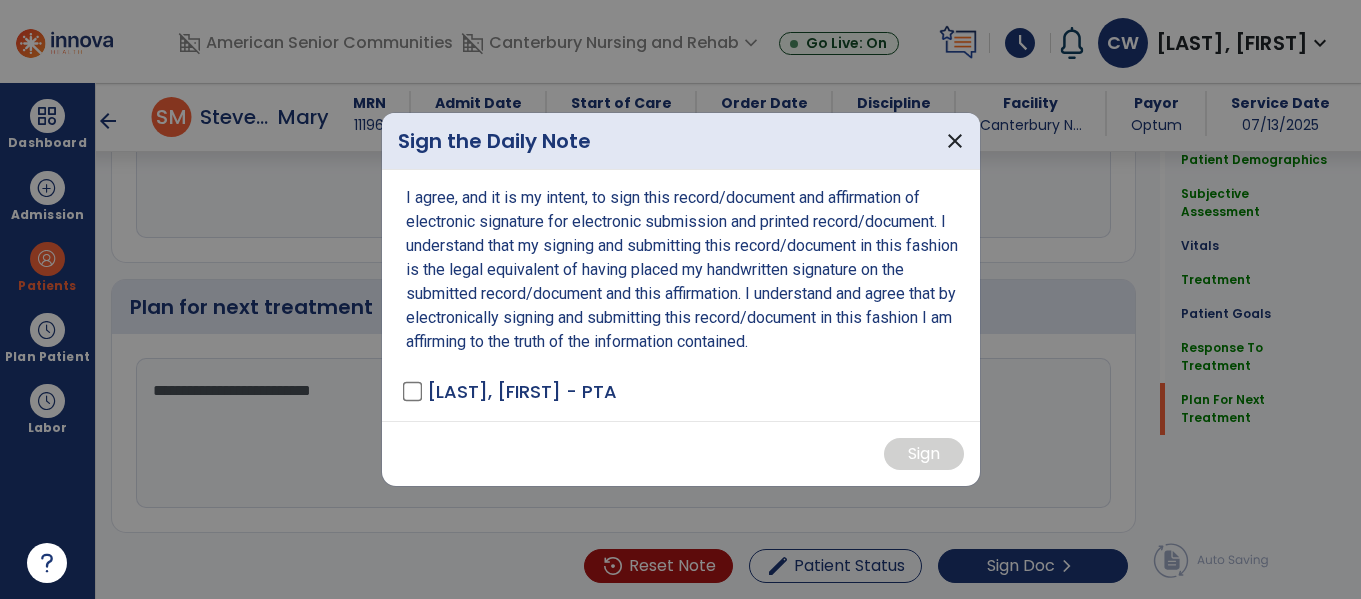 click on "[LAST], [FIRST]  - PTA" at bounding box center [522, 391] 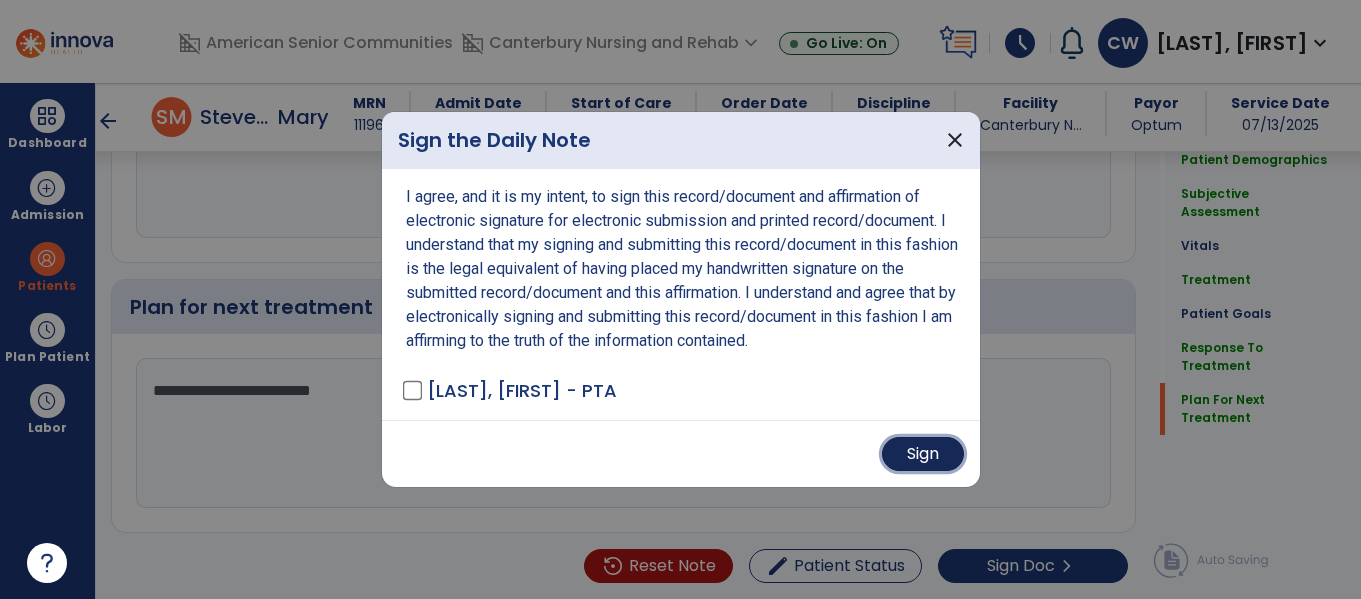 click on "Sign" at bounding box center (923, 454) 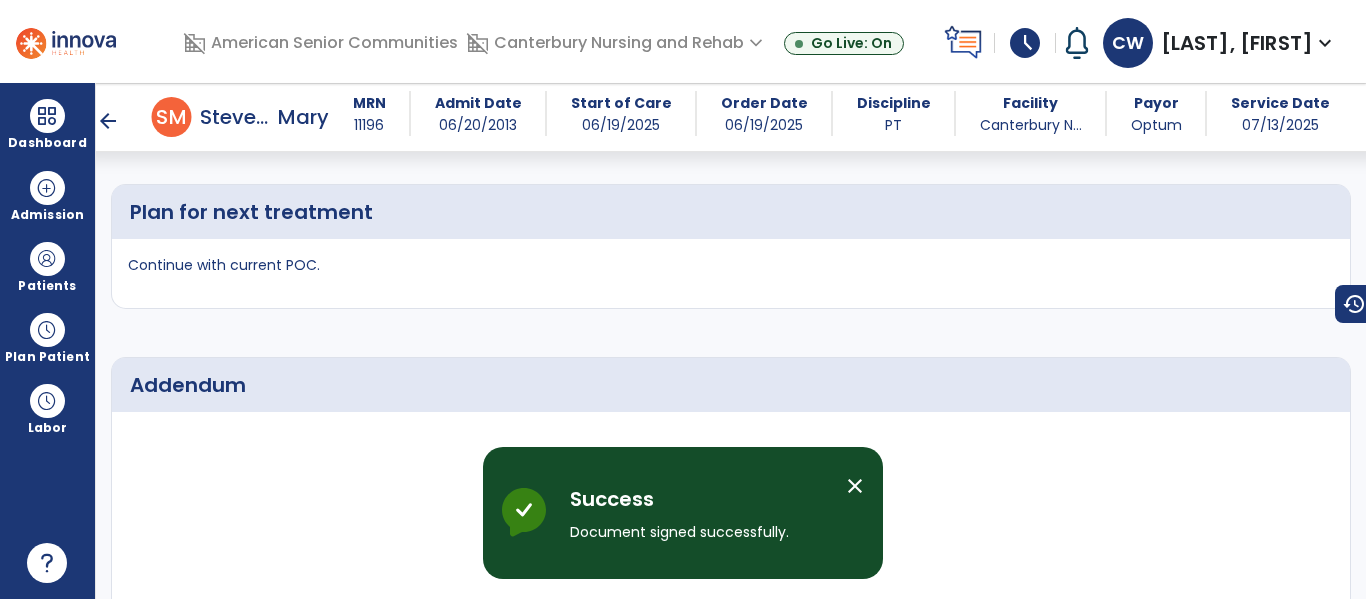 scroll, scrollTop: 3707, scrollLeft: 0, axis: vertical 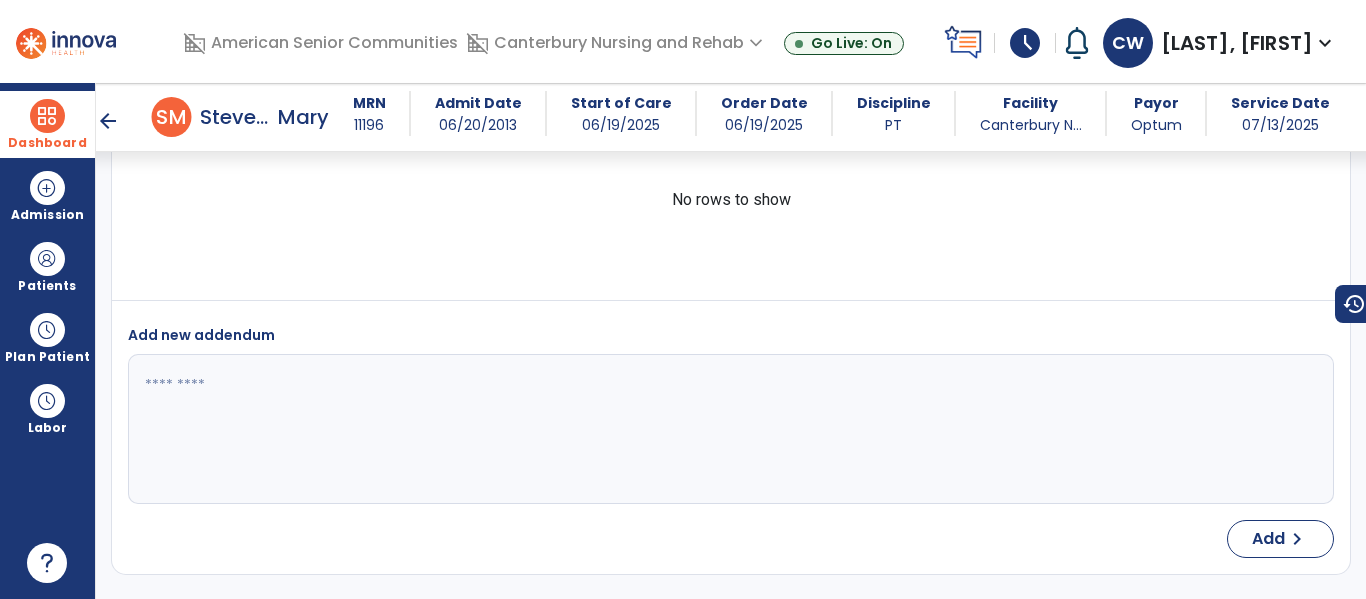 click at bounding box center (47, 116) 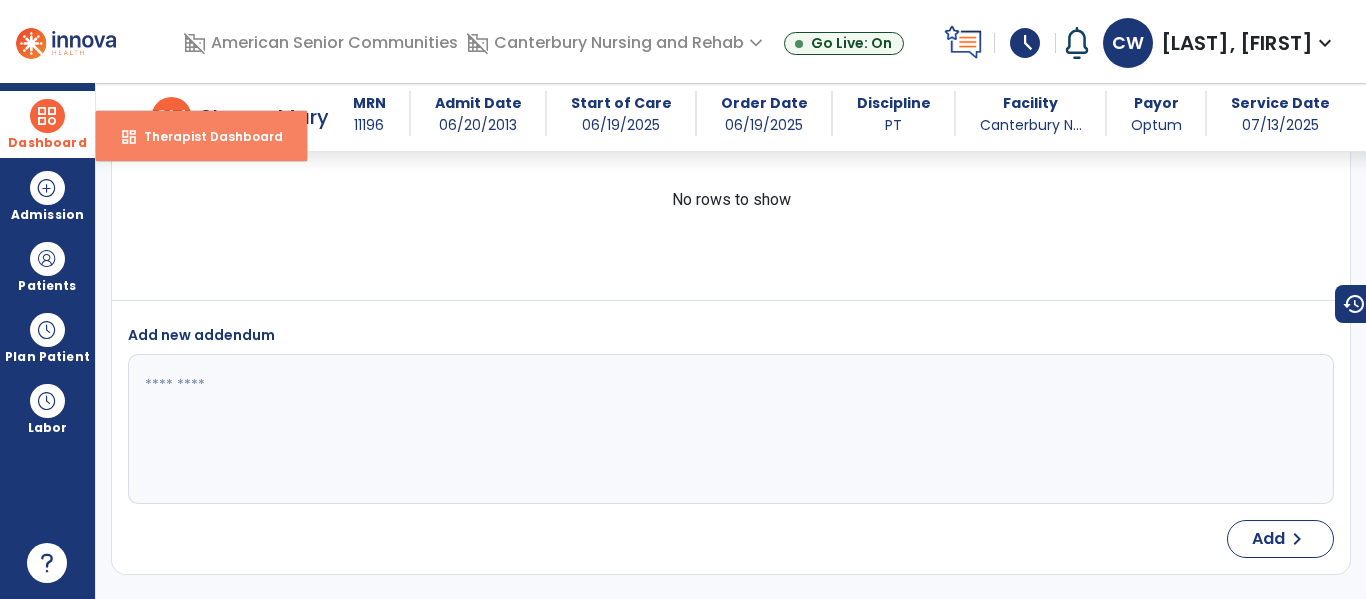 click on "Therapist Dashboard" at bounding box center (205, 136) 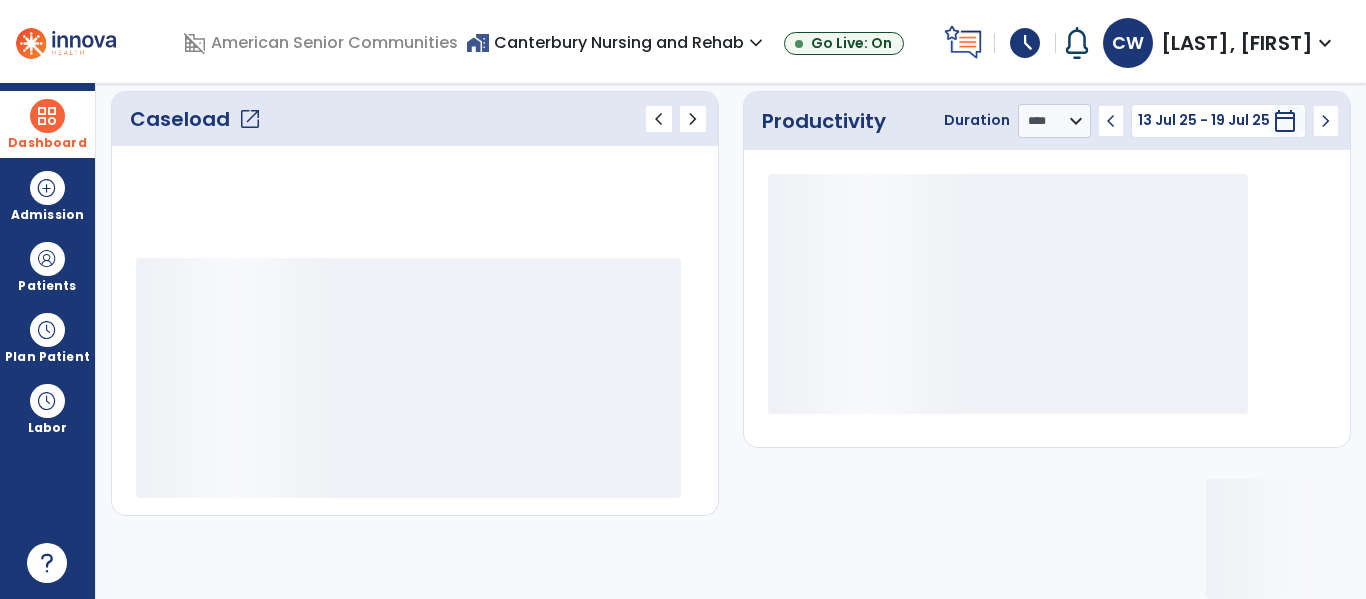 scroll, scrollTop: 276, scrollLeft: 0, axis: vertical 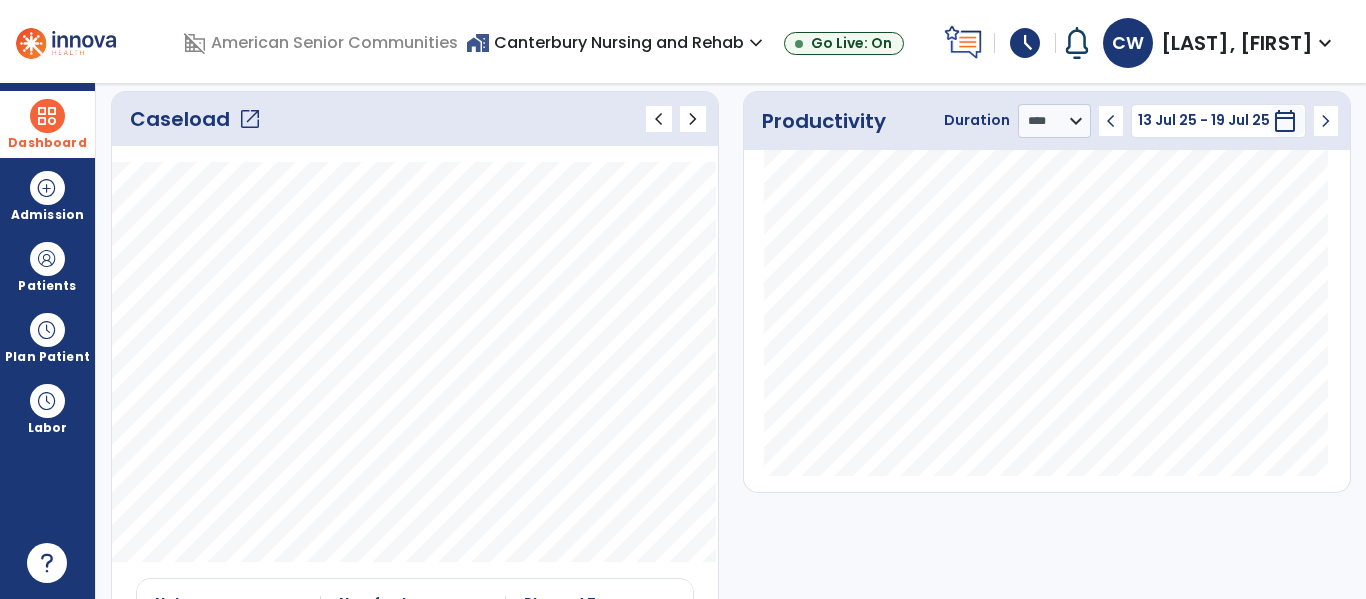 click on "open_in_new" 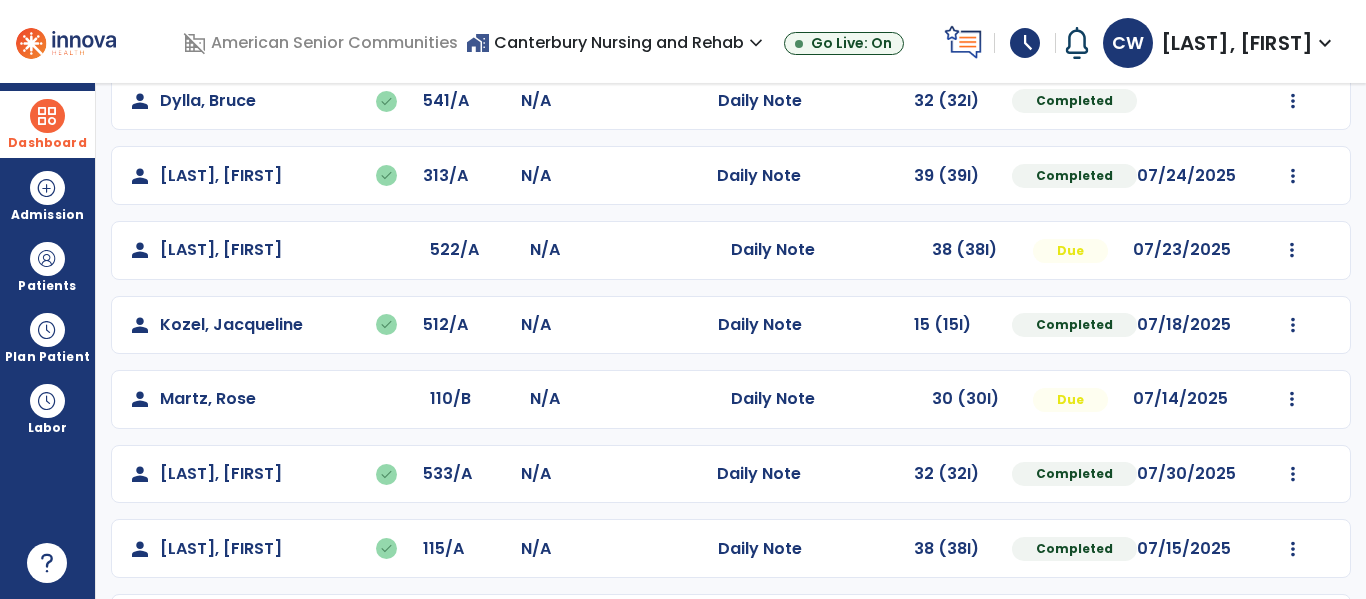 scroll, scrollTop: 337, scrollLeft: 0, axis: vertical 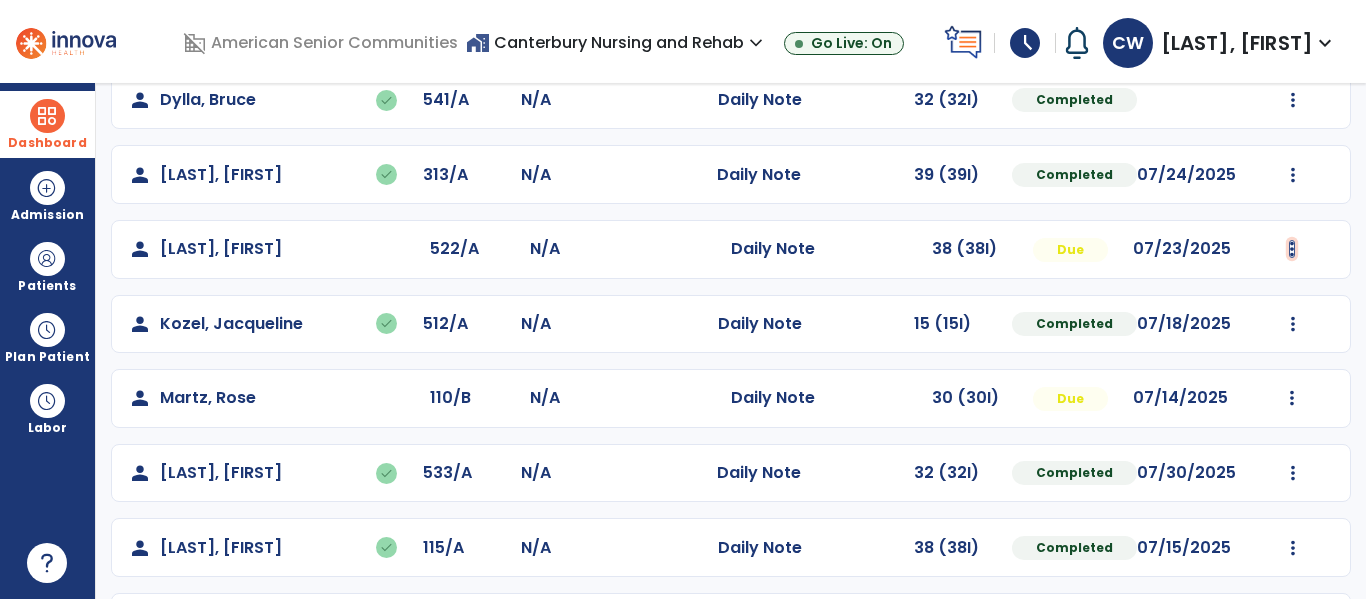 click at bounding box center (1293, -49) 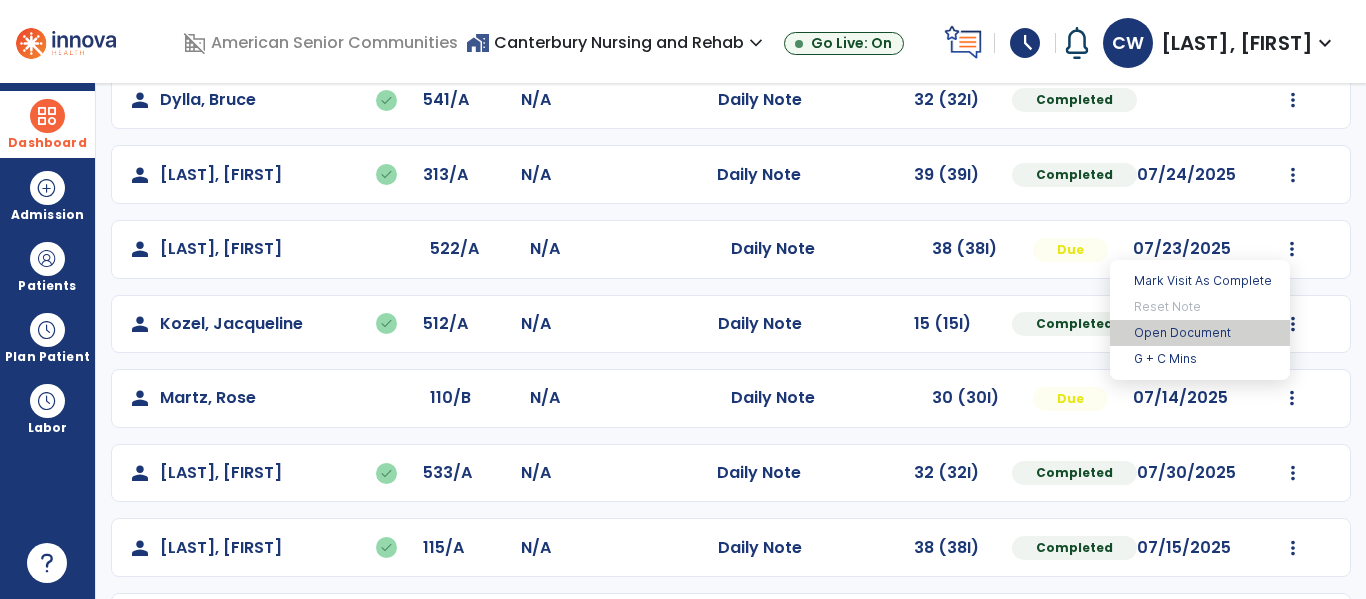 click on "Open Document" at bounding box center [1200, 333] 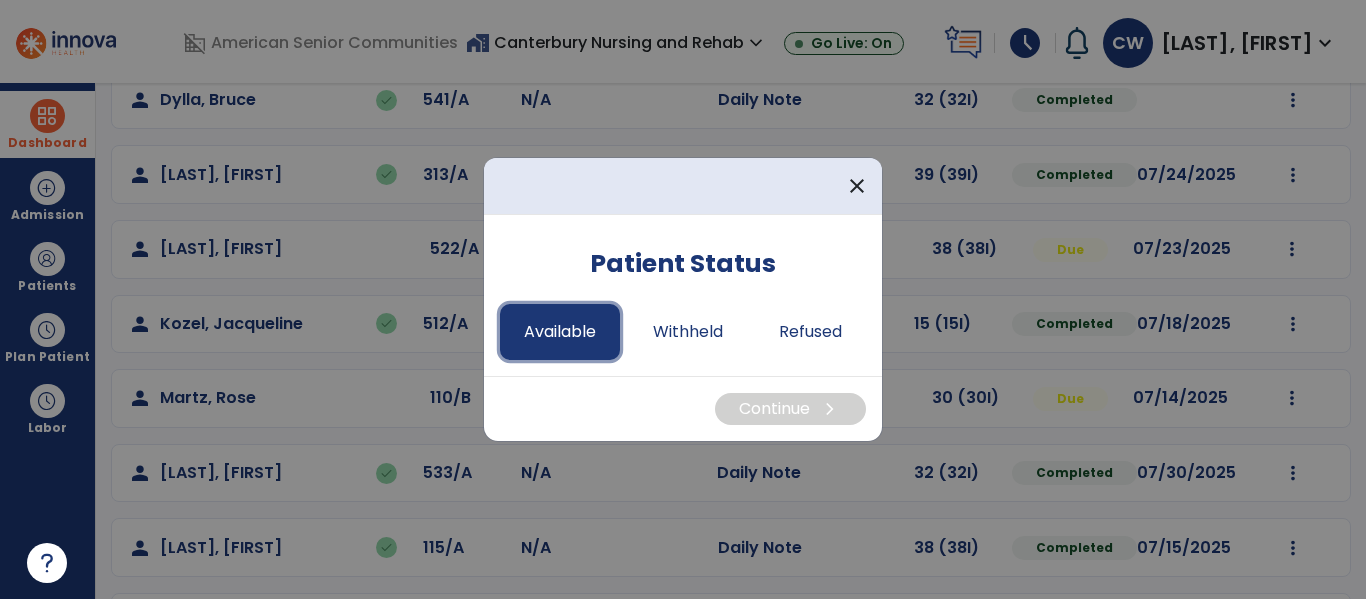click on "Available" at bounding box center [560, 332] 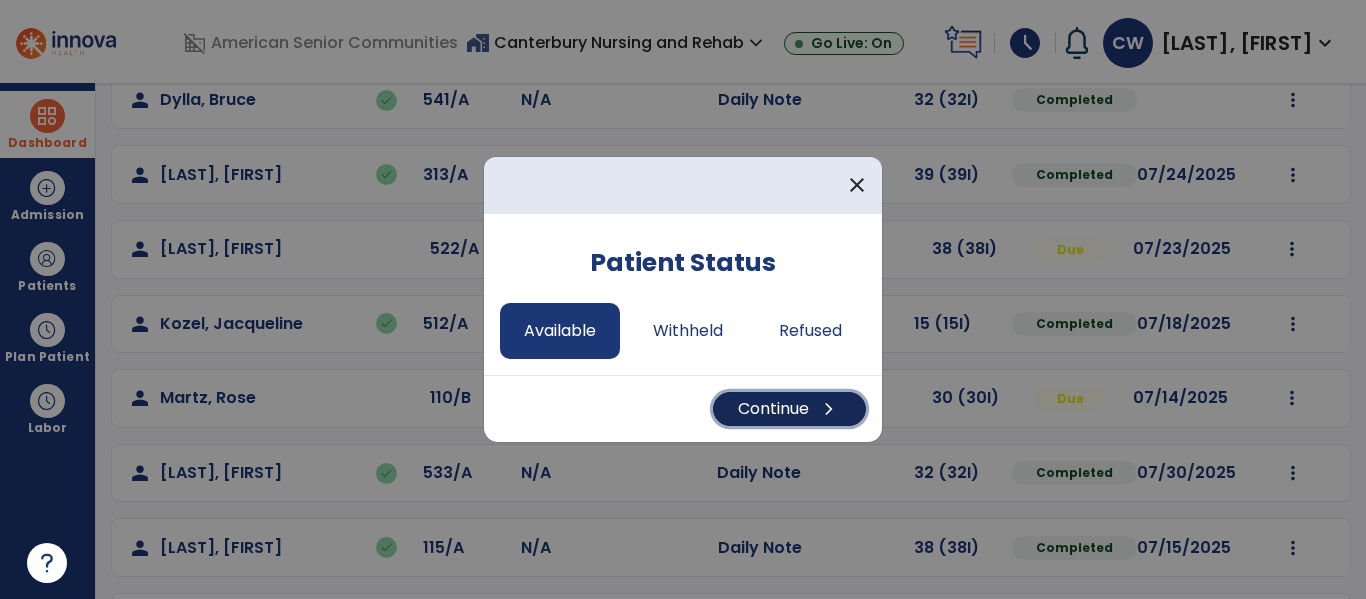 click on "chevron_right" at bounding box center (829, 409) 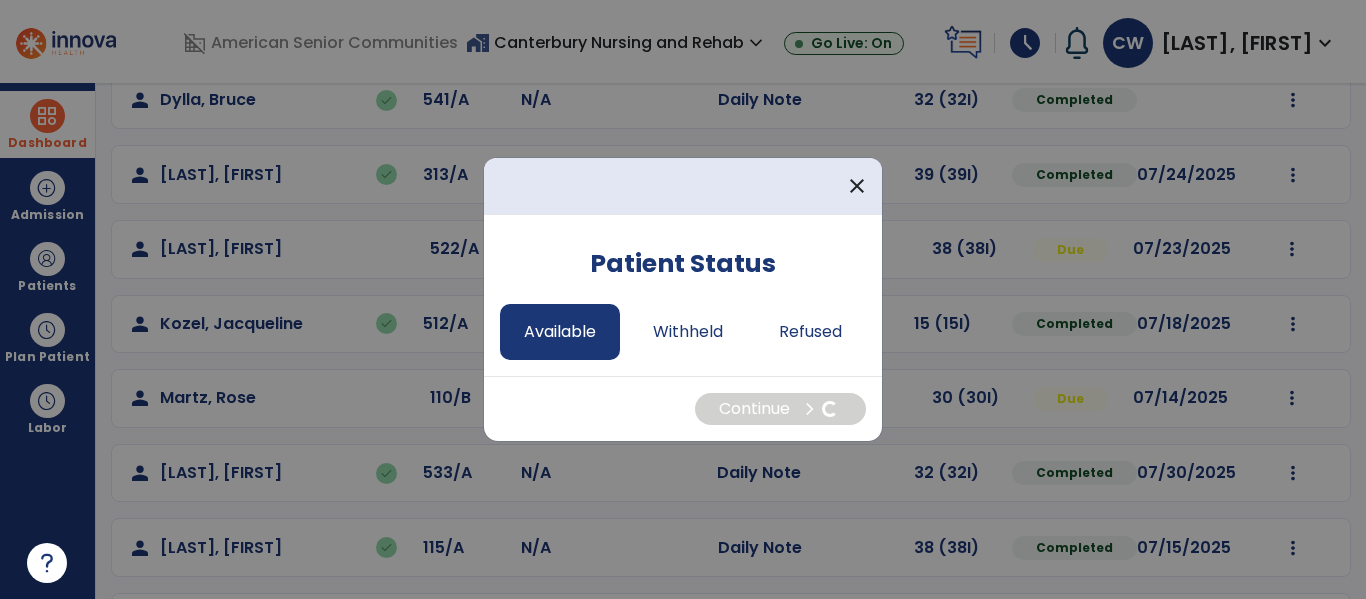 select on "*" 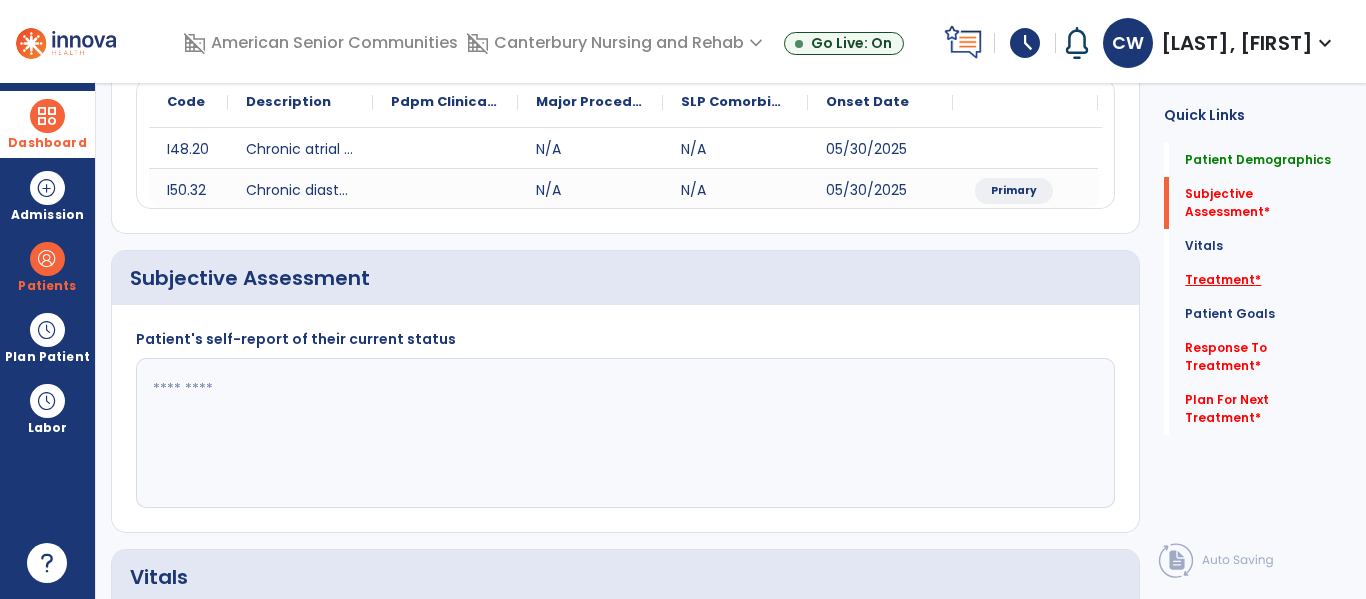 click on "Treatment   *" 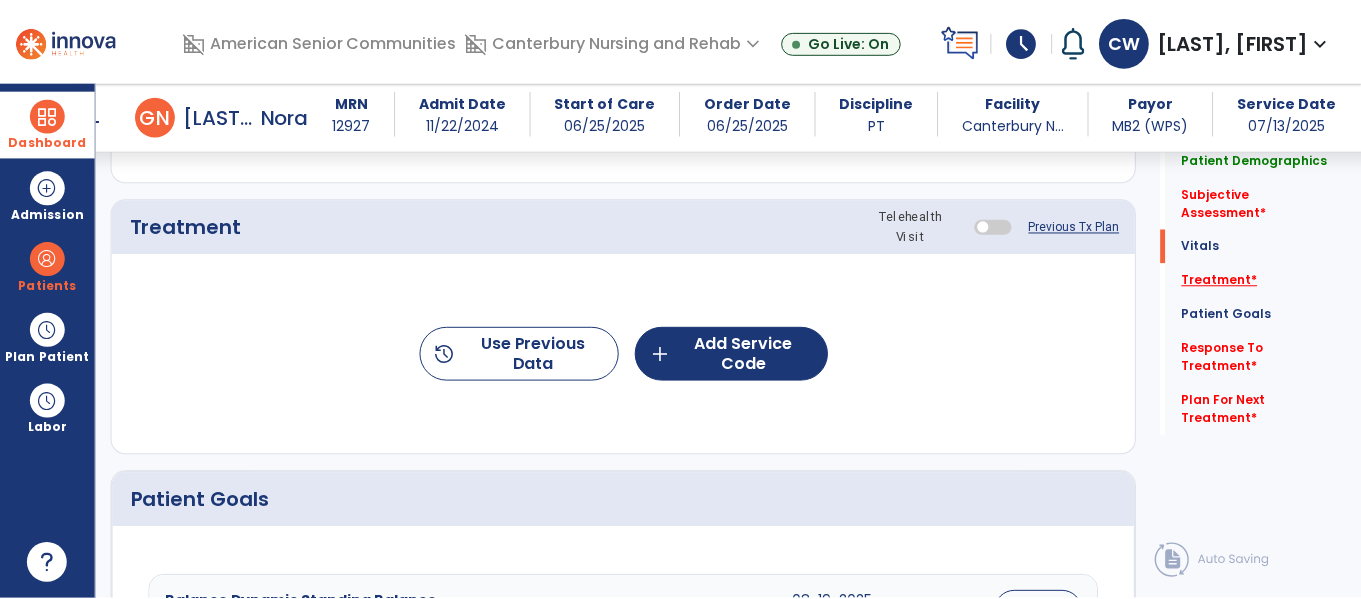 scroll, scrollTop: 1095, scrollLeft: 0, axis: vertical 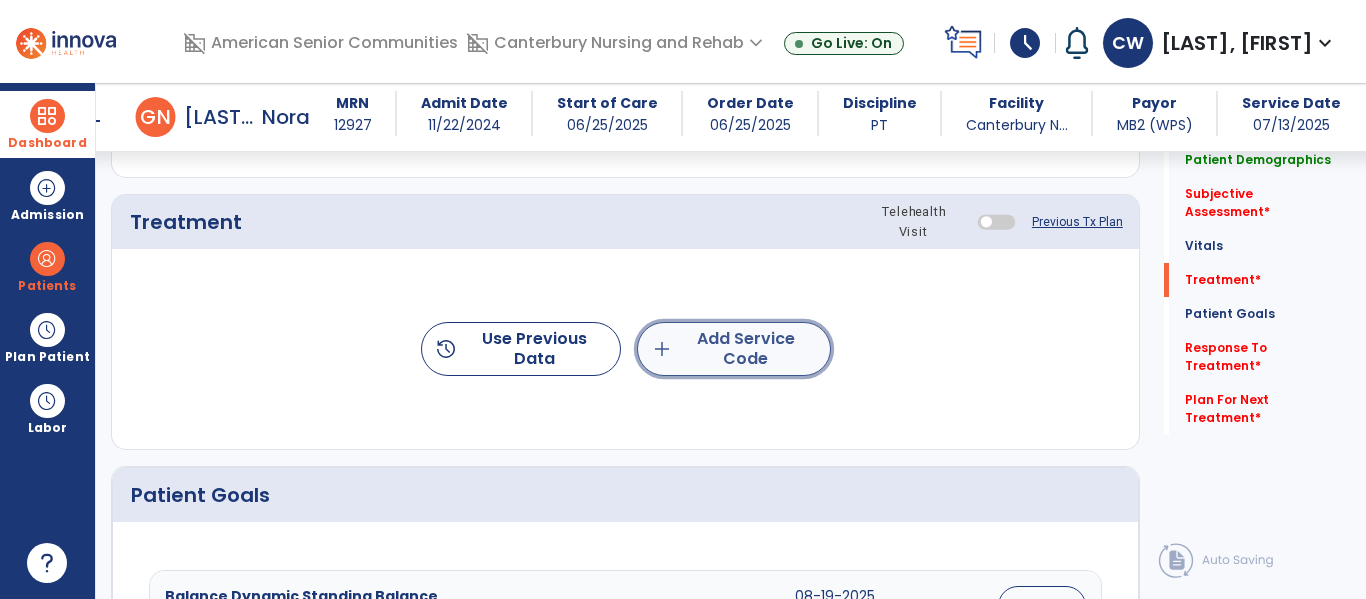 click on "add  Add Service Code" 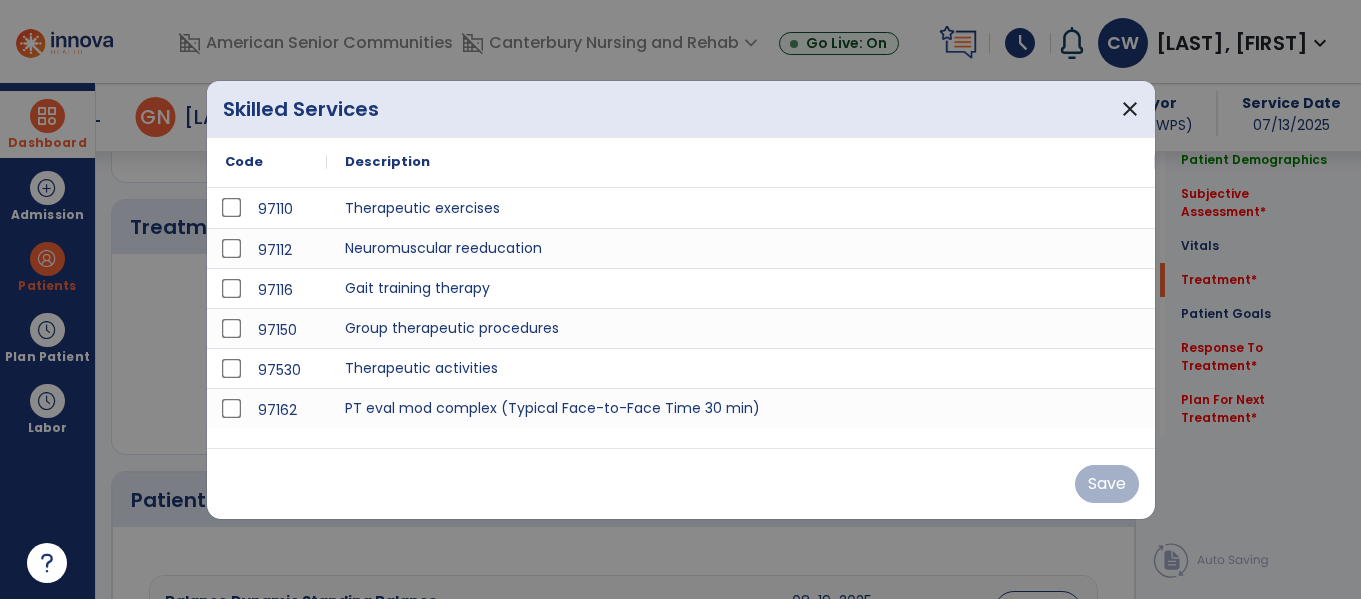 scroll, scrollTop: 1095, scrollLeft: 0, axis: vertical 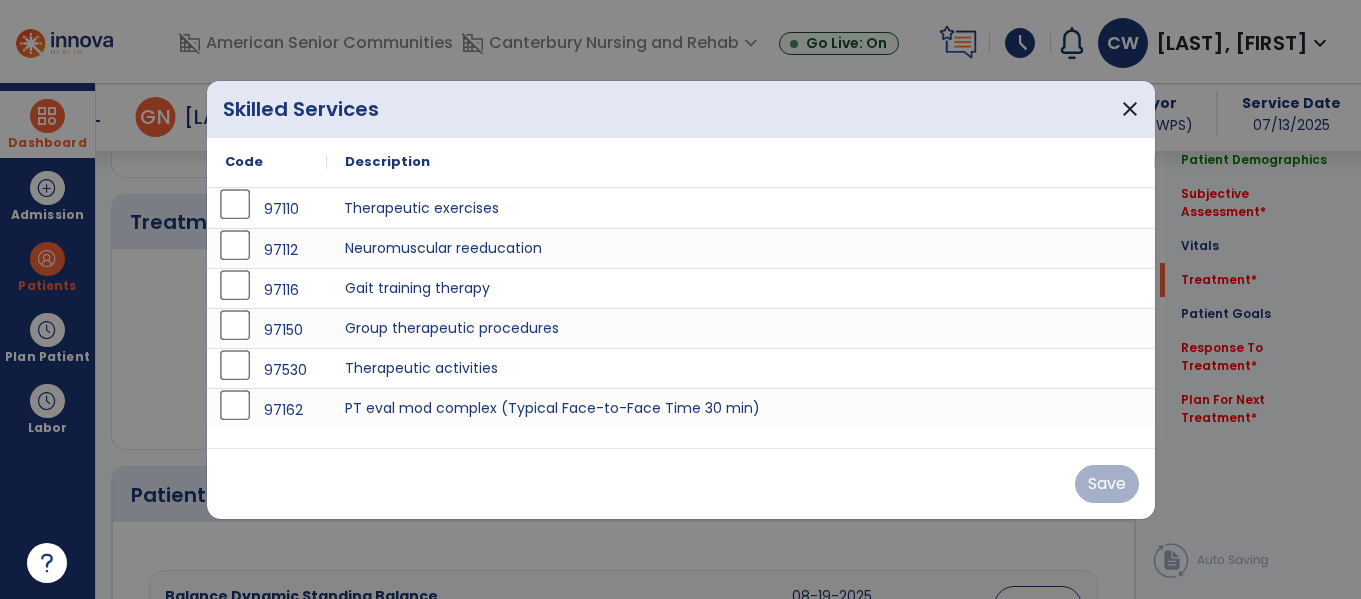 click on "Therapeutic exercises" at bounding box center [741, 208] 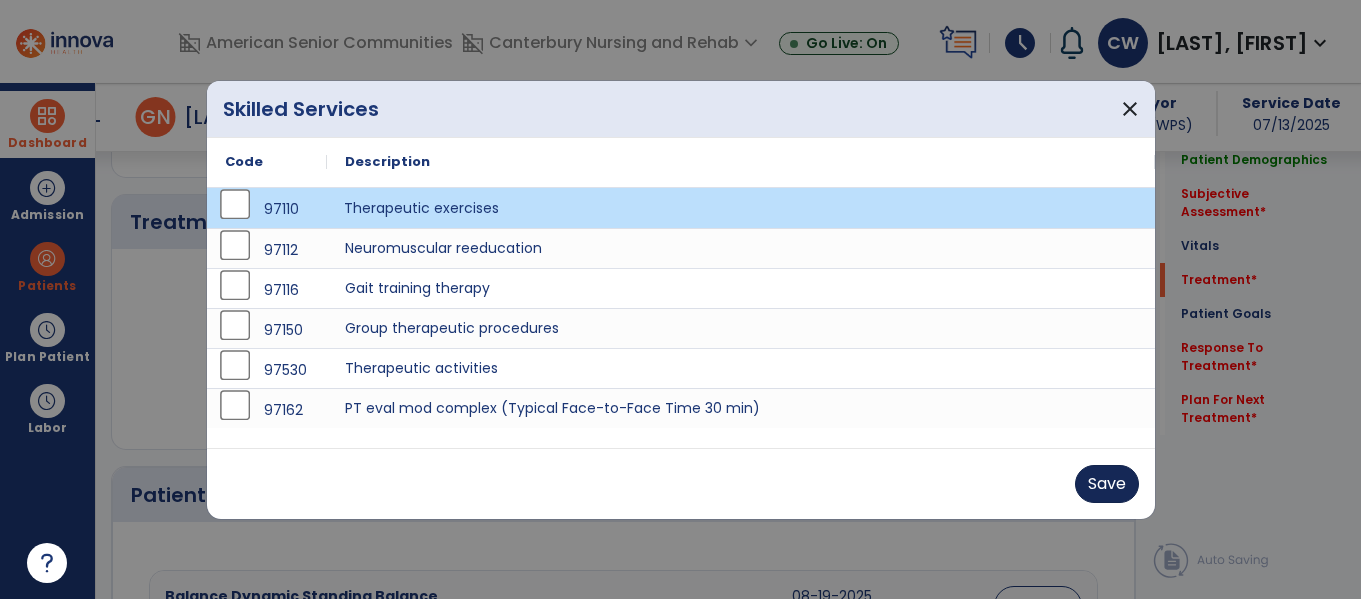 click on "Save" at bounding box center [1107, 484] 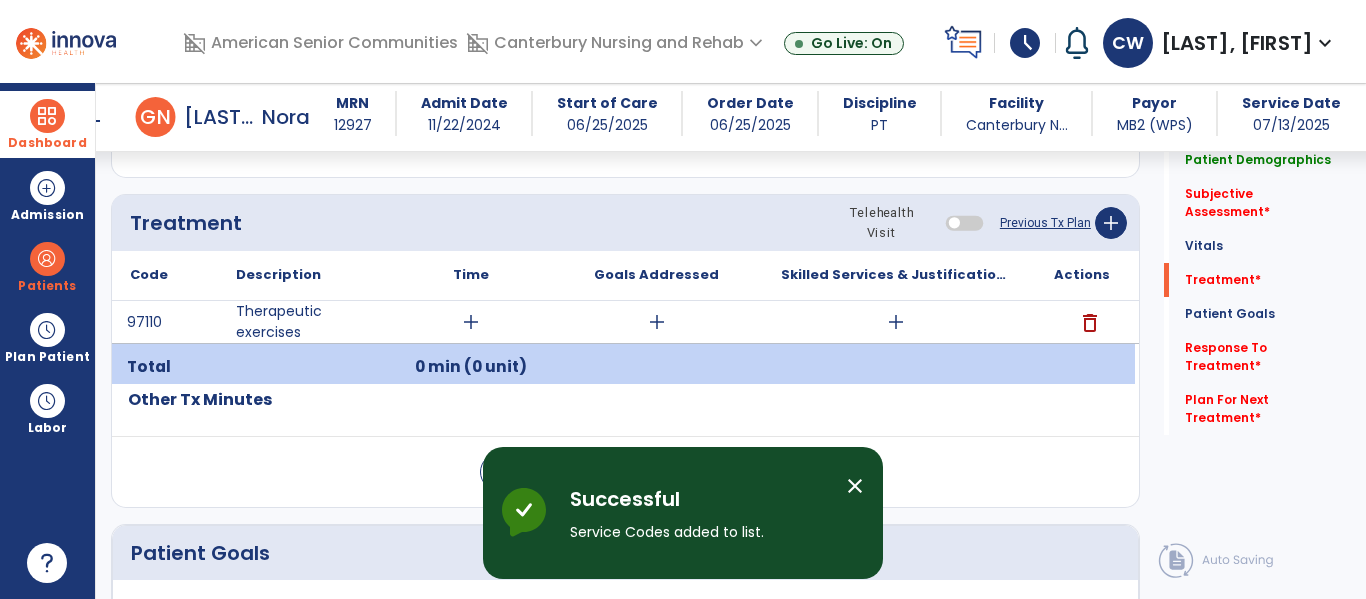 click on "add" at bounding box center [896, 322] 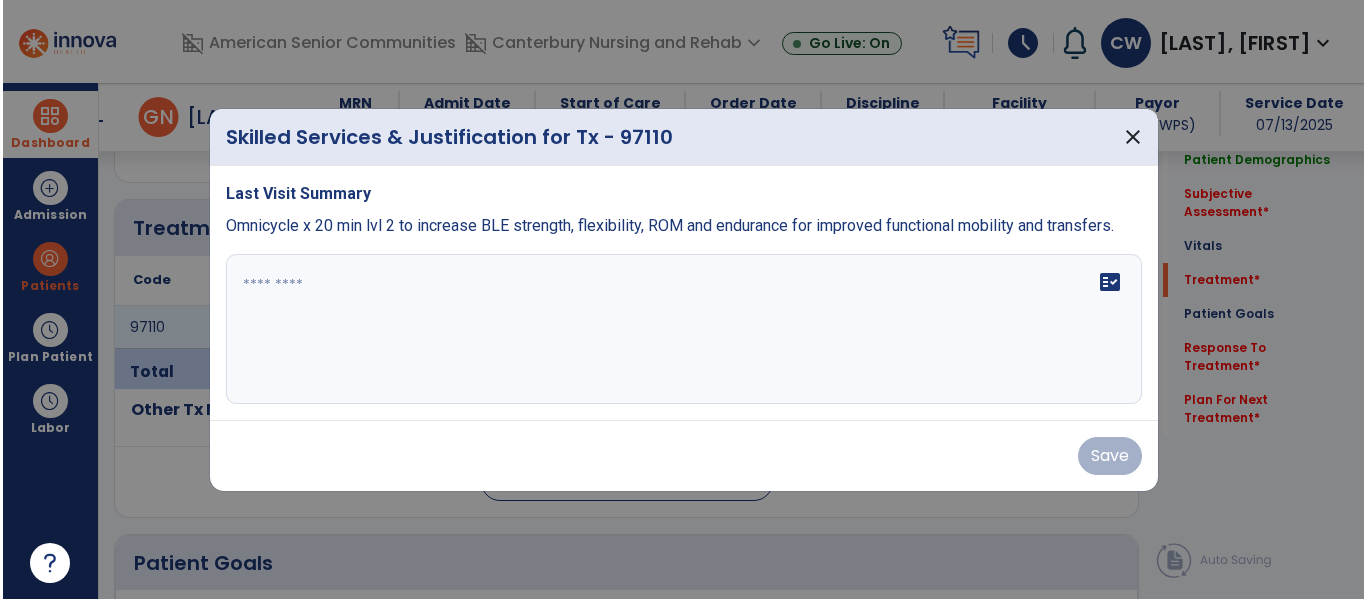 scroll, scrollTop: 1095, scrollLeft: 0, axis: vertical 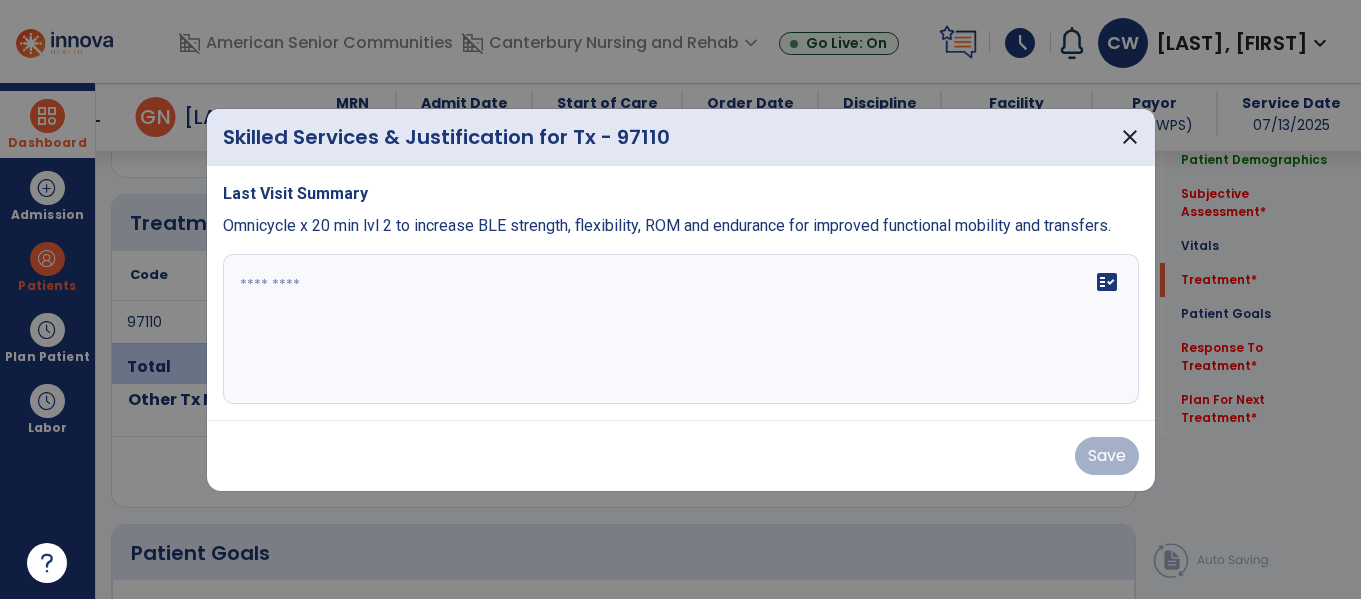 click on "fact_check" at bounding box center [681, 329] 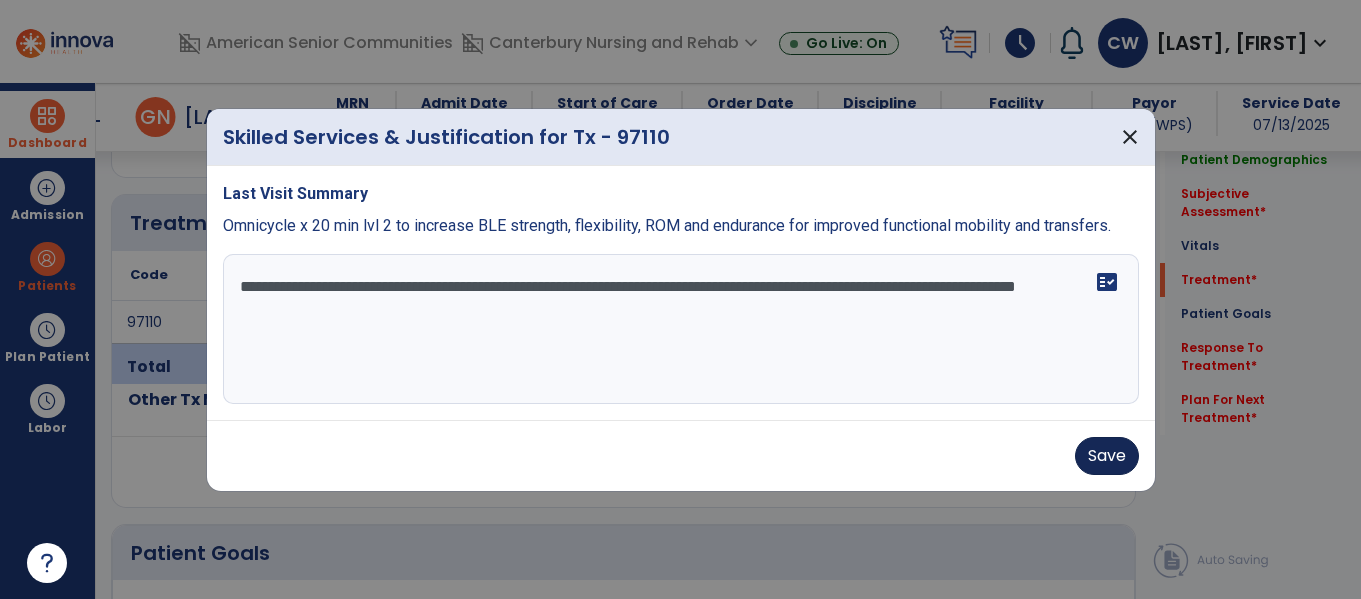 type on "**********" 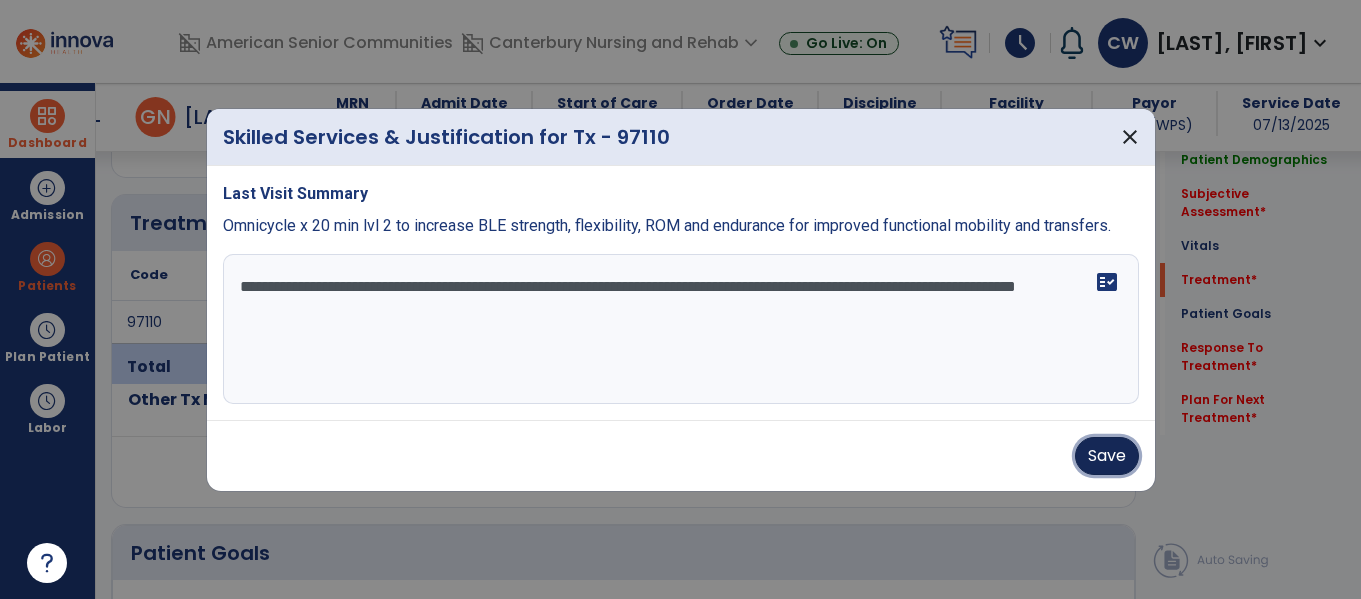 click on "Save" at bounding box center [1107, 456] 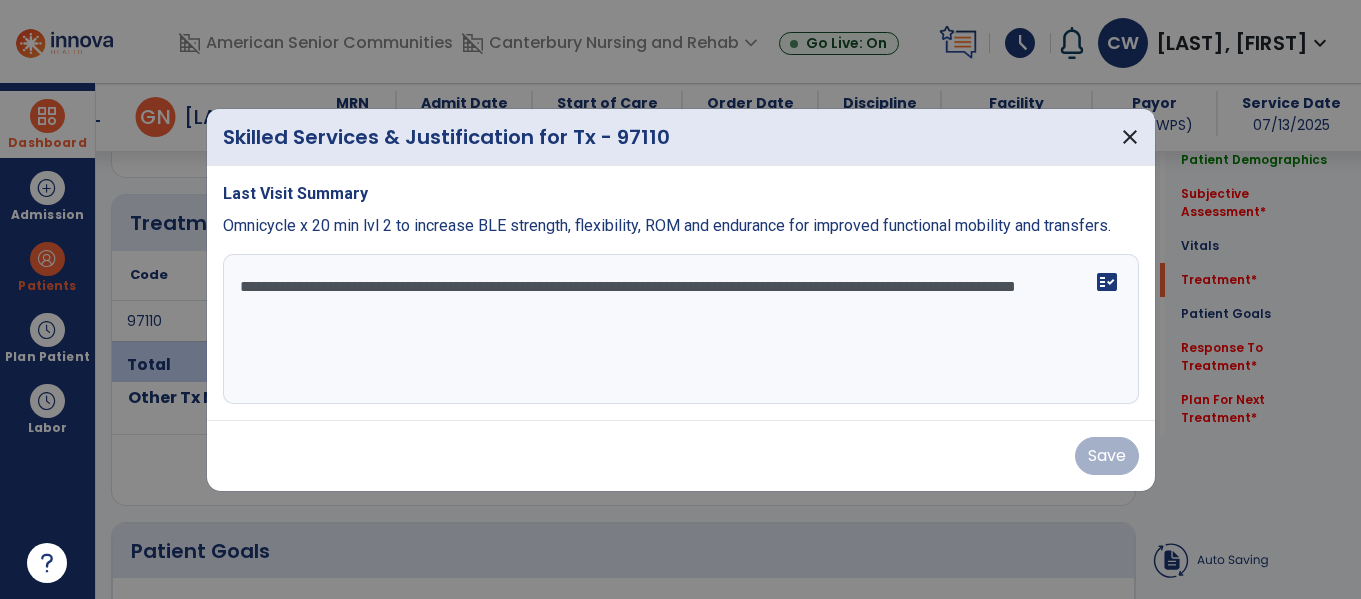 click on "Save" at bounding box center [681, 456] 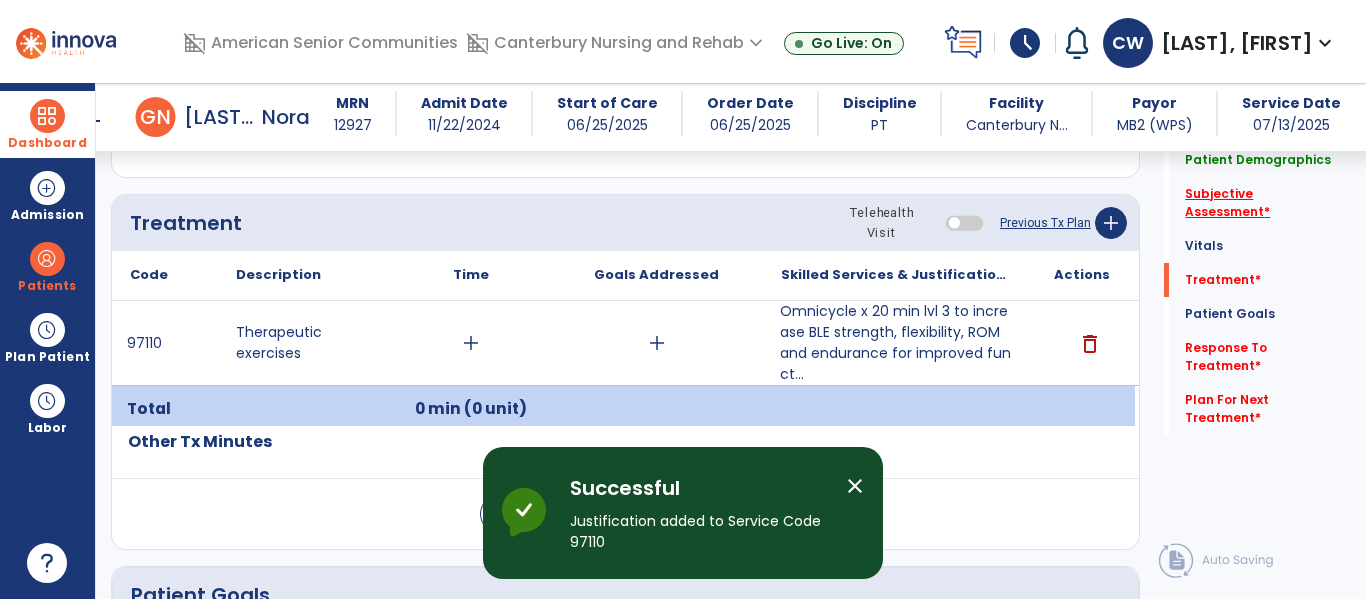 click on "Subjective Assessment   *" 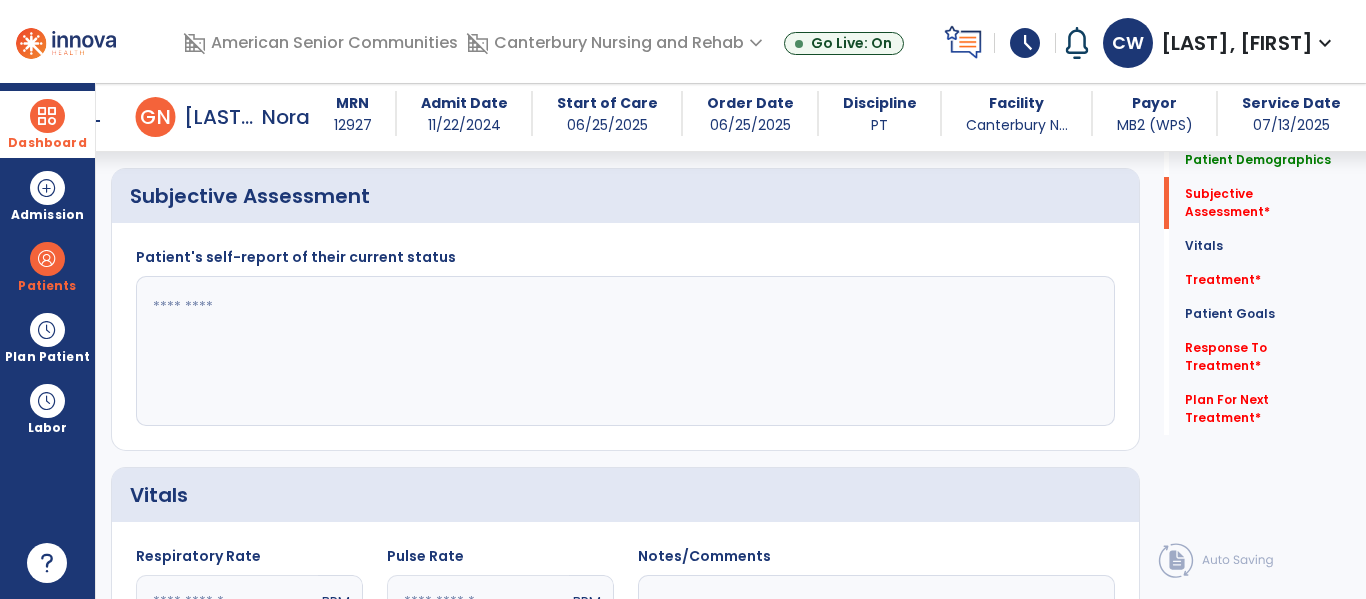 scroll, scrollTop: 368, scrollLeft: 0, axis: vertical 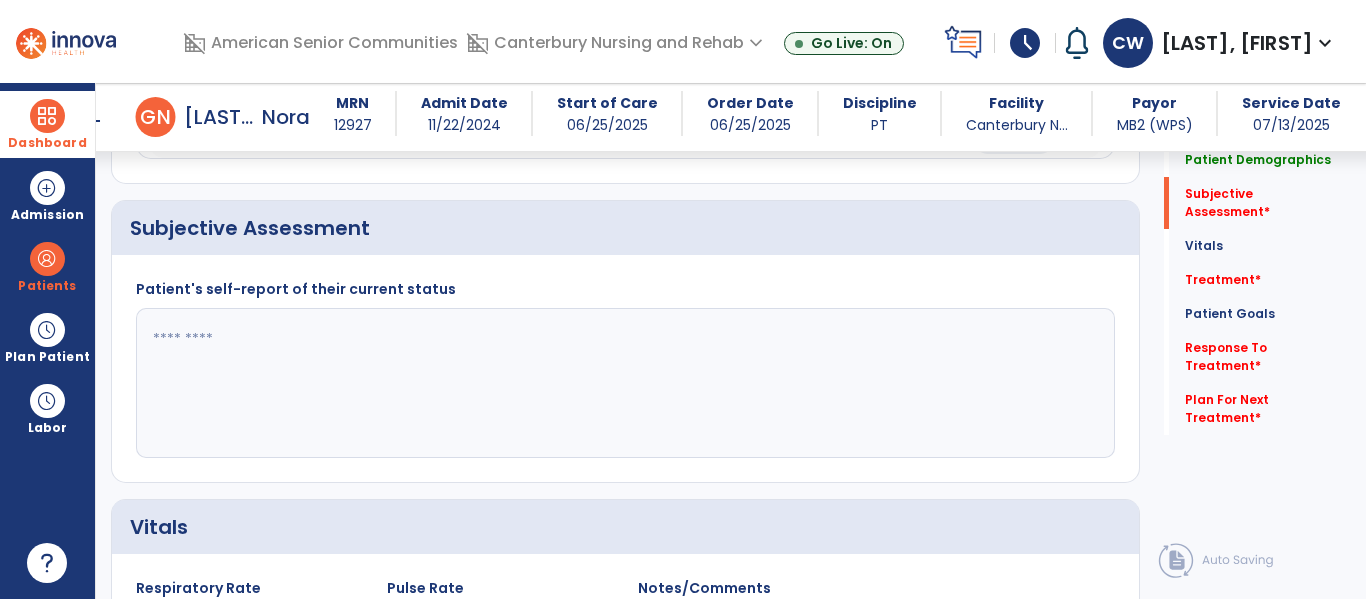 click 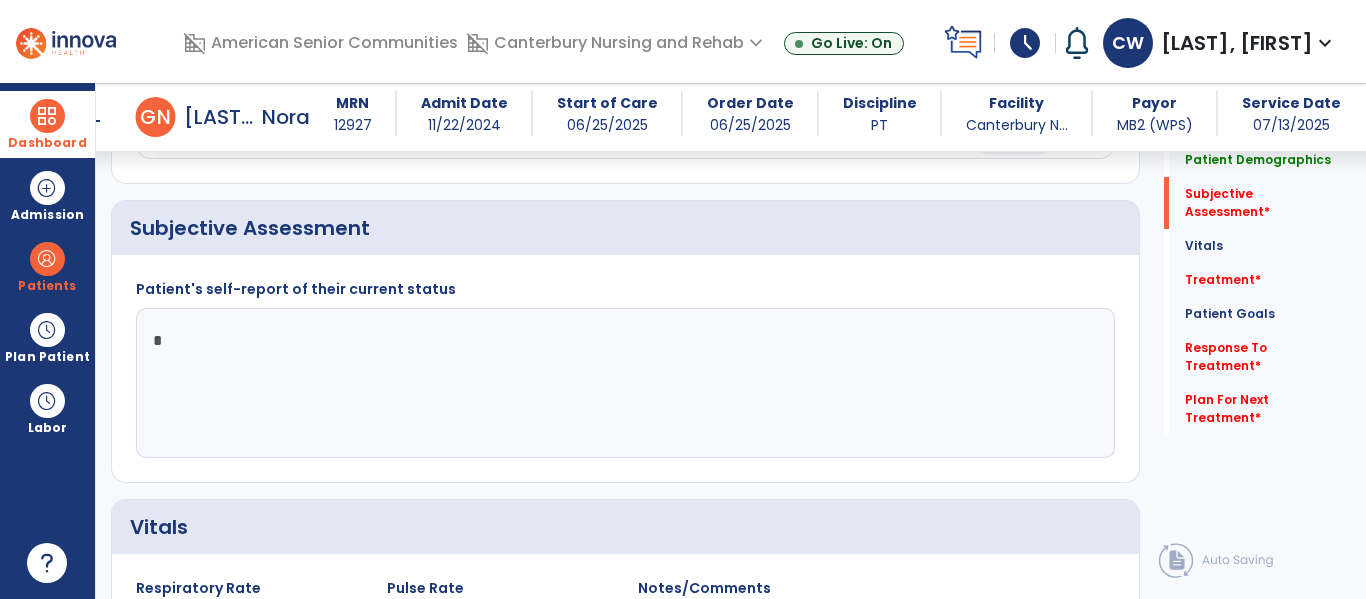 type on "**" 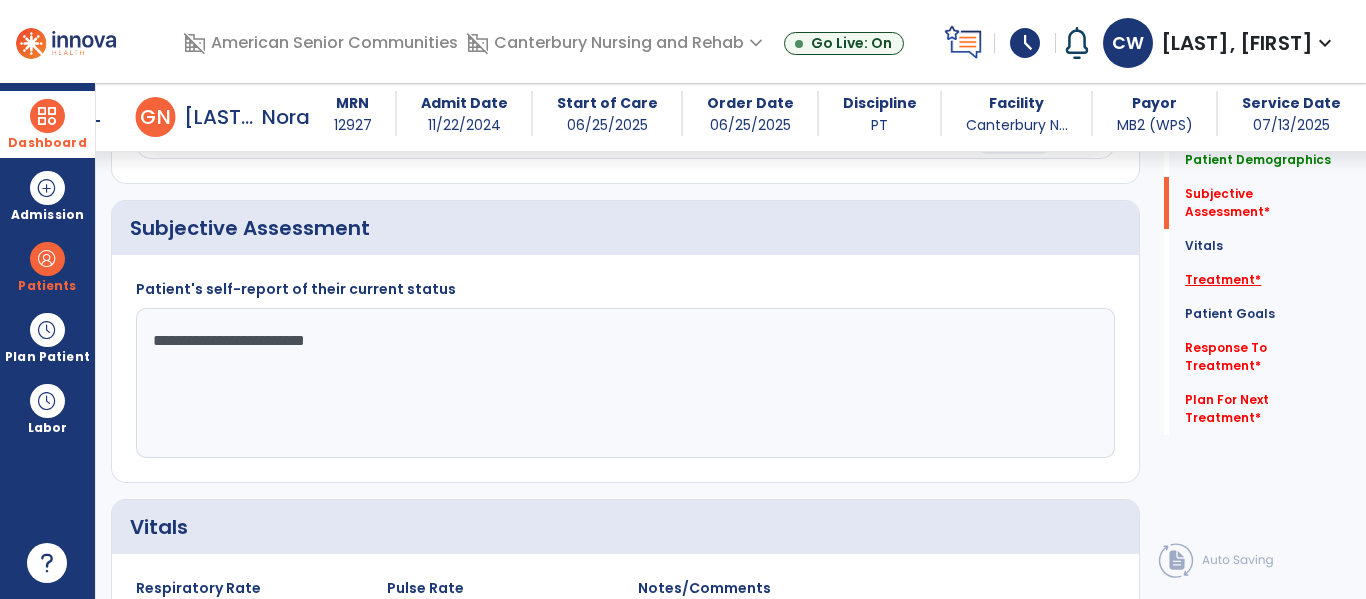 type on "**********" 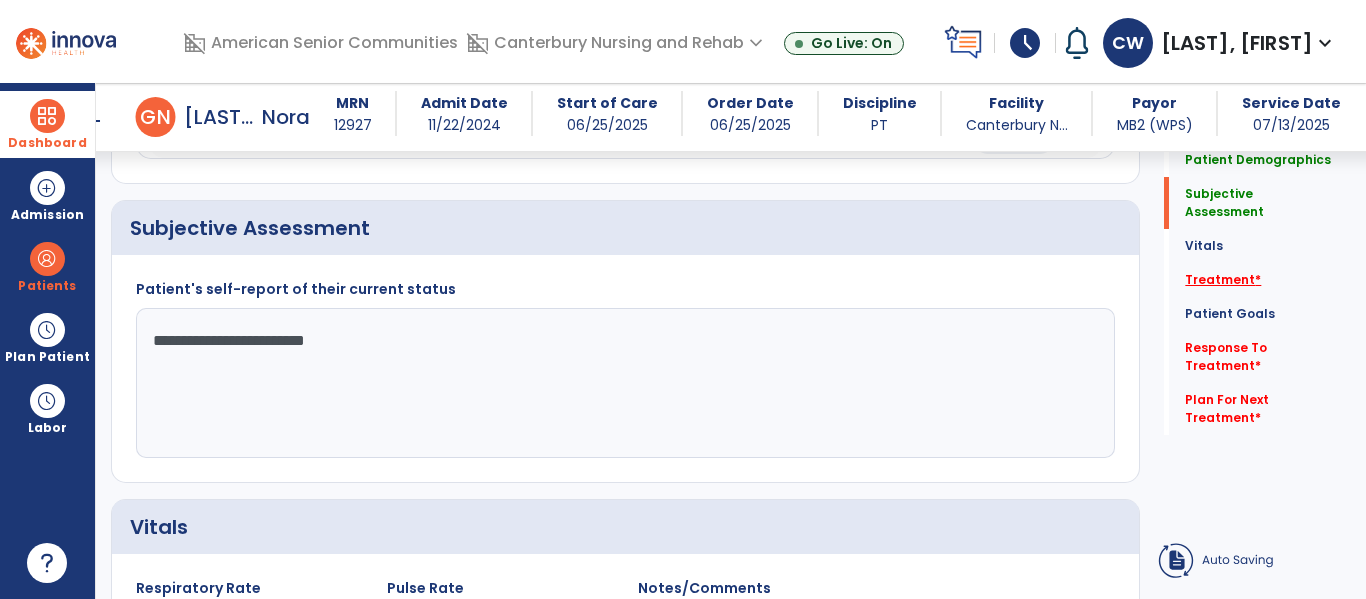click on "Treatment   *  Treatment   *" 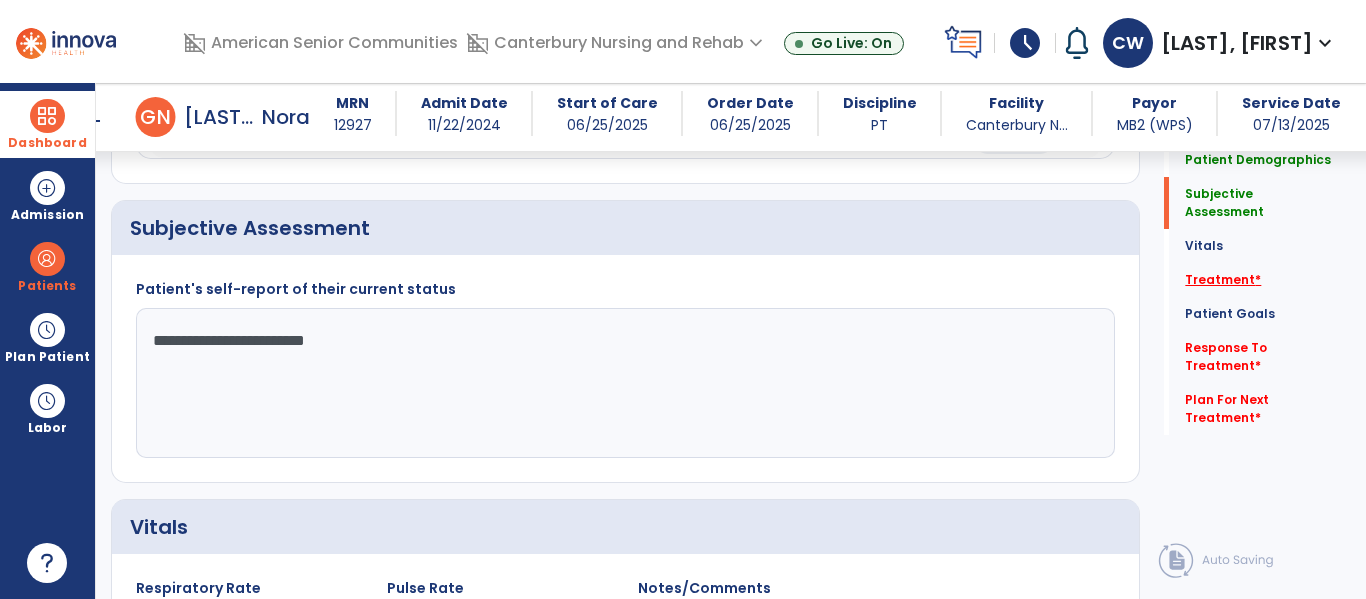 click on "Treatment   *" 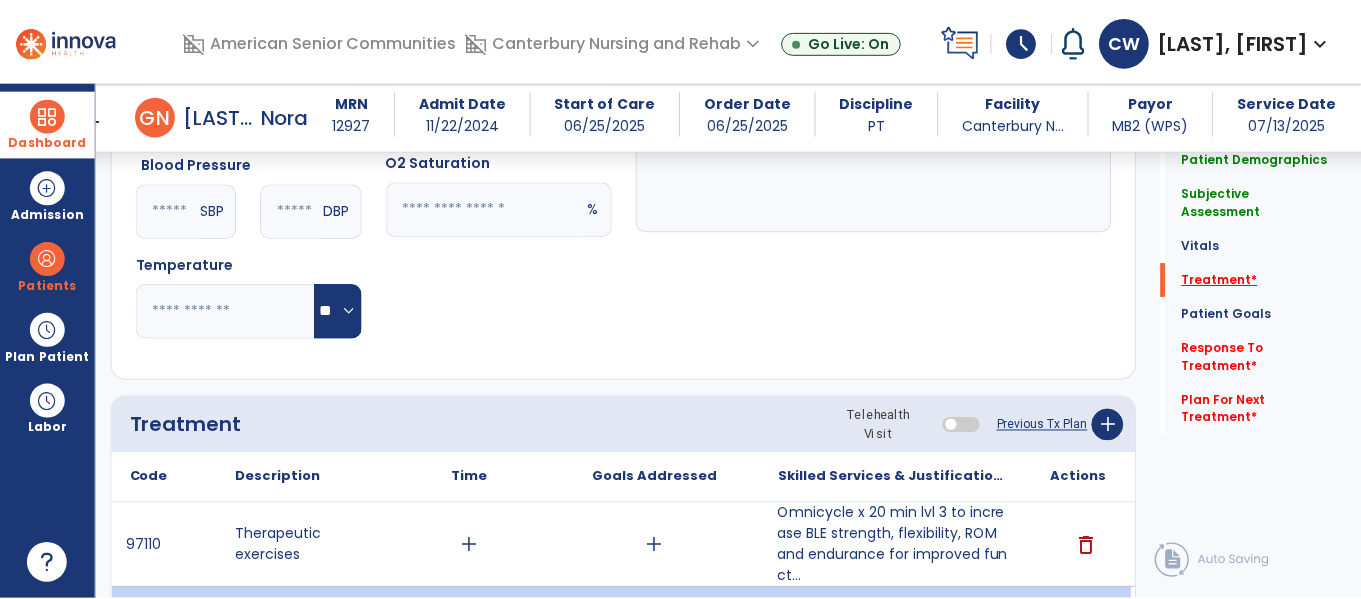 scroll, scrollTop: 1126, scrollLeft: 0, axis: vertical 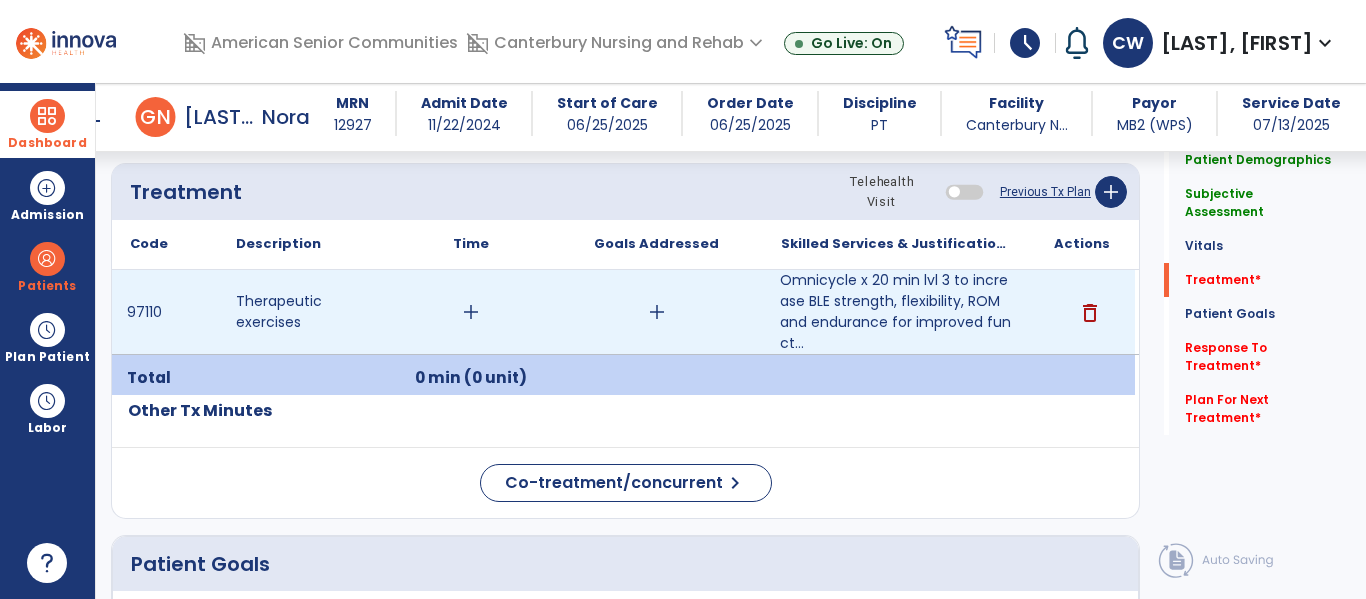 click on "add" at bounding box center [471, 312] 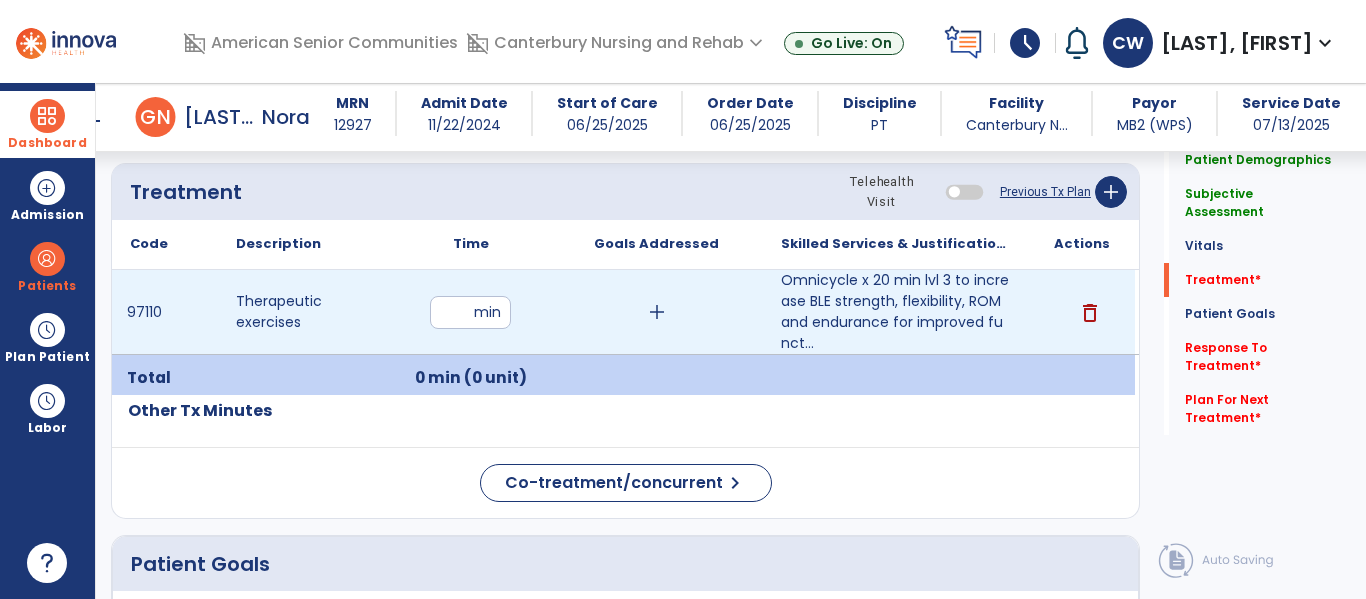 type on "**" 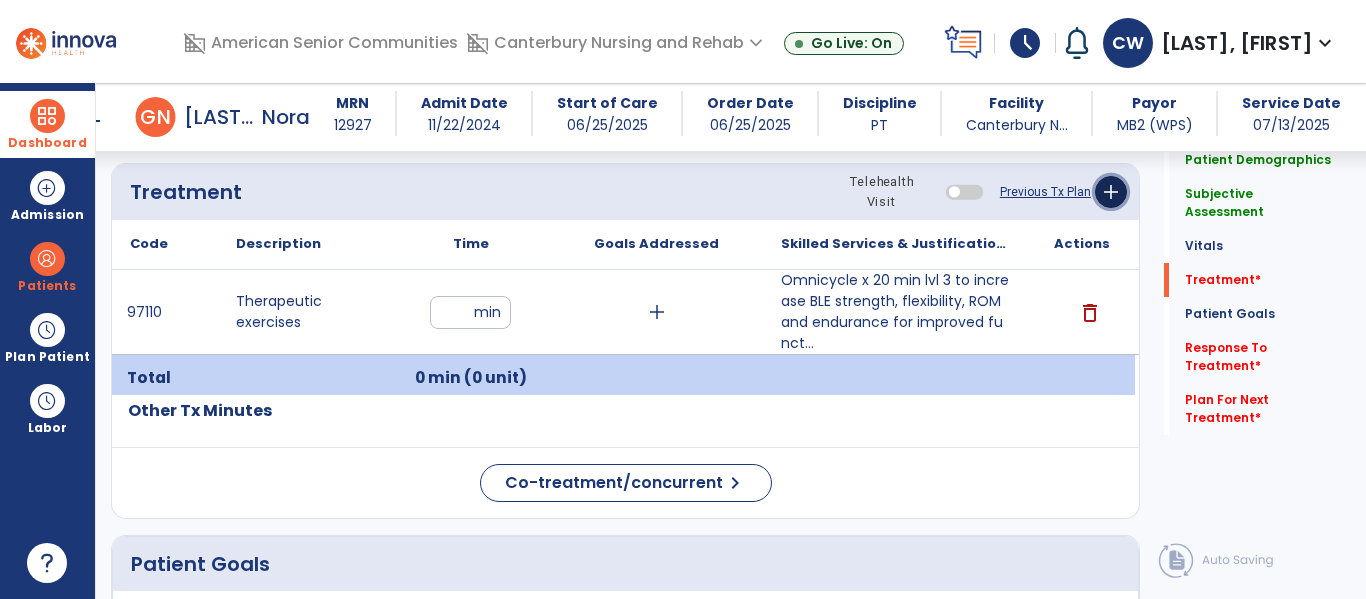 click on "add" 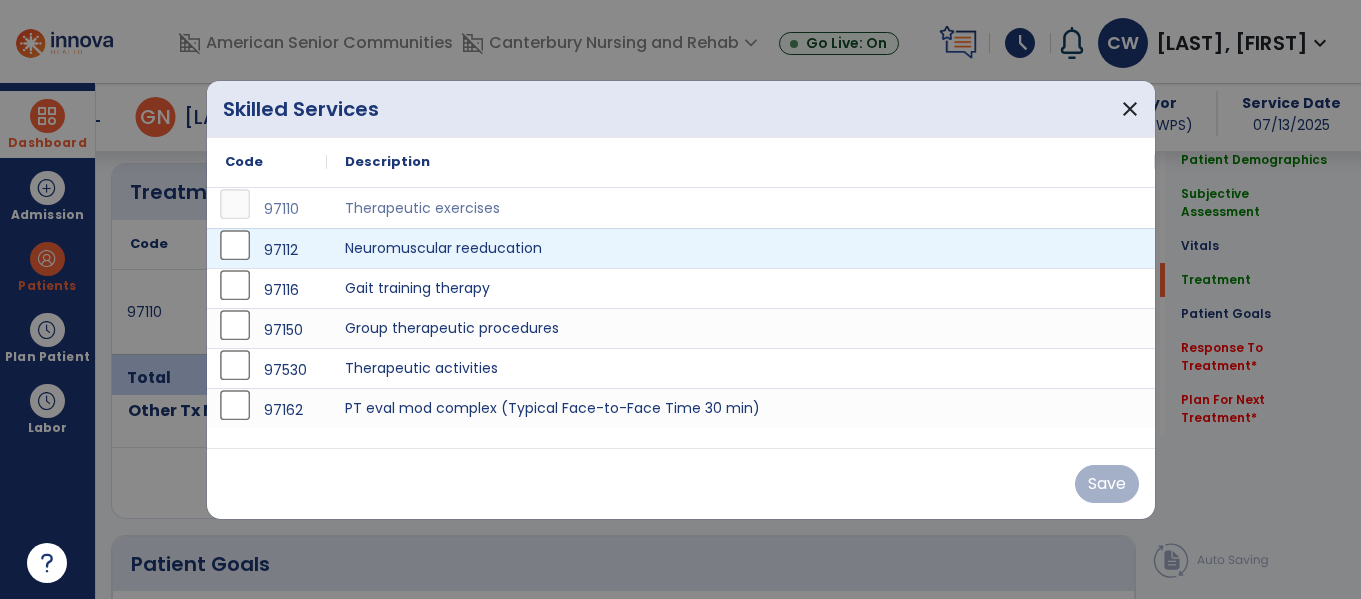 scroll, scrollTop: 1126, scrollLeft: 0, axis: vertical 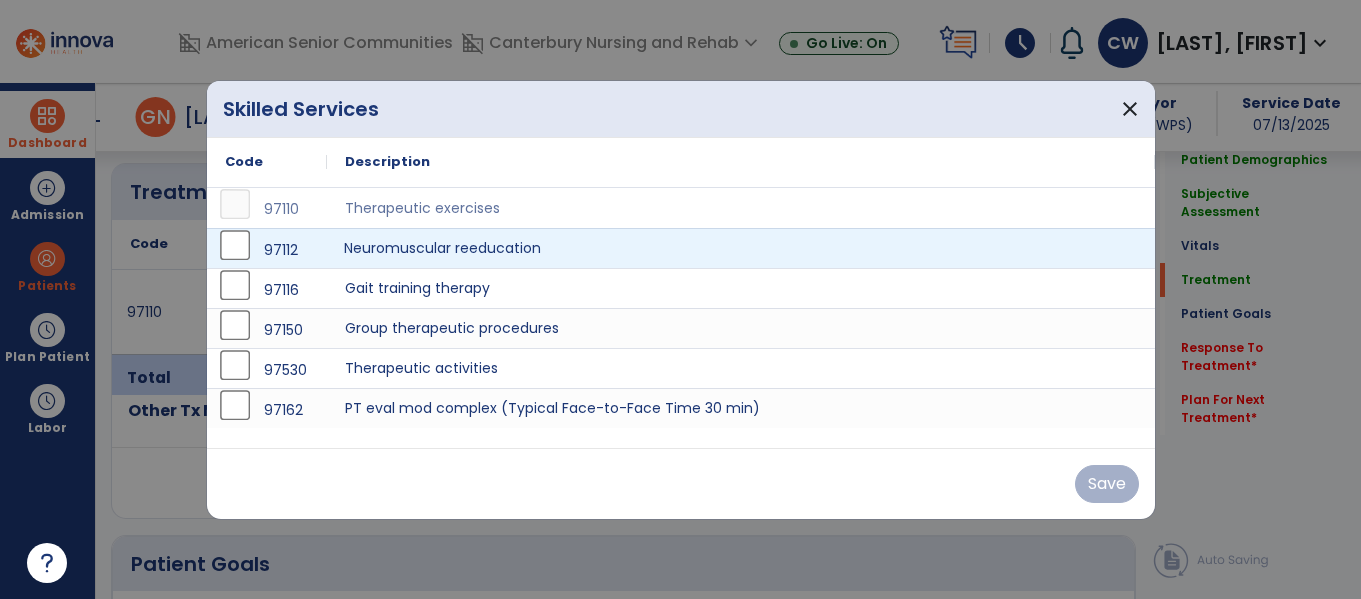 click on "Neuromuscular reeducation" at bounding box center (741, 248) 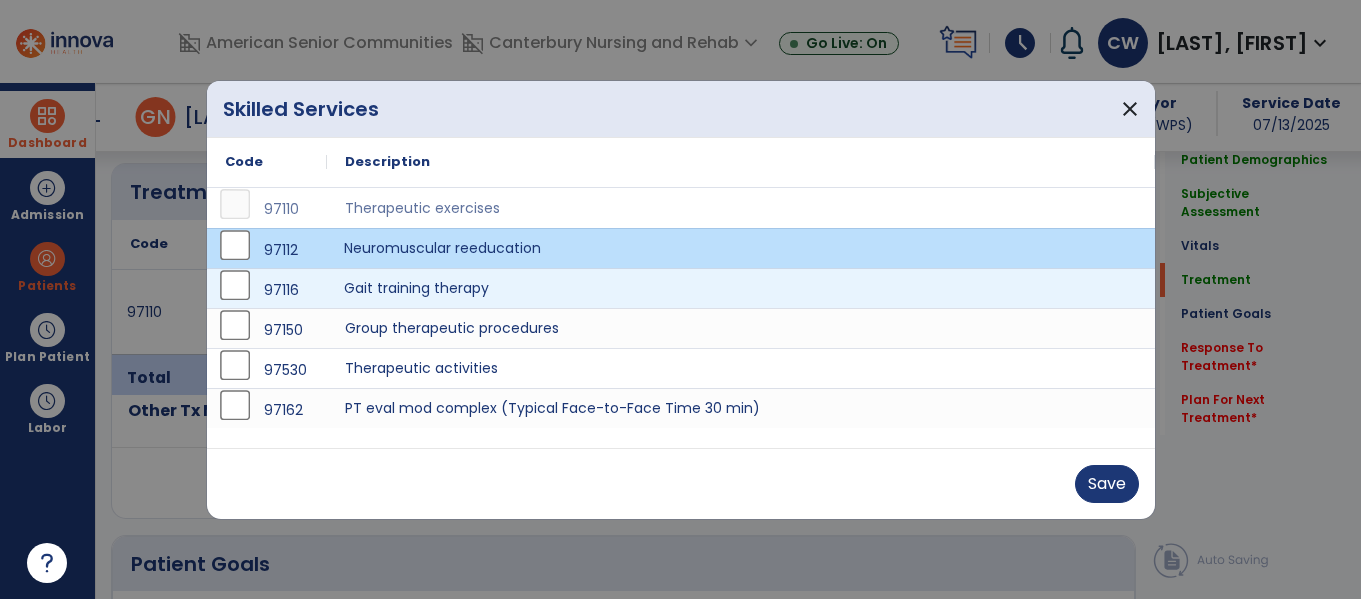 click on "Gait training therapy" at bounding box center (741, 288) 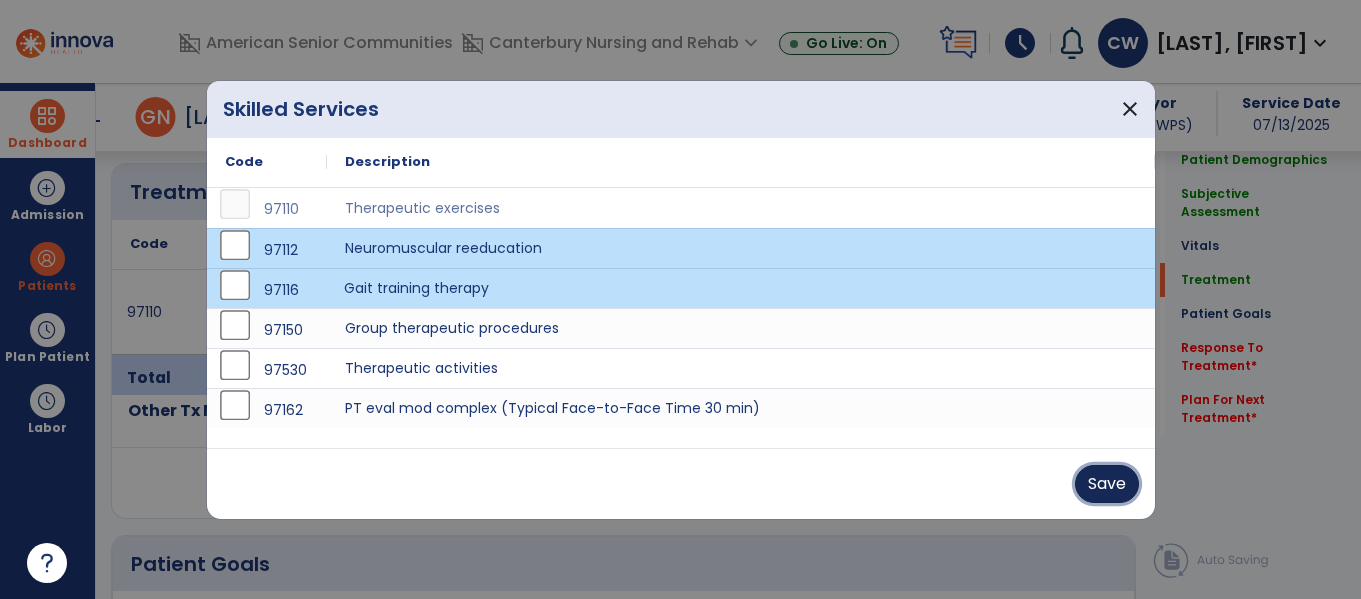 click on "Save" at bounding box center (1107, 484) 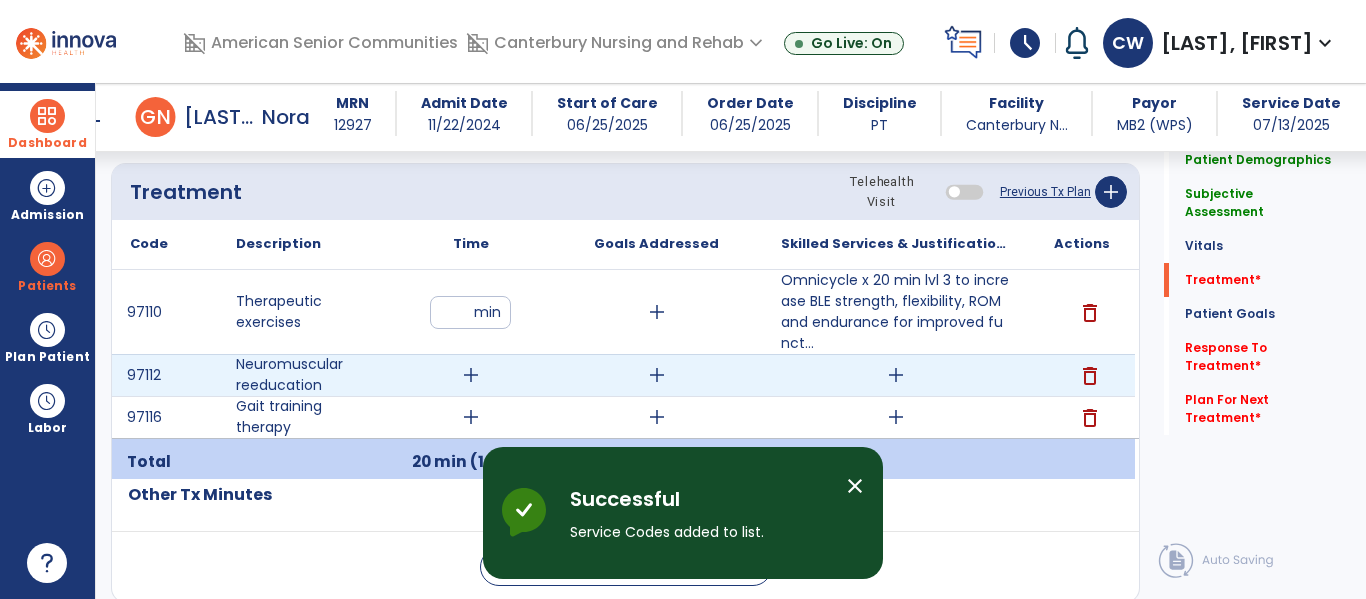 click on "add" at bounding box center [471, 375] 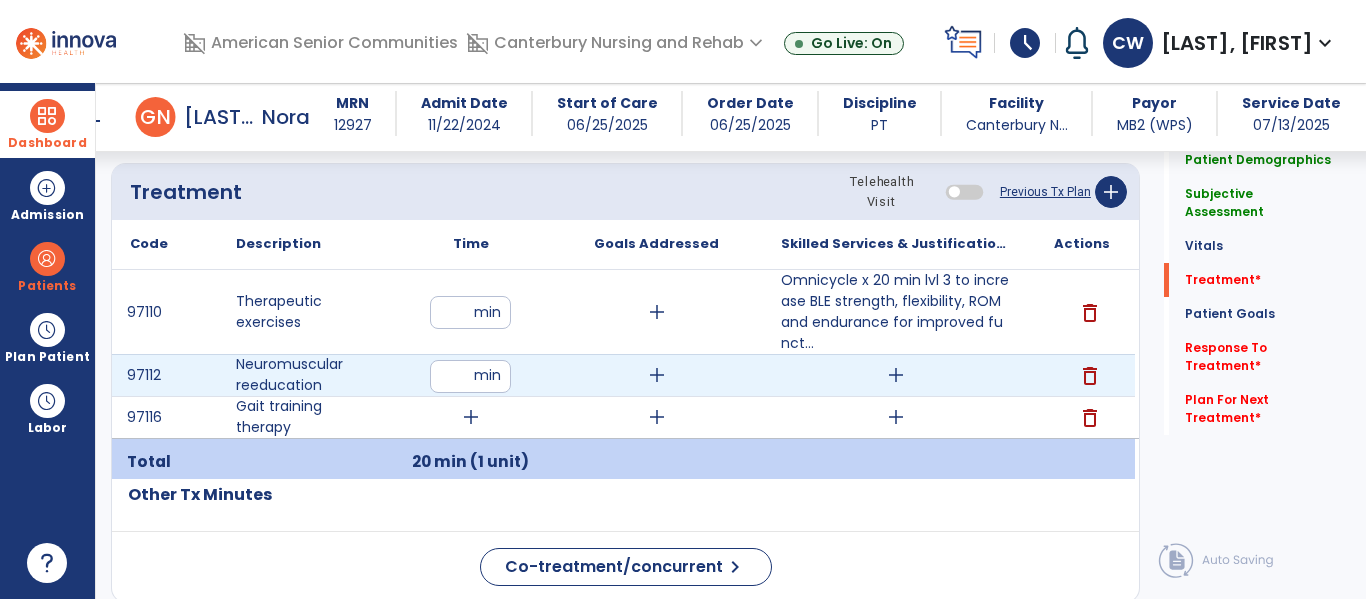 type on "*" 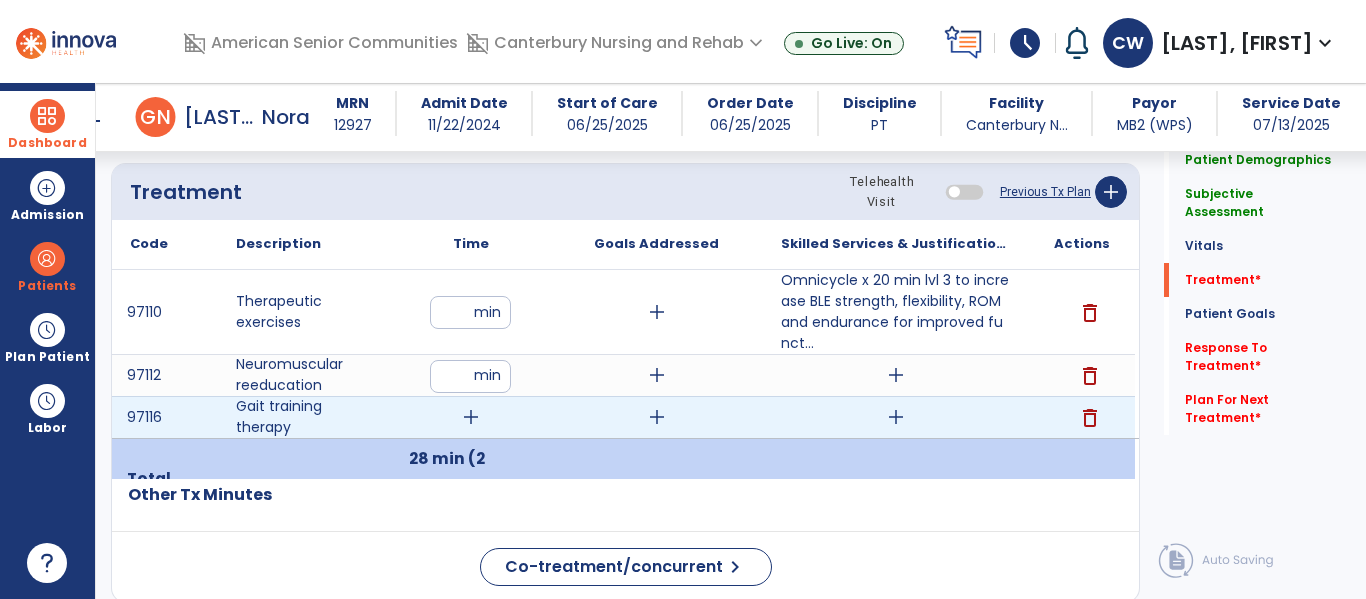 click on "add" at bounding box center (471, 417) 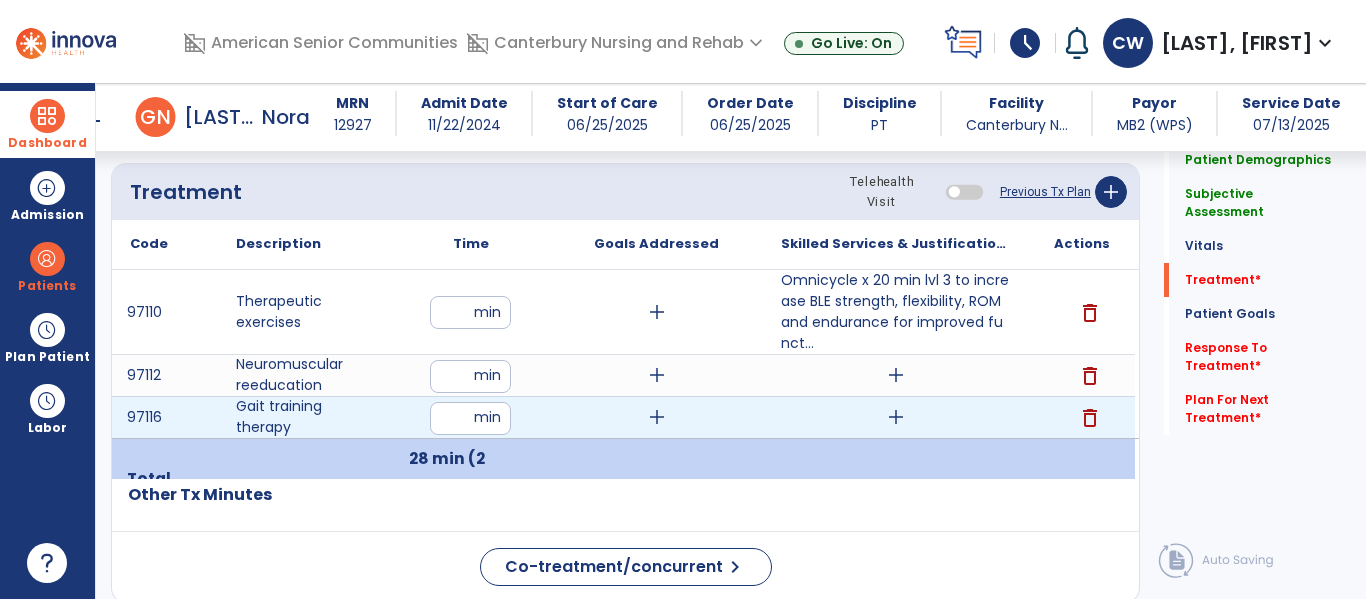 type on "**" 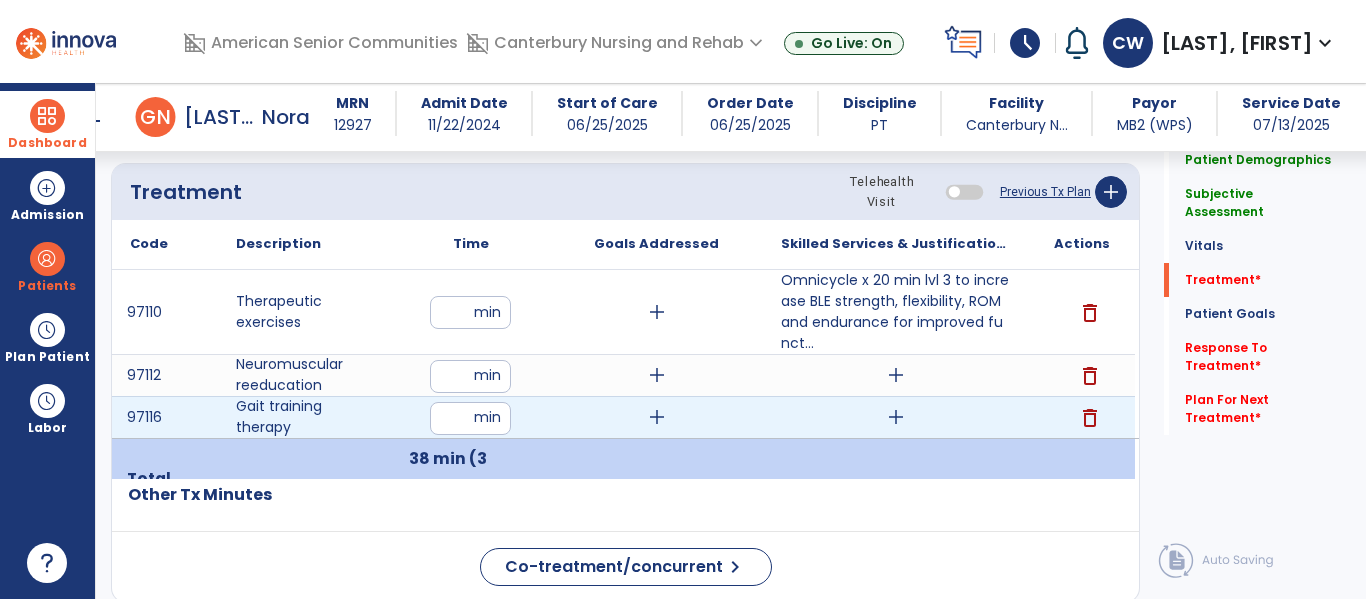 click on "add" at bounding box center [896, 417] 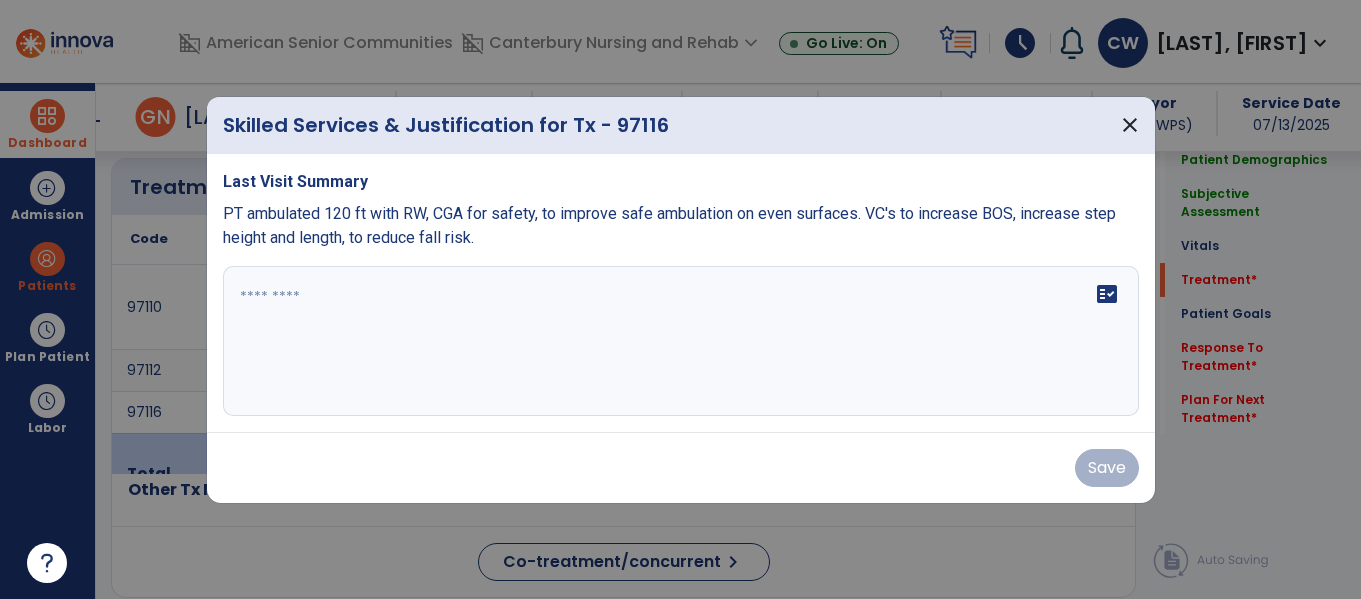 scroll, scrollTop: 1126, scrollLeft: 0, axis: vertical 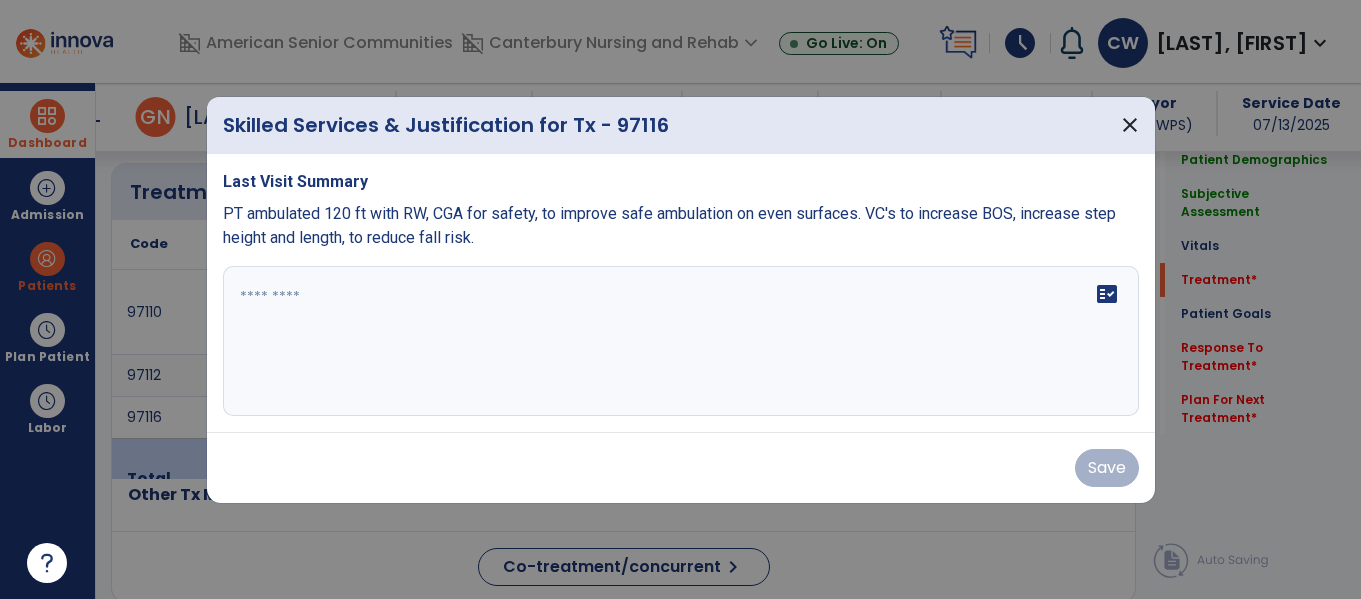 click on "fact_check" at bounding box center [681, 341] 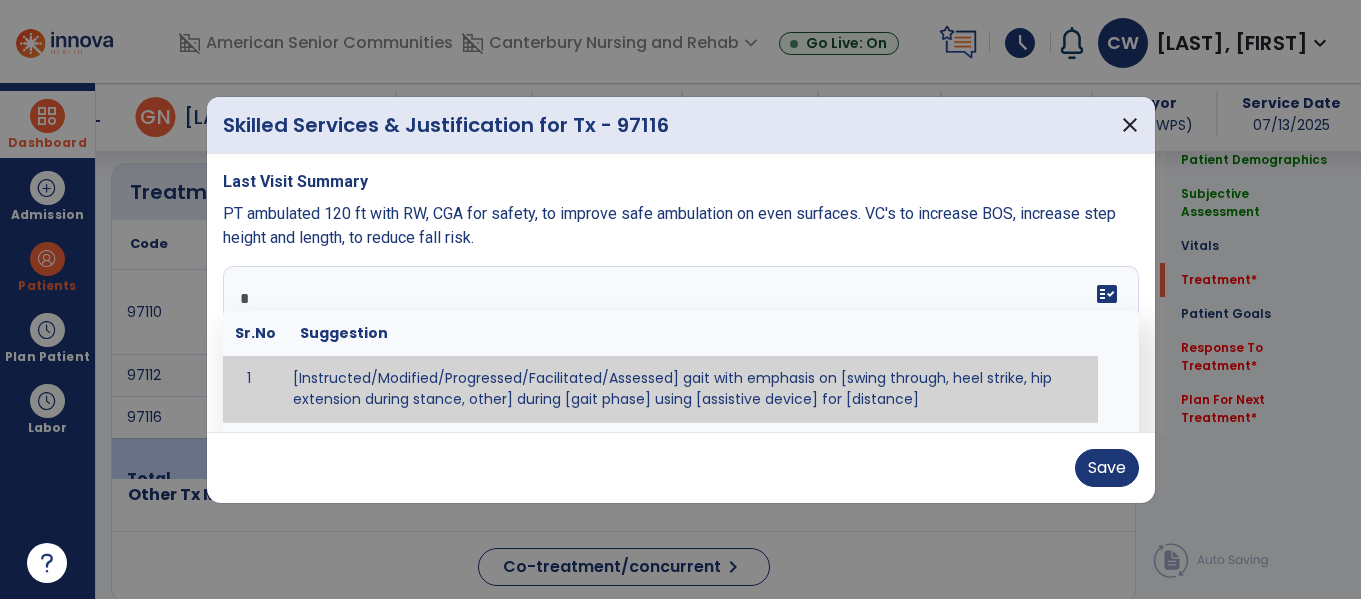 type on "**" 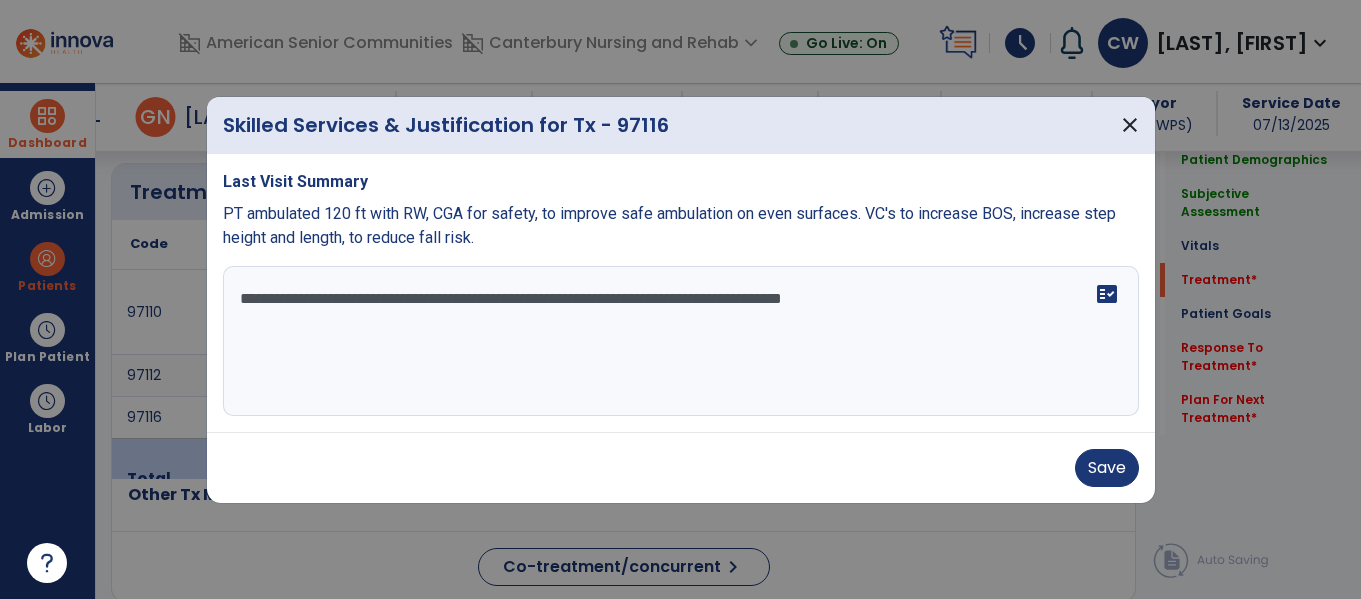 type on "**********" 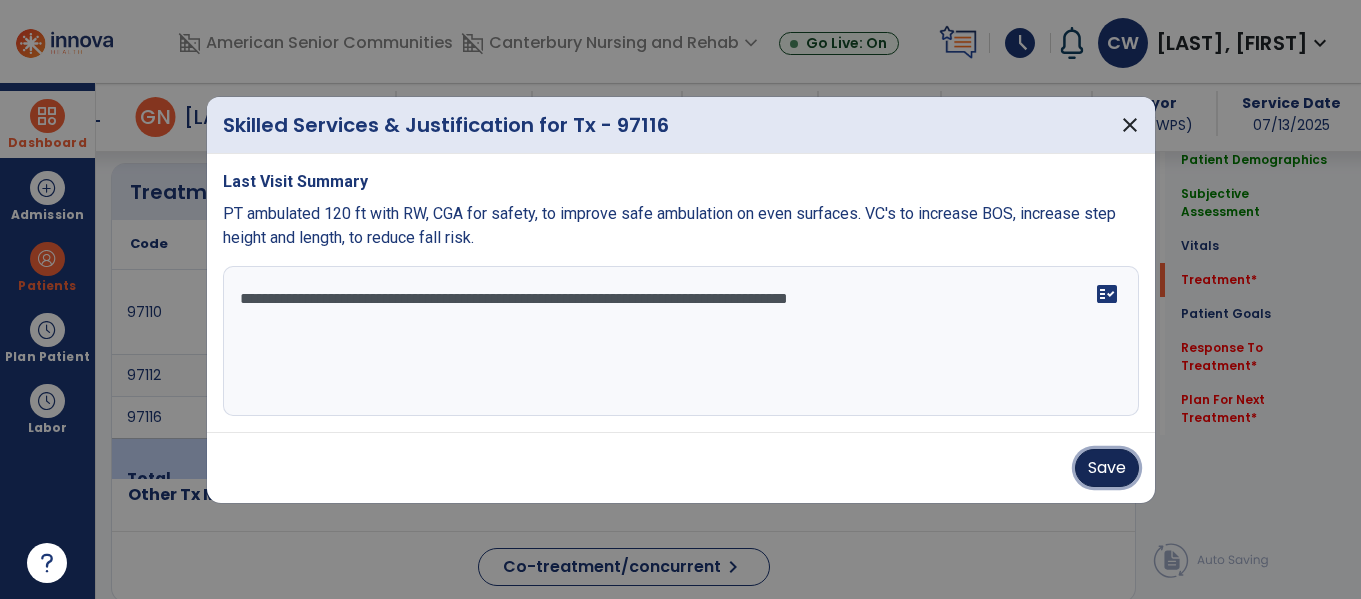 click on "Save" at bounding box center [1107, 468] 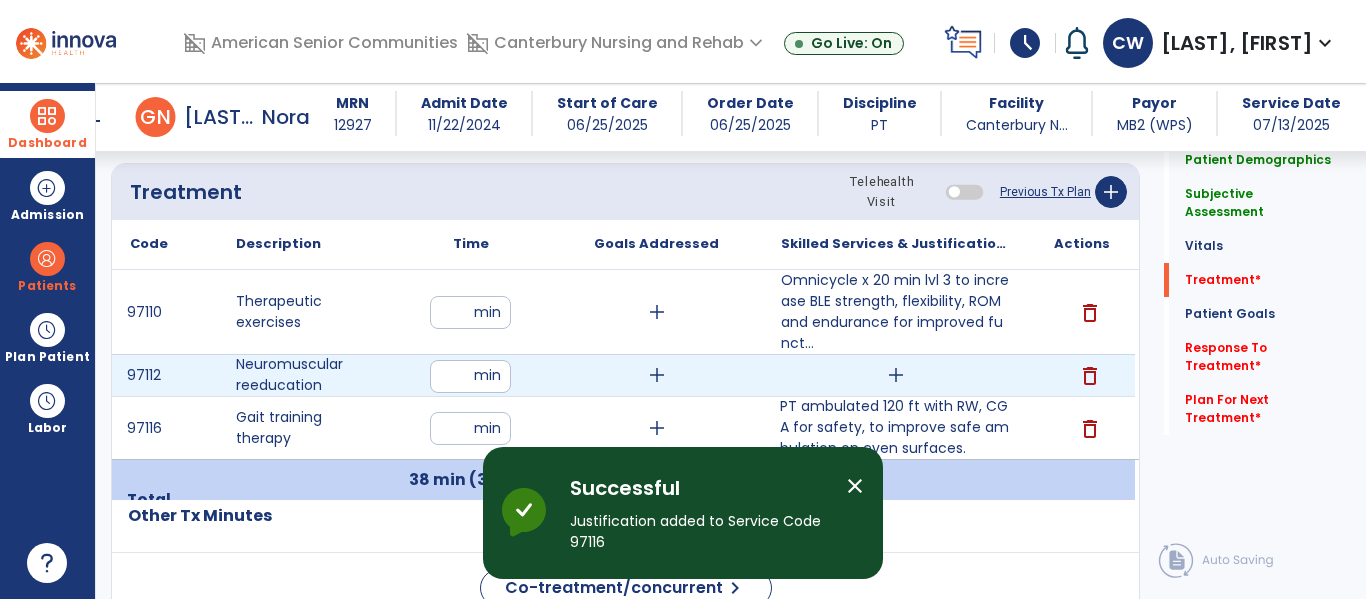 click on "add" at bounding box center (896, 375) 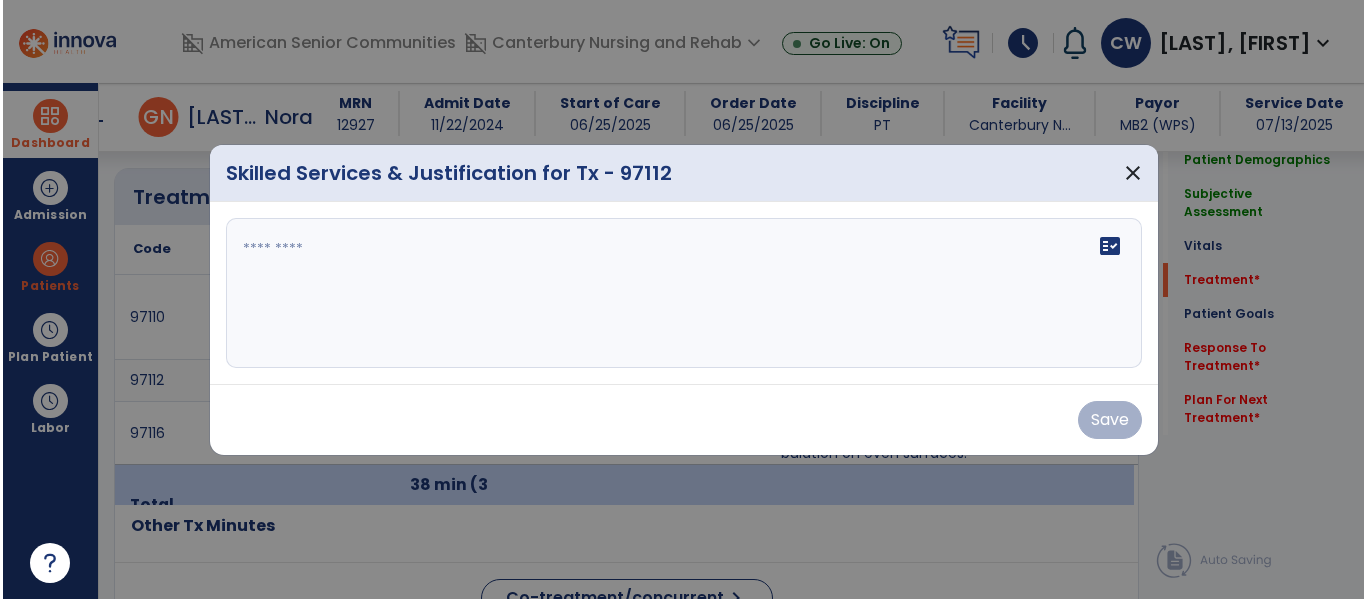 scroll, scrollTop: 1126, scrollLeft: 0, axis: vertical 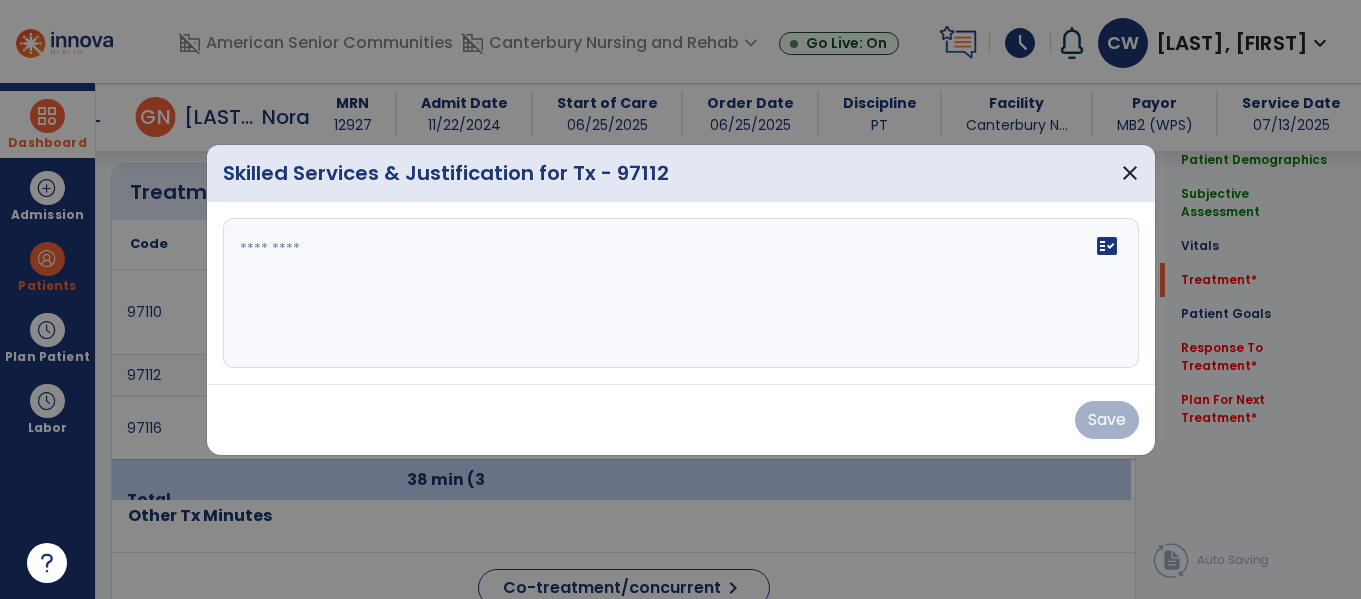 click on "fact_check" at bounding box center (681, 293) 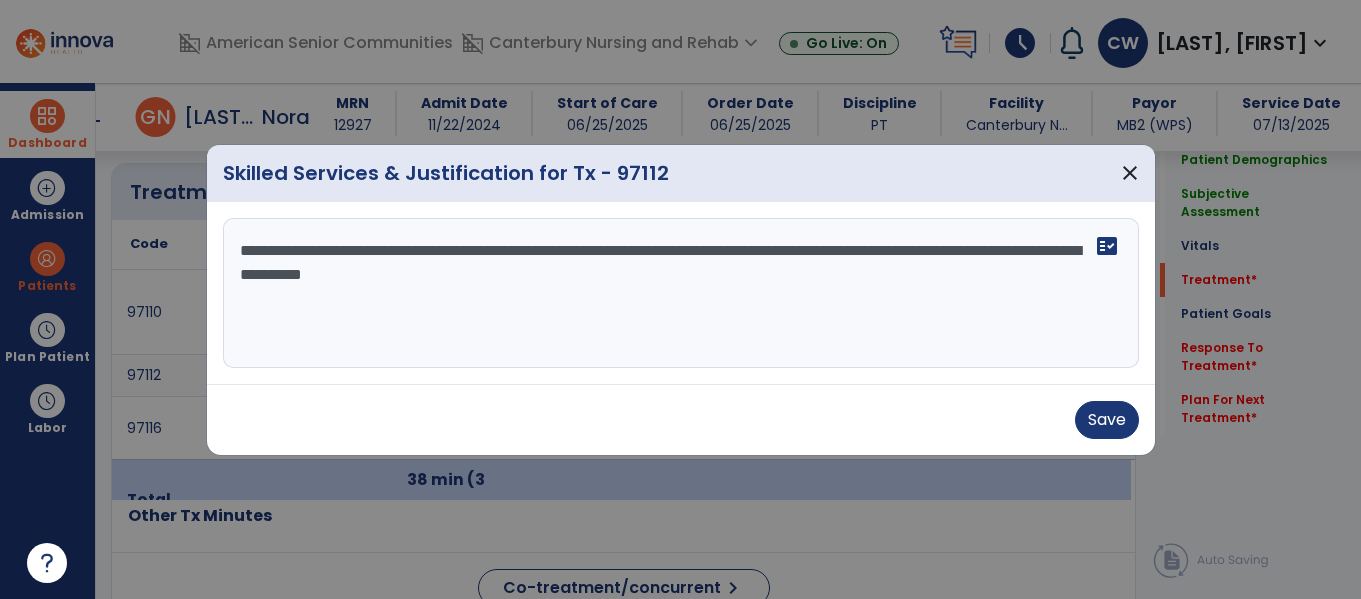 type on "**********" 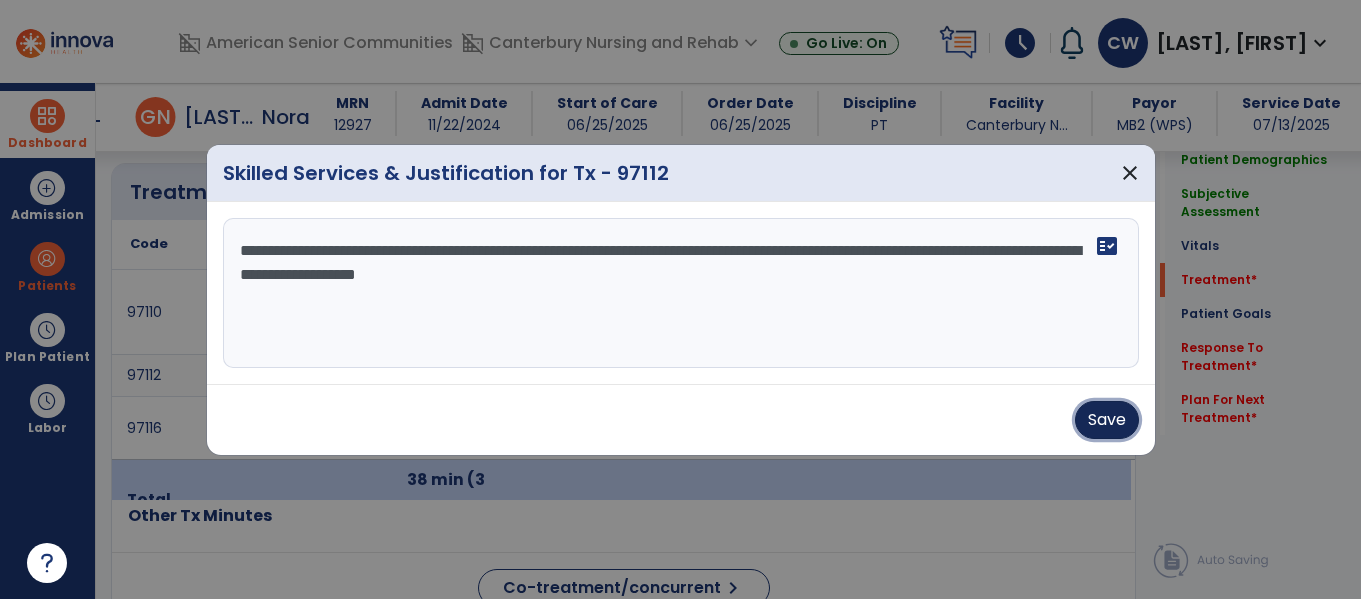 click on "Save" at bounding box center (1107, 420) 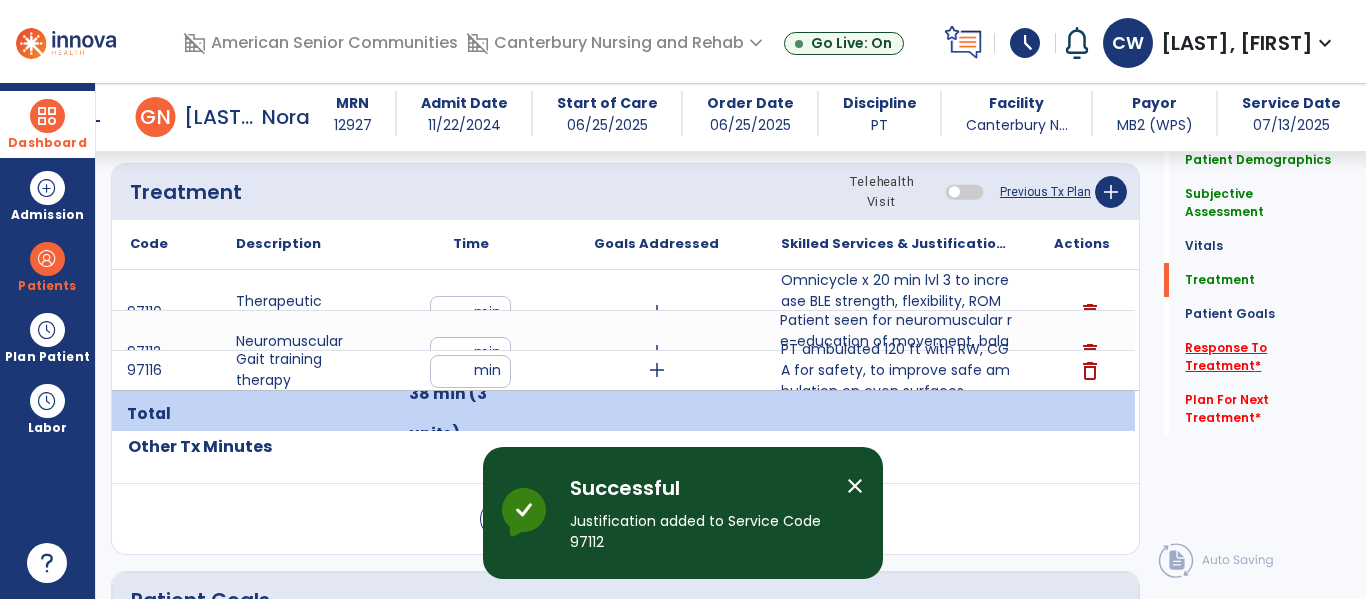 click on "Response To Treatment   *" 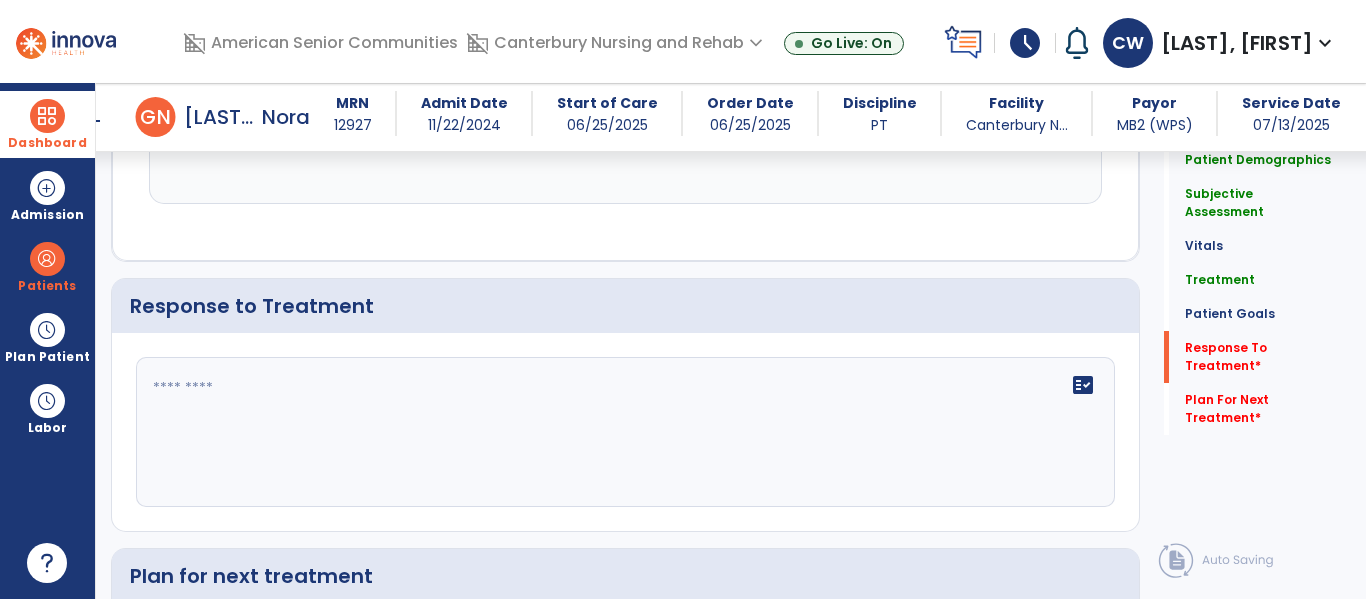 scroll, scrollTop: 3313, scrollLeft: 0, axis: vertical 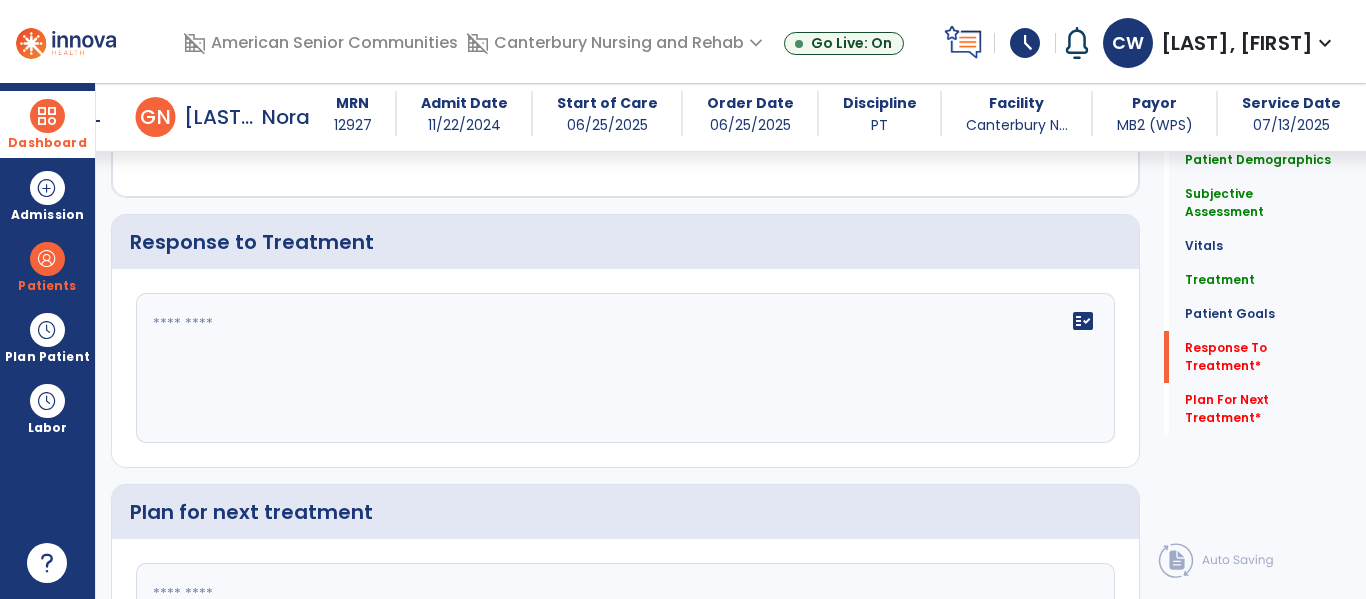 click on "fact_check" 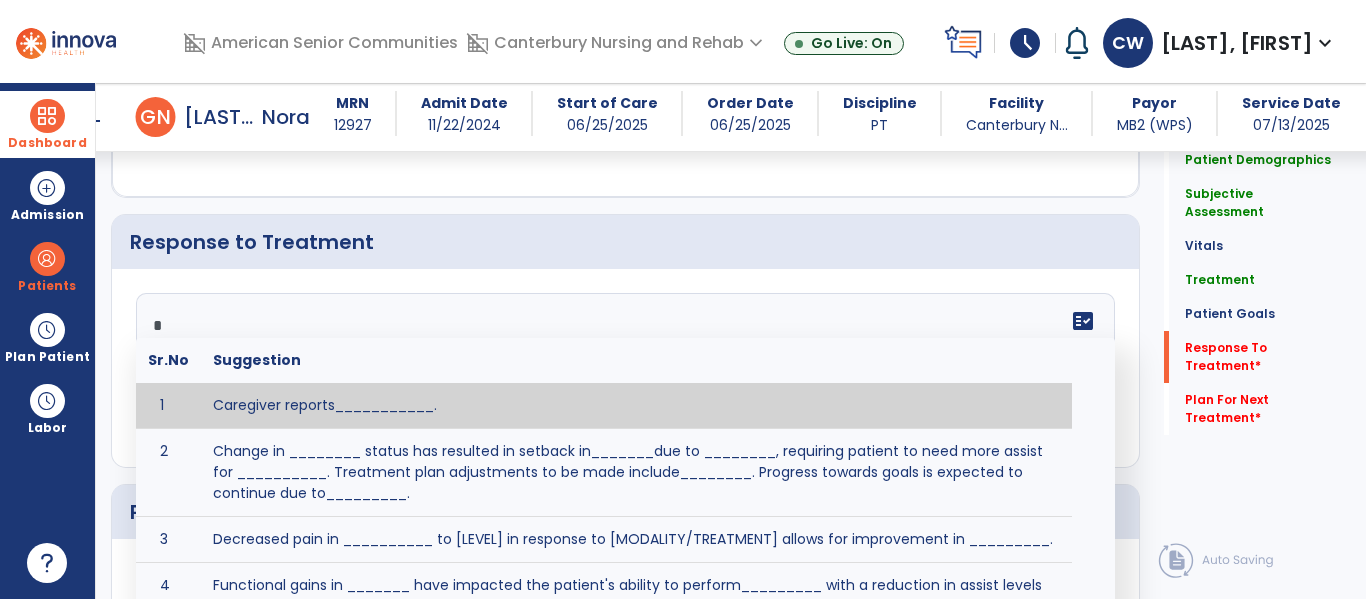 type on "**" 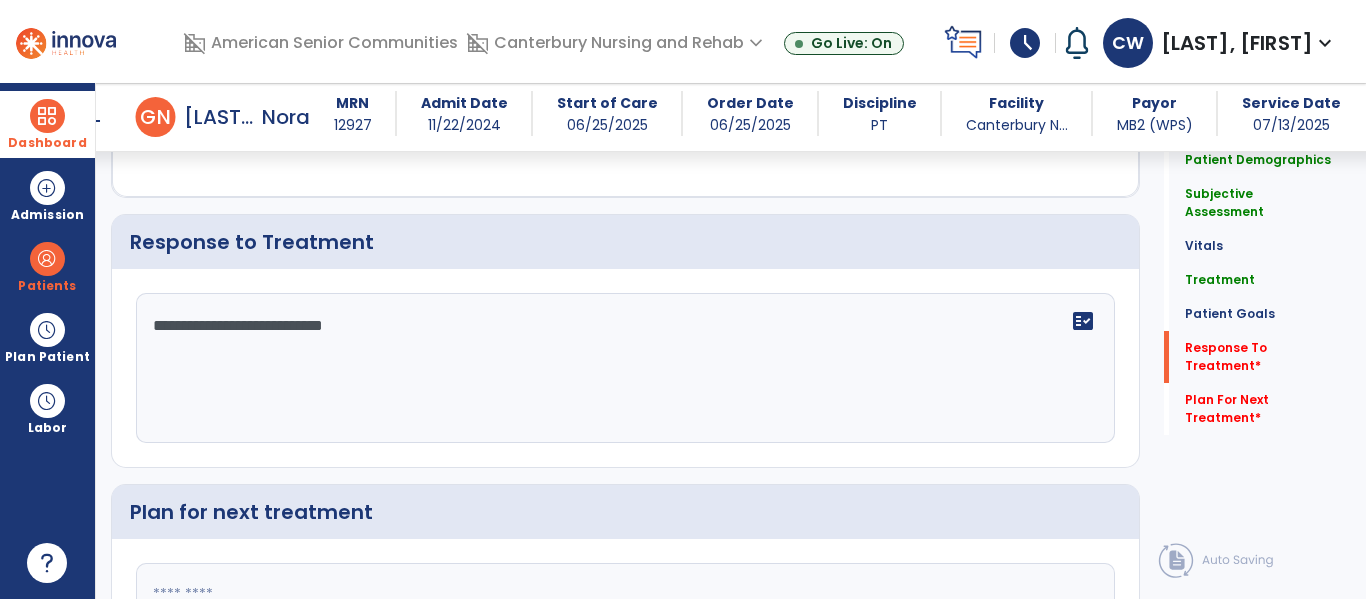type on "**********" 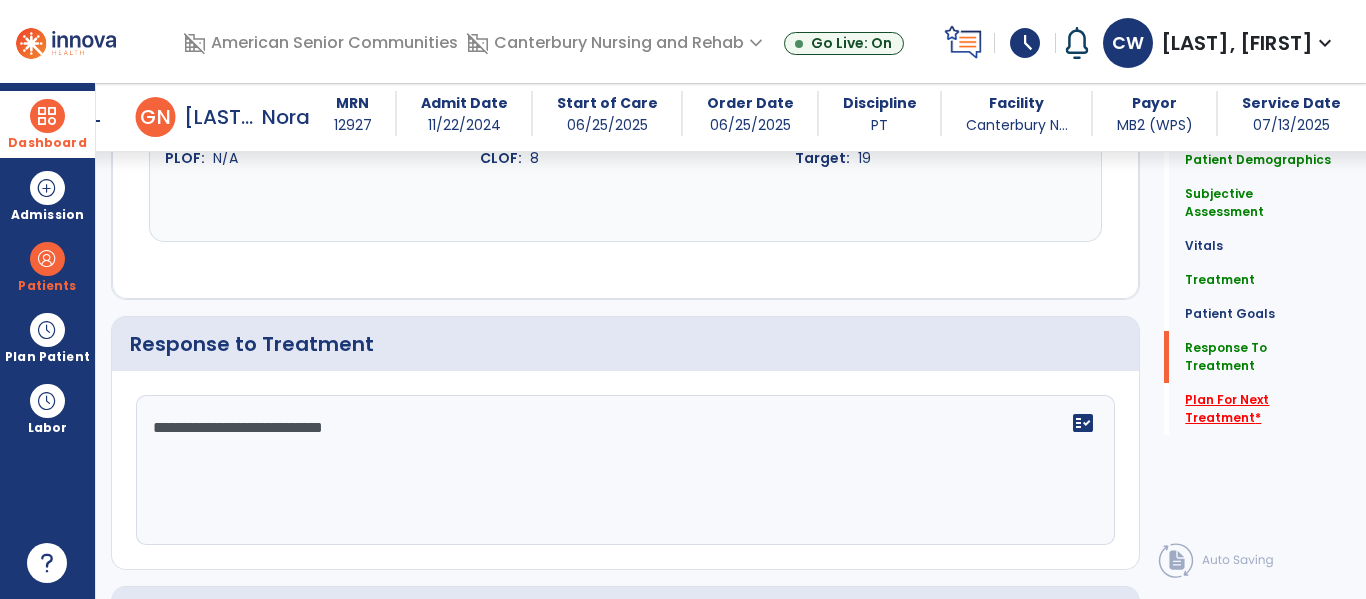 scroll, scrollTop: 3322, scrollLeft: 0, axis: vertical 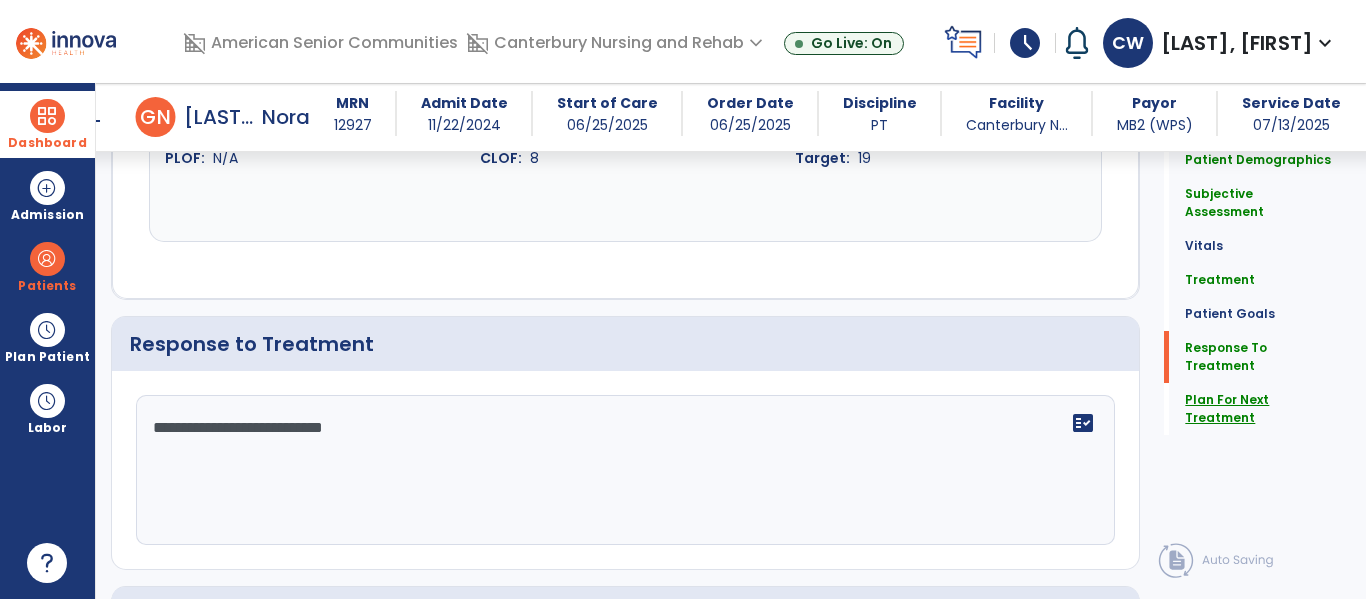 type on "**********" 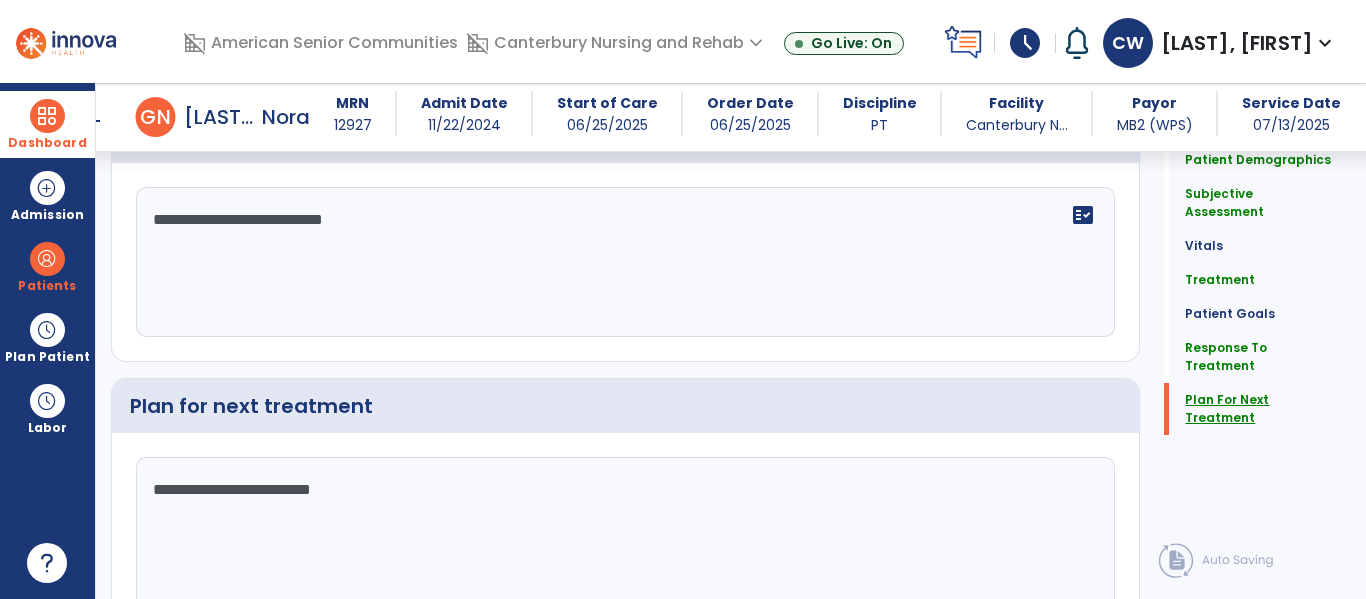scroll, scrollTop: 3518, scrollLeft: 0, axis: vertical 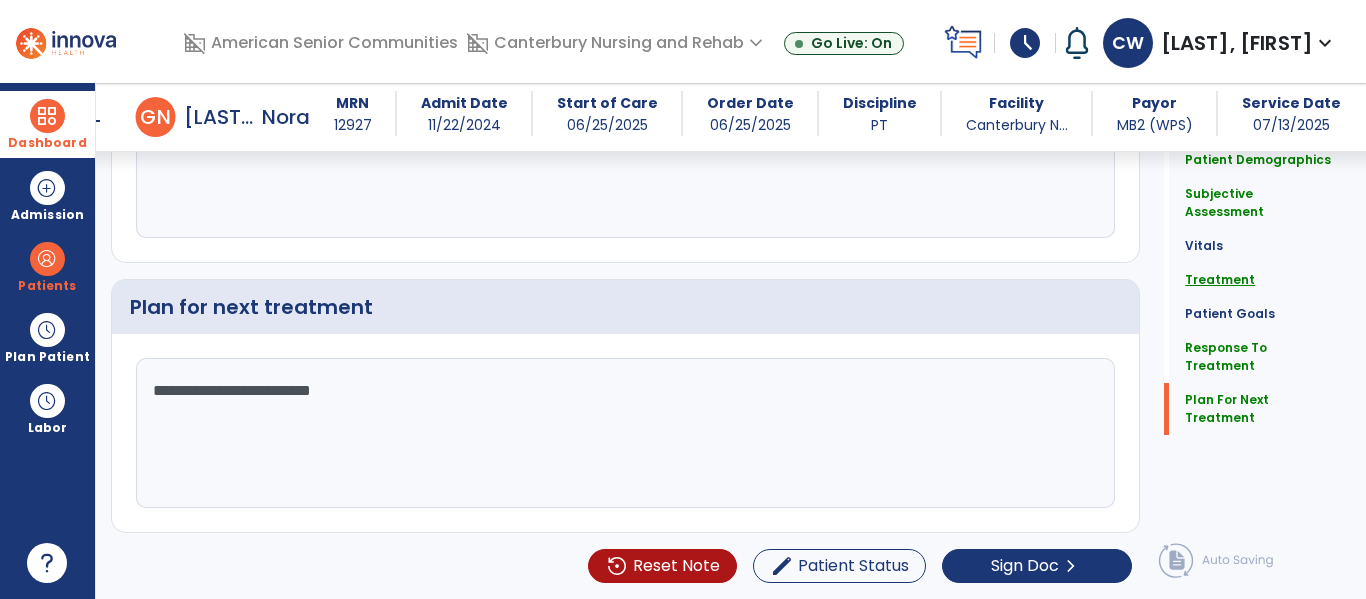 click on "Treatment" 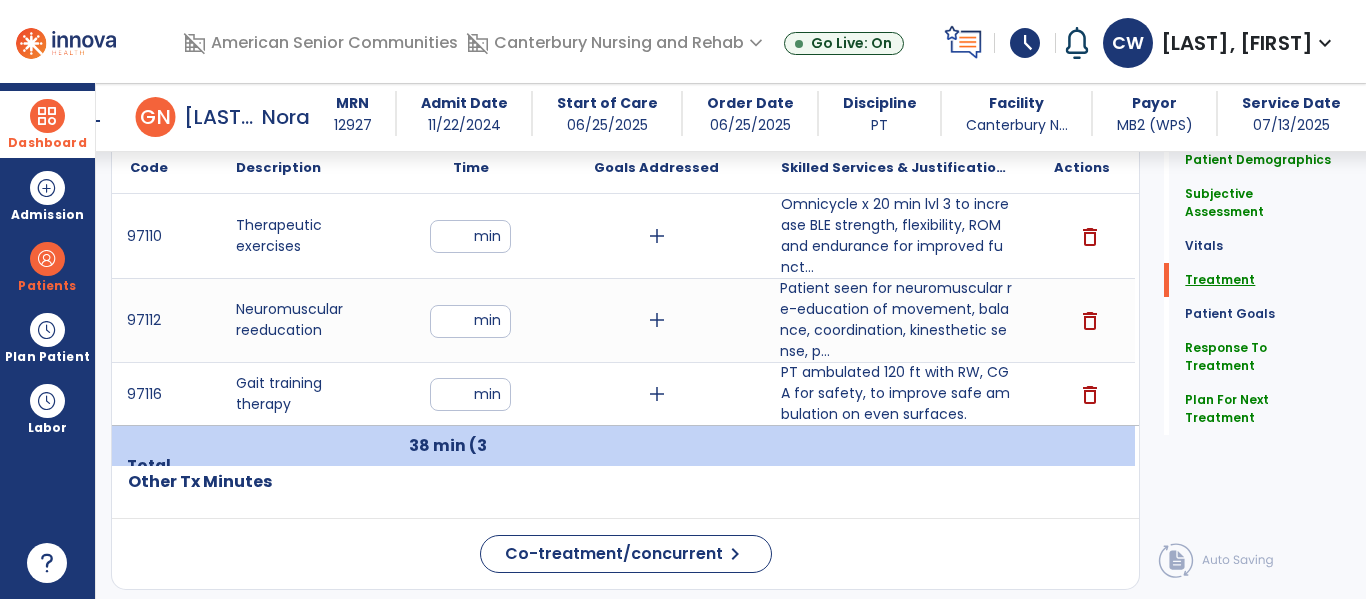 scroll, scrollTop: 1199, scrollLeft: 0, axis: vertical 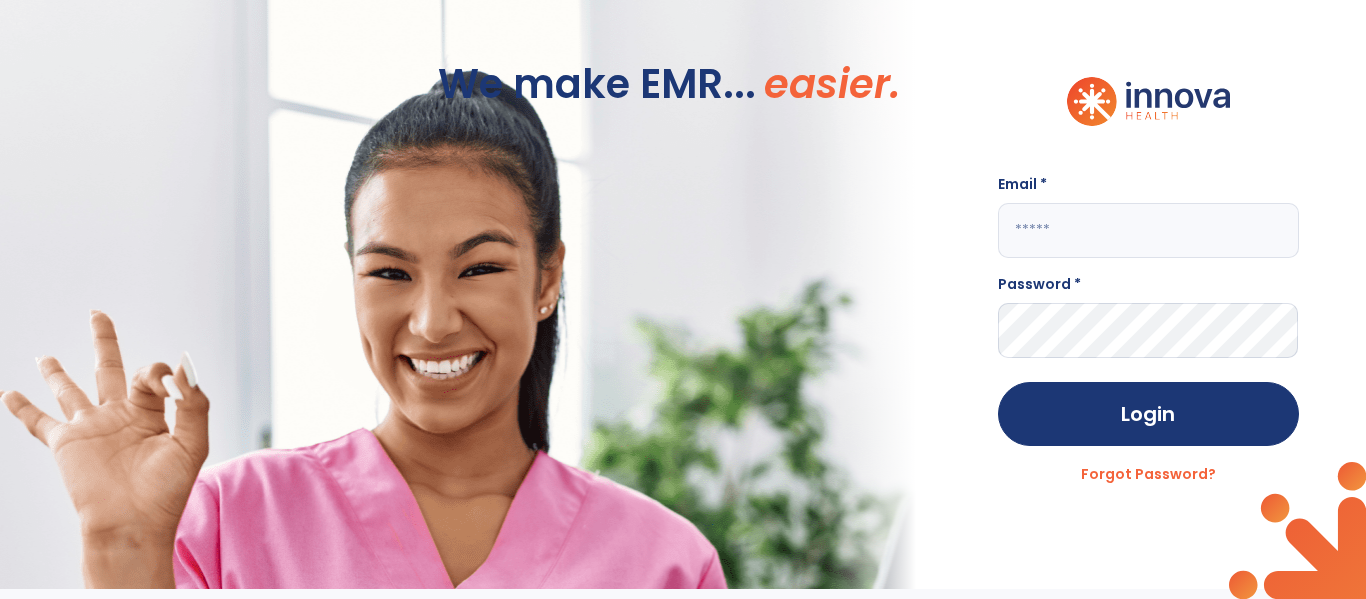 click 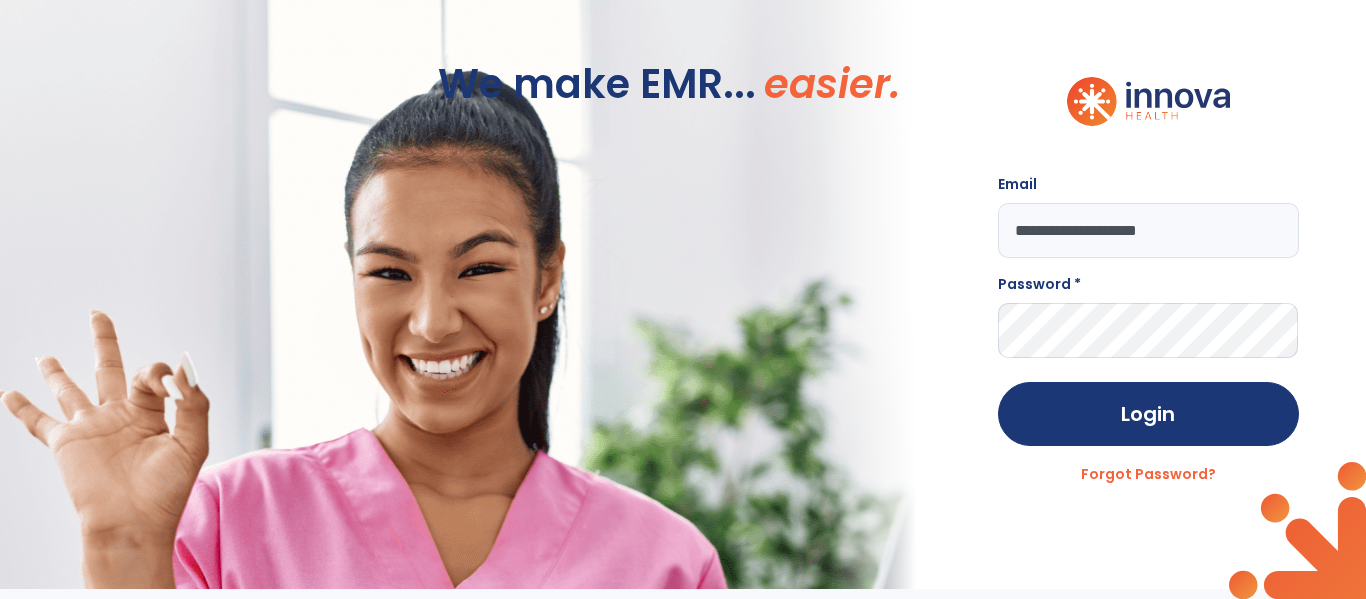 type on "**********" 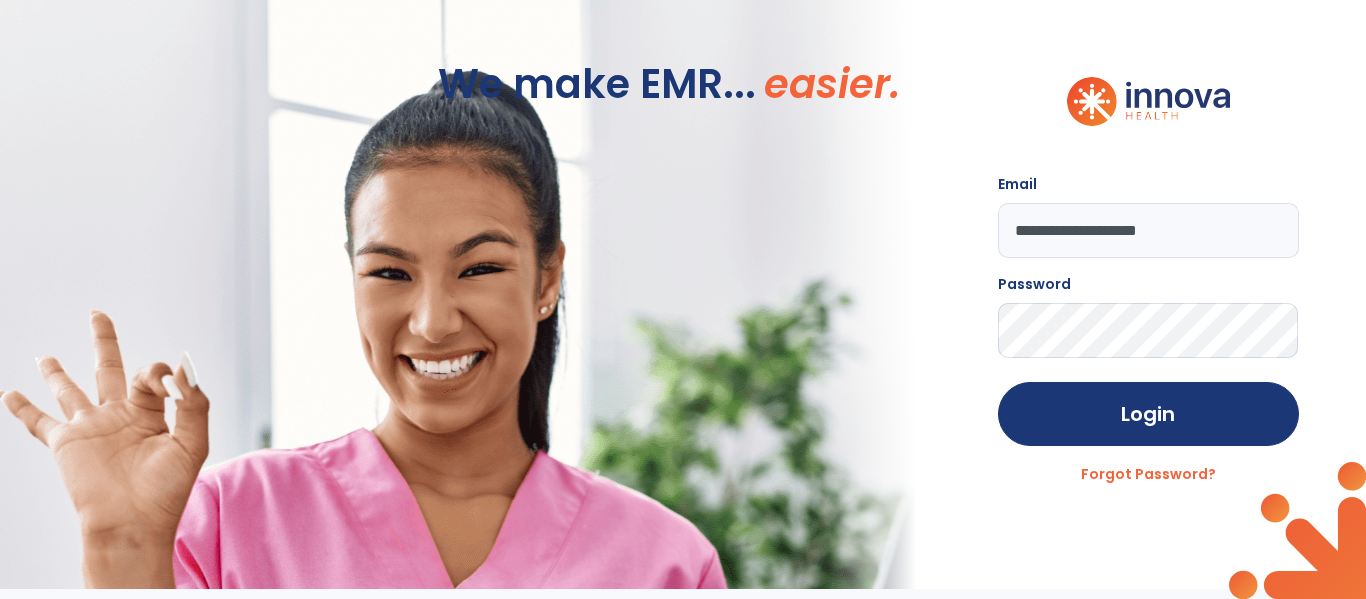click on "Login" 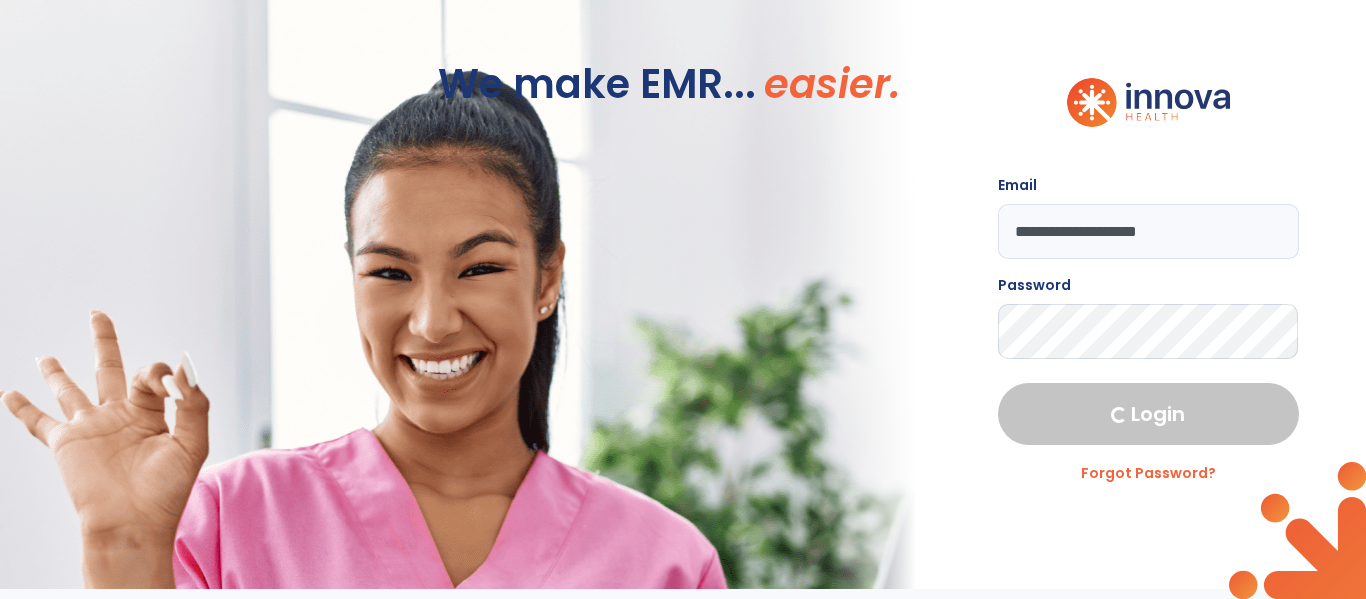 select on "****" 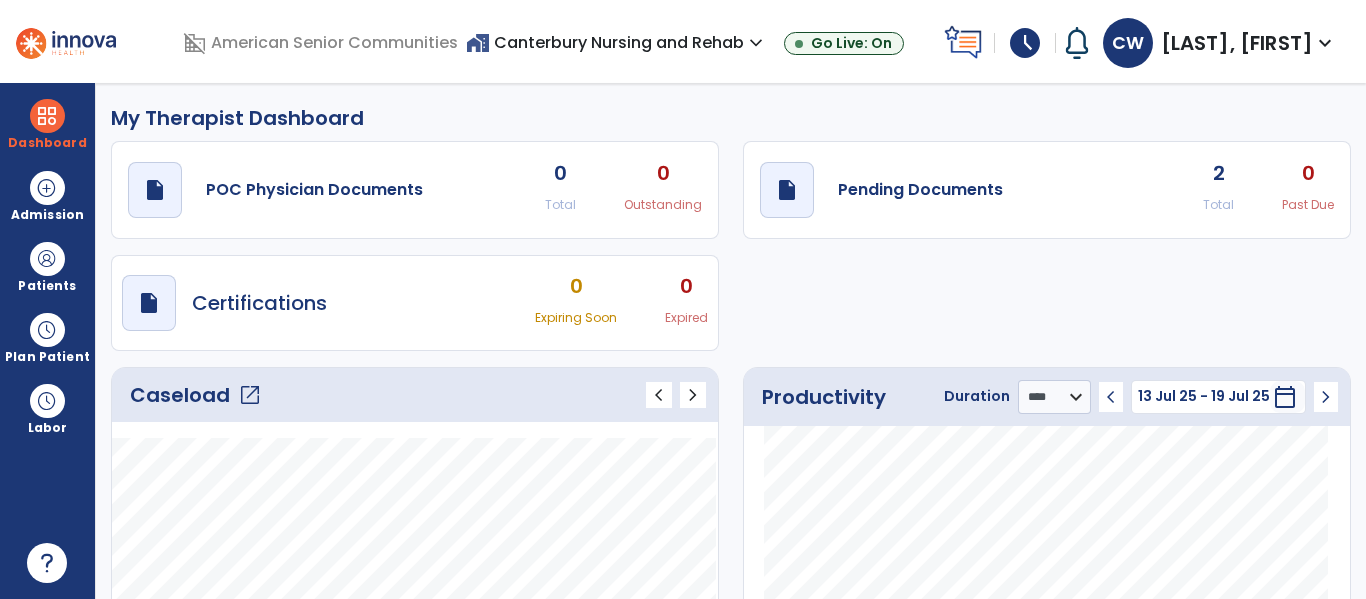 click on "open_in_new" 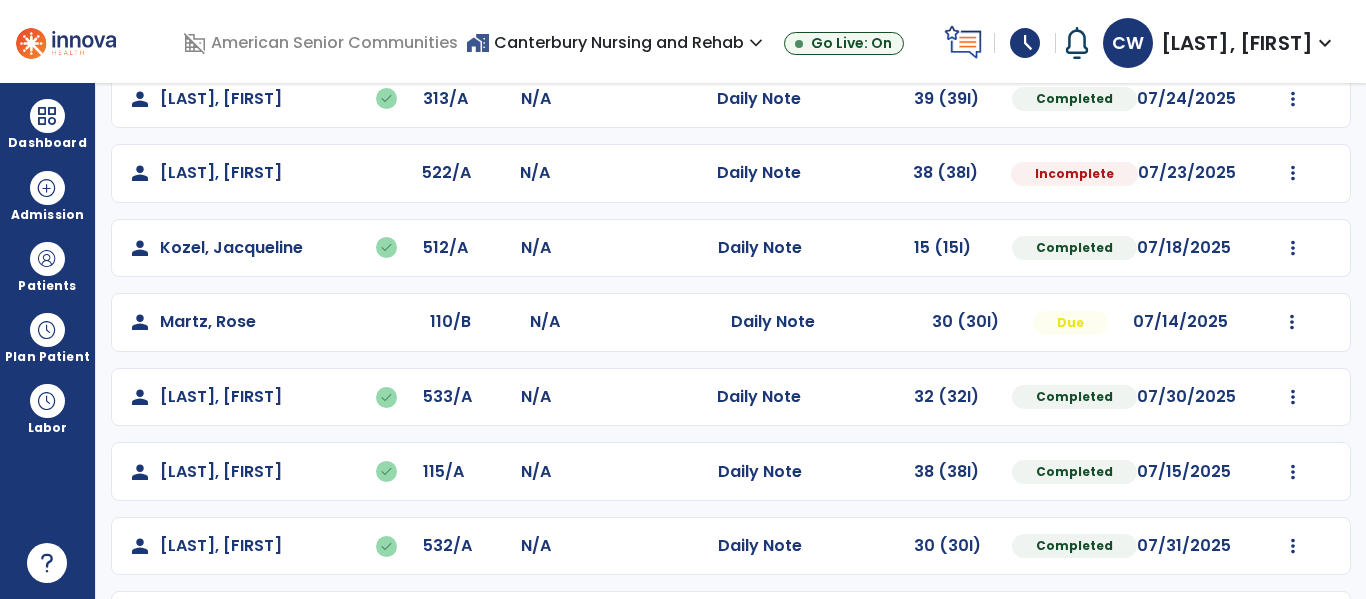 scroll, scrollTop: 465, scrollLeft: 0, axis: vertical 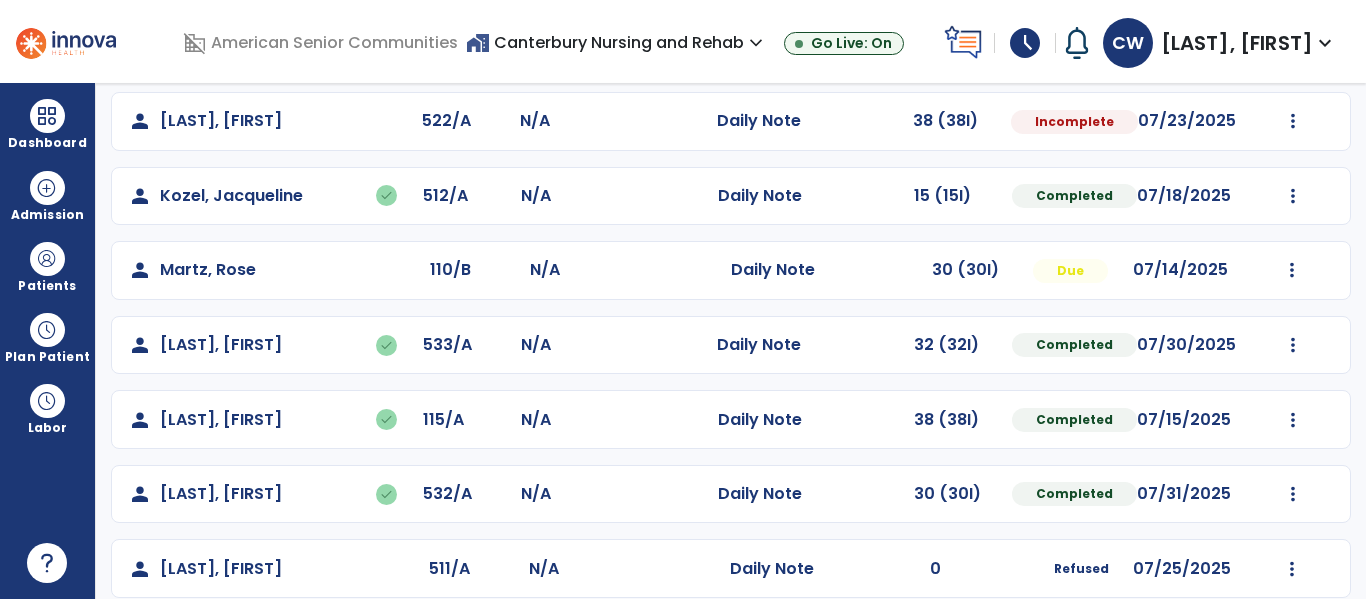 click on "Mark Visit As Complete   Reset Note   Open Document   G + C Mins" 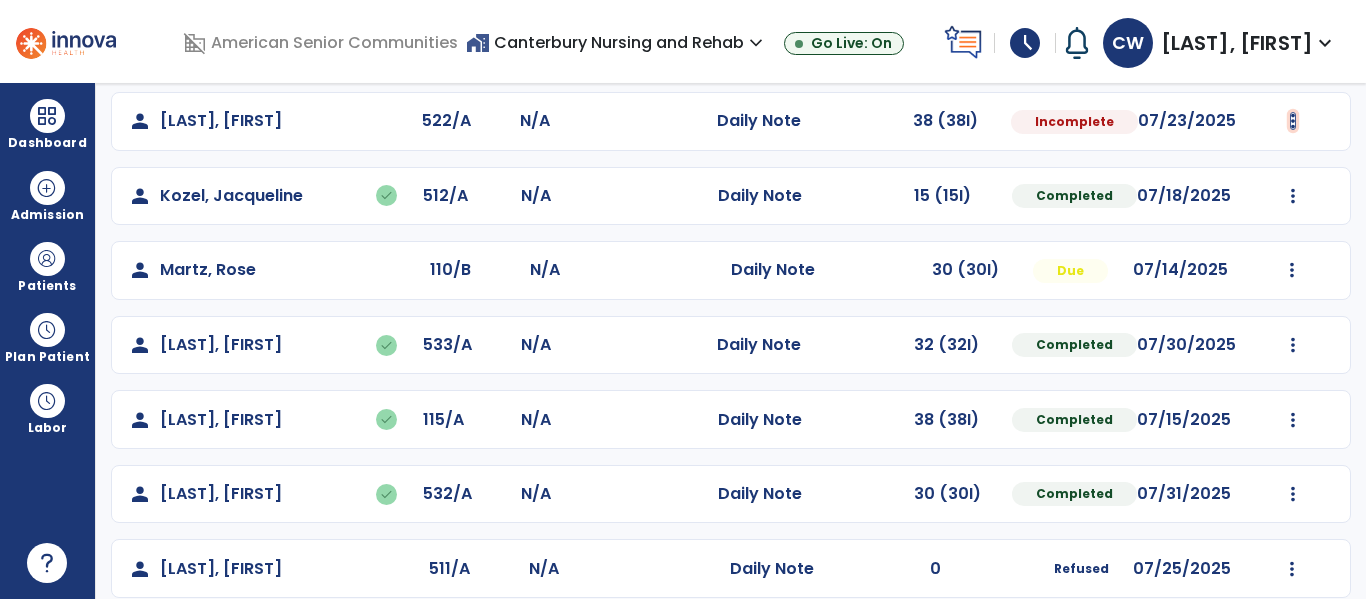 click at bounding box center [1293, -177] 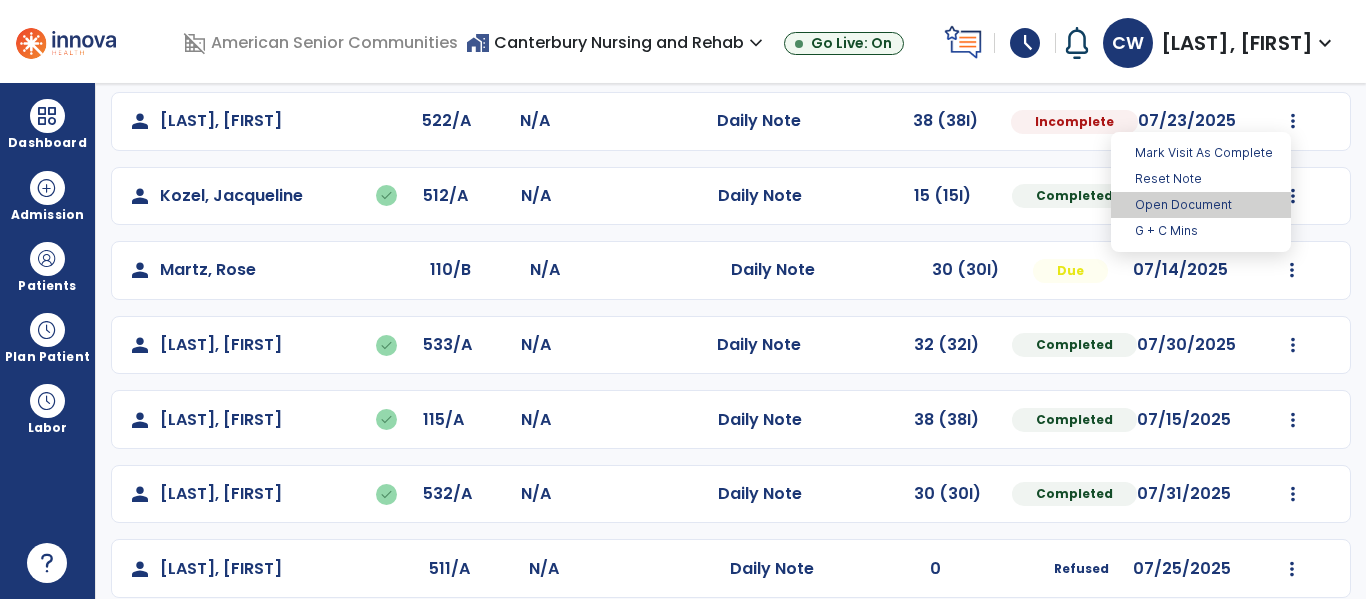 click on "Open Document" at bounding box center [1201, 205] 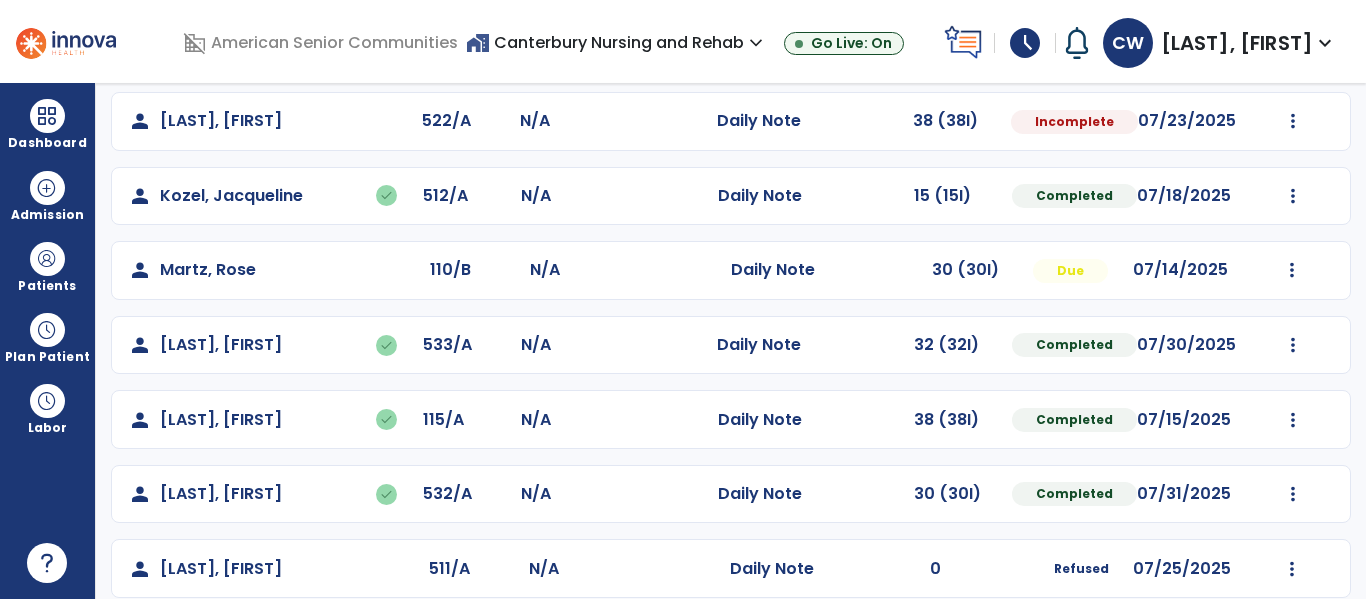 select on "*" 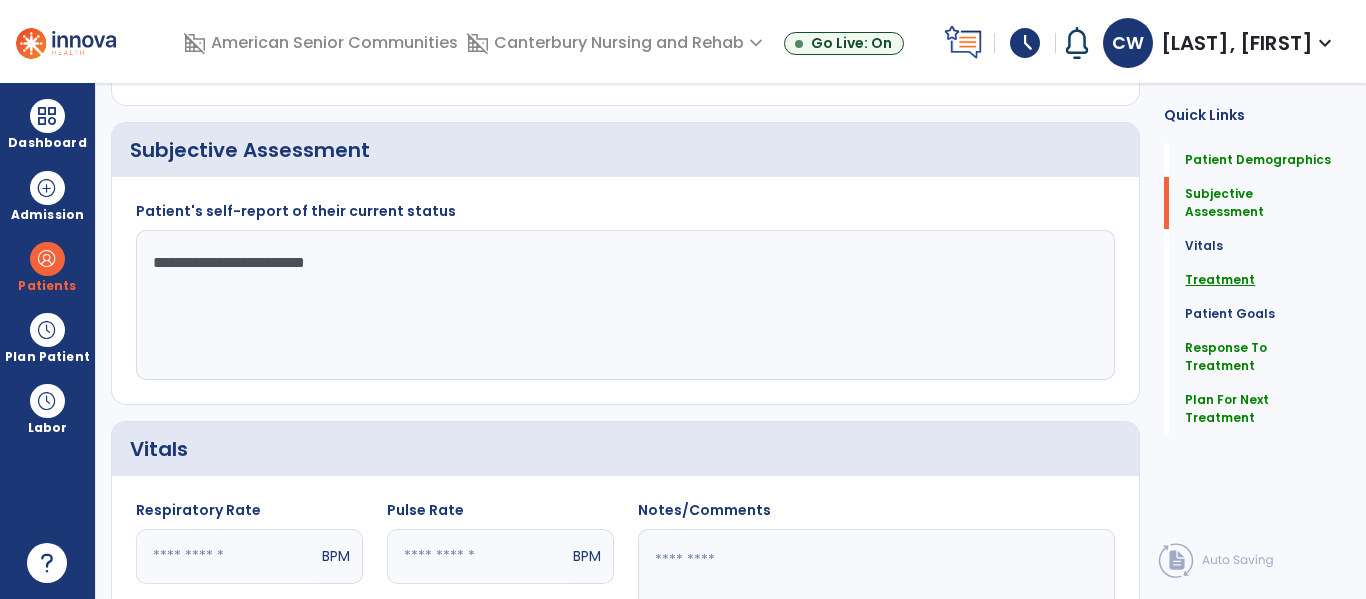 click on "Treatment" 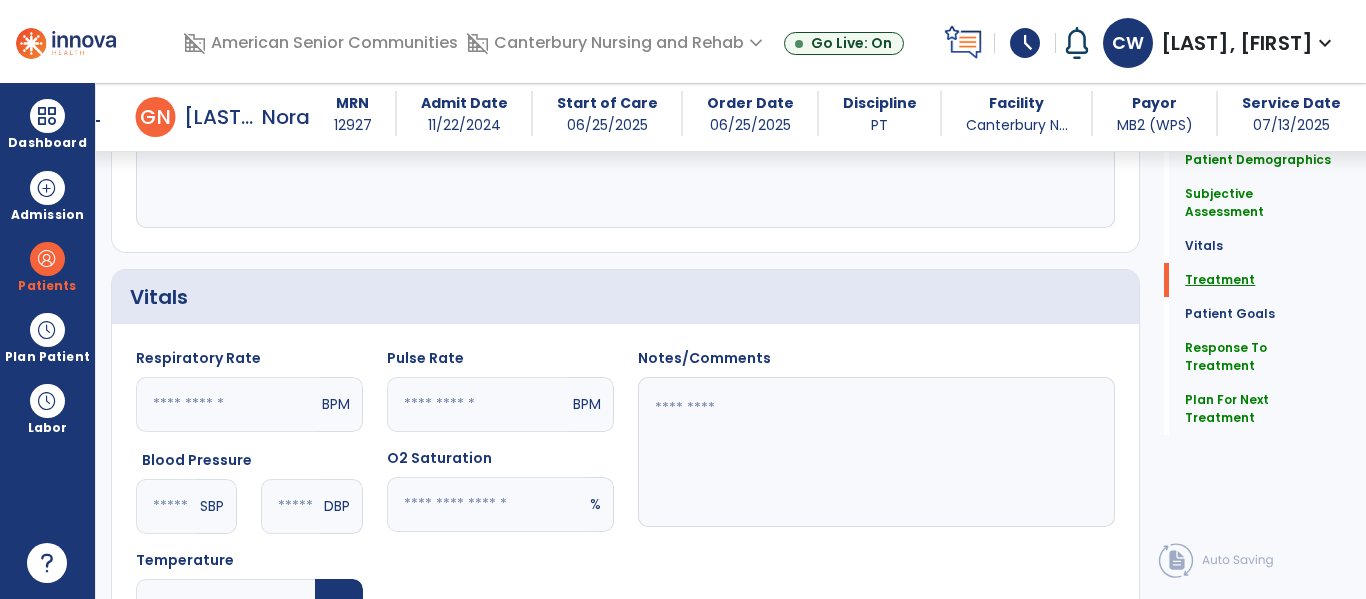 scroll, scrollTop: 1218, scrollLeft: 0, axis: vertical 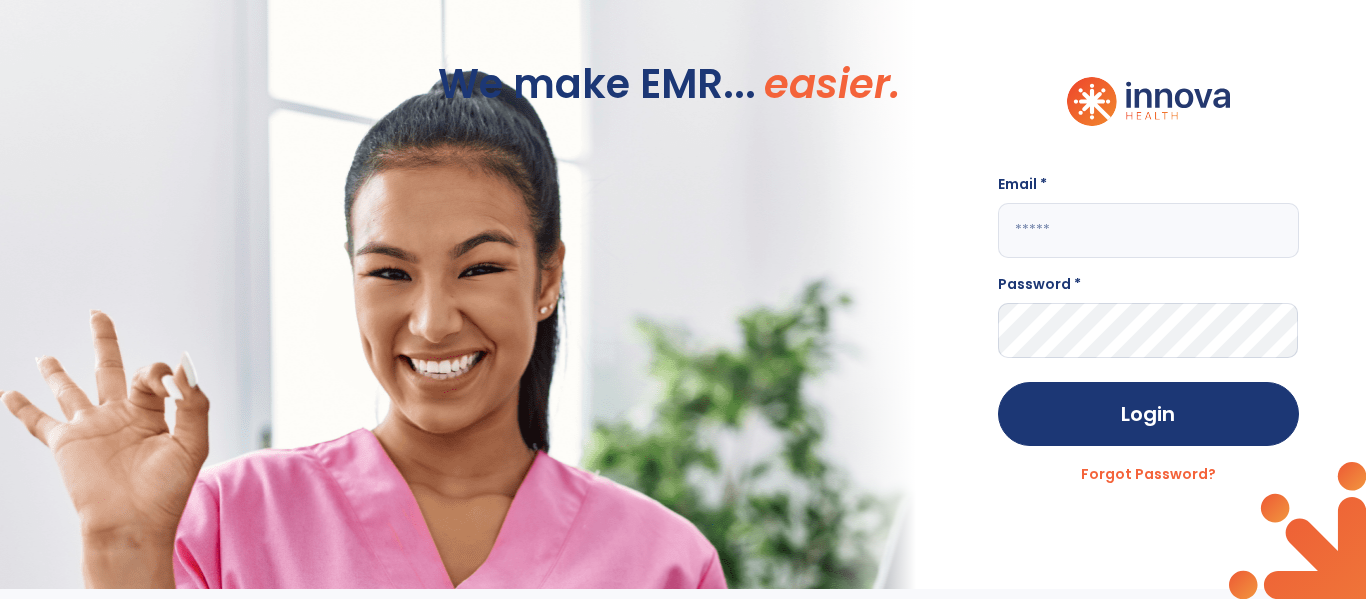 click 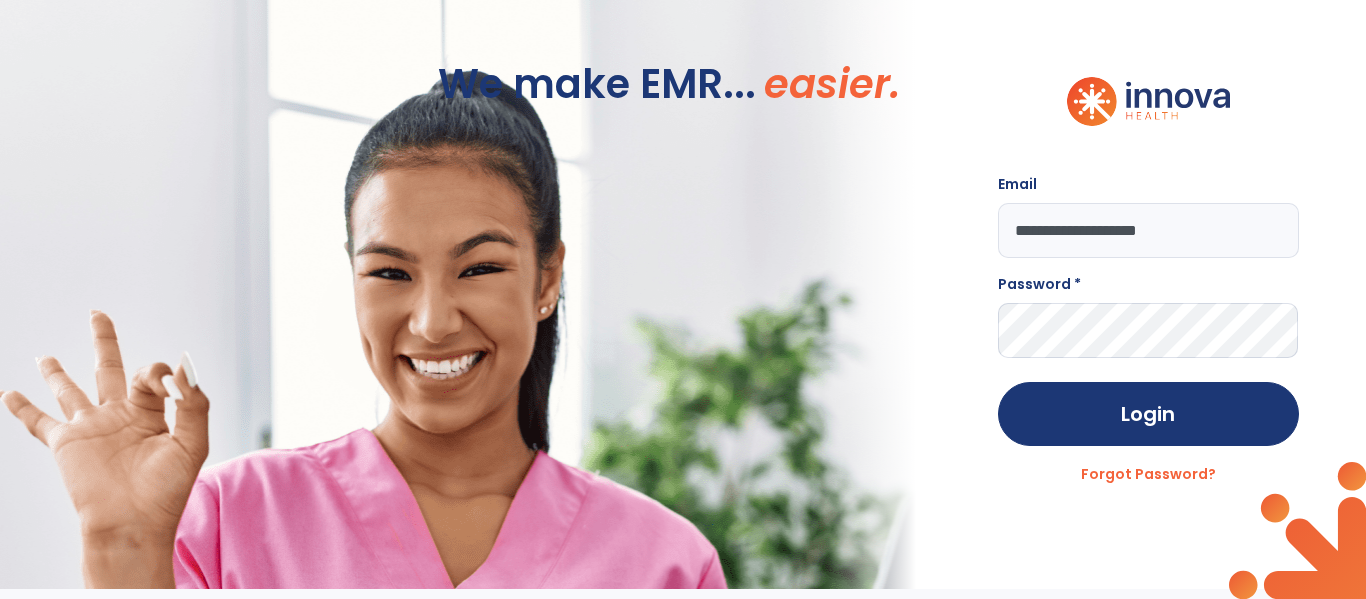 type on "**********" 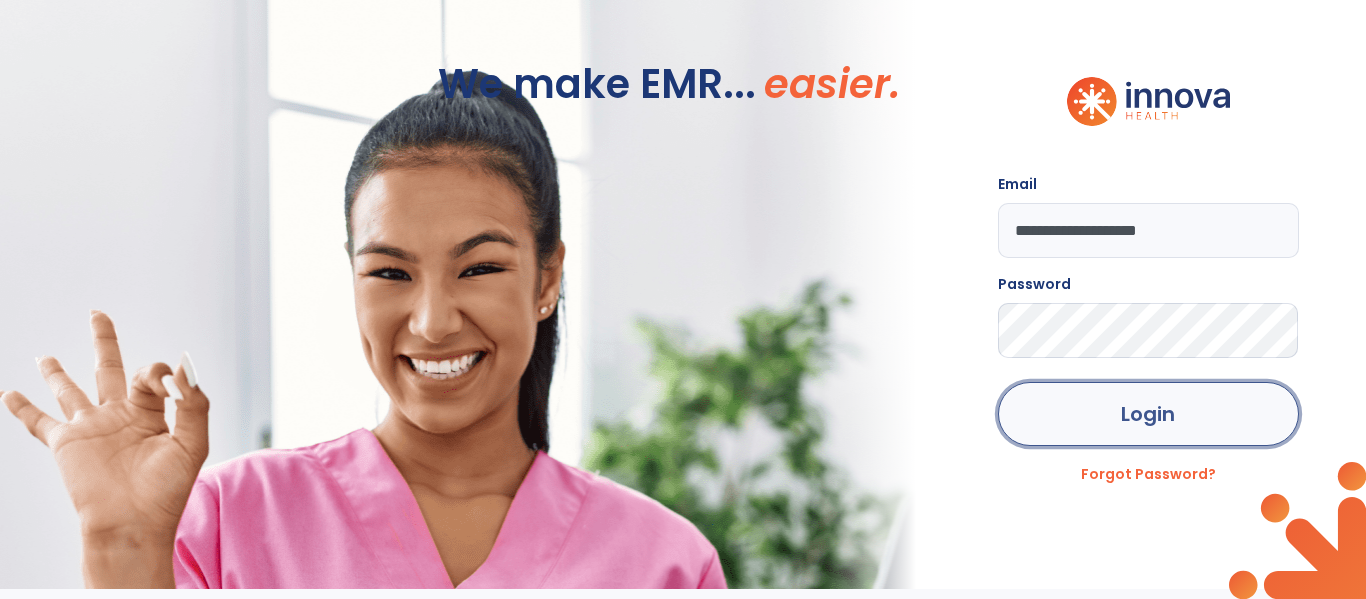 click on "Login" 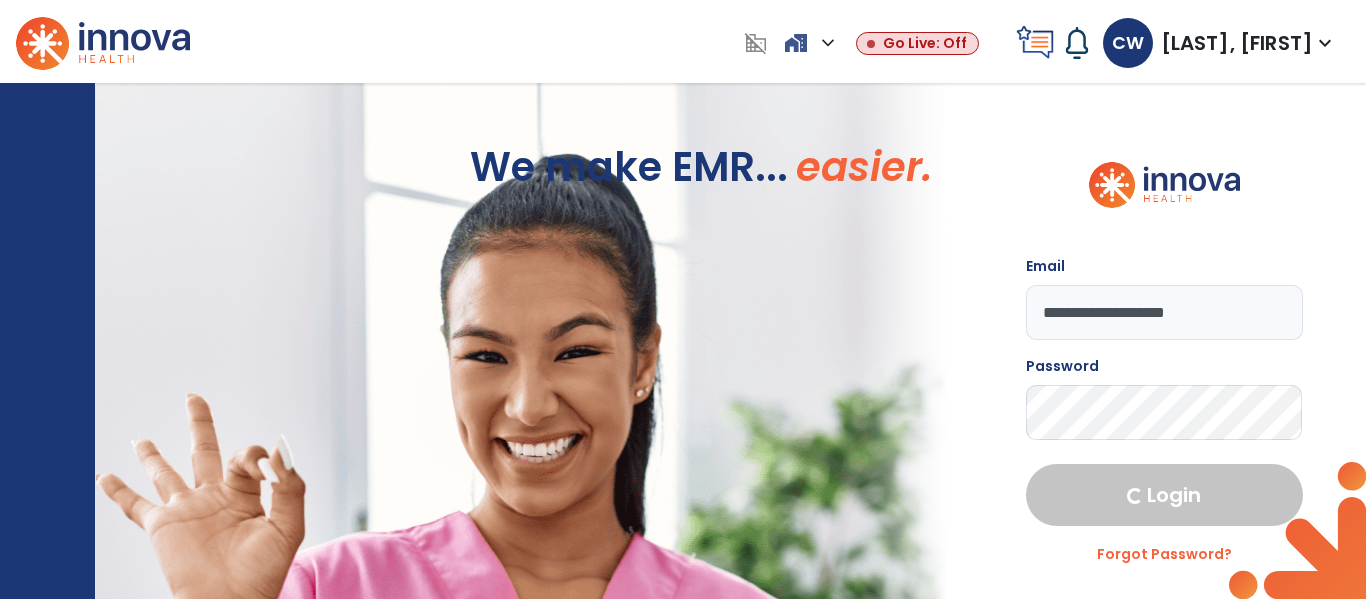 select on "****" 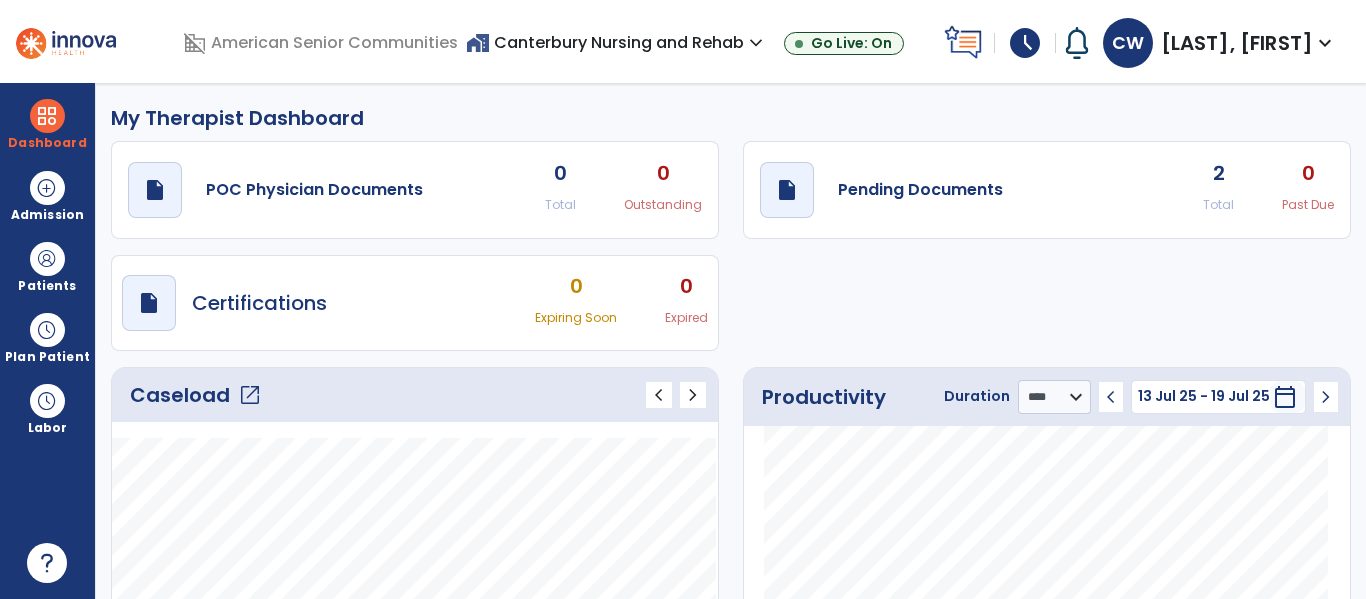 click on "Caseload   open_in_new" 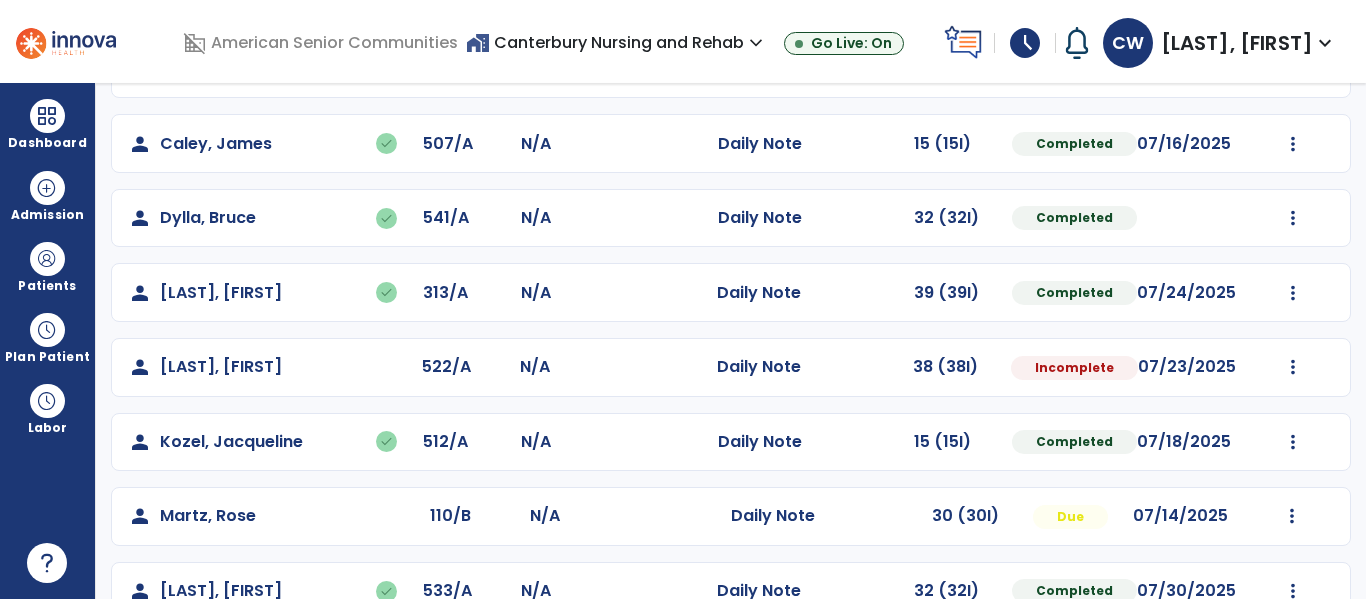 scroll, scrollTop: 232, scrollLeft: 0, axis: vertical 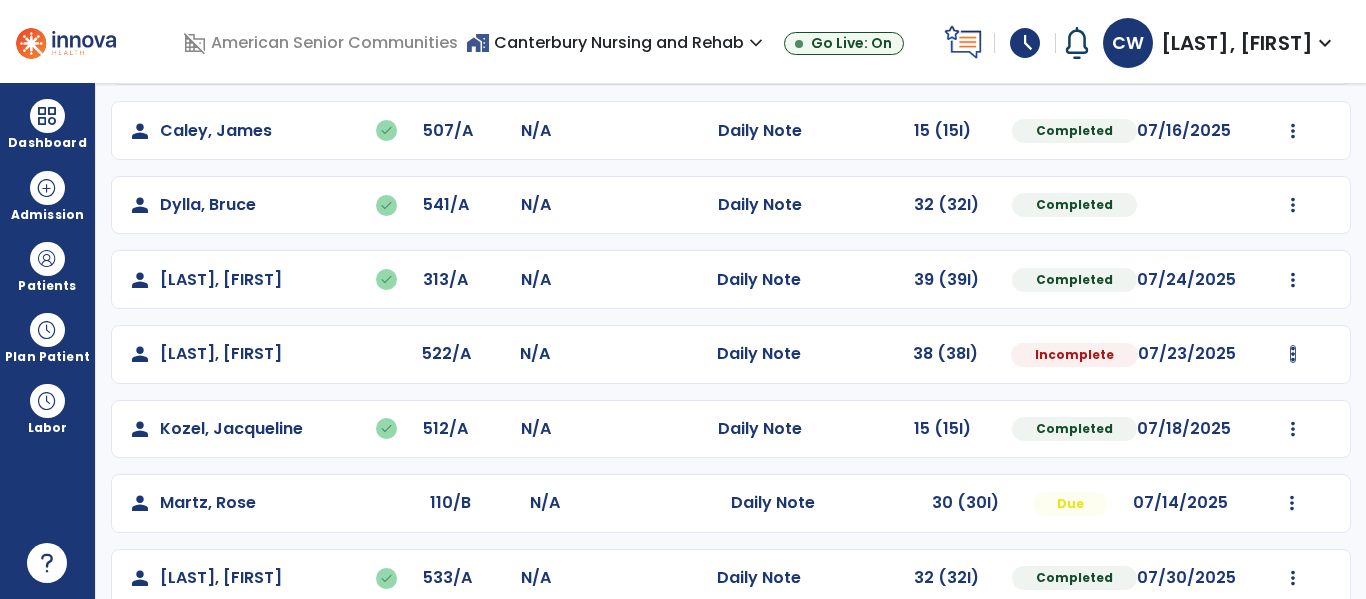 click at bounding box center [1293, 56] 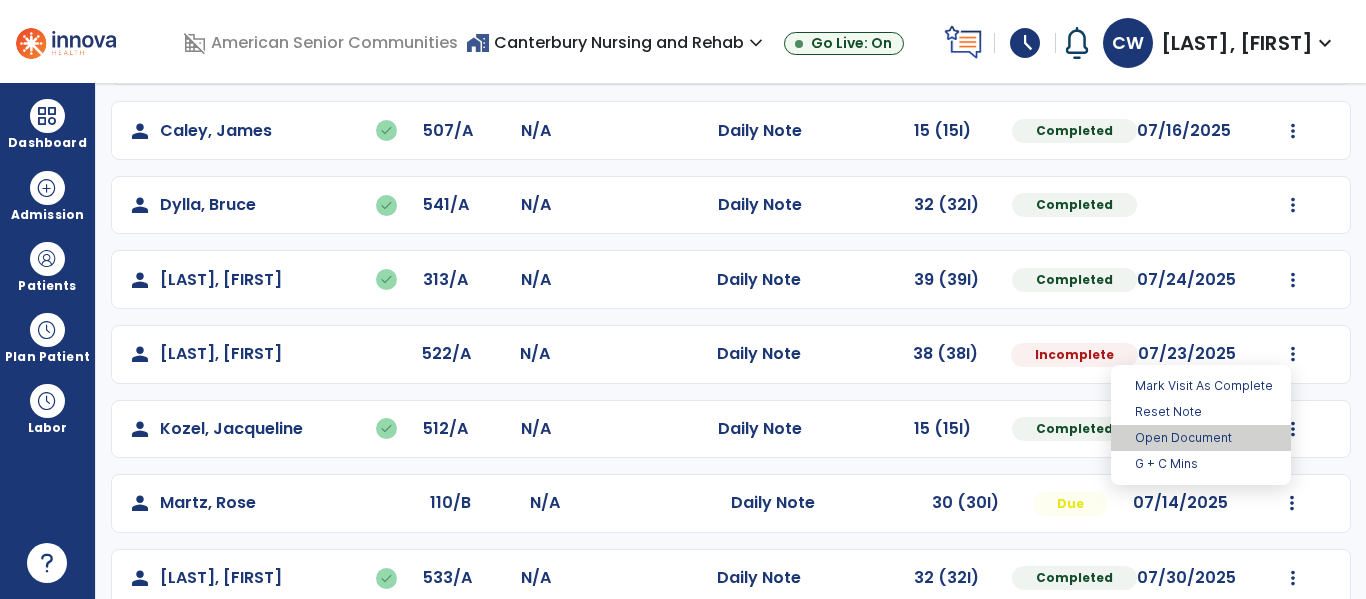 click on "Open Document" at bounding box center (1201, 438) 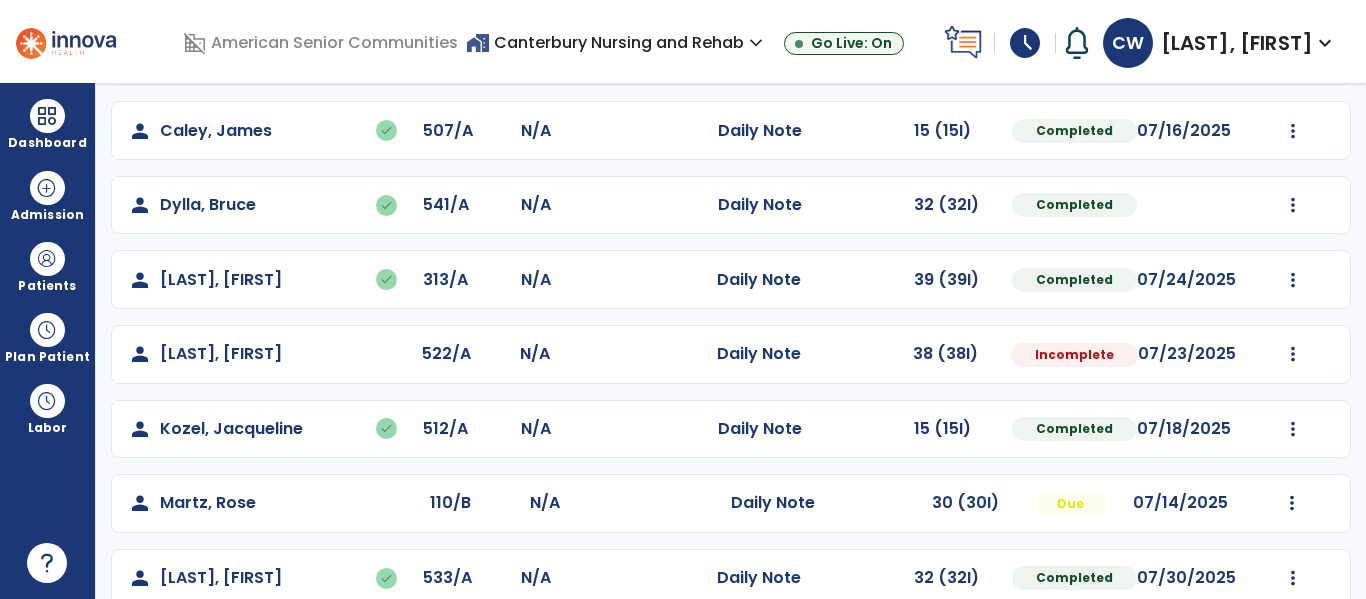 select on "*" 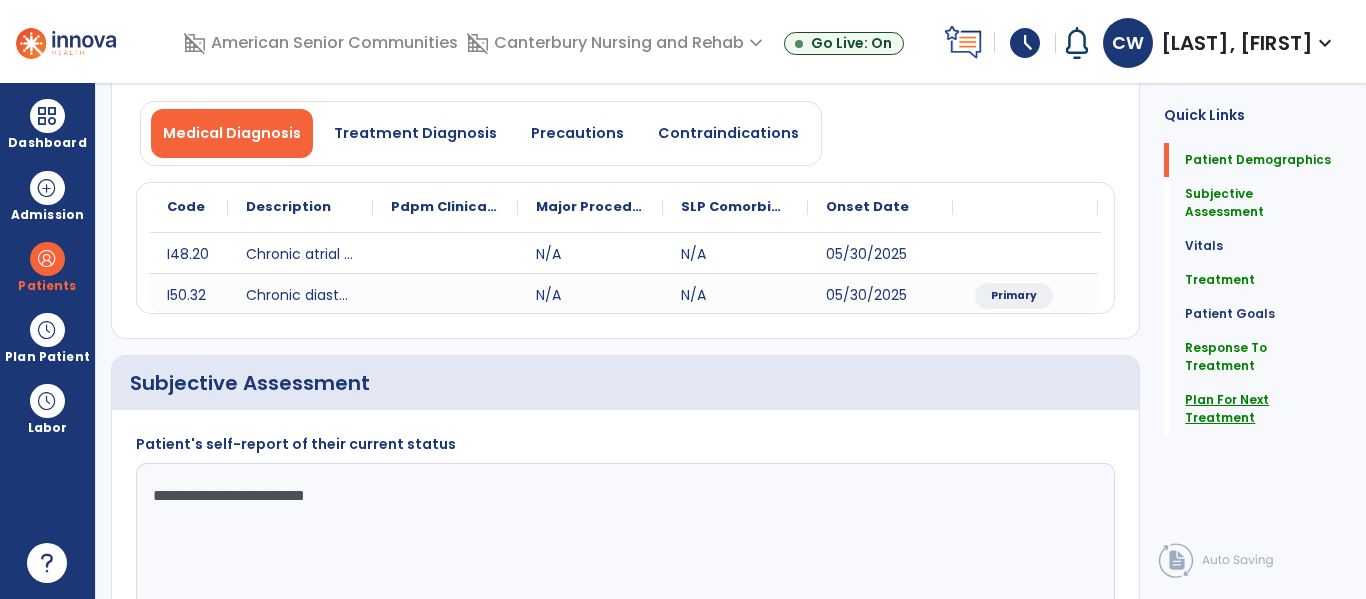 click on "Plan For Next Treatment" 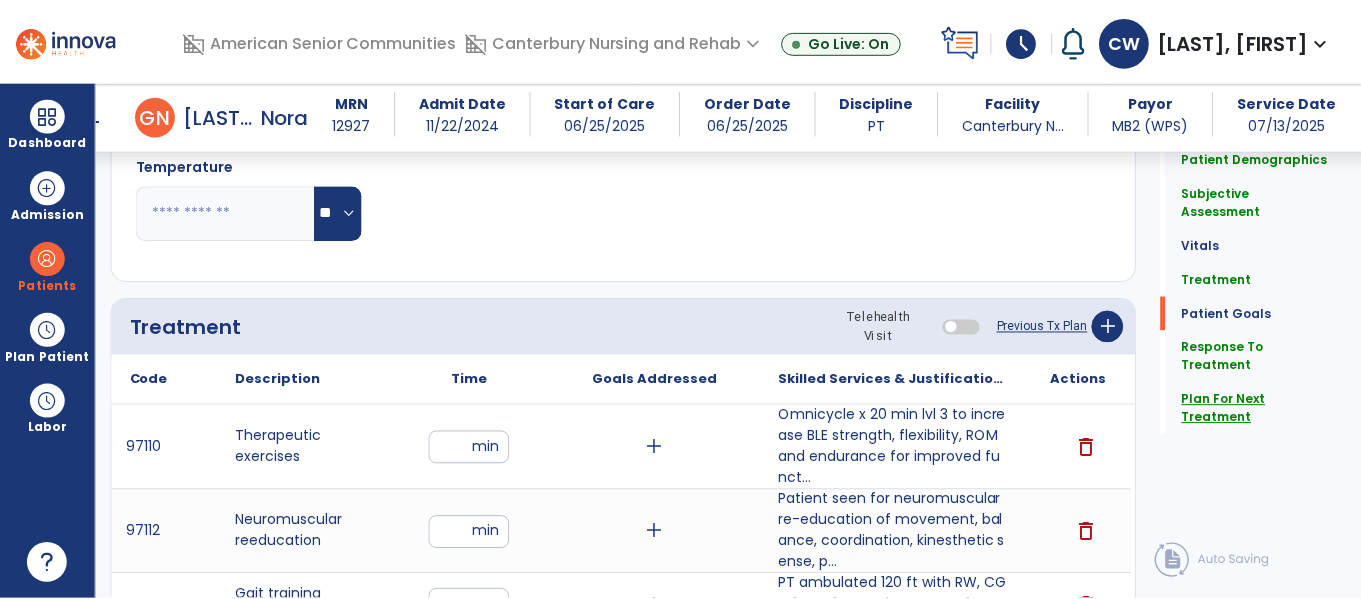 scroll, scrollTop: 3518, scrollLeft: 0, axis: vertical 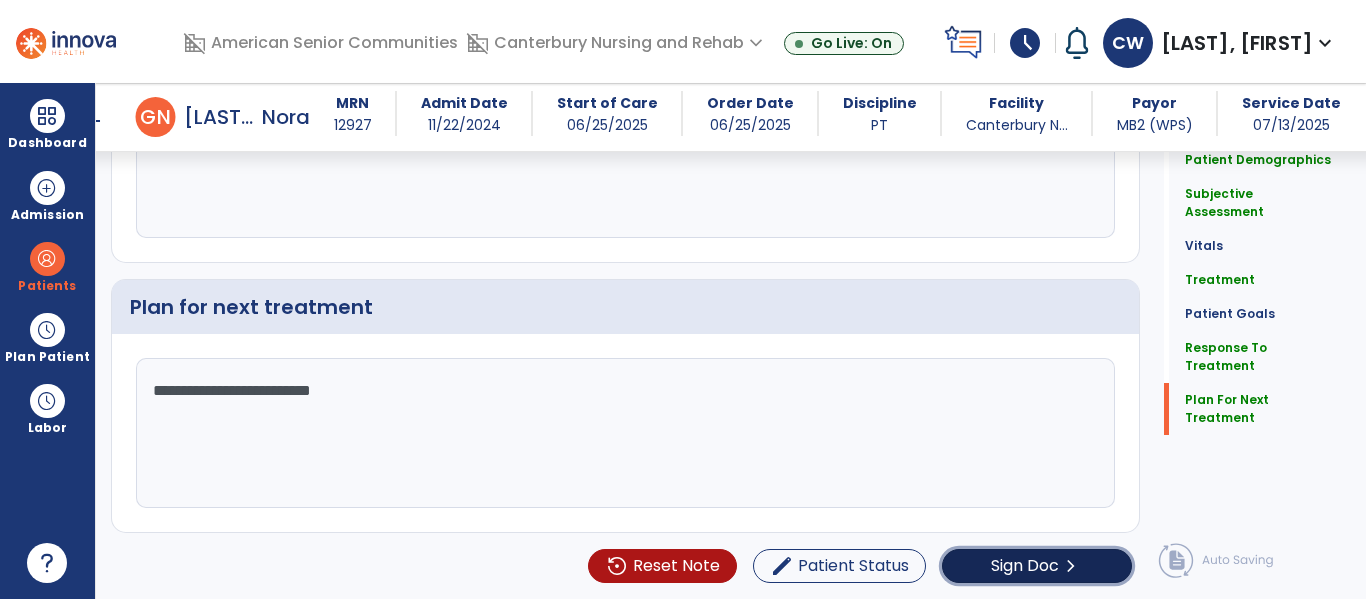 click on "Sign Doc" 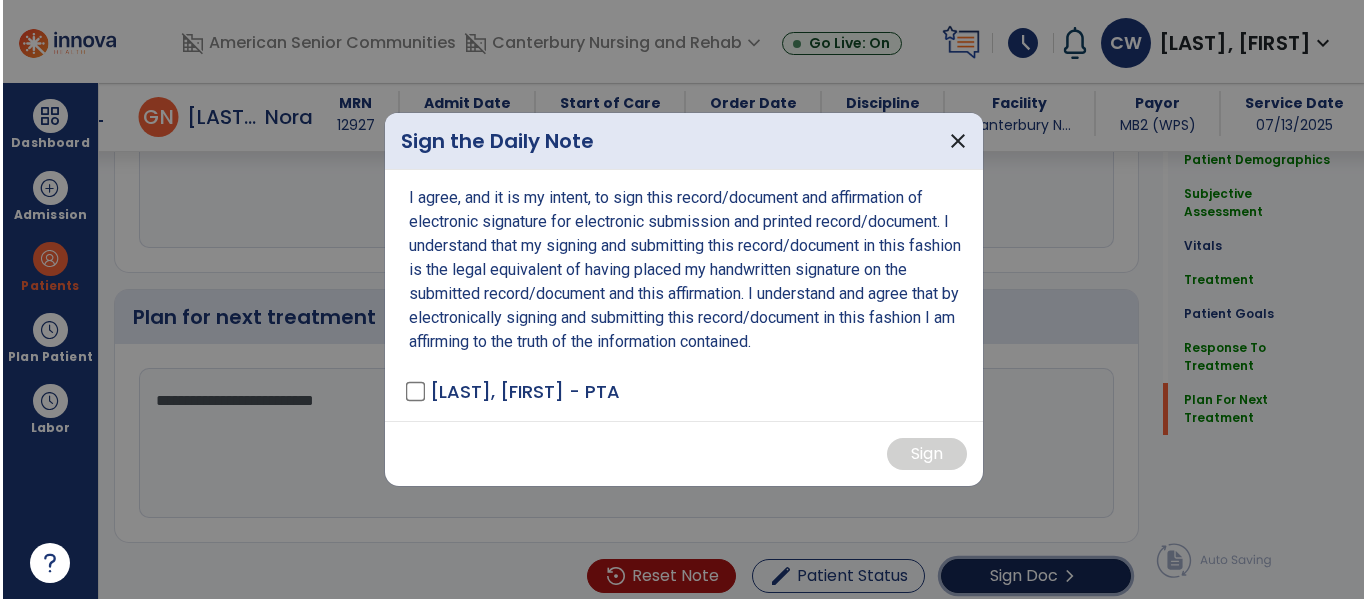 scroll, scrollTop: 3518, scrollLeft: 0, axis: vertical 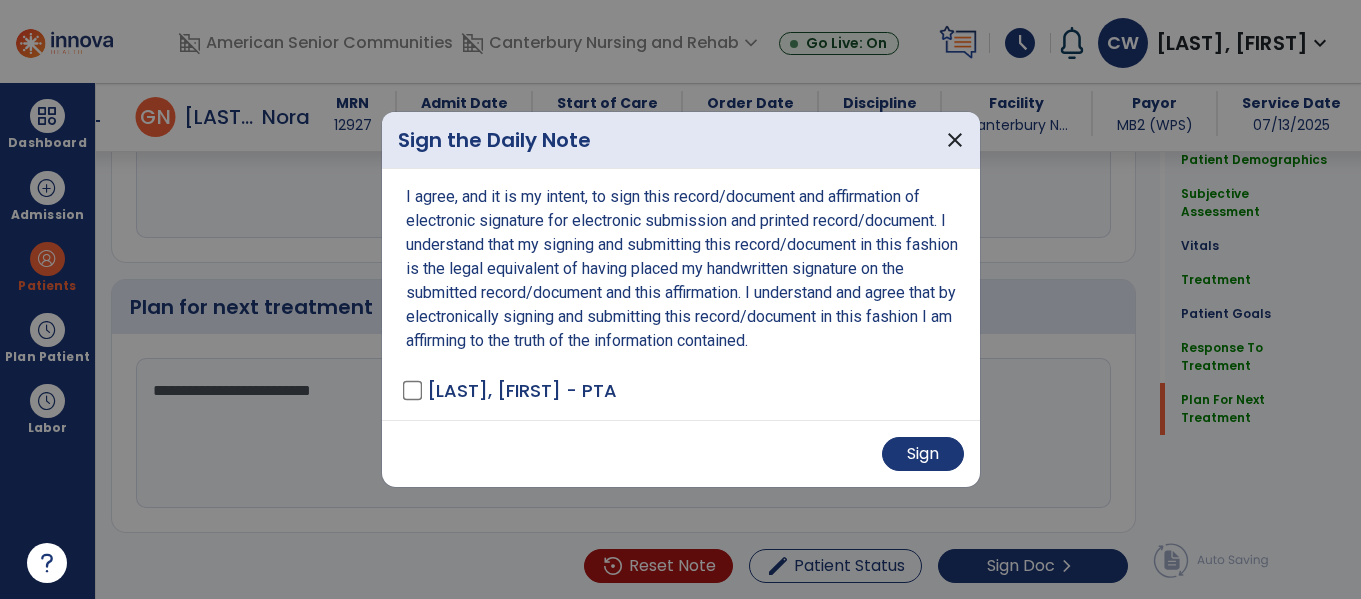 click on "Sign" at bounding box center (681, 454) 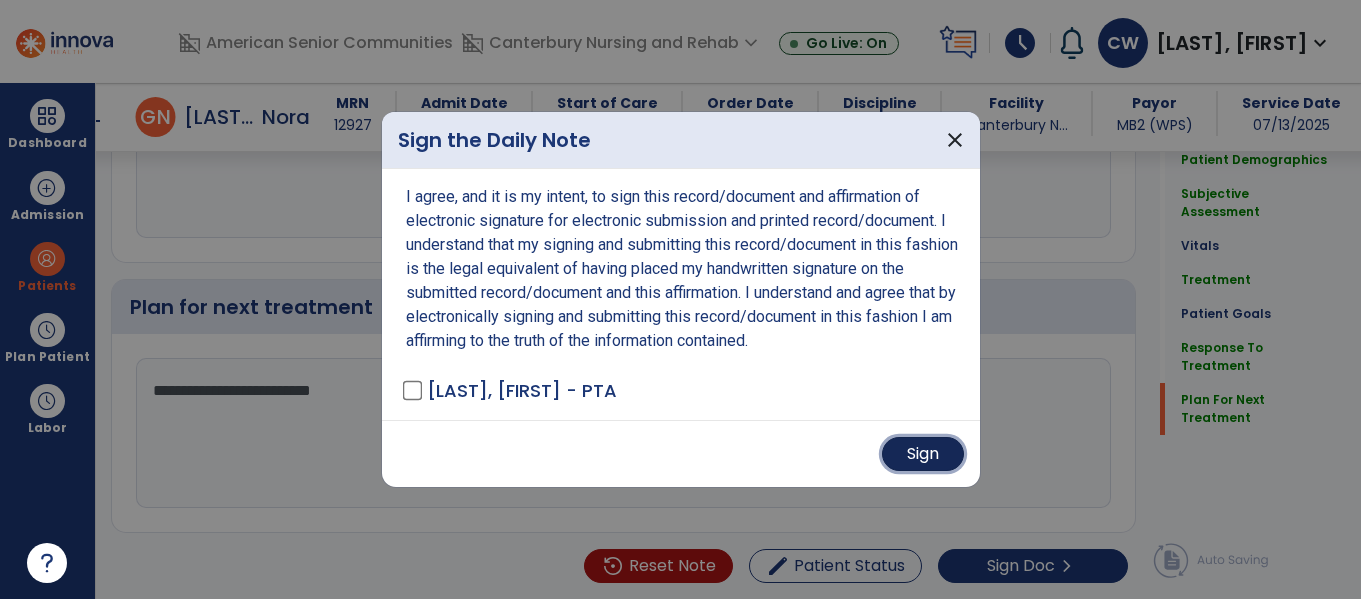 click on "Sign" at bounding box center [923, 454] 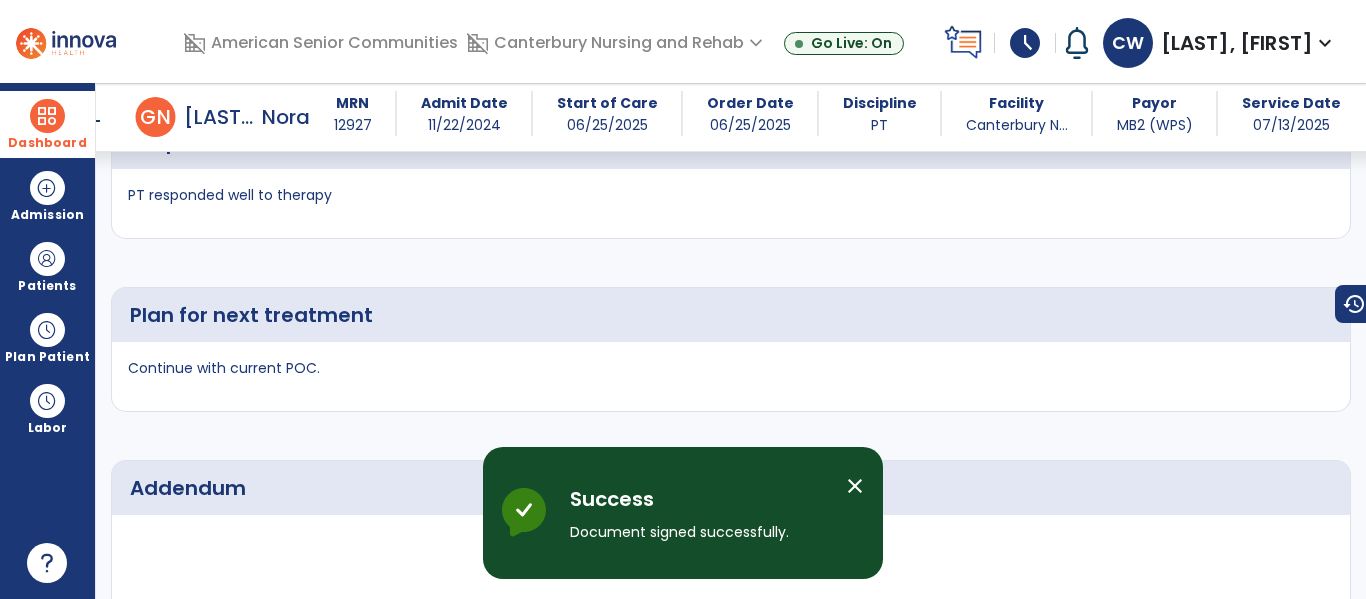 scroll, scrollTop: 4759, scrollLeft: 0, axis: vertical 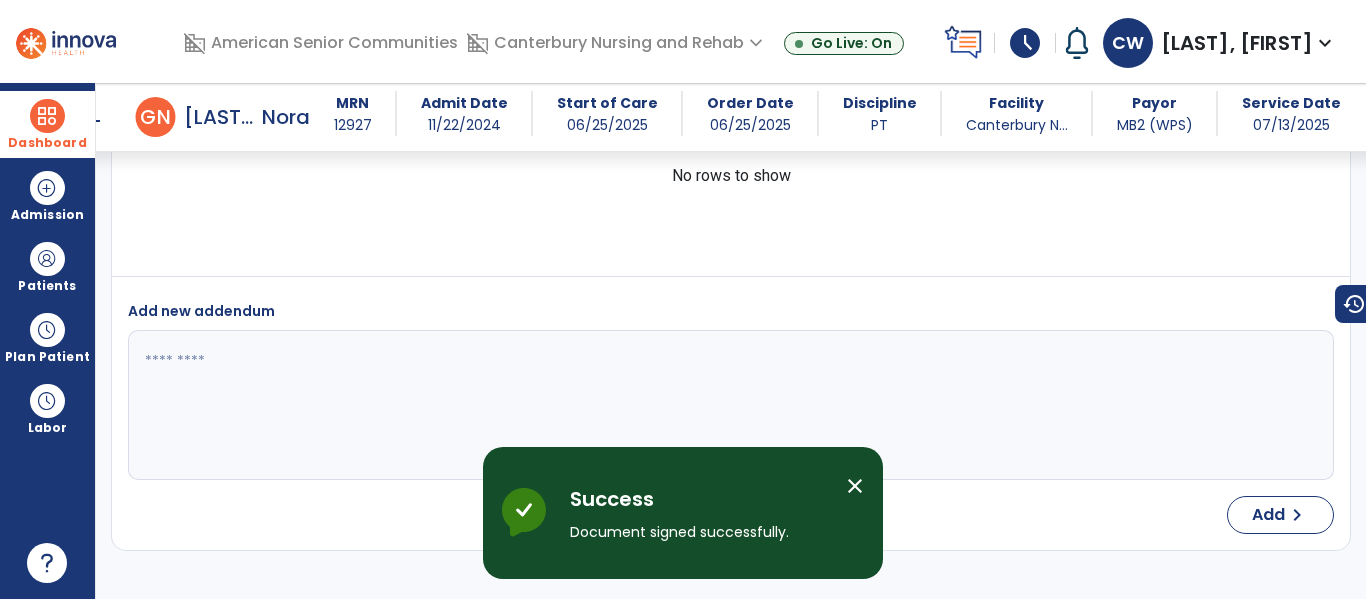 click at bounding box center (47, 116) 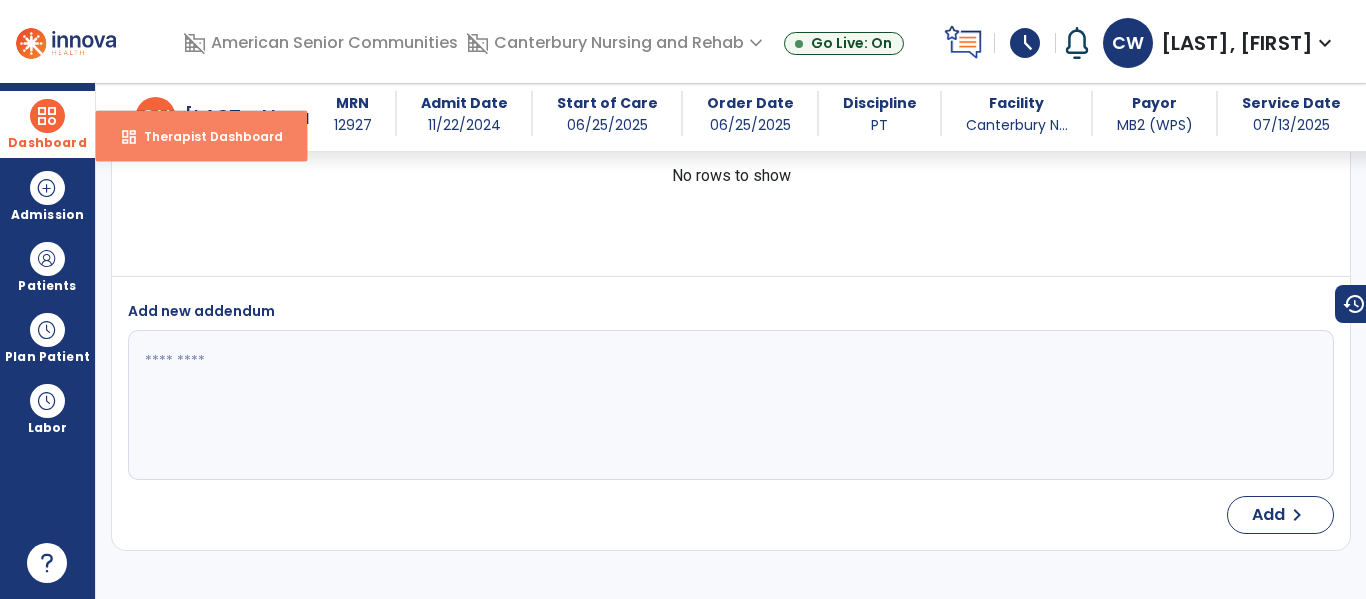 click on "Therapist Dashboard" at bounding box center (205, 136) 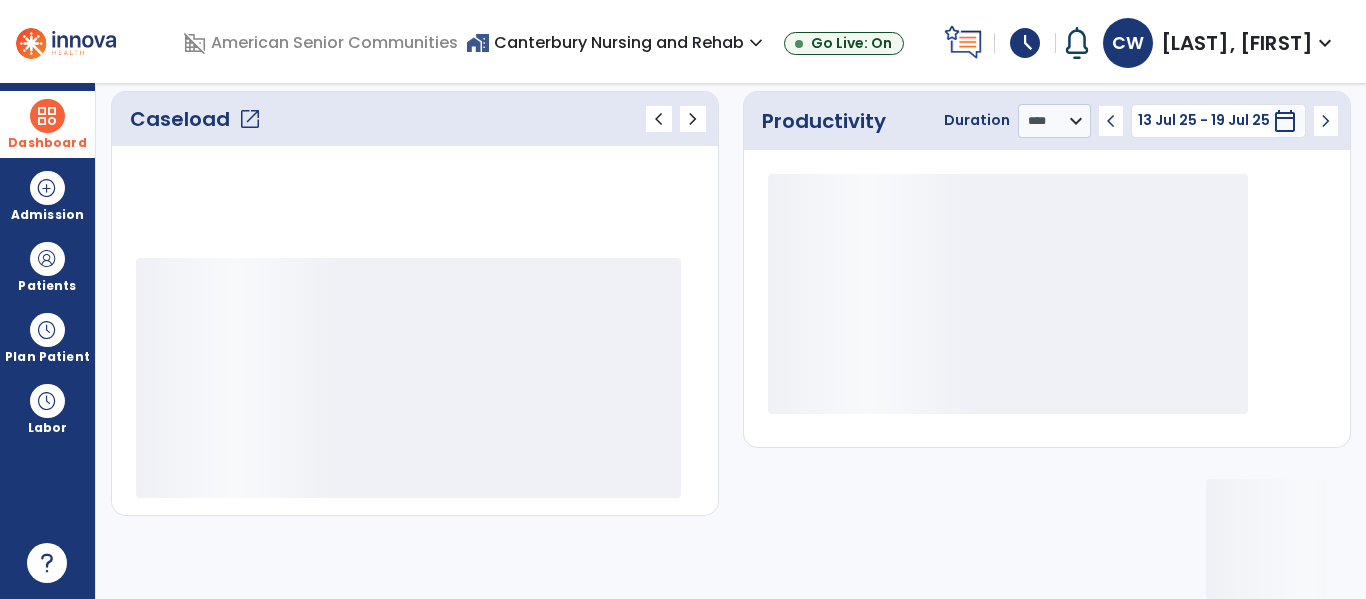 scroll, scrollTop: 276, scrollLeft: 0, axis: vertical 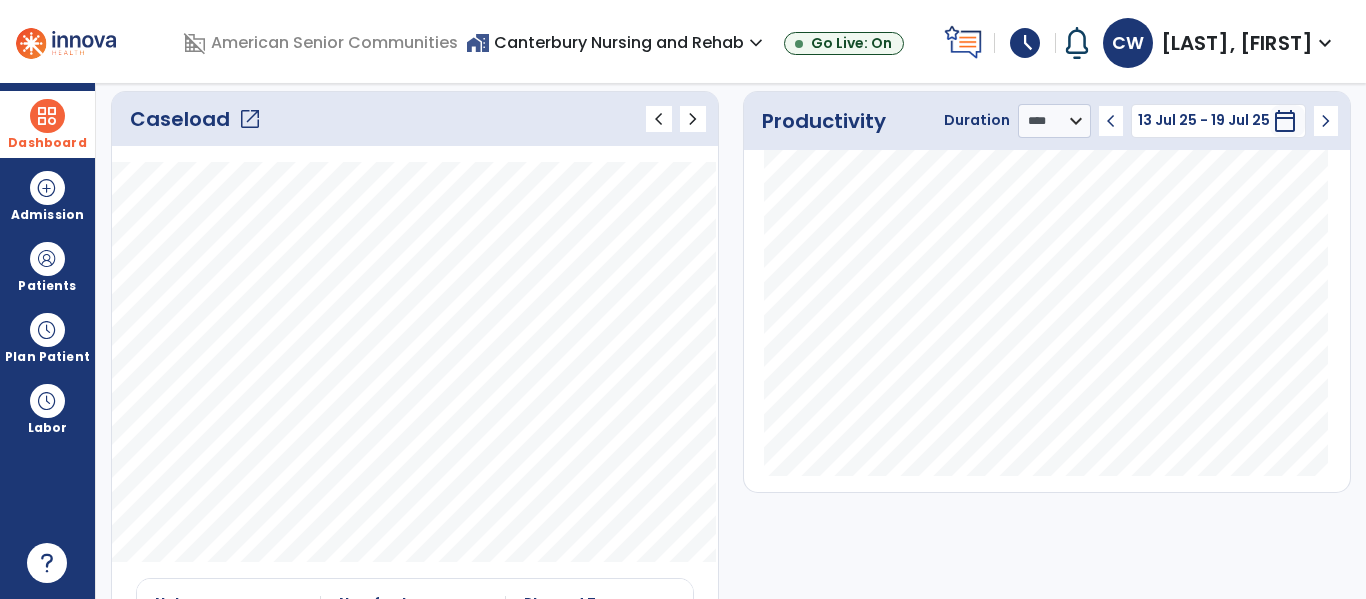 click on "Caseload   open_in_new   chevron_left   chevron_right" 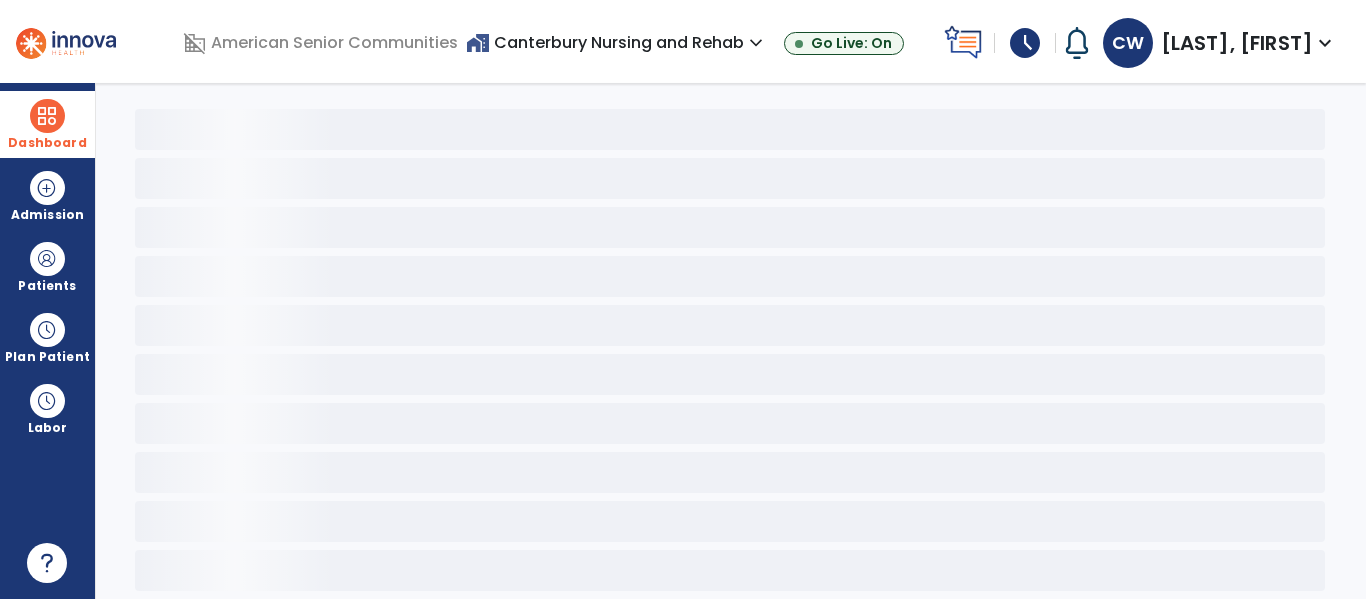 scroll, scrollTop: 78, scrollLeft: 0, axis: vertical 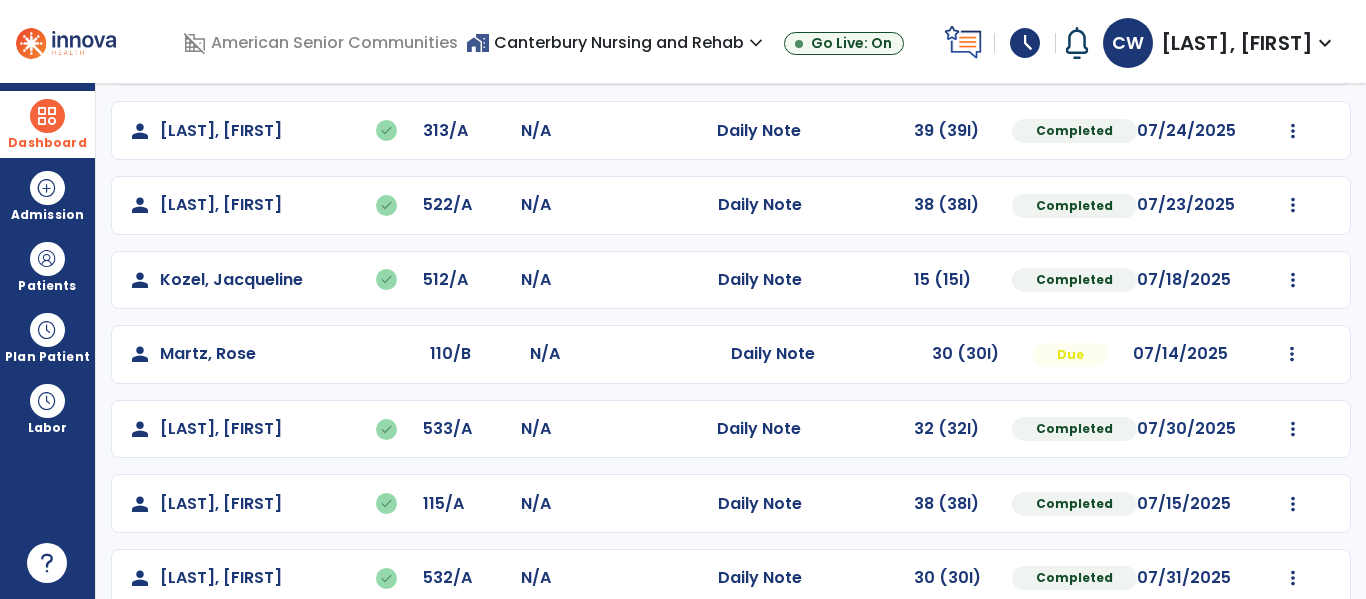 click on "Mark Visit As Complete   Reset Note   Open Document   G + C Mins" 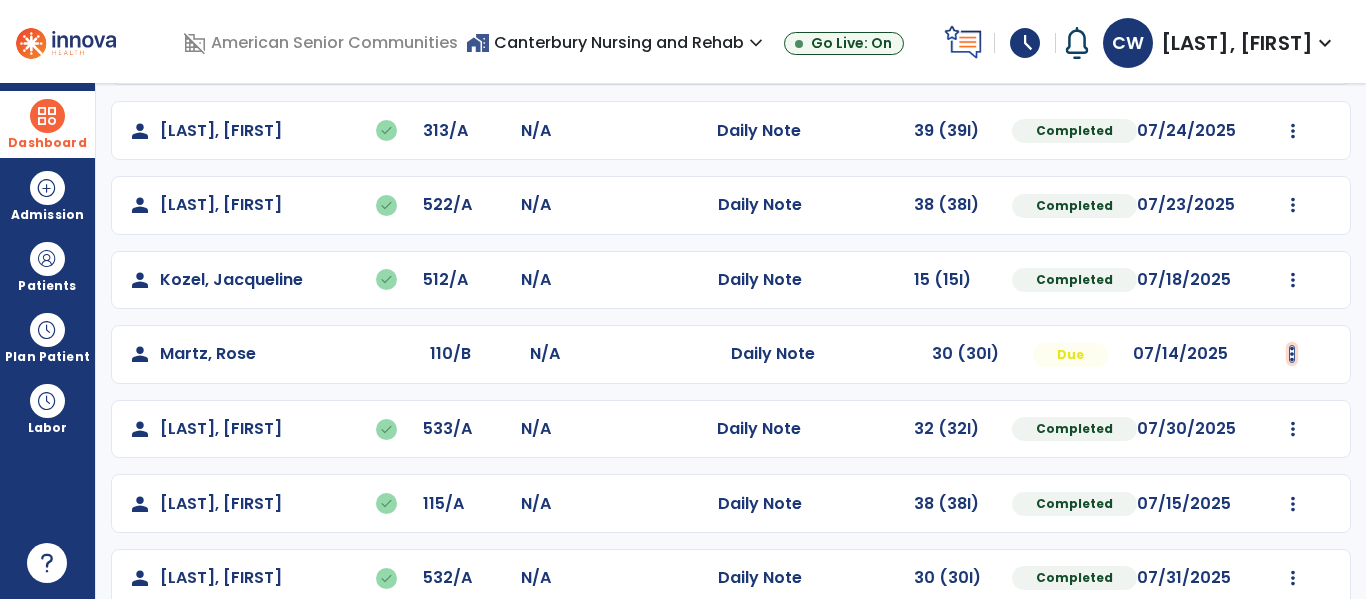 click at bounding box center (1293, -93) 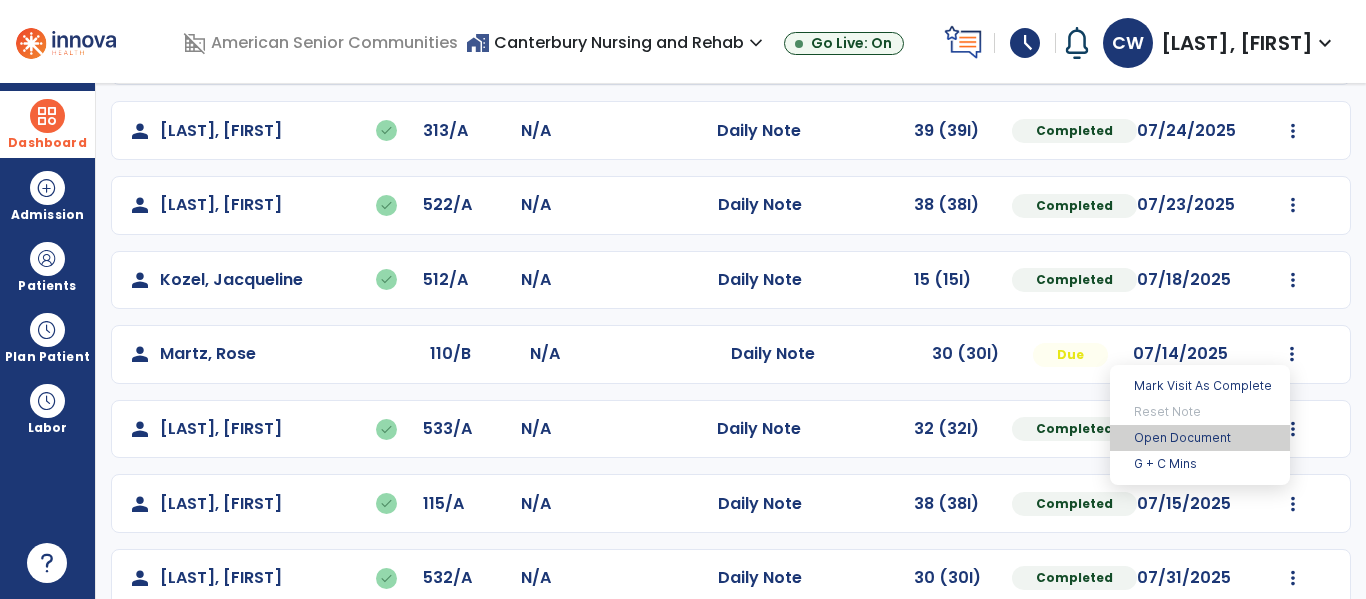 click on "Open Document" at bounding box center [1200, 438] 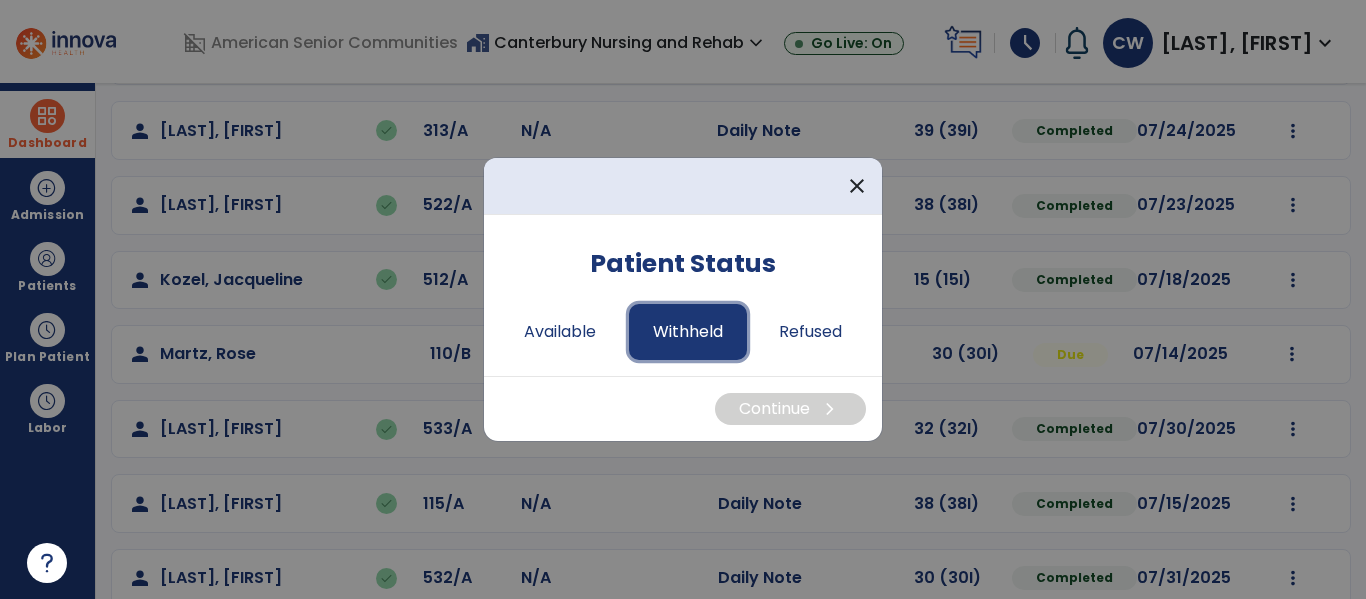 click on "Withheld" at bounding box center (688, 332) 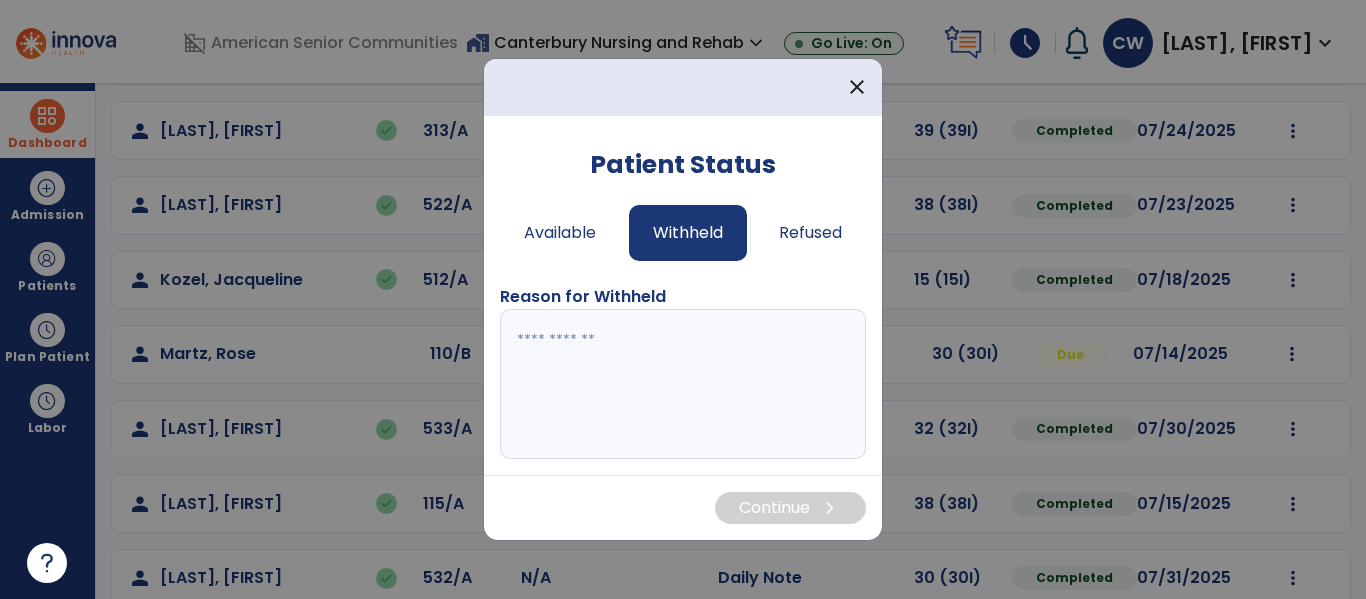 click at bounding box center (683, 384) 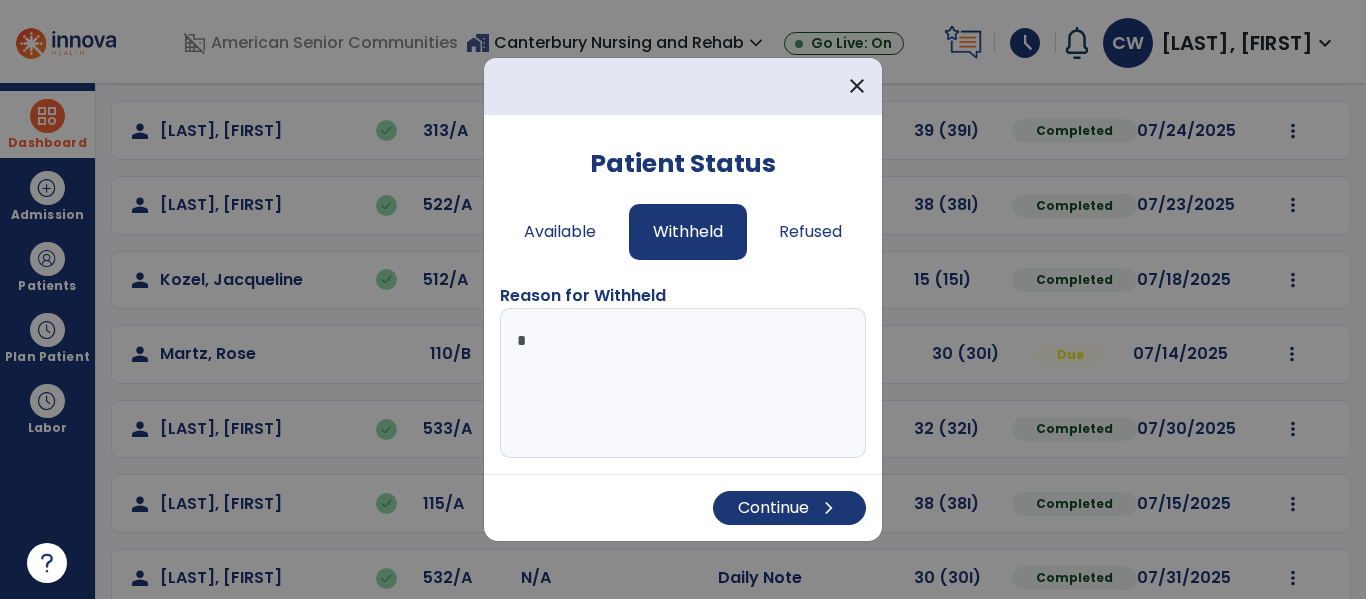type on "**" 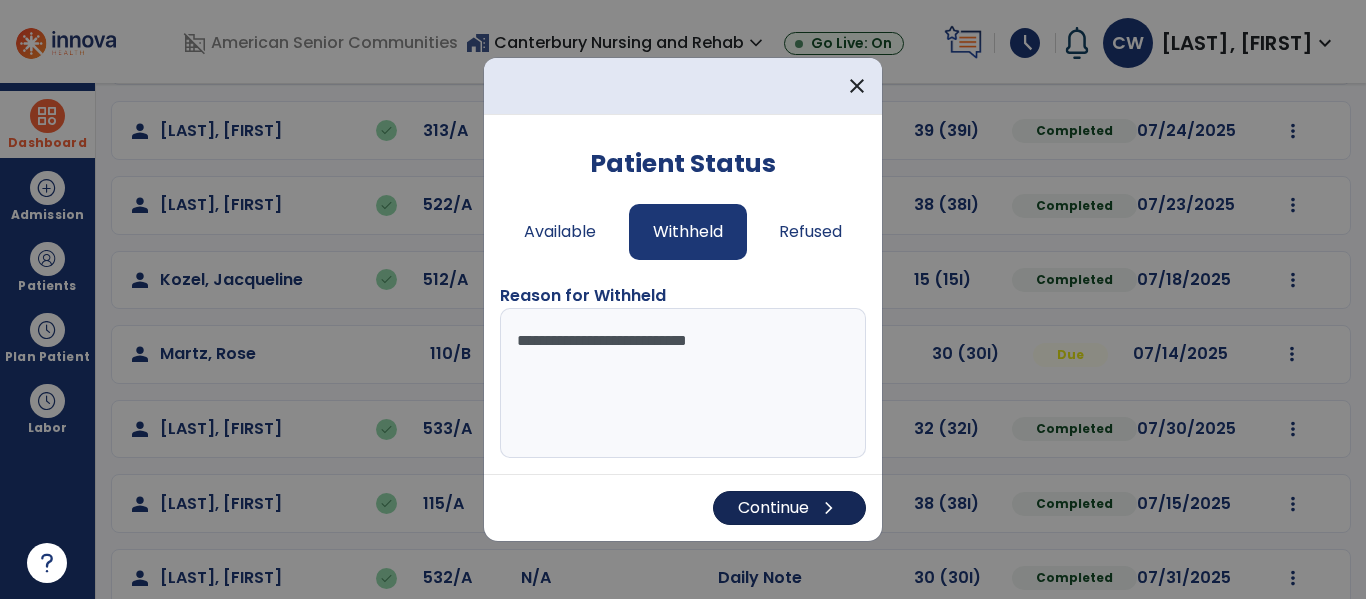 type on "**********" 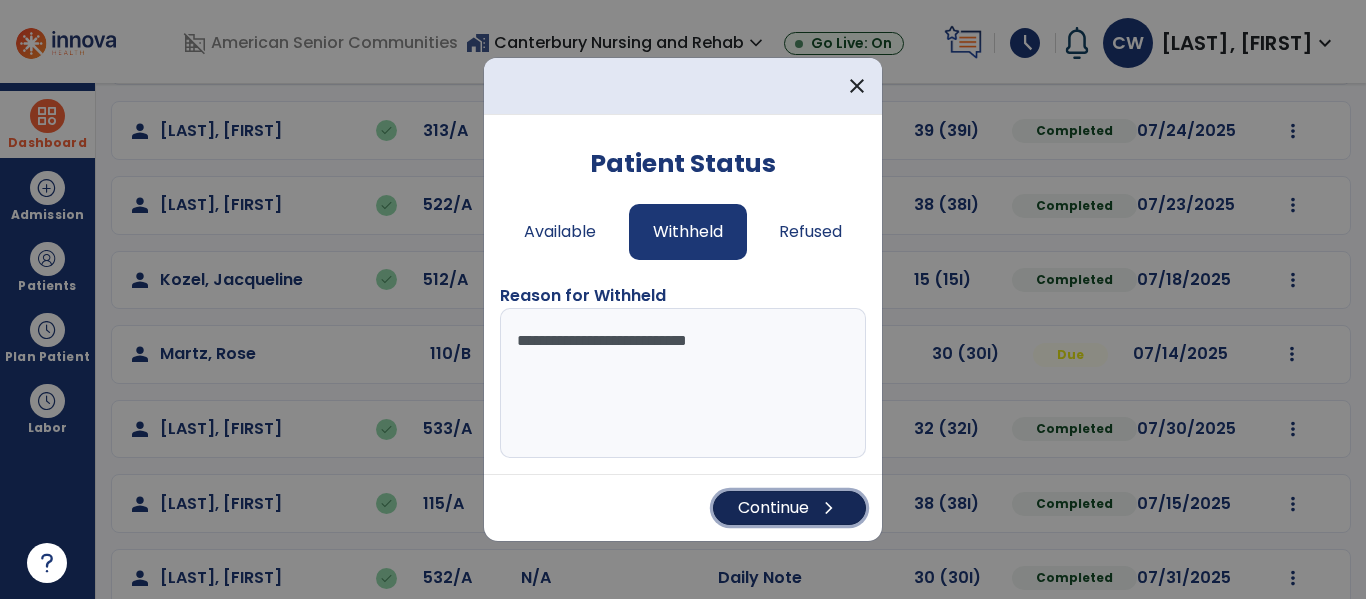 click on "Continue   chevron_right" at bounding box center (789, 508) 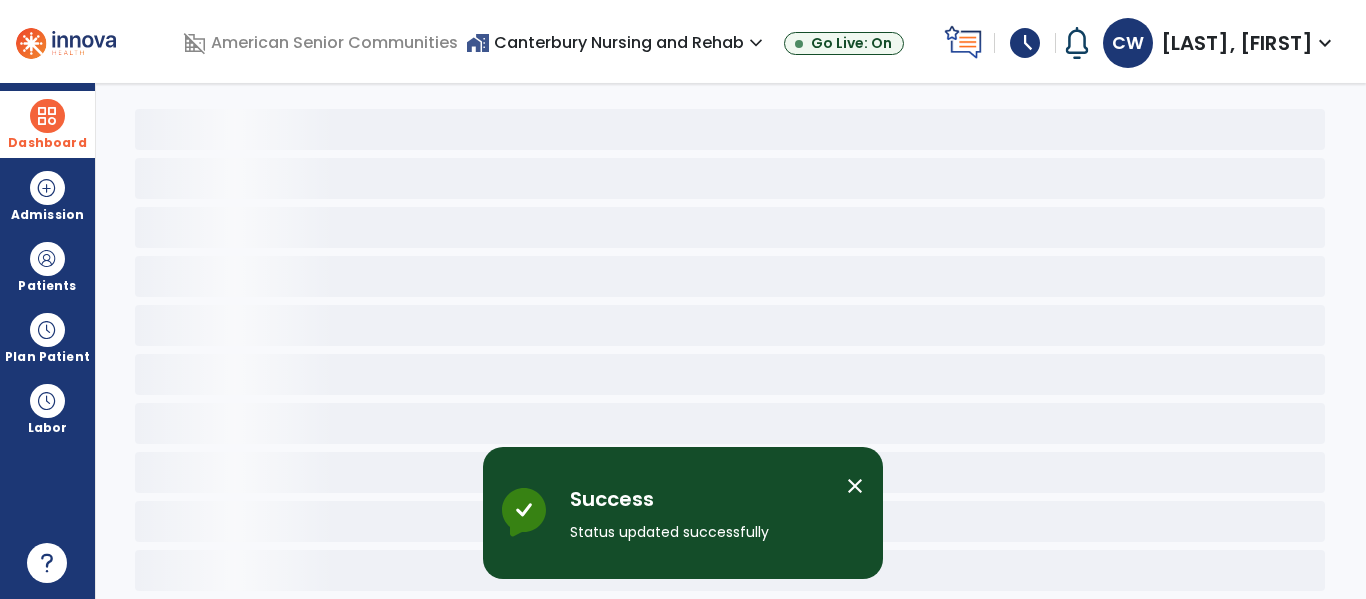 scroll, scrollTop: 78, scrollLeft: 0, axis: vertical 